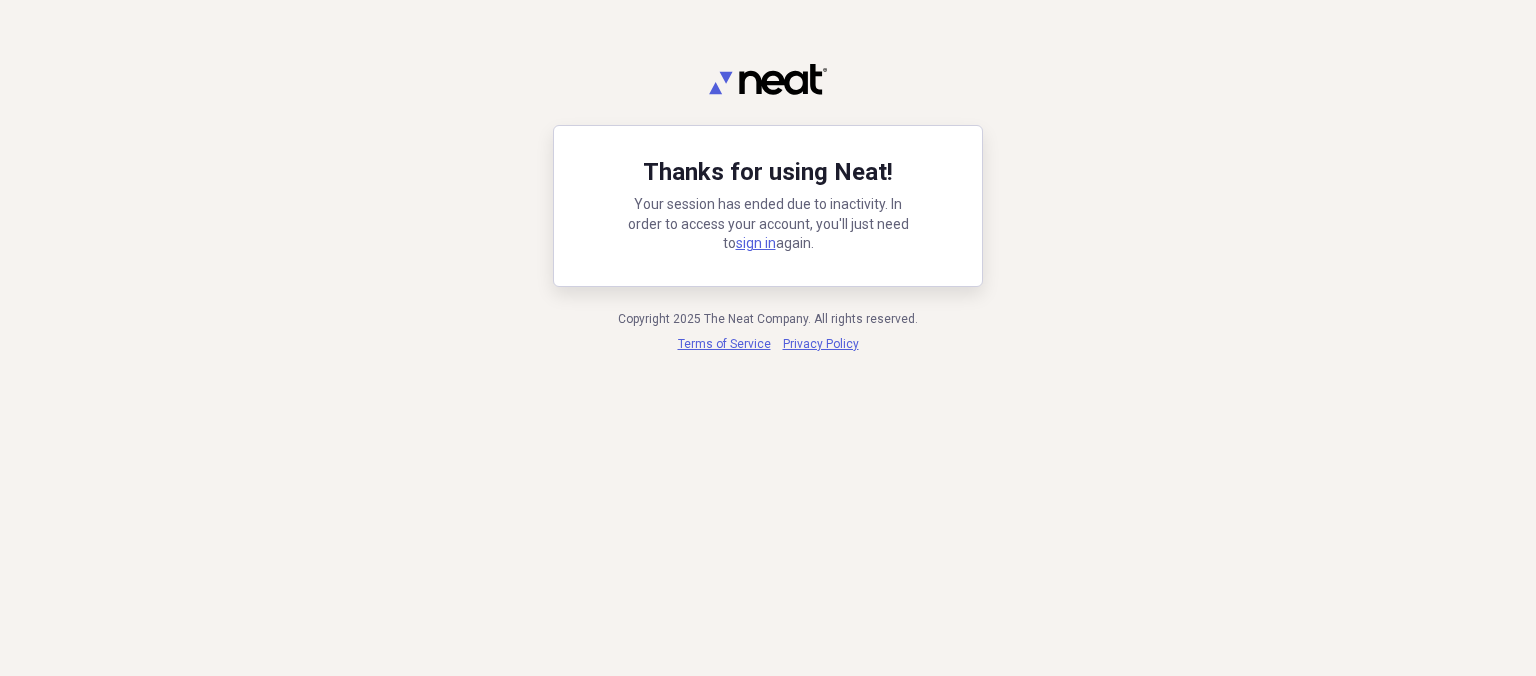 scroll, scrollTop: 0, scrollLeft: 0, axis: both 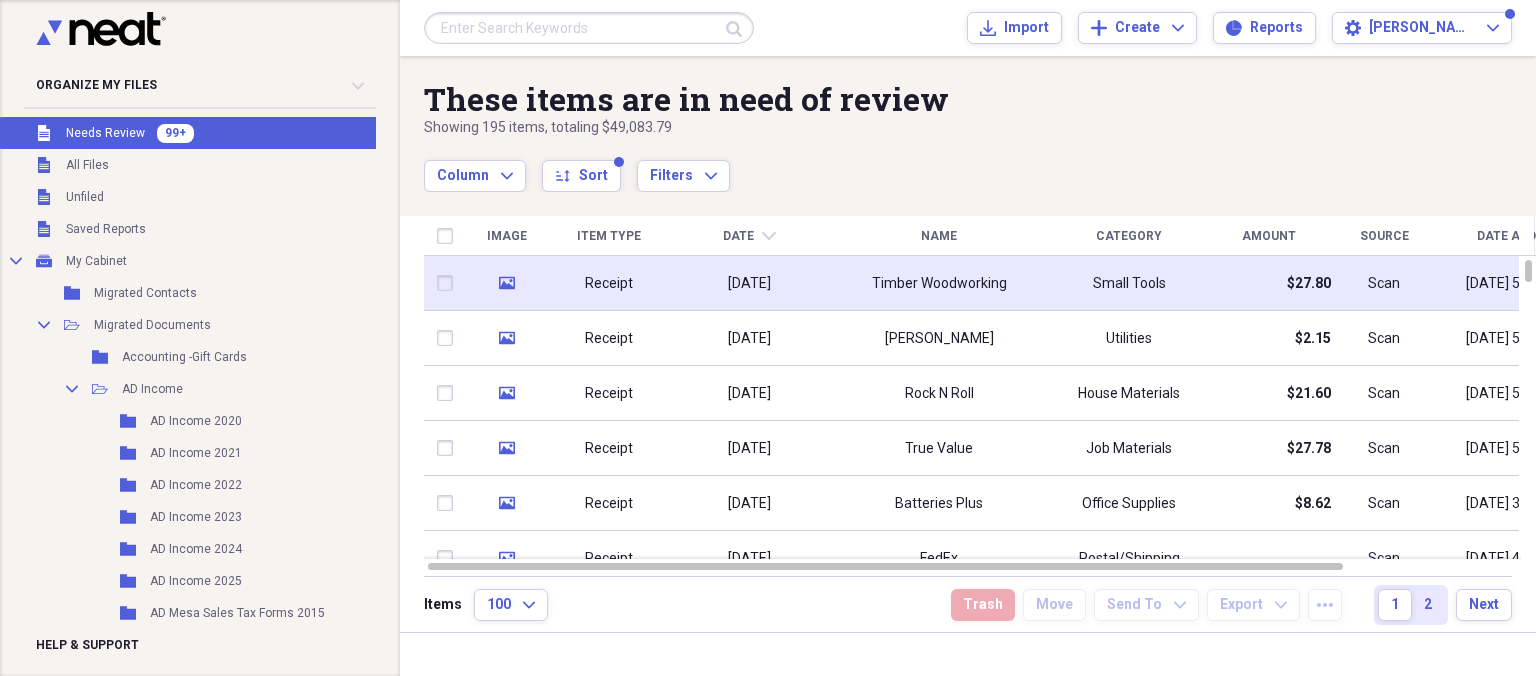 click on "Timber Woodworking" at bounding box center (939, 284) 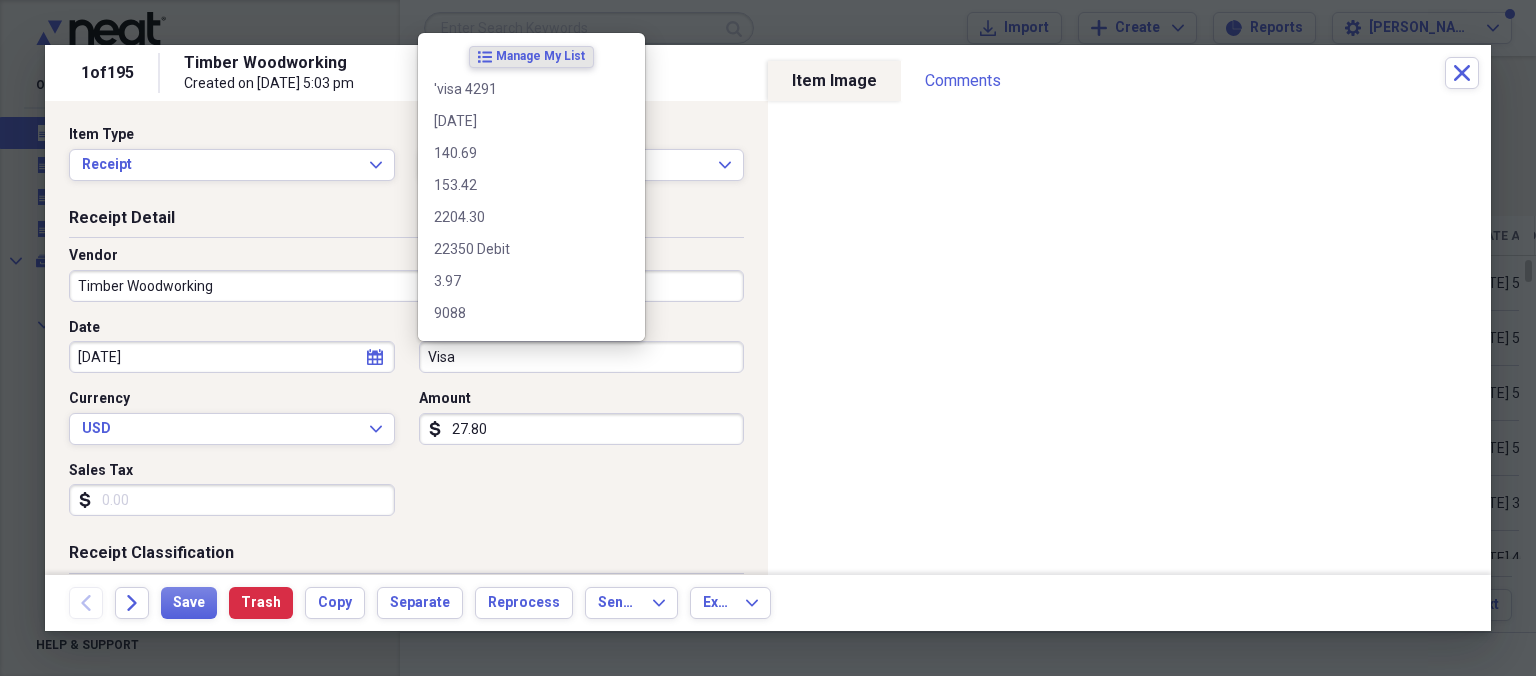 click on "Visa" at bounding box center (582, 357) 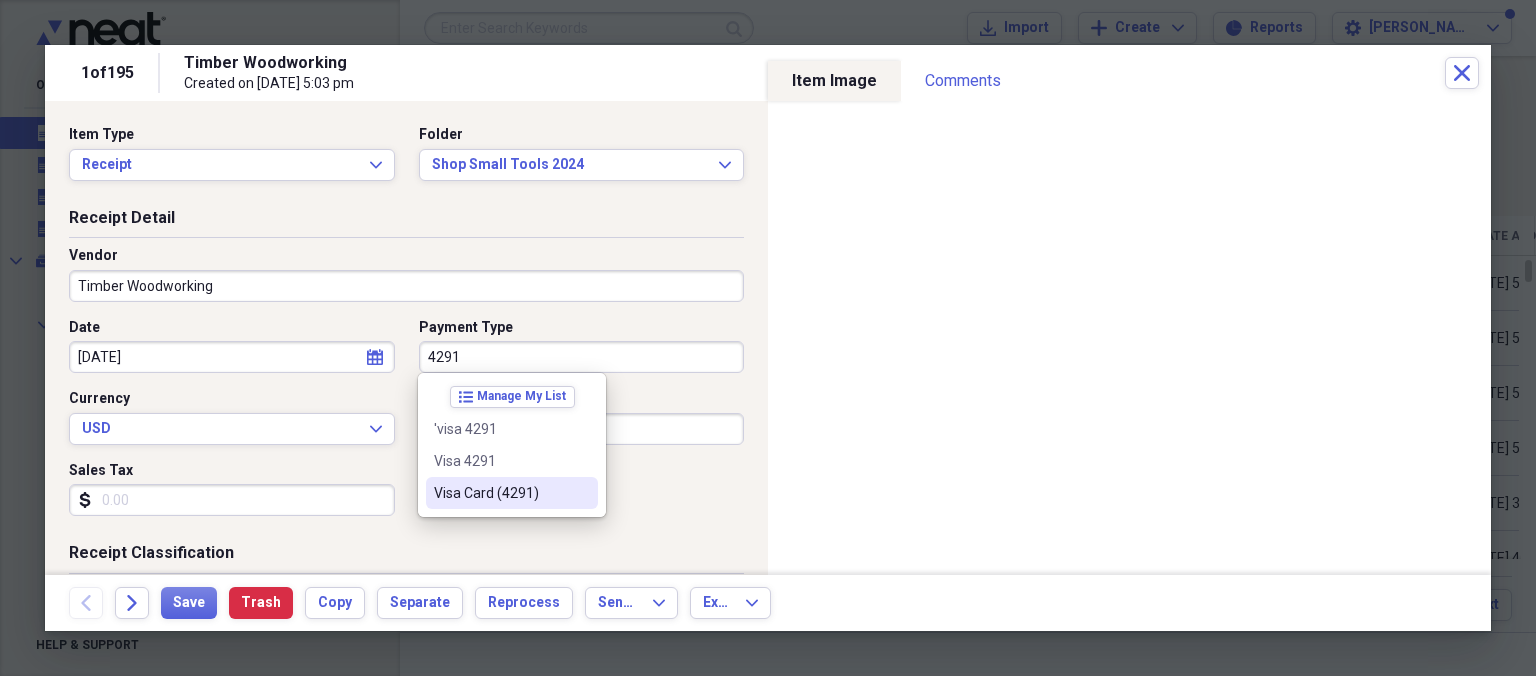 click on "Visa Card (4291)" at bounding box center [500, 493] 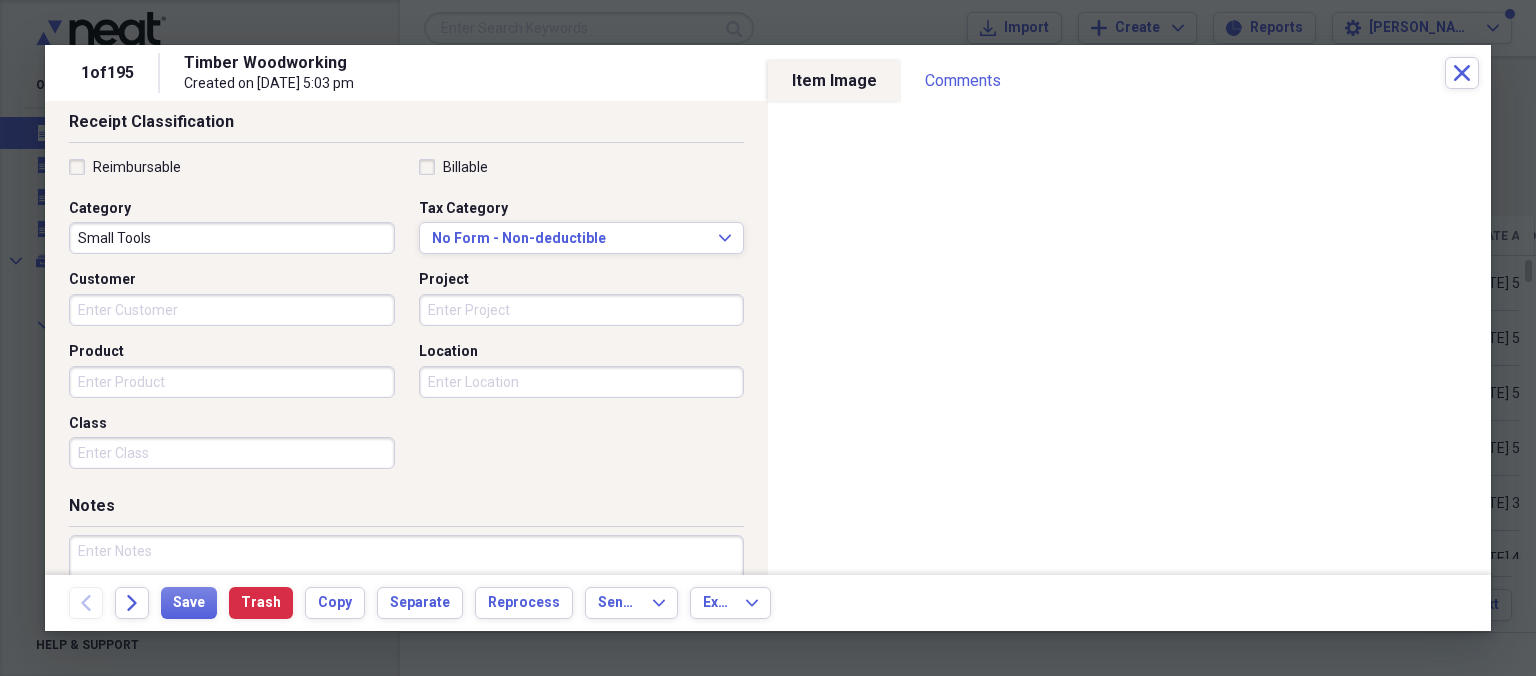 scroll, scrollTop: 430, scrollLeft: 0, axis: vertical 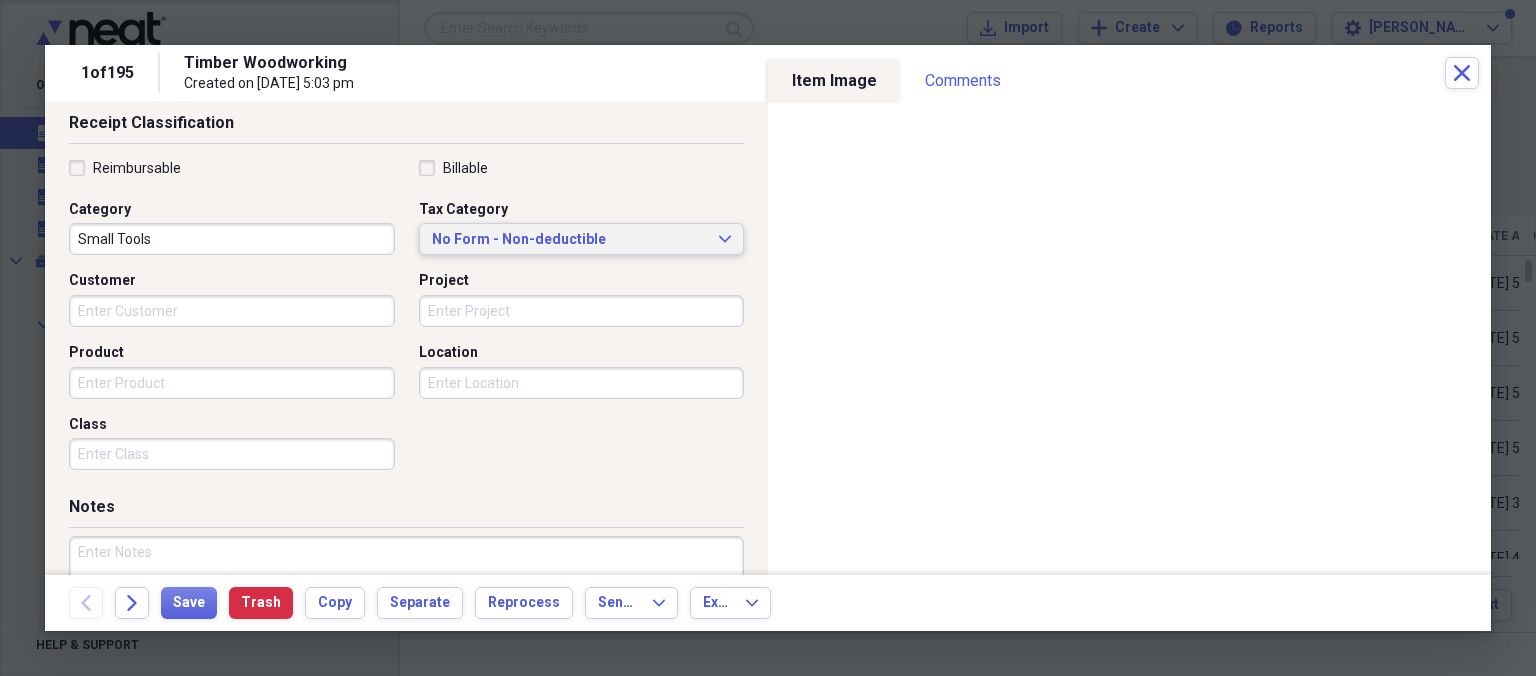 click on "No Form - Non-deductible" at bounding box center [570, 240] 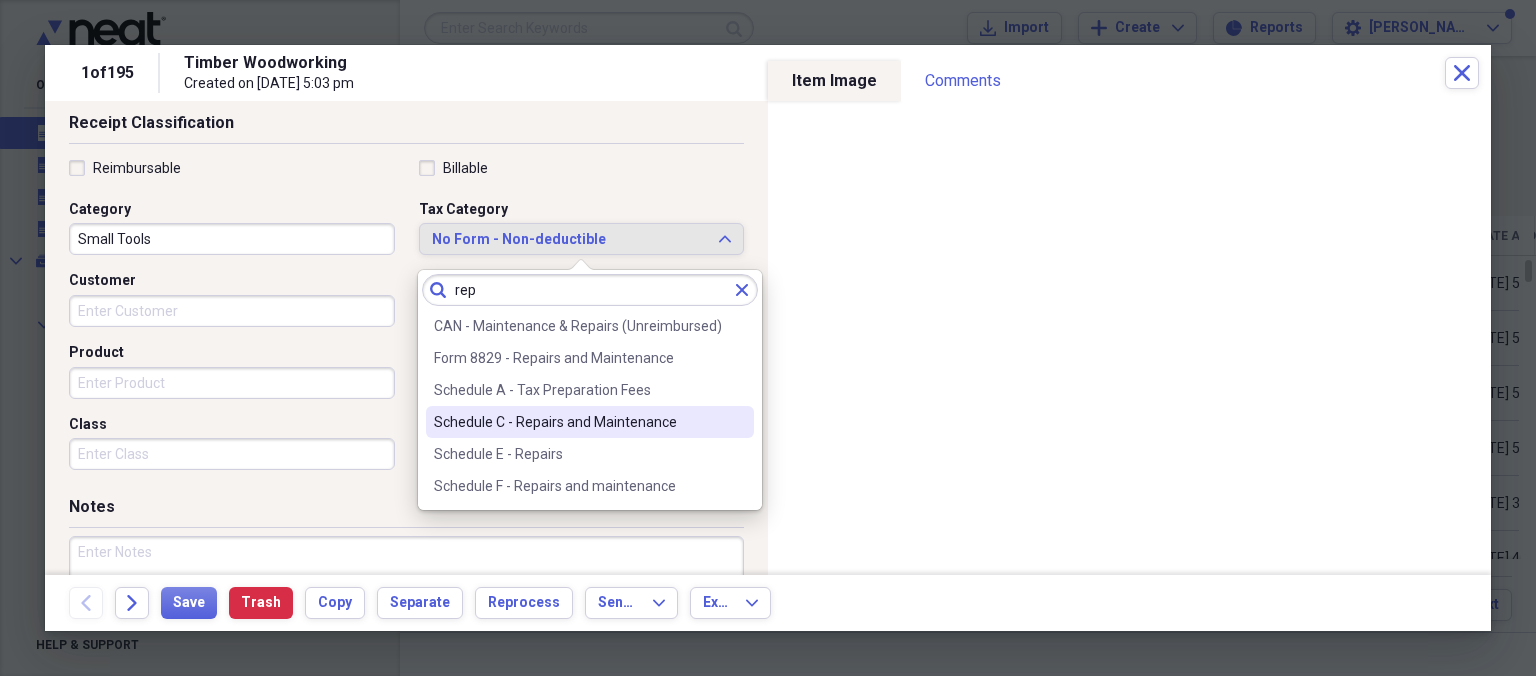 type on "rep" 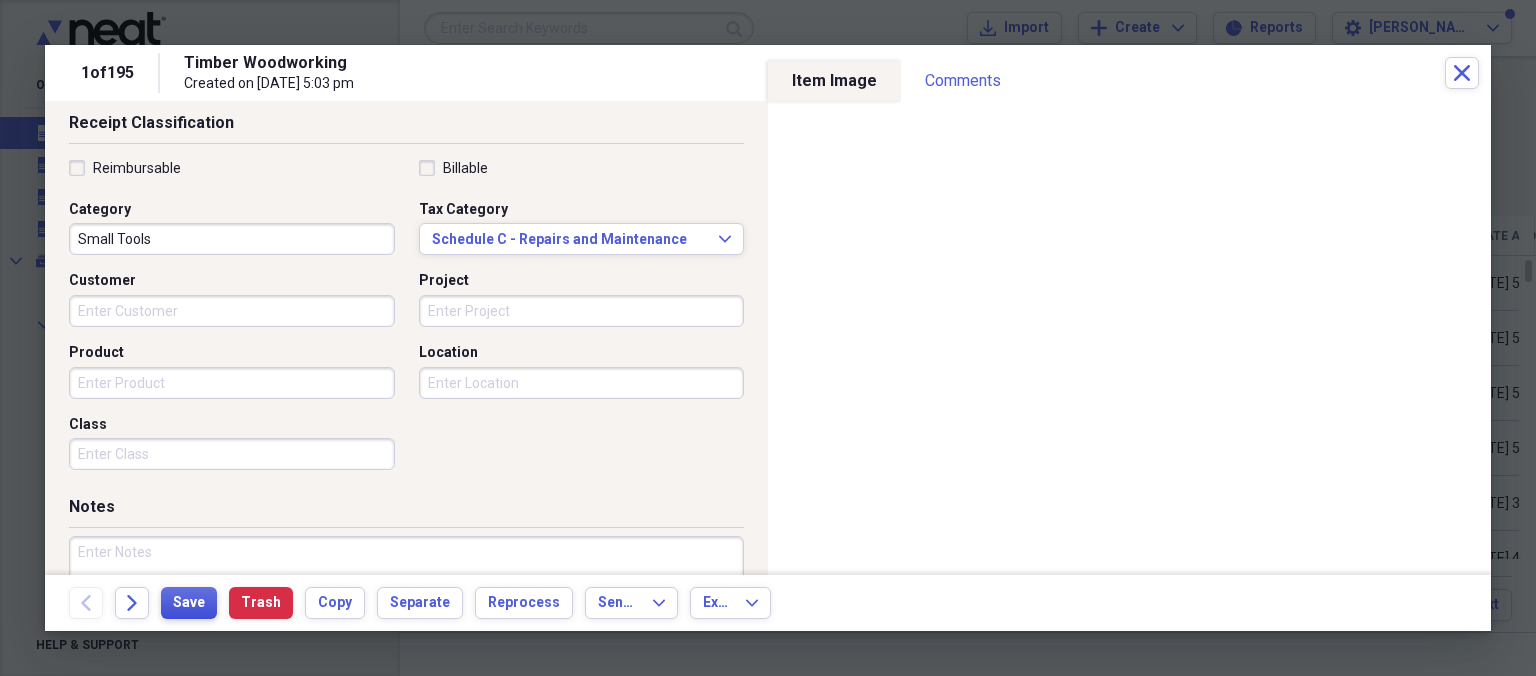 click on "Save" at bounding box center (189, 603) 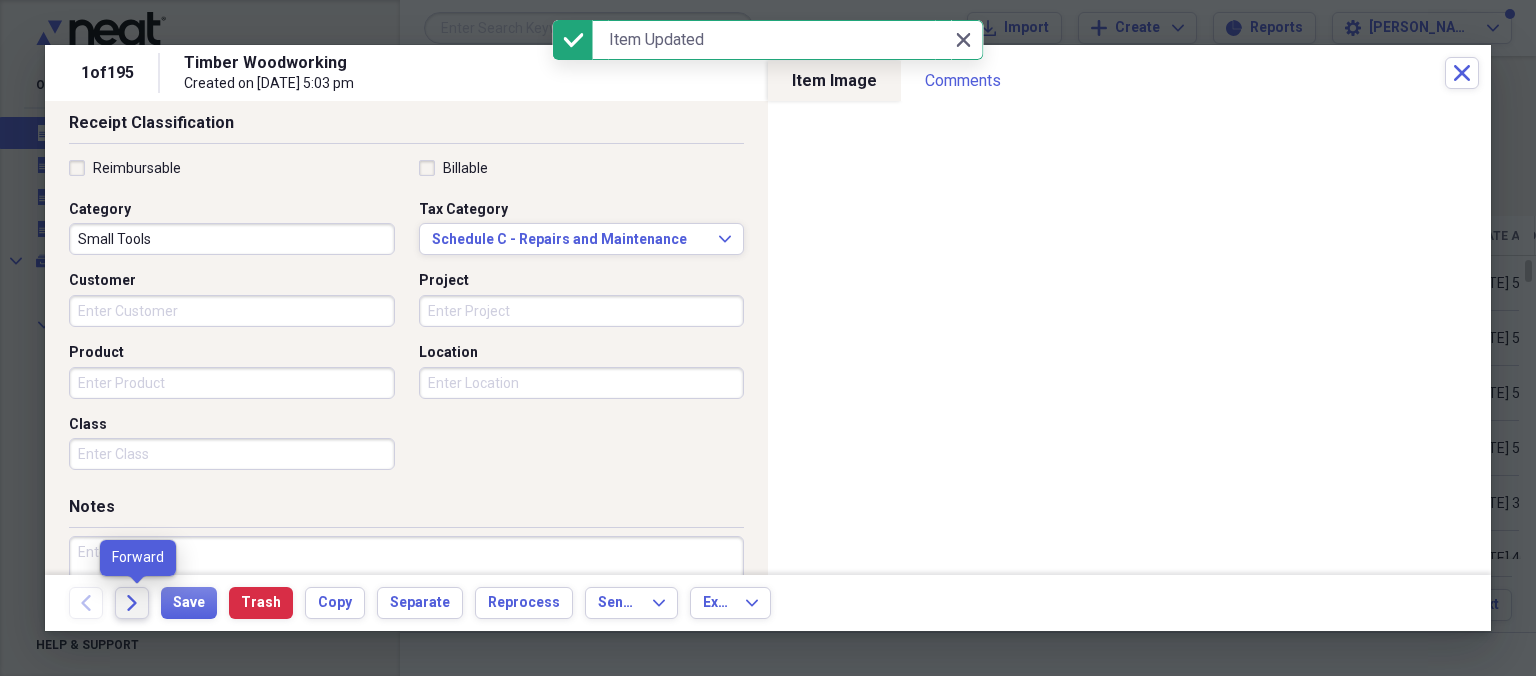 click on "Forward" 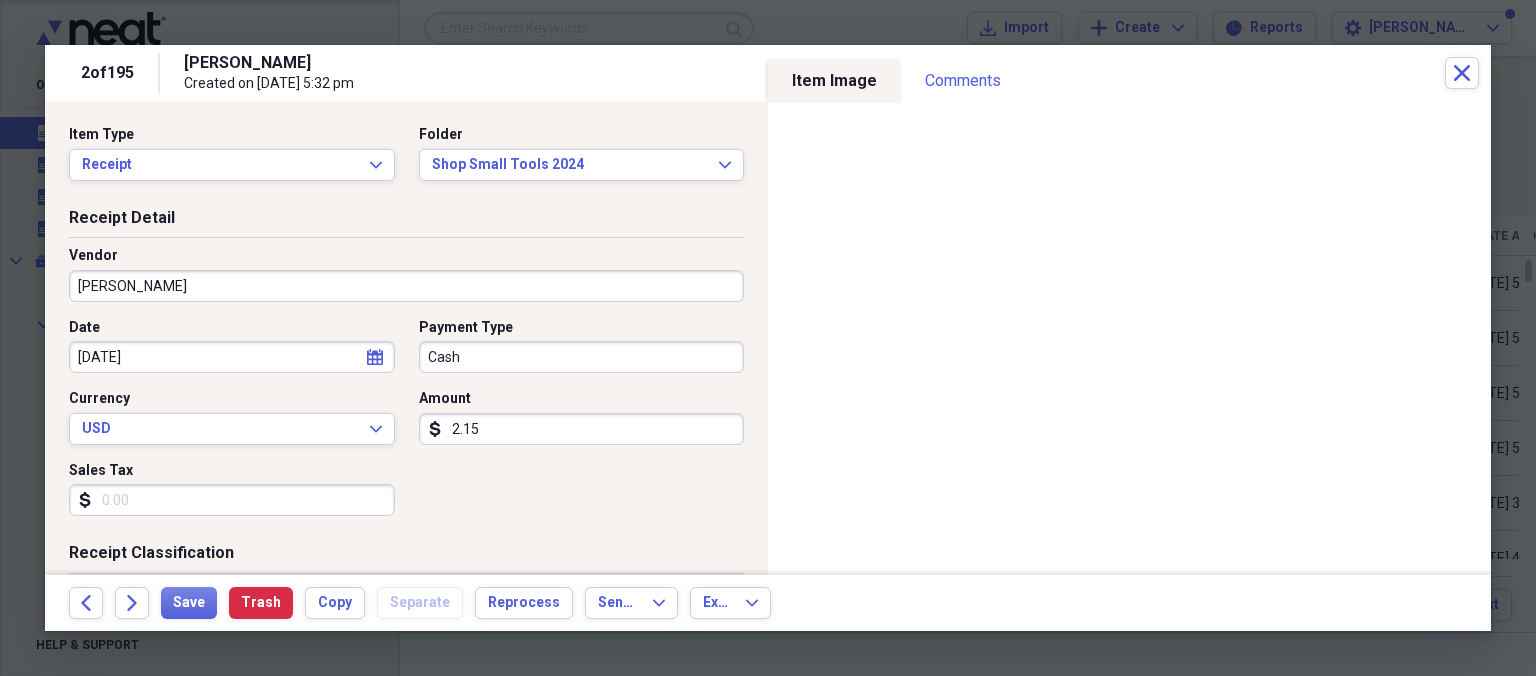 click on "[PERSON_NAME]" at bounding box center (406, 286) 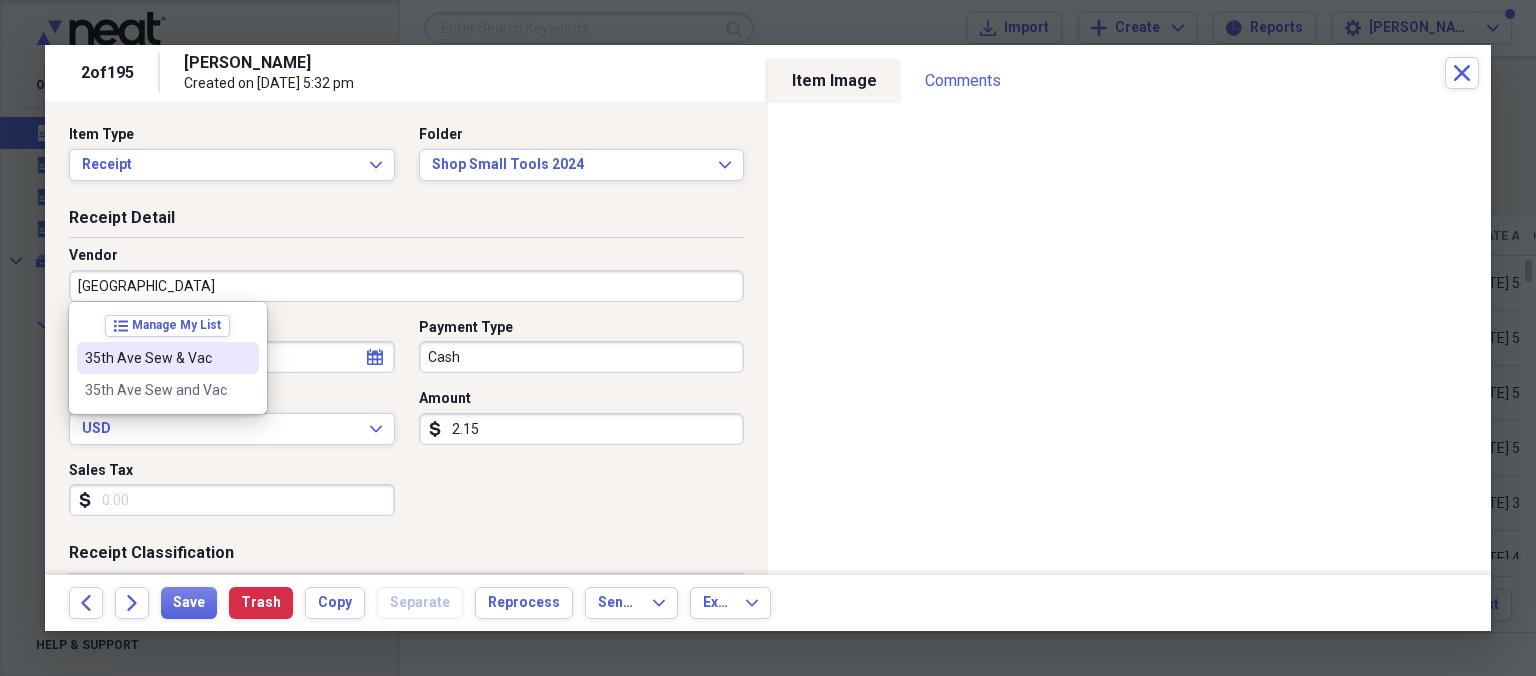 click on "35th Ave Sew & Vac" at bounding box center [156, 358] 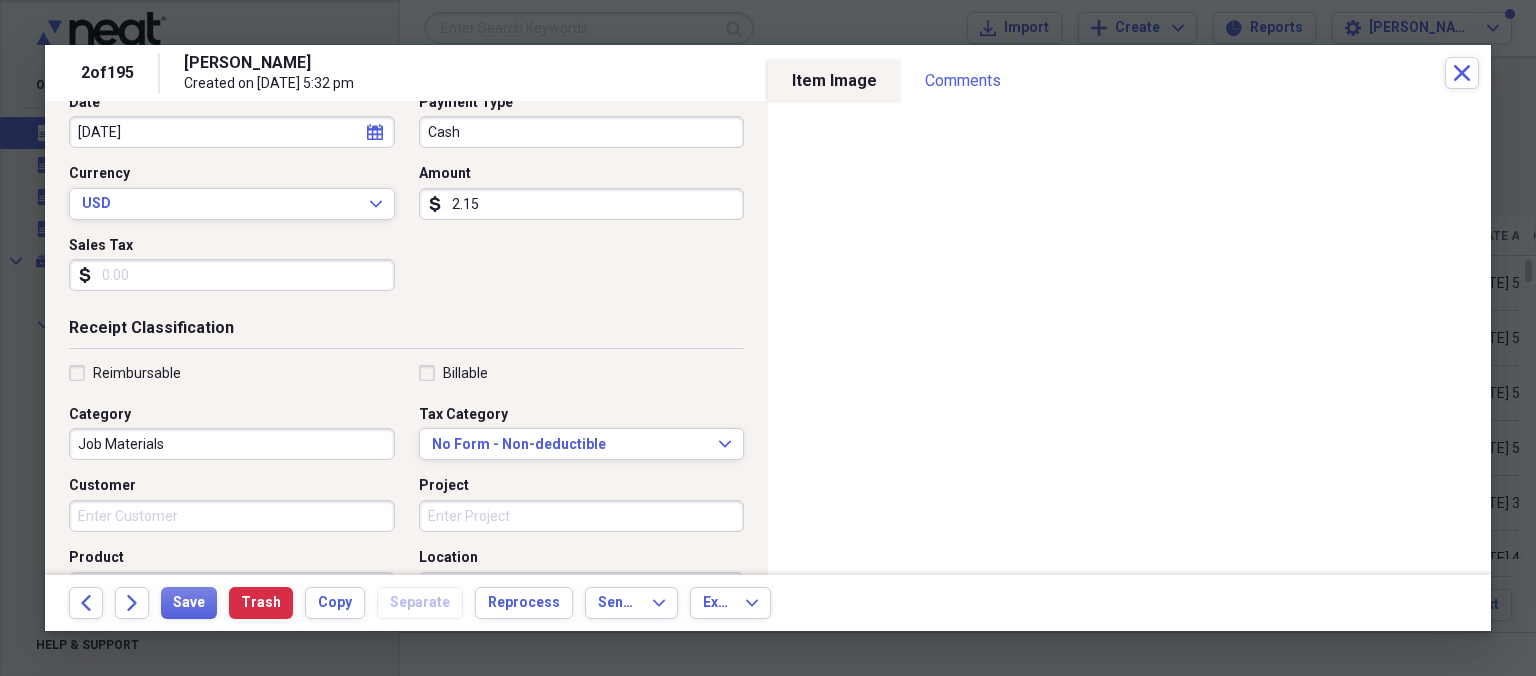 scroll, scrollTop: 230, scrollLeft: 0, axis: vertical 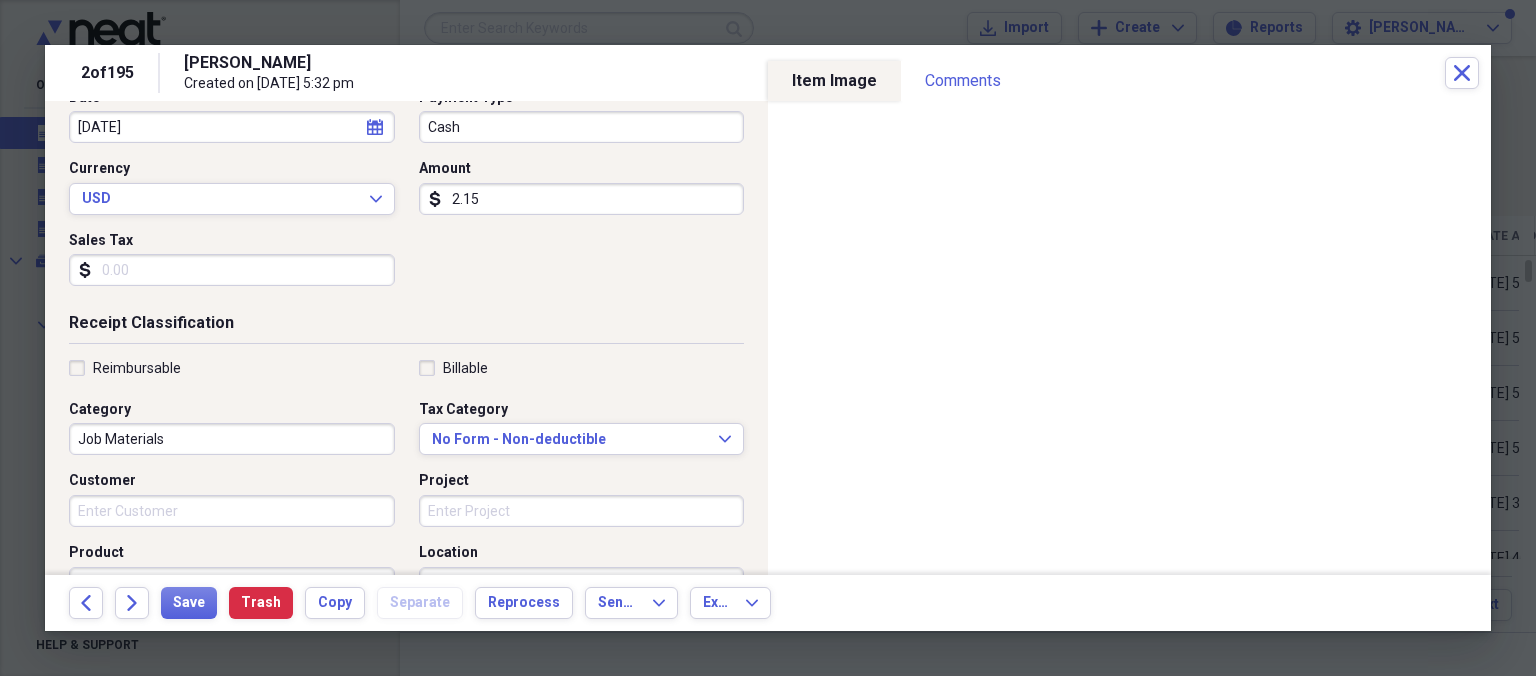 click on "Job Materials" at bounding box center [232, 439] 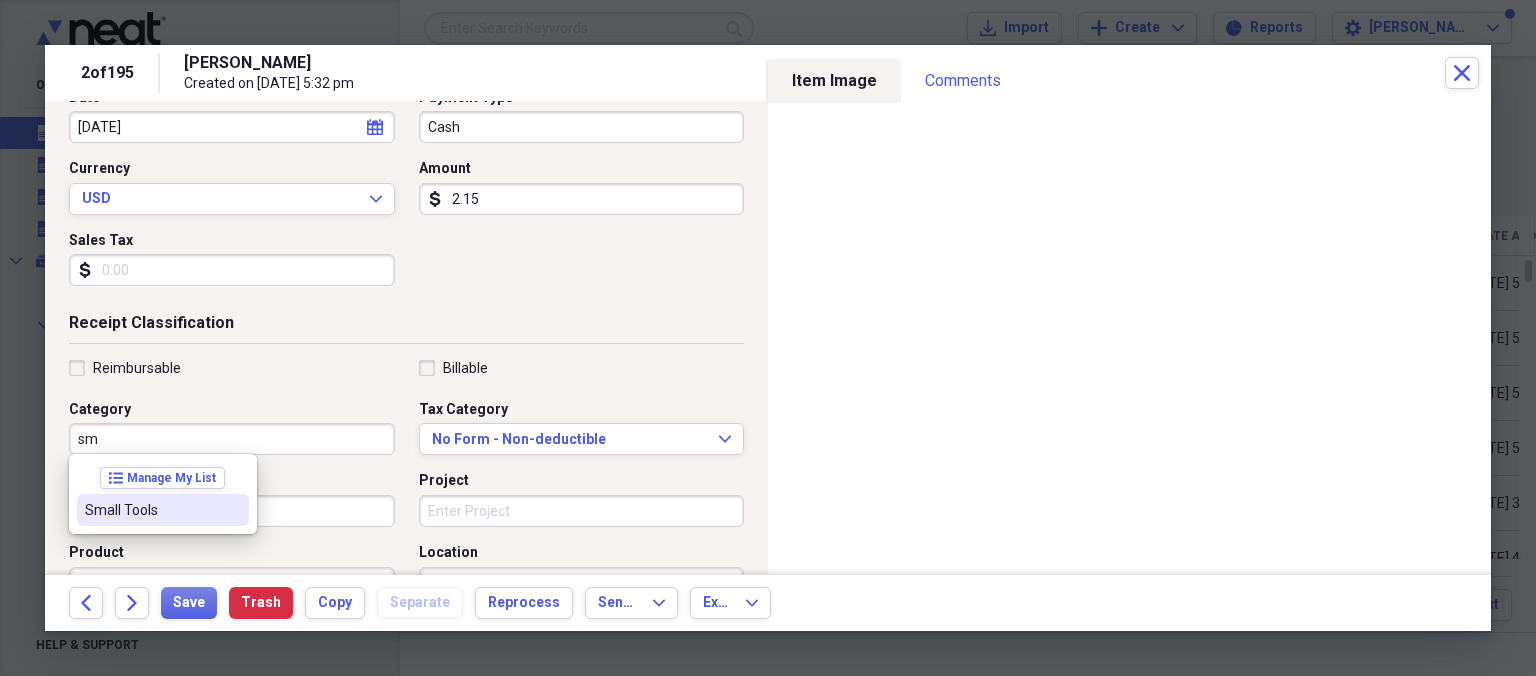 click on "Small Tools" at bounding box center [151, 510] 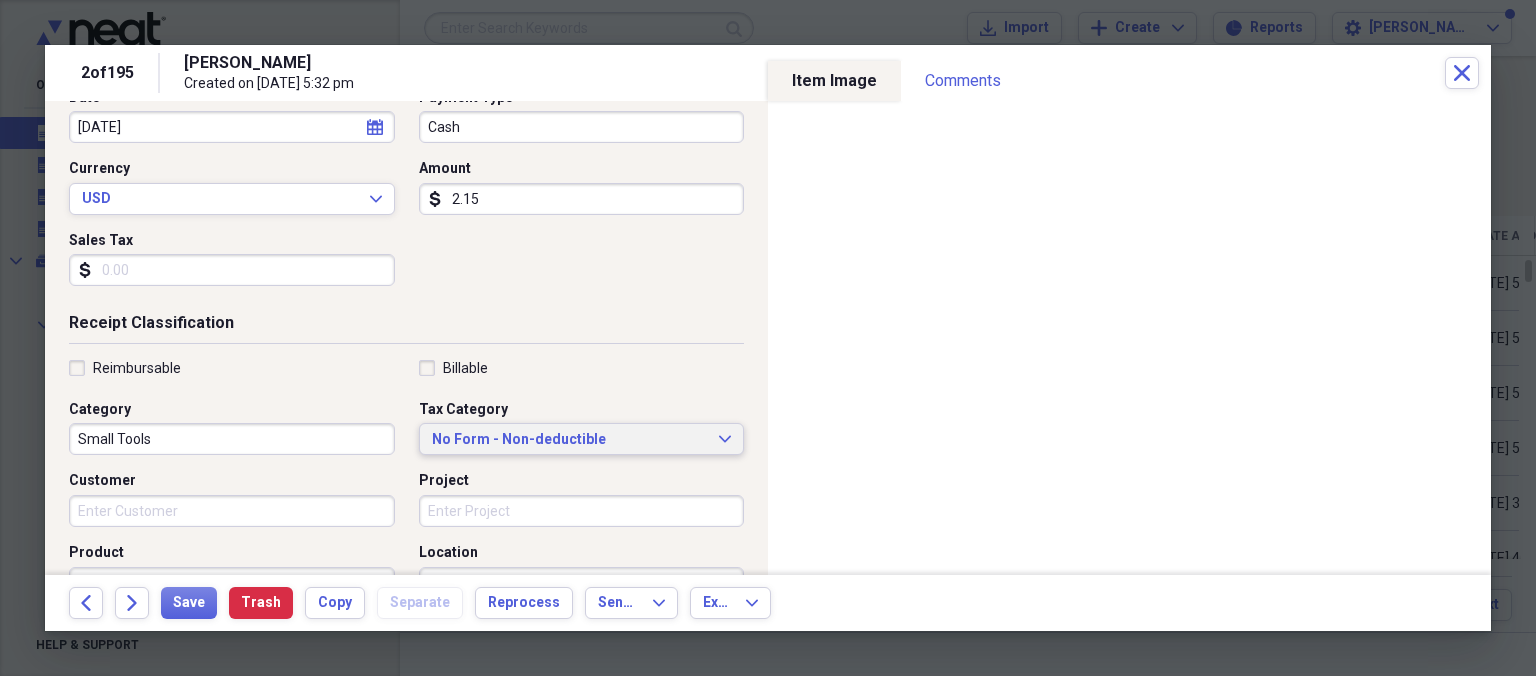 click on "No Form - Non-deductible" at bounding box center (570, 440) 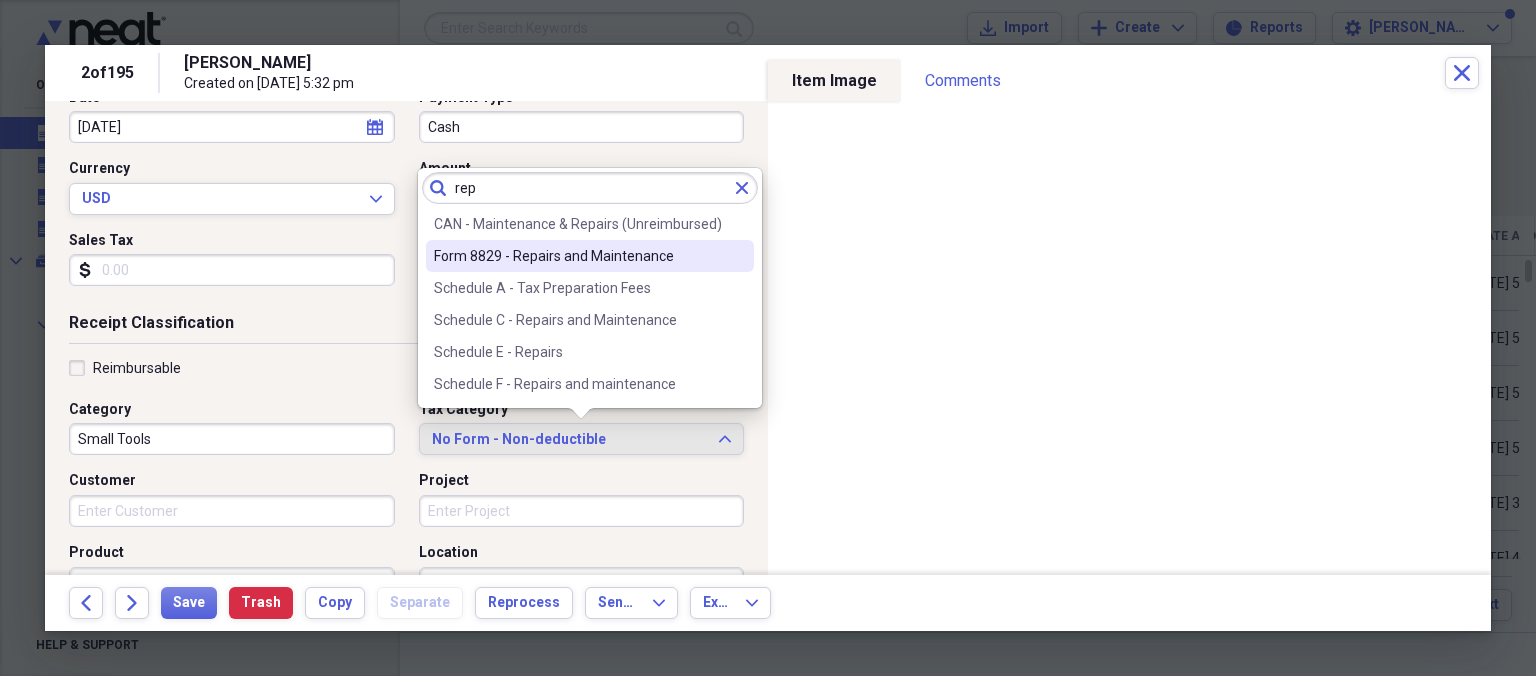 type on "rep" 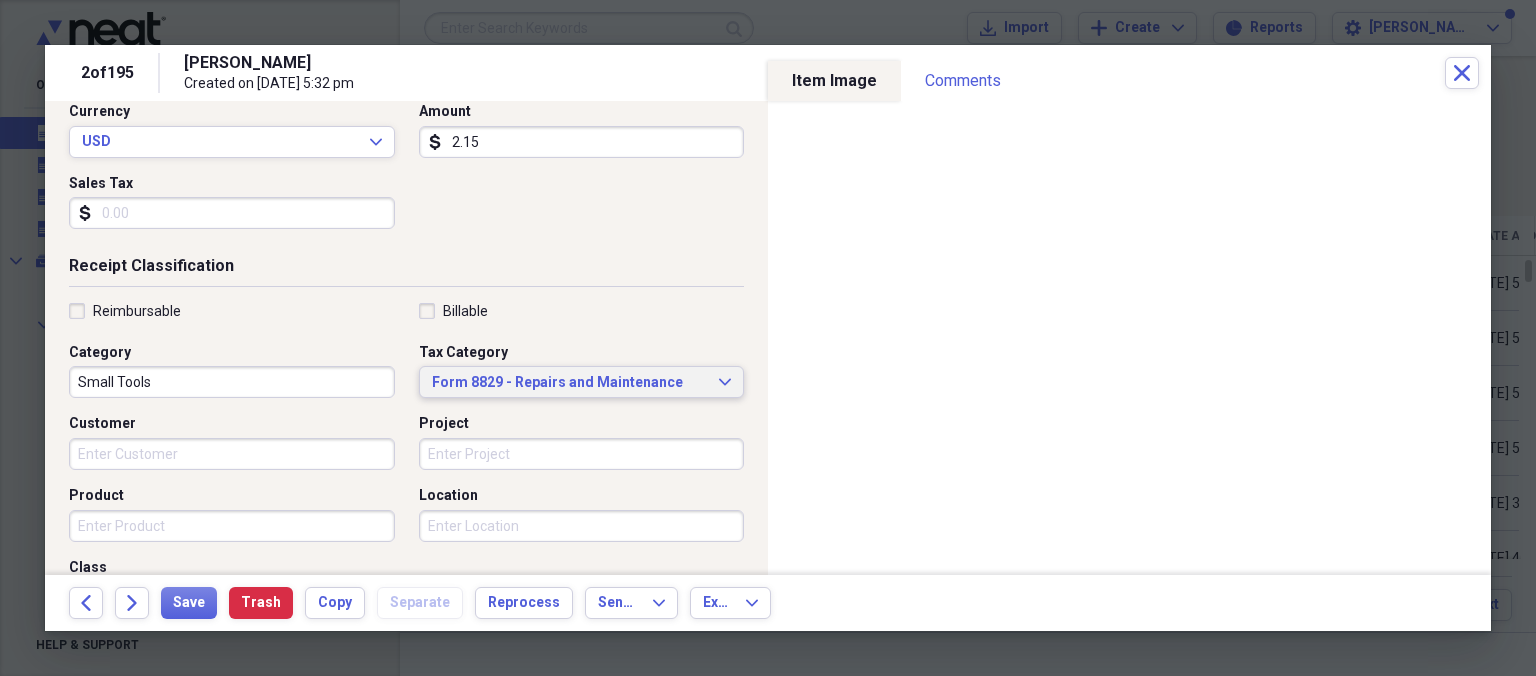 scroll, scrollTop: 546, scrollLeft: 0, axis: vertical 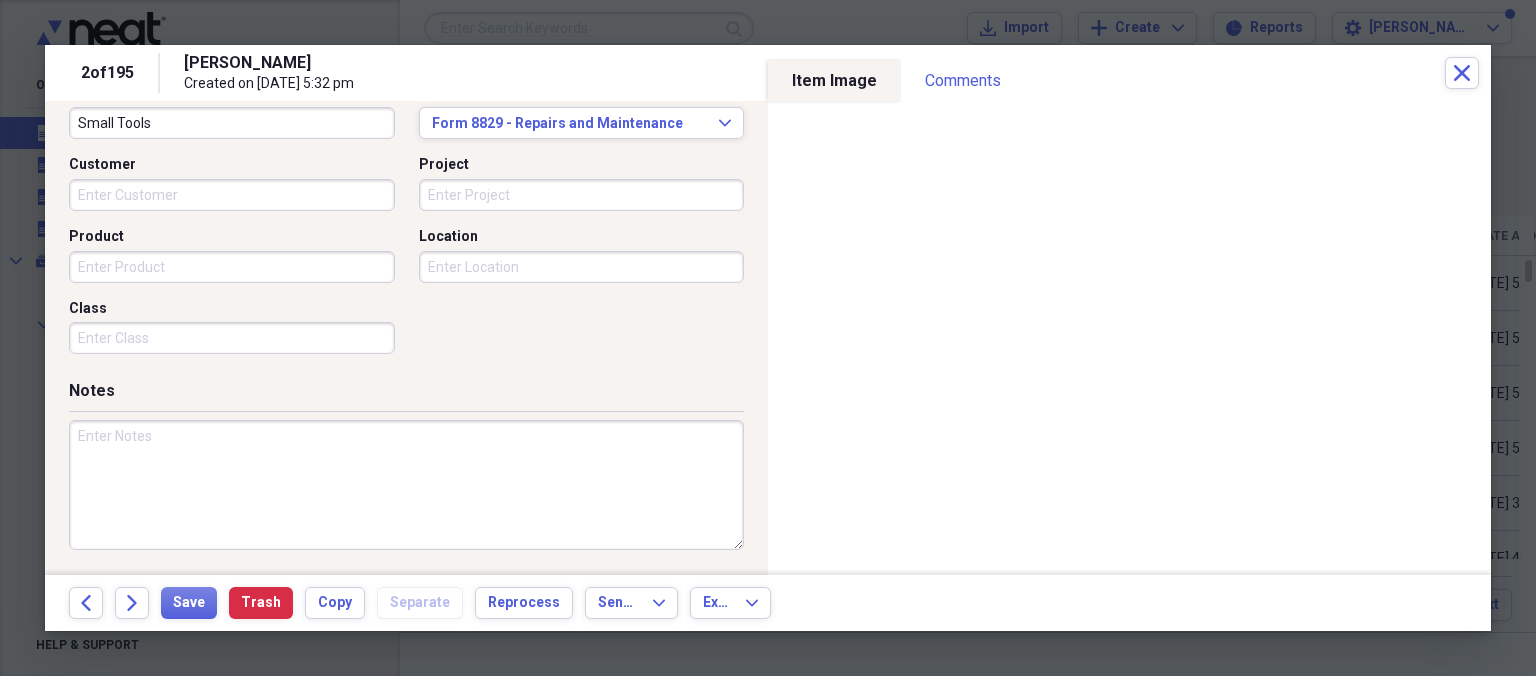 click at bounding box center [406, 485] 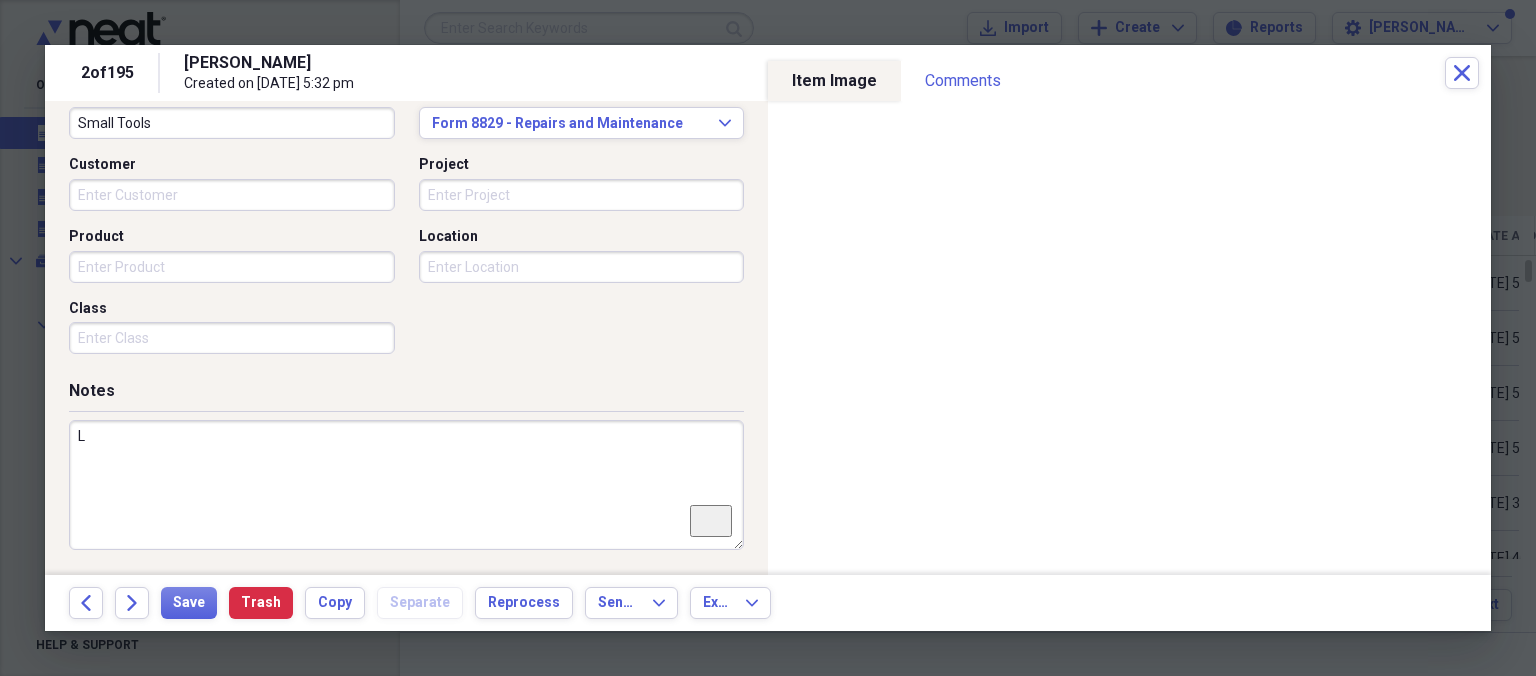 click at bounding box center [768, 338] 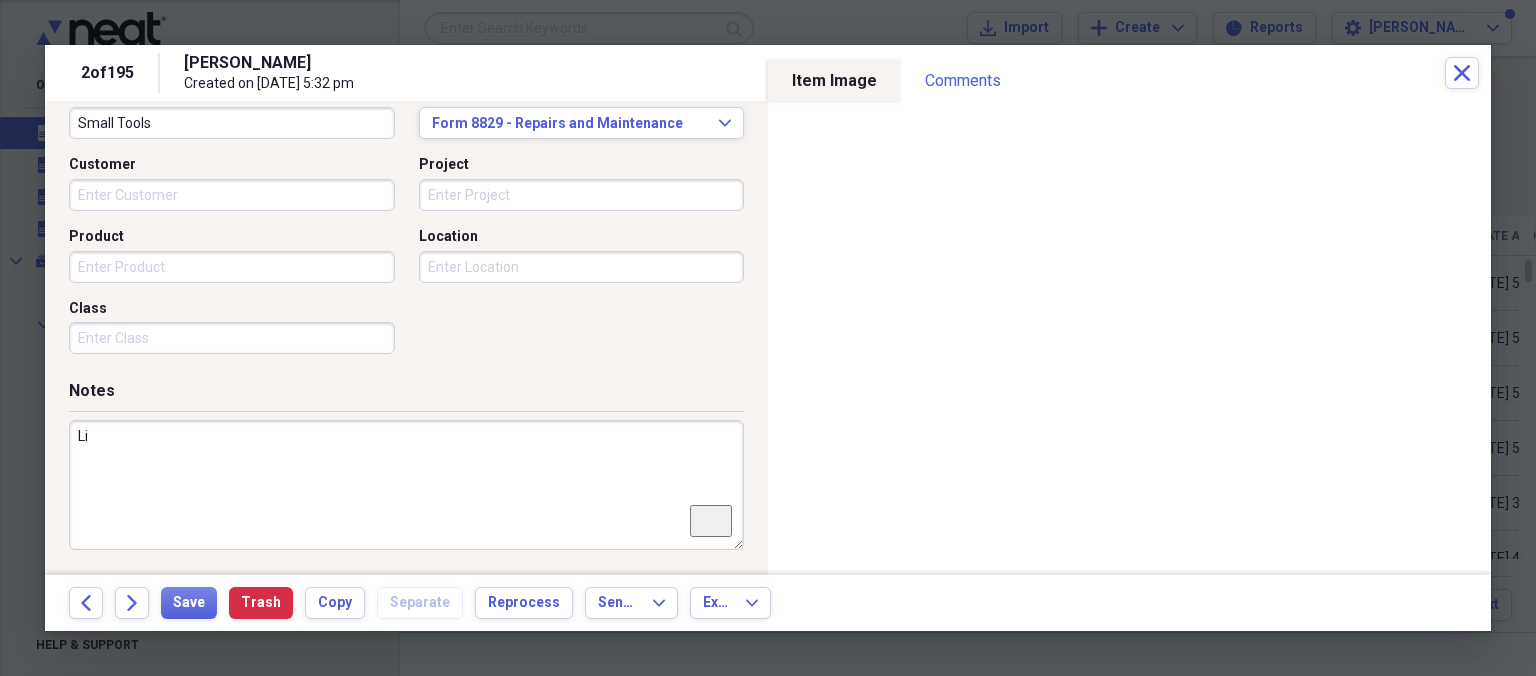 click on "L" at bounding box center [406, 485] 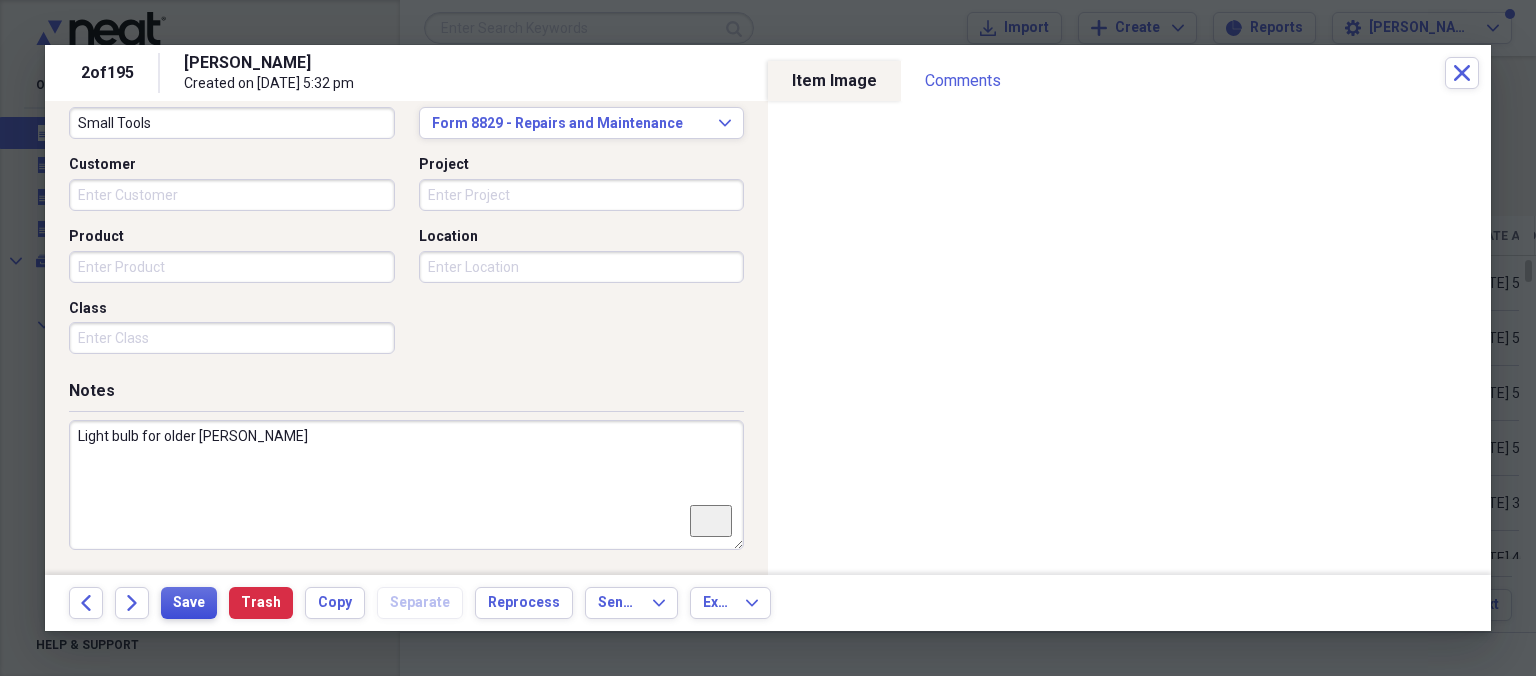 type on "Light bulb for older Bernina" 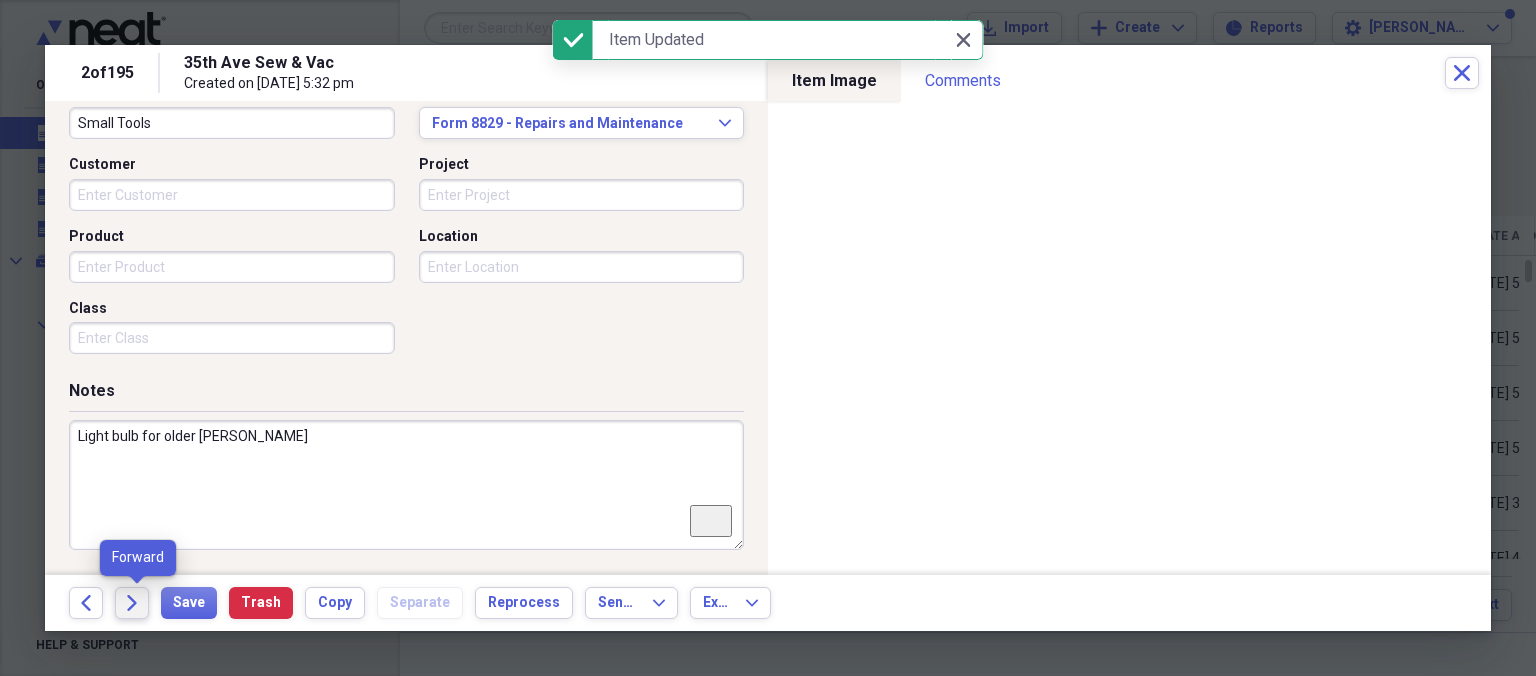 click on "Forward" 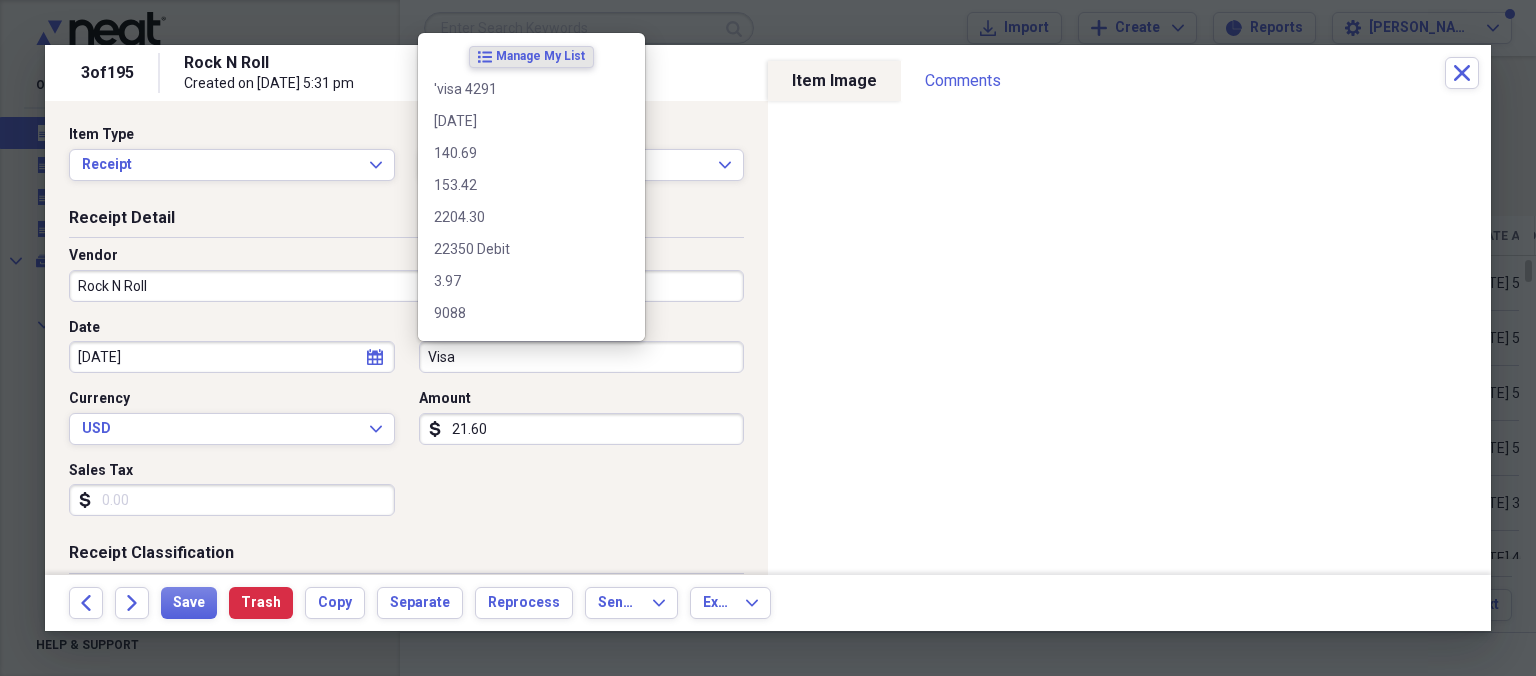 click on "Visa" at bounding box center (582, 357) 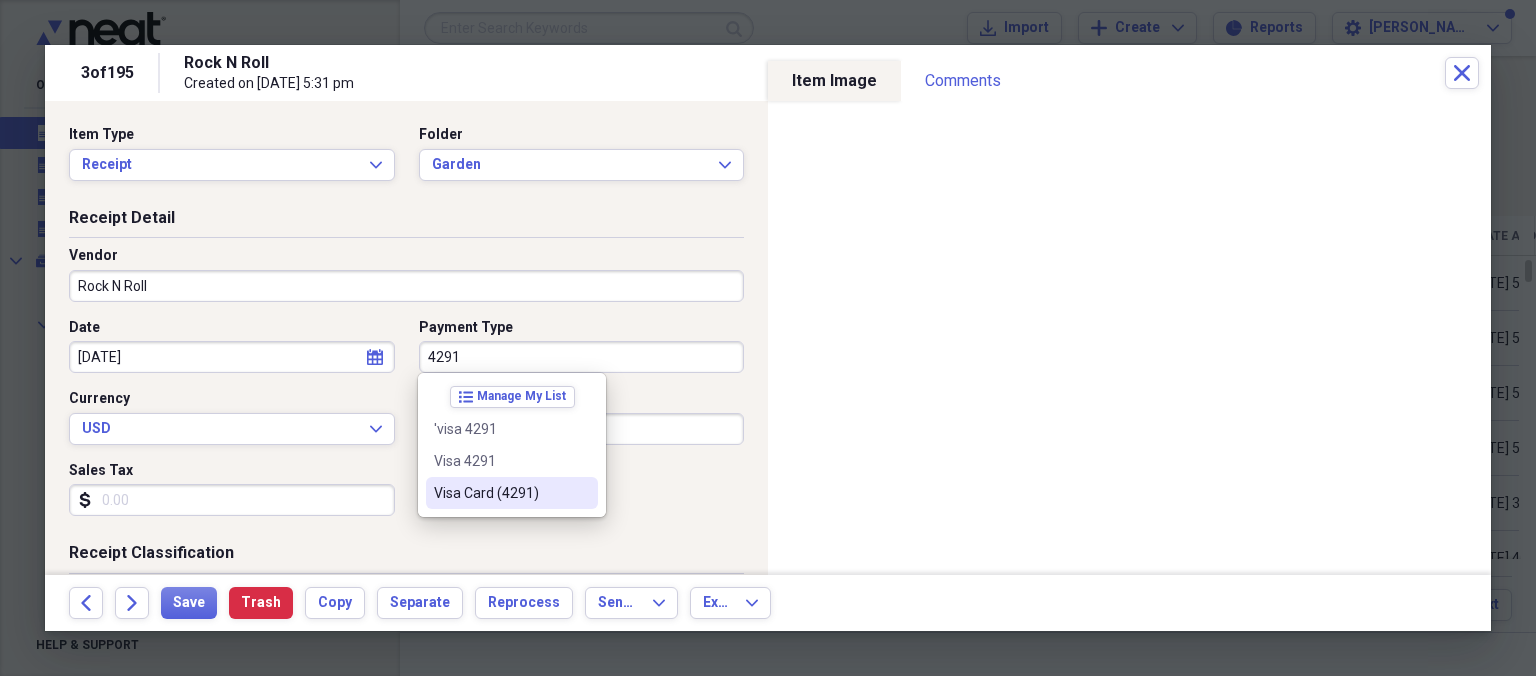 click on "Visa Card (4291)" at bounding box center [500, 493] 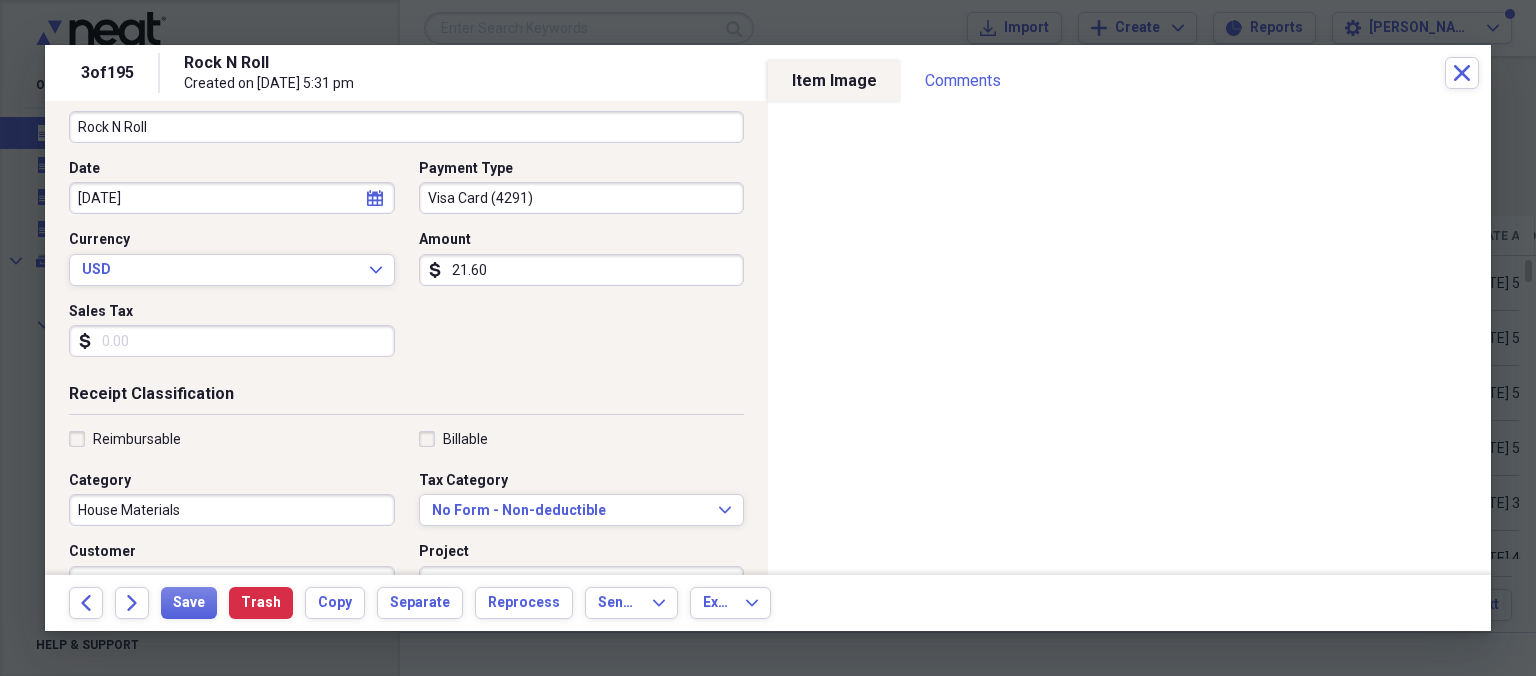 scroll, scrollTop: 230, scrollLeft: 0, axis: vertical 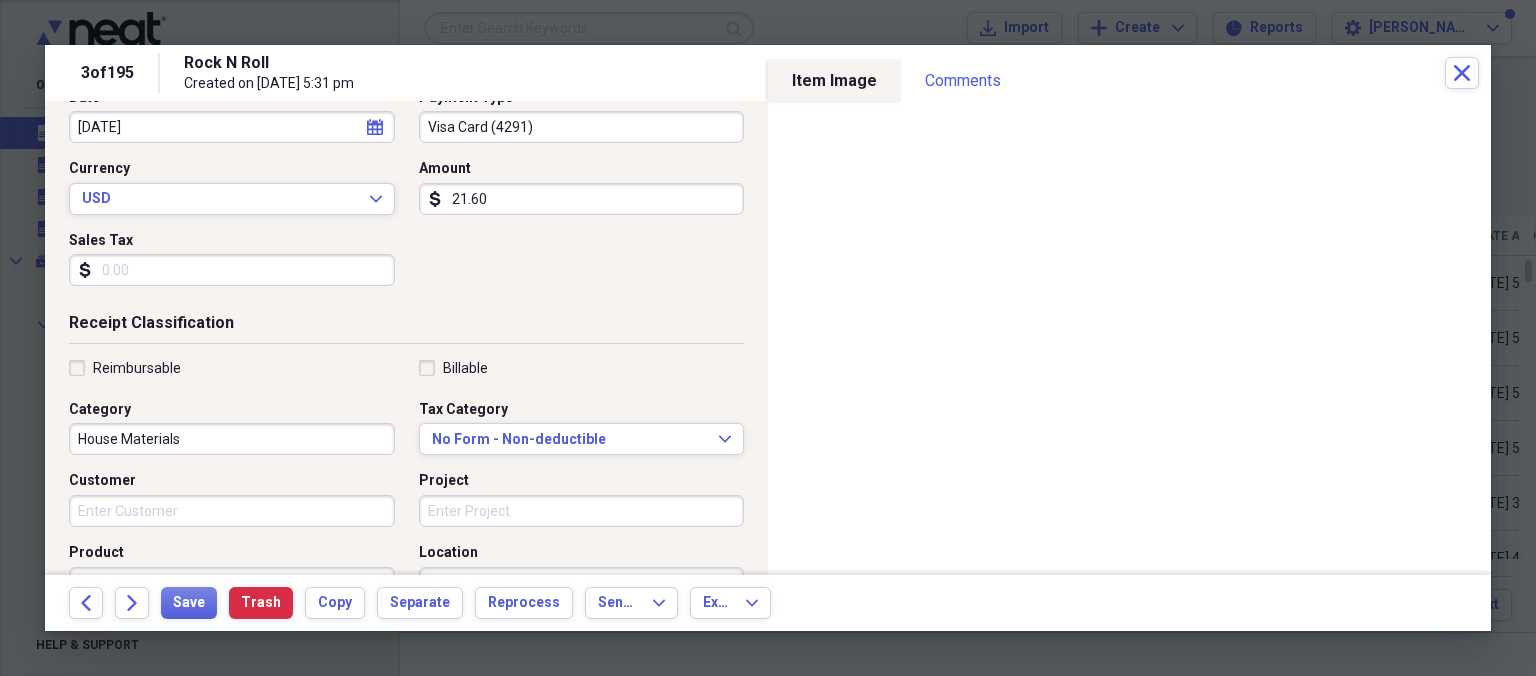 click on "House Materials" at bounding box center [232, 439] 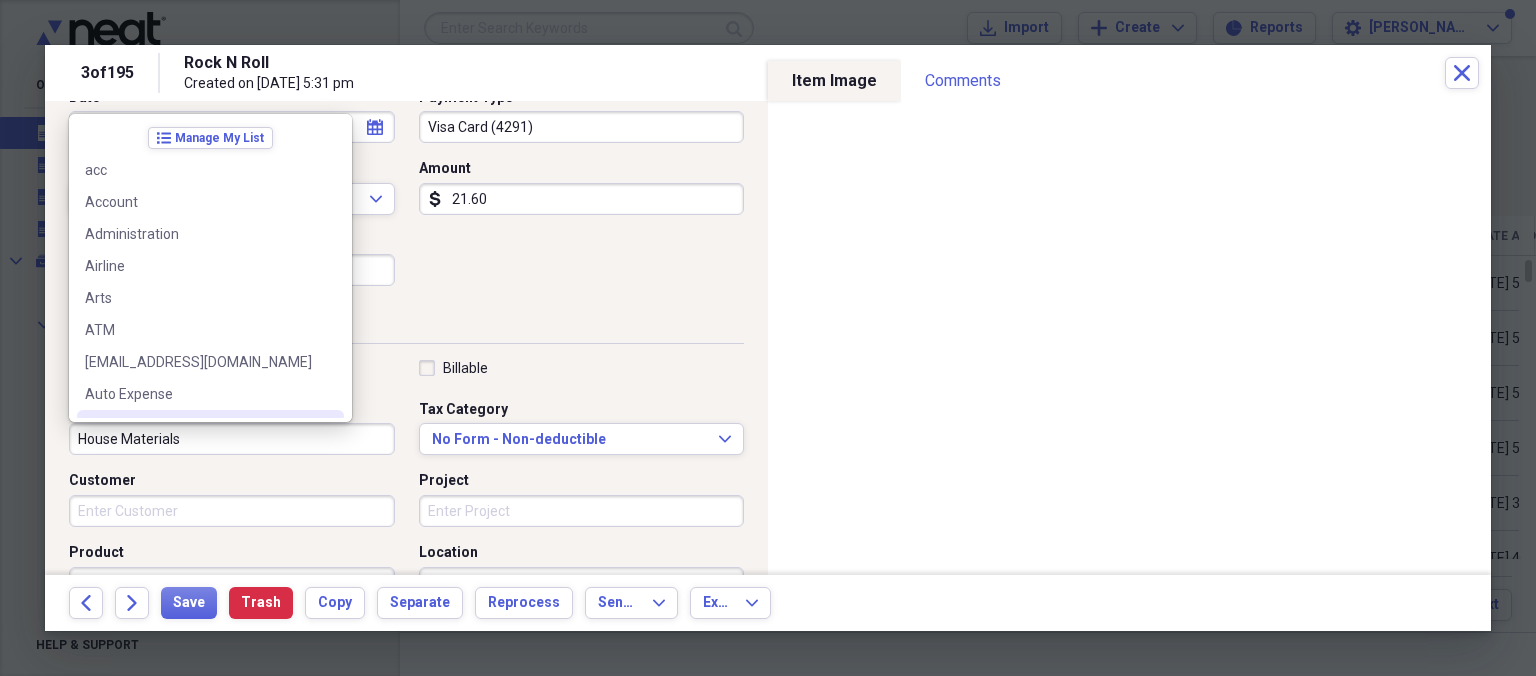 click on "Billable" at bounding box center [582, 368] 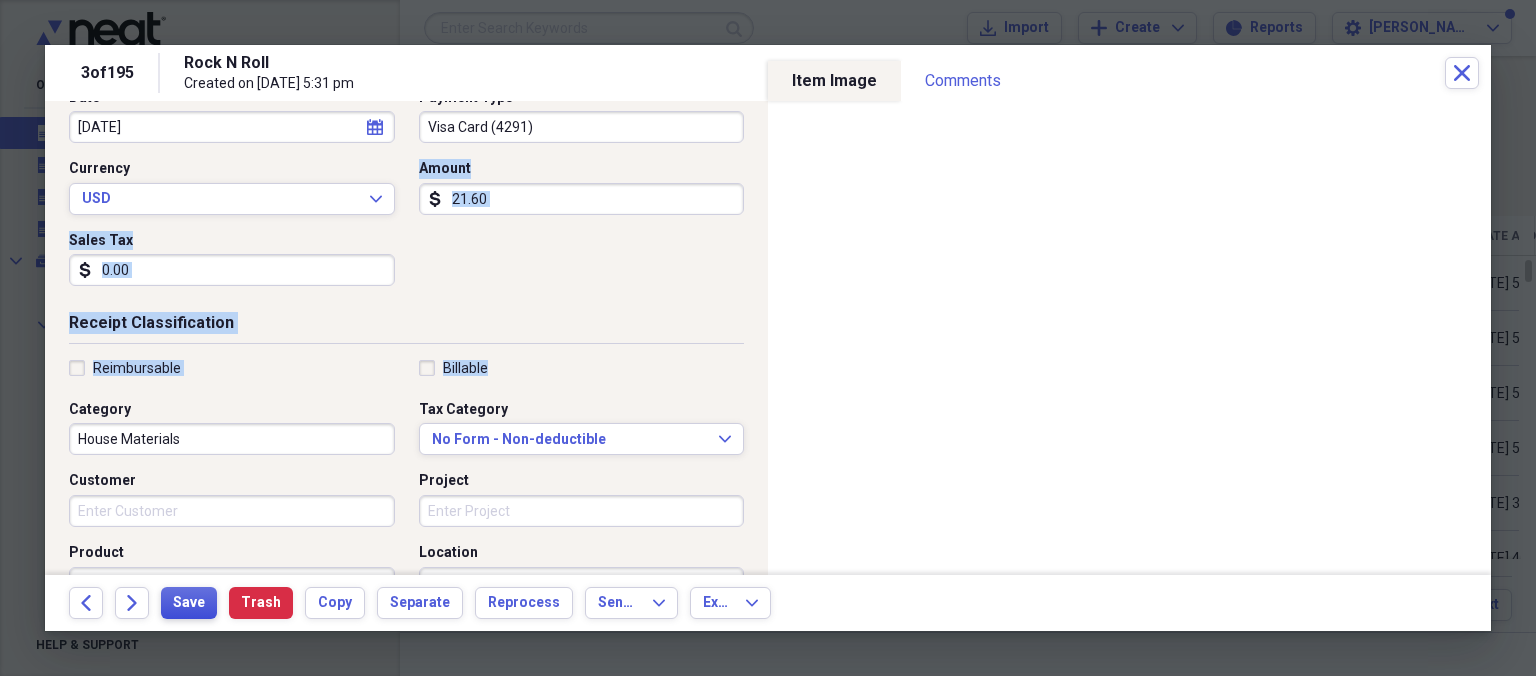click on "Save" at bounding box center (189, 603) 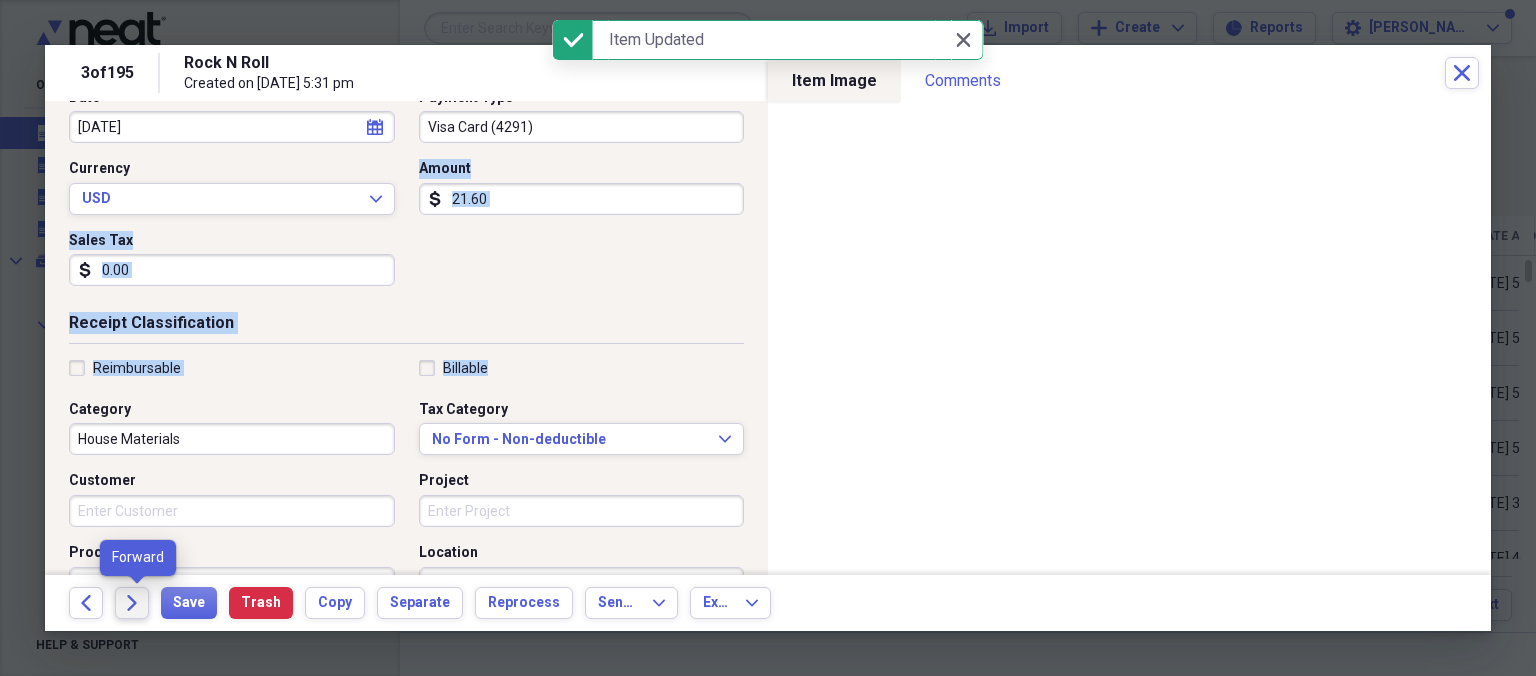 click on "Forward" at bounding box center (132, 603) 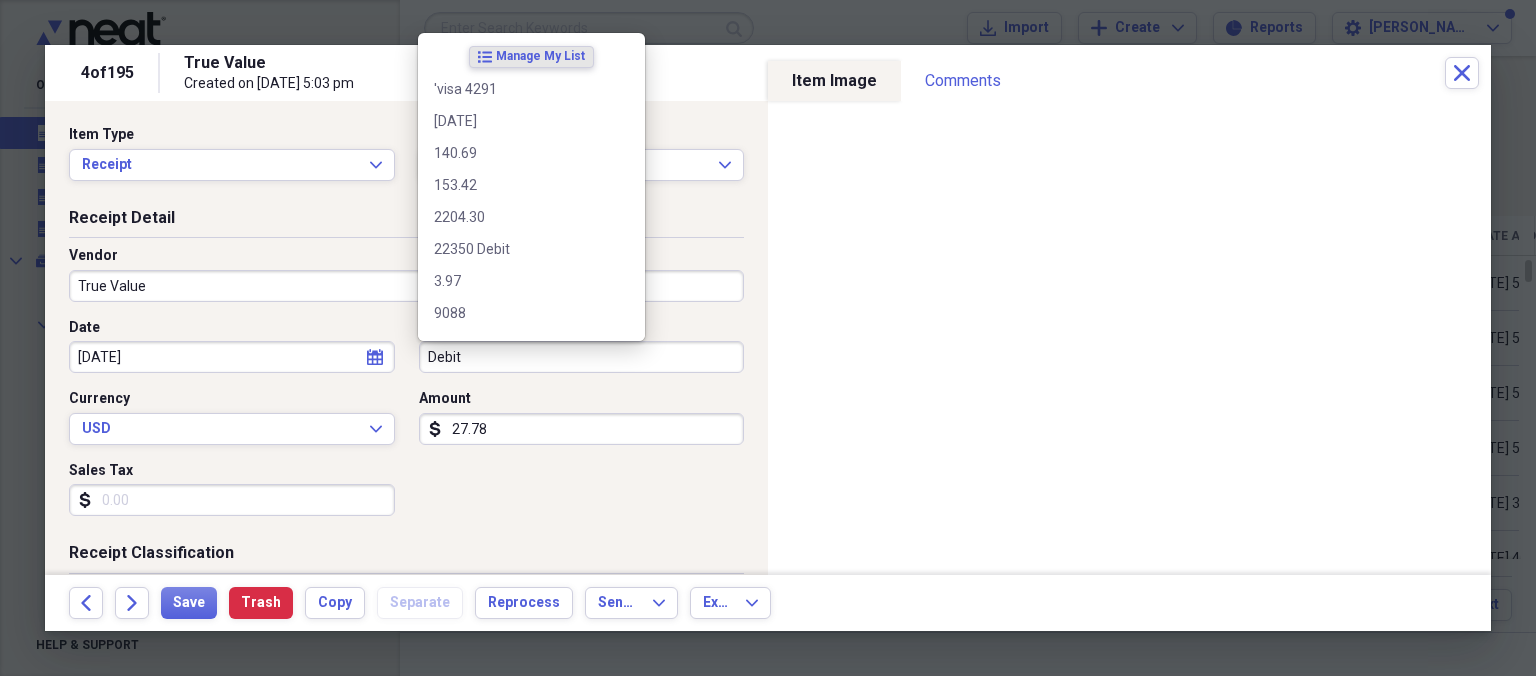 click on "Debit" at bounding box center (582, 357) 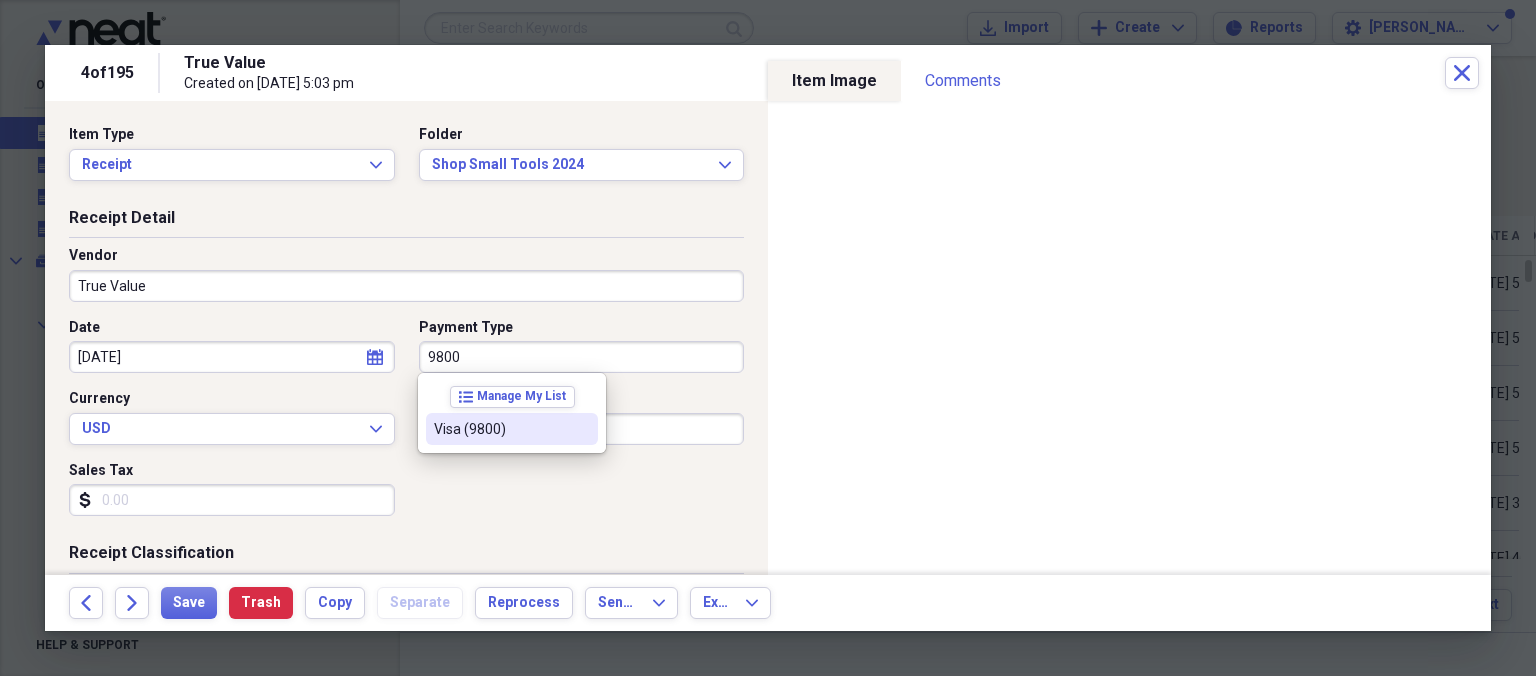 click on "Visa (9800)" at bounding box center (500, 429) 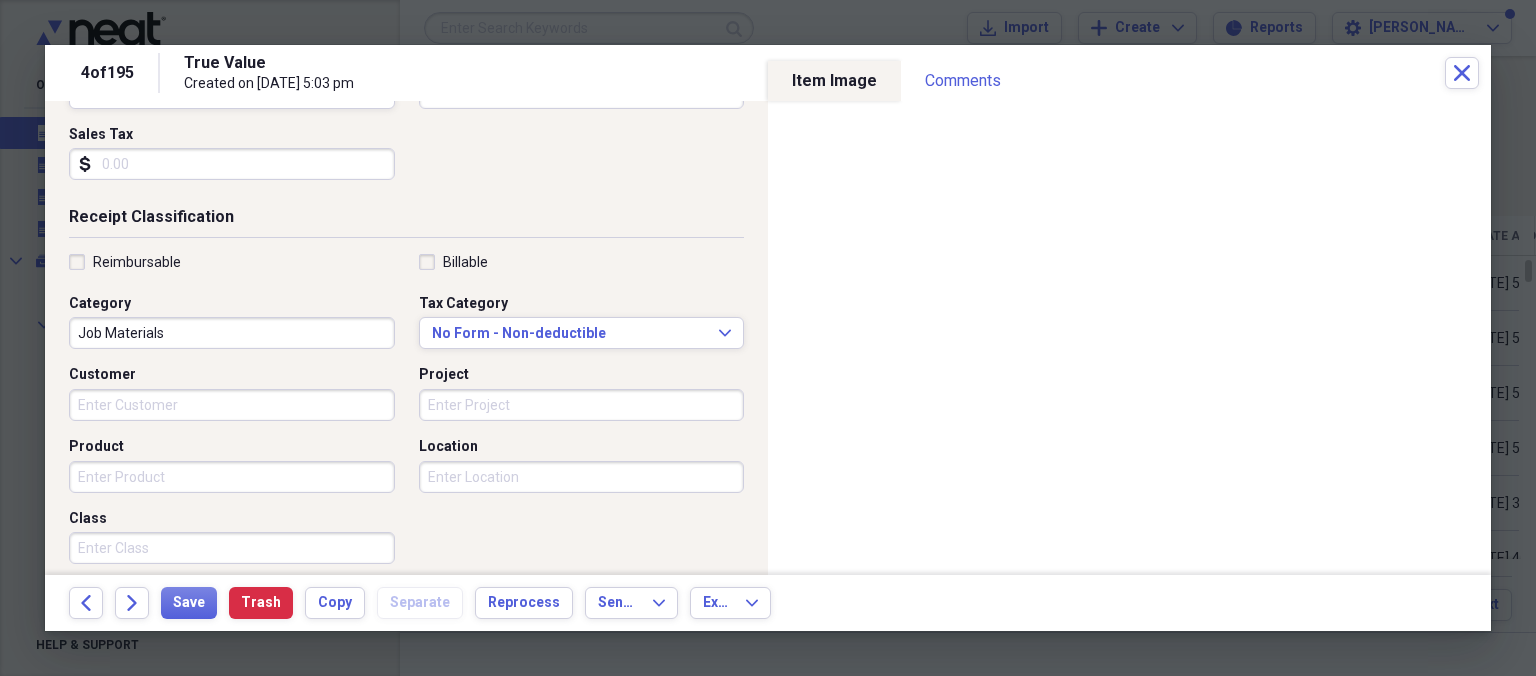 scroll, scrollTop: 346, scrollLeft: 0, axis: vertical 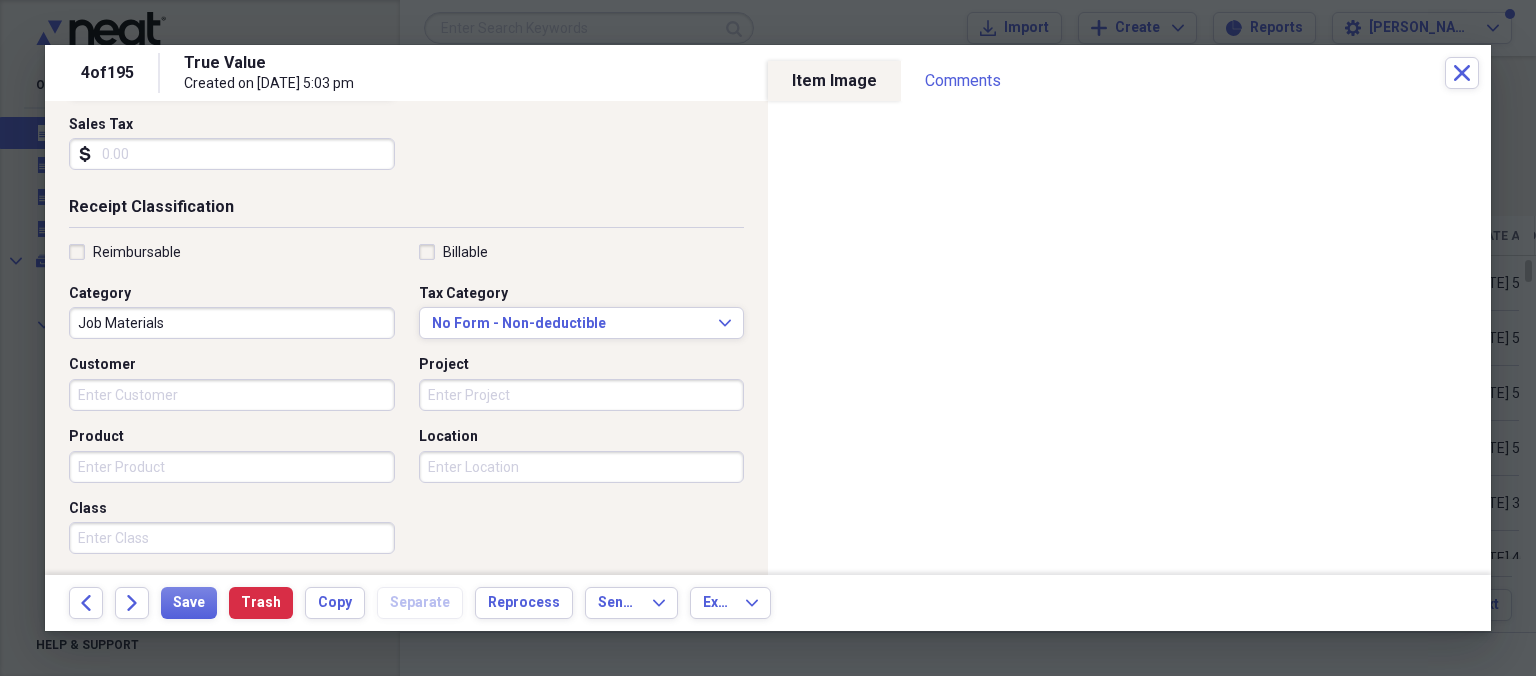 click on "Job Materials" at bounding box center [232, 323] 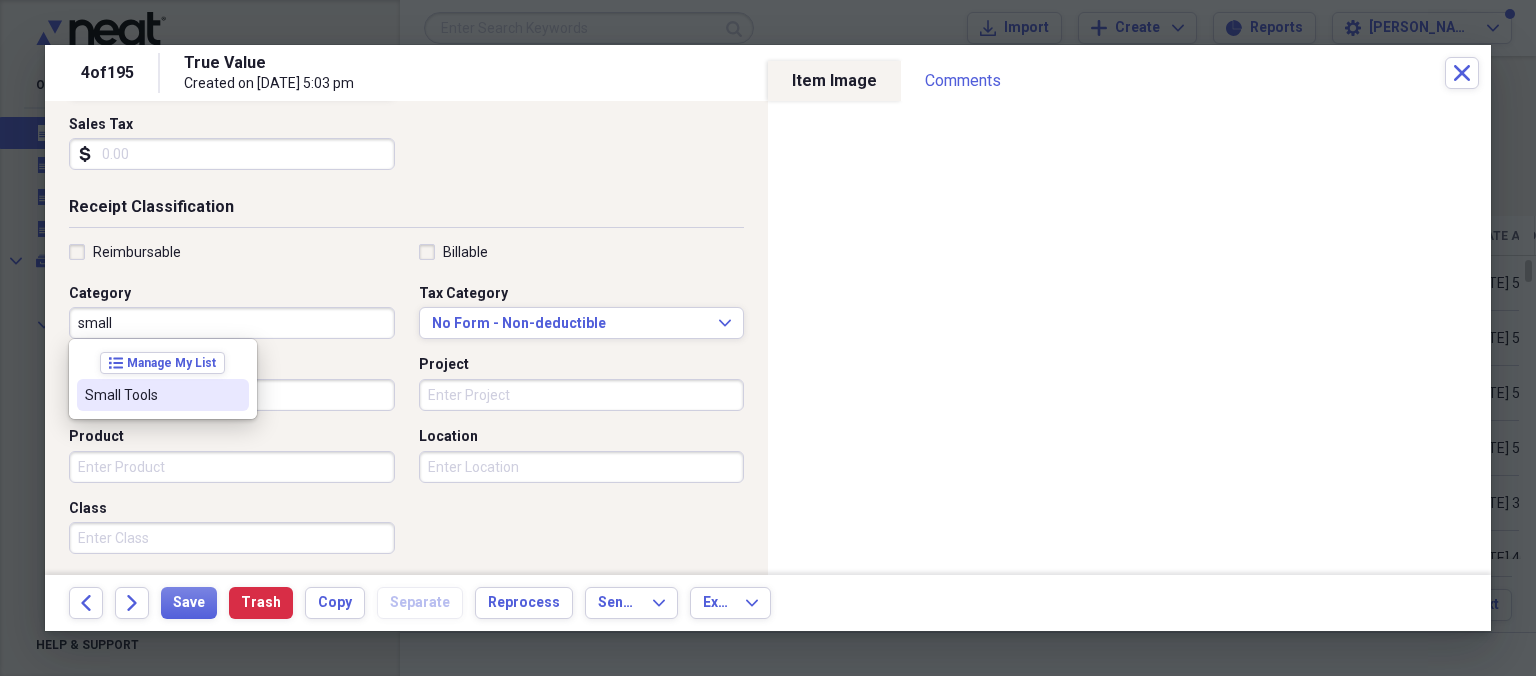 drag, startPoint x: 173, startPoint y: 400, endPoint x: 167, endPoint y: 409, distance: 10.816654 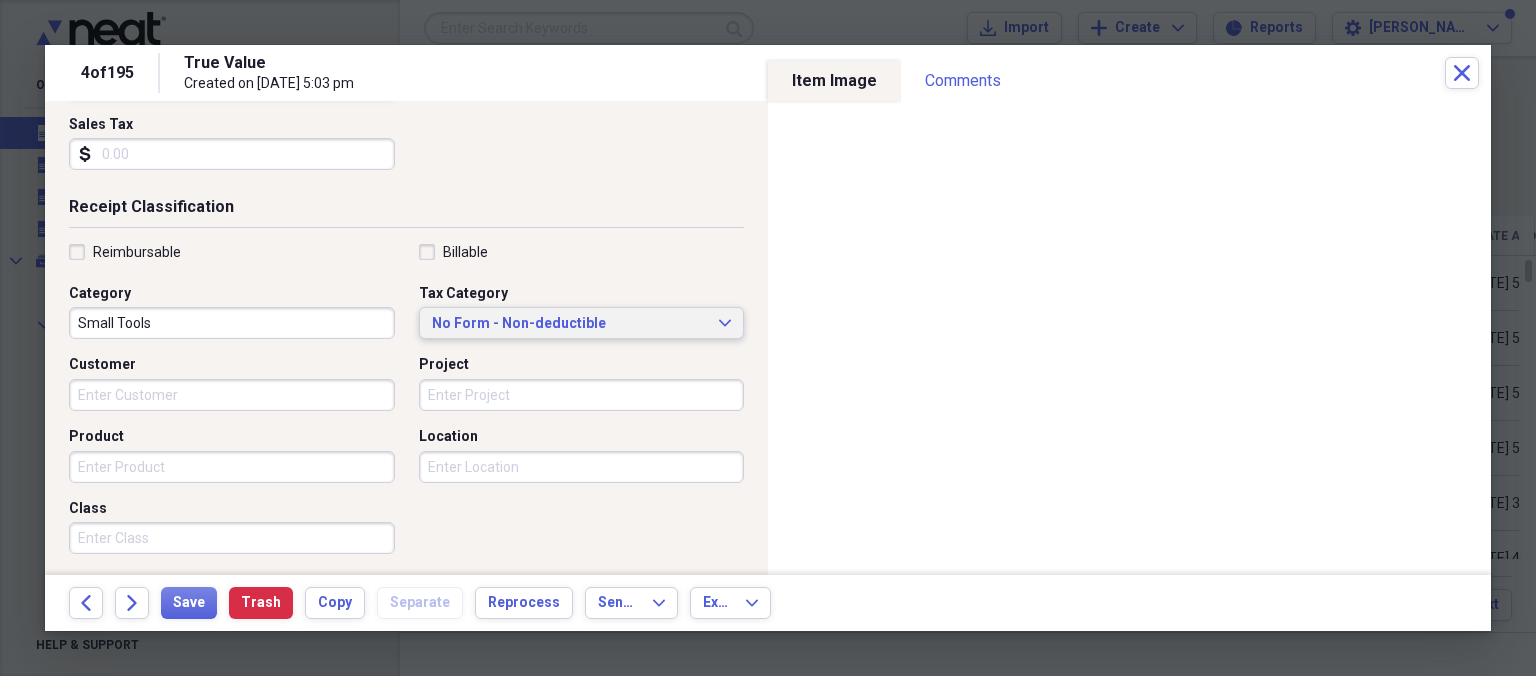 click on "No Form - Non-deductible" at bounding box center [570, 324] 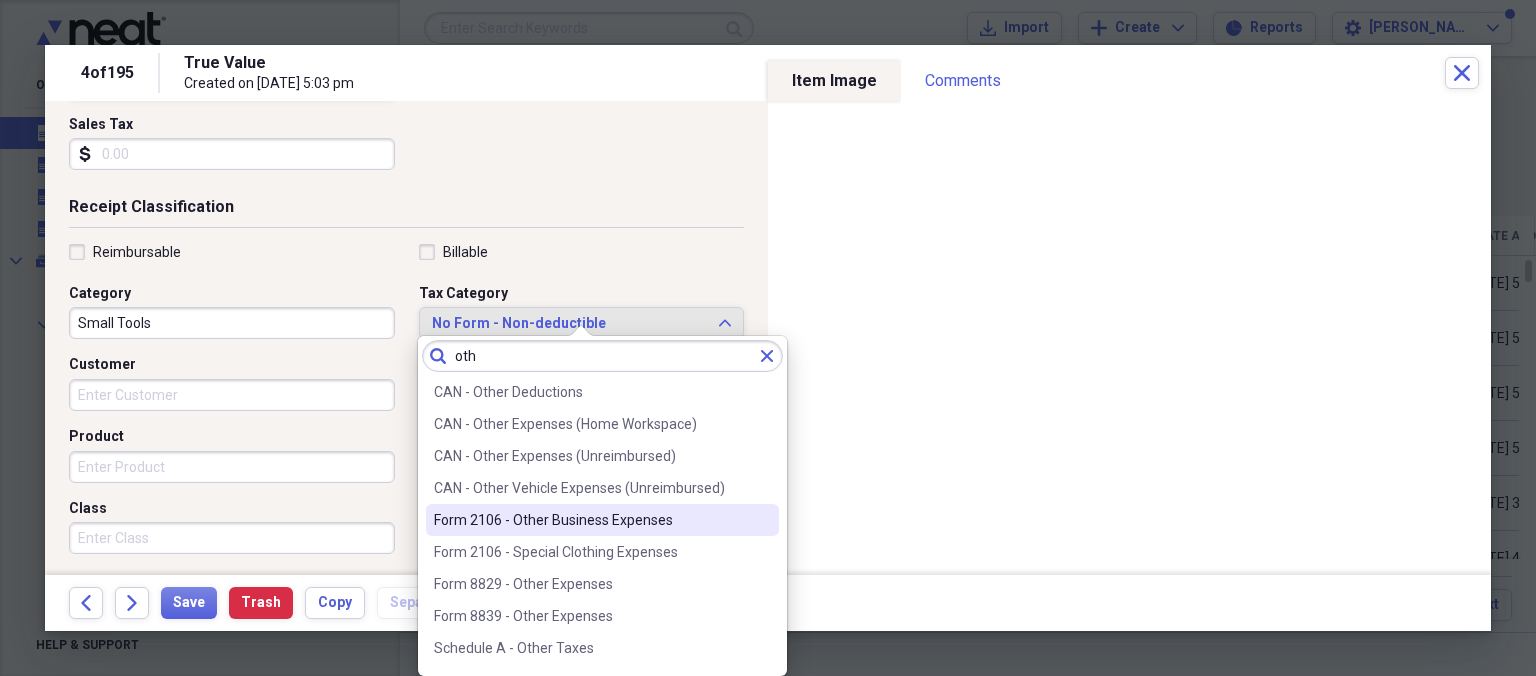 type on "oth" 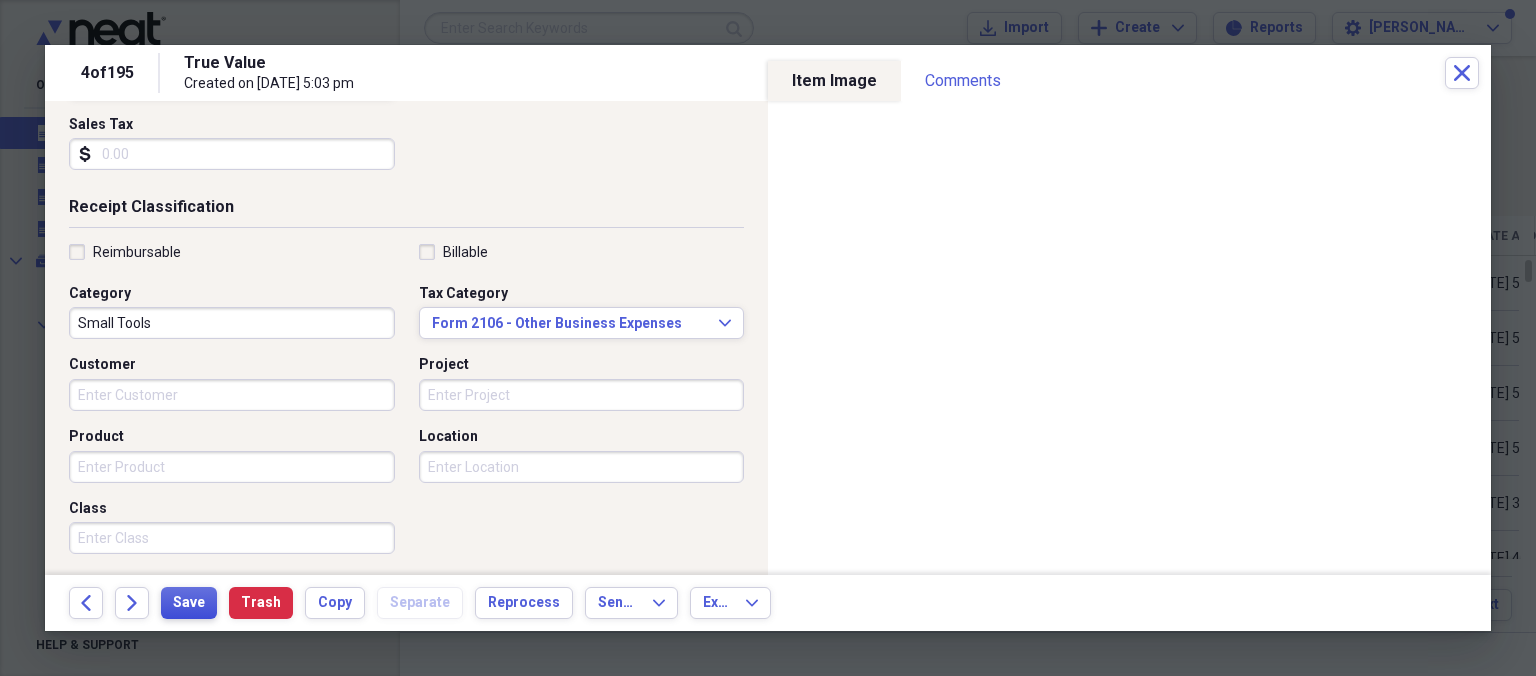 click on "Save" at bounding box center (189, 603) 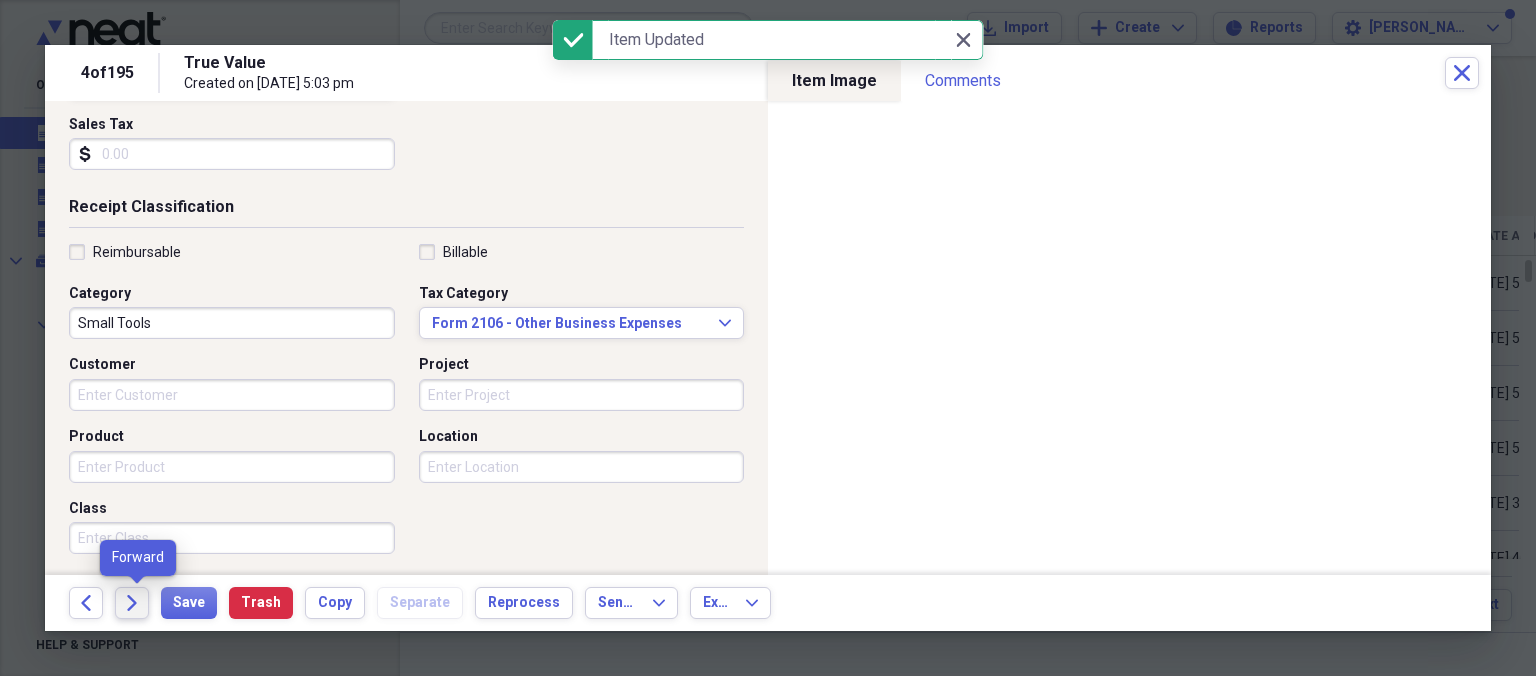 click on "Forward" 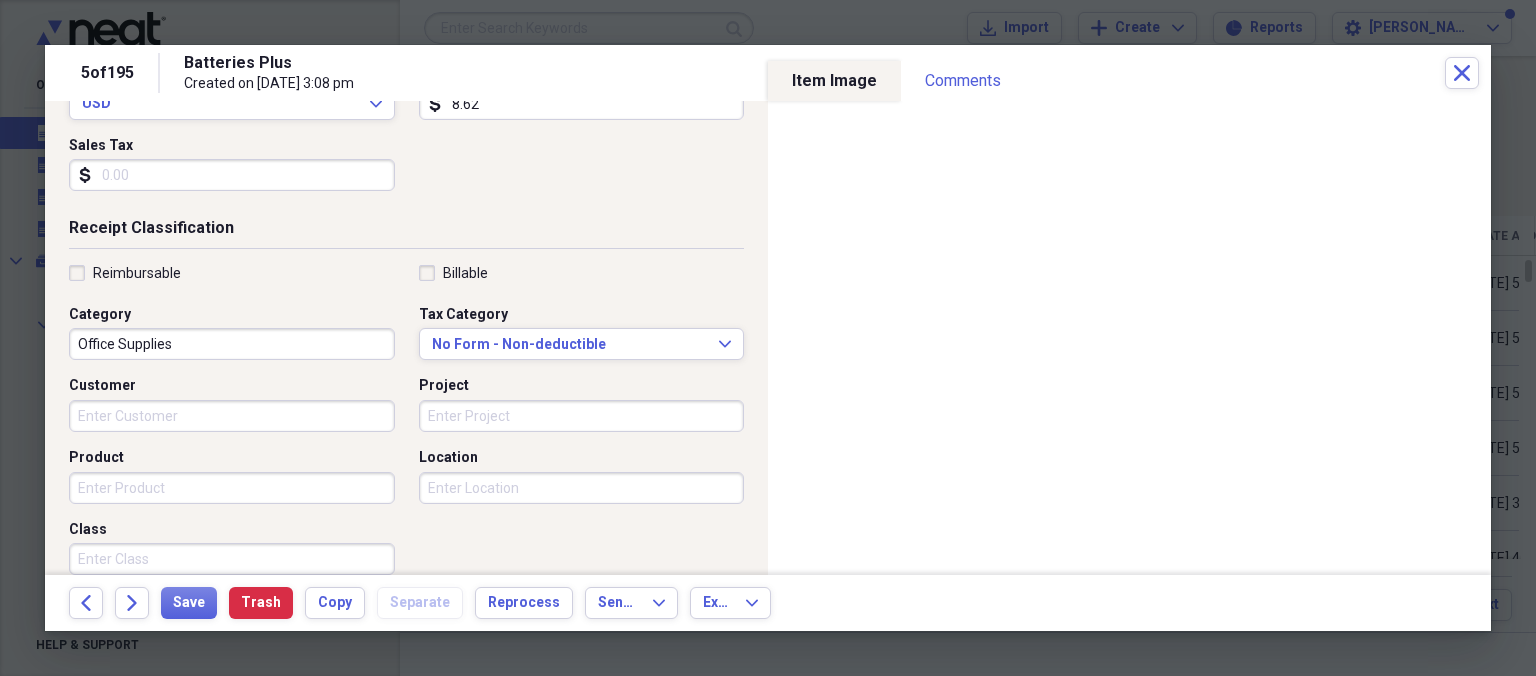 scroll, scrollTop: 346, scrollLeft: 0, axis: vertical 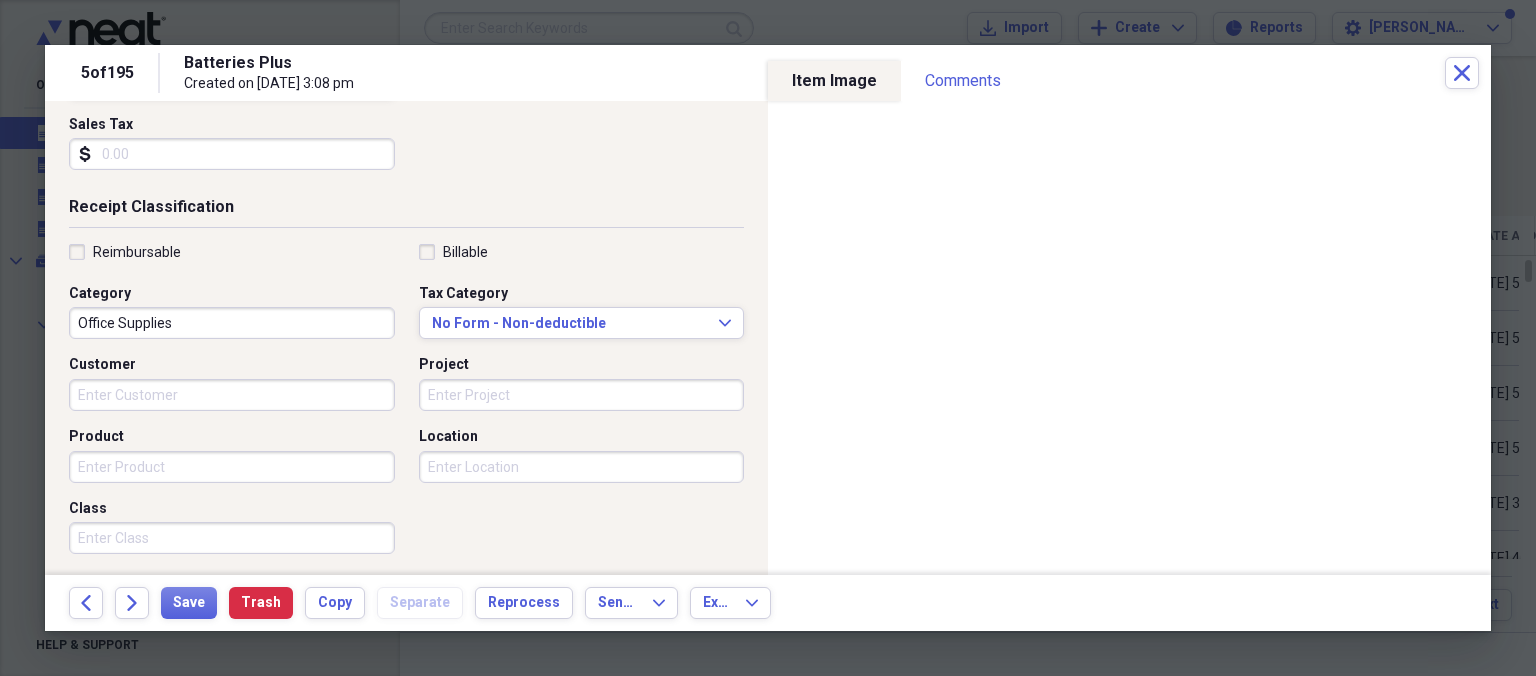 click on "Office Supplies" at bounding box center (232, 323) 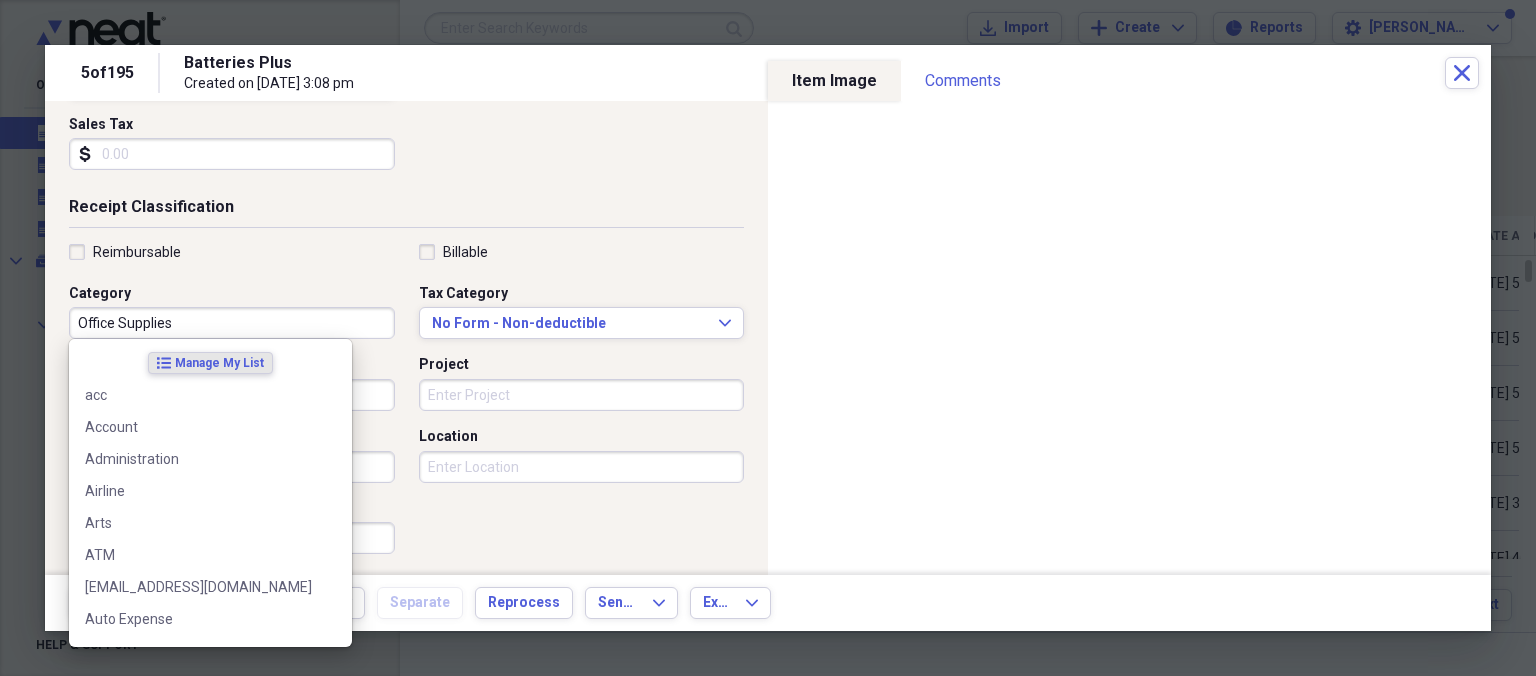 drag, startPoint x: 205, startPoint y: 325, endPoint x: 0, endPoint y: 391, distance: 215.36249 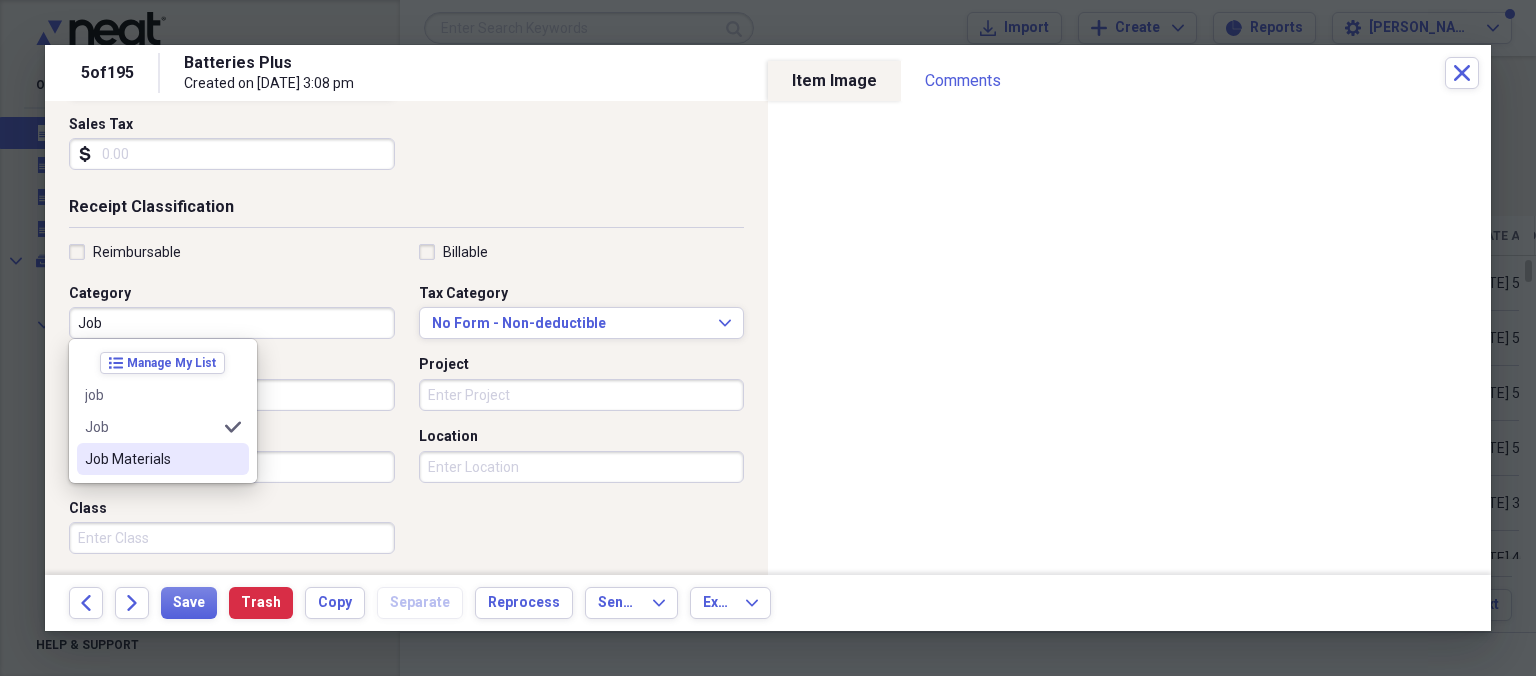 click on "Job Materials" at bounding box center [151, 459] 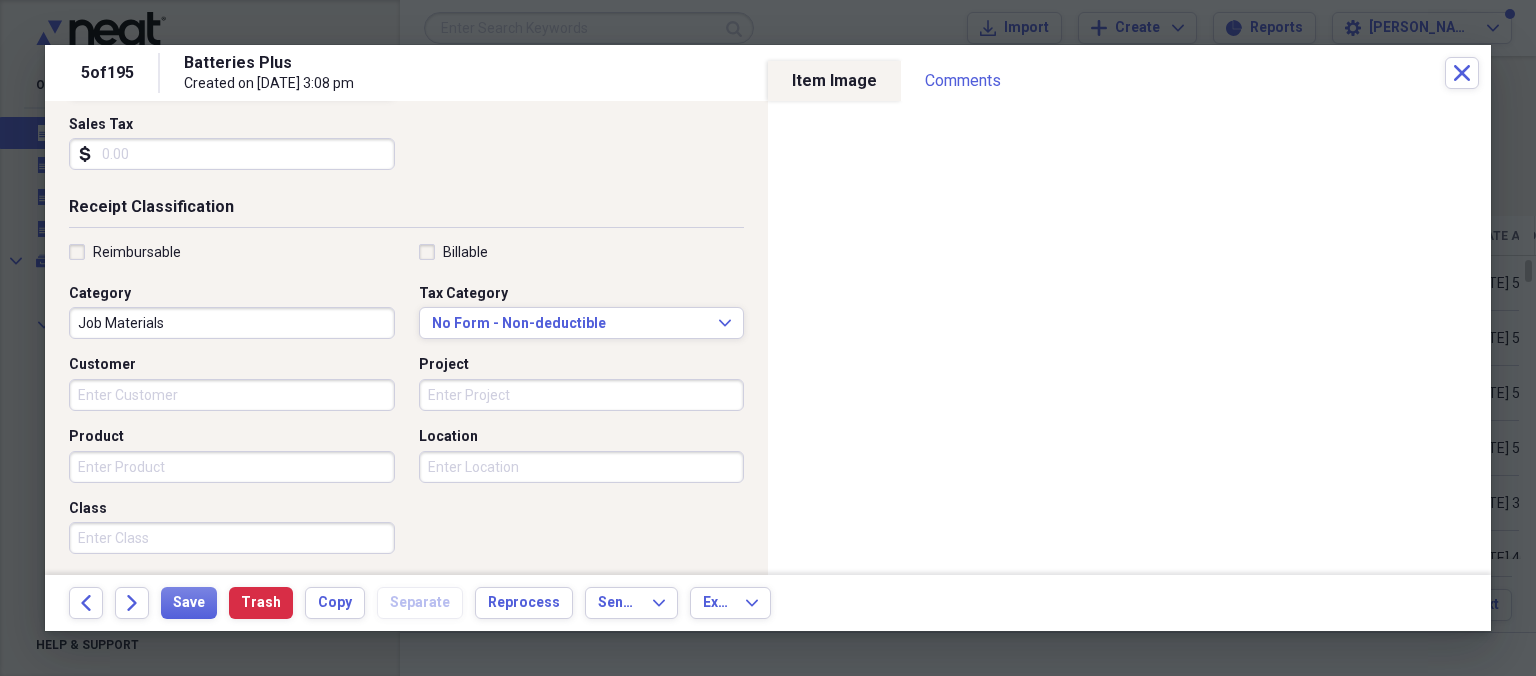 click on "Customer" at bounding box center [232, 395] 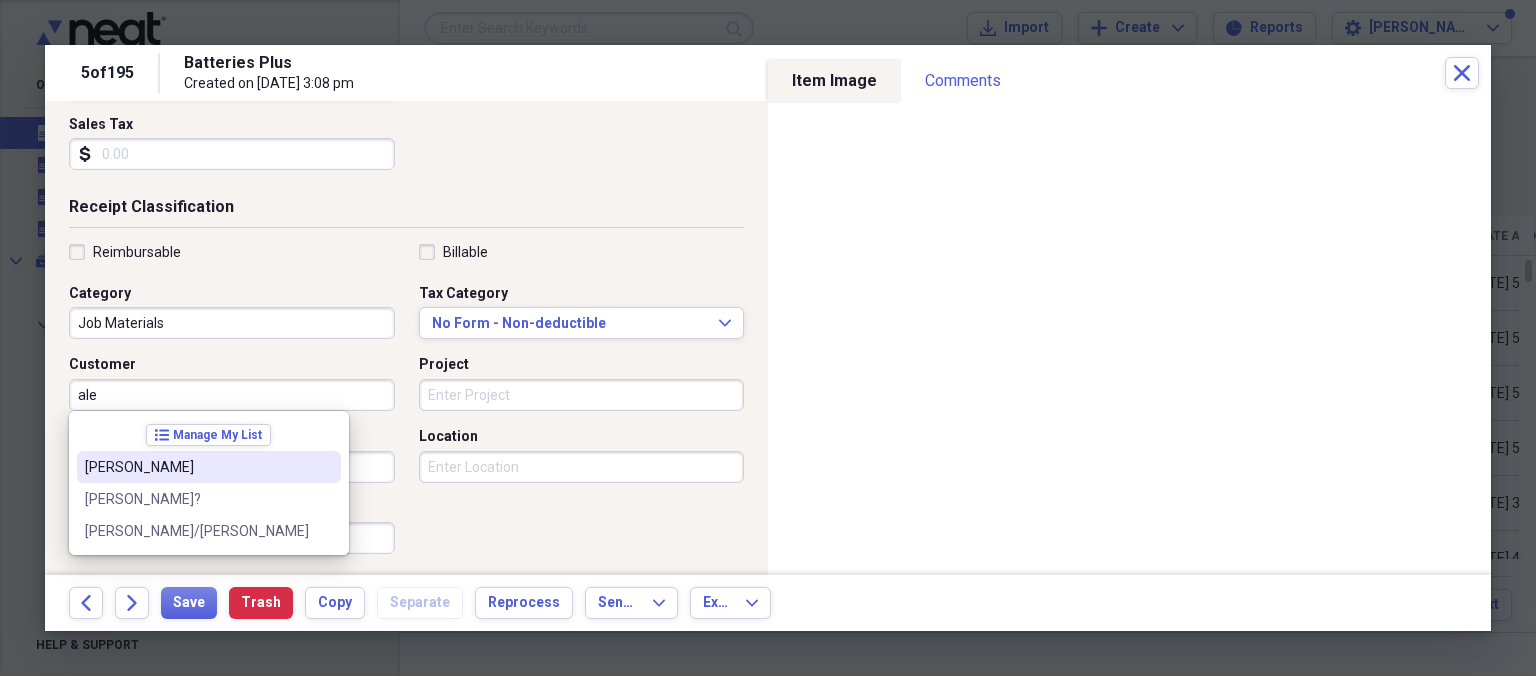 click on "[PERSON_NAME]" at bounding box center [197, 467] 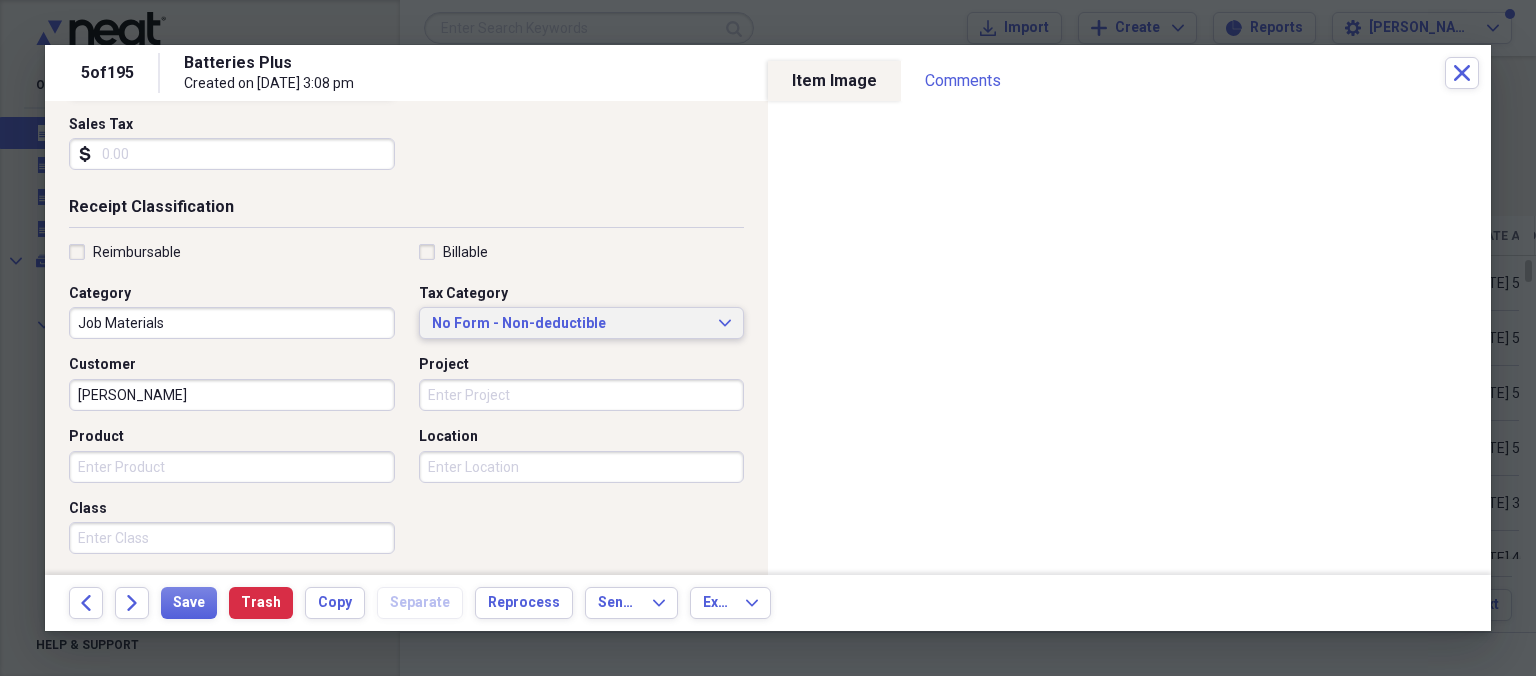 click on "No Form - Non-deductible" at bounding box center (570, 324) 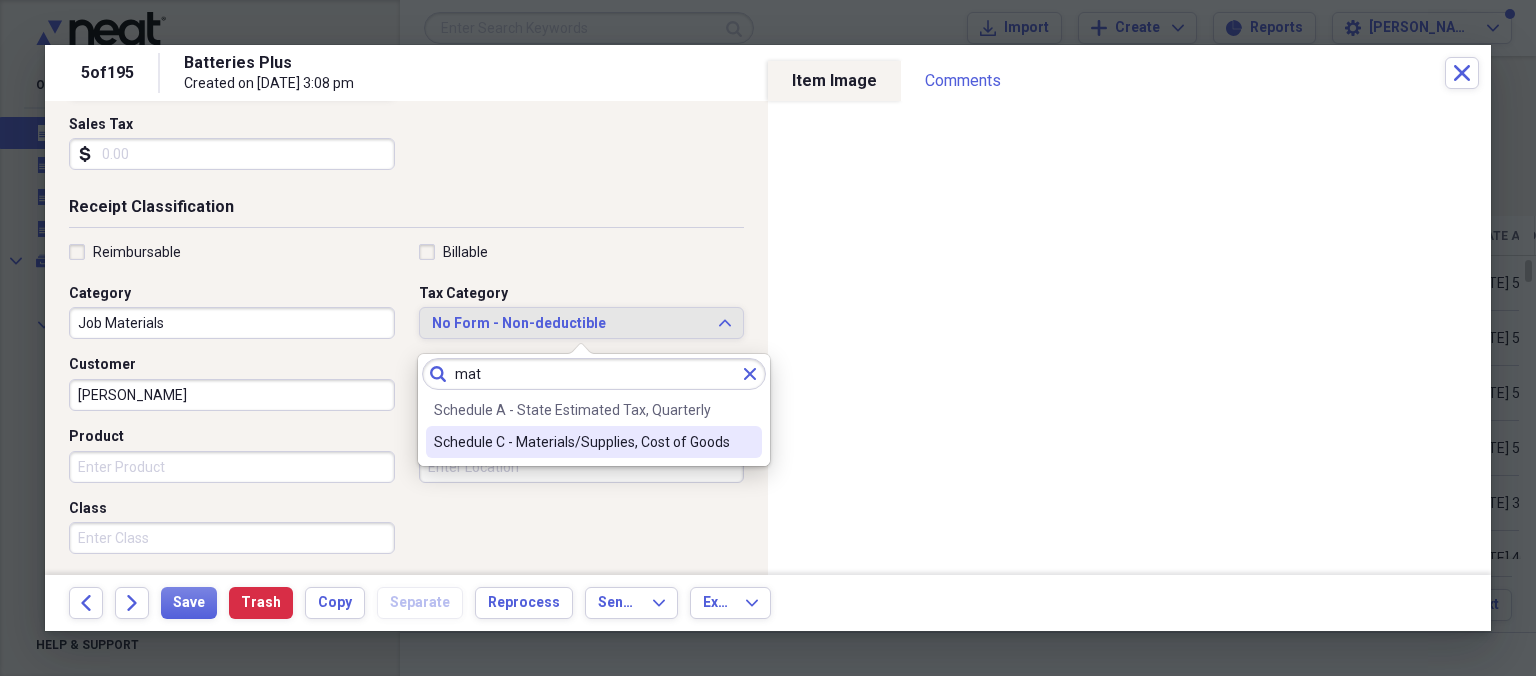 type on "mat" 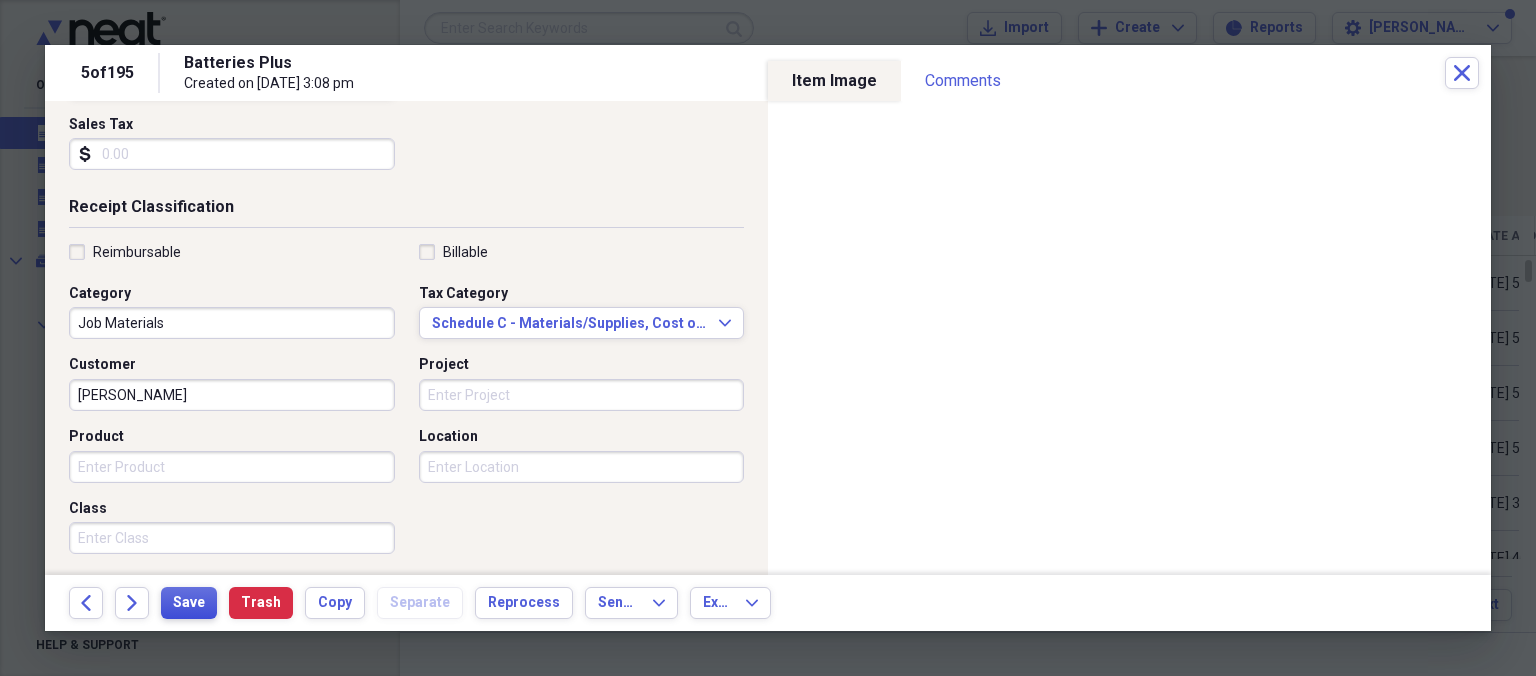 click on "Save" at bounding box center [189, 603] 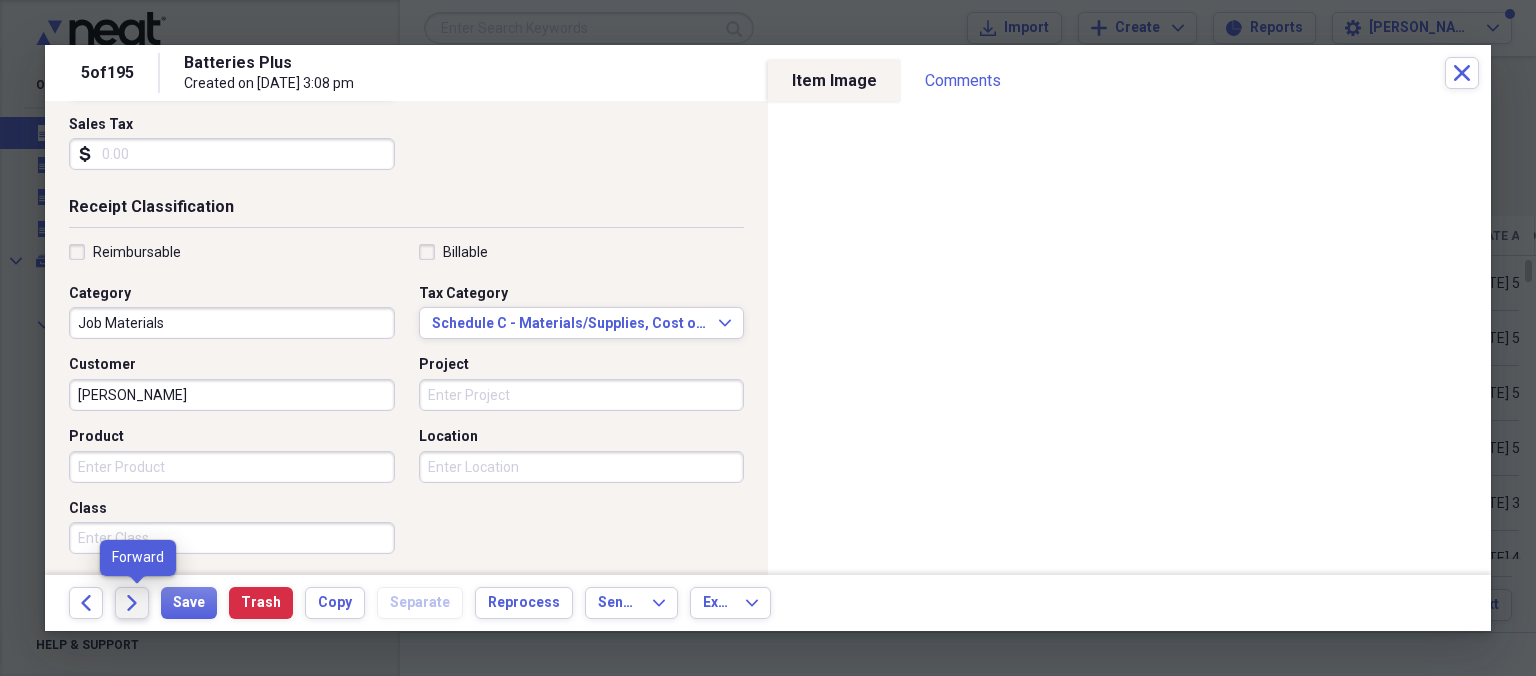 click on "Forward" 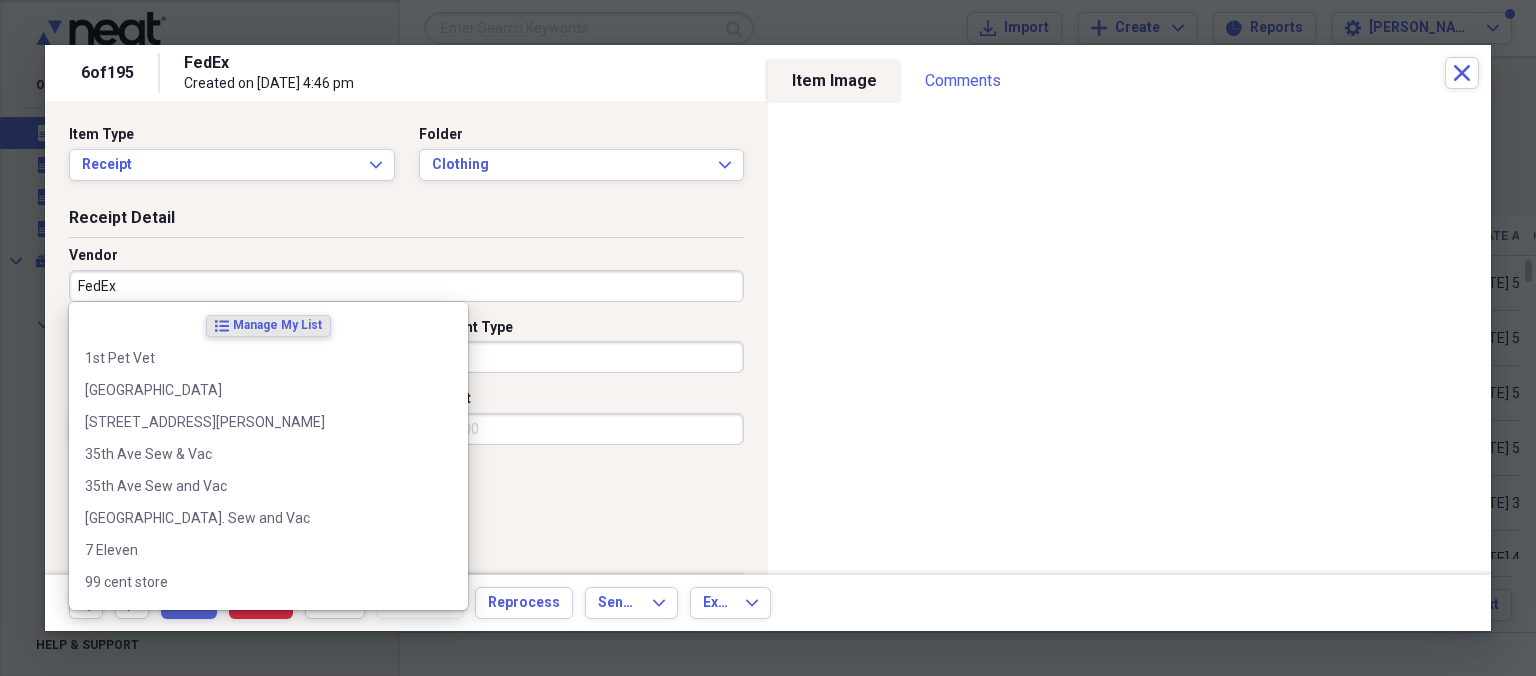 drag, startPoint x: 210, startPoint y: 289, endPoint x: 271, endPoint y: 285, distance: 61.13101 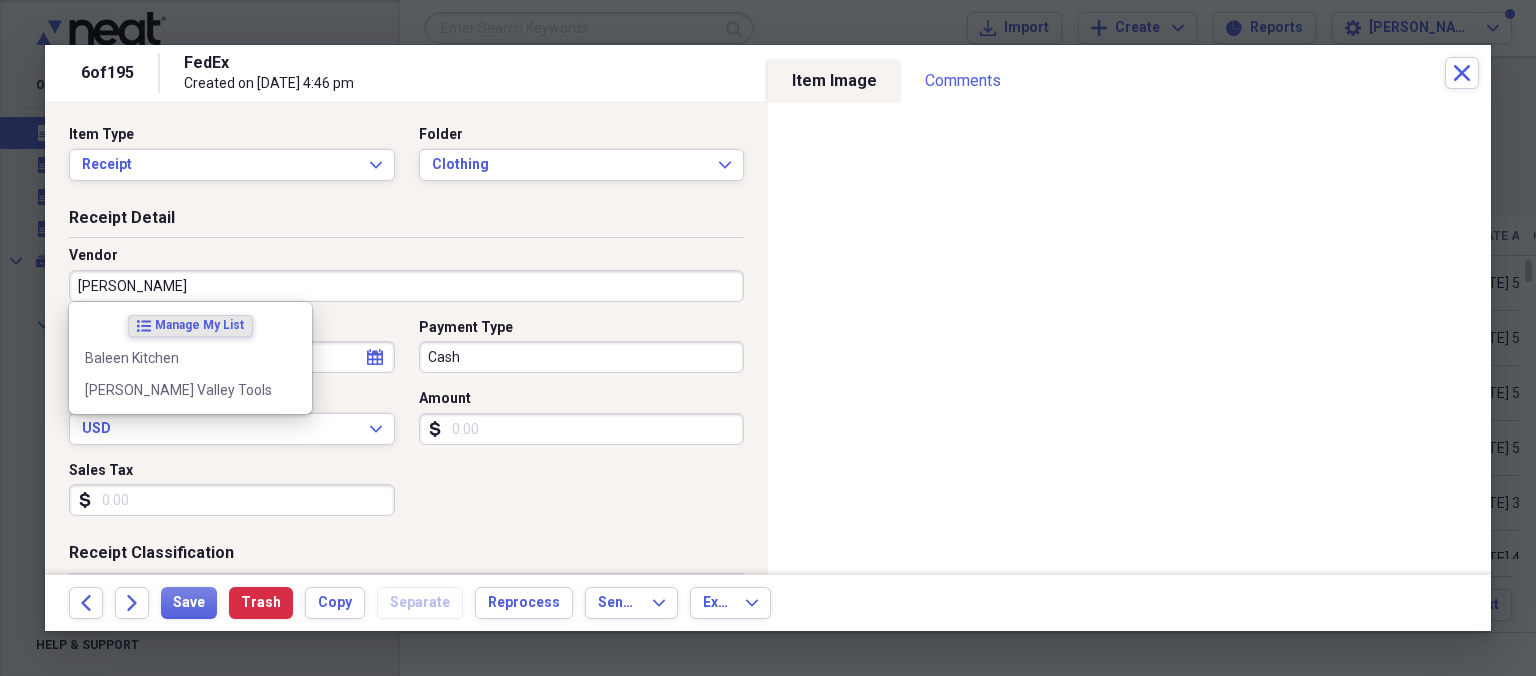 type on "[PERSON_NAME]" 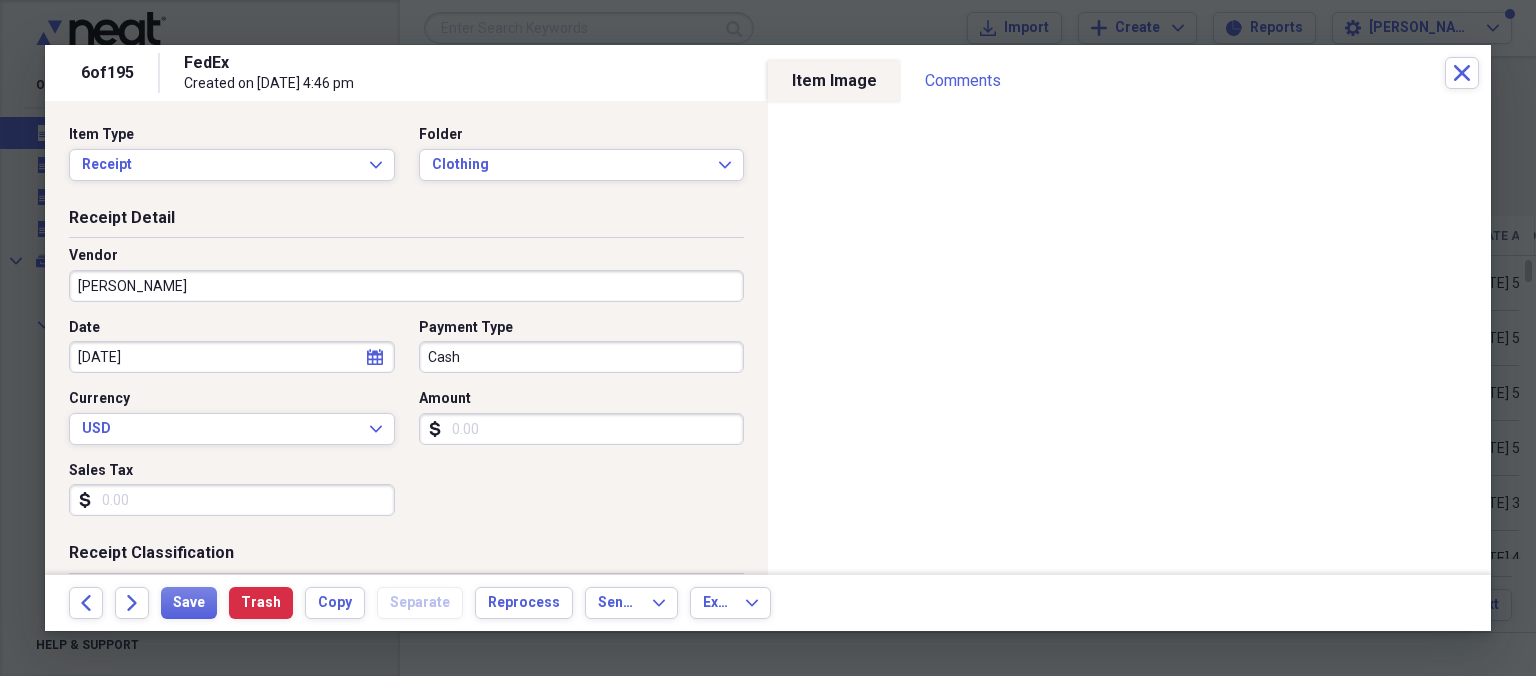 click on "Date" at bounding box center (232, 328) 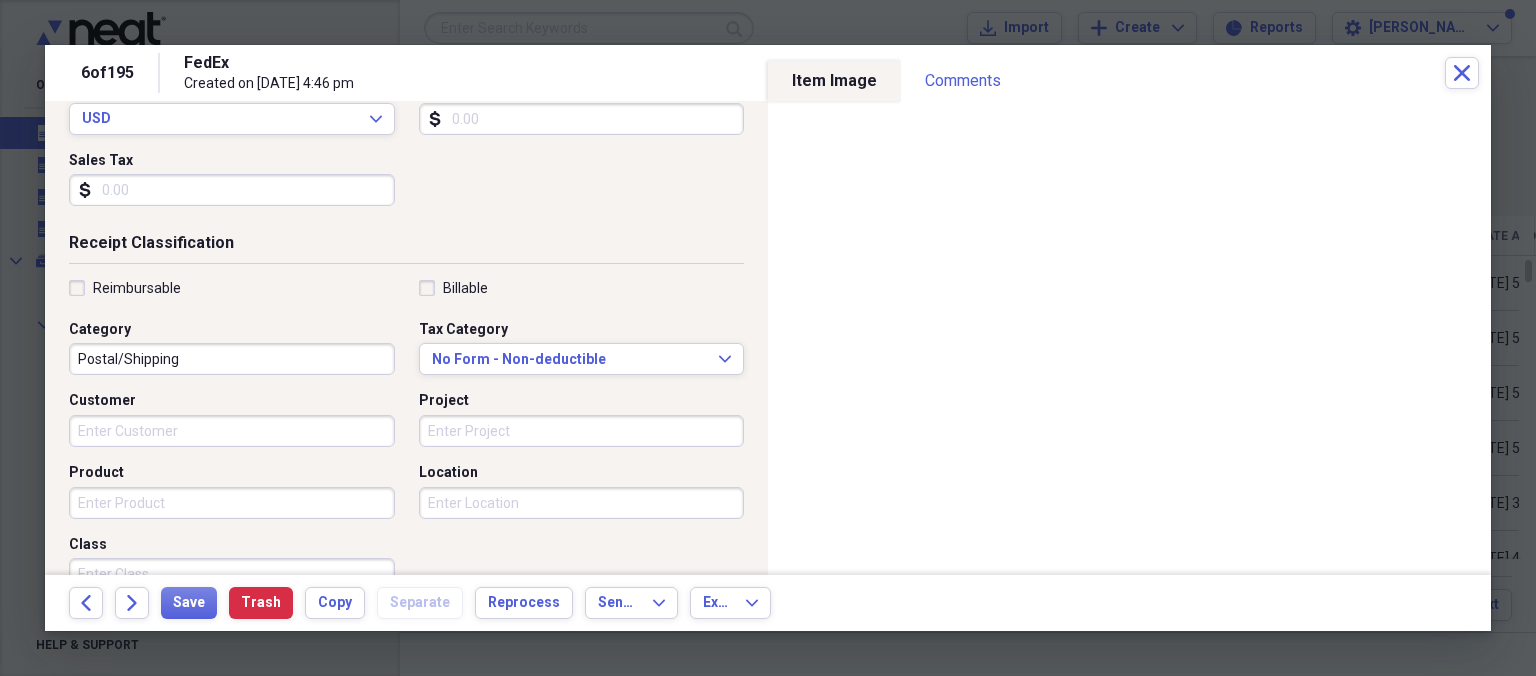 scroll, scrollTop: 346, scrollLeft: 0, axis: vertical 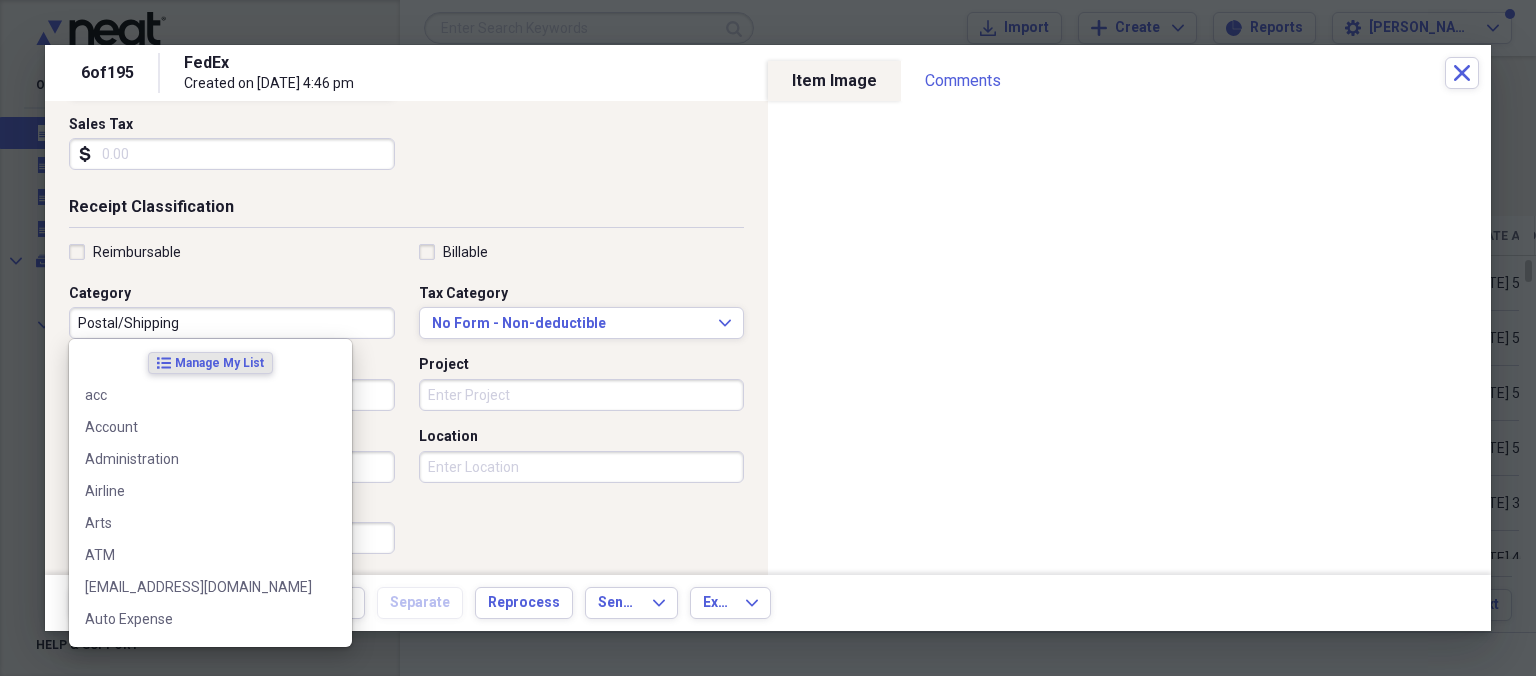drag, startPoint x: 225, startPoint y: 322, endPoint x: 645, endPoint y: 319, distance: 420.0107 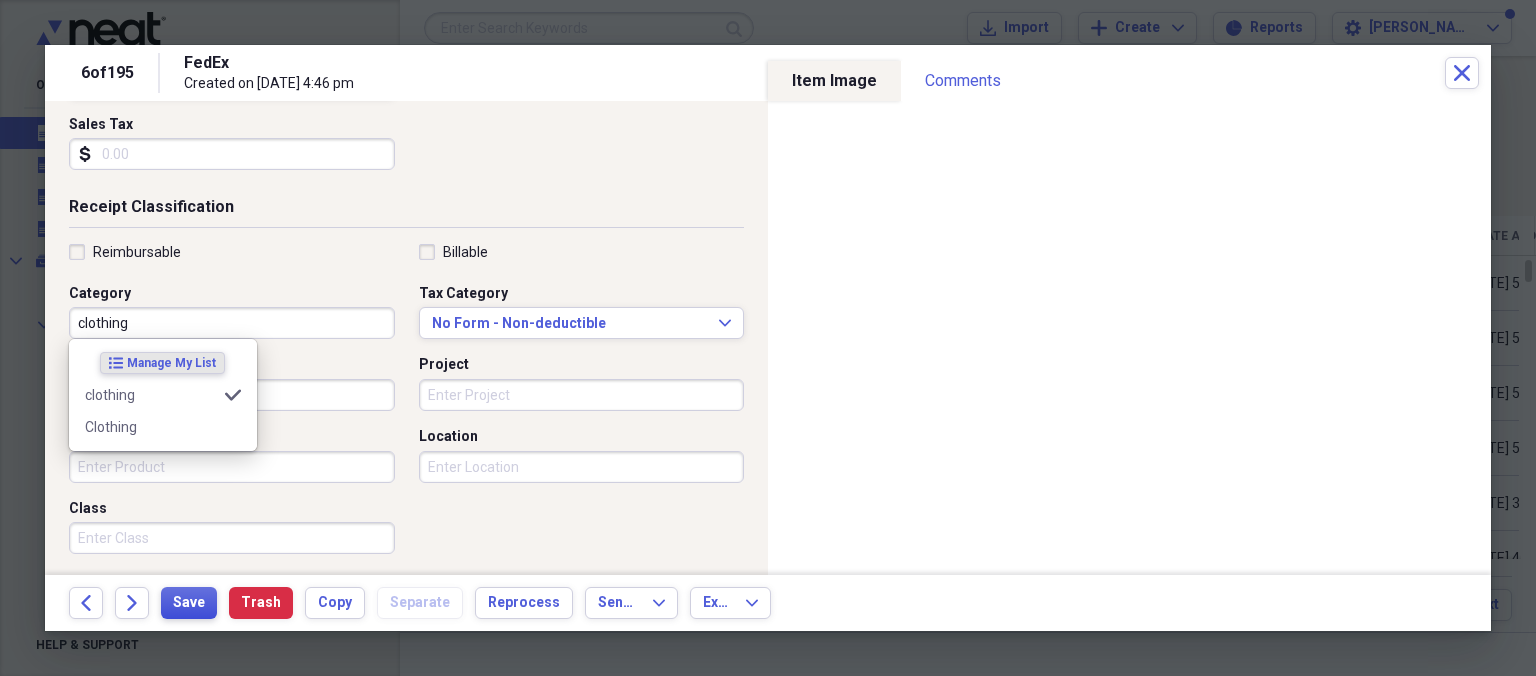 type on "clothing" 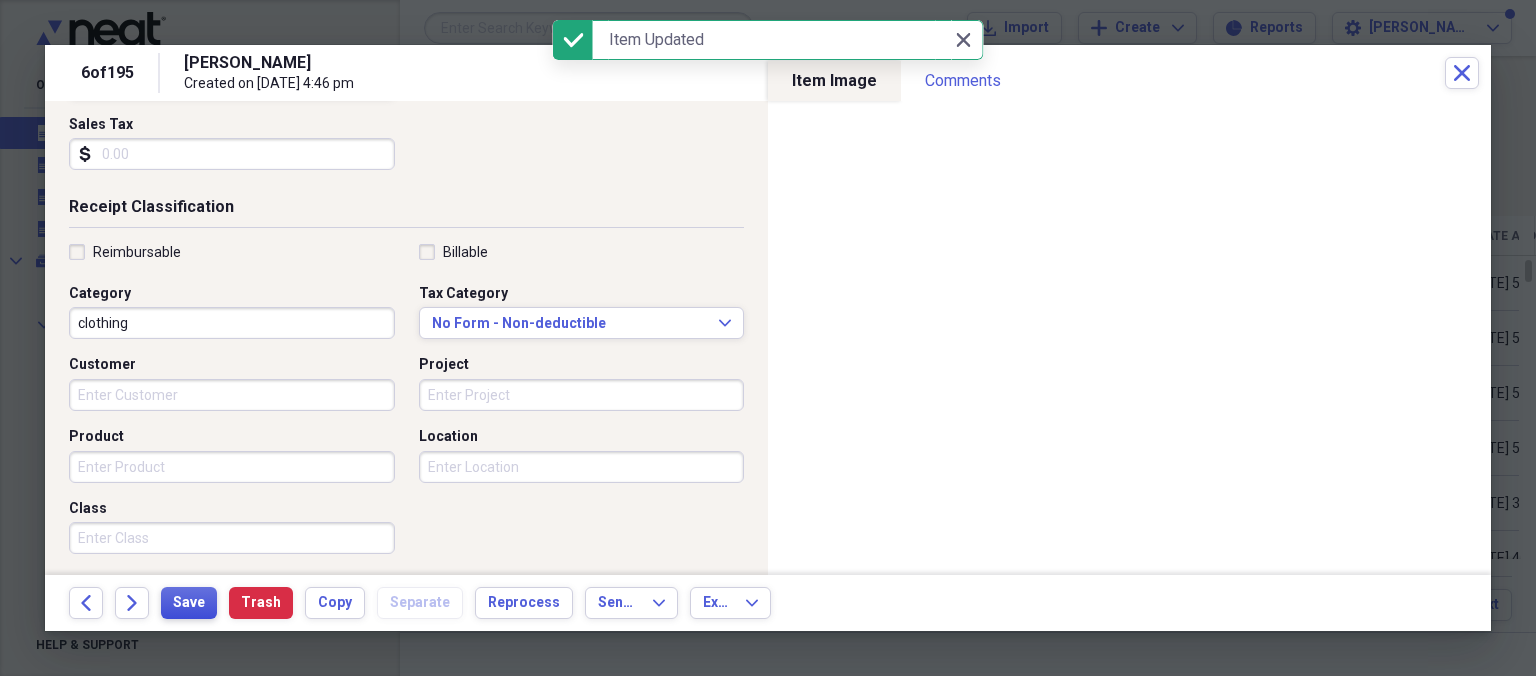 scroll, scrollTop: 0, scrollLeft: 0, axis: both 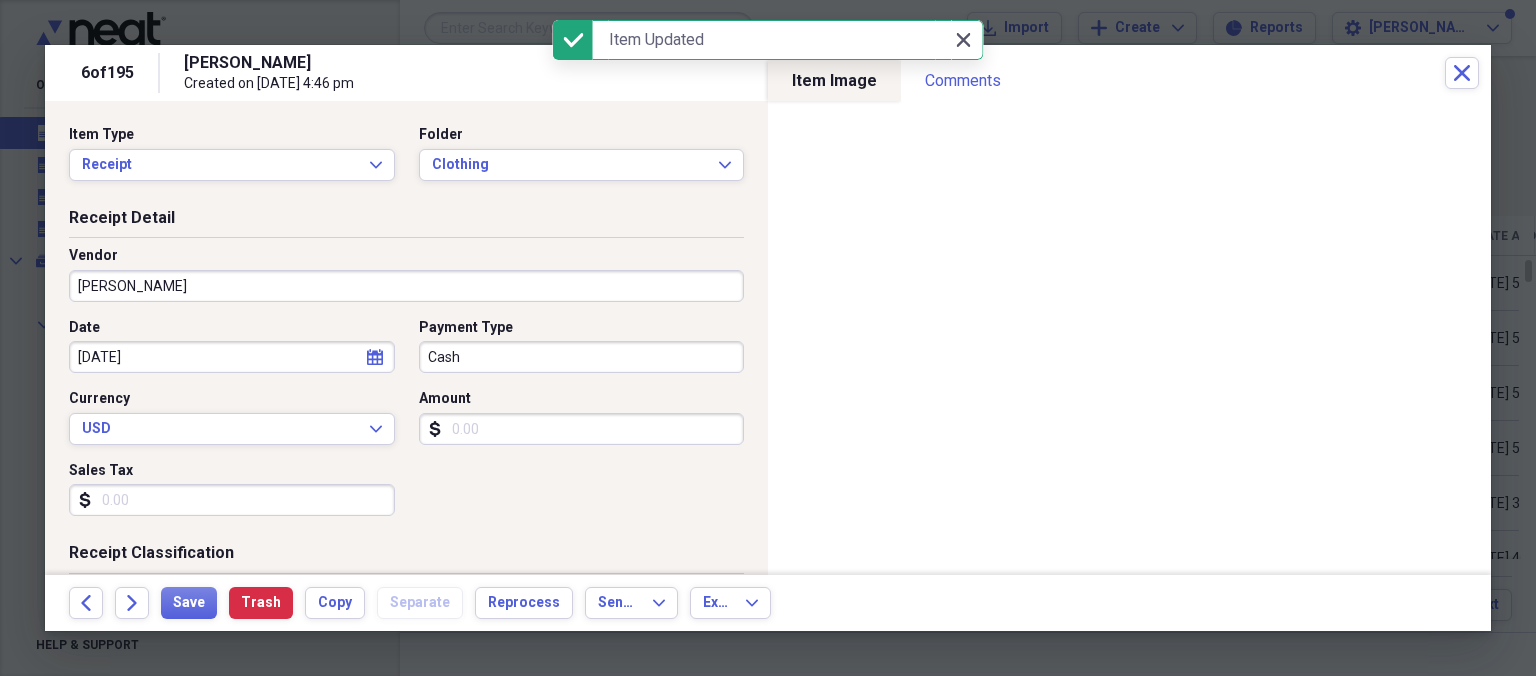 click 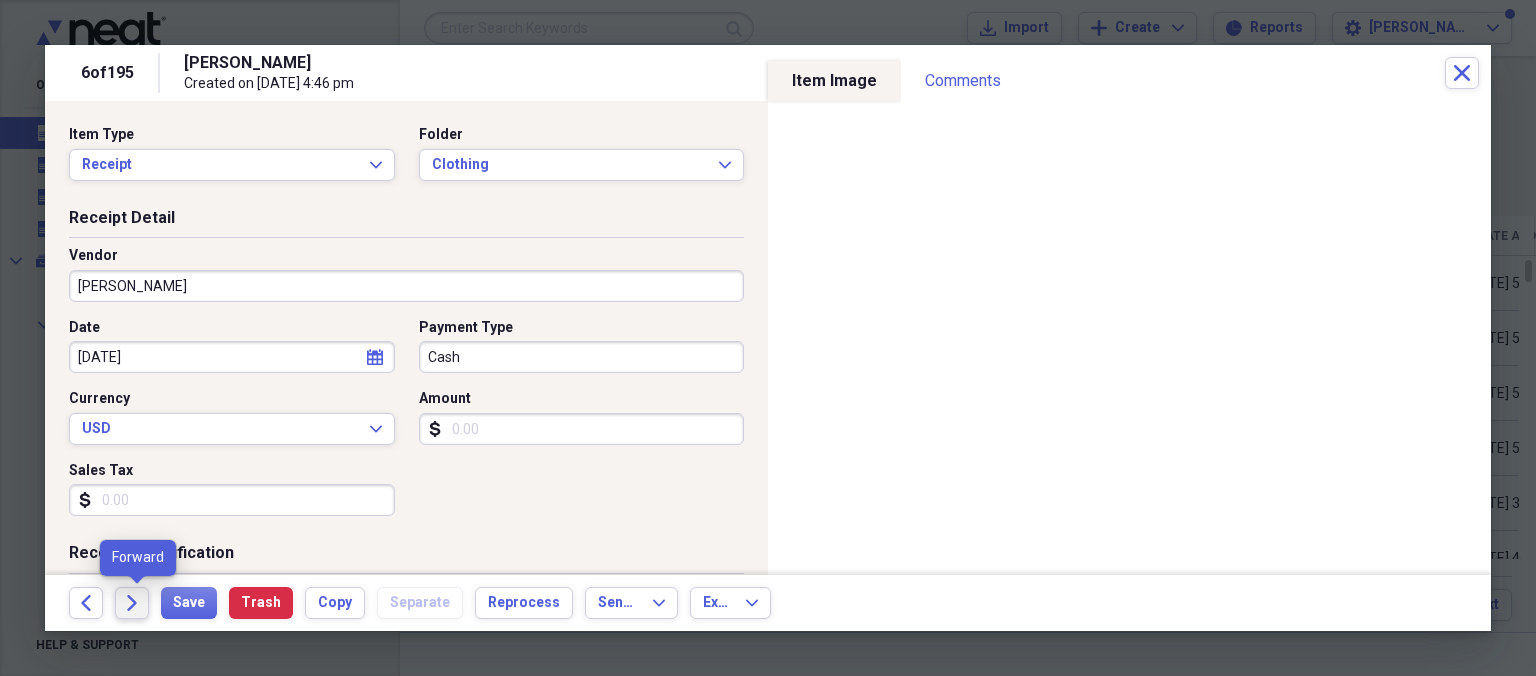 click on "Forward" 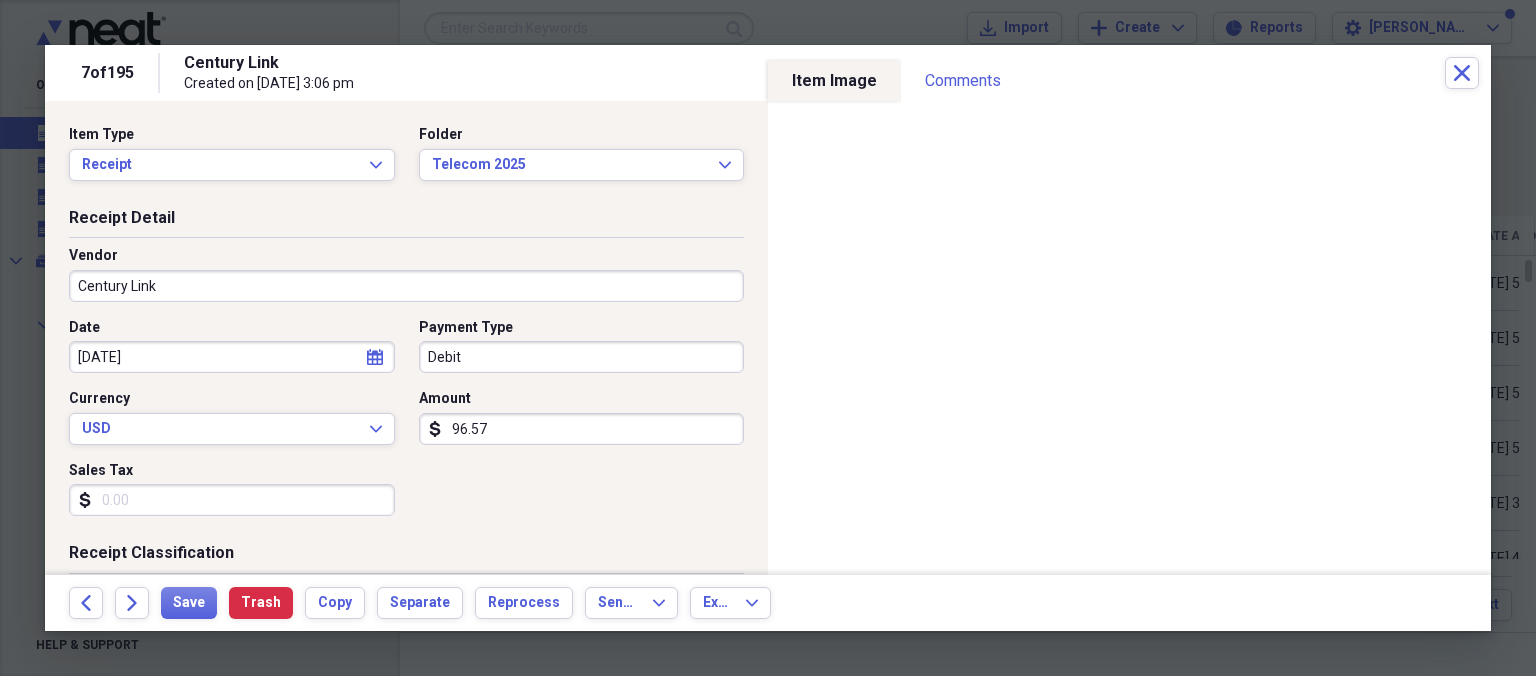 drag, startPoint x: 503, startPoint y: 426, endPoint x: 645, endPoint y: 435, distance: 142.28493 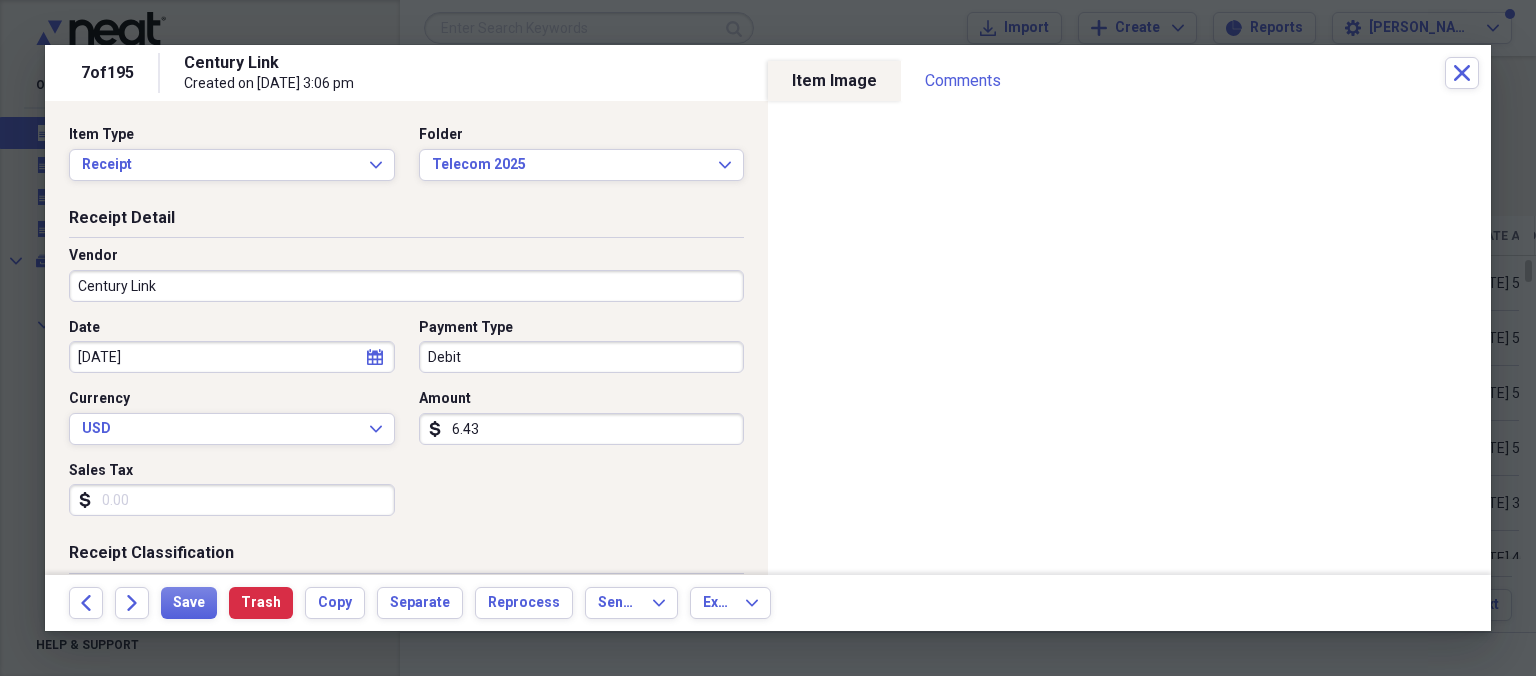type on "64.31" 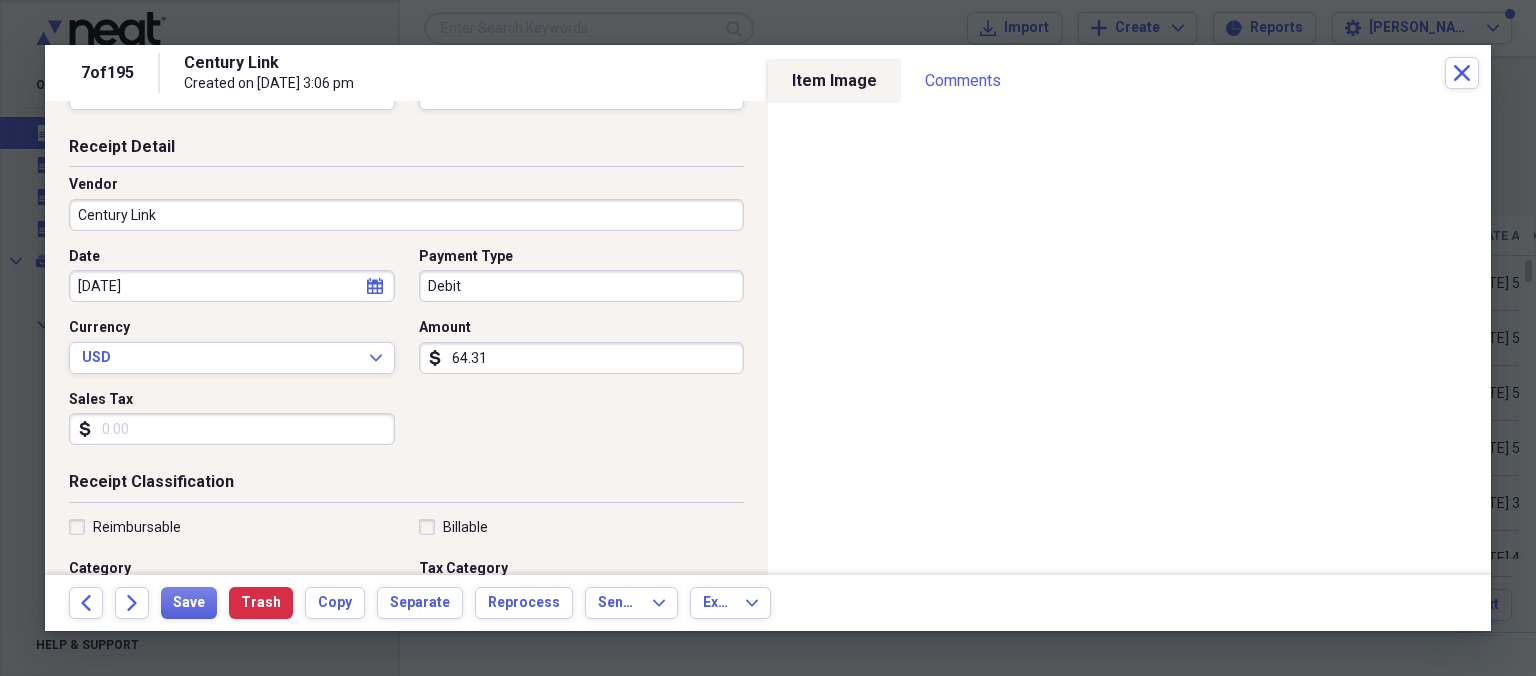 scroll, scrollTop: 230, scrollLeft: 0, axis: vertical 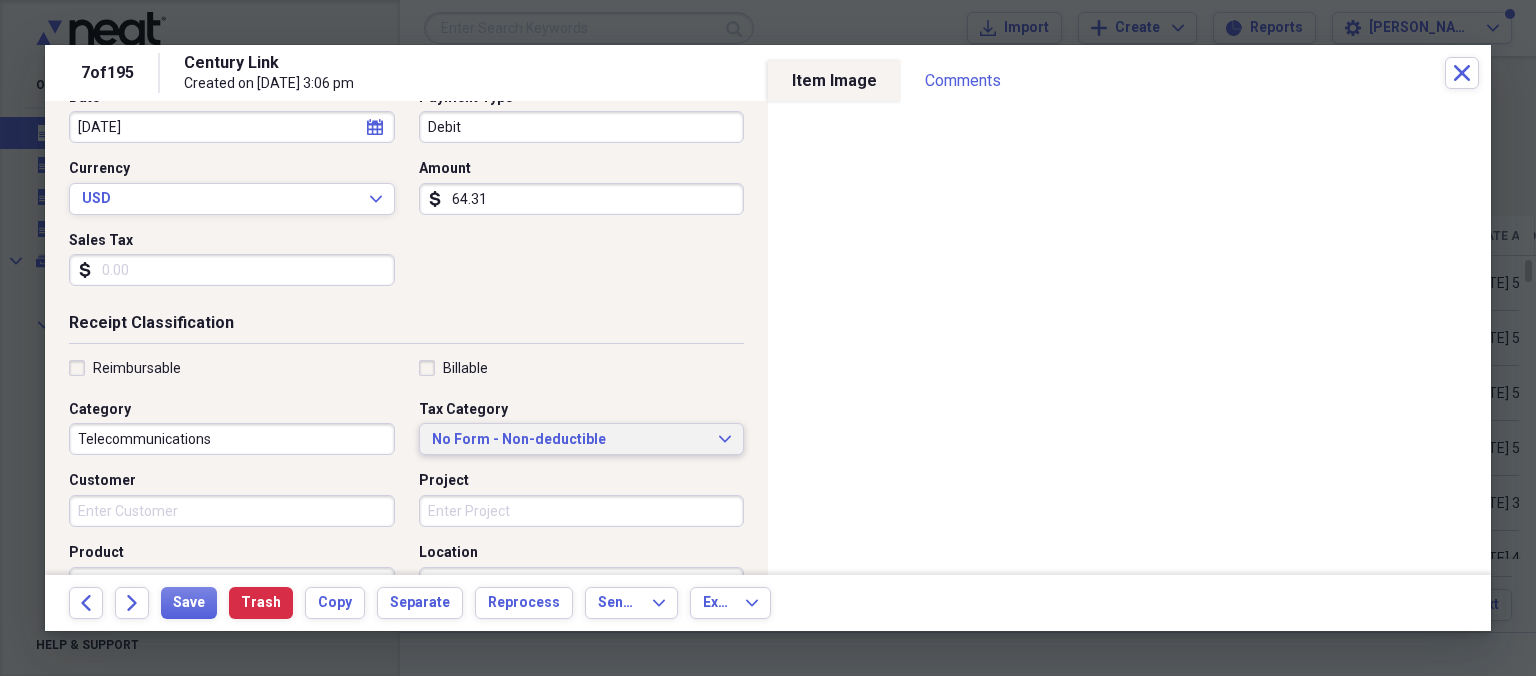click on "No Form - Non-deductible" at bounding box center [570, 440] 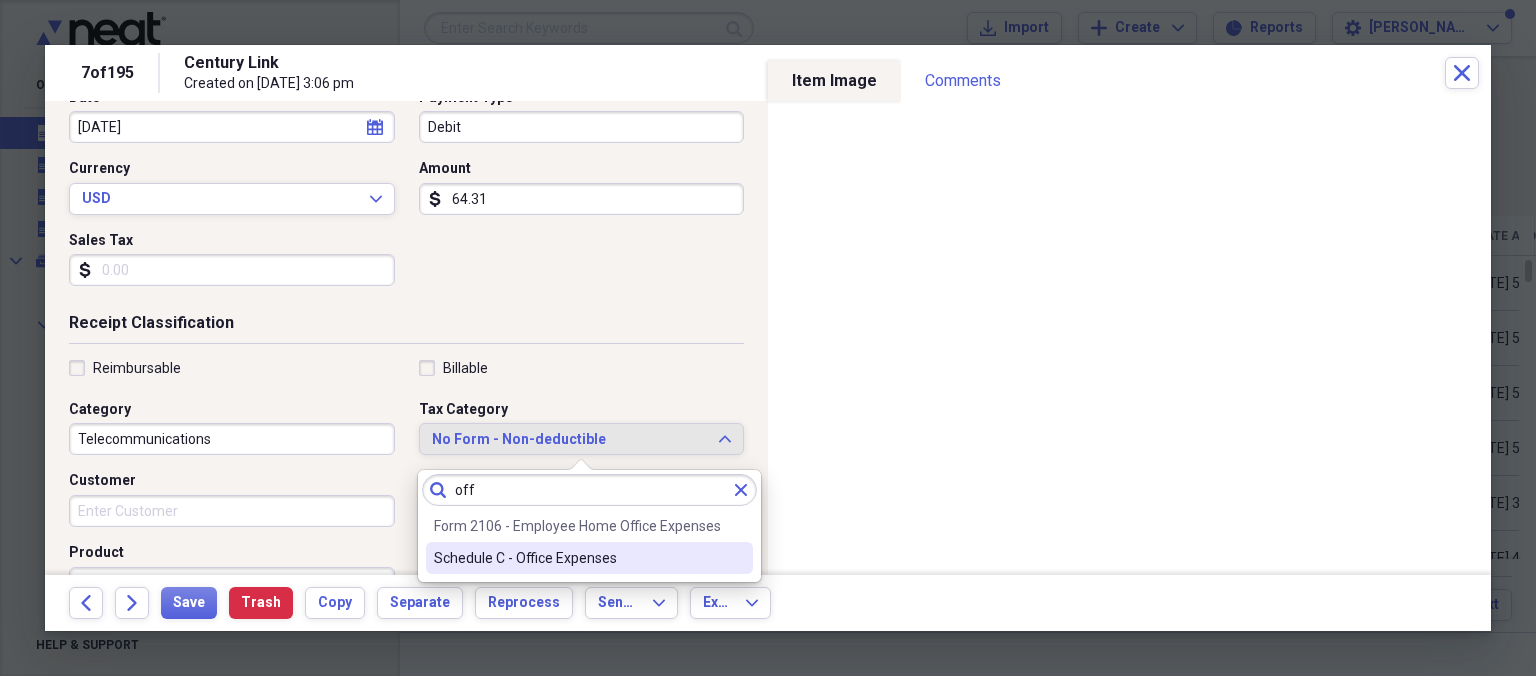 type on "off" 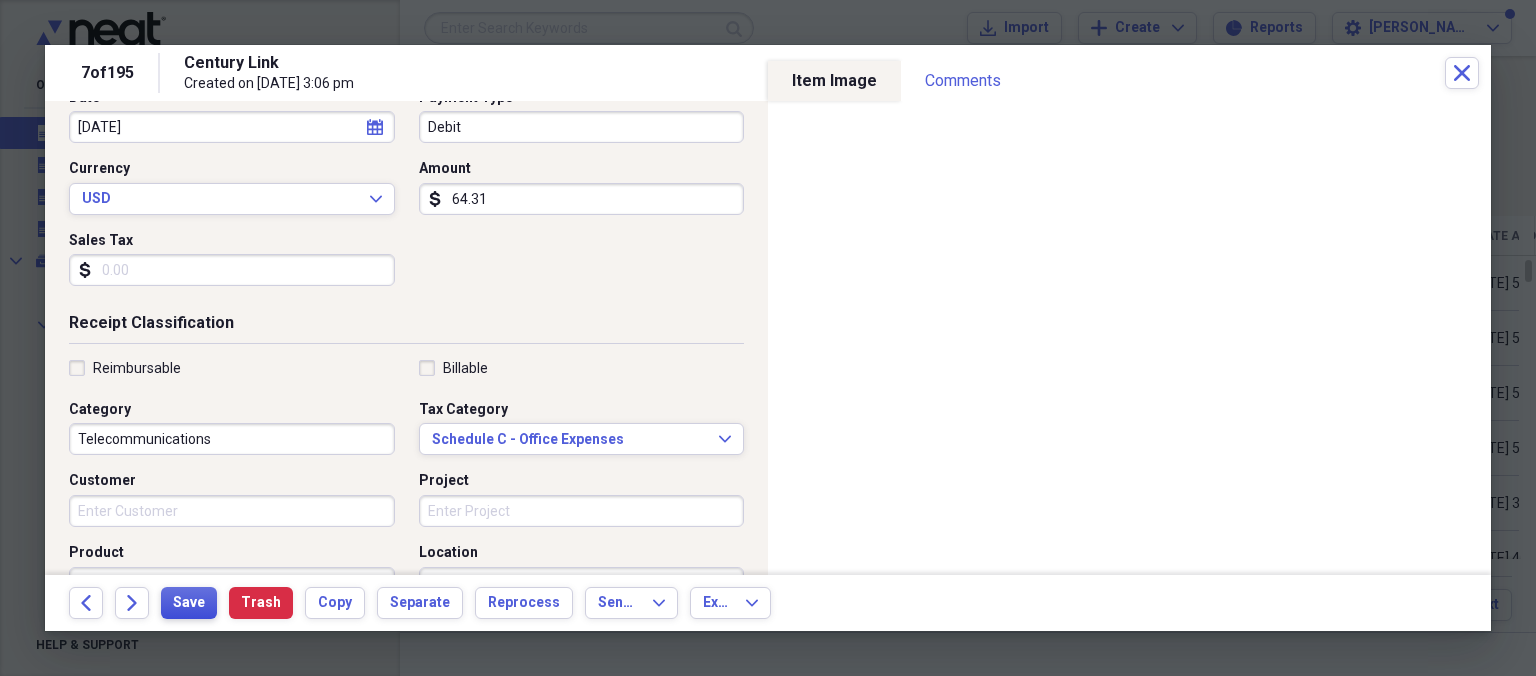 click on "Save" at bounding box center (189, 603) 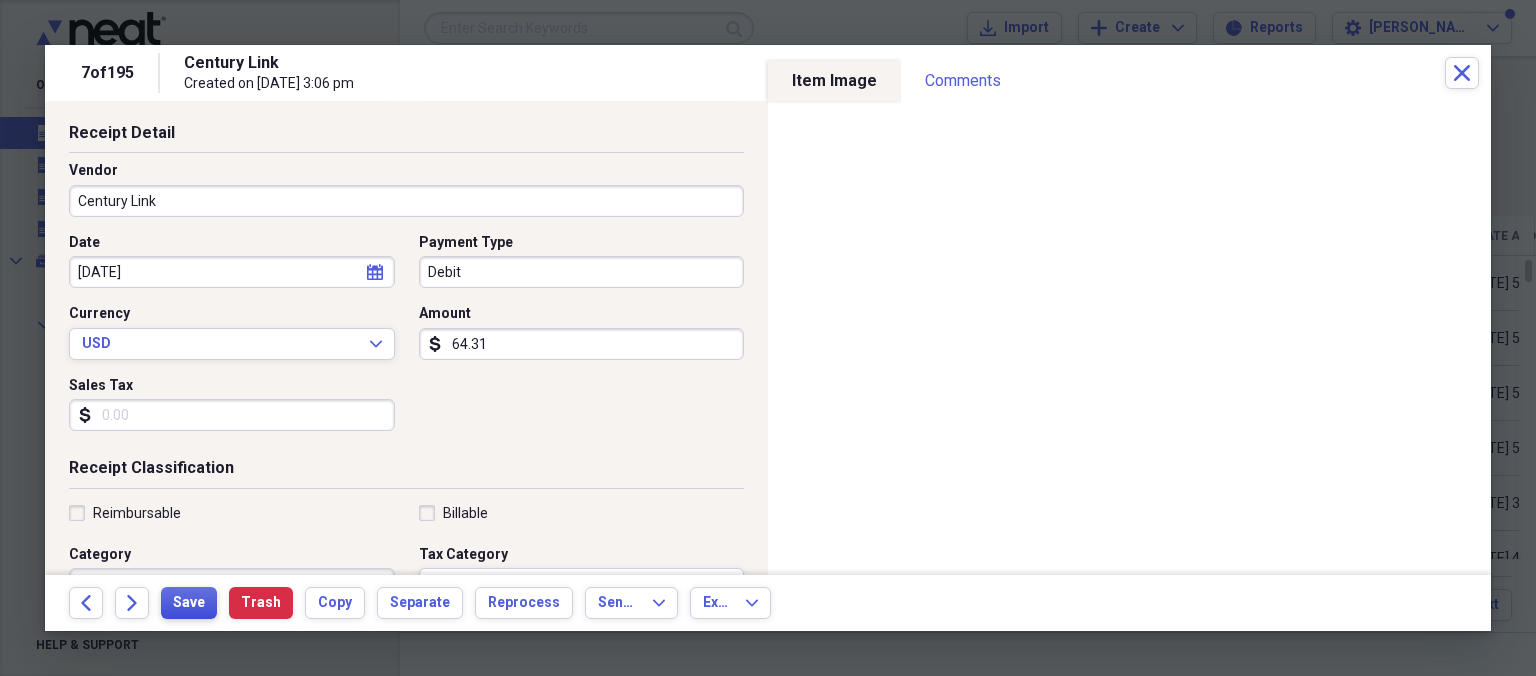 scroll, scrollTop: 0, scrollLeft: 0, axis: both 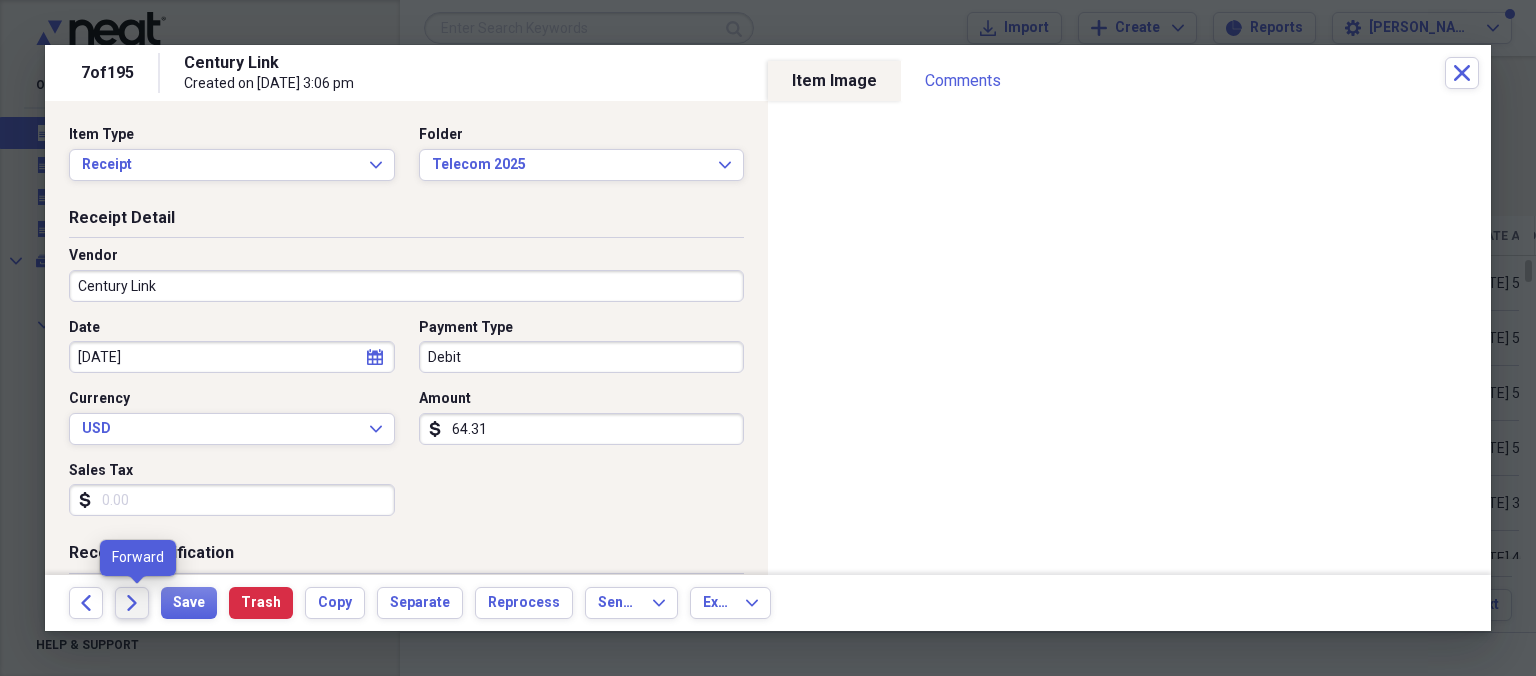 click on "Forward" 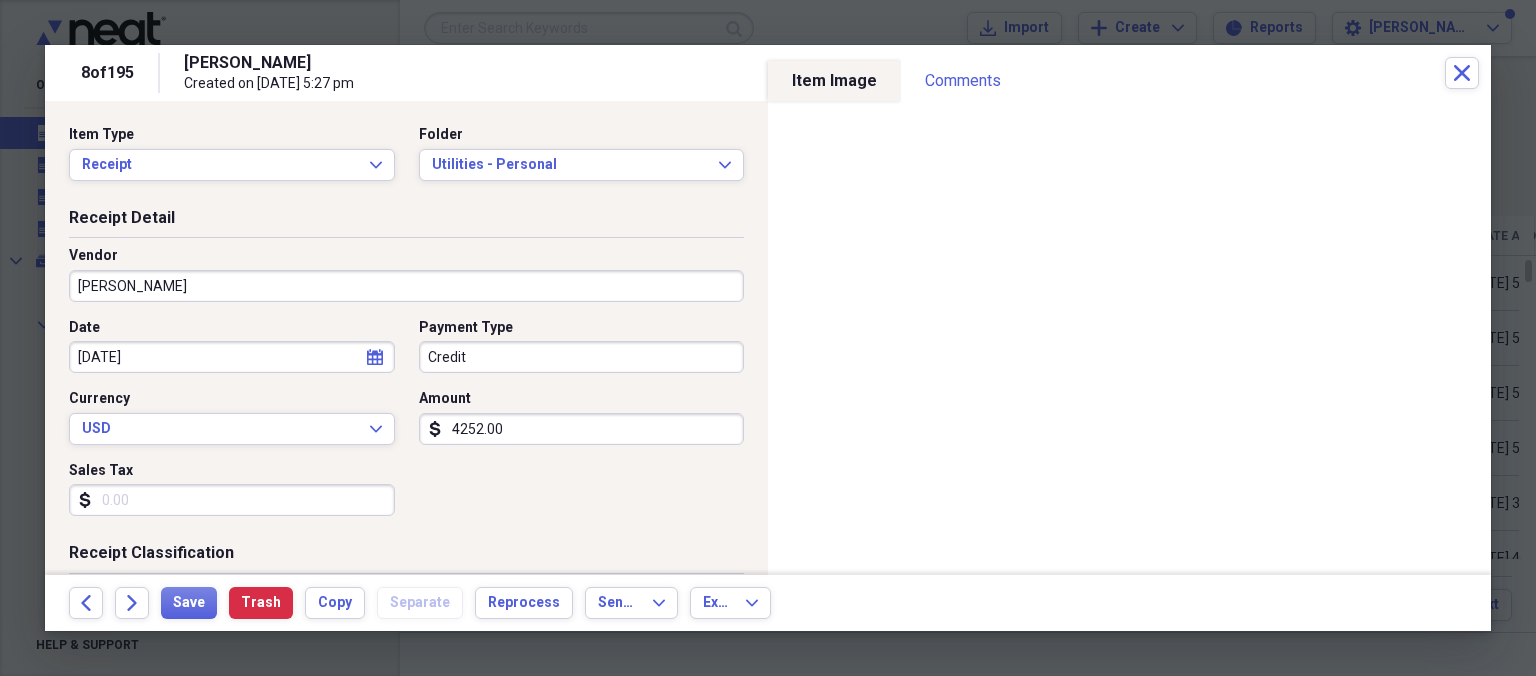 click on "[PERSON_NAME]" at bounding box center (406, 286) 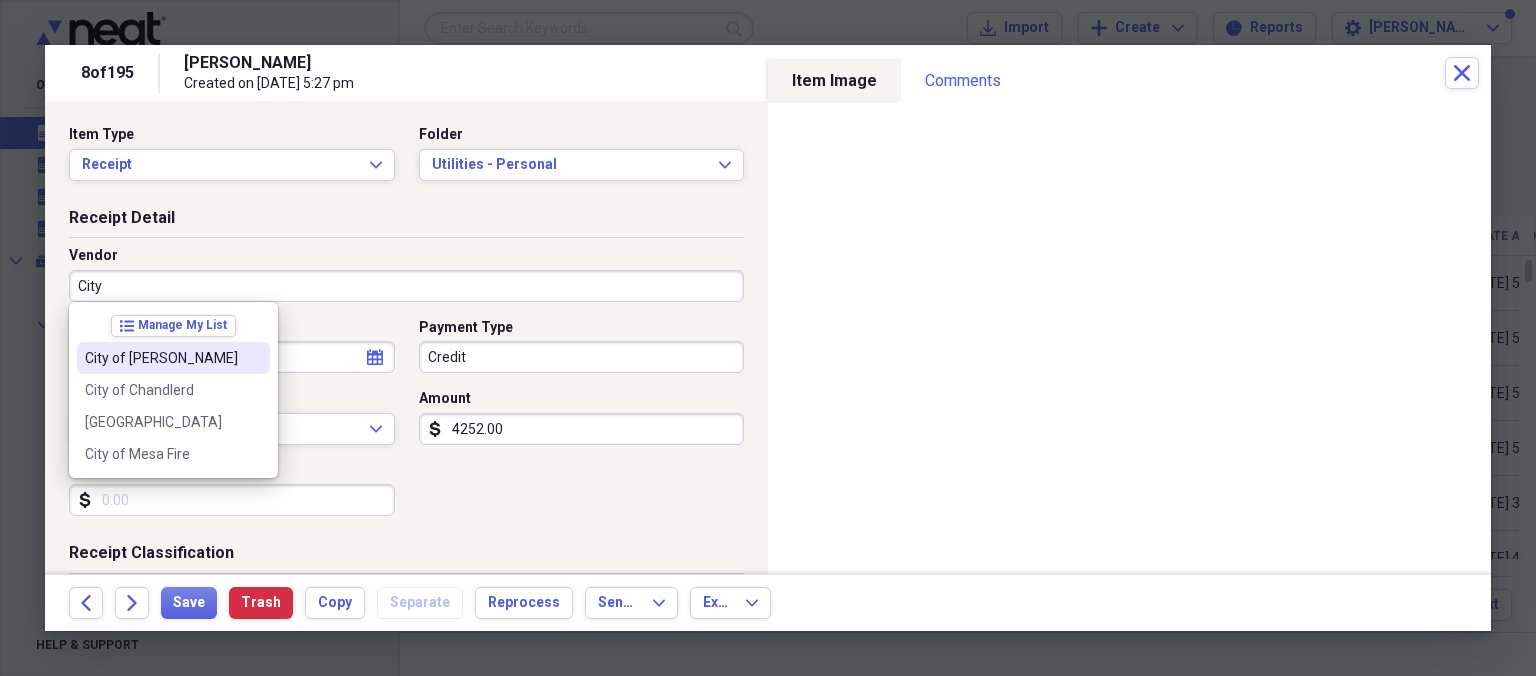 click on "City of [PERSON_NAME]" at bounding box center (161, 358) 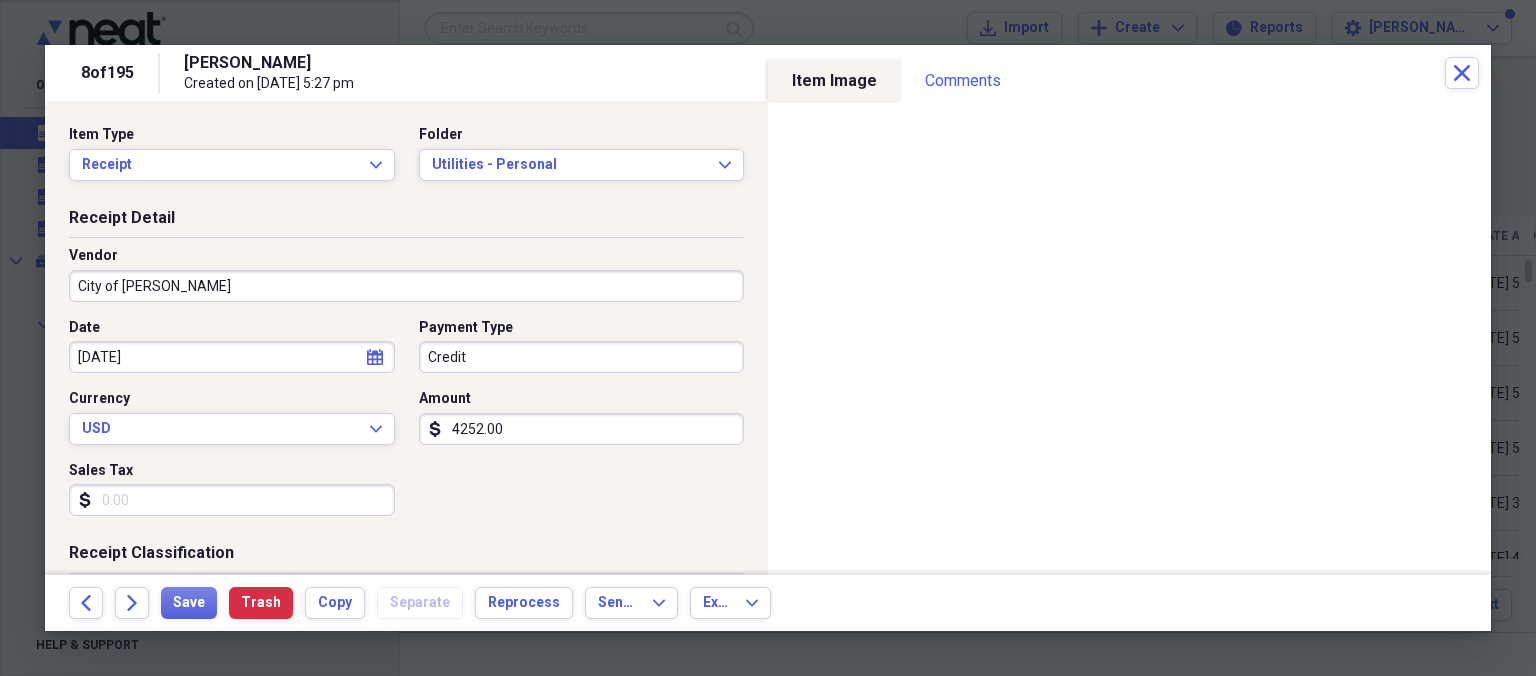 drag, startPoint x: 527, startPoint y: 428, endPoint x: 774, endPoint y: 413, distance: 247.45505 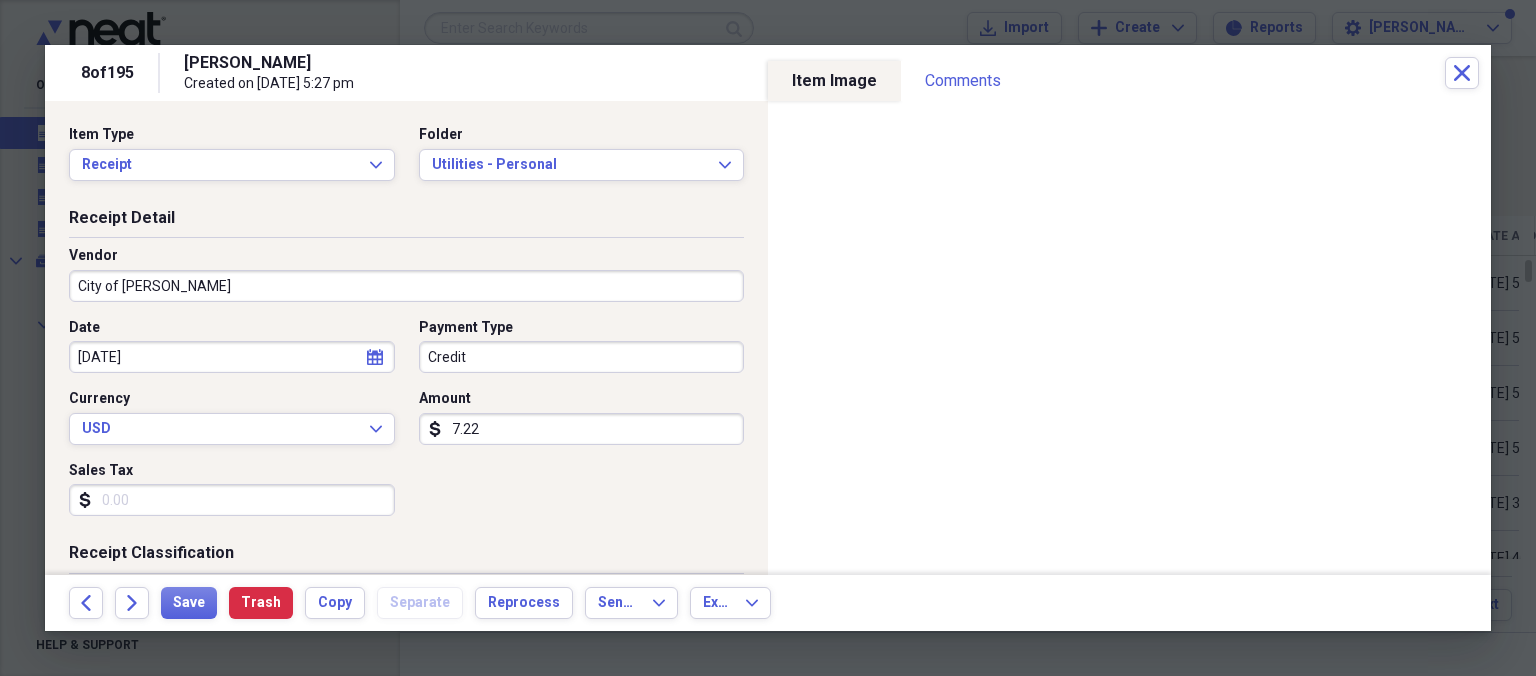 type on "72.24" 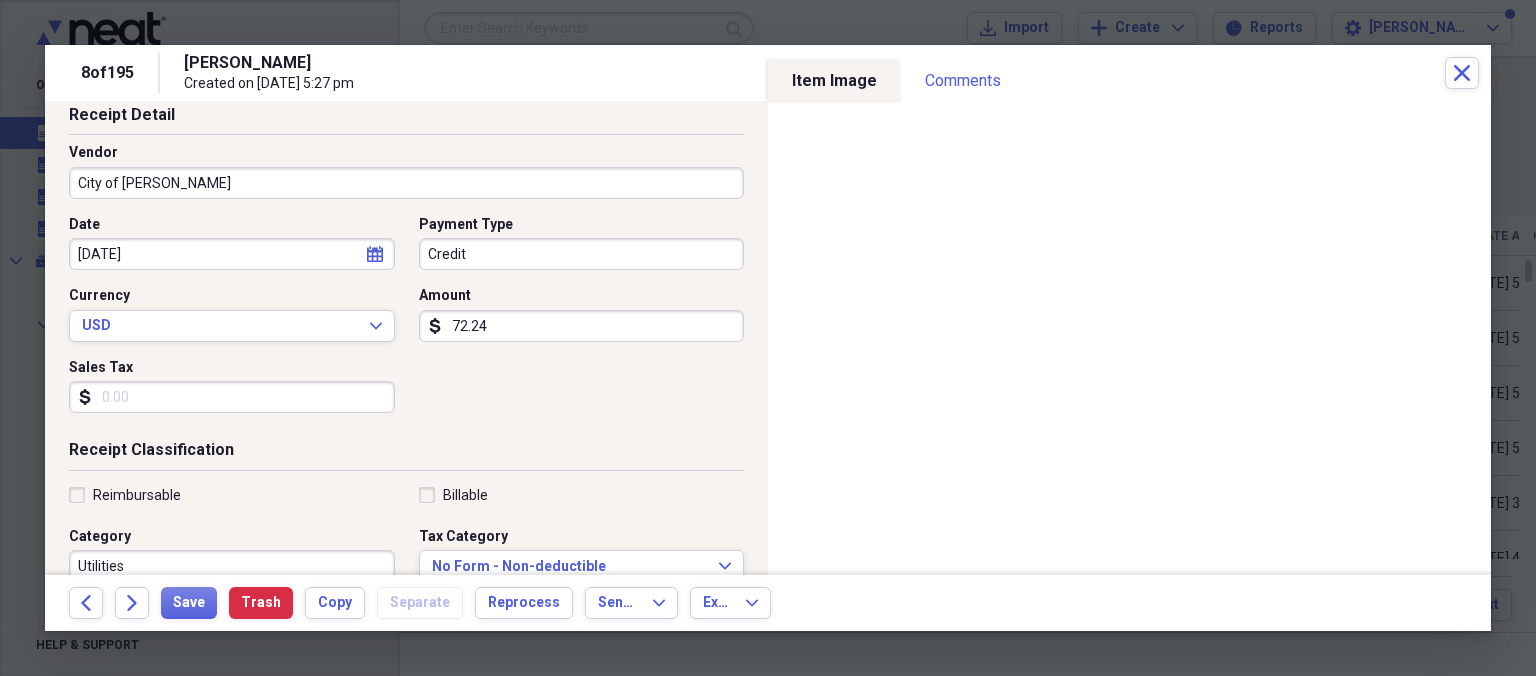 scroll, scrollTop: 230, scrollLeft: 0, axis: vertical 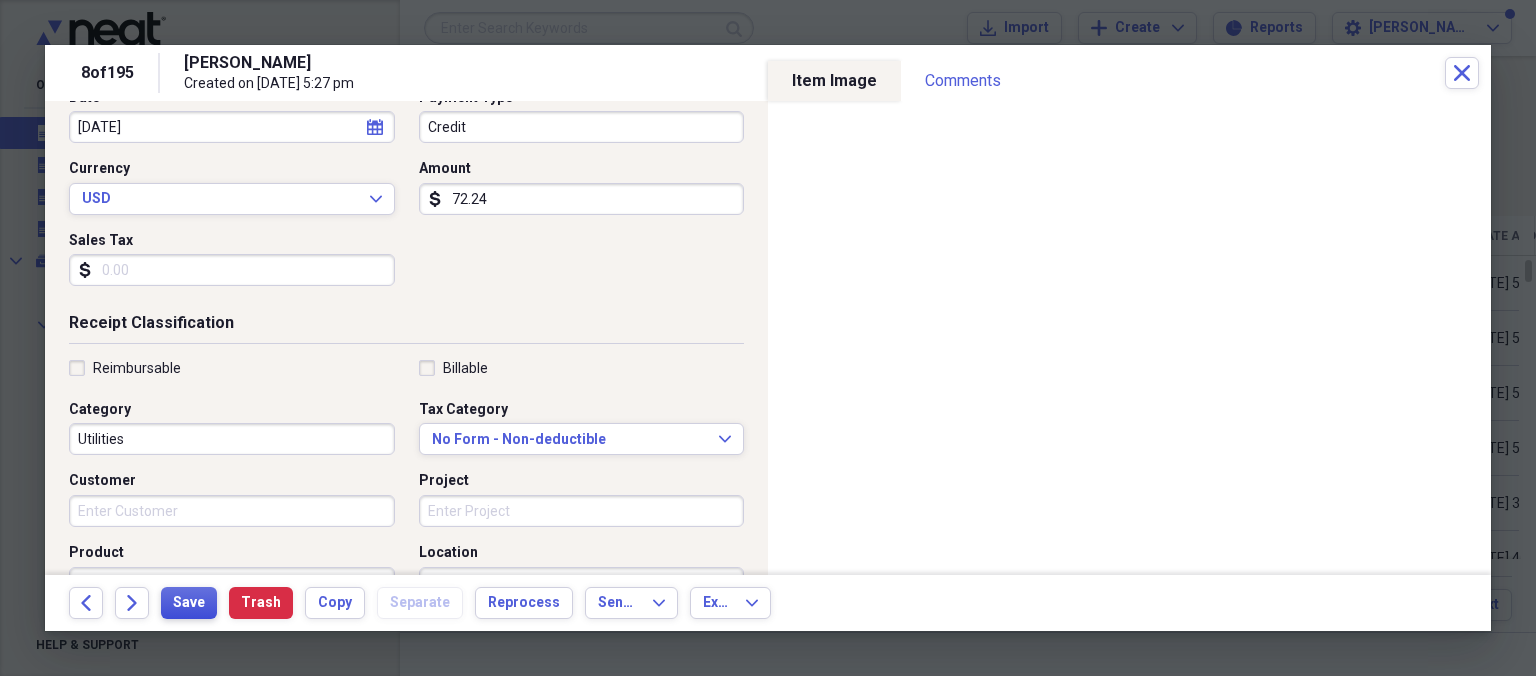 click on "Save" at bounding box center [189, 603] 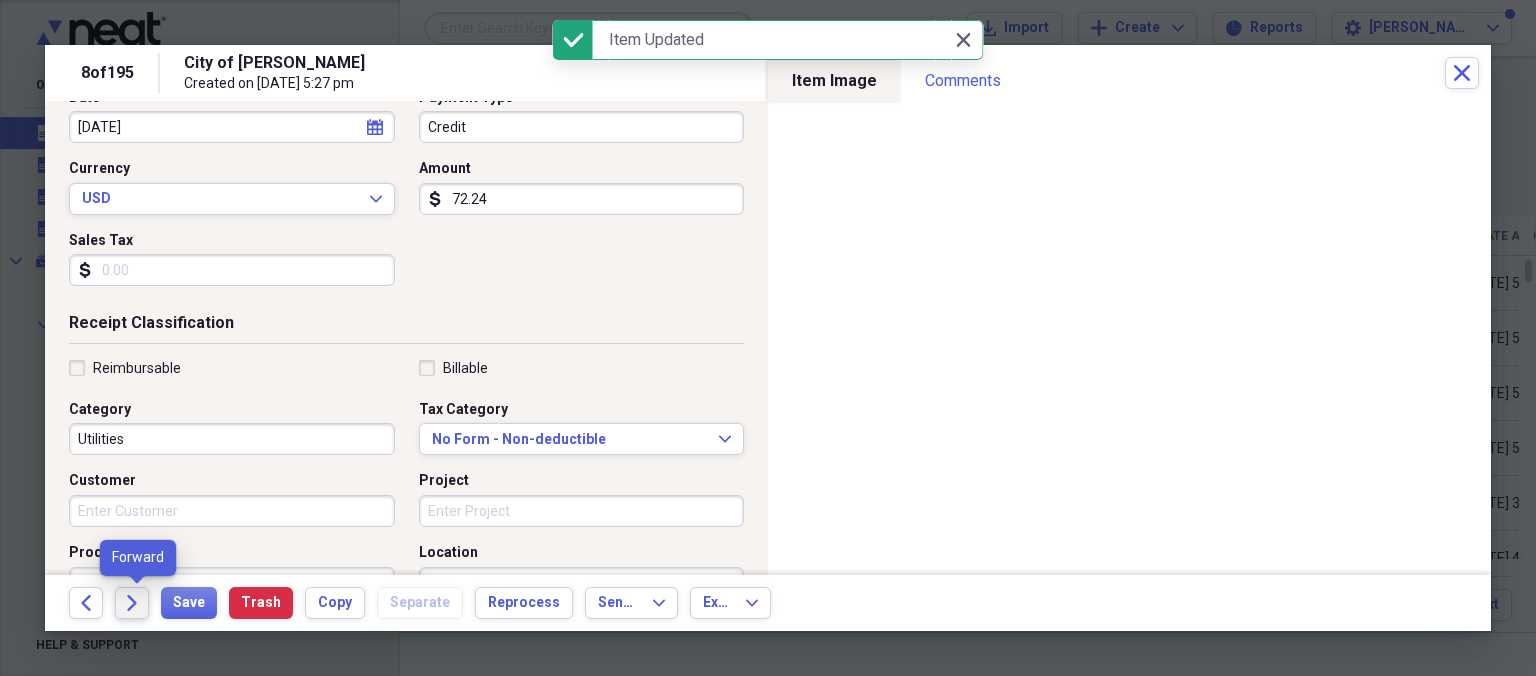 click on "Forward" 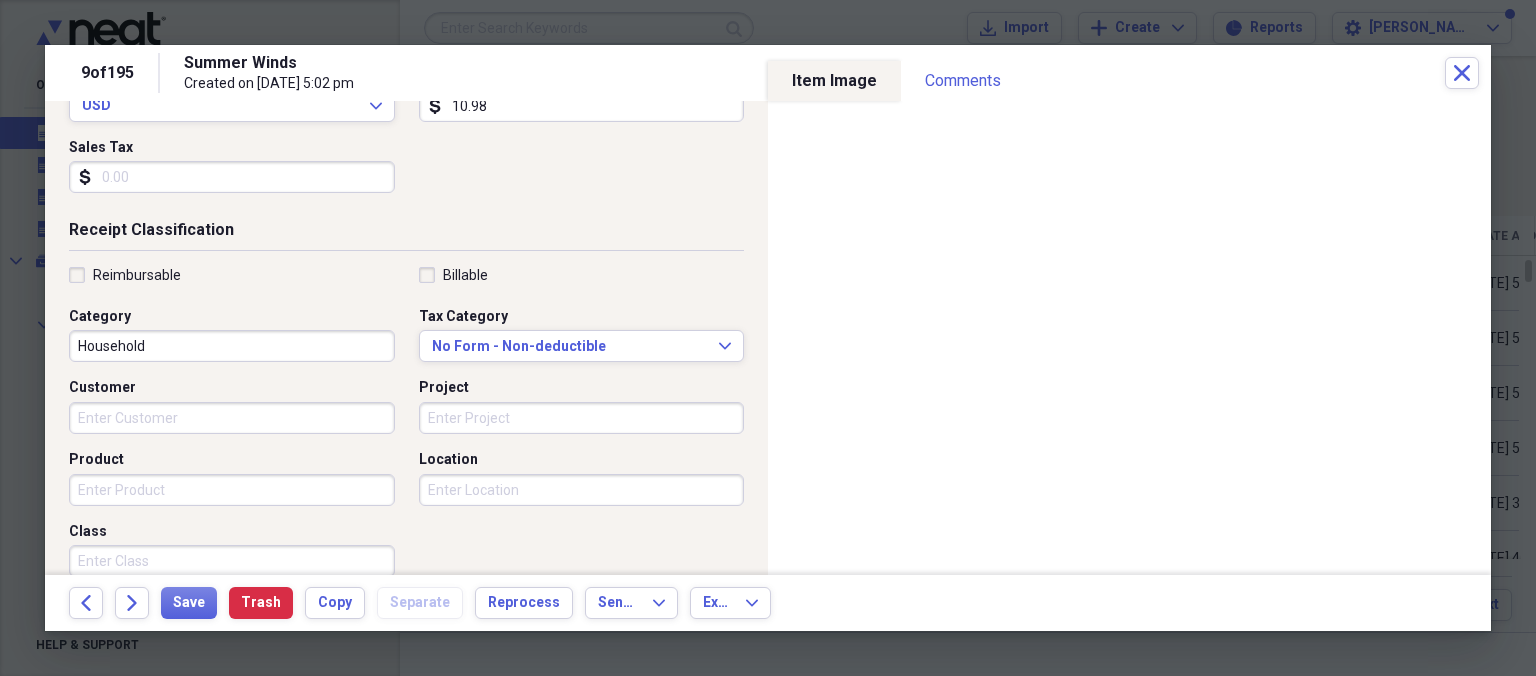 scroll, scrollTop: 346, scrollLeft: 0, axis: vertical 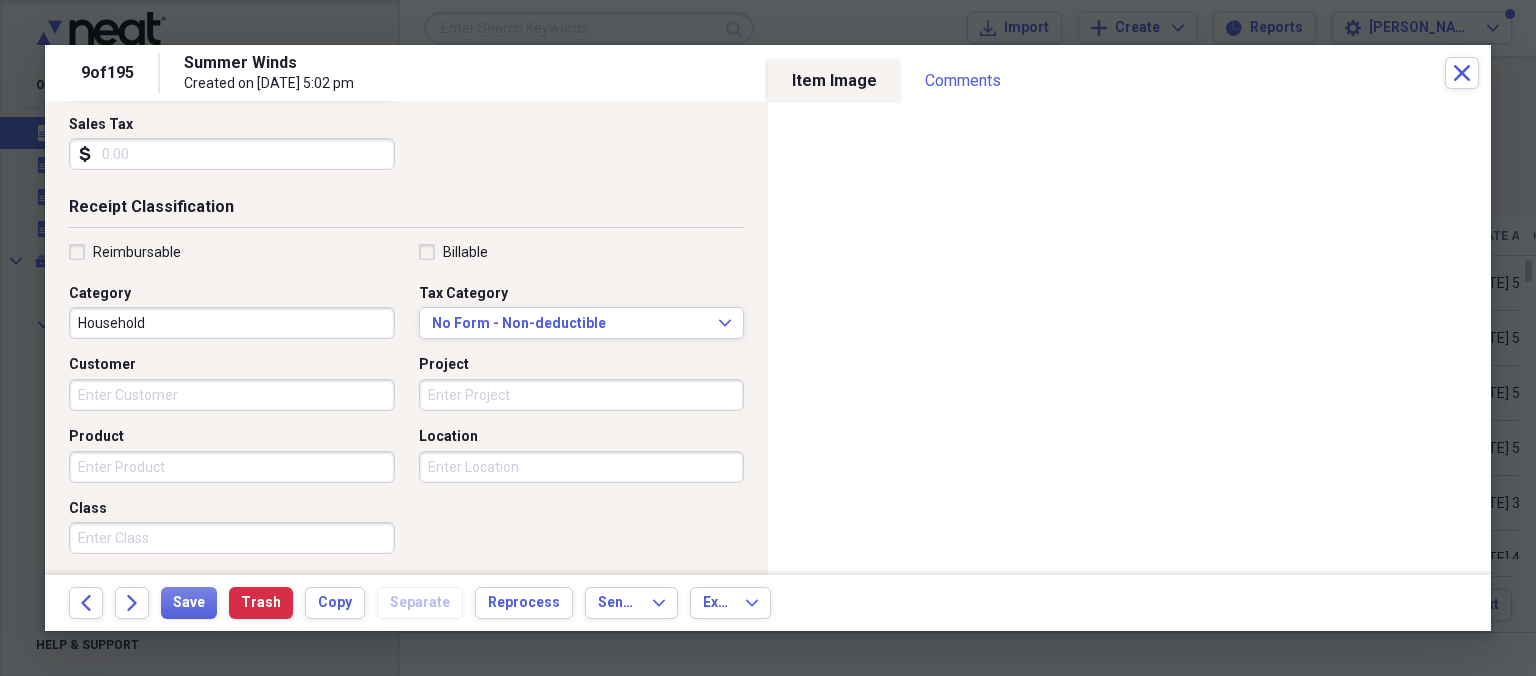 click on "Household" at bounding box center (232, 323) 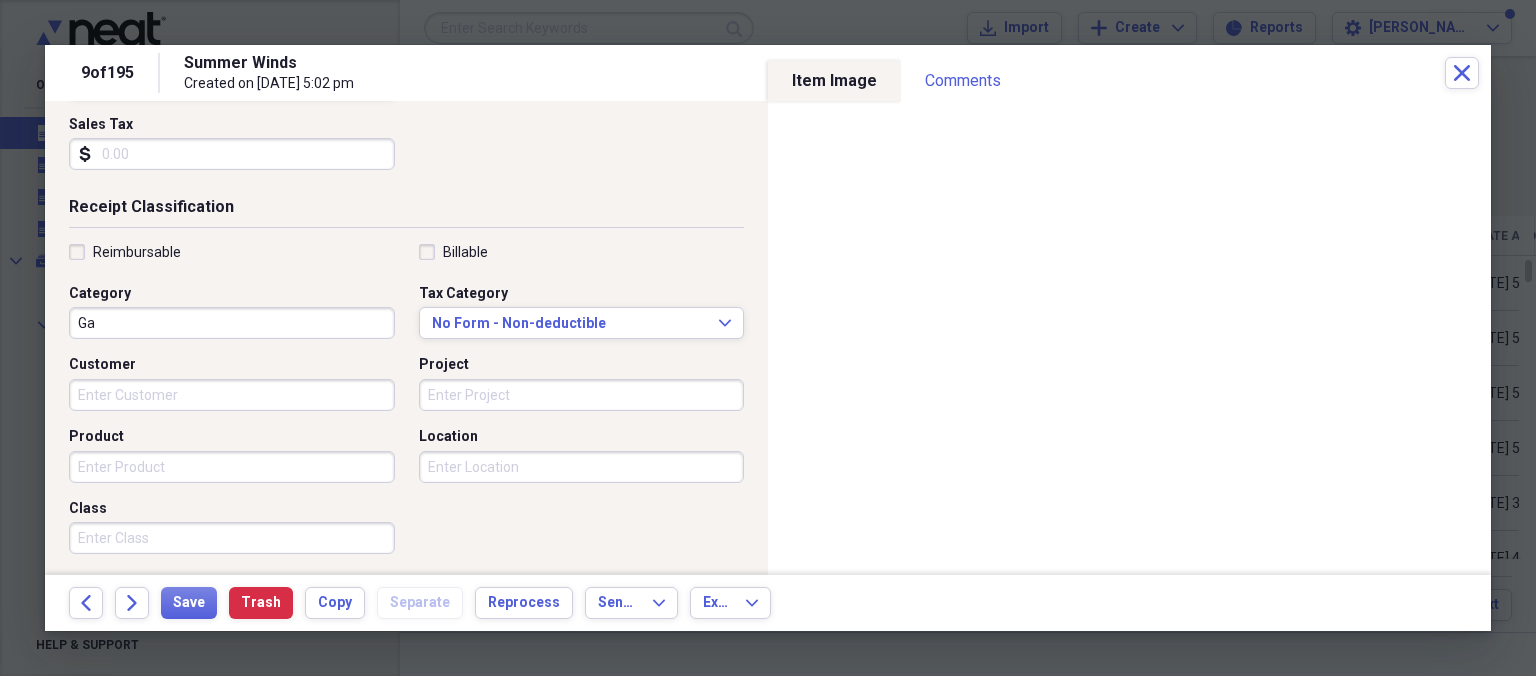 type on "G" 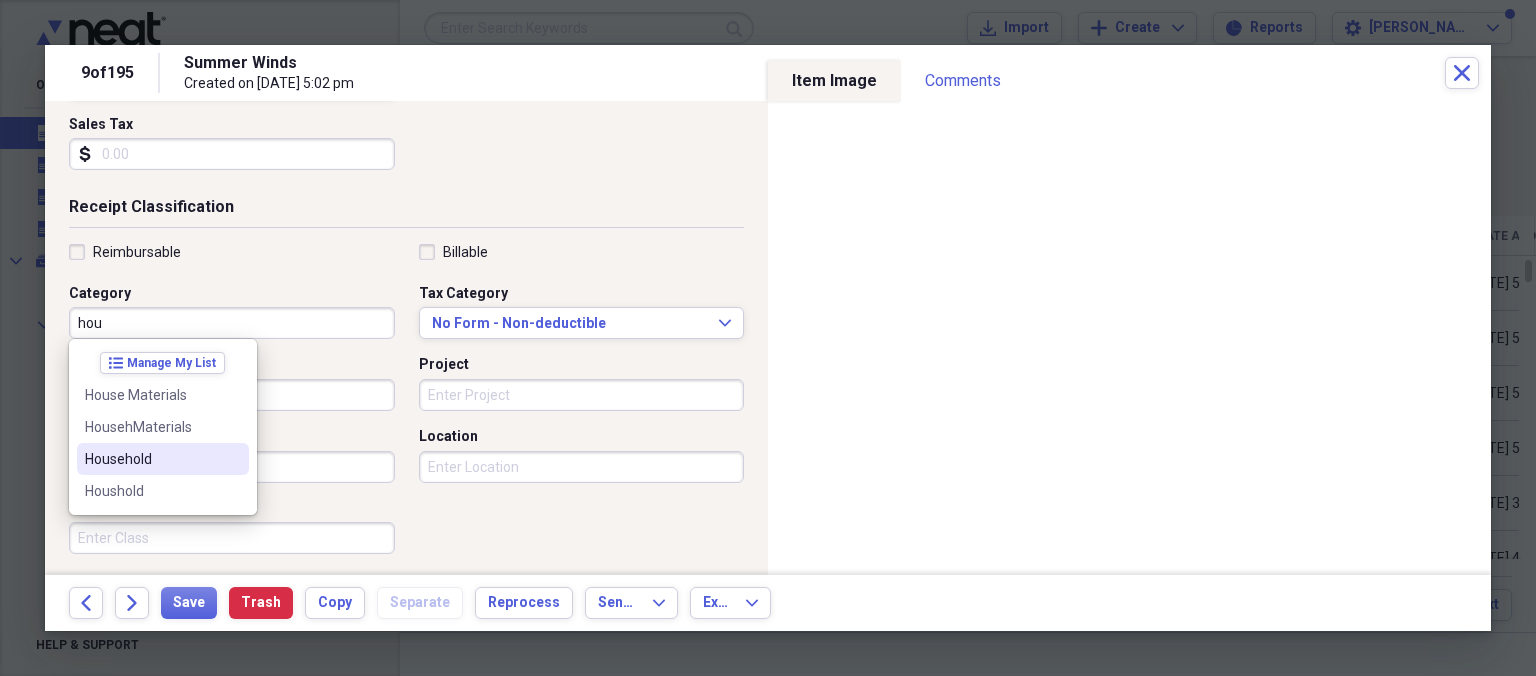 click on "Household" at bounding box center (151, 459) 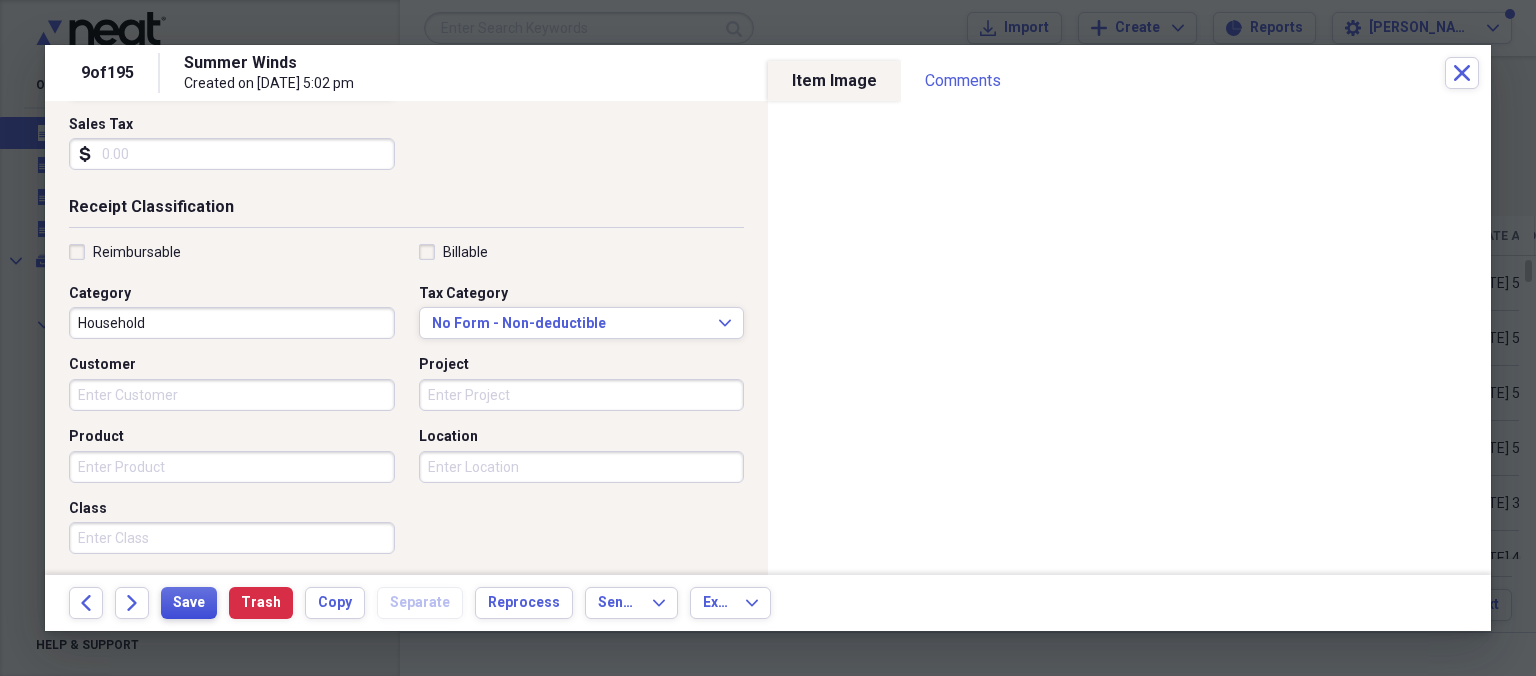 click on "Save" at bounding box center [189, 603] 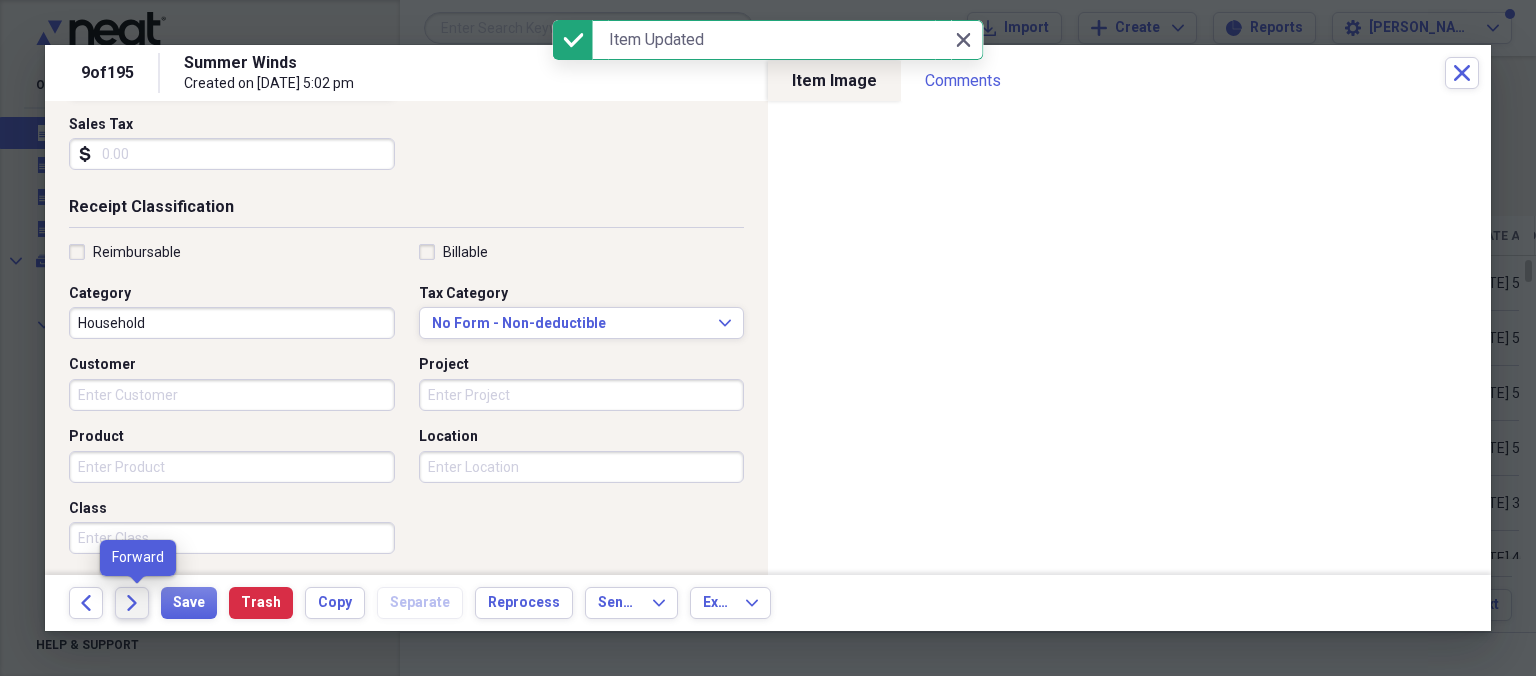 click 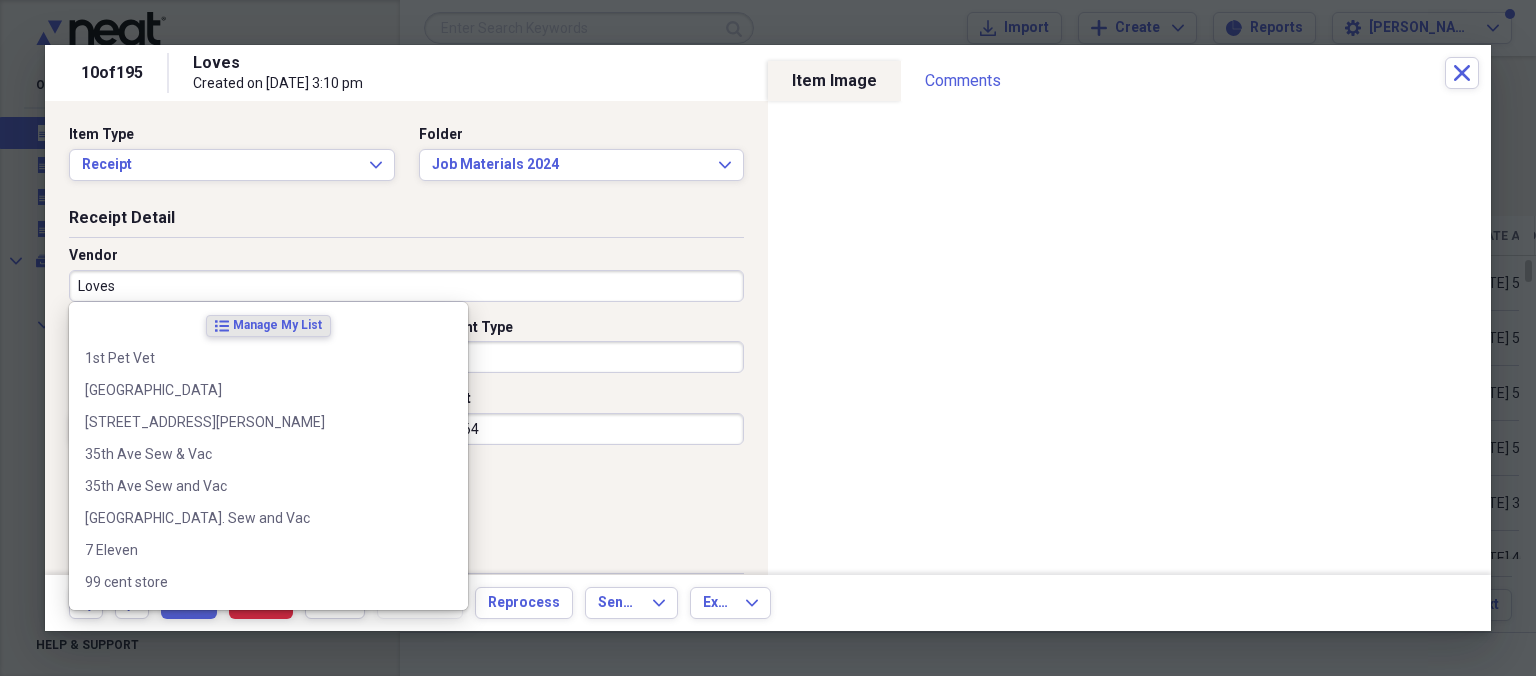 drag, startPoint x: 154, startPoint y: 281, endPoint x: 304, endPoint y: 330, distance: 157.8005 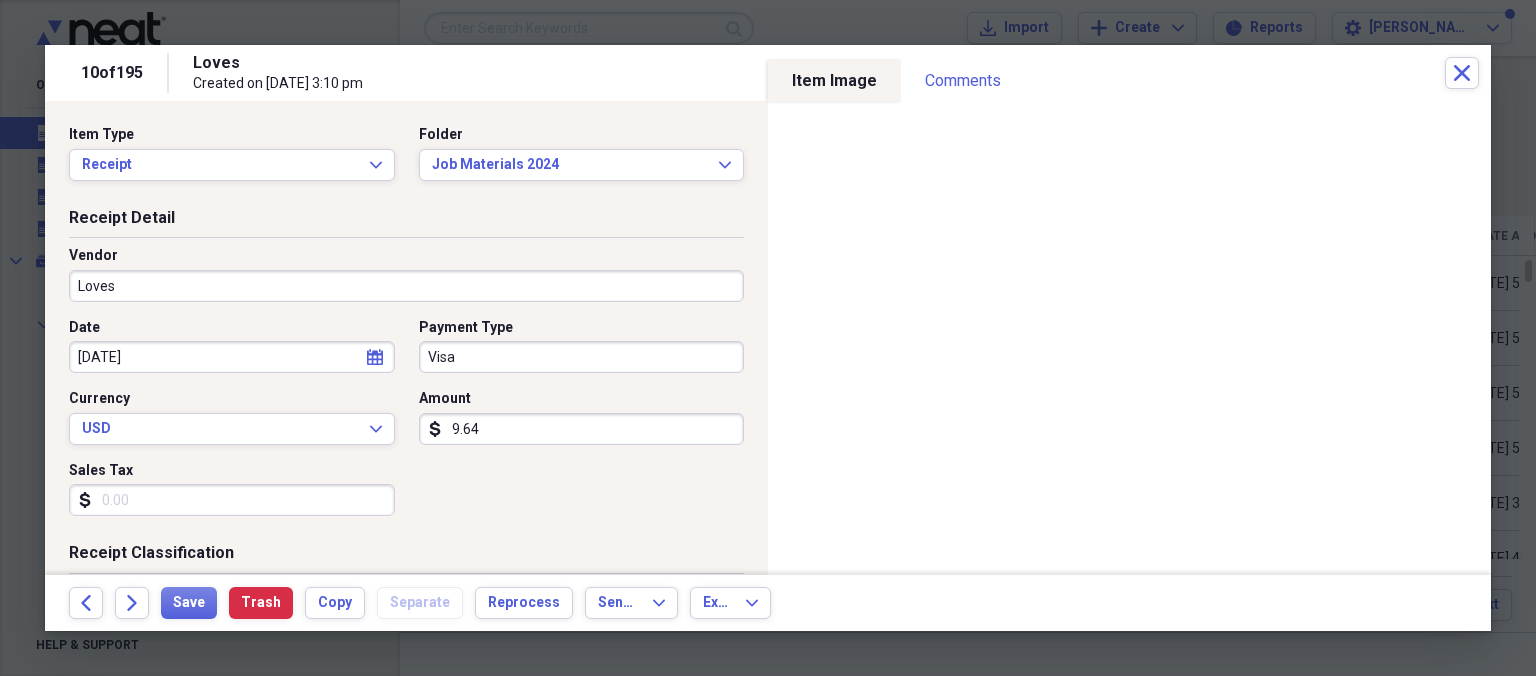drag, startPoint x: 304, startPoint y: 330, endPoint x: 546, endPoint y: 306, distance: 243.18716 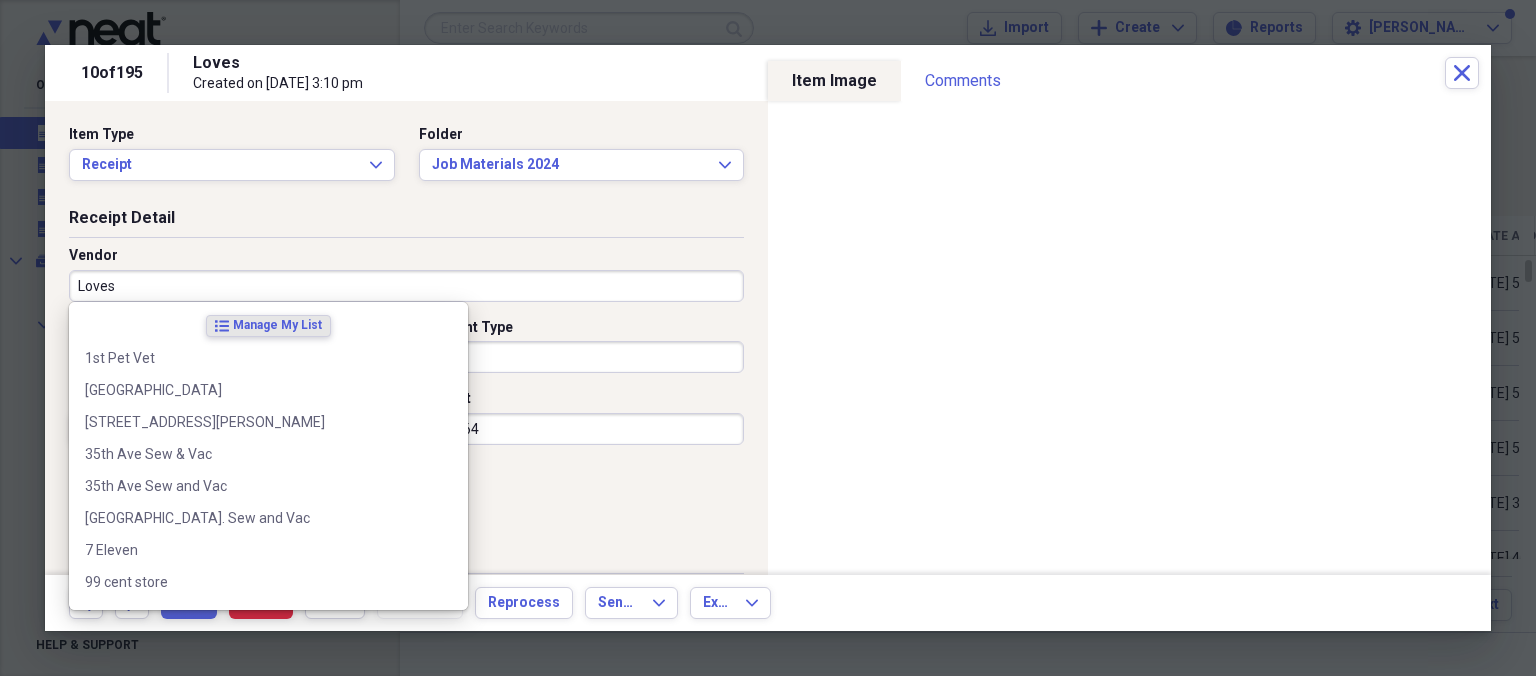 click on "Loves" at bounding box center [406, 286] 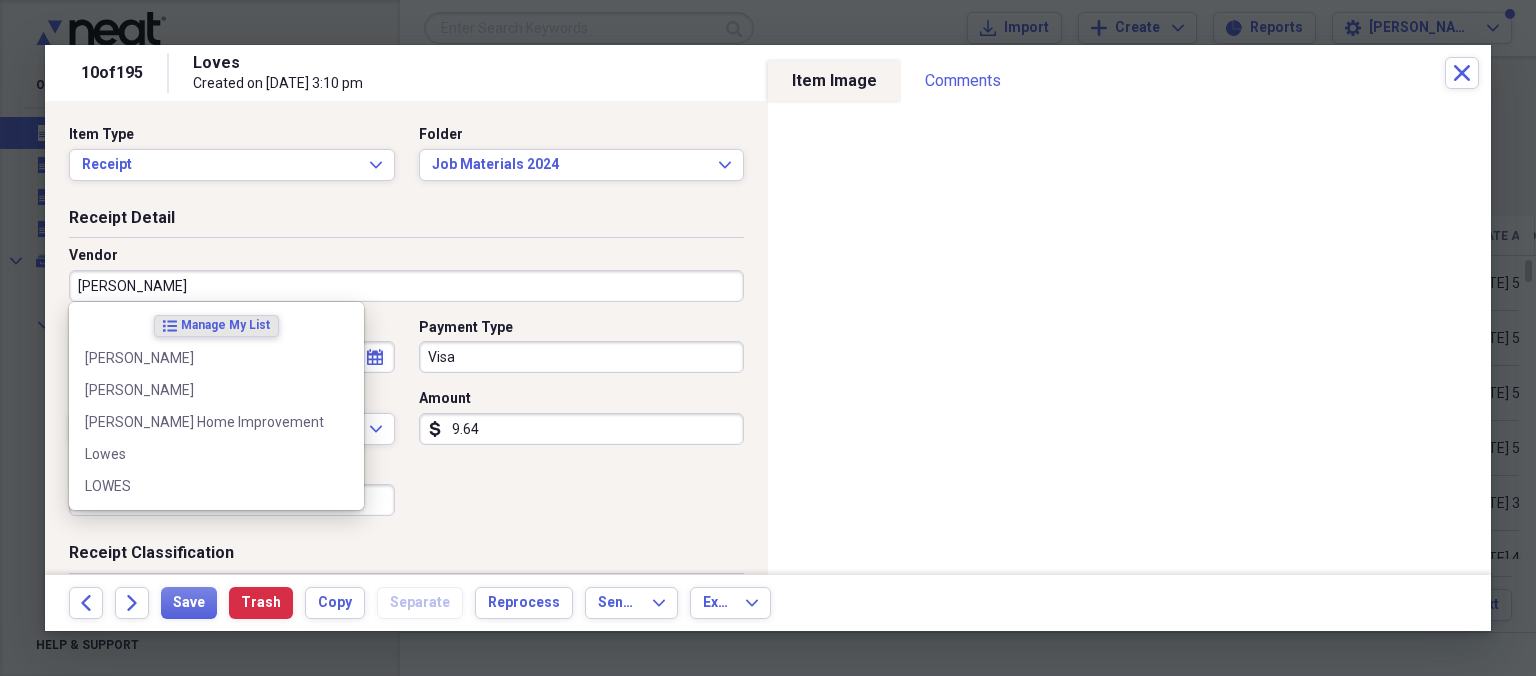 type on "Lowes" 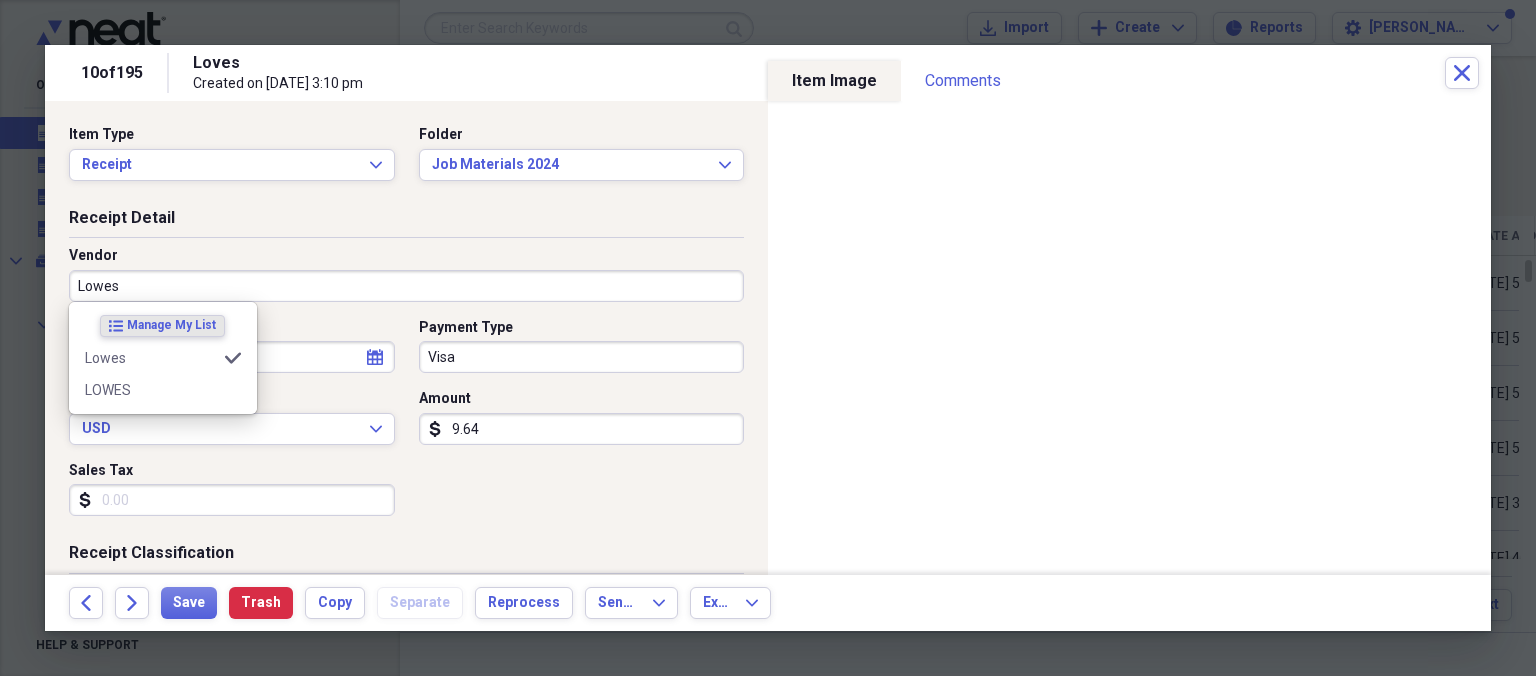 type on "Job Materials" 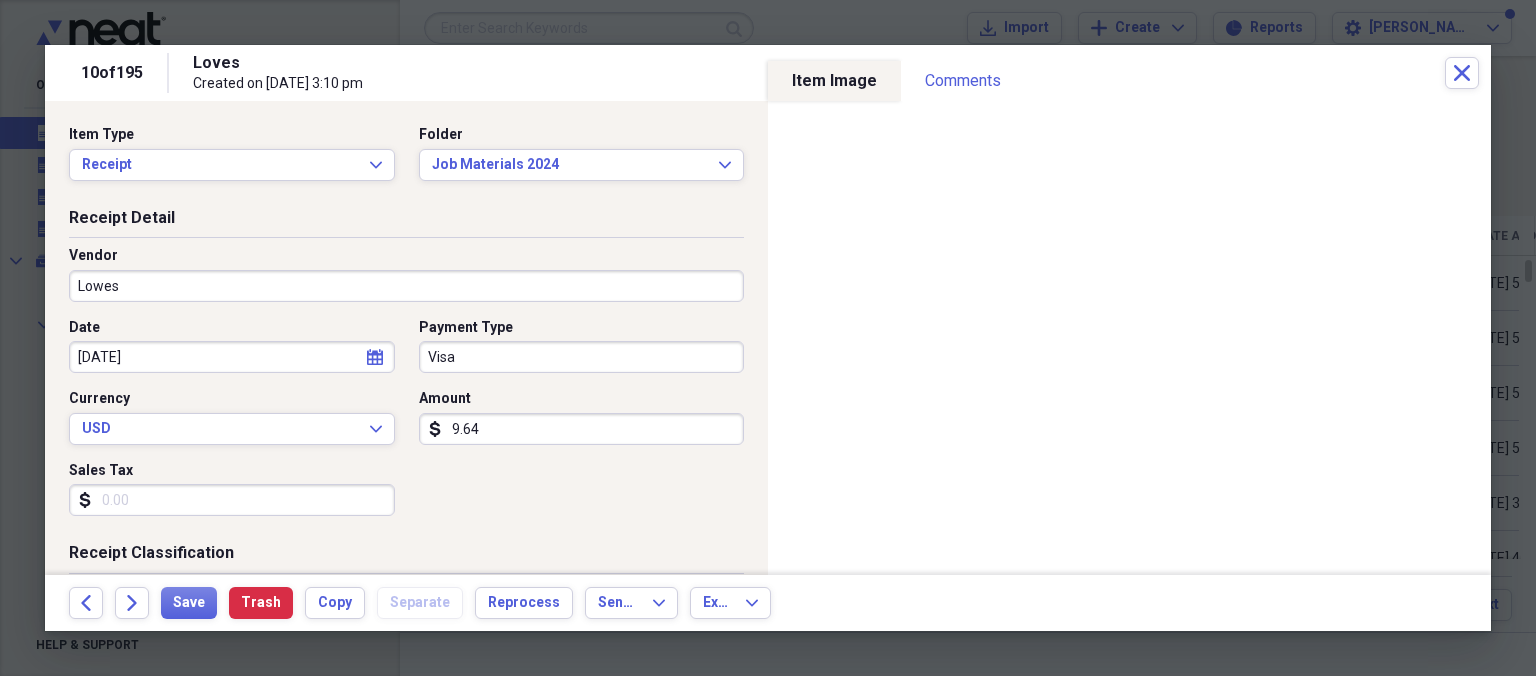 click on "Date 11/21/2024 calendar Calendar Payment Type Visa Currency USD Expand Amount dollar-sign 9.64 Sales Tax dollar-sign" at bounding box center (406, 425) 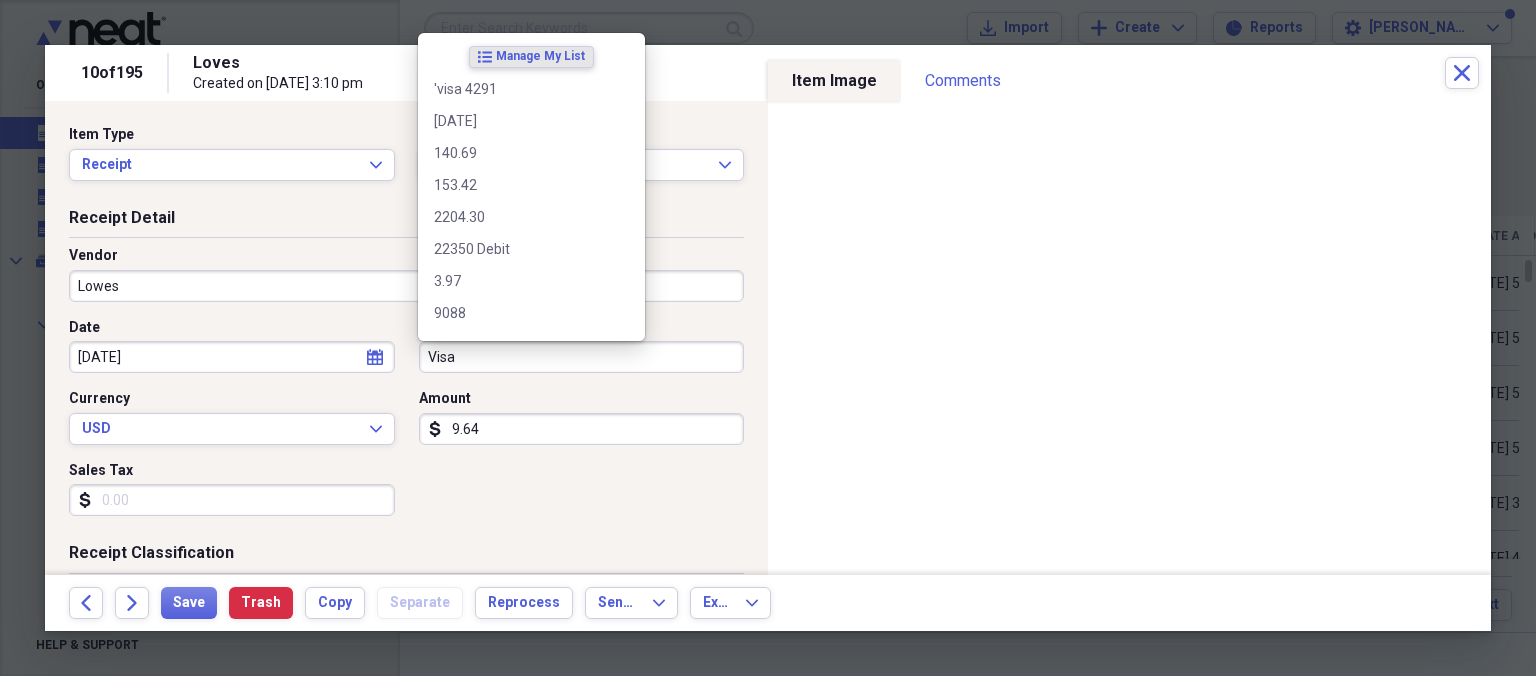click on "Visa" at bounding box center (582, 357) 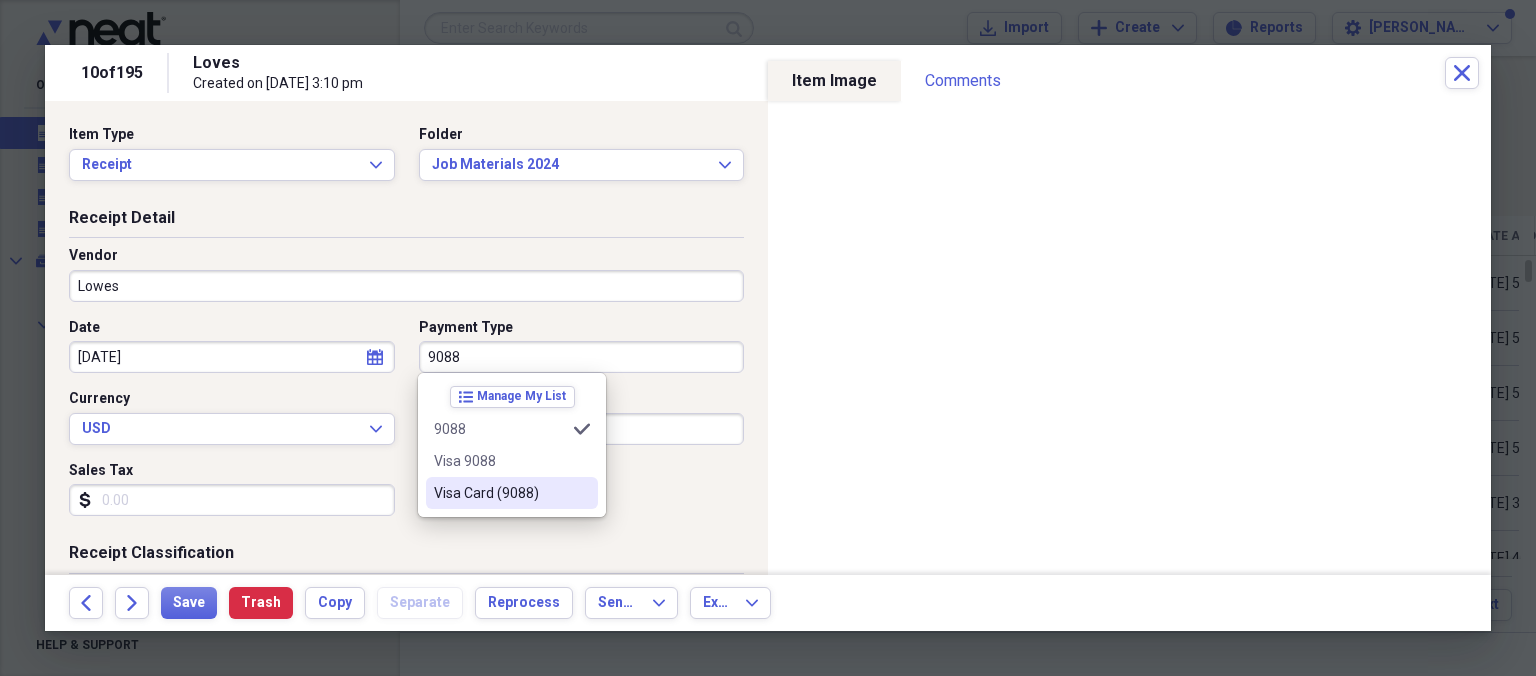 click on "Visa Card (9088)" at bounding box center (500, 493) 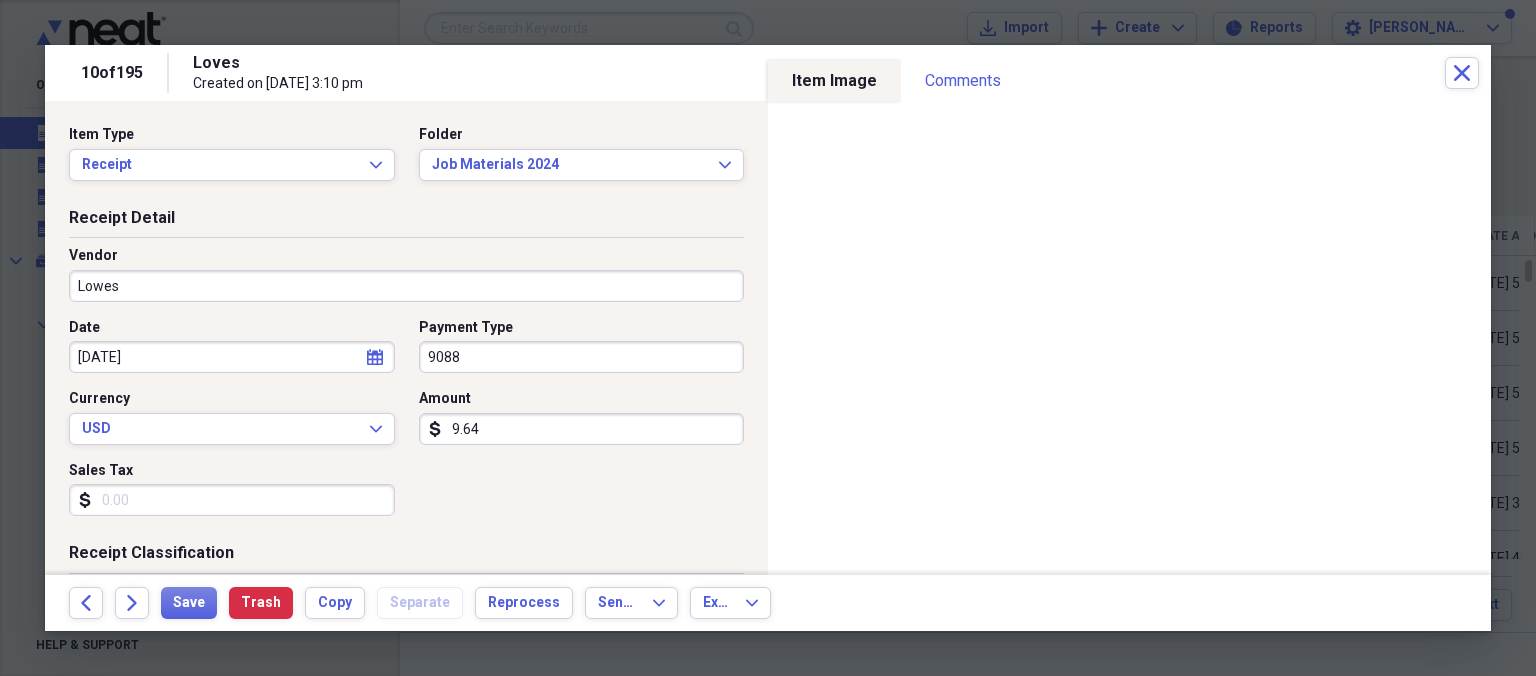 type on "Visa Card (9088)" 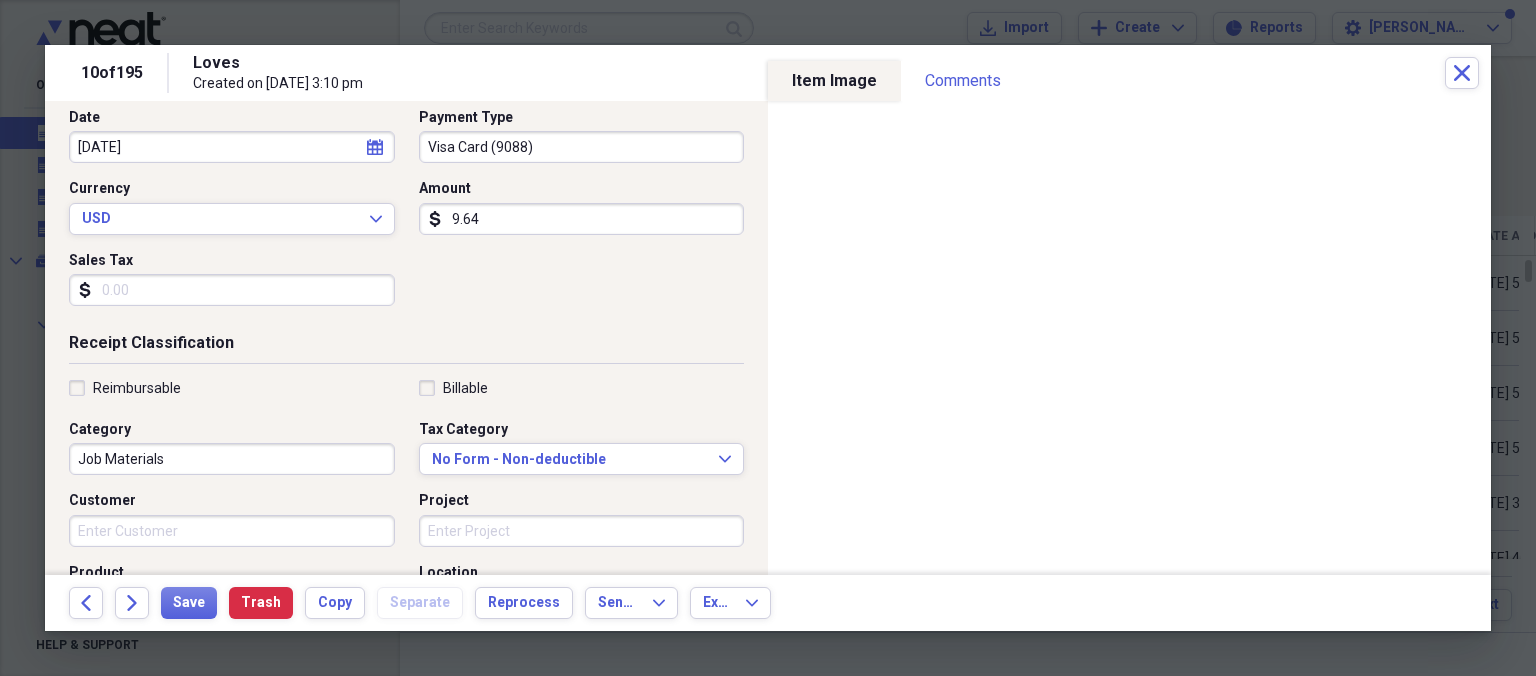 scroll, scrollTop: 230, scrollLeft: 0, axis: vertical 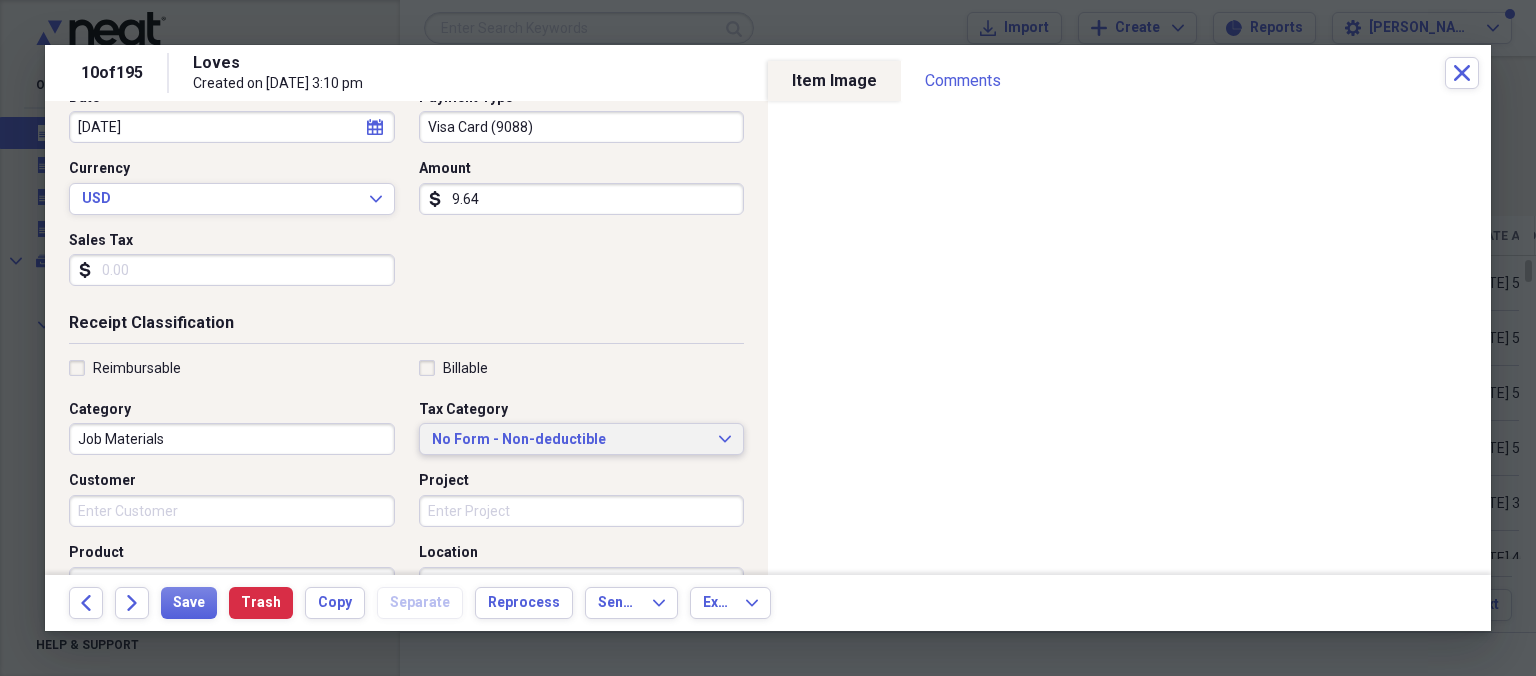 click on "No Form - Non-deductible" at bounding box center [570, 440] 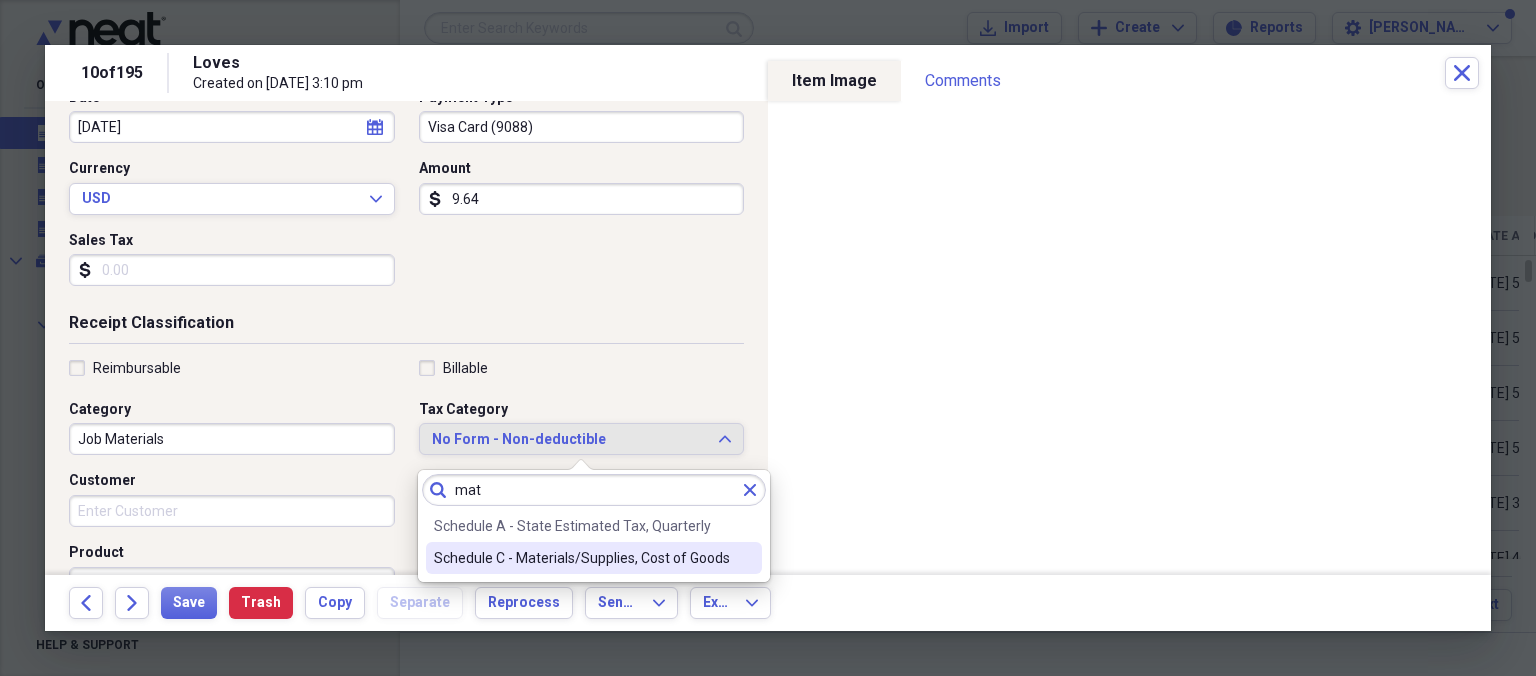 type on "mat" 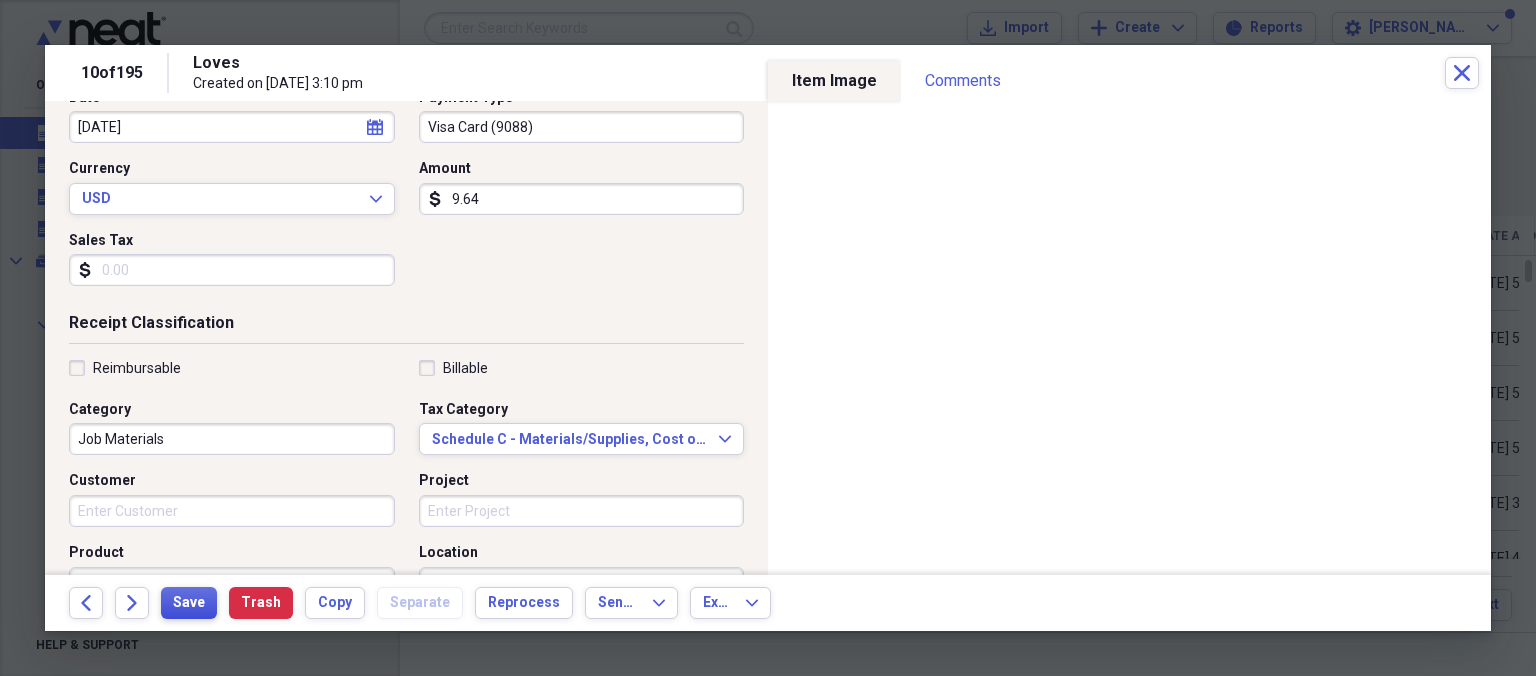 click on "Save" at bounding box center [189, 603] 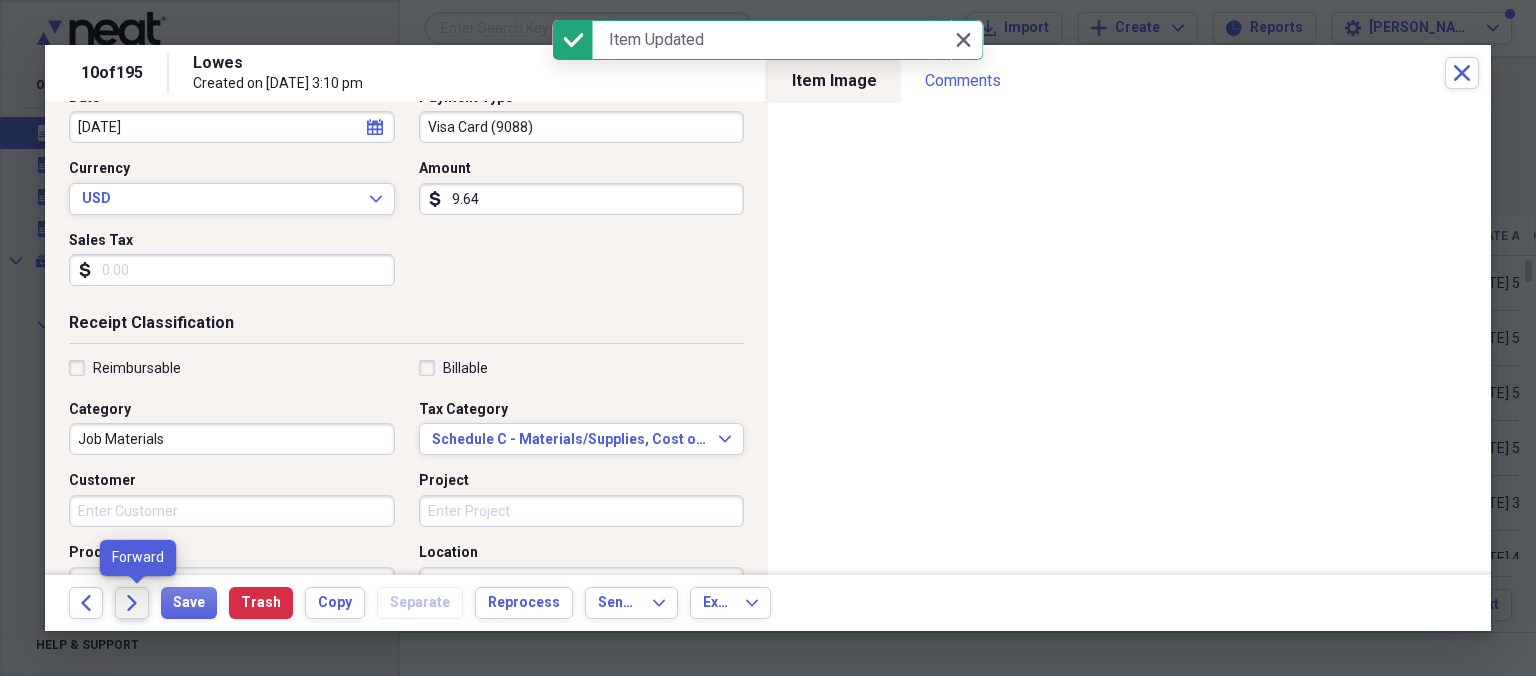 click 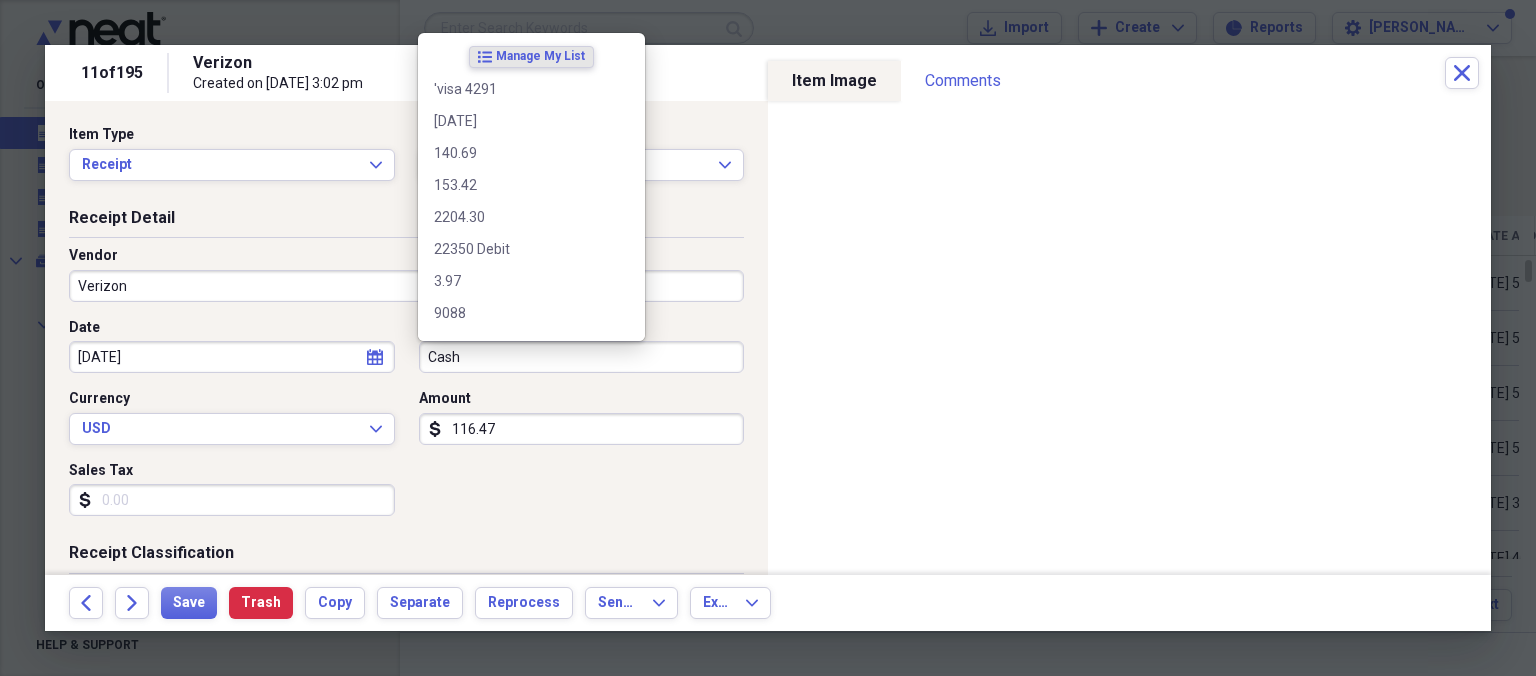 click on "Cash" at bounding box center (582, 357) 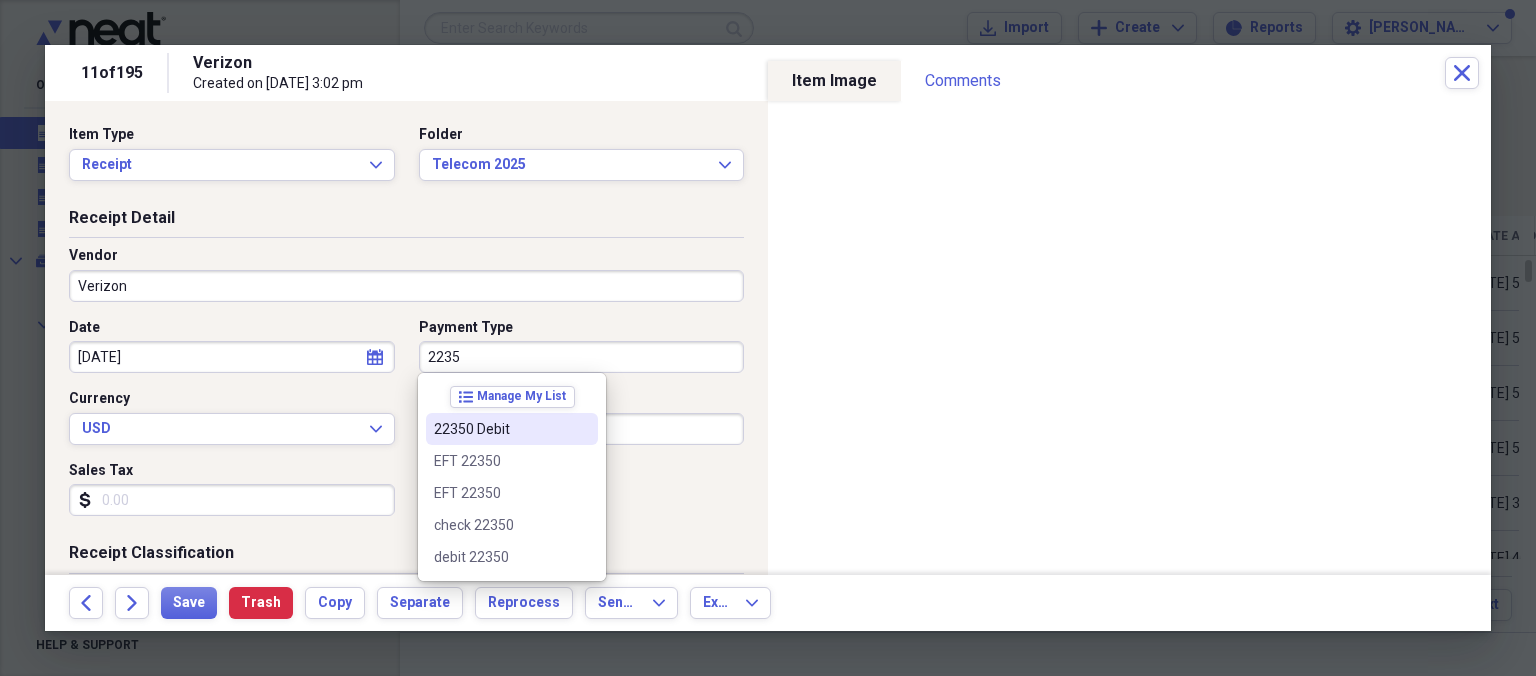 click on "22350 Debit" at bounding box center (500, 429) 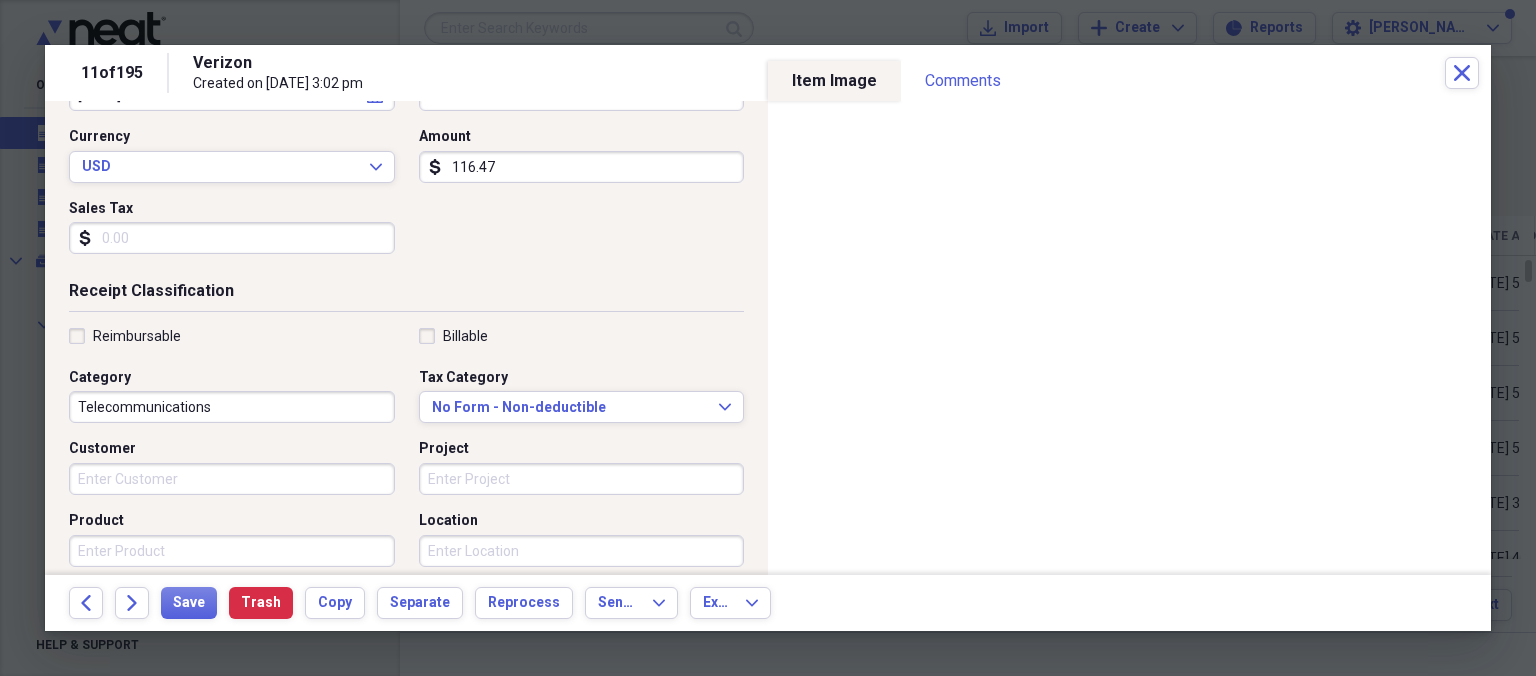 scroll, scrollTop: 346, scrollLeft: 0, axis: vertical 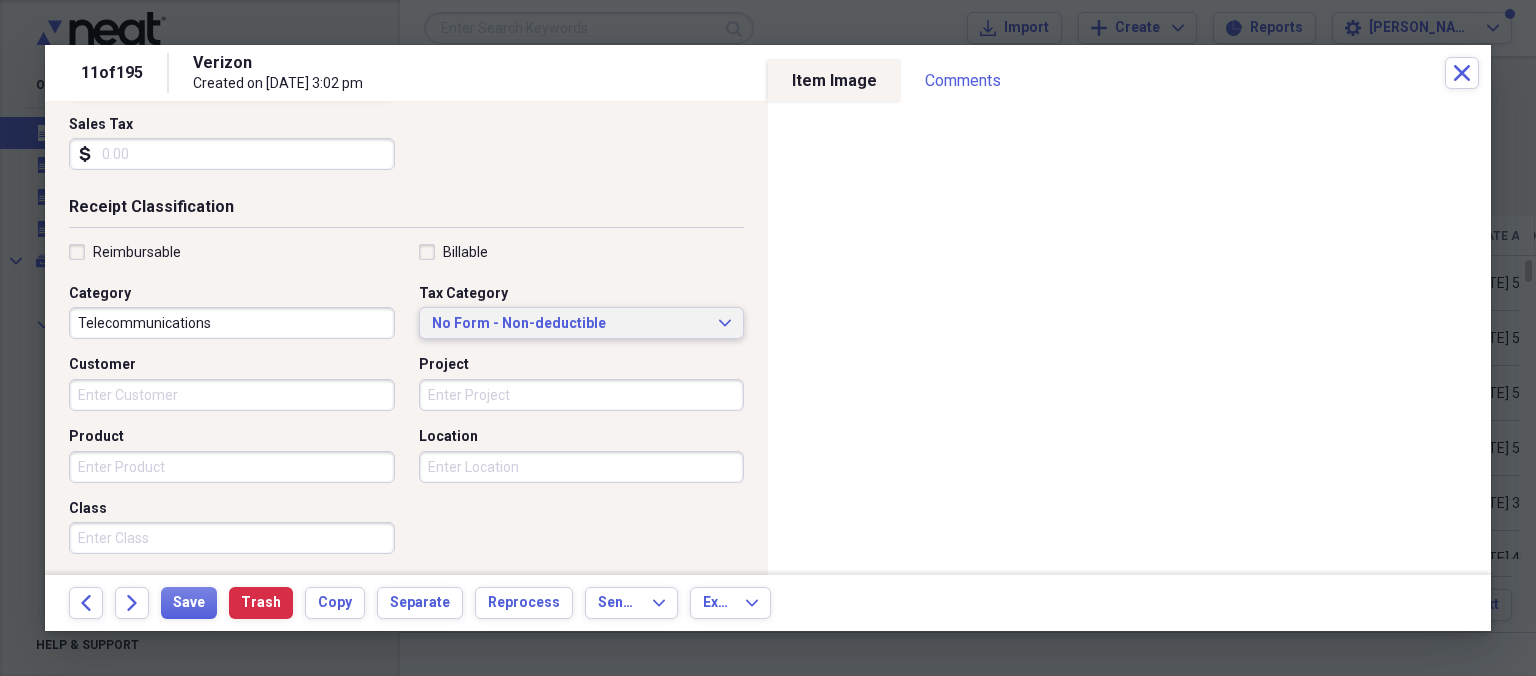 click on "No Form - Non-deductible" at bounding box center [570, 324] 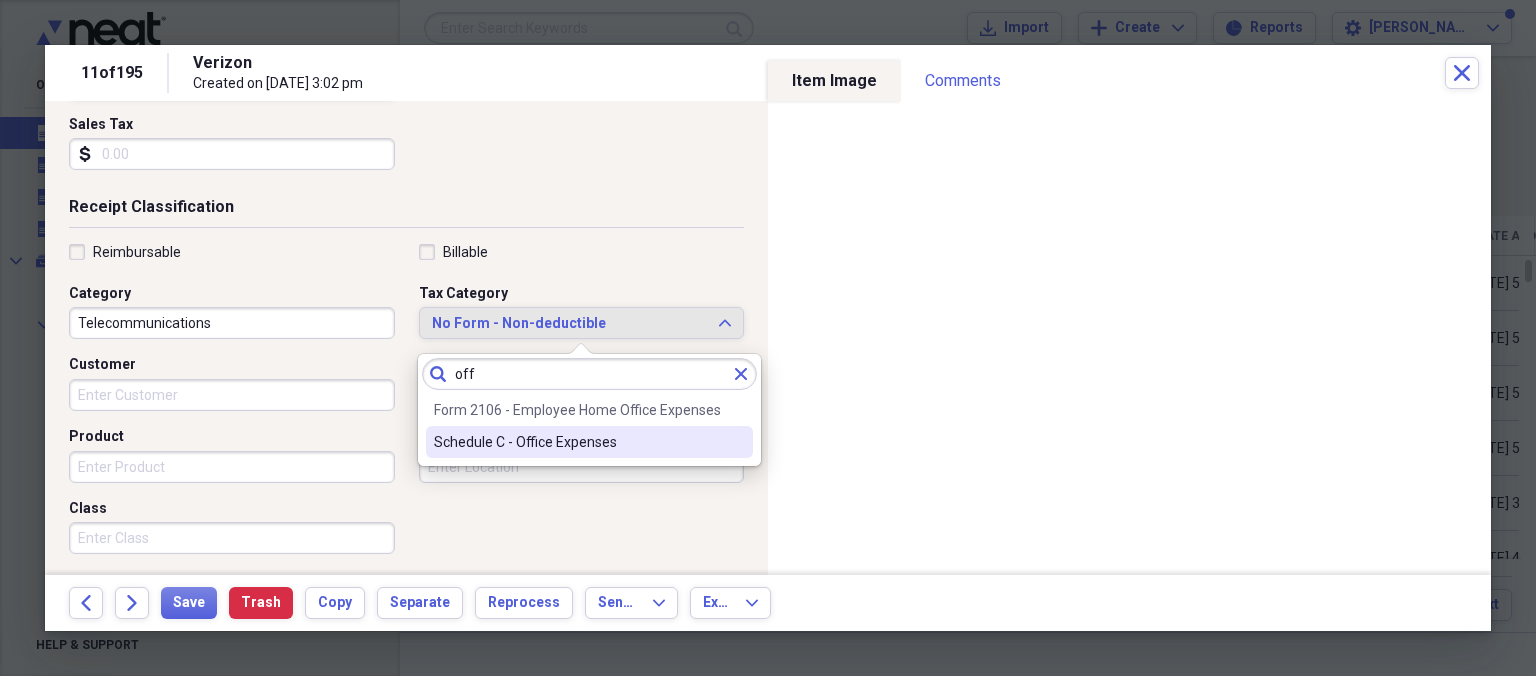 type on "off" 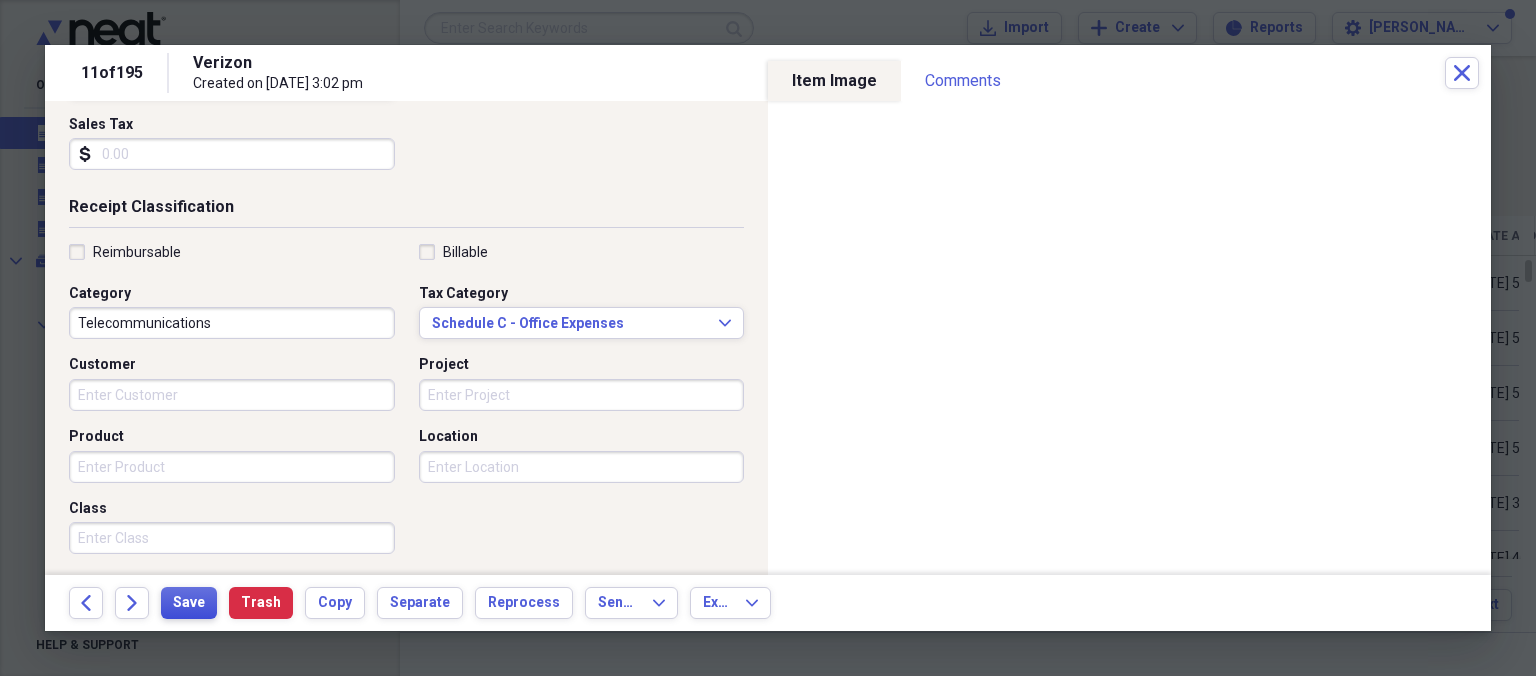 click on "Save" at bounding box center [189, 603] 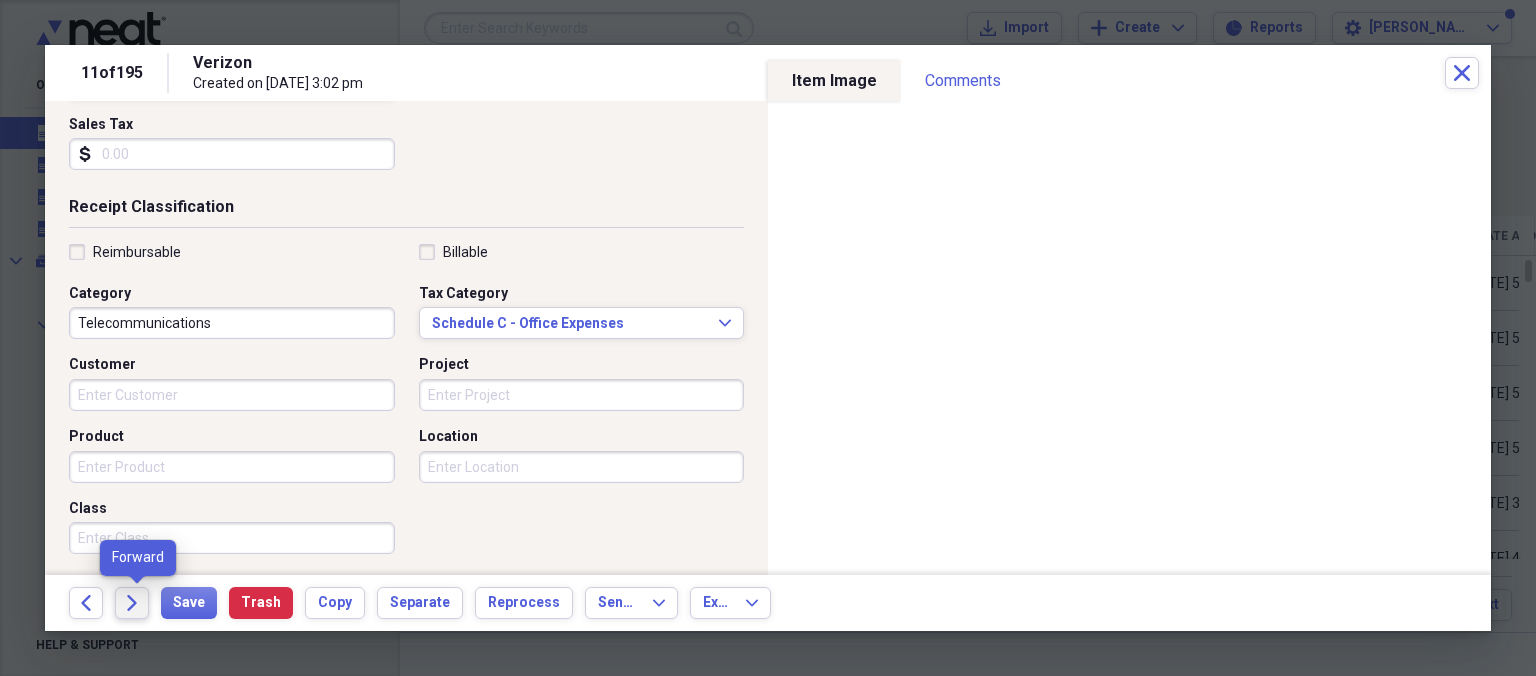 click 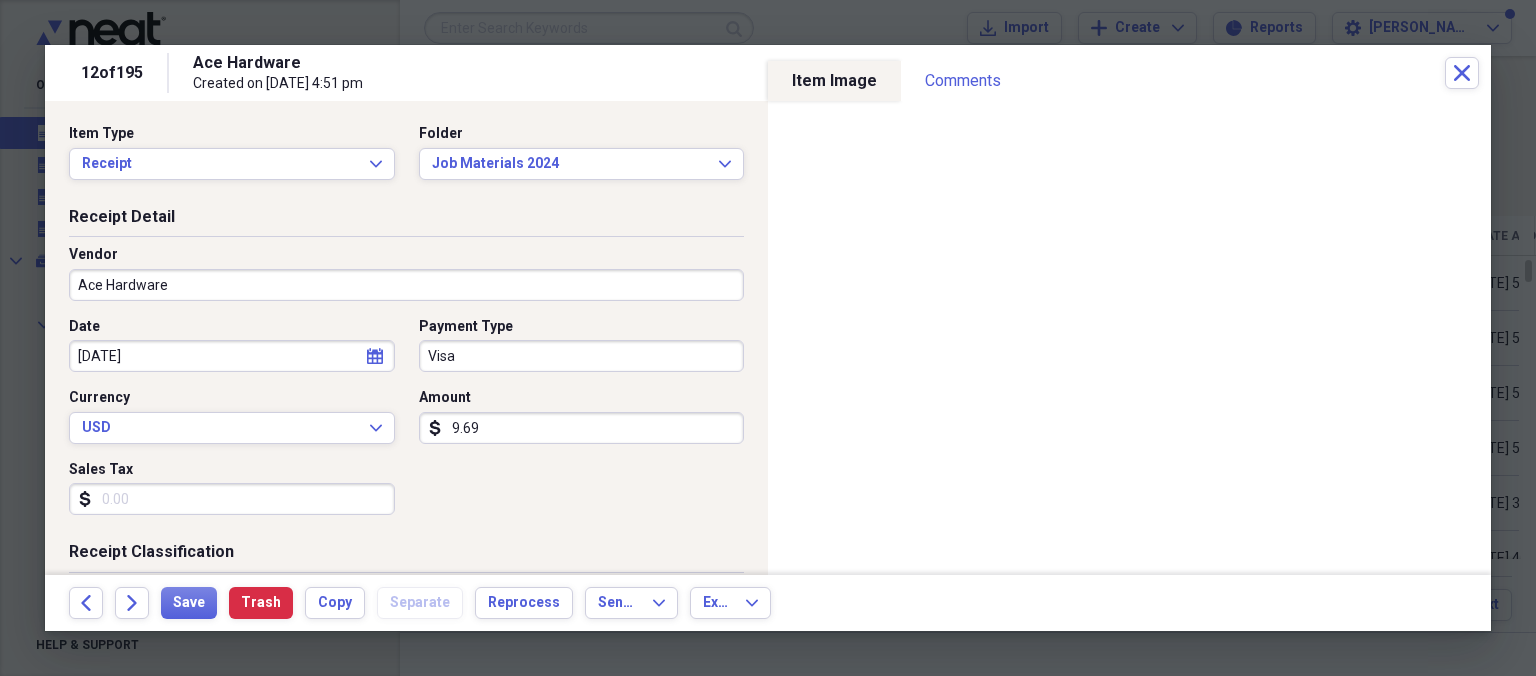 scroll, scrollTop: 0, scrollLeft: 0, axis: both 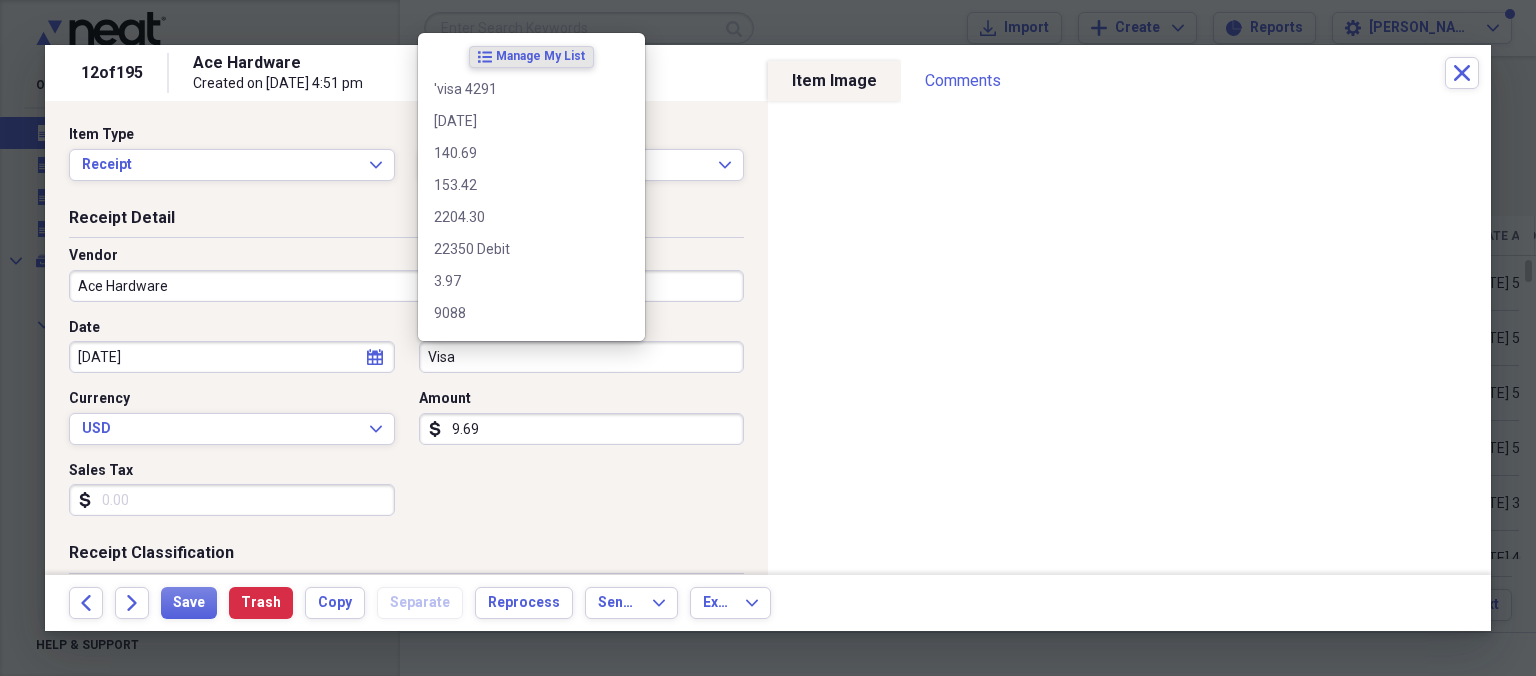 click on "Visa" at bounding box center (582, 357) 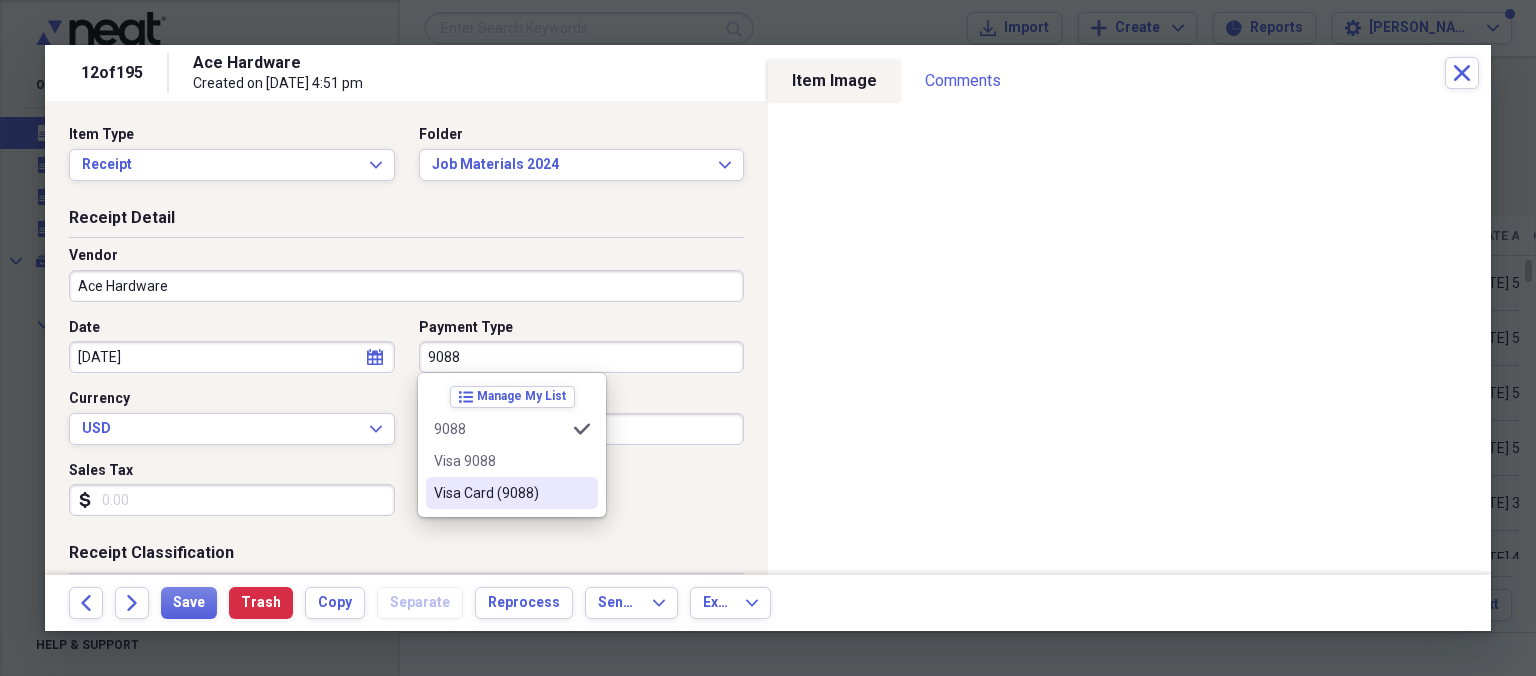 click on "Visa Card (9088)" at bounding box center [500, 493] 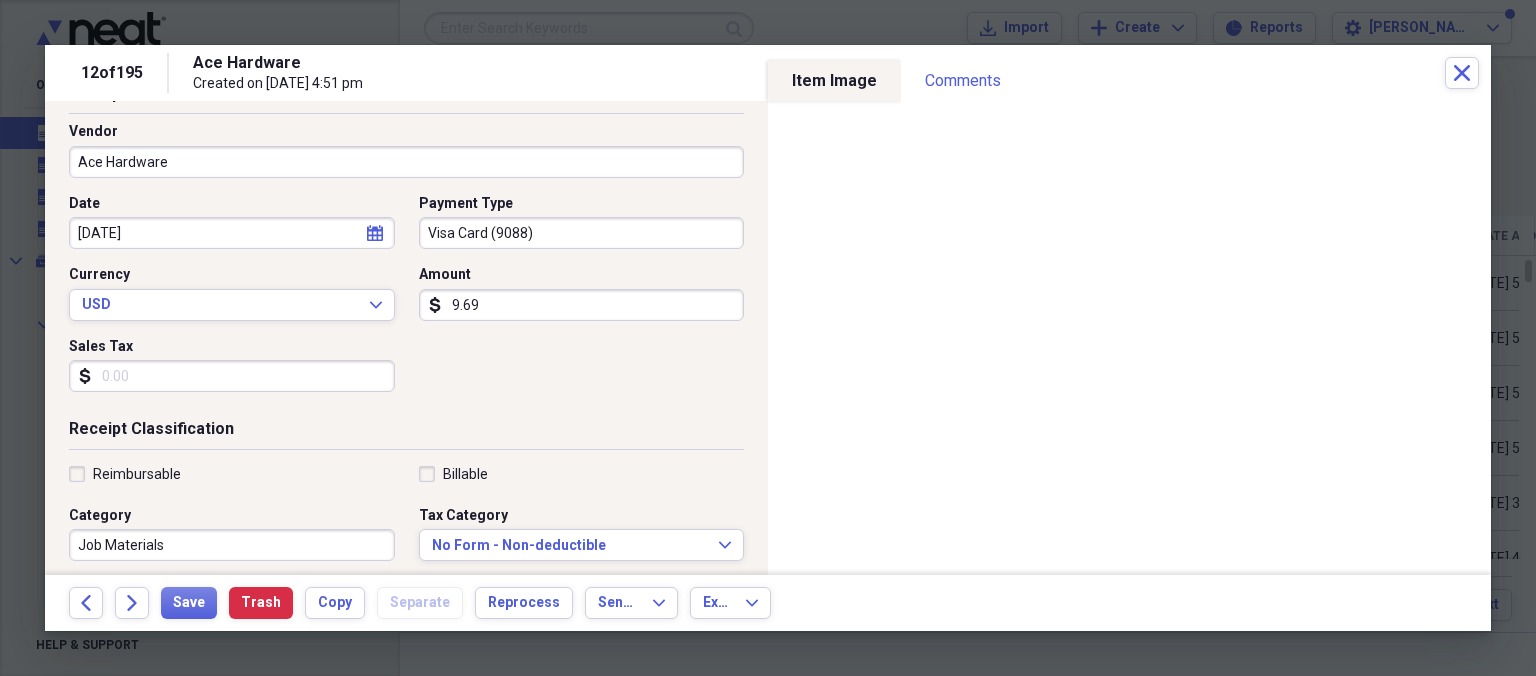 scroll, scrollTop: 230, scrollLeft: 0, axis: vertical 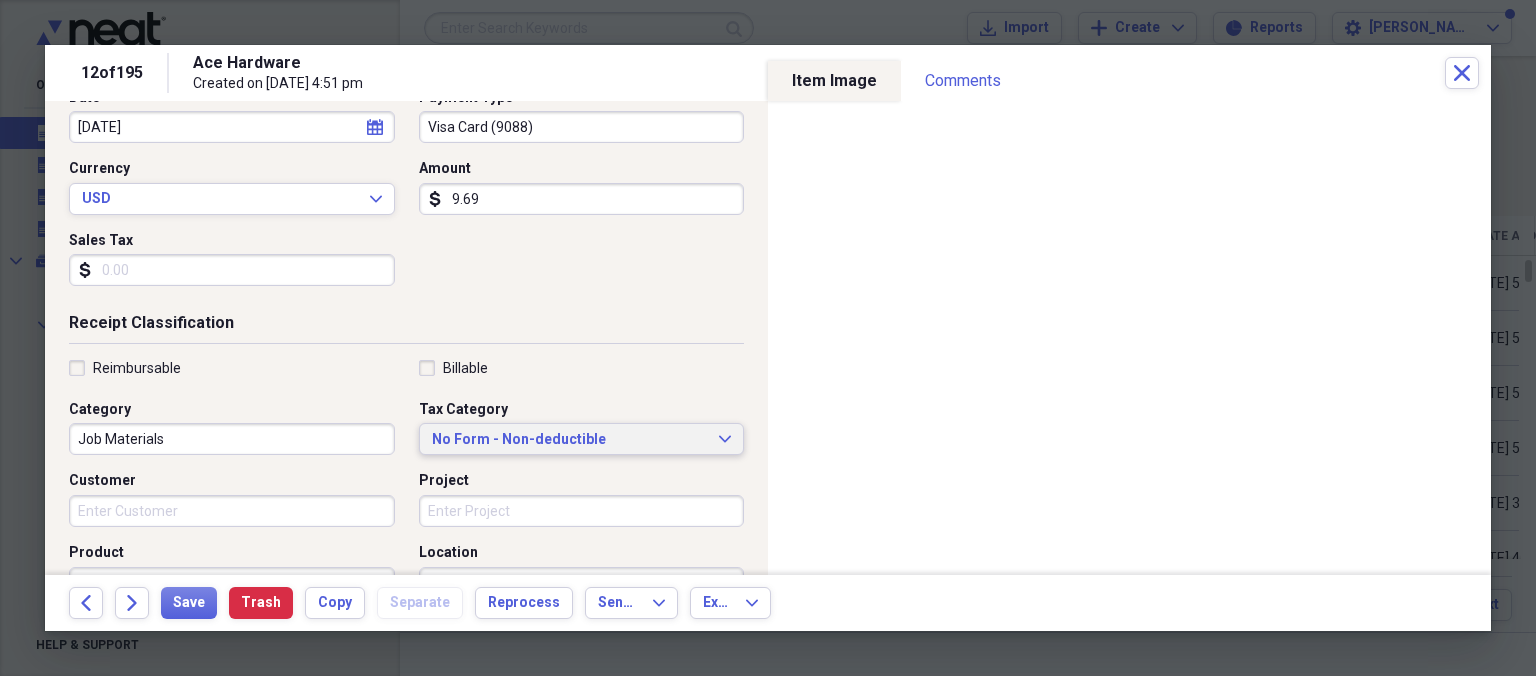 click on "No Form - Non-deductible" at bounding box center (570, 440) 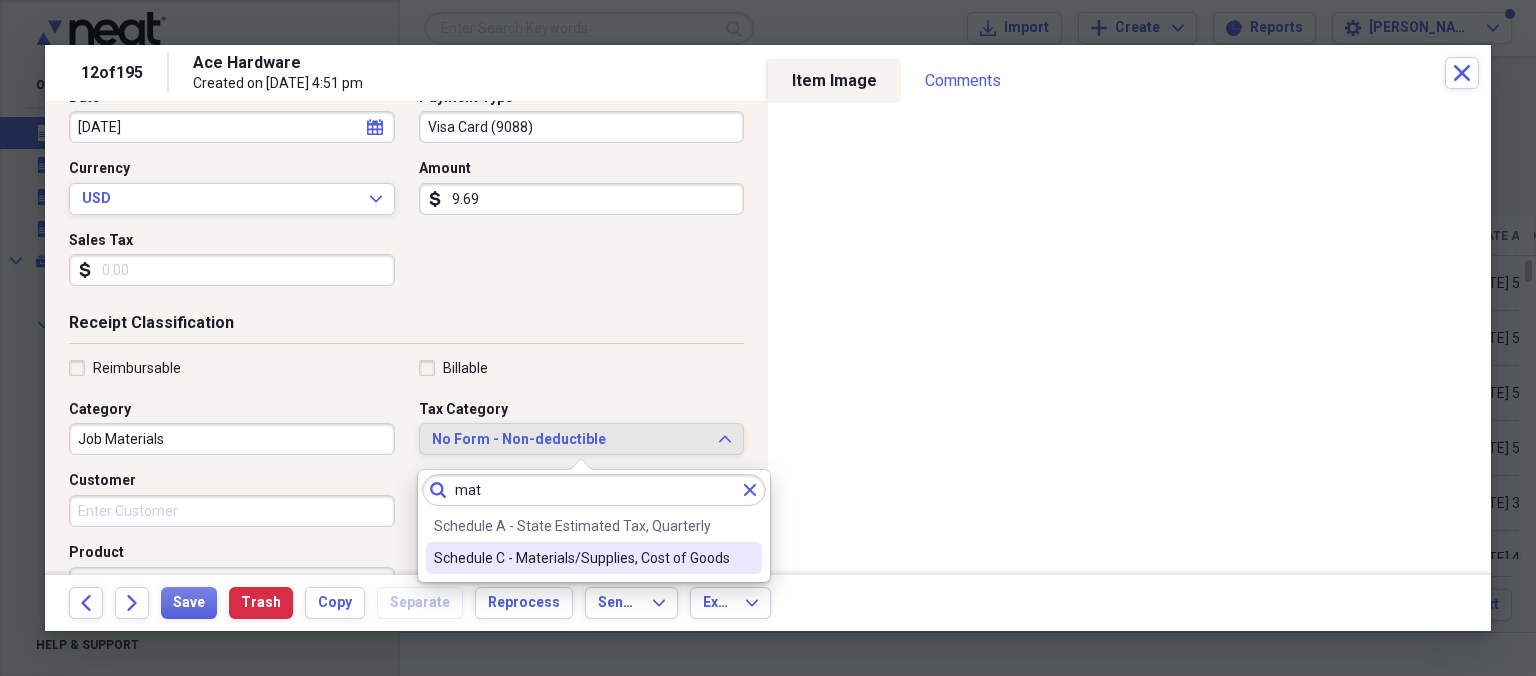 type on "mat" 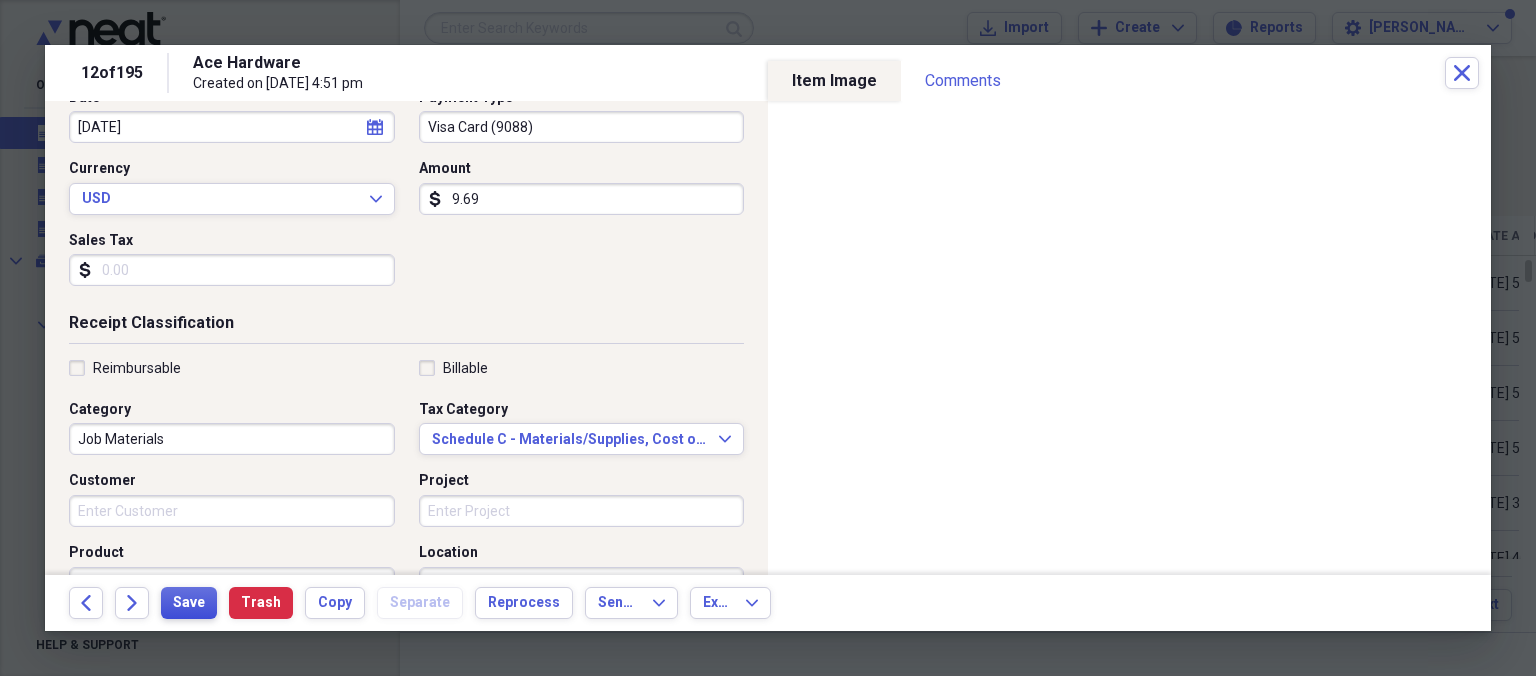 click on "Save" at bounding box center (189, 603) 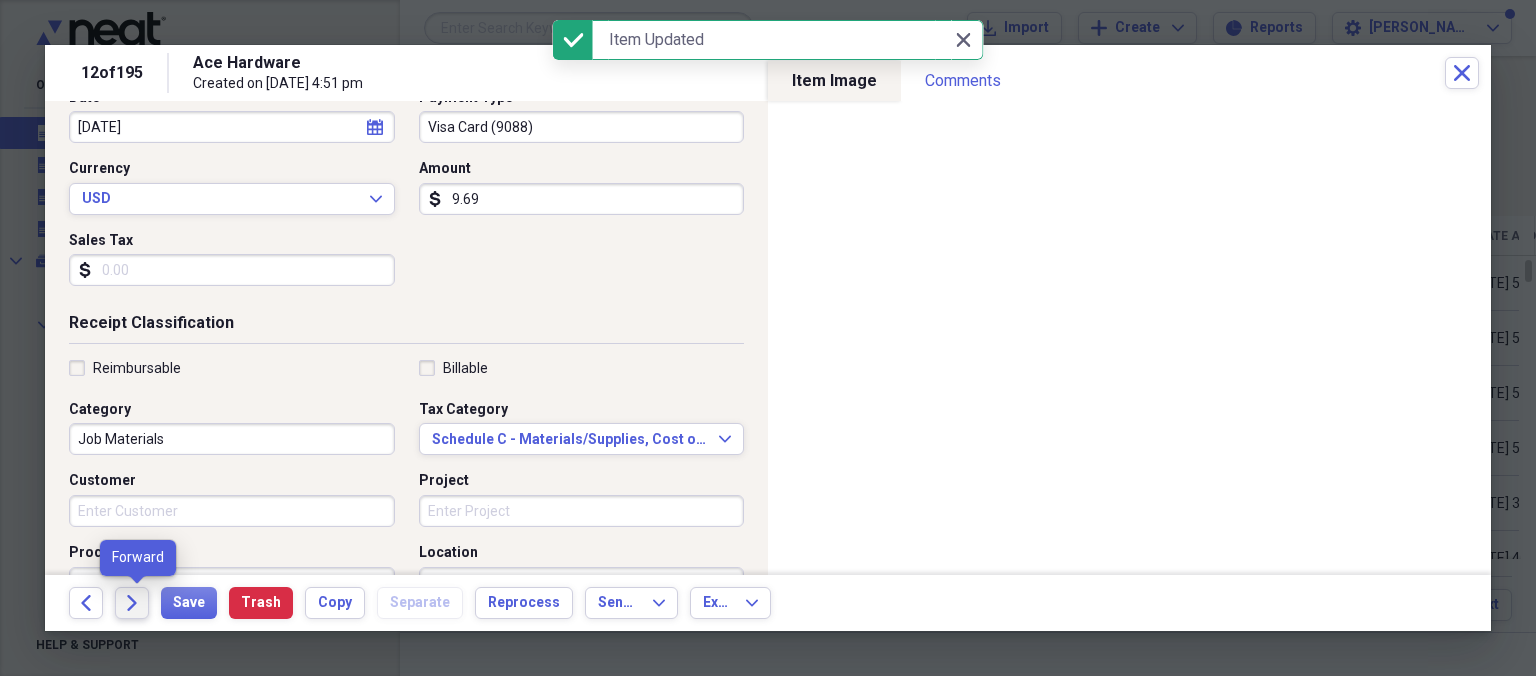 click 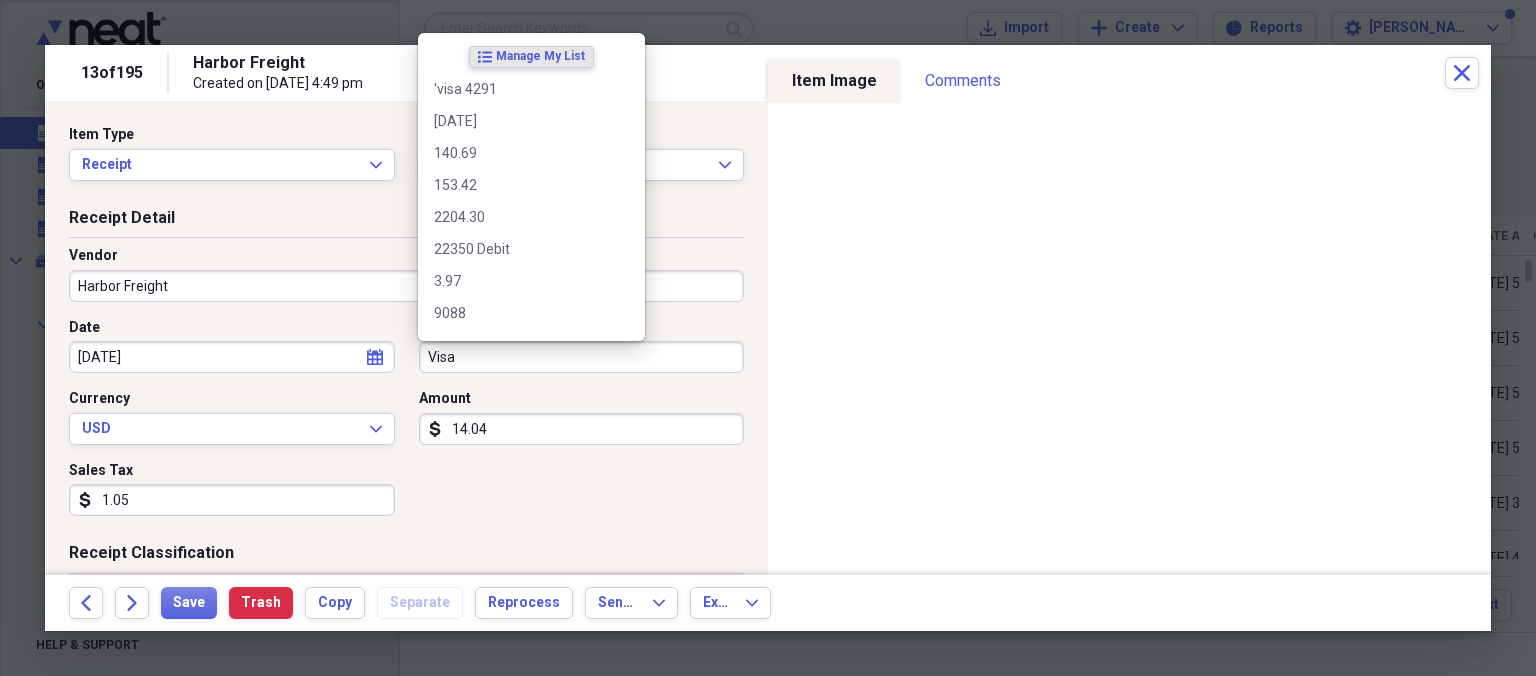 click on "Visa" at bounding box center [582, 357] 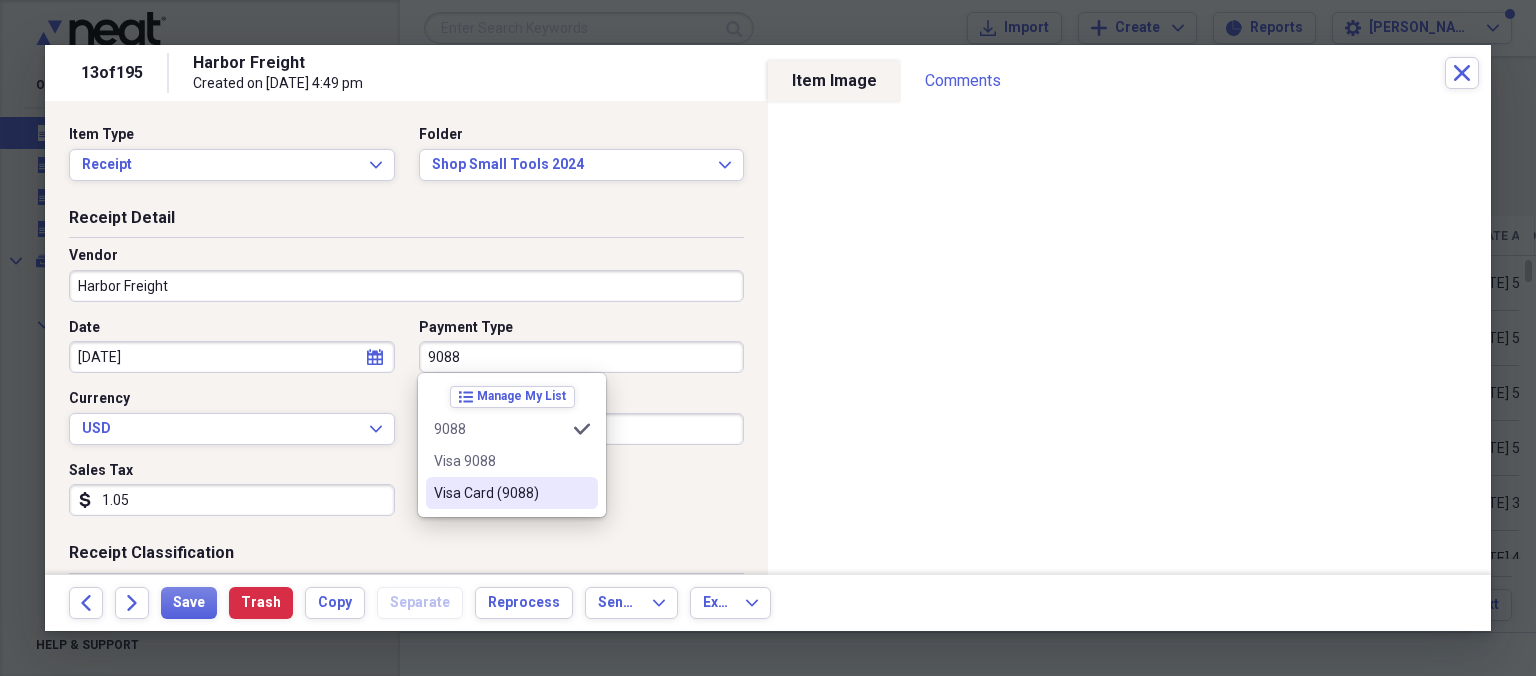 click on "Visa Card (9088)" at bounding box center [500, 493] 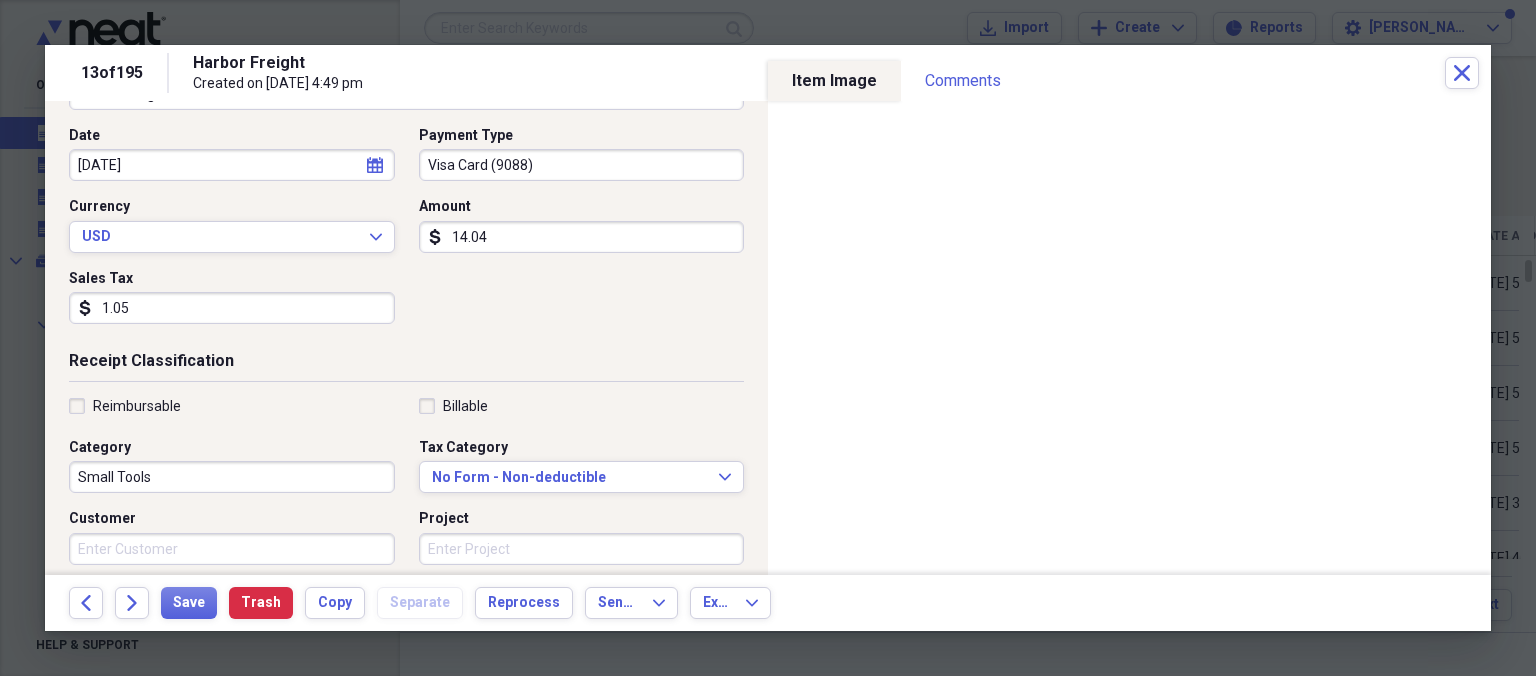 scroll, scrollTop: 230, scrollLeft: 0, axis: vertical 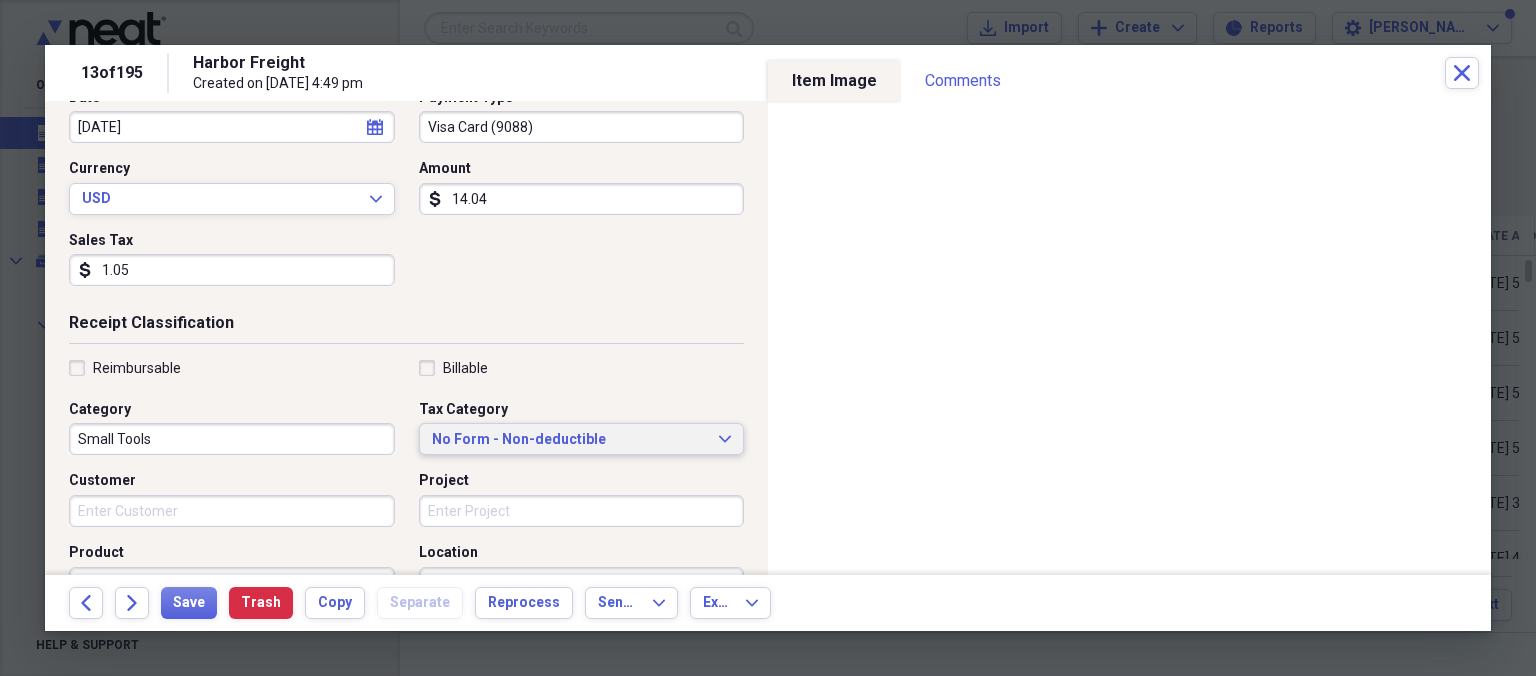 click on "No Form - Non-deductible" at bounding box center [570, 440] 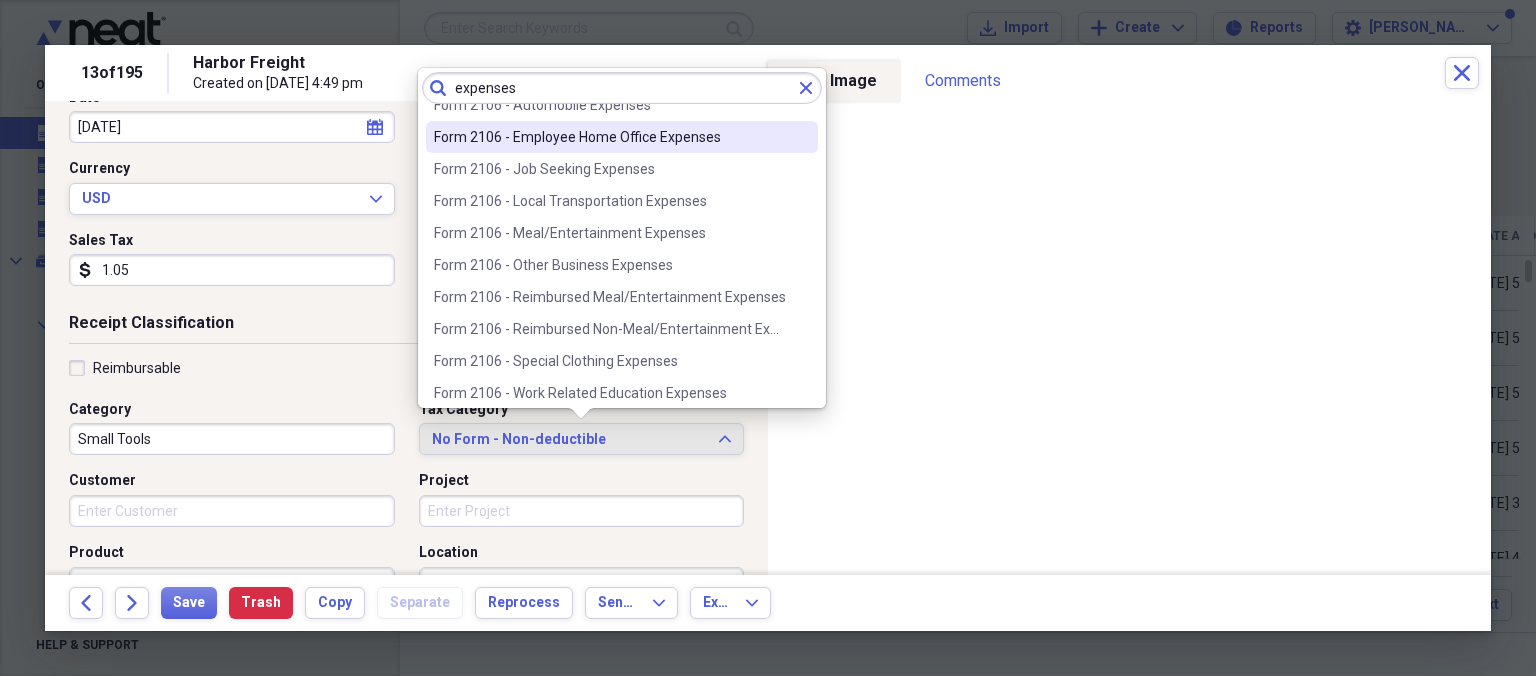 scroll, scrollTop: 1267, scrollLeft: 0, axis: vertical 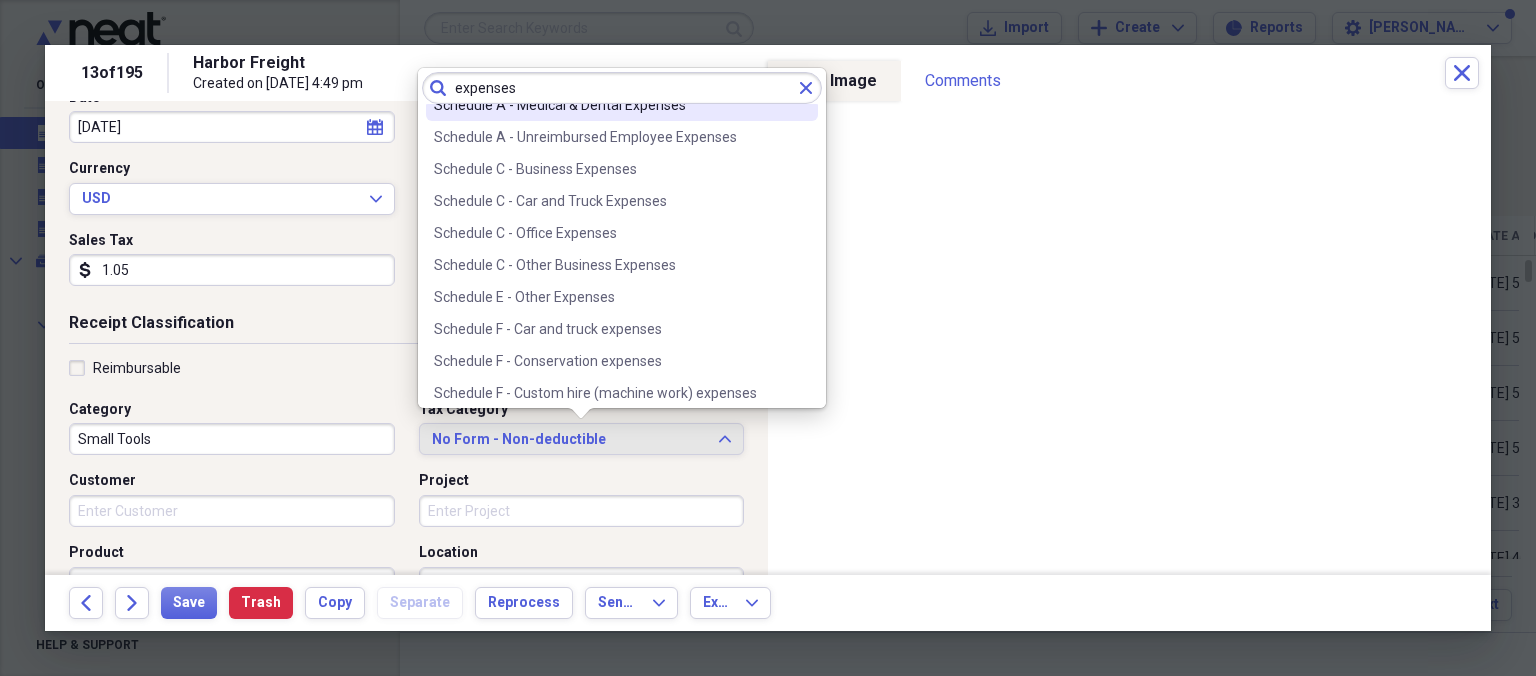 drag, startPoint x: 534, startPoint y: 86, endPoint x: 219, endPoint y: 135, distance: 318.78833 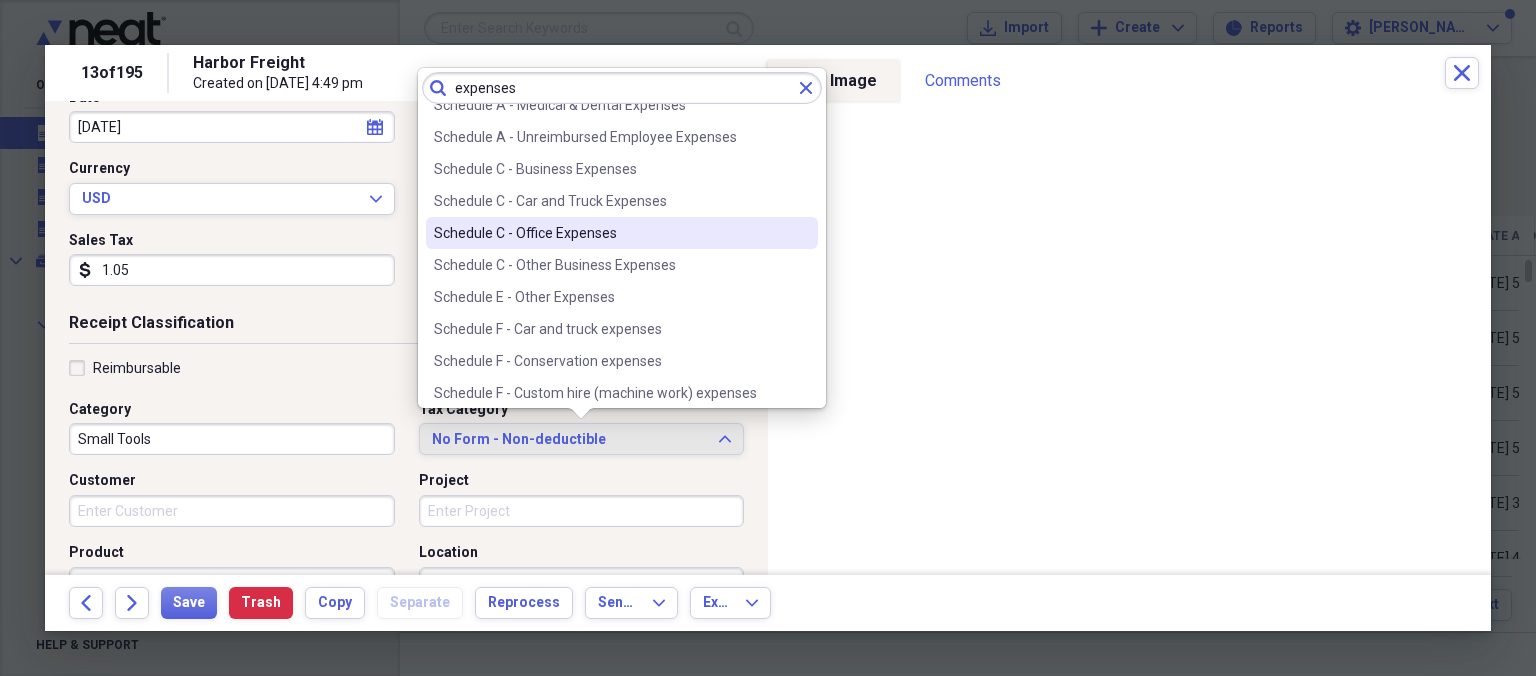 type on "expenses" 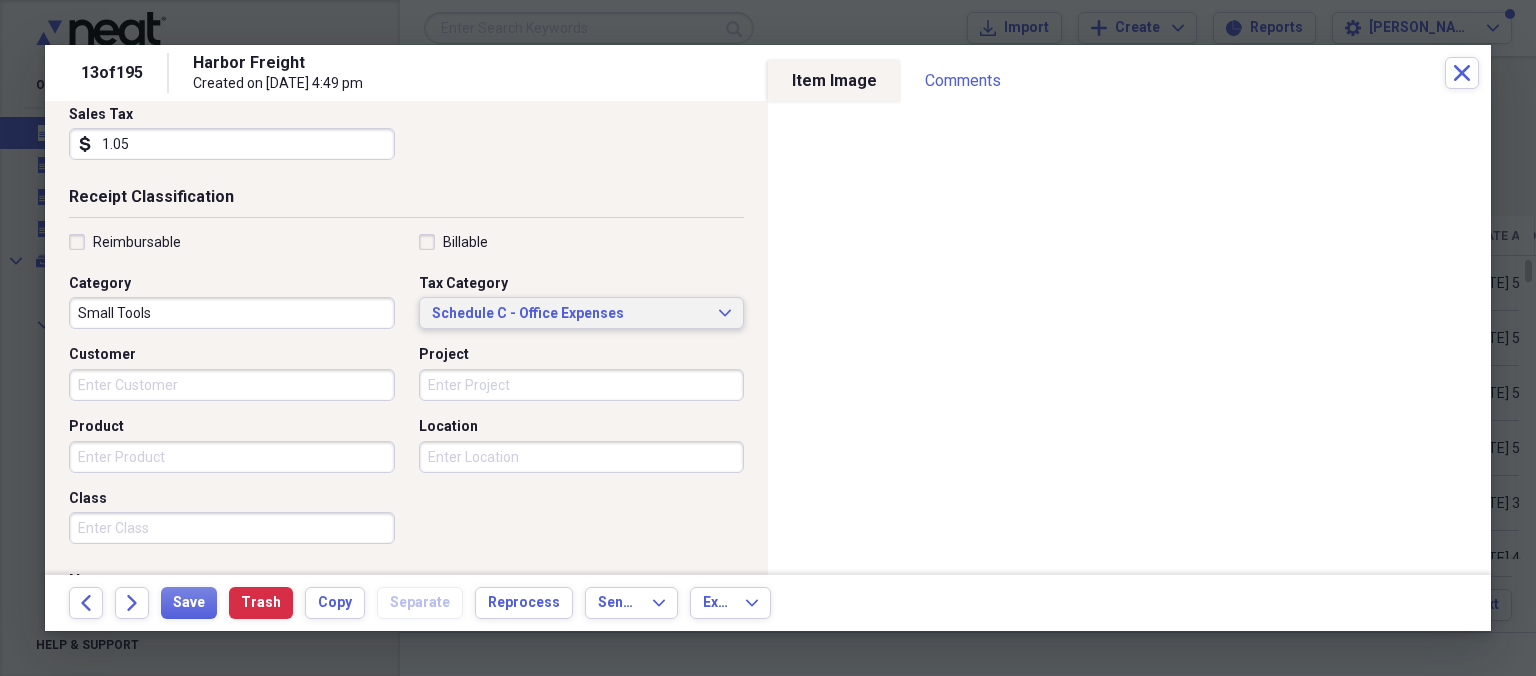 scroll, scrollTop: 461, scrollLeft: 0, axis: vertical 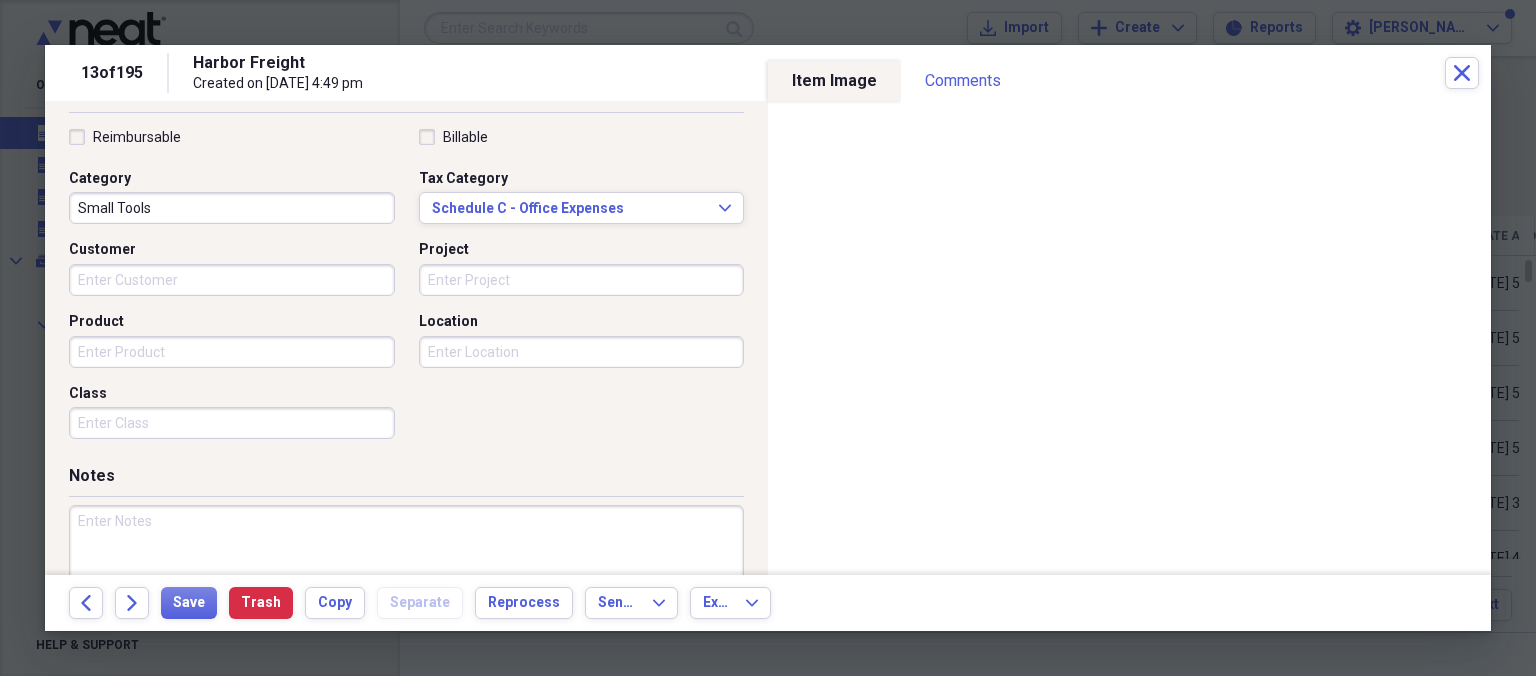 click at bounding box center [406, 570] 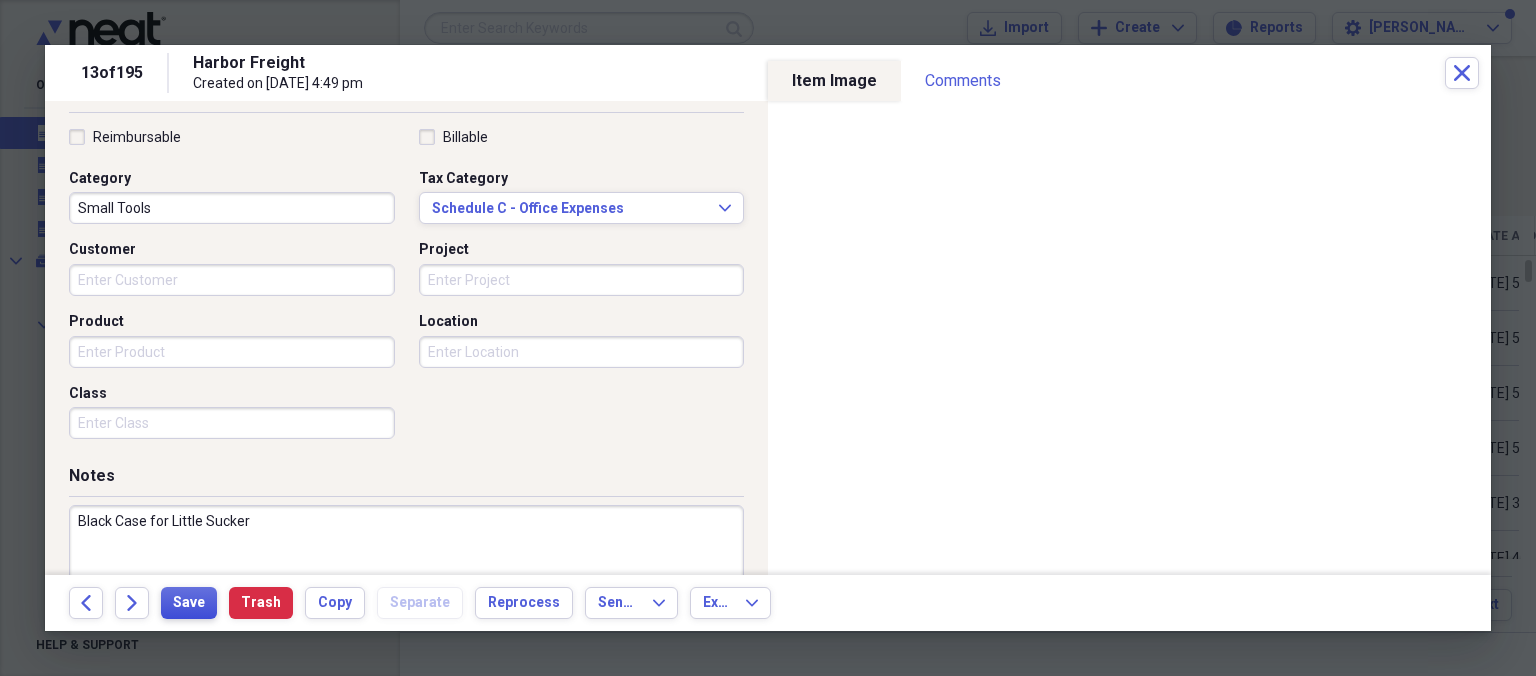 type on "Black Case for Little Sucker" 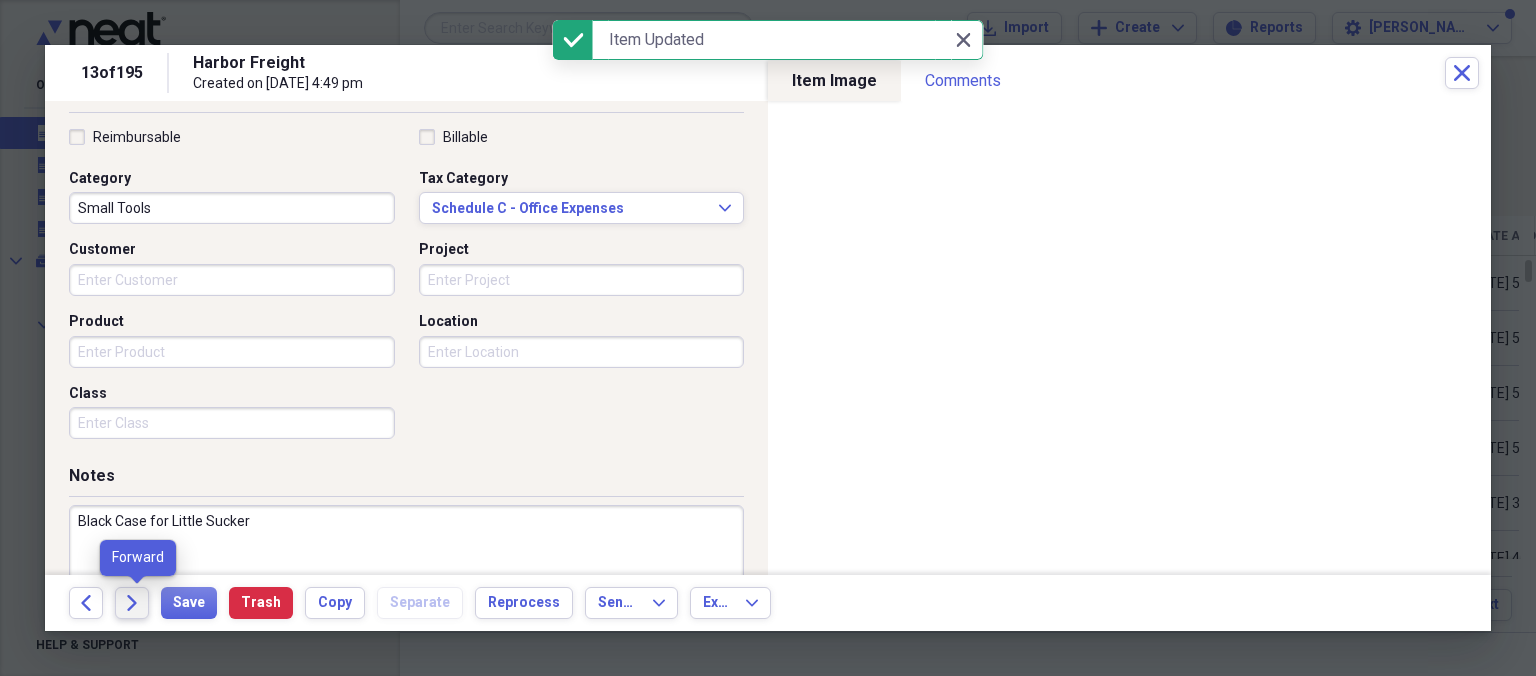 click on "Forward" 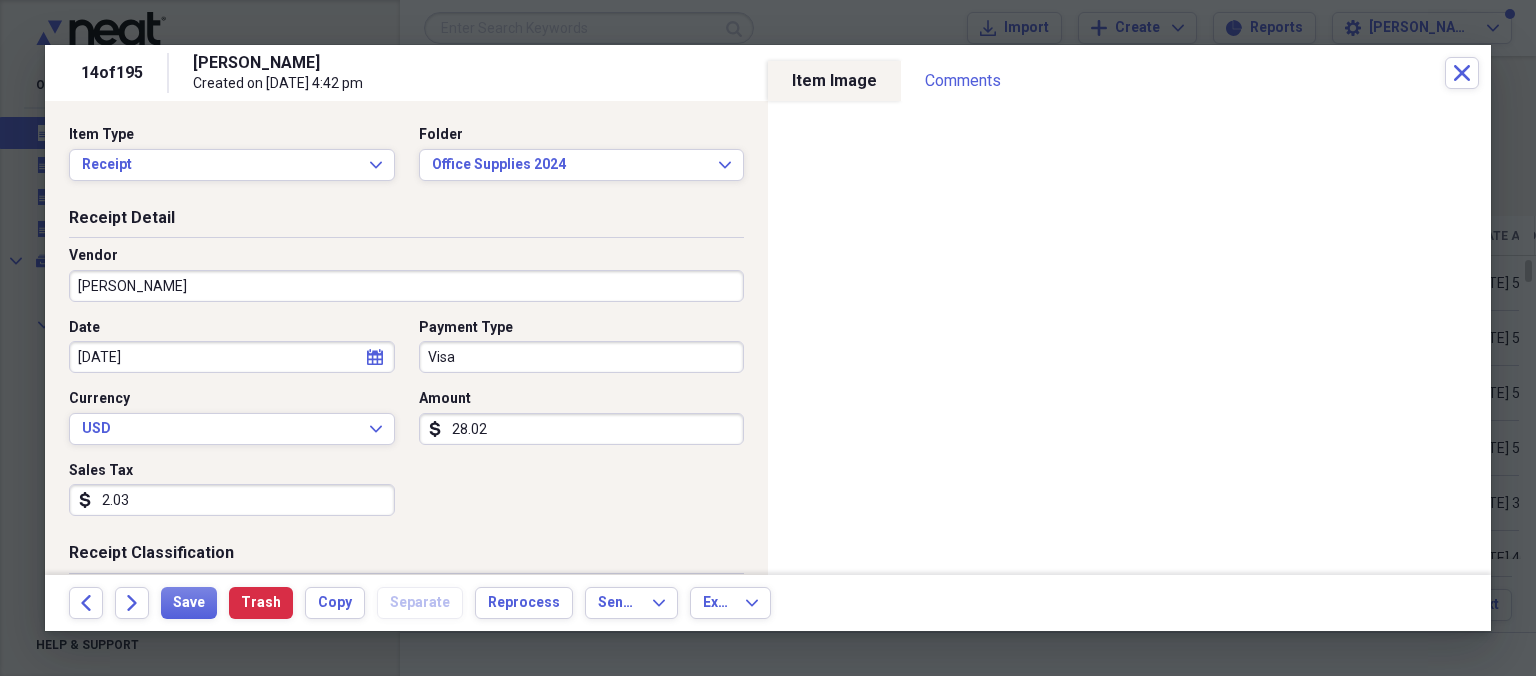 click on "[PERSON_NAME]" at bounding box center (406, 286) 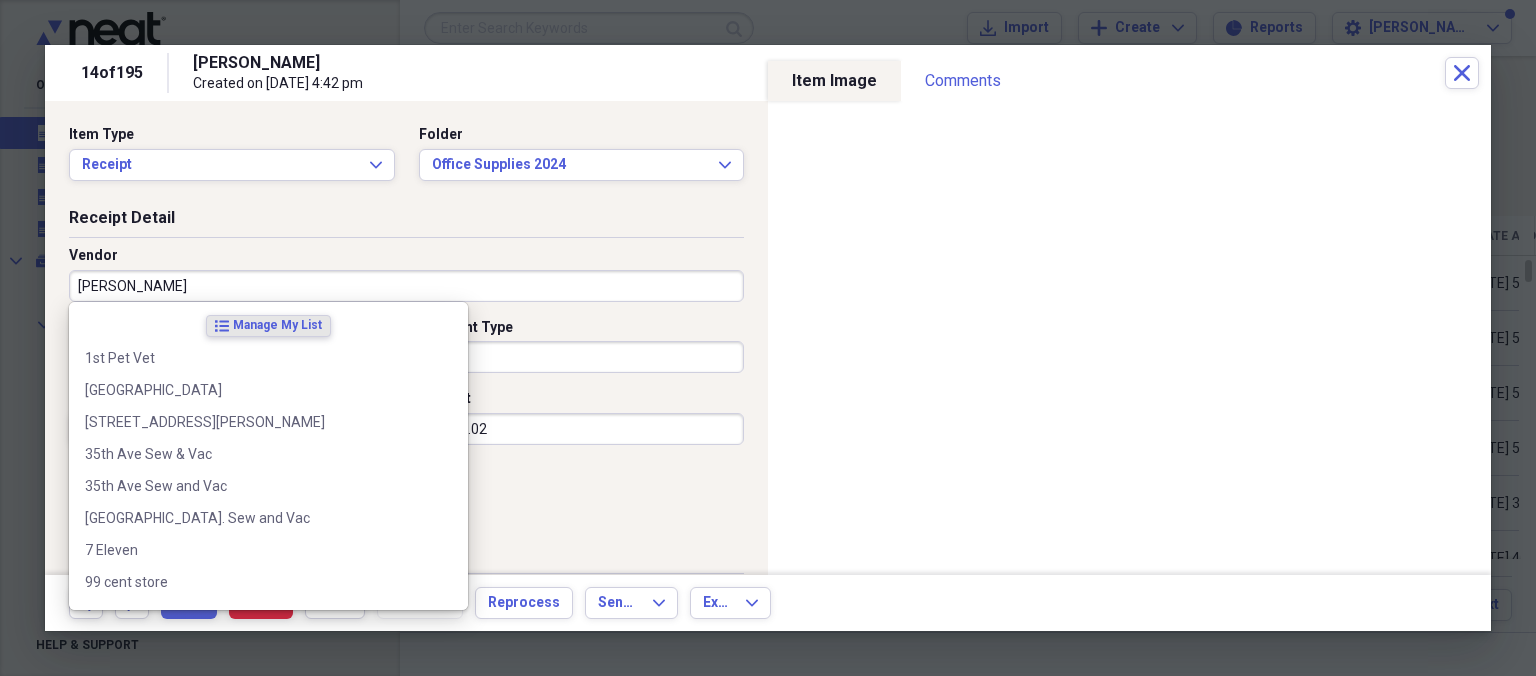 click on "[PERSON_NAME]" at bounding box center (406, 286) 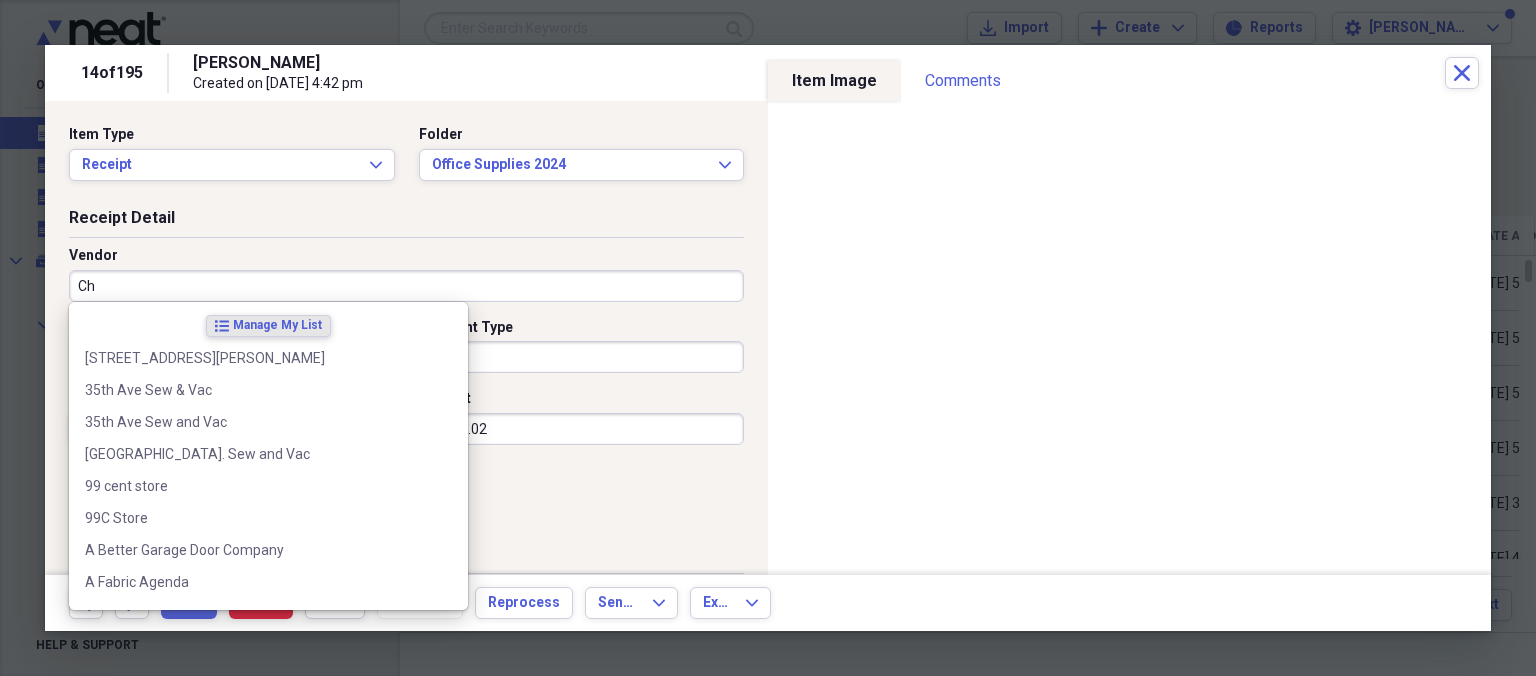 type on "C" 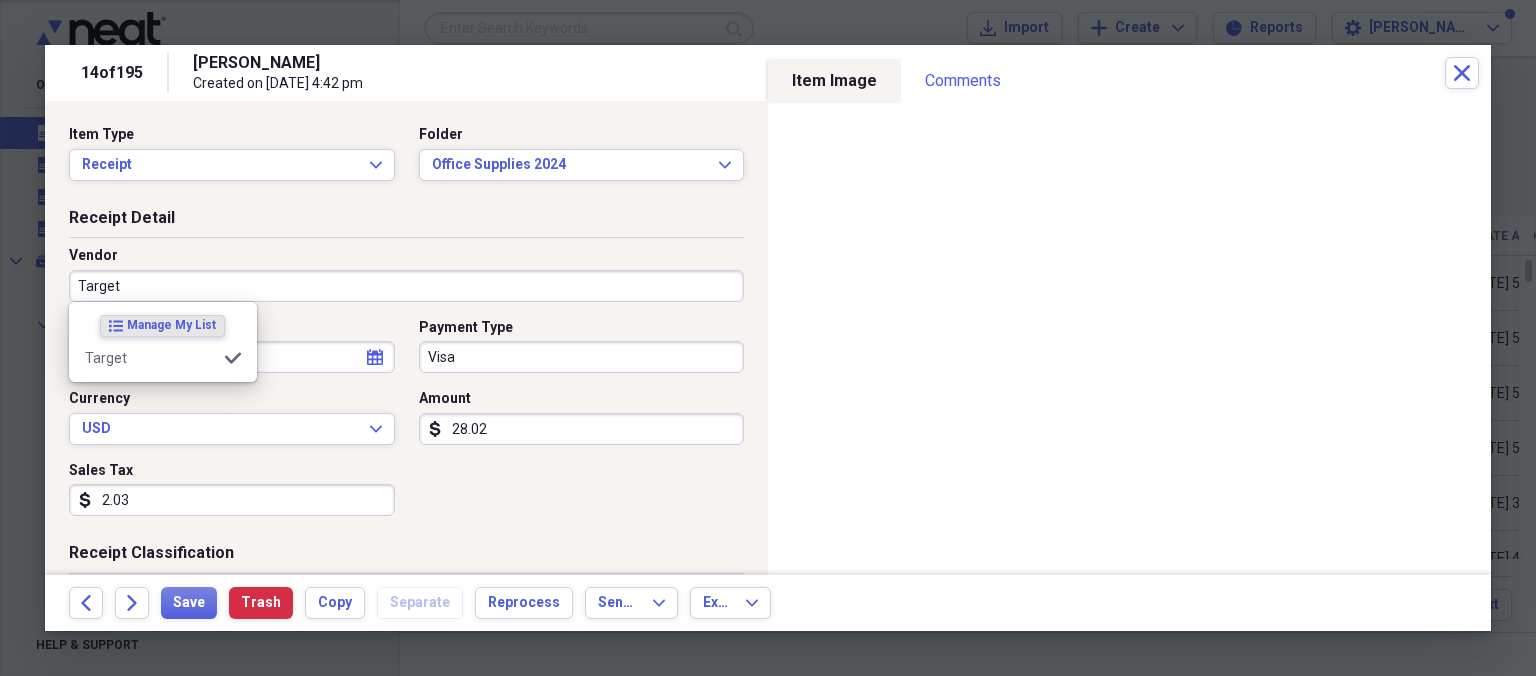 type on "Target" 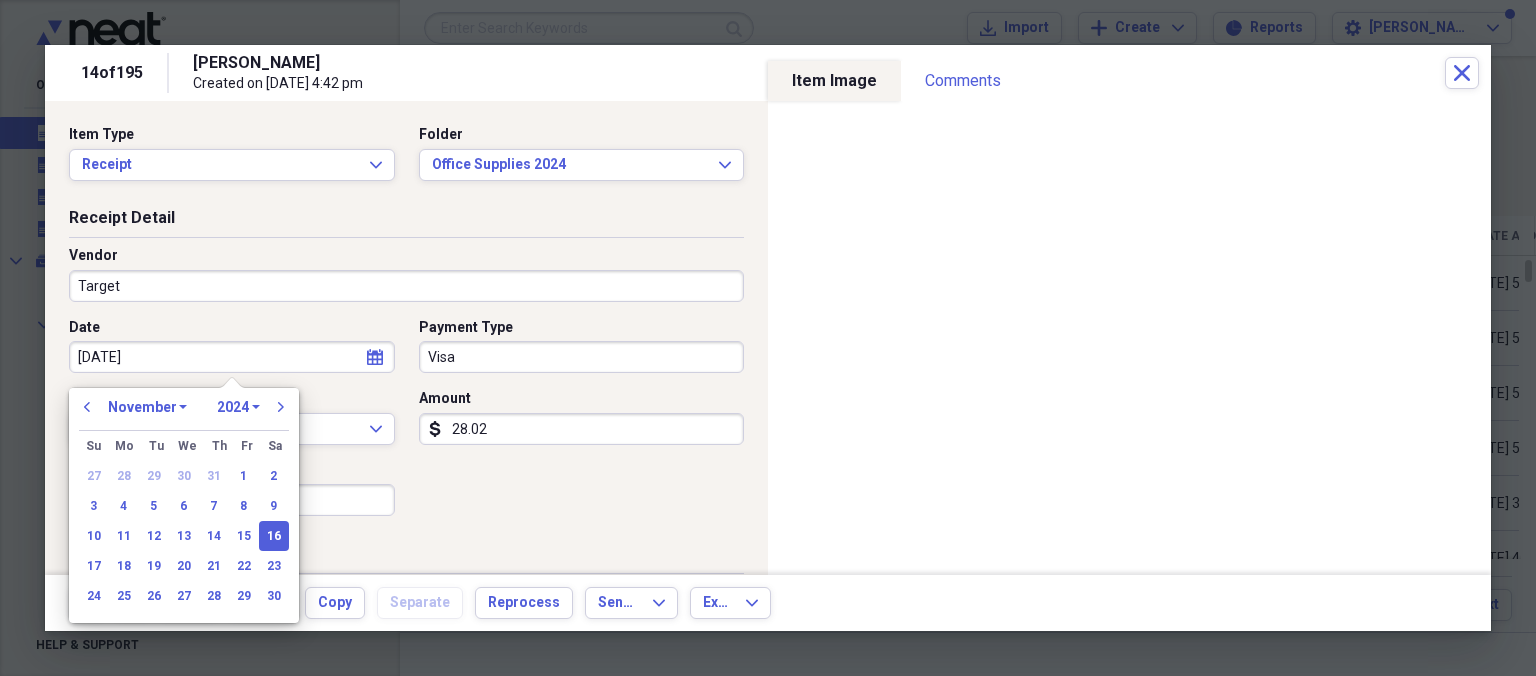 click on "Visa" at bounding box center (582, 357) 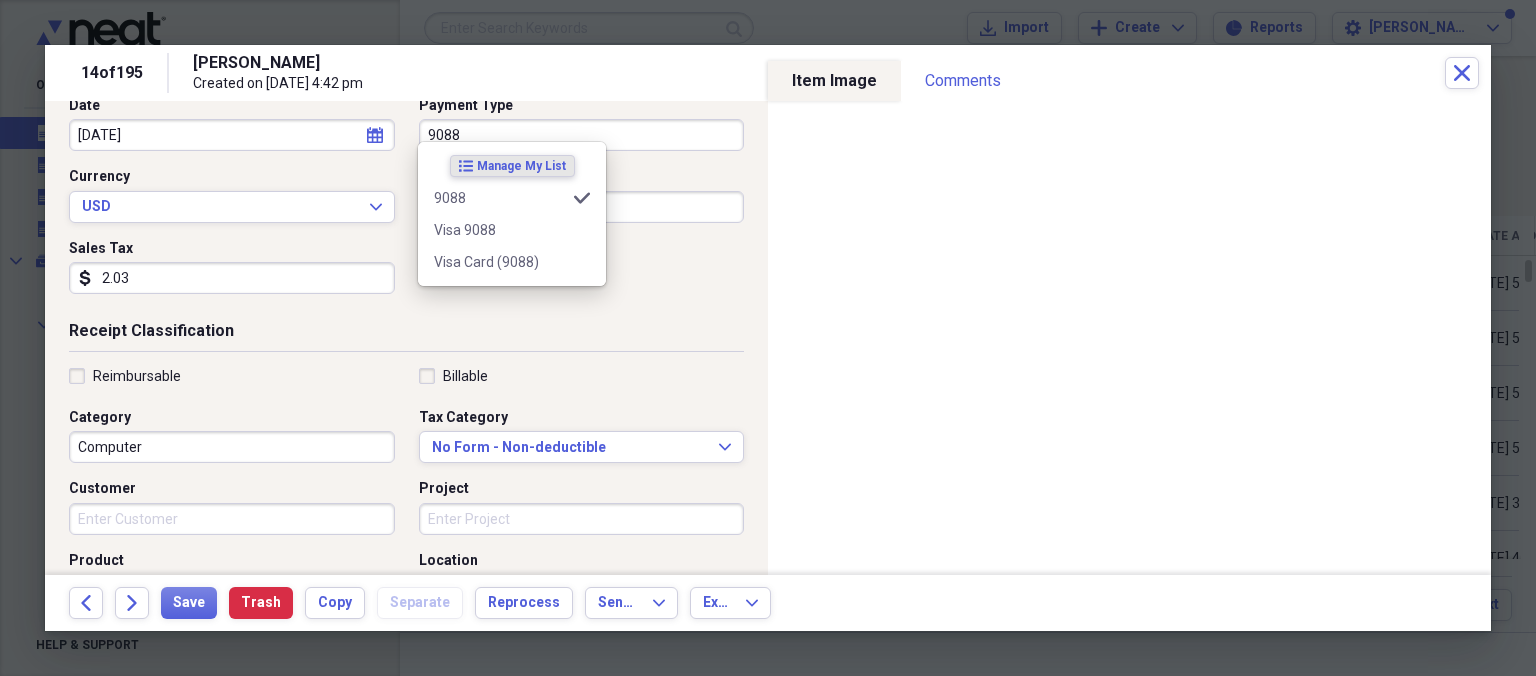 scroll, scrollTop: 230, scrollLeft: 0, axis: vertical 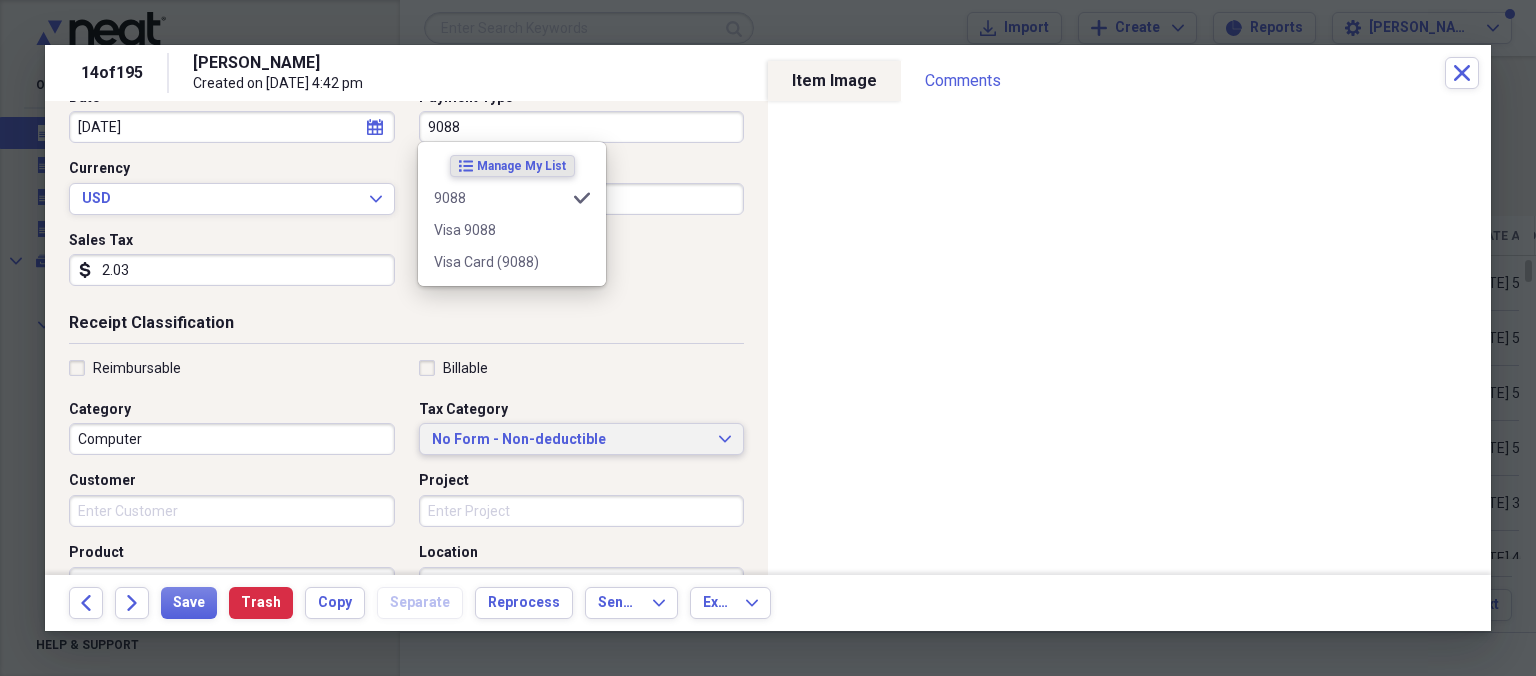 type on "9088" 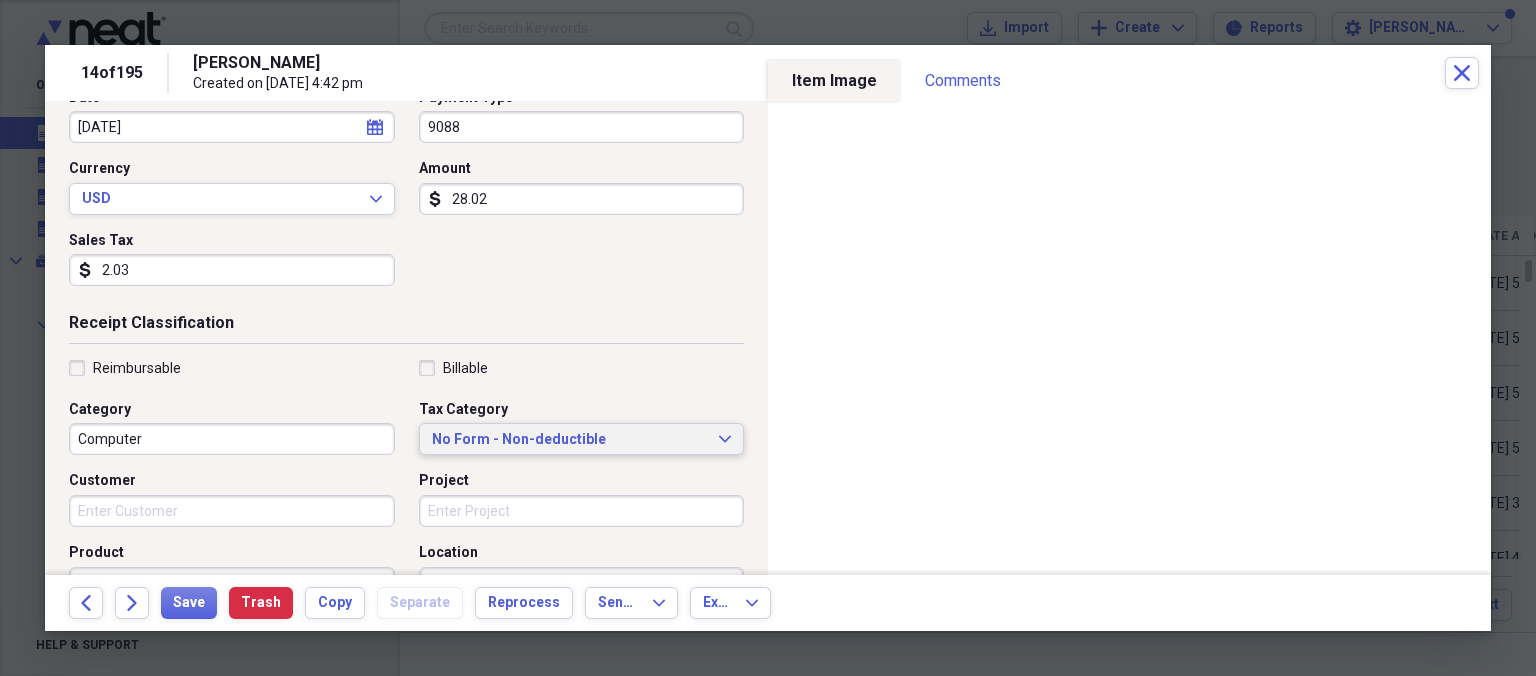 click on "No Form - Non-deductible" at bounding box center (570, 440) 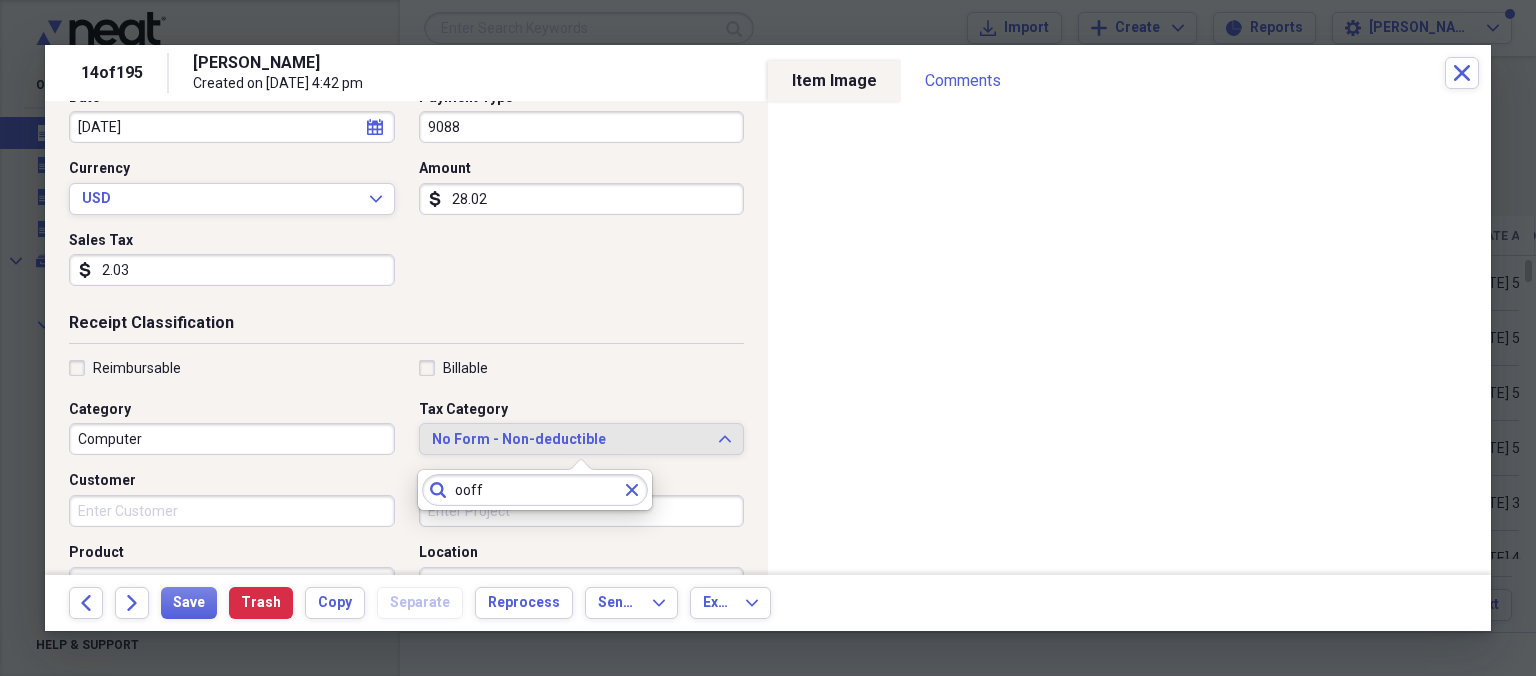 type on "ooff" 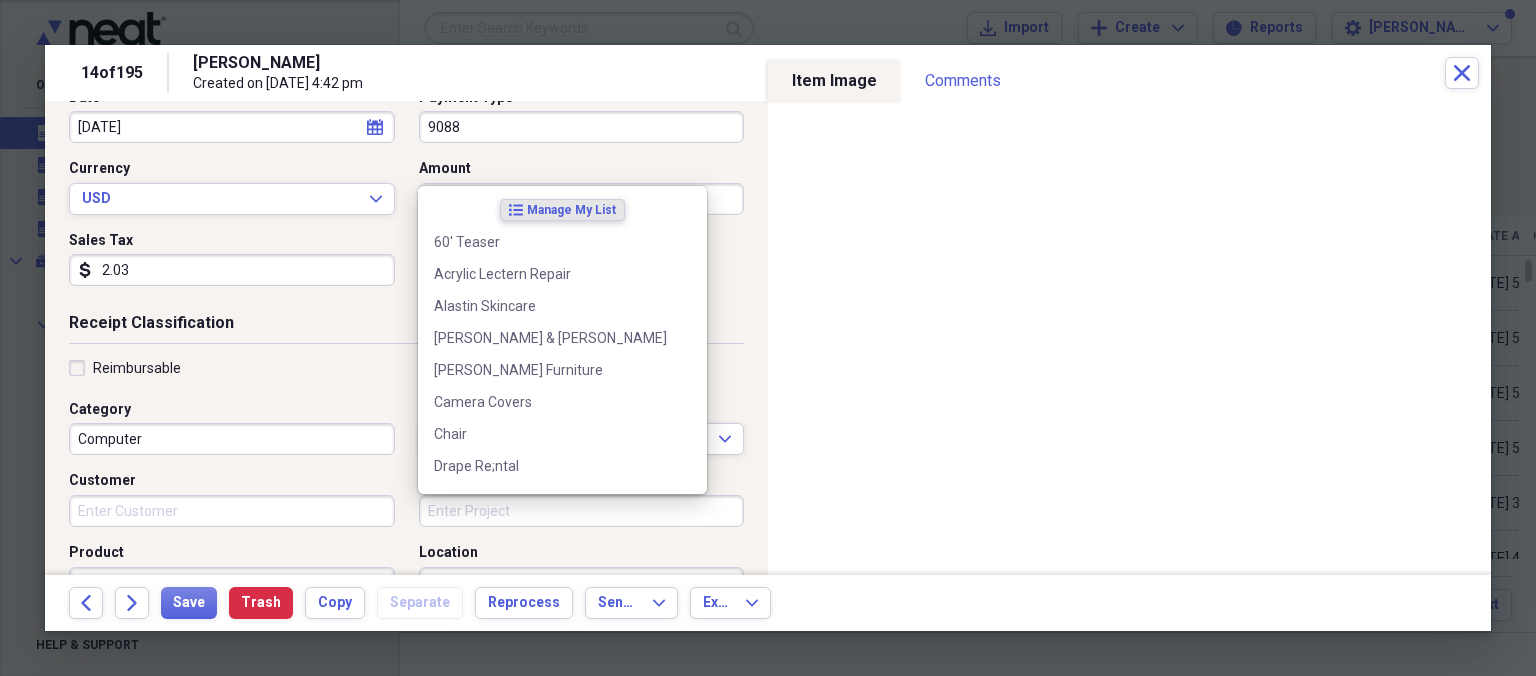 drag, startPoint x: 526, startPoint y: 510, endPoint x: 442, endPoint y: 529, distance: 86.12201 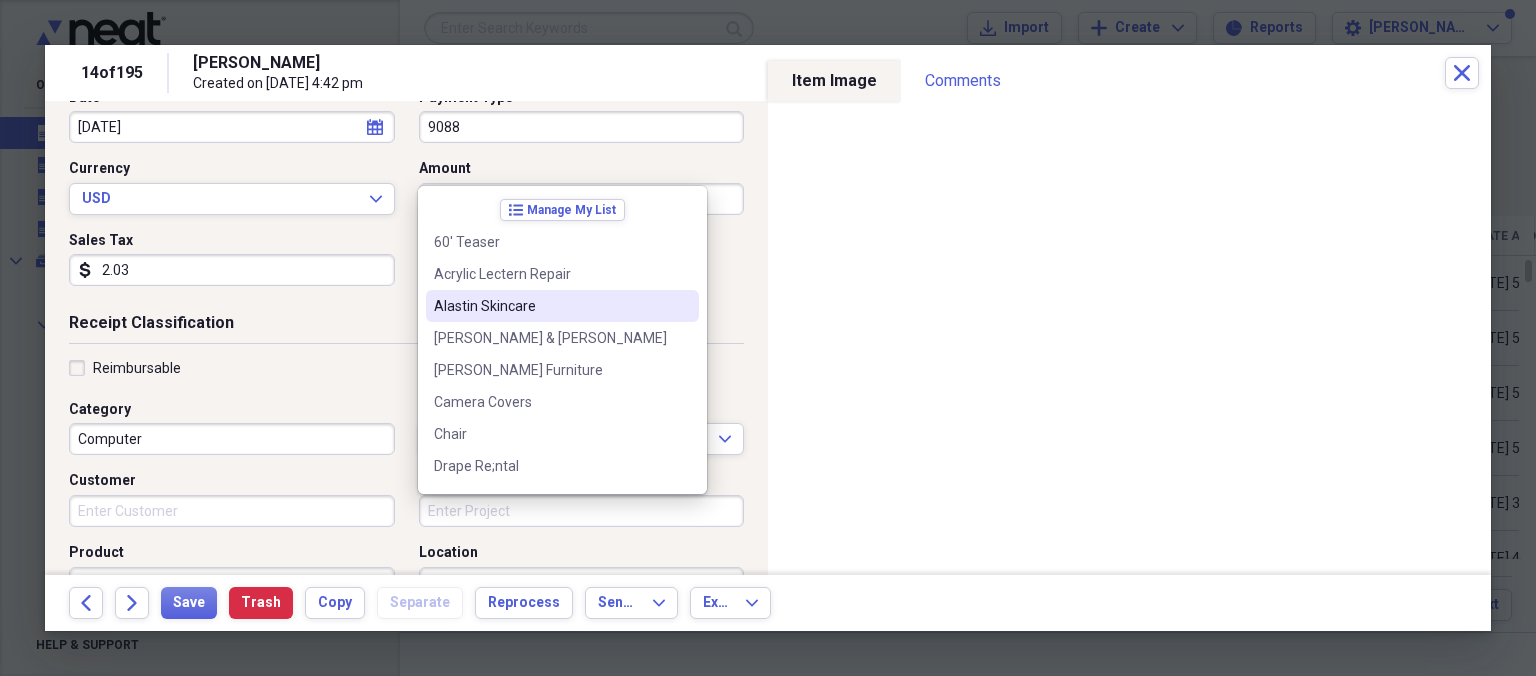 click on "28.02" at bounding box center [582, 199] 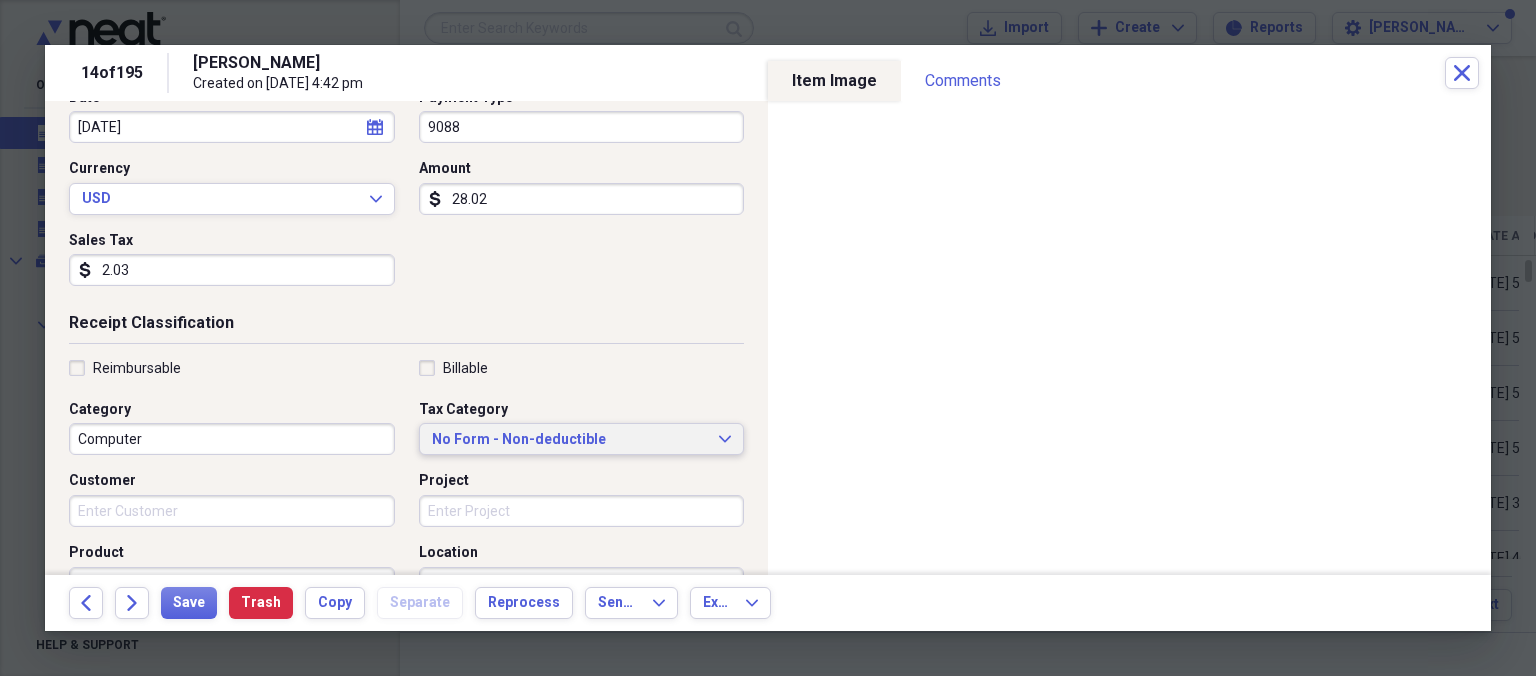 click on "No Form - Non-deductible" at bounding box center [570, 440] 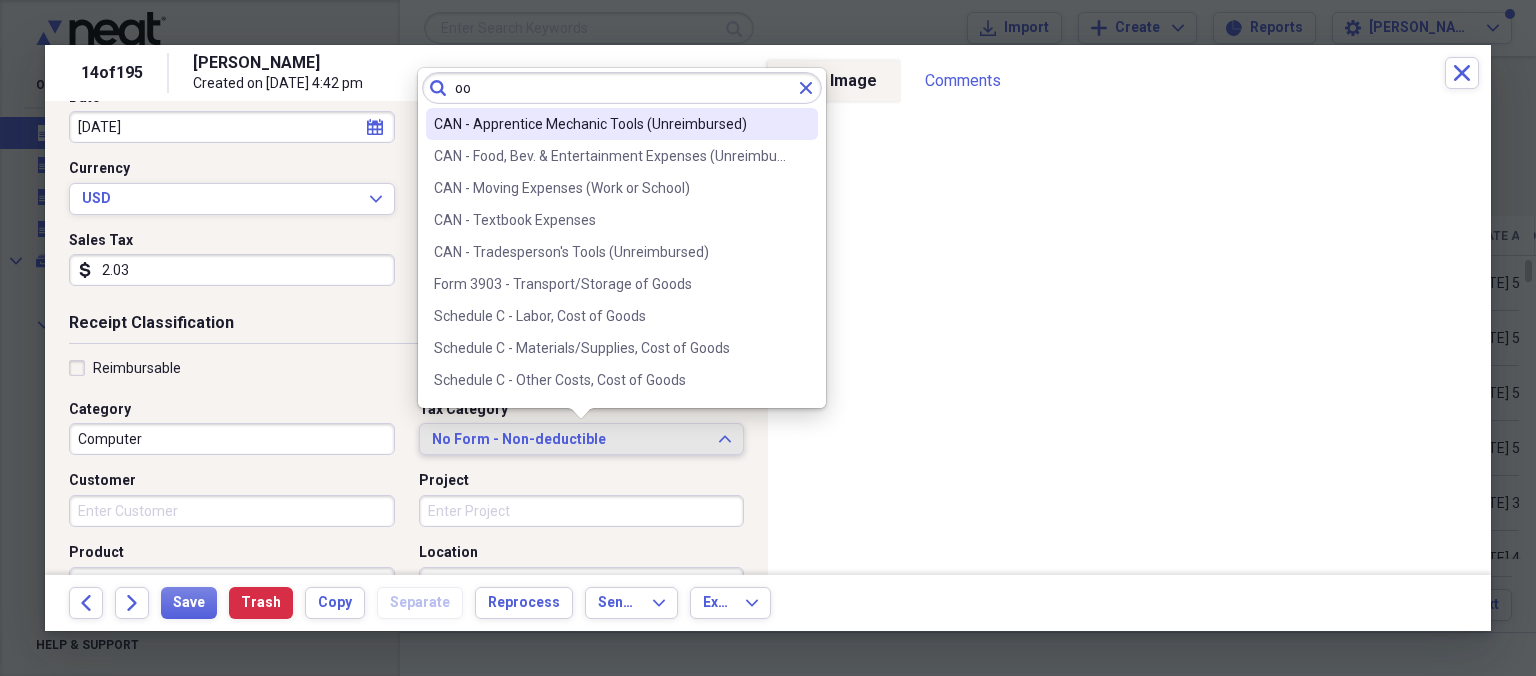 type on "o" 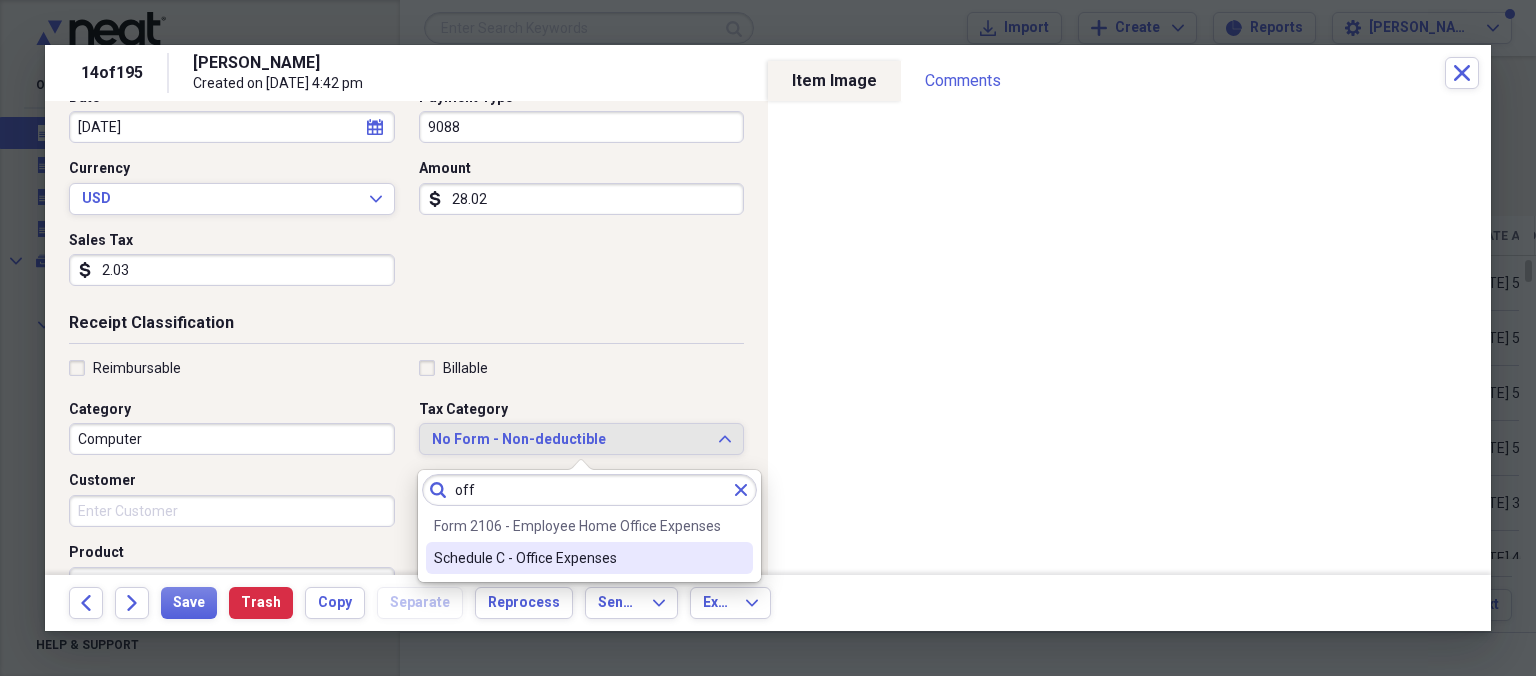 type on "off" 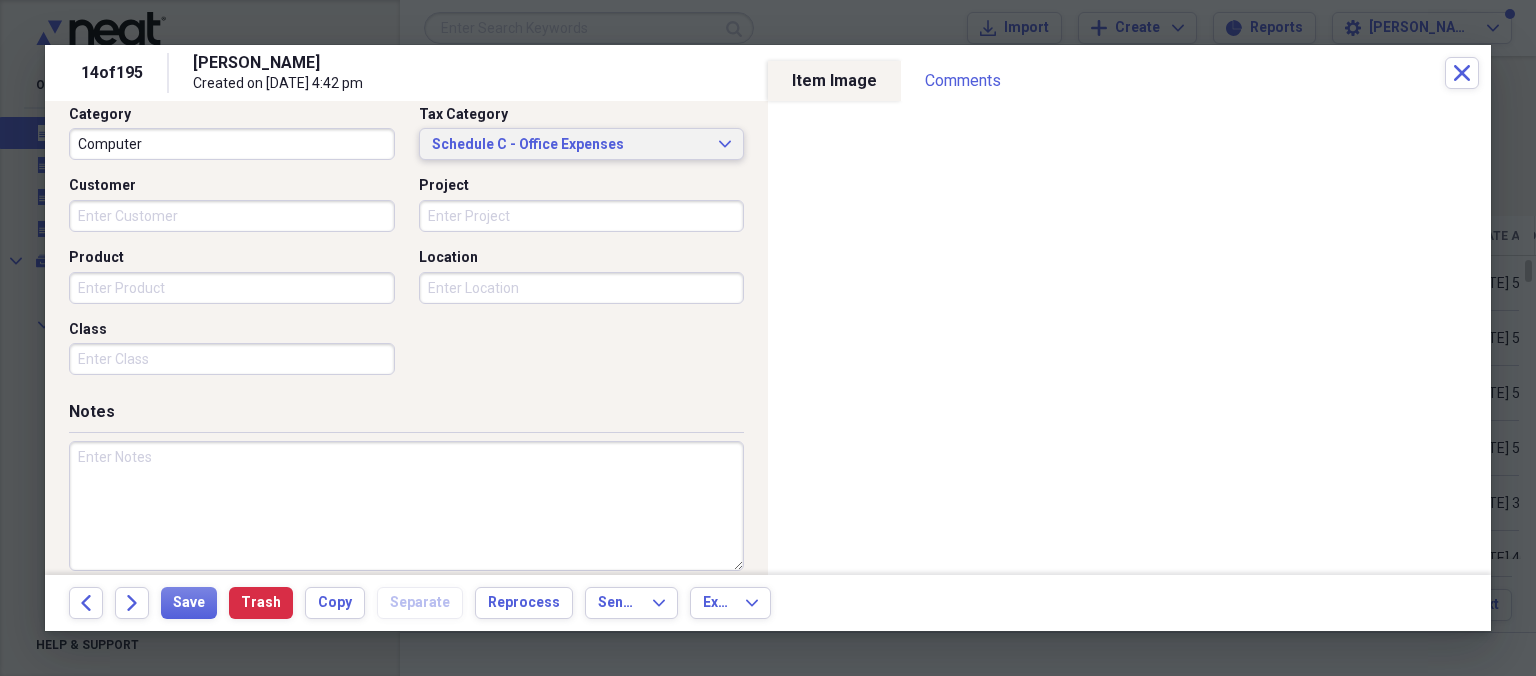 scroll, scrollTop: 546, scrollLeft: 0, axis: vertical 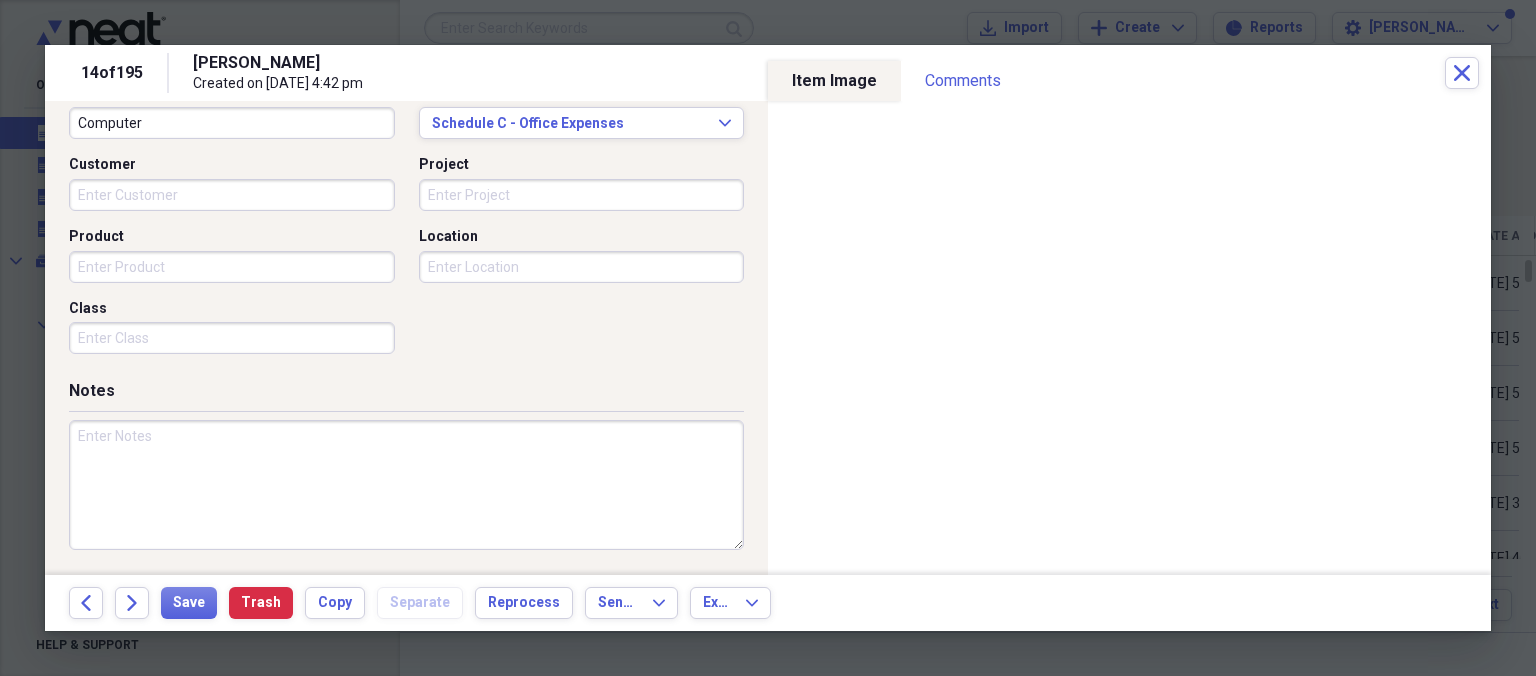 click at bounding box center (406, 485) 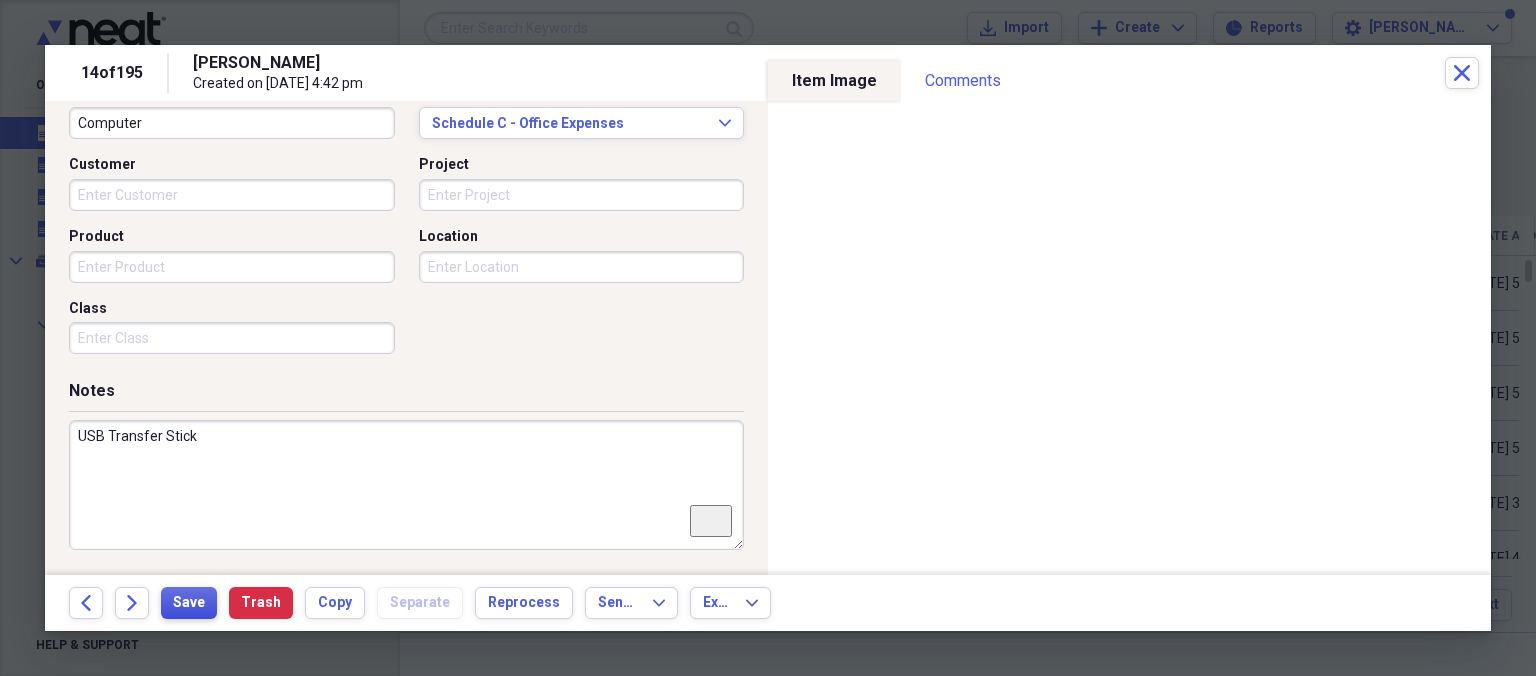 type on "USB Transfer Stick" 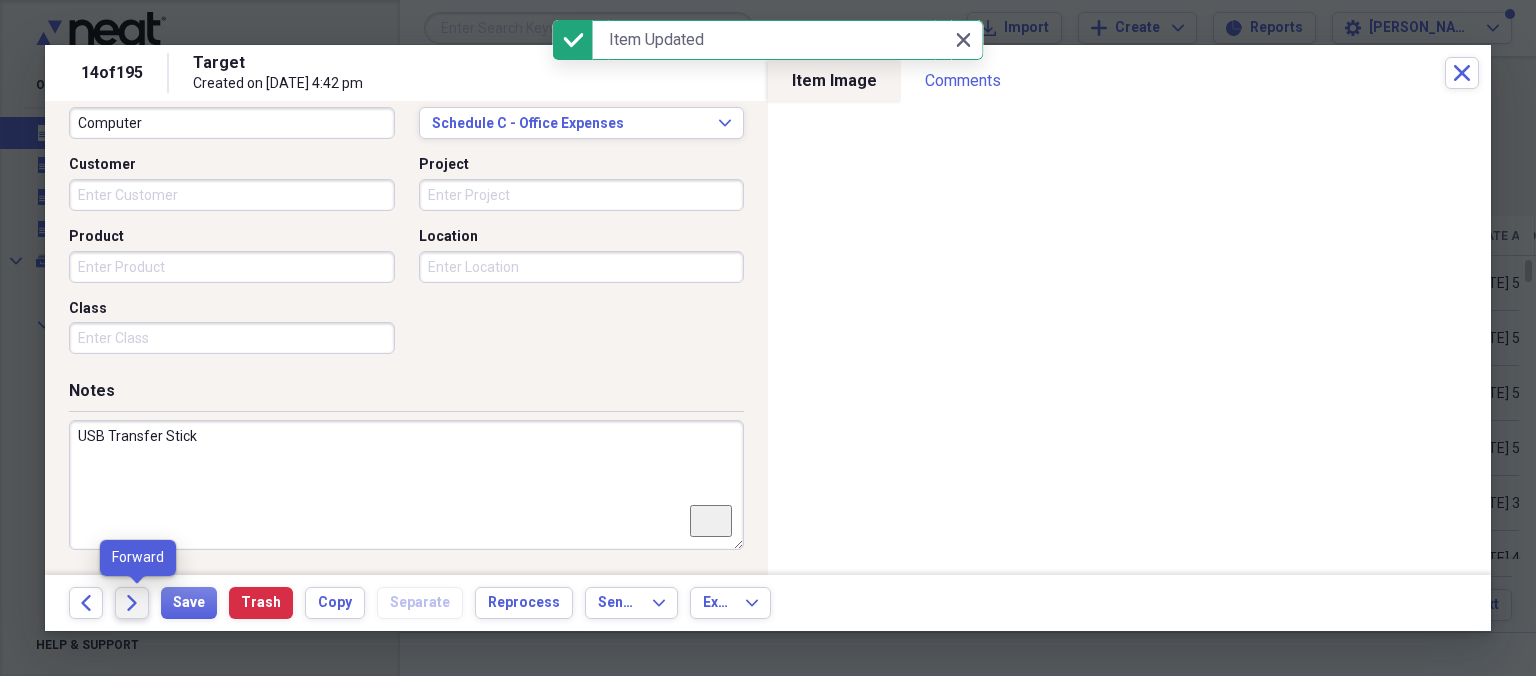 click on "Forward" 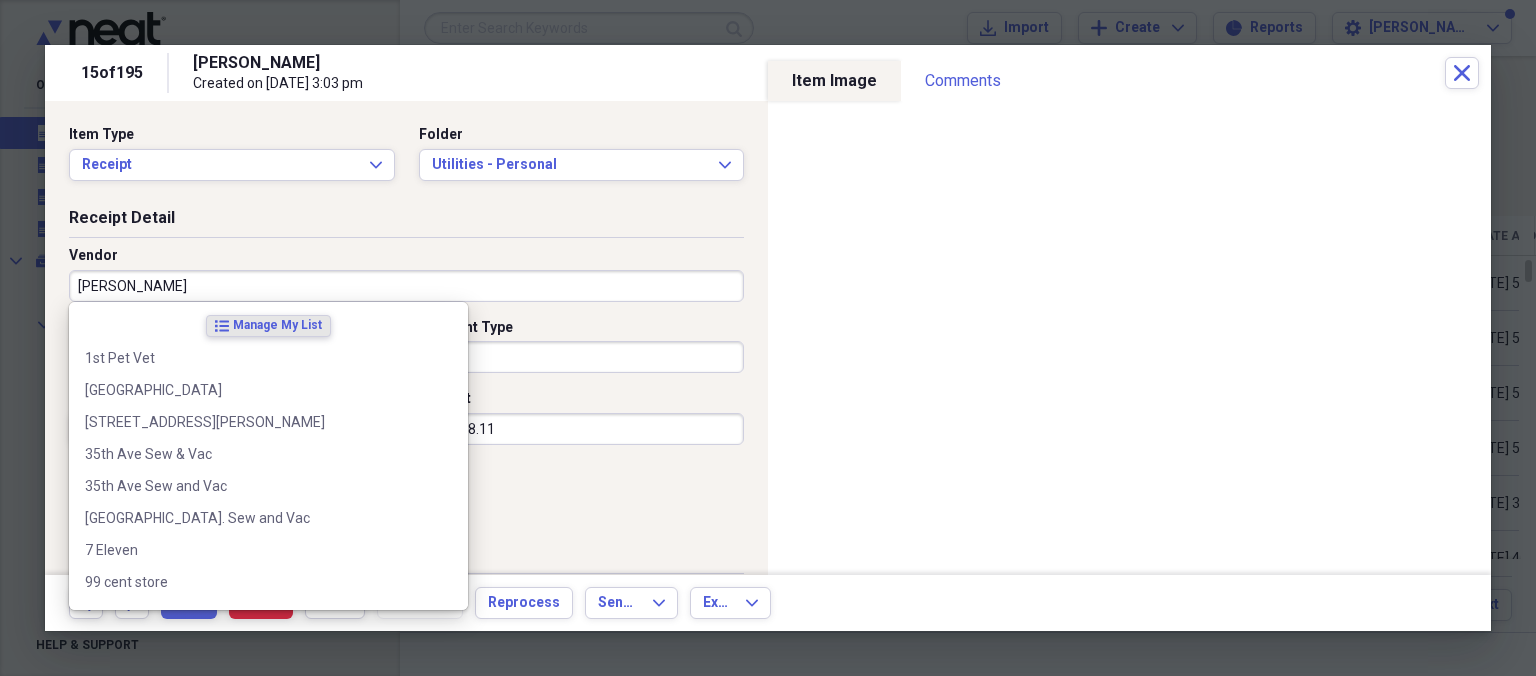 click on "[PERSON_NAME]" at bounding box center [406, 286] 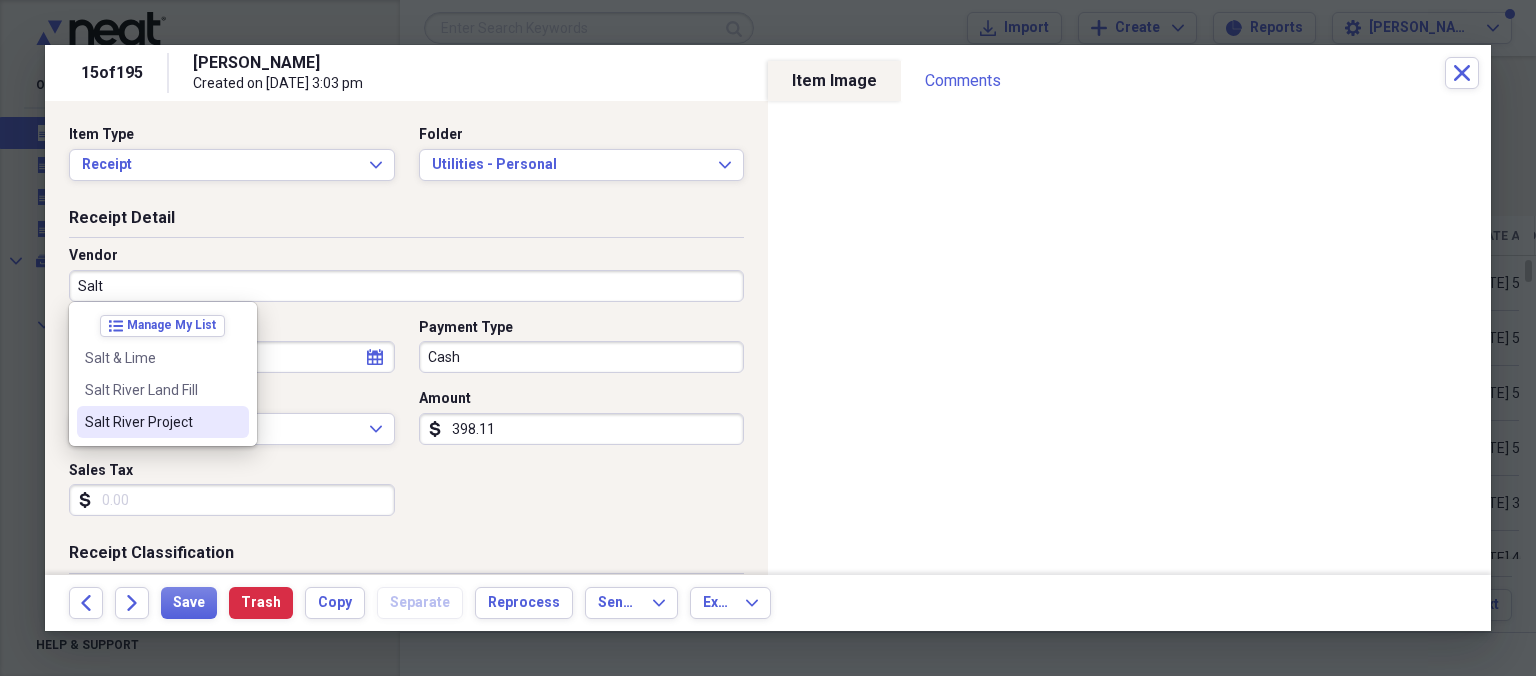 click on "Salt River Project" at bounding box center [151, 422] 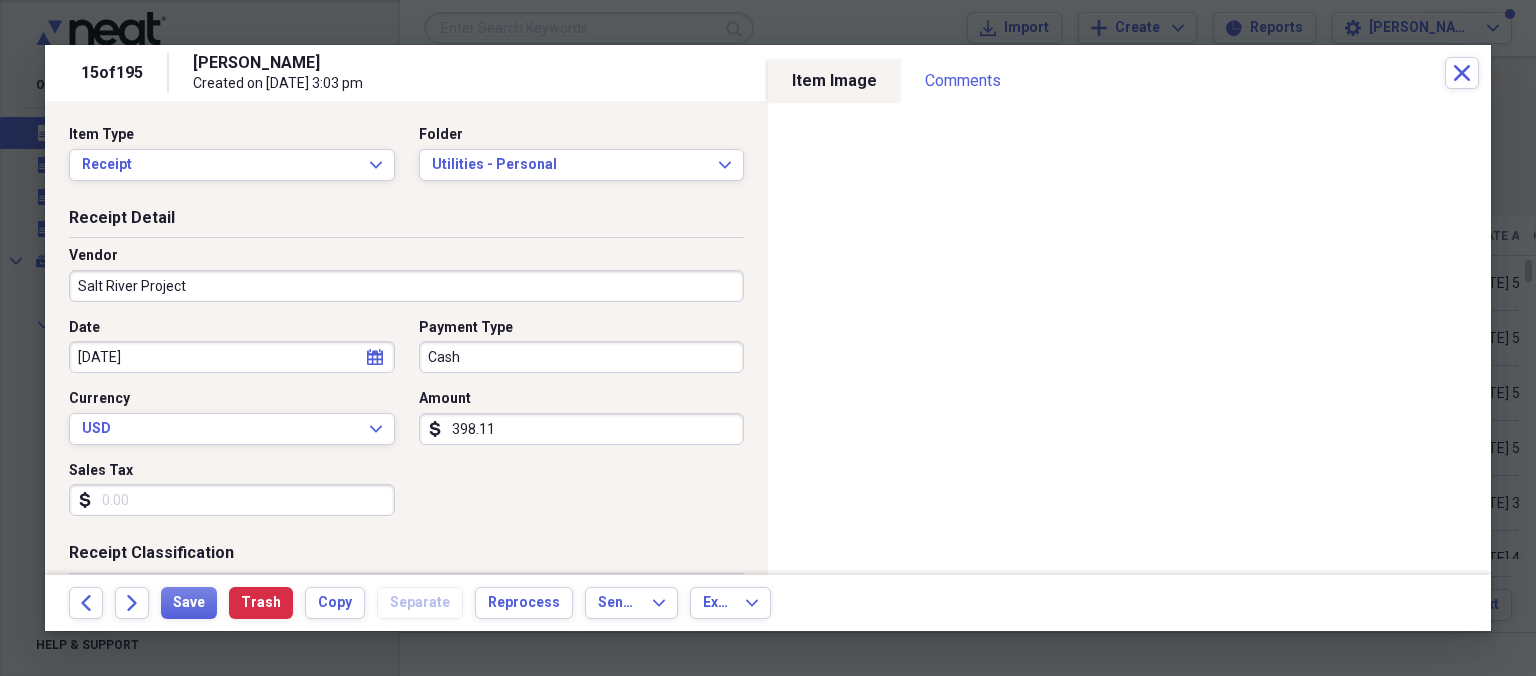 drag, startPoint x: 542, startPoint y: 430, endPoint x: 874, endPoint y: 410, distance: 332.60187 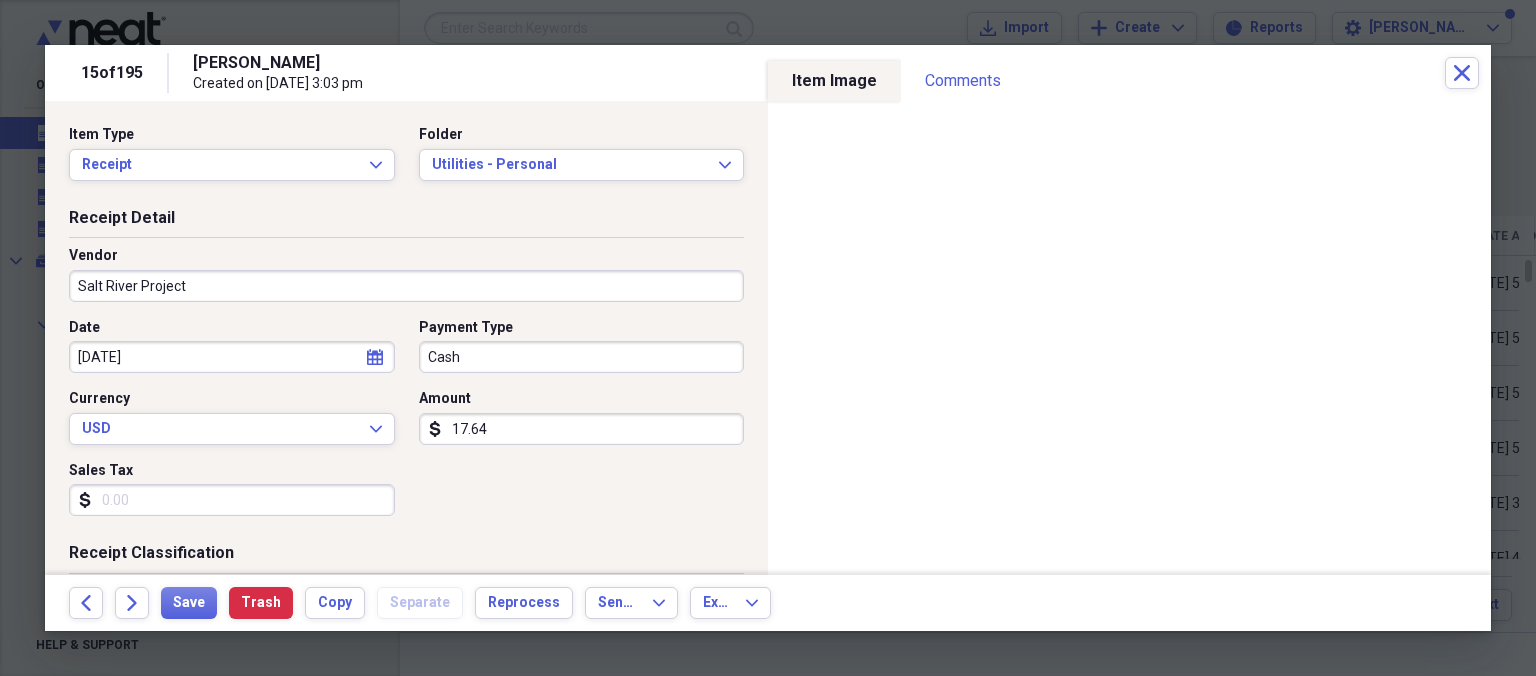 type on "176.46" 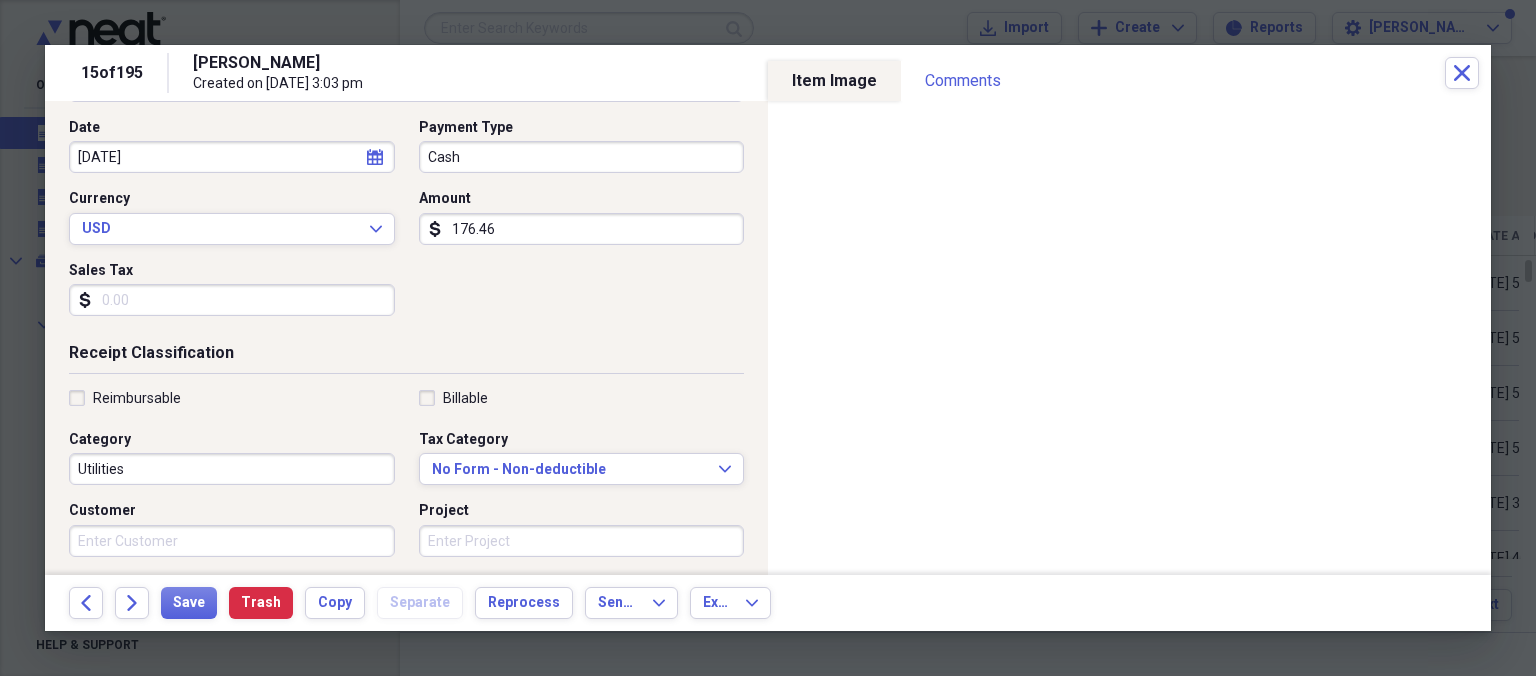 scroll, scrollTop: 230, scrollLeft: 0, axis: vertical 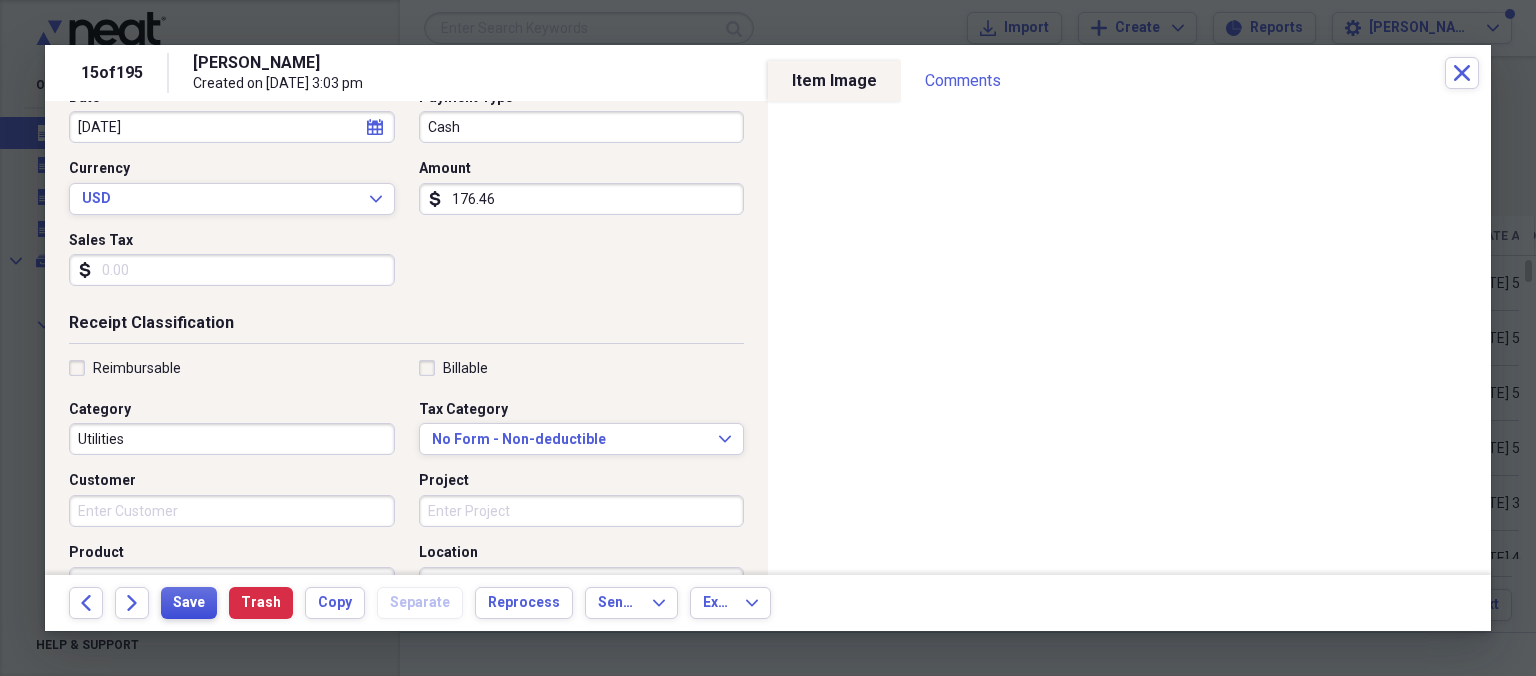 click on "Save" at bounding box center [189, 603] 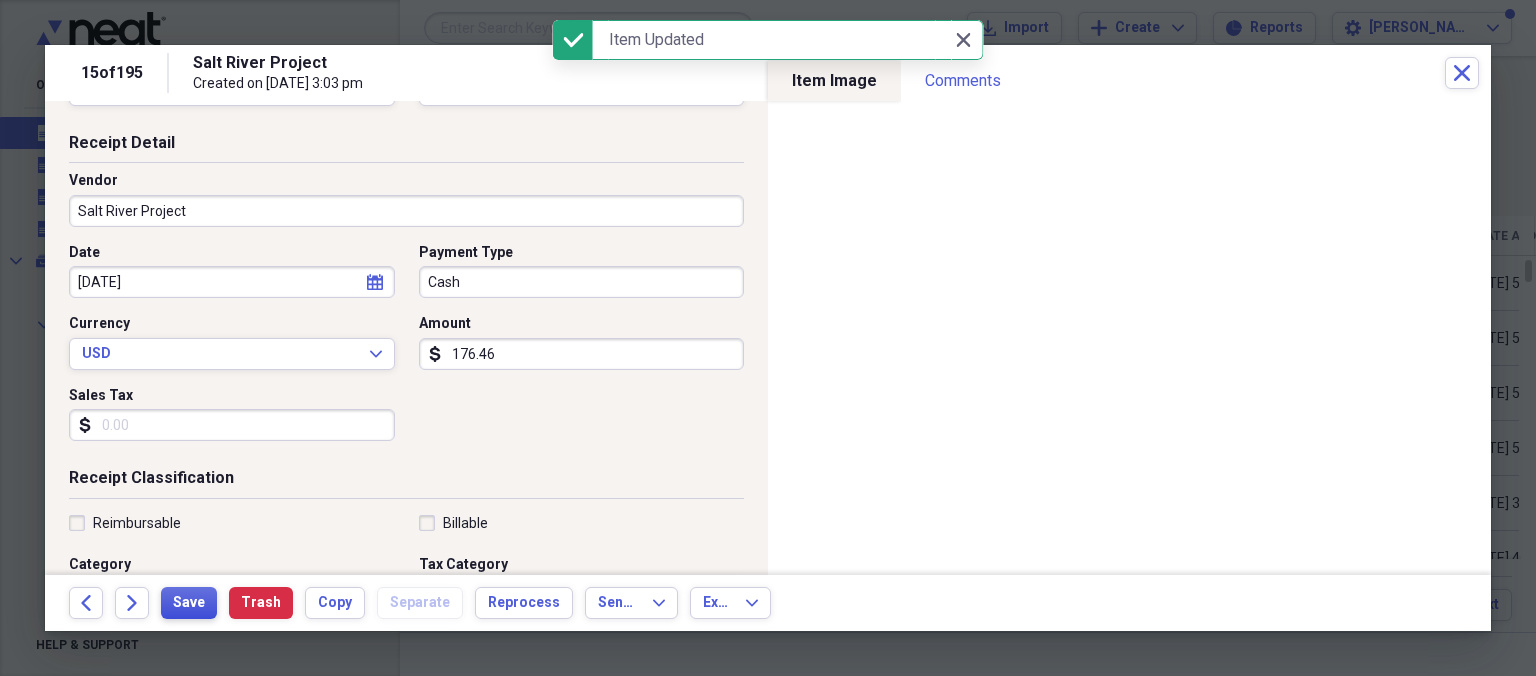 scroll, scrollTop: 0, scrollLeft: 0, axis: both 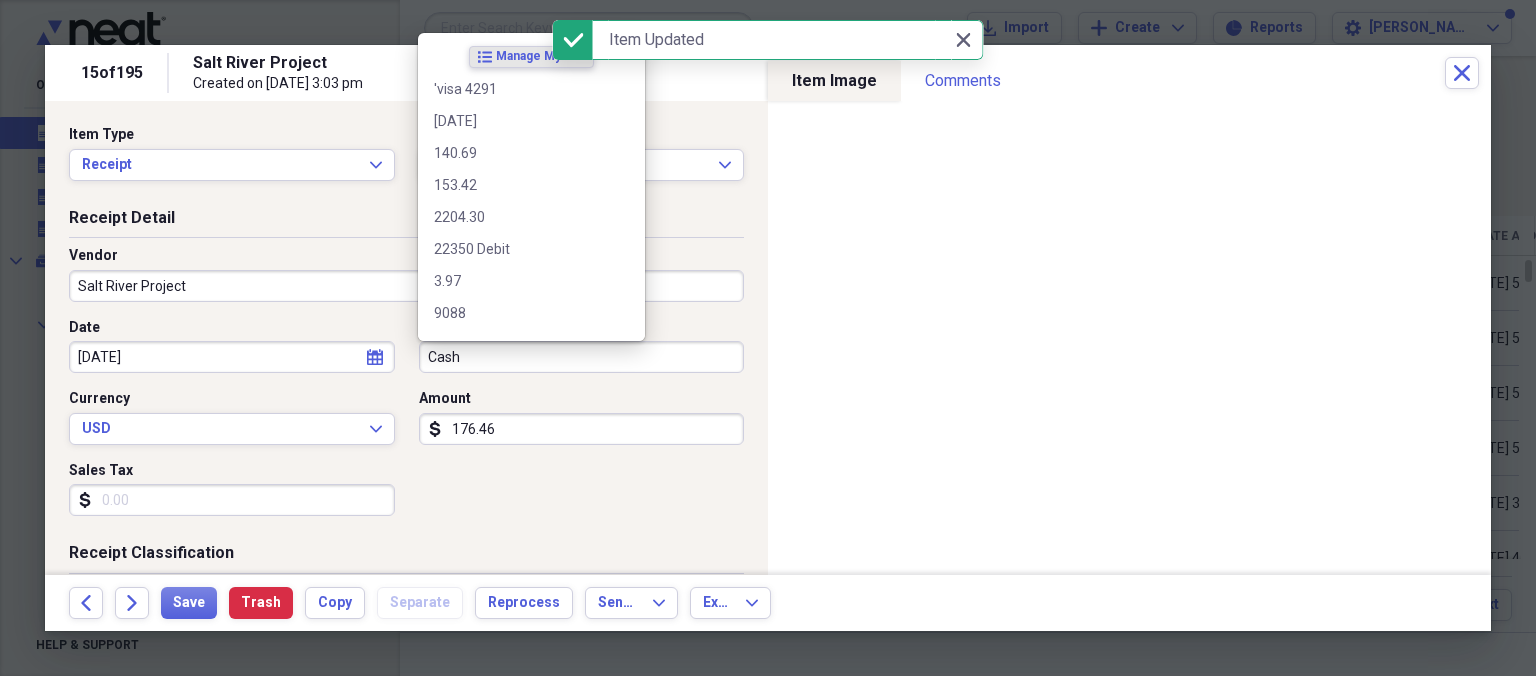 drag, startPoint x: 498, startPoint y: 349, endPoint x: 800, endPoint y: 349, distance: 302 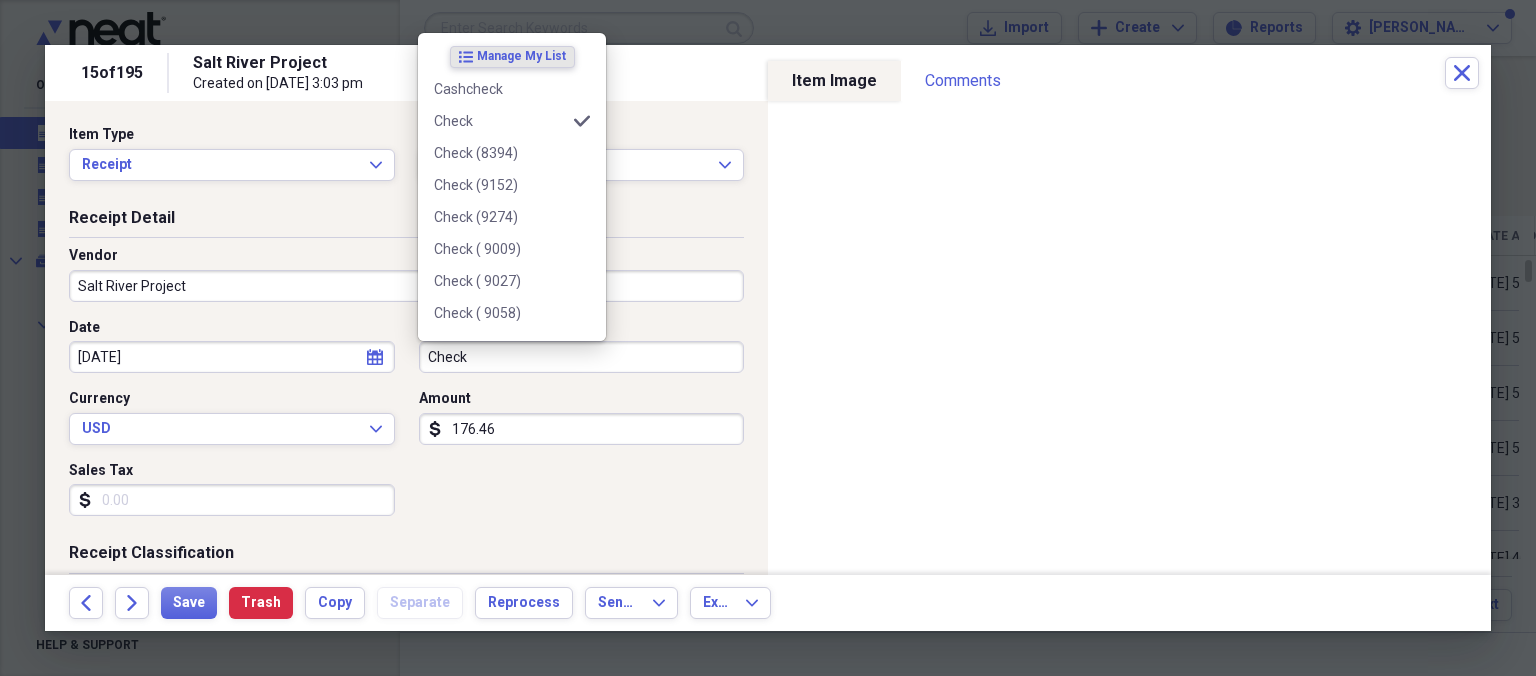 type on "Check" 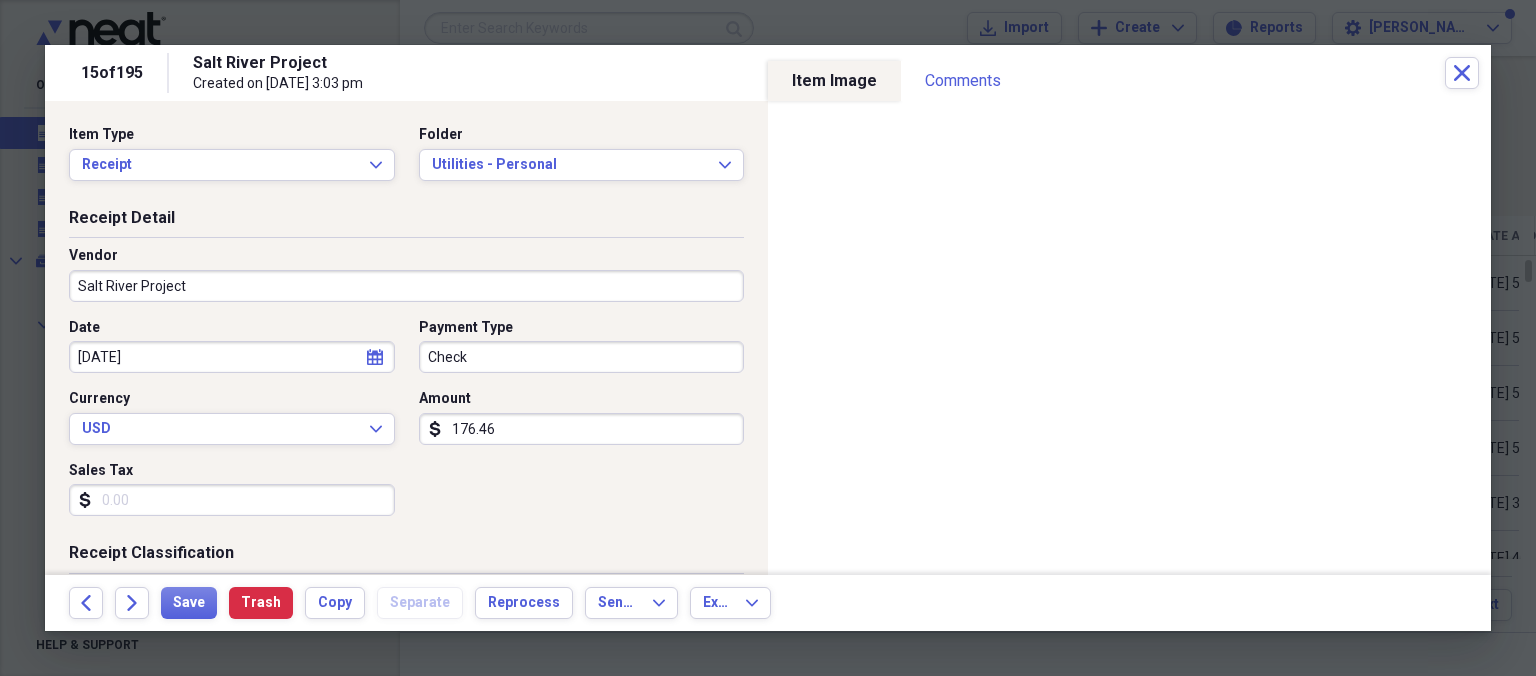 click on "Receipt Detail Vendor Salt River Project Date 11/16/2024 calendar Calendar Payment Type Check Currency USD Expand Amount dollar-sign 176.46 Sales Tax dollar-sign" at bounding box center (406, 375) 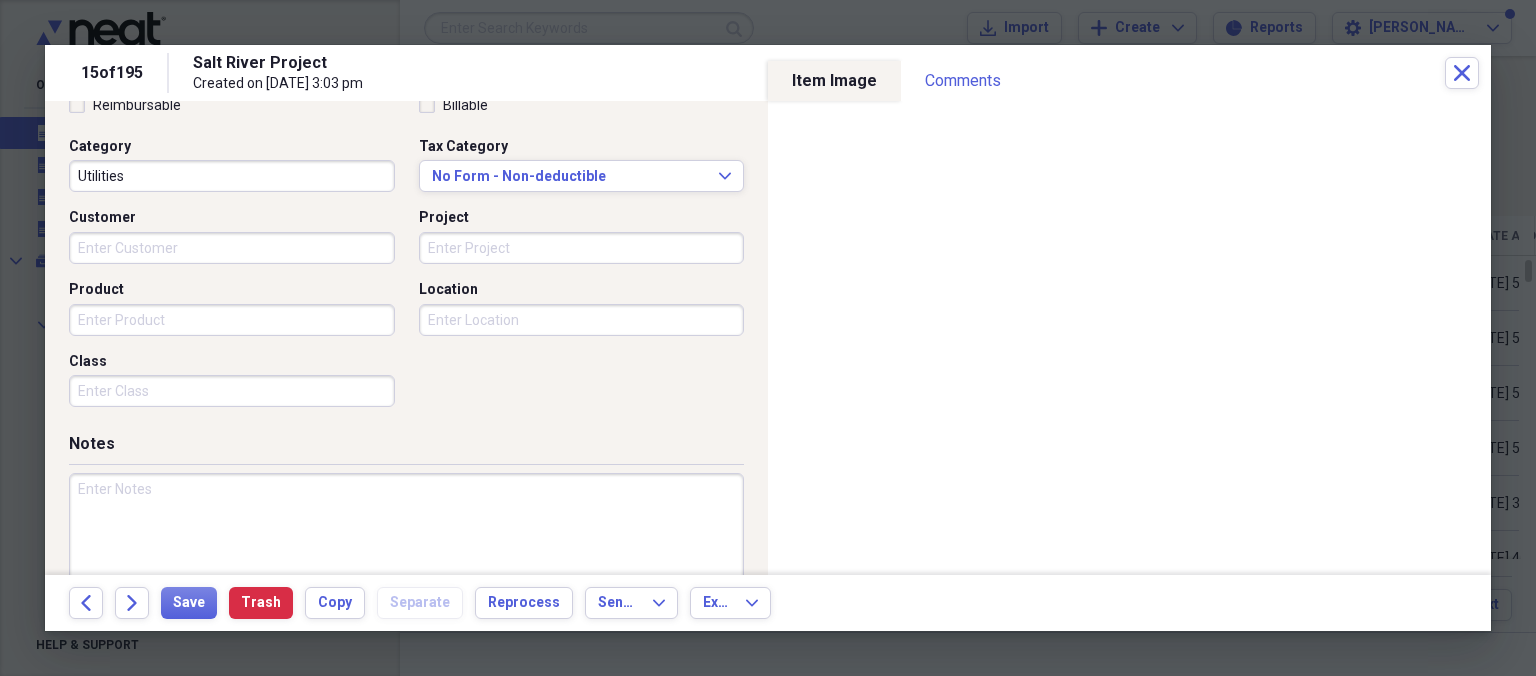 scroll, scrollTop: 546, scrollLeft: 0, axis: vertical 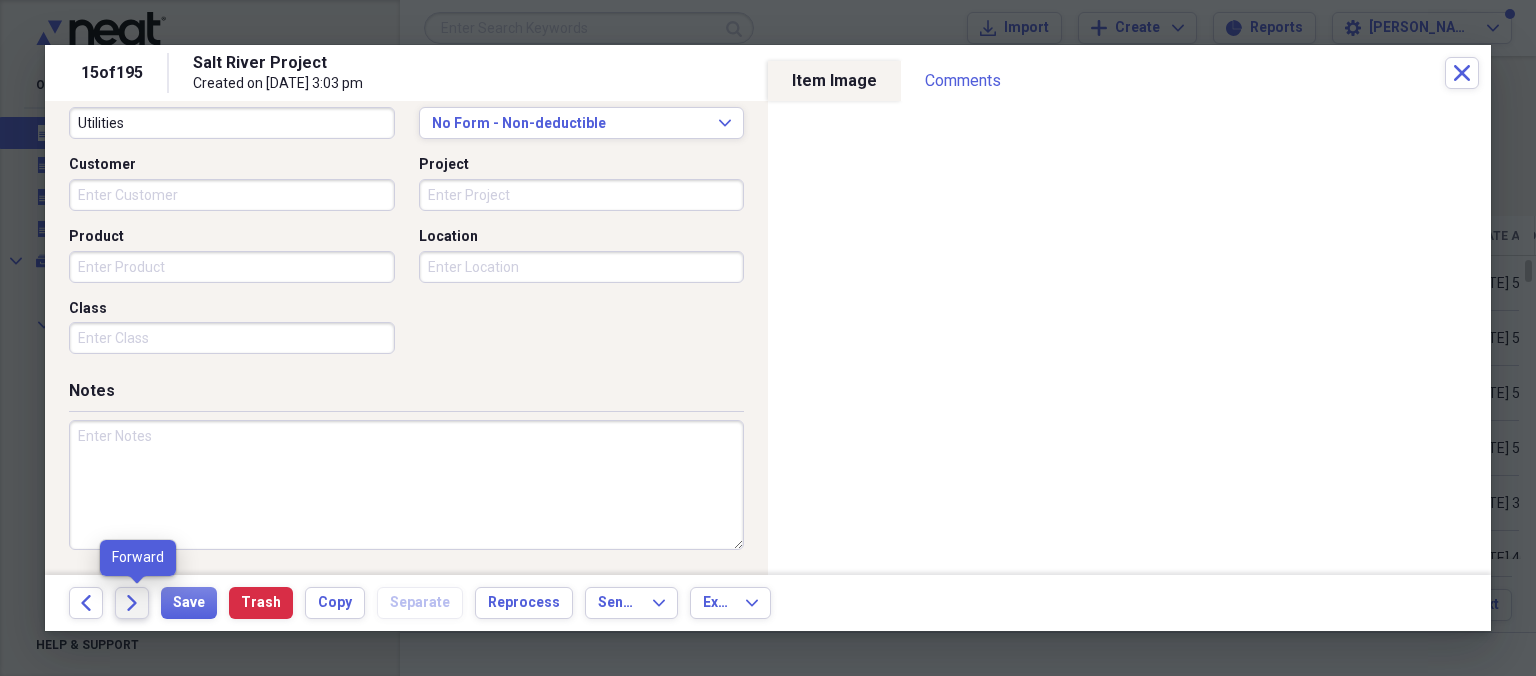 click on "Forward" 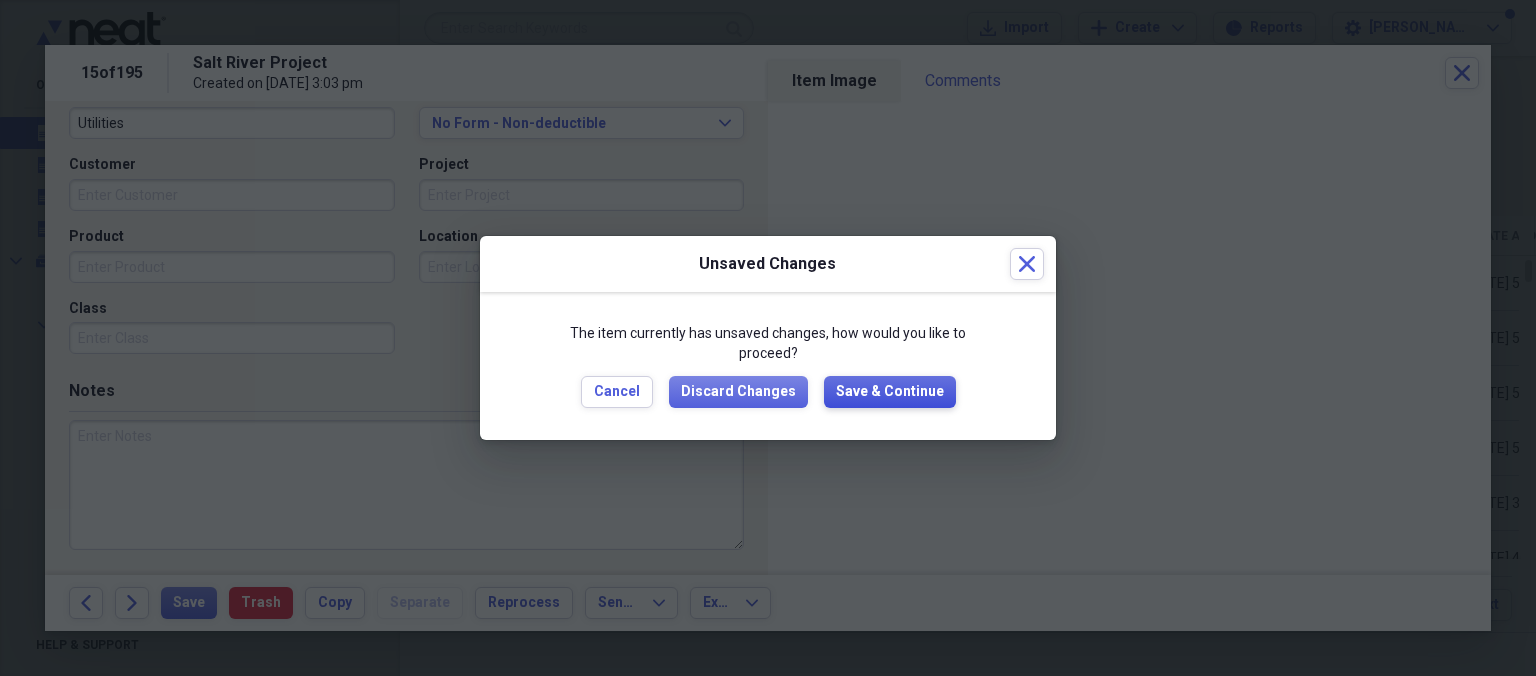 click on "Save & Continue" at bounding box center [890, 392] 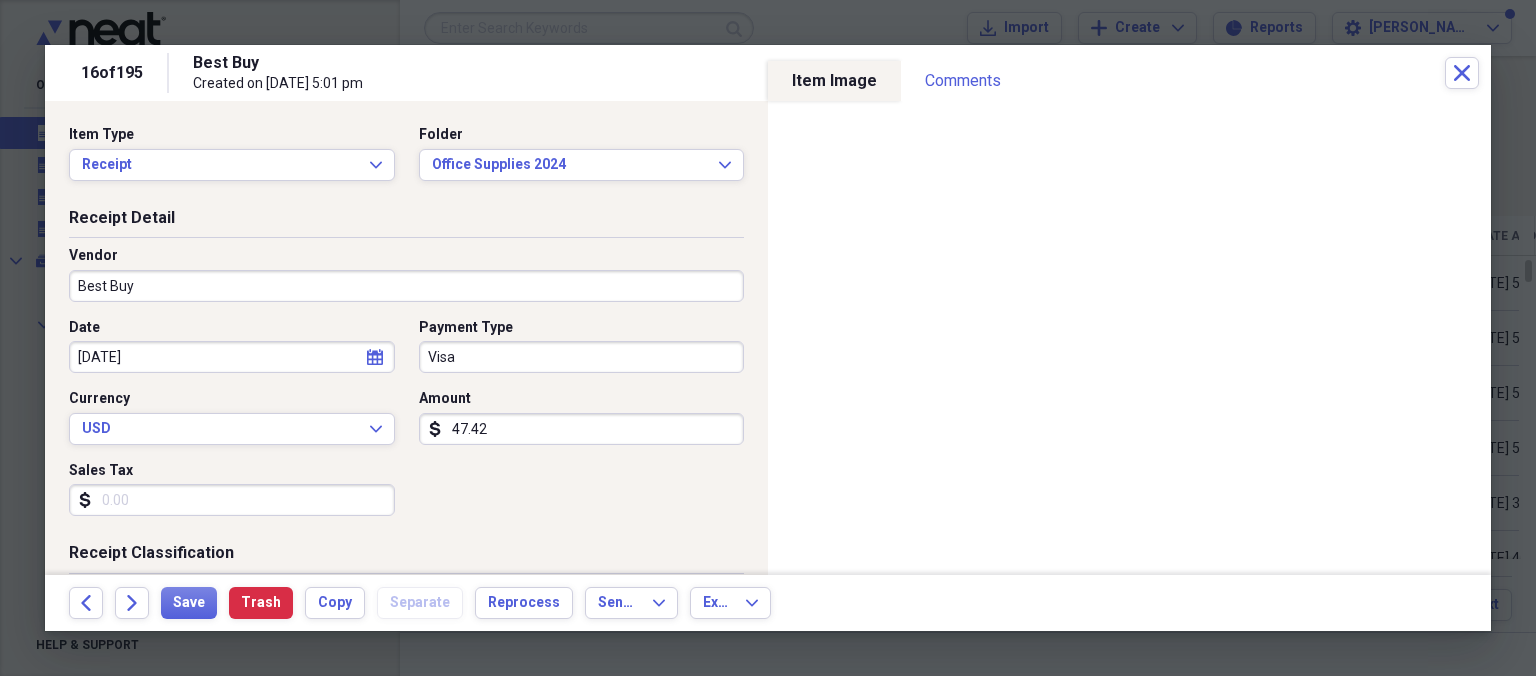 click on "47.42" at bounding box center (582, 429) 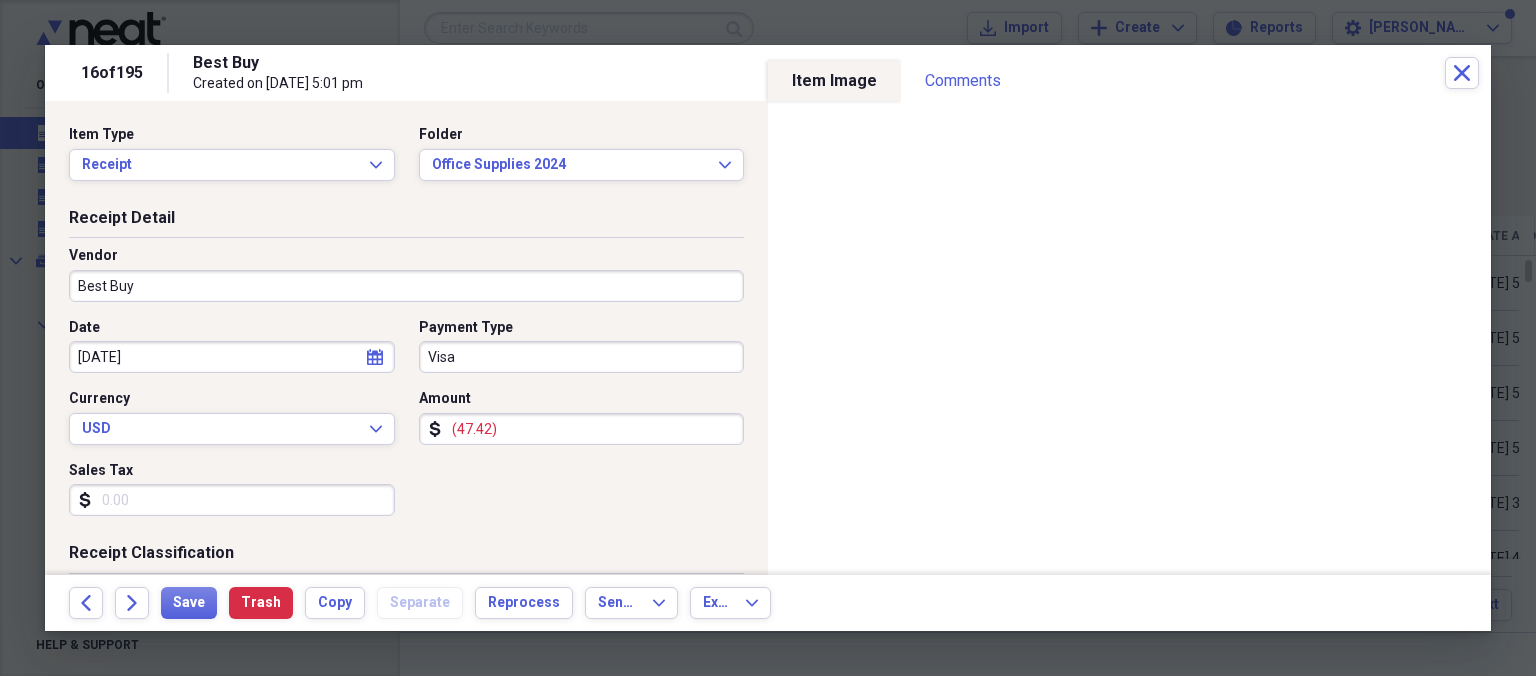 click on "Visa" at bounding box center (582, 357) 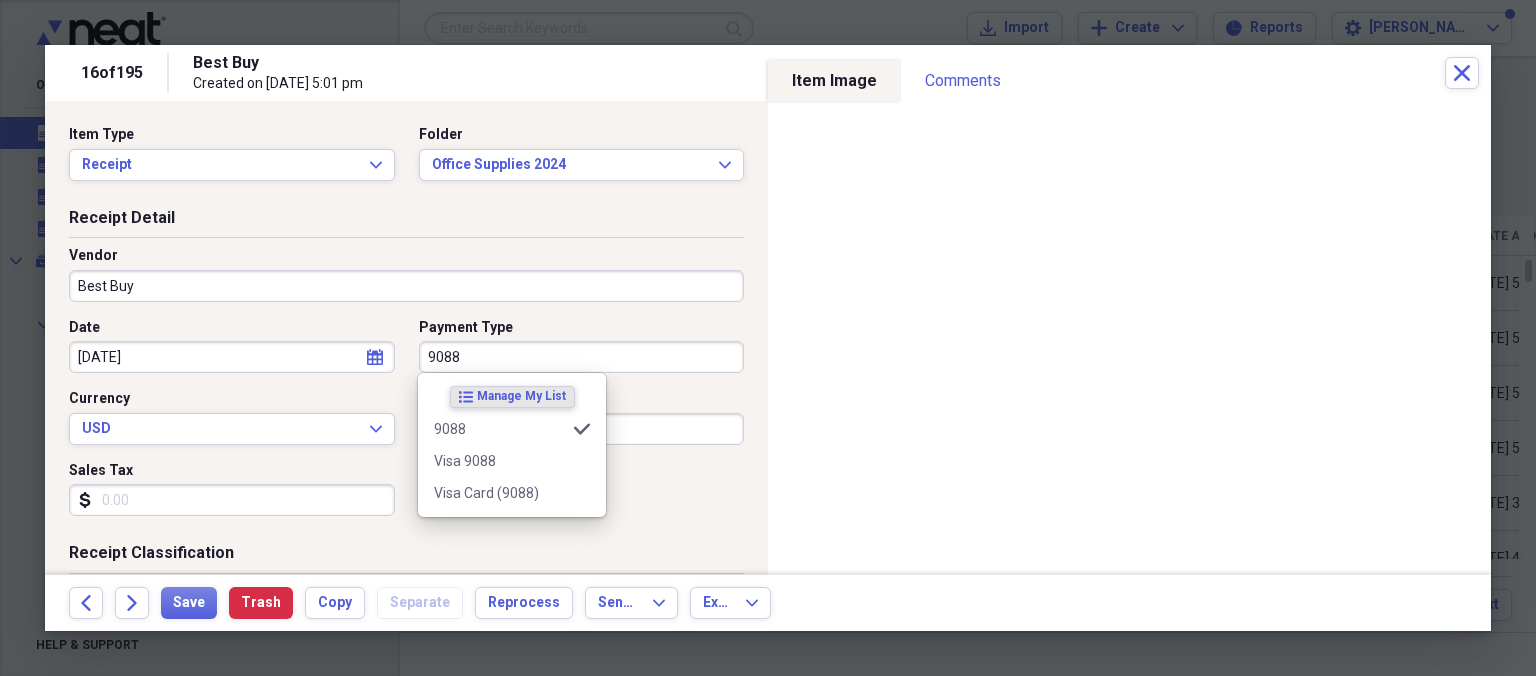 type on "9088" 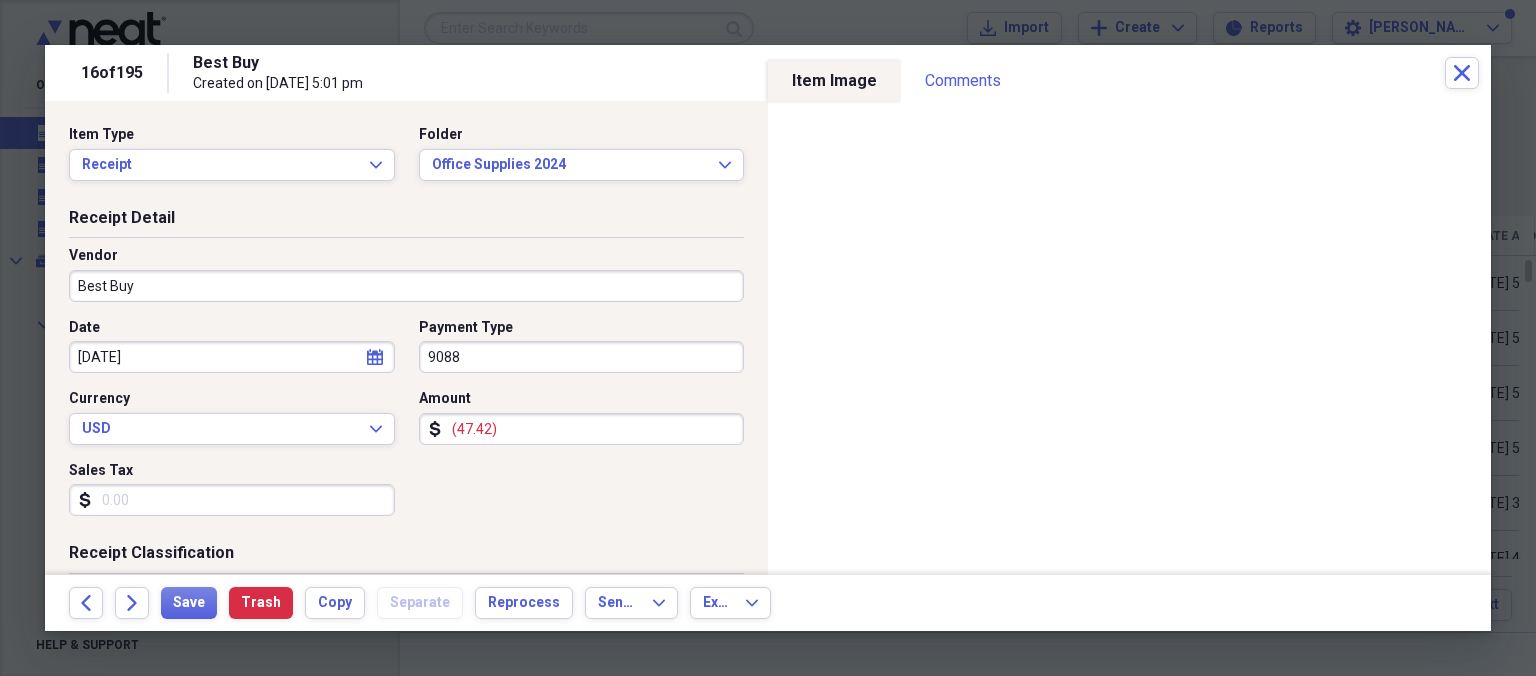 click on "Receipt Detail Vendor Best Buy Date 11/16/2024 calendar Calendar Payment Type 9088 Currency USD Expand Amount dollar-sign (47.42) Sales Tax dollar-sign" at bounding box center (406, 375) 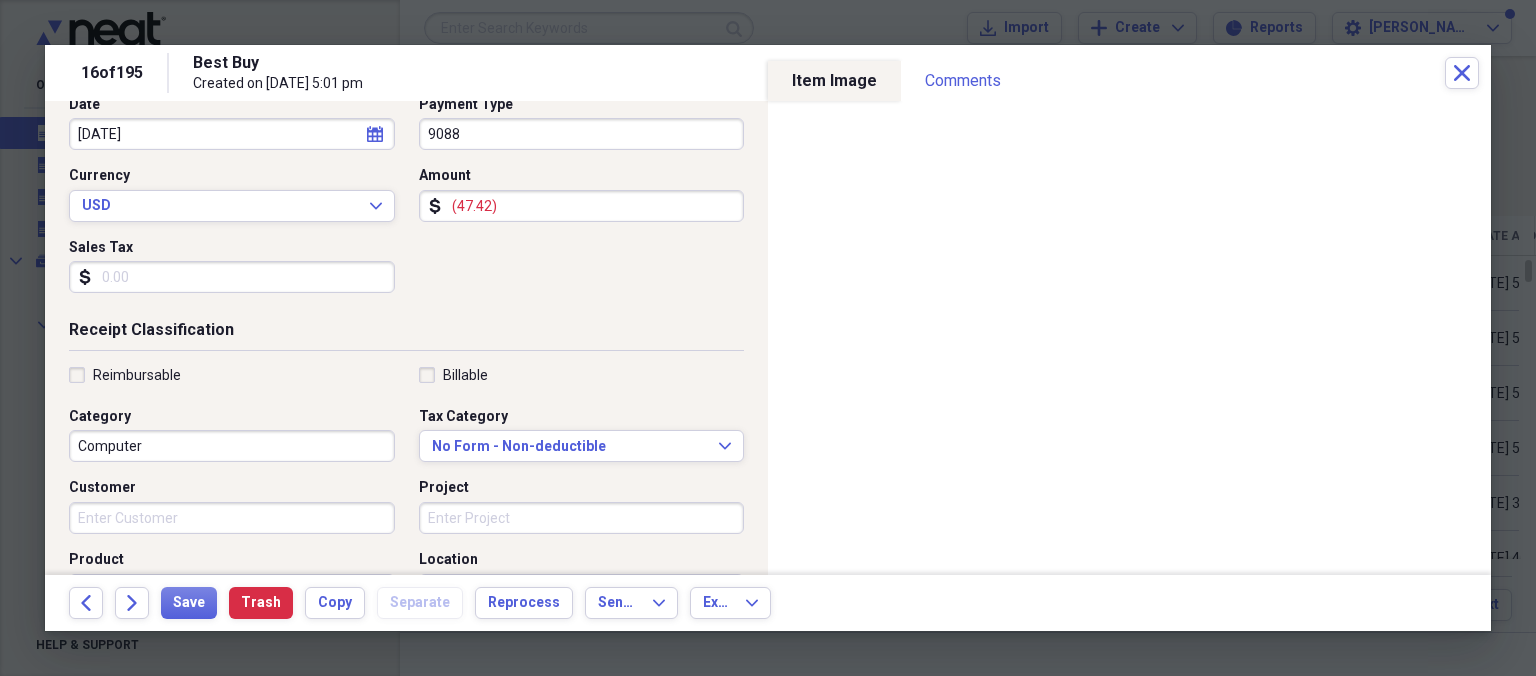 scroll, scrollTop: 230, scrollLeft: 0, axis: vertical 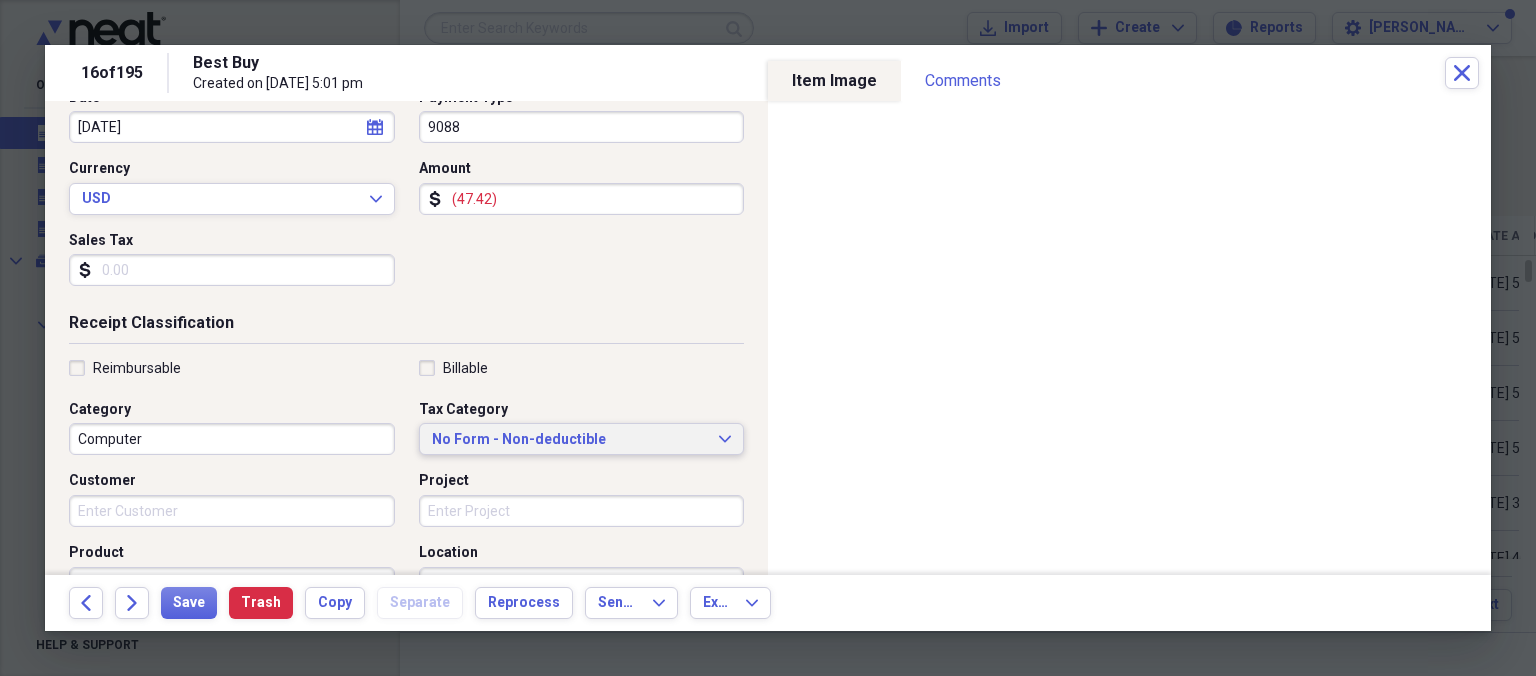 click on "No Form - Non-deductible" at bounding box center (570, 440) 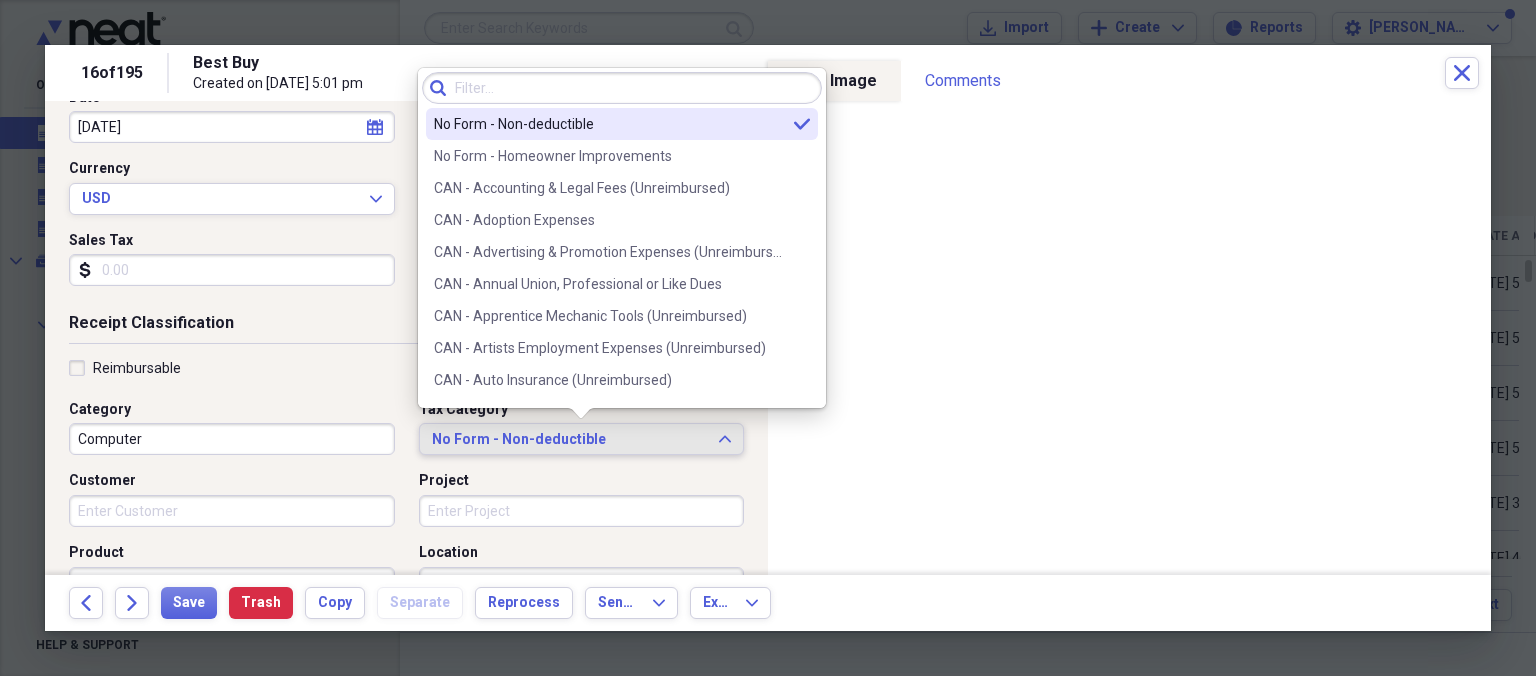 click on "No Form - Non-deductible" at bounding box center [570, 440] 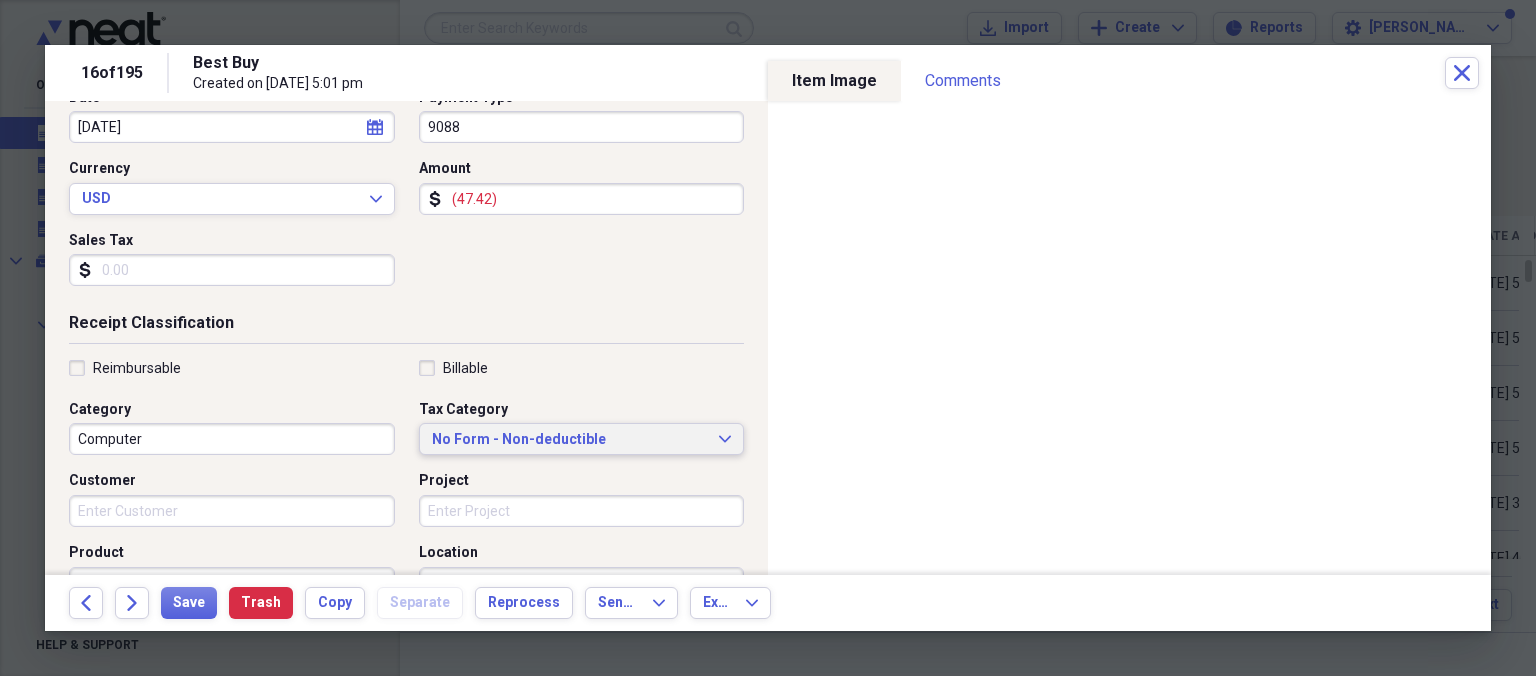 type 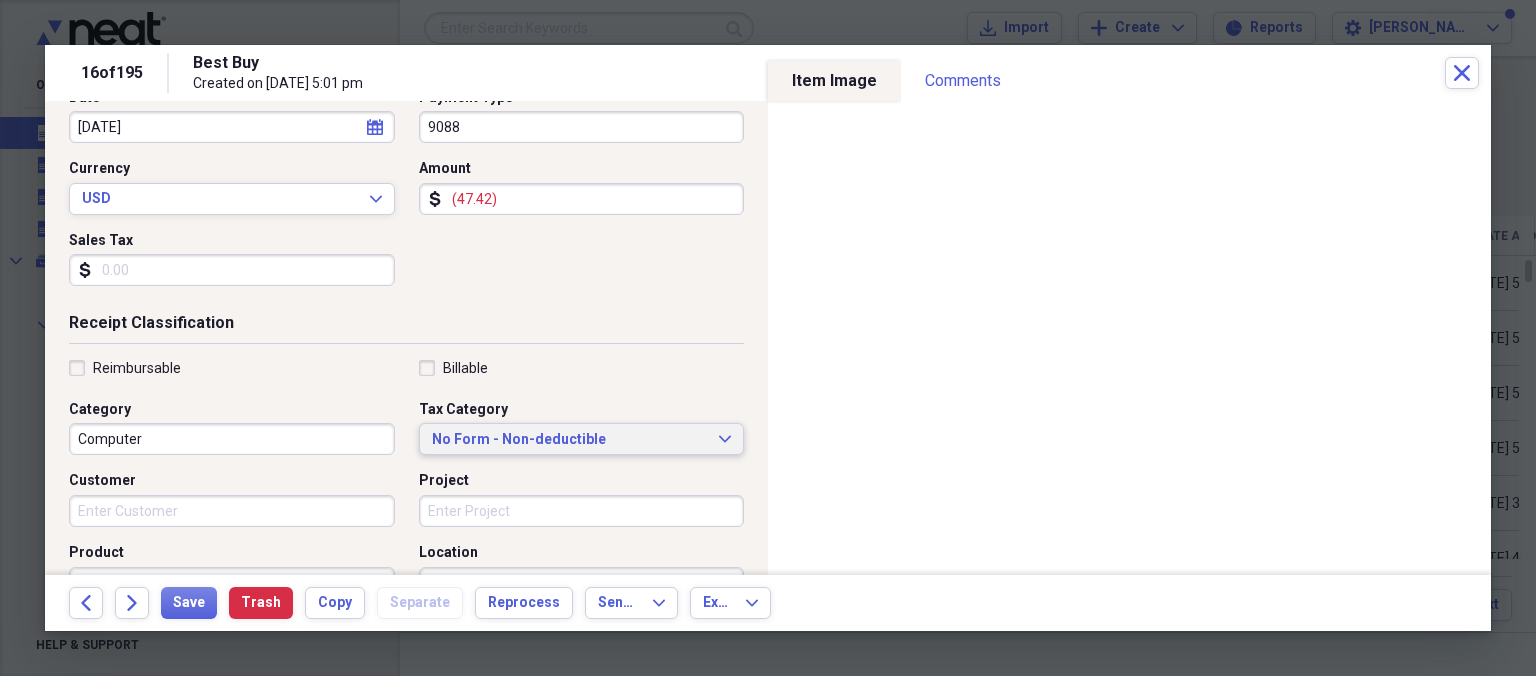 click on "No Form - Non-deductible" at bounding box center [570, 440] 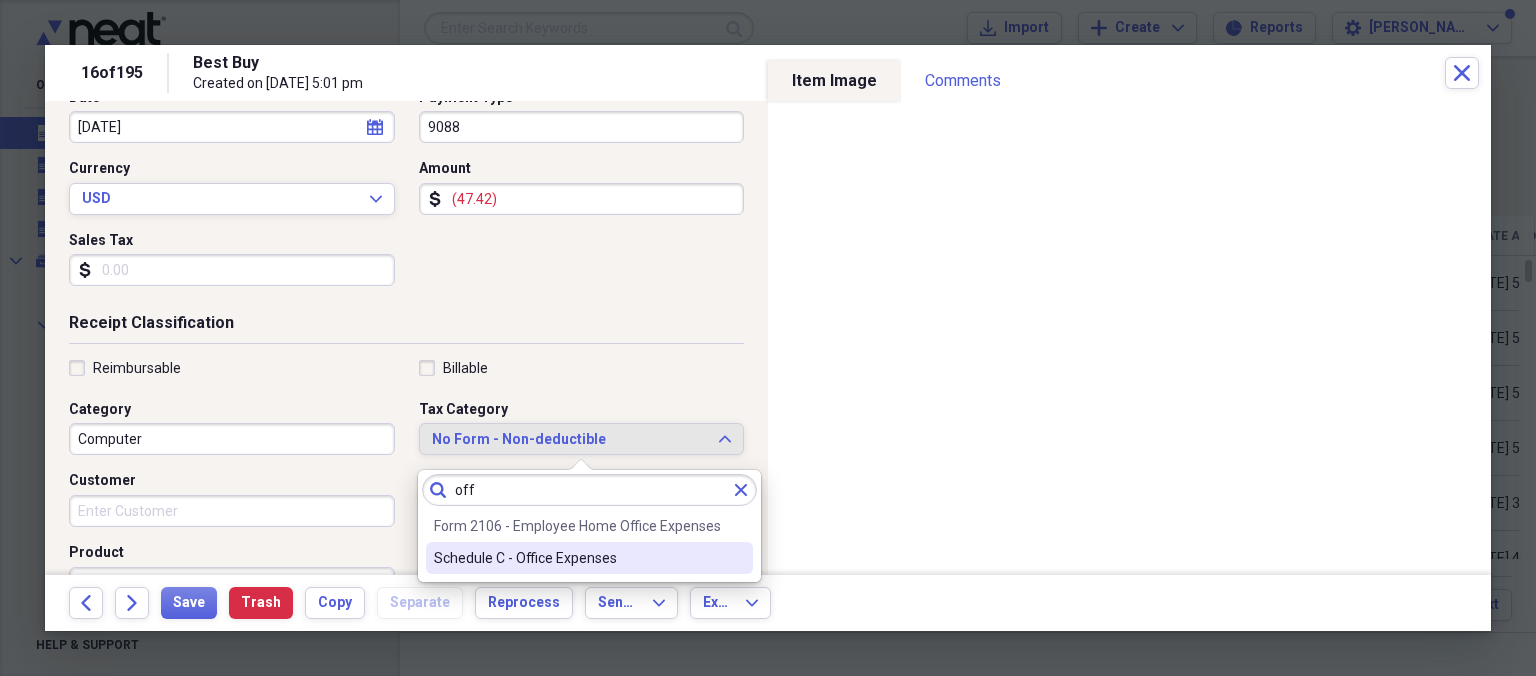 type on "off" 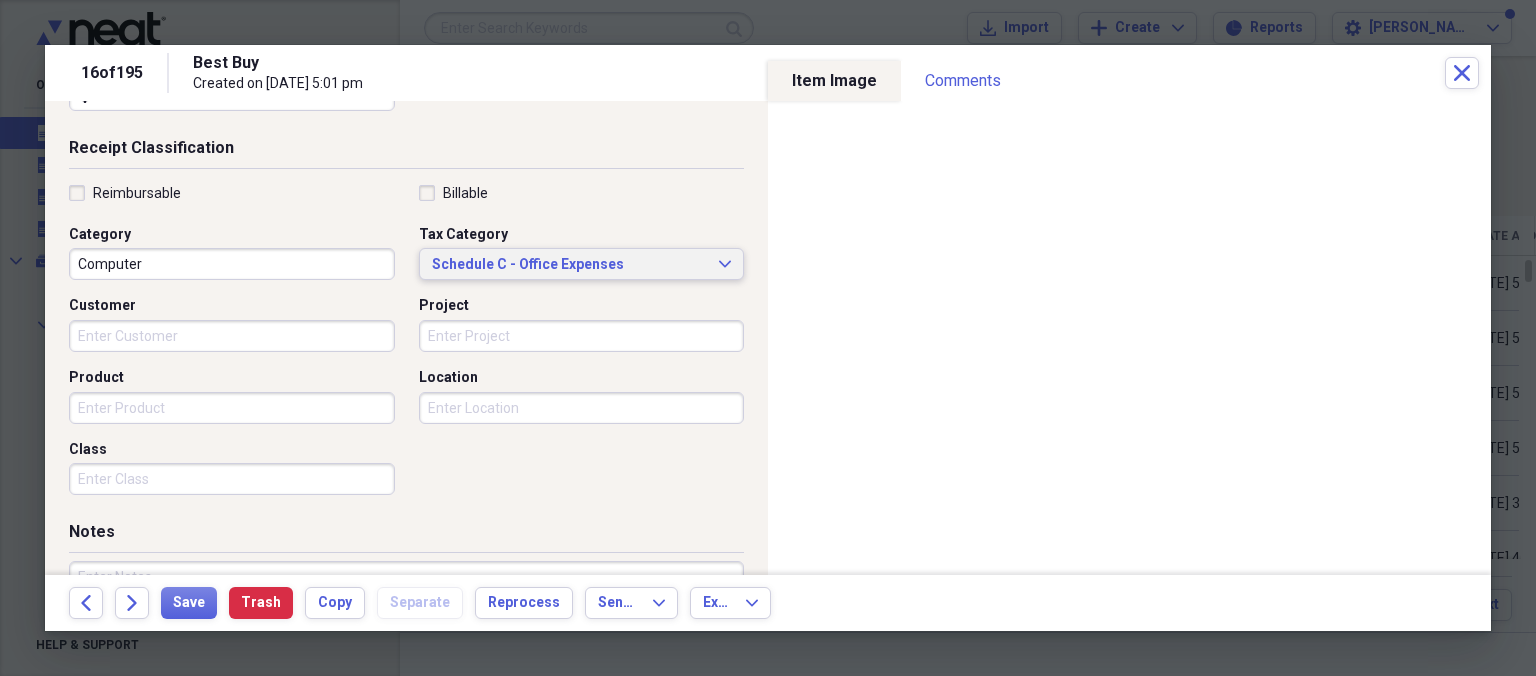 scroll, scrollTop: 461, scrollLeft: 0, axis: vertical 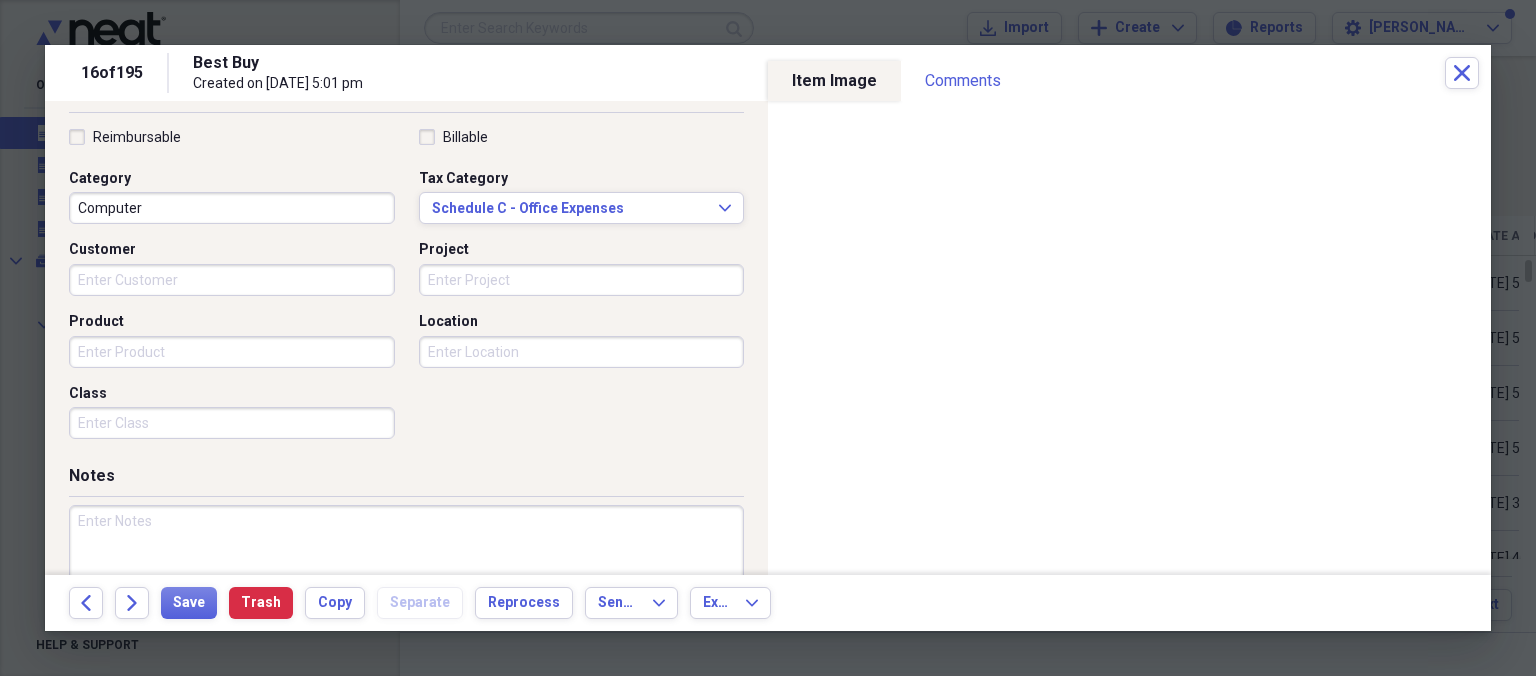 click at bounding box center [406, 570] 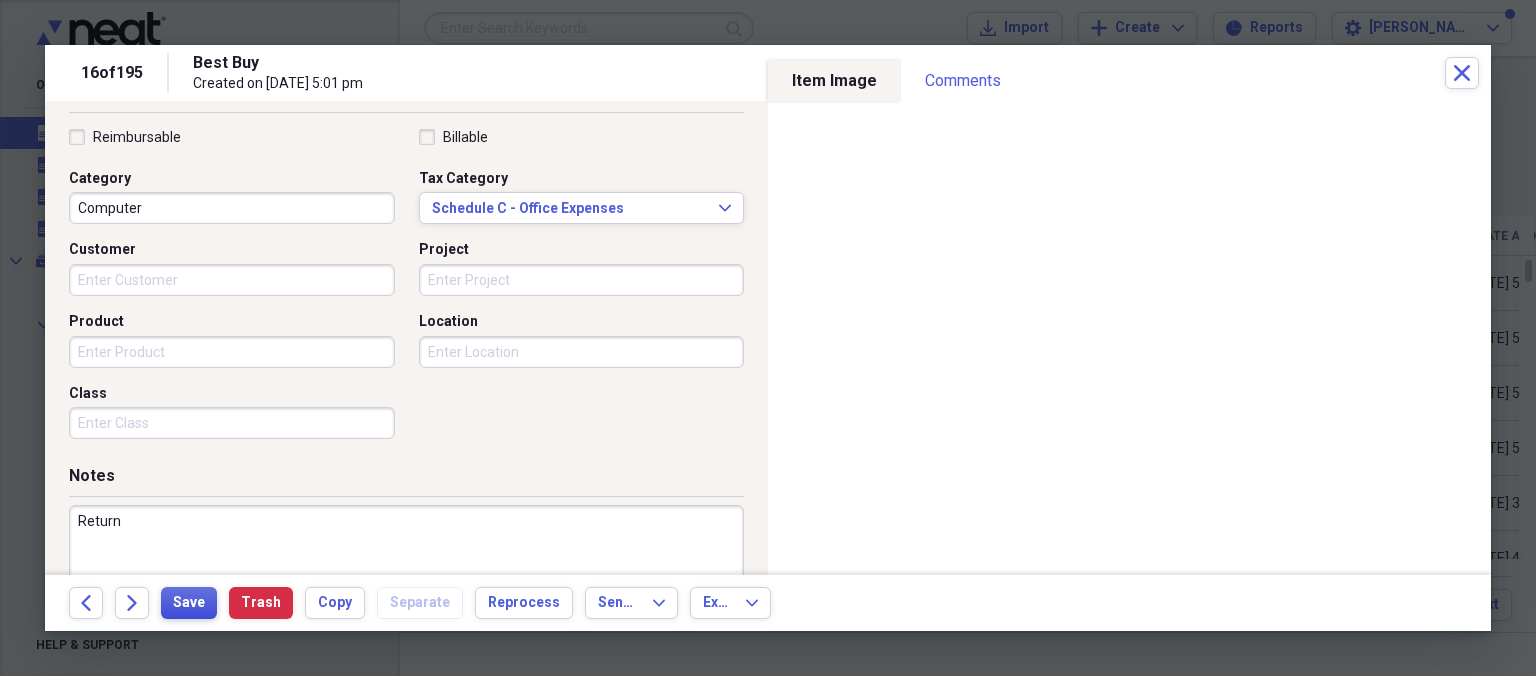 type on "Return" 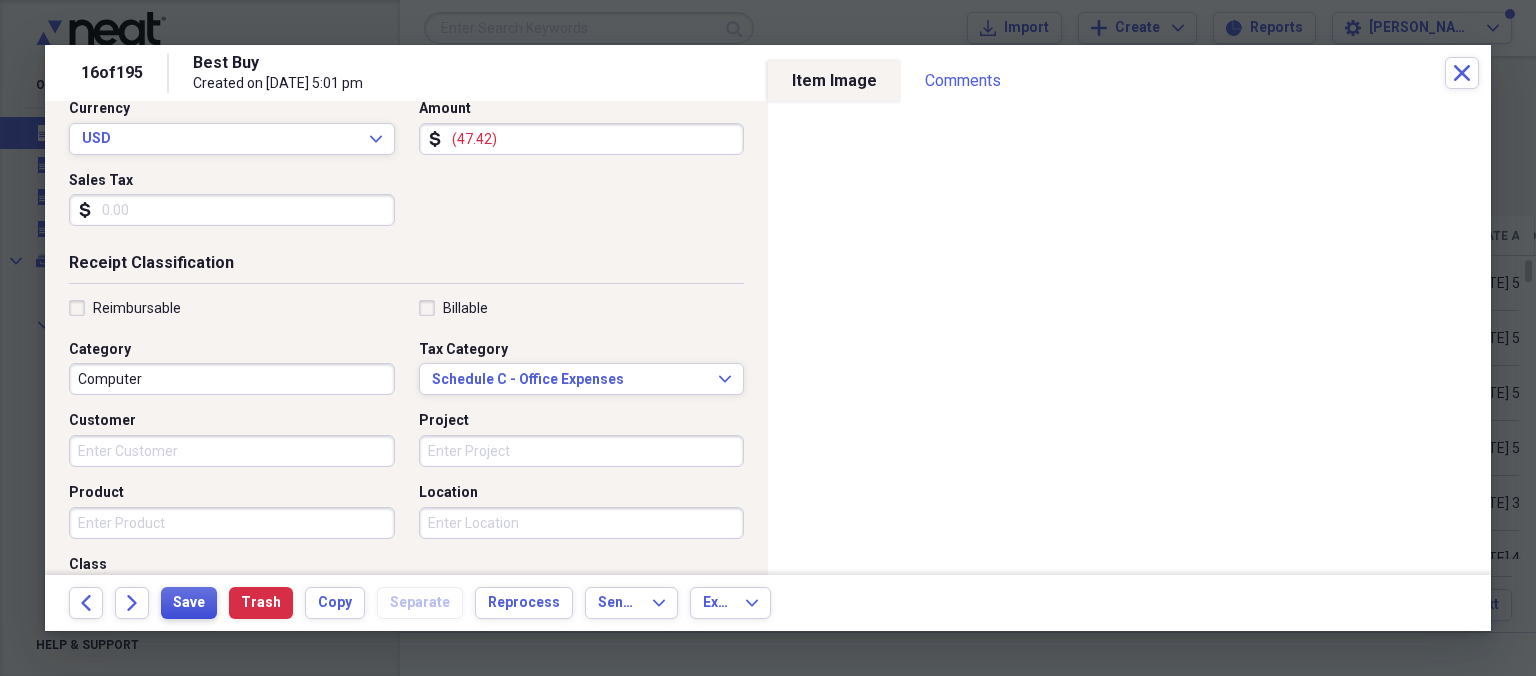 scroll, scrollTop: 346, scrollLeft: 0, axis: vertical 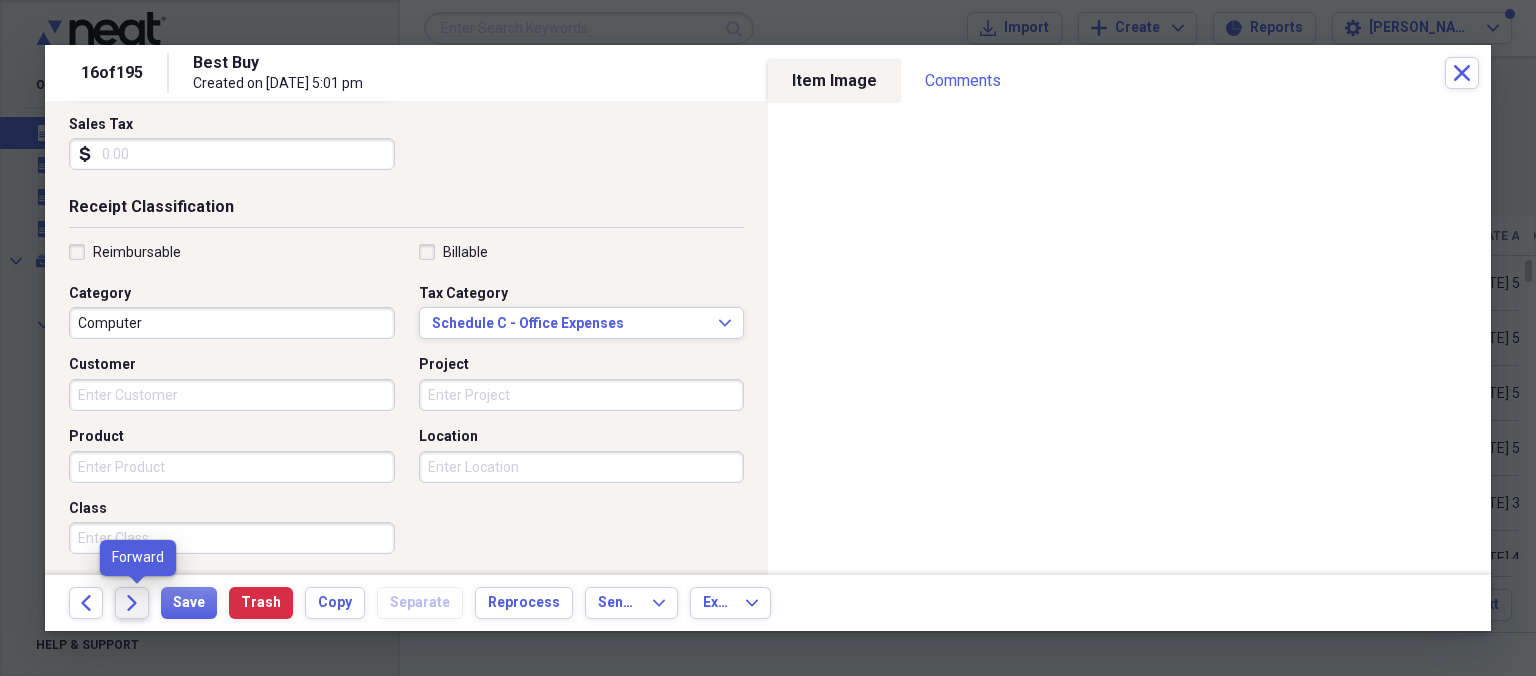 click on "Forward" 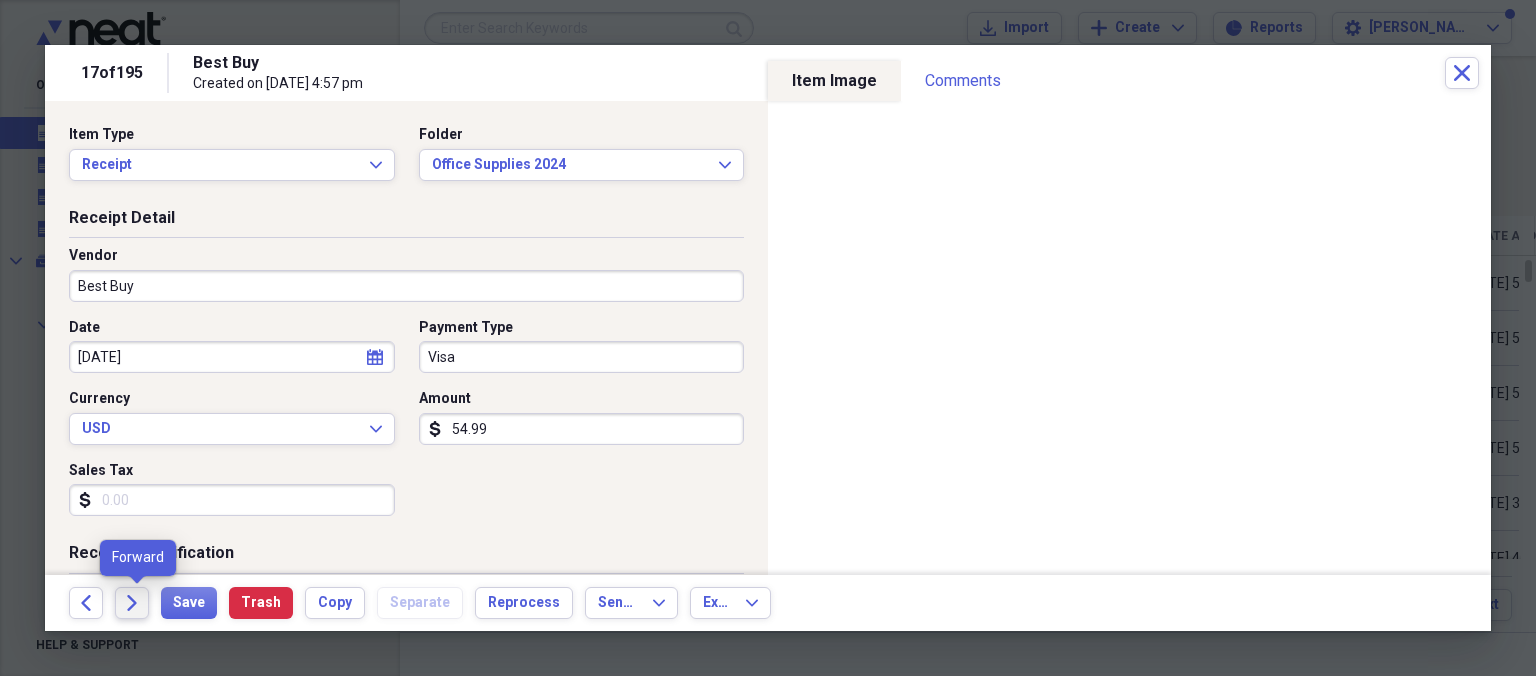 click on "Forward" 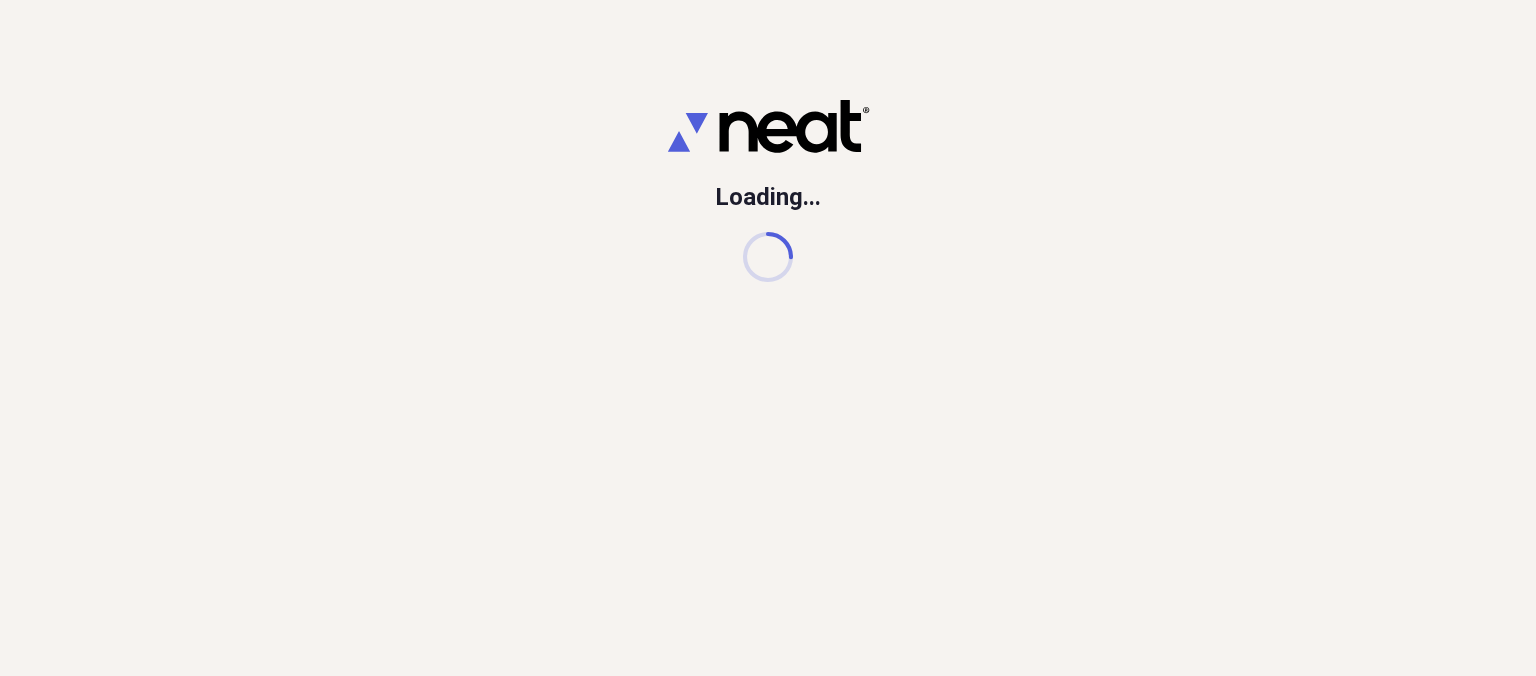 scroll, scrollTop: 0, scrollLeft: 0, axis: both 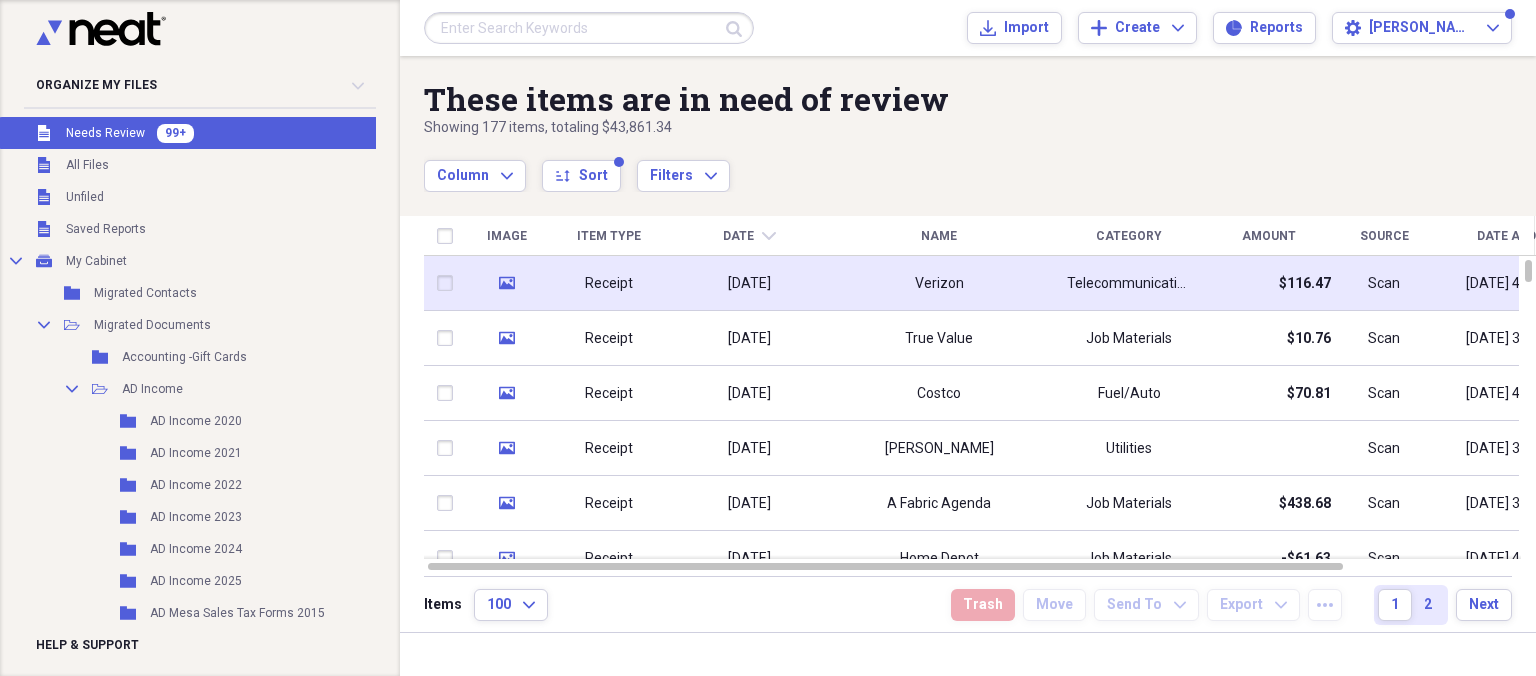 click on "Receipt" at bounding box center [609, 284] 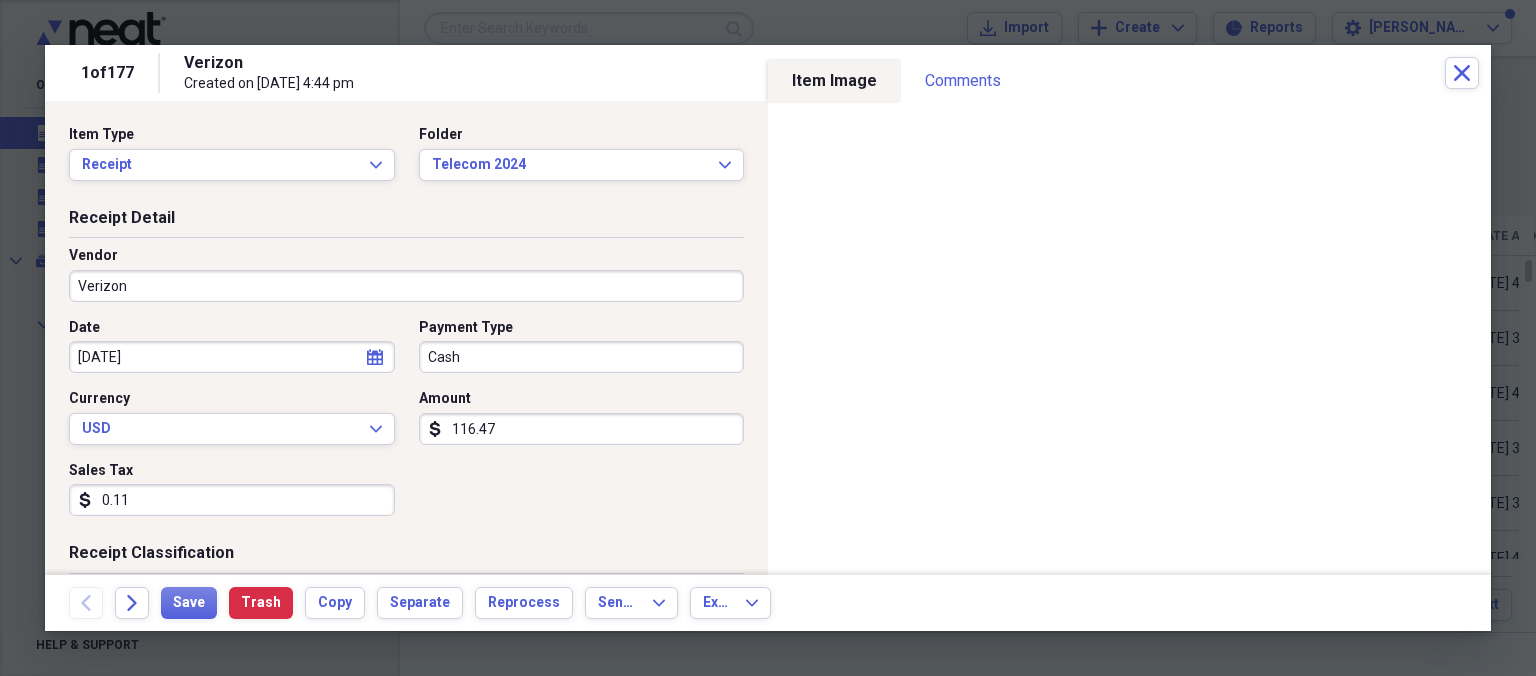 click on "Cash" at bounding box center [582, 357] 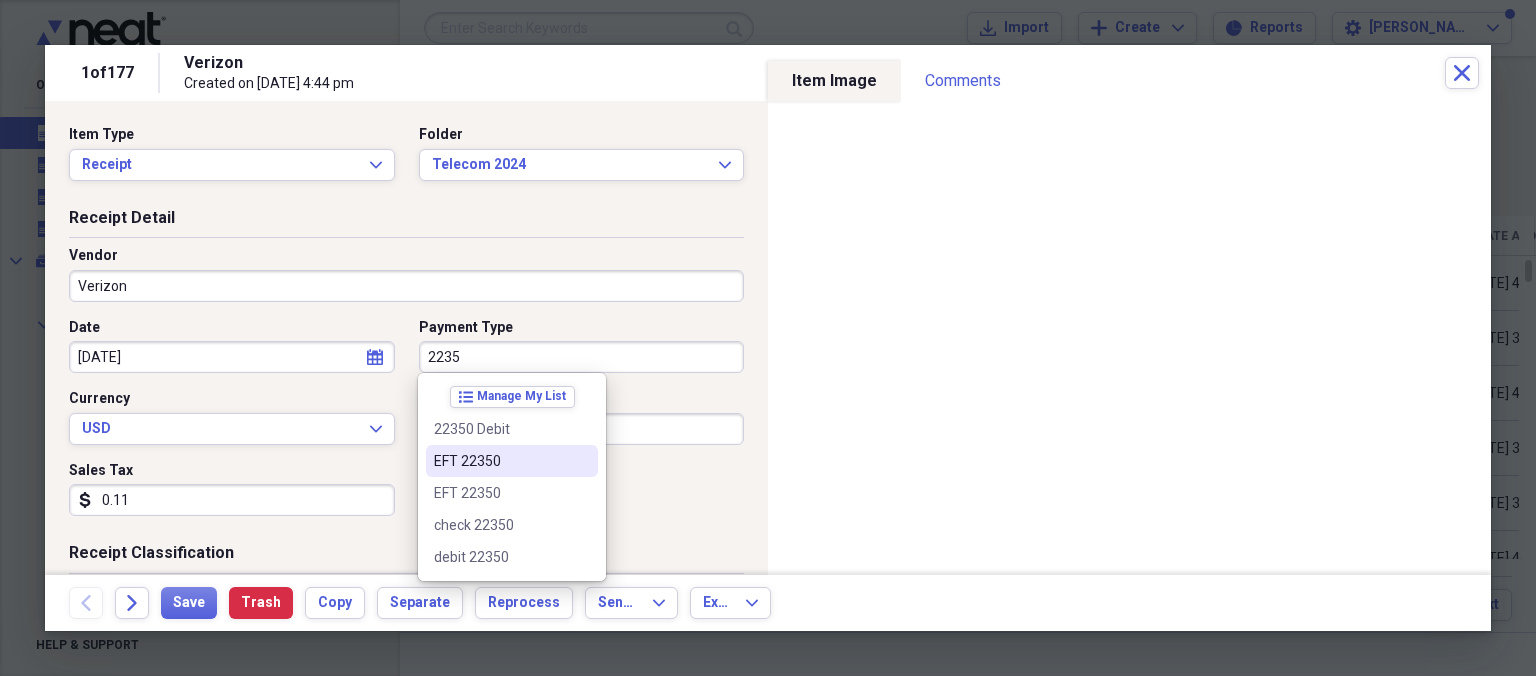 click on "EFT  22350" at bounding box center (500, 461) 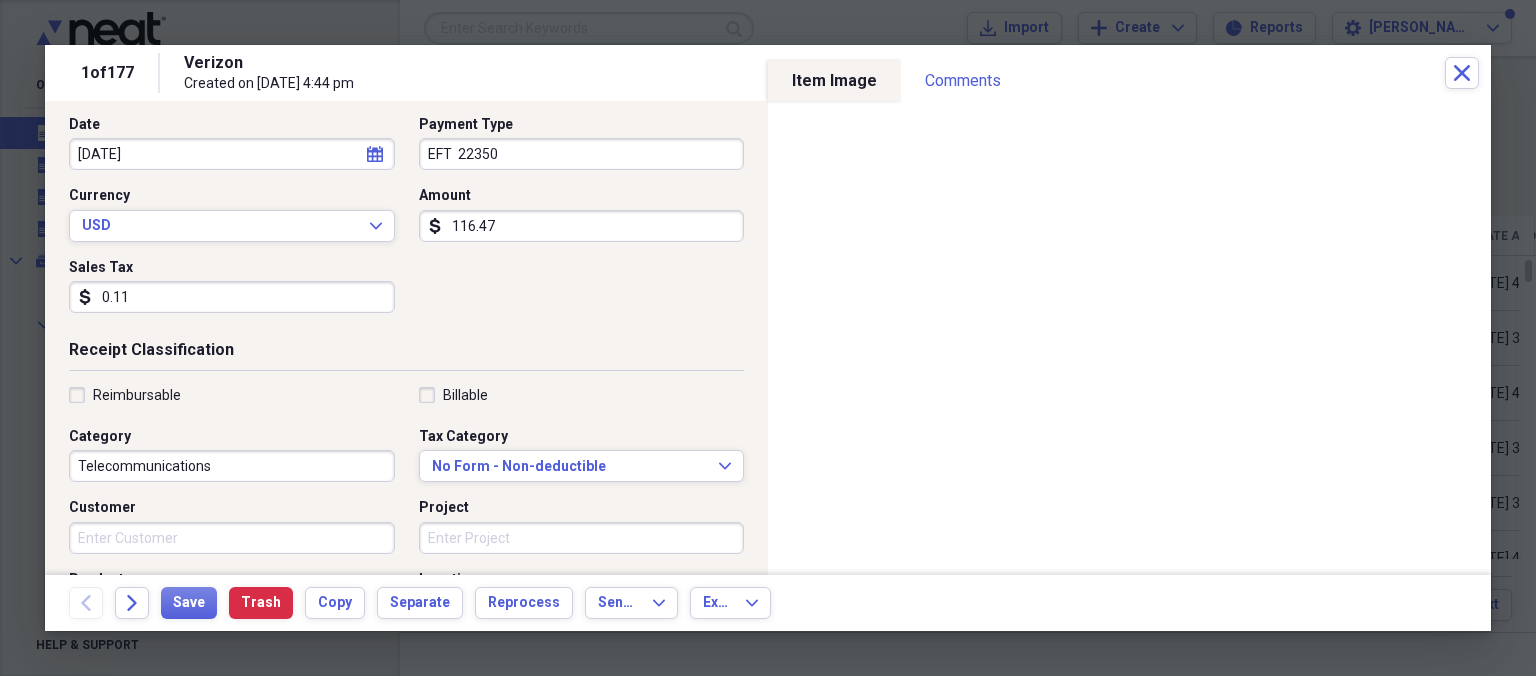 scroll, scrollTop: 230, scrollLeft: 0, axis: vertical 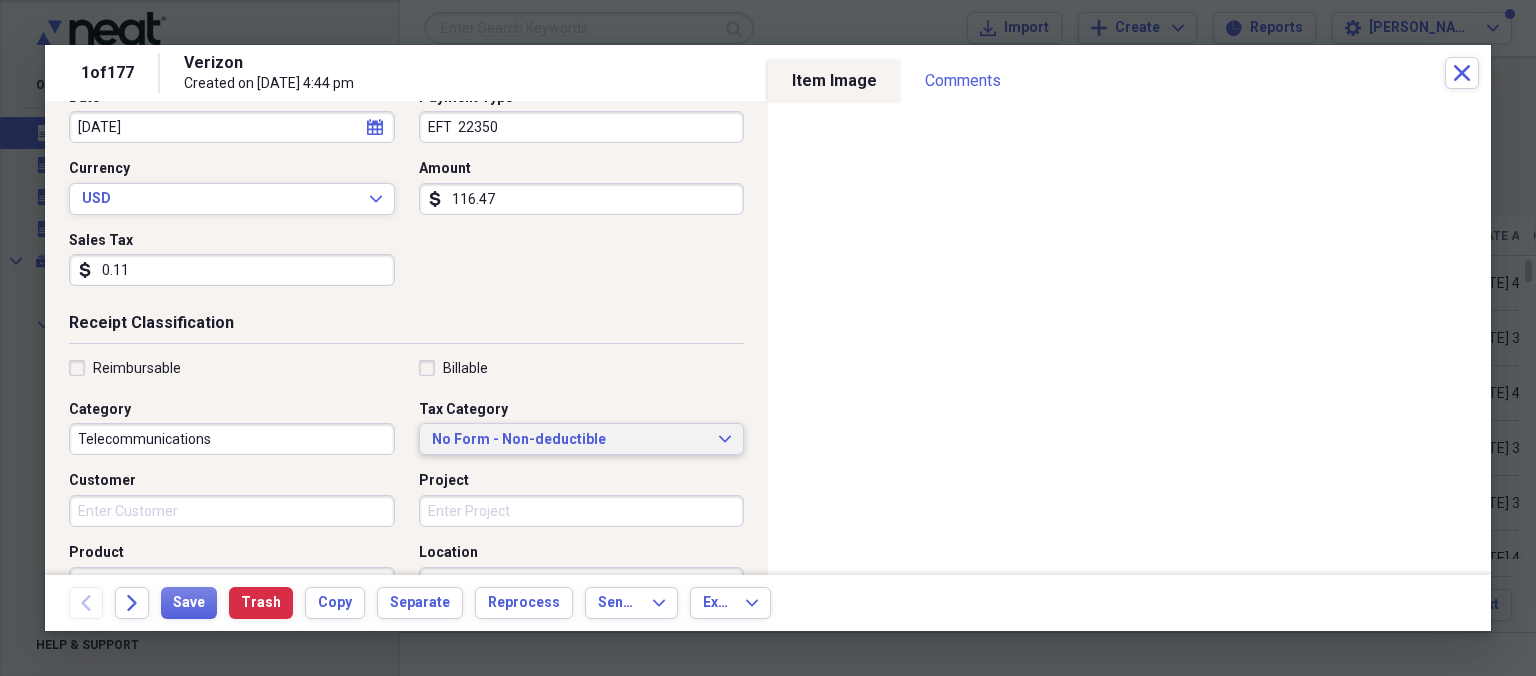 click on "No Form - Non-deductible" at bounding box center (570, 440) 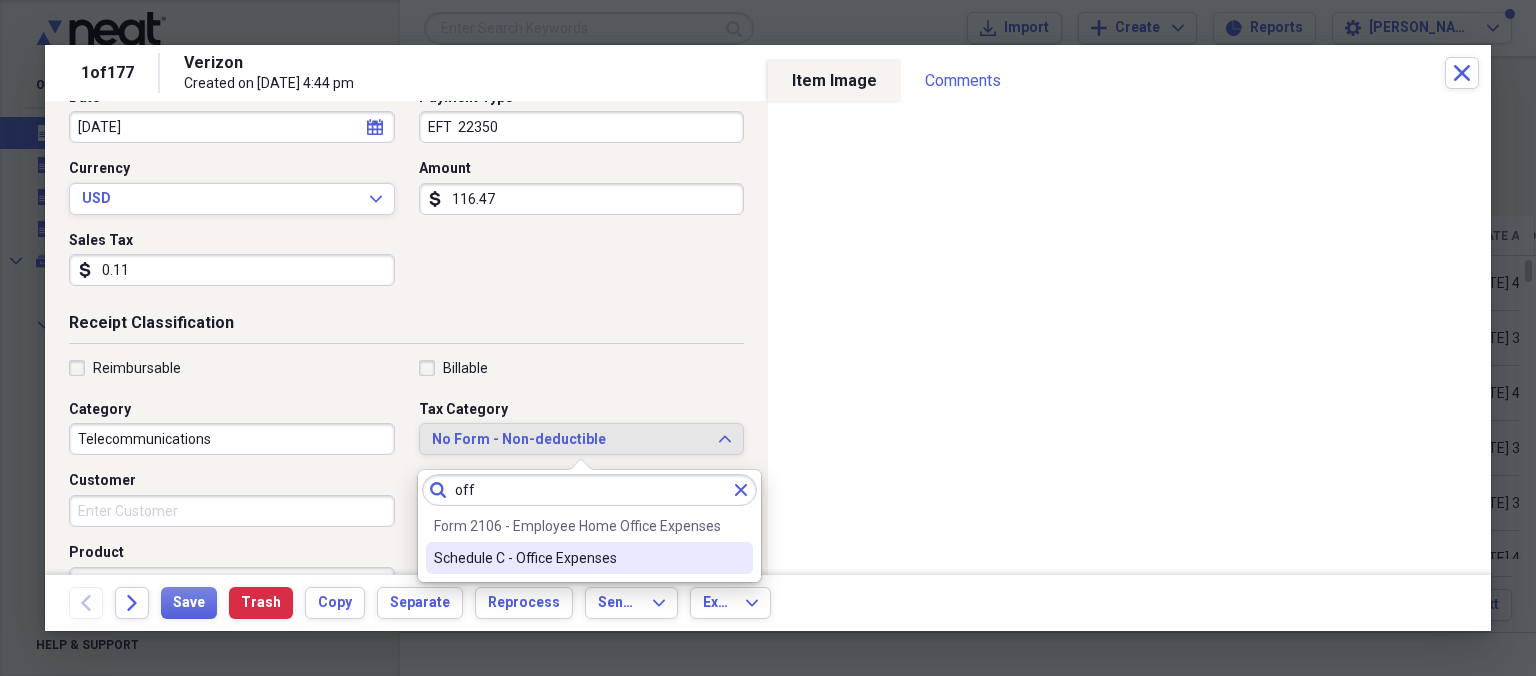 type on "off" 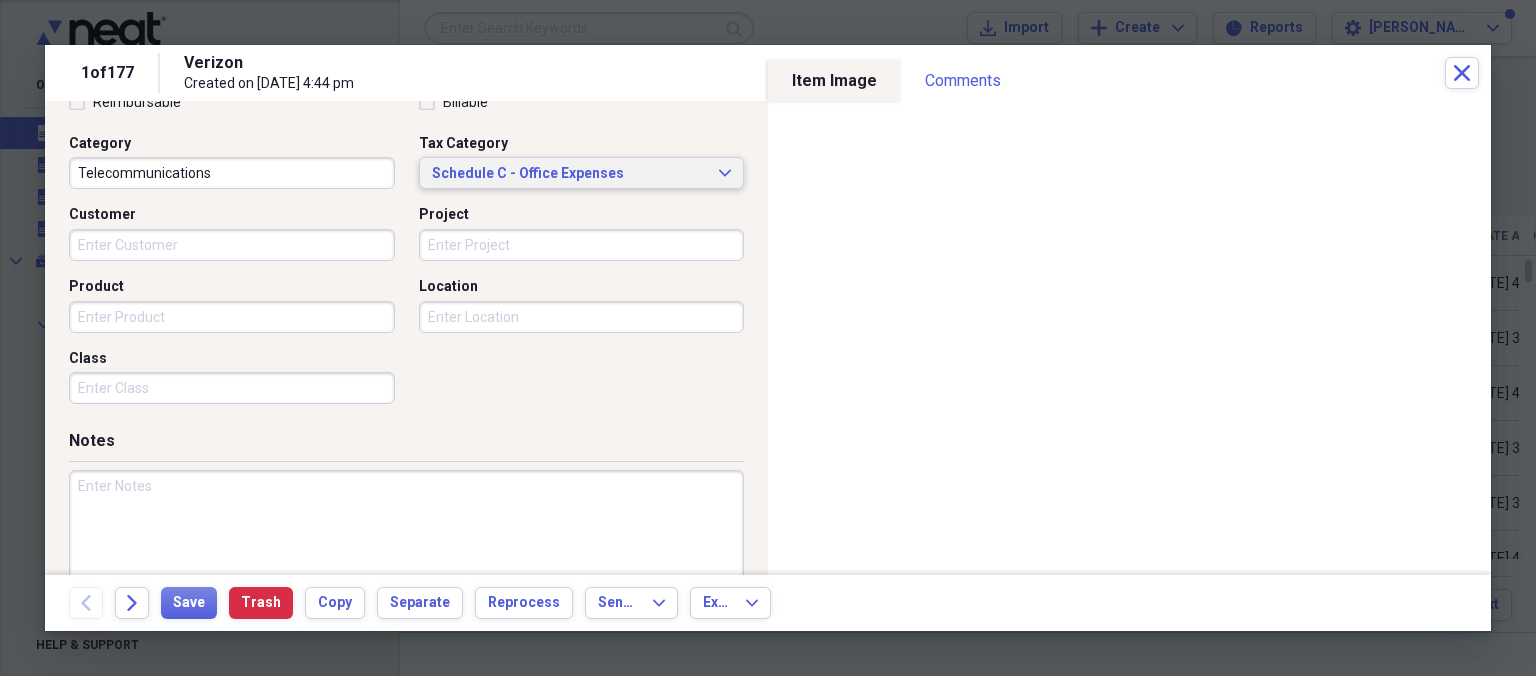 scroll, scrollTop: 546, scrollLeft: 0, axis: vertical 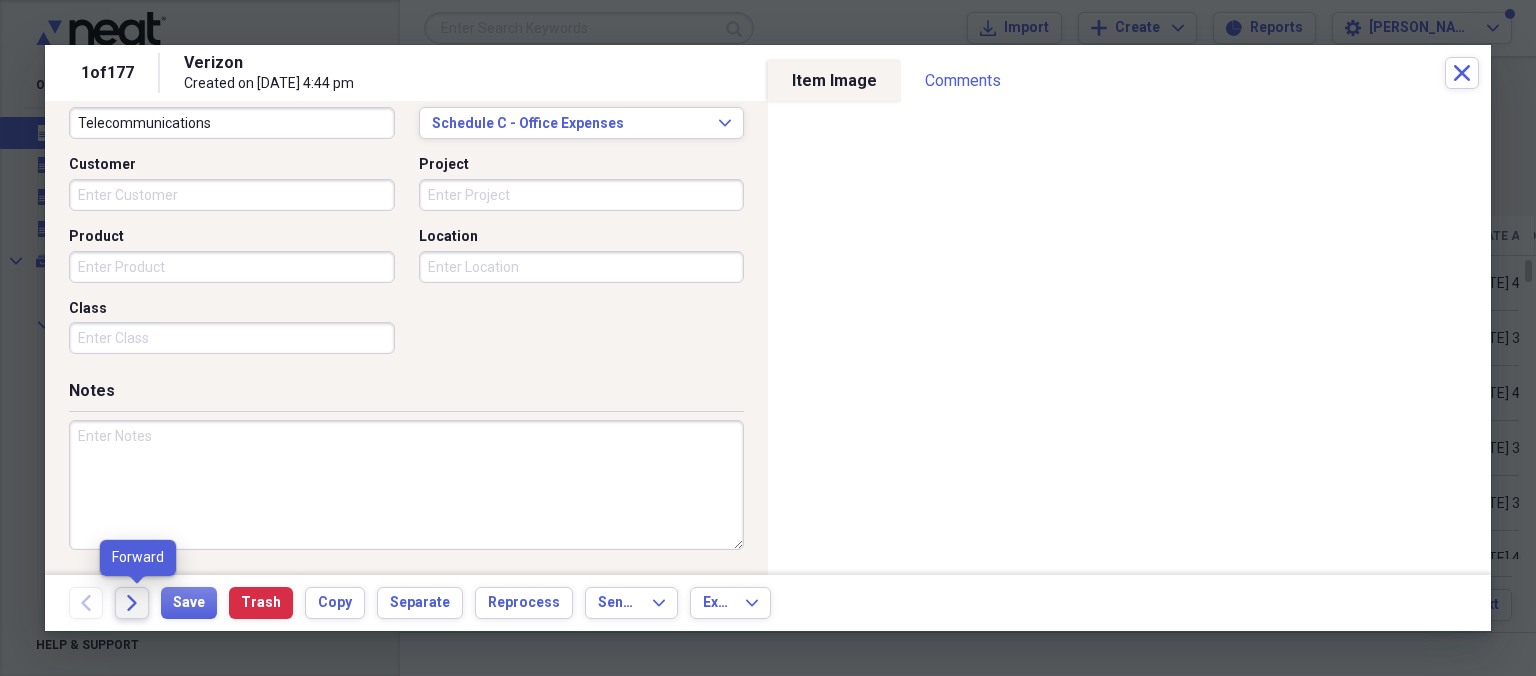 click on "Forward" at bounding box center (132, 603) 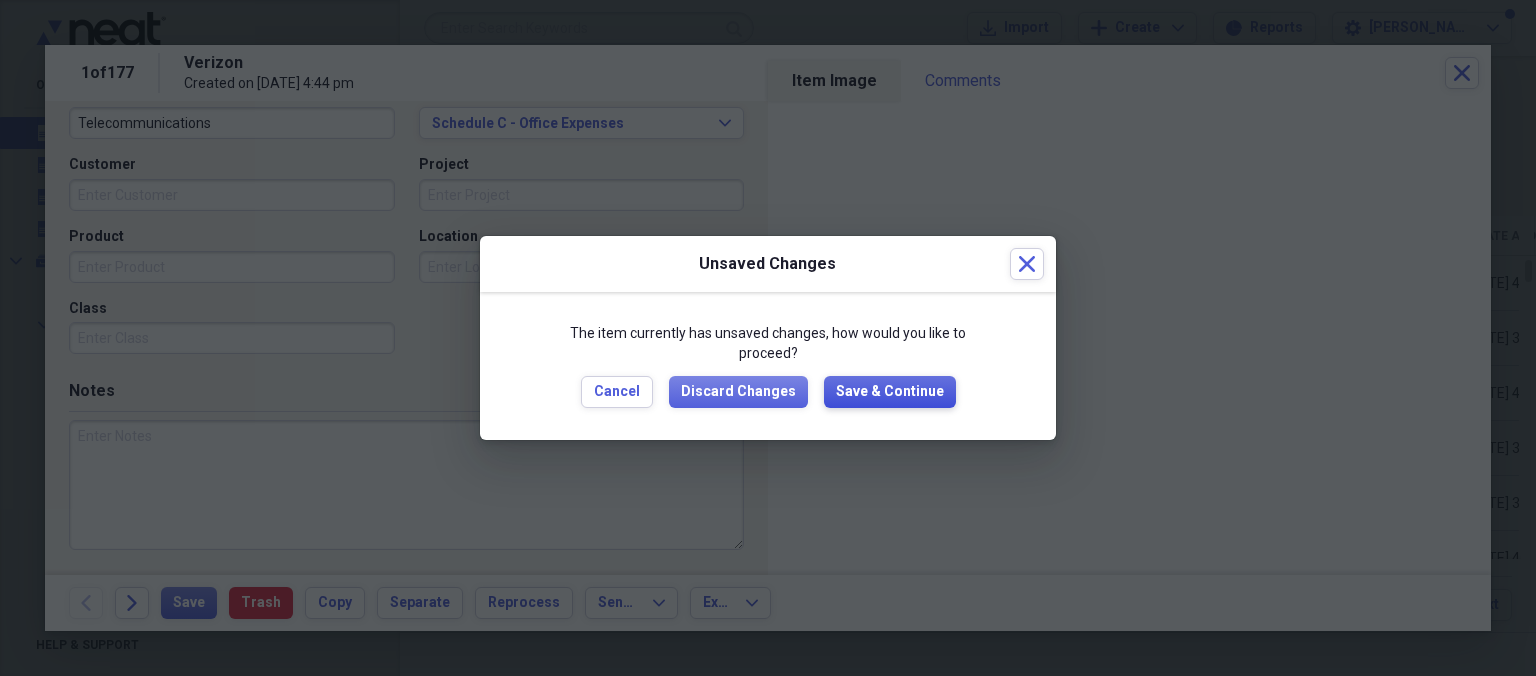 click on "Save & Continue" at bounding box center [890, 392] 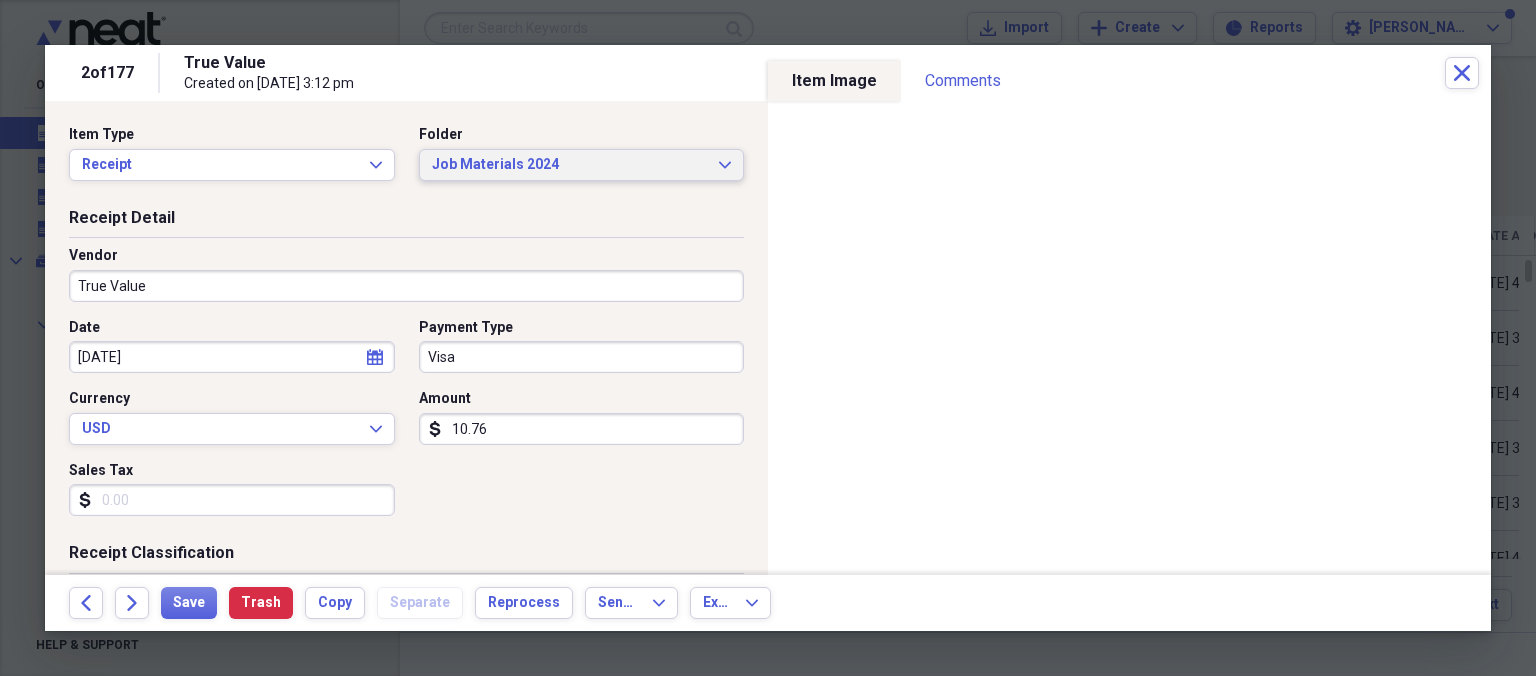 click on "Expand" 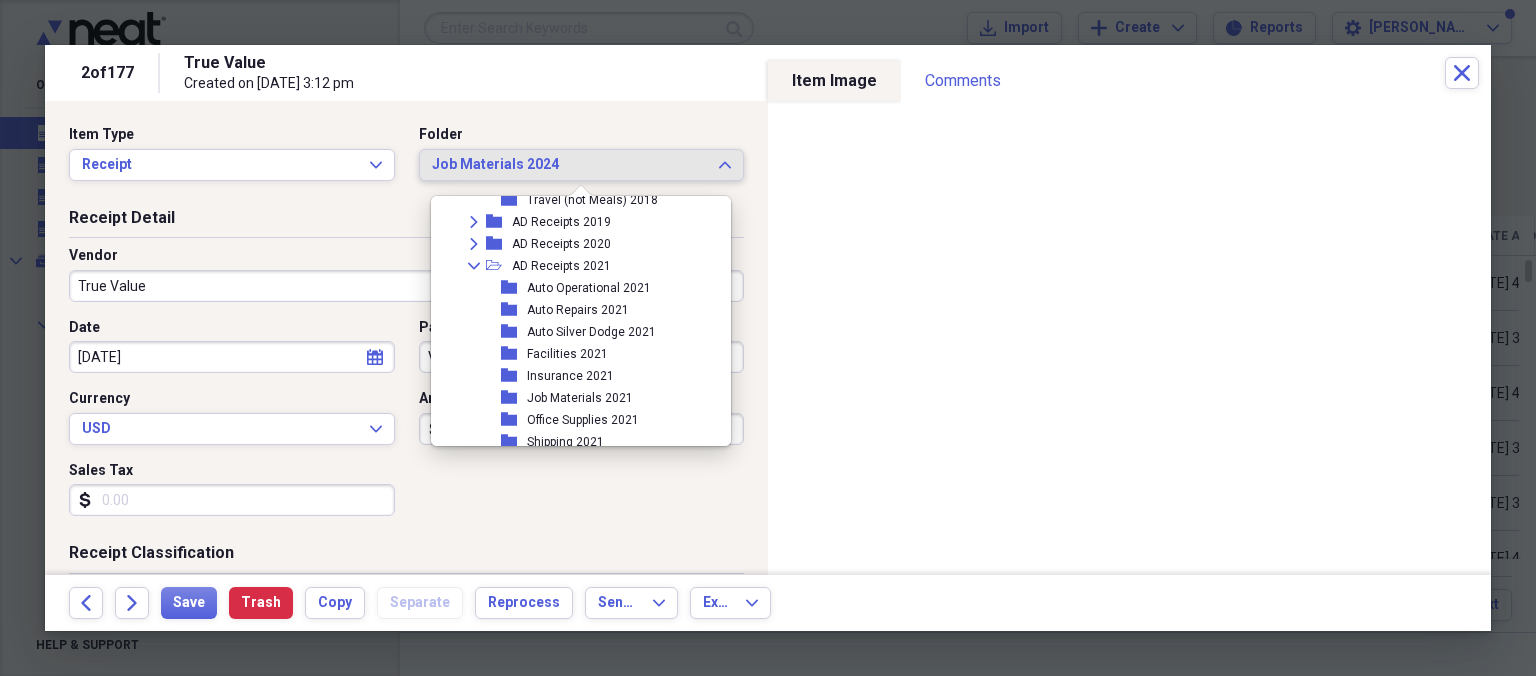 scroll, scrollTop: 4420, scrollLeft: 0, axis: vertical 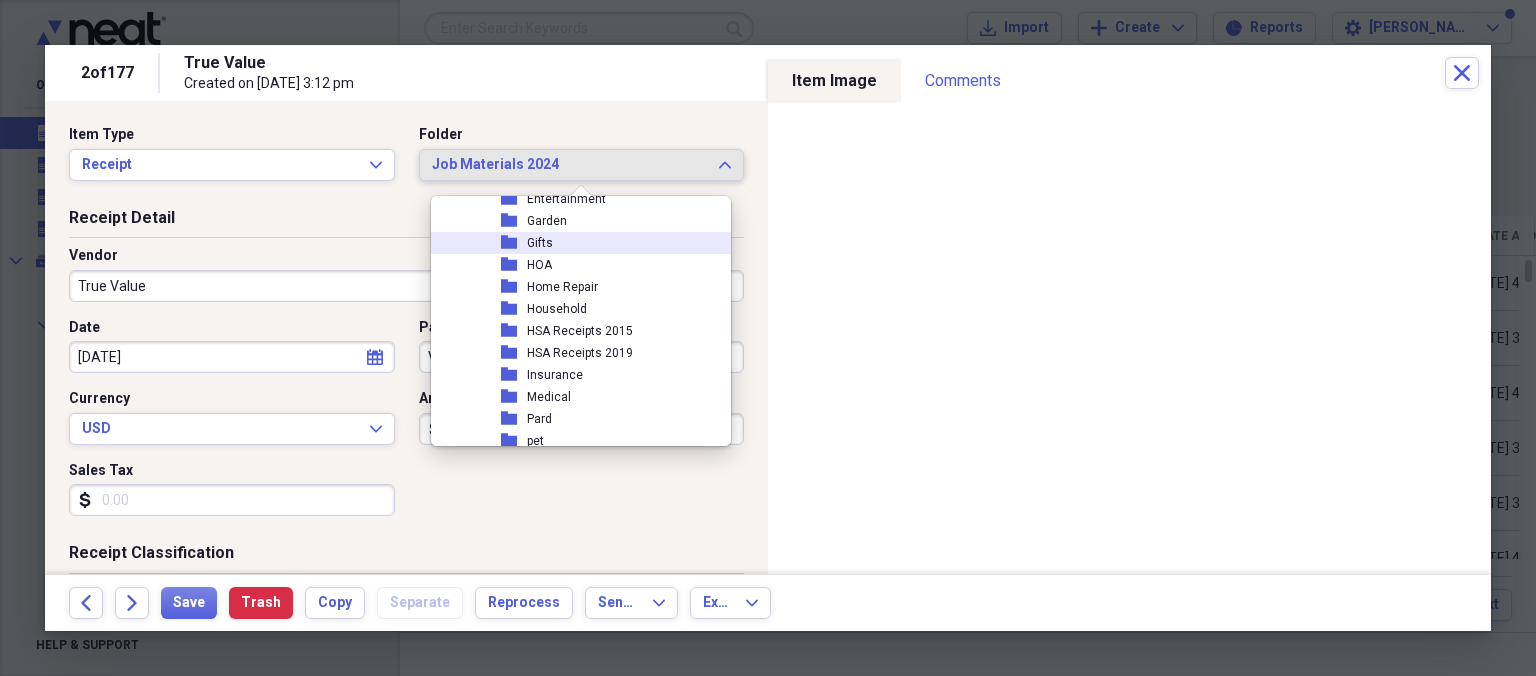 click on "folder Gifts" at bounding box center (573, 243) 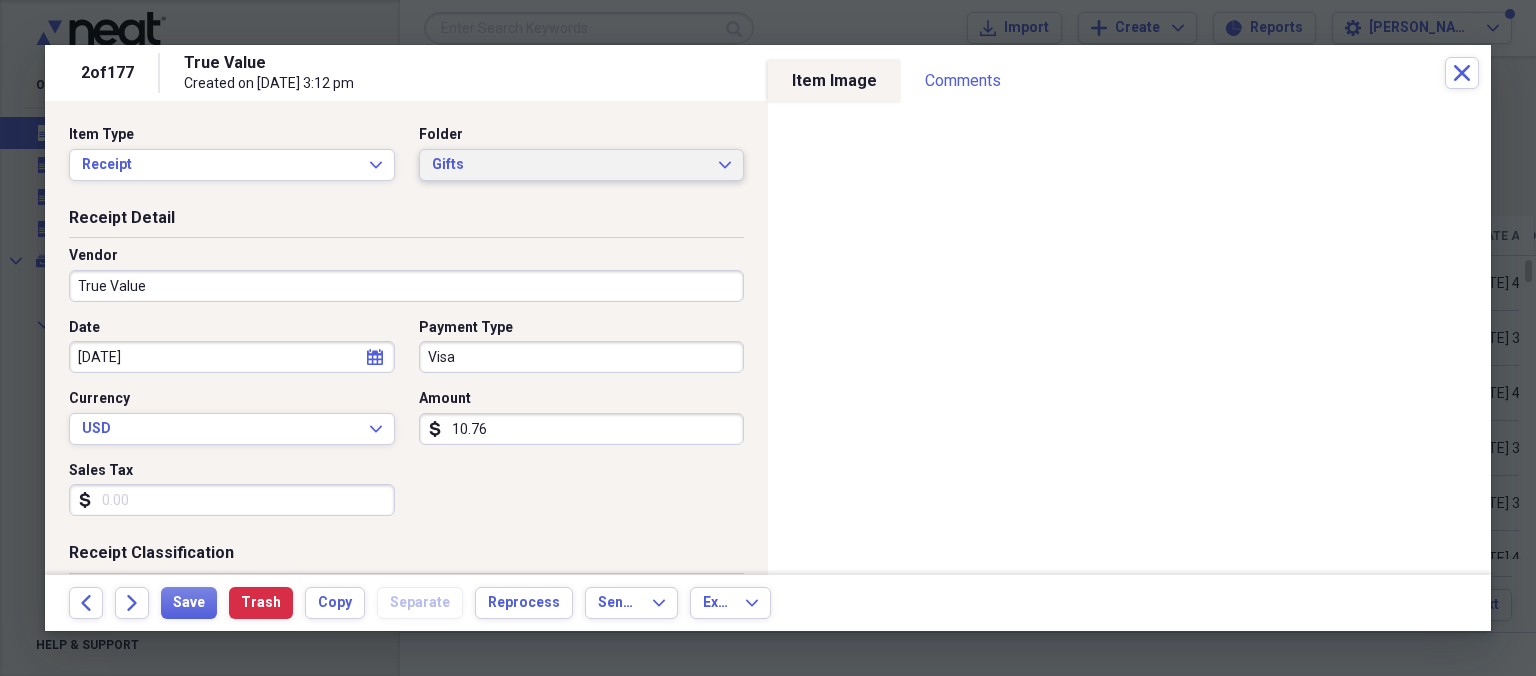 click on "Expand" 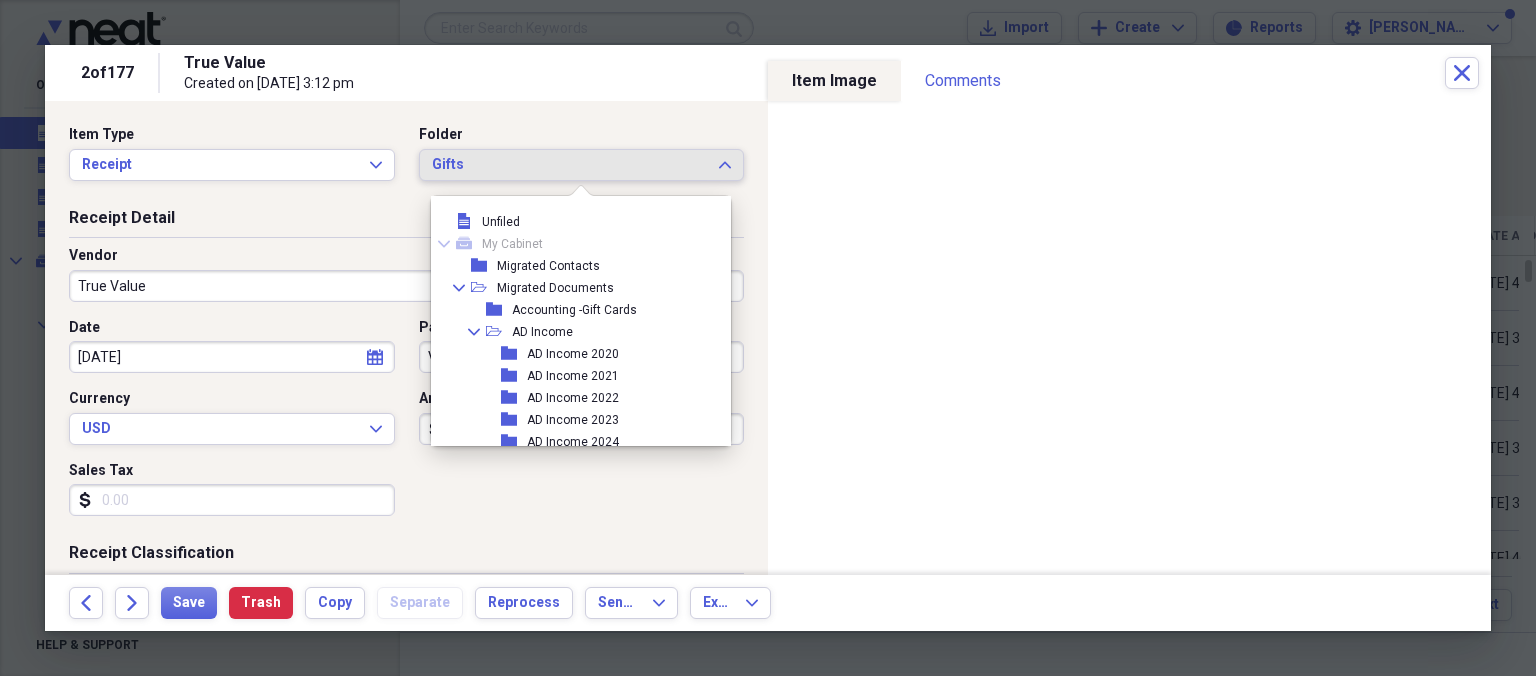 scroll, scrollTop: 5445, scrollLeft: 0, axis: vertical 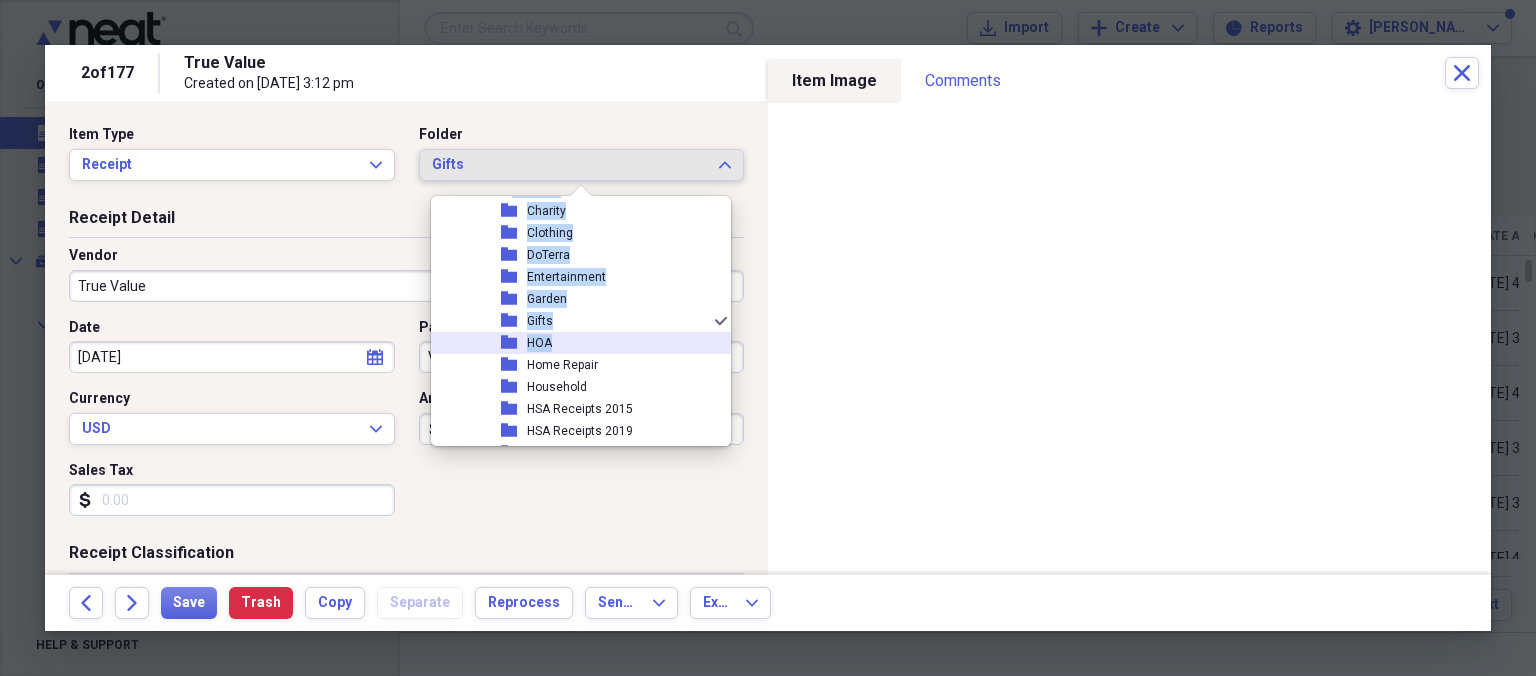 click on "folder HOA" at bounding box center [573, 343] 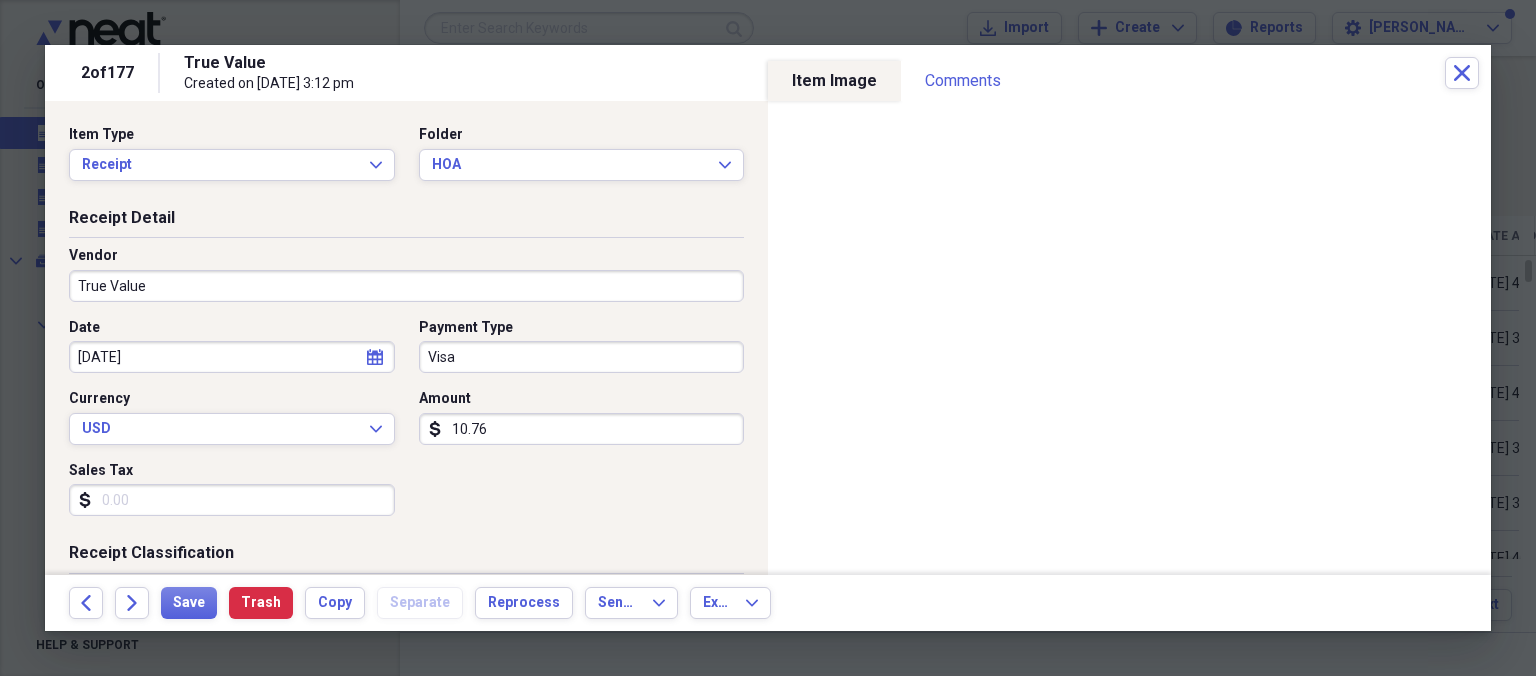 click on "Vendor True Value" at bounding box center [406, 282] 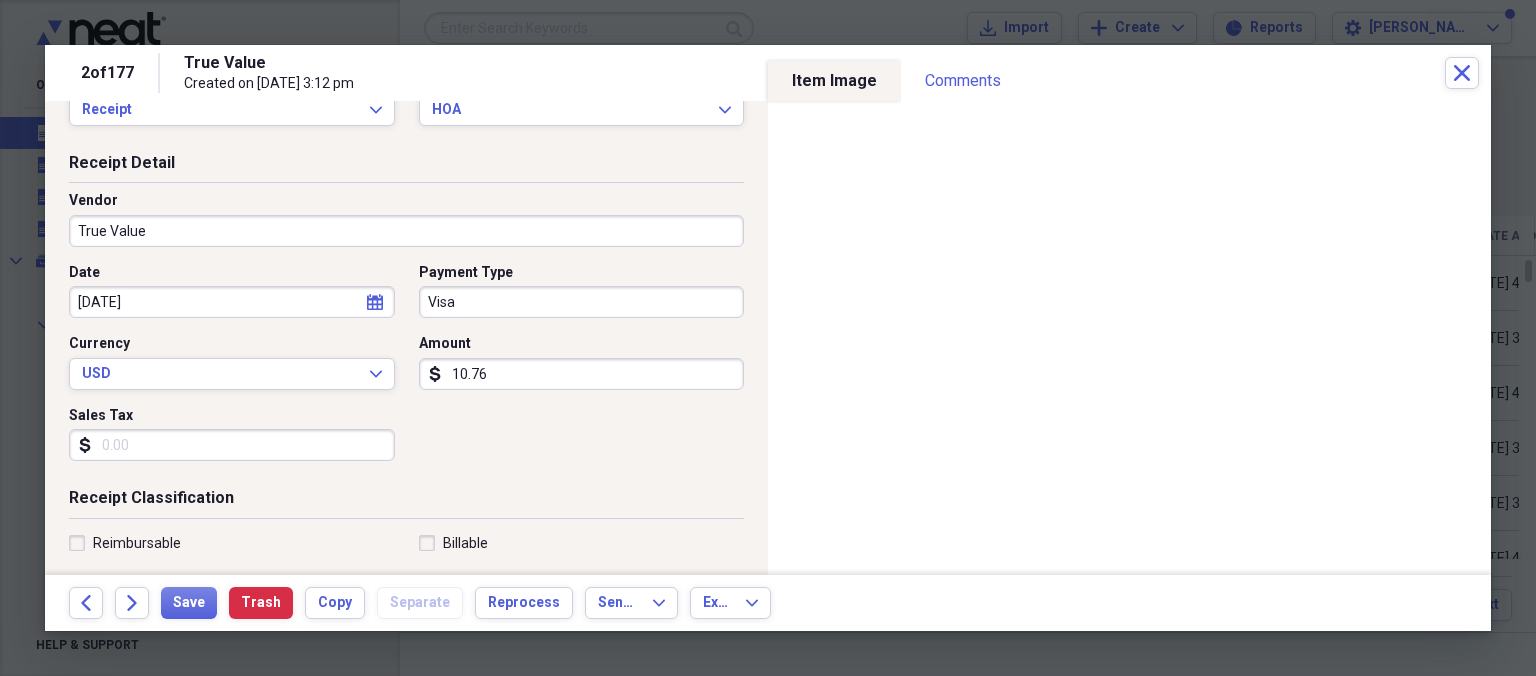scroll, scrollTop: 230, scrollLeft: 0, axis: vertical 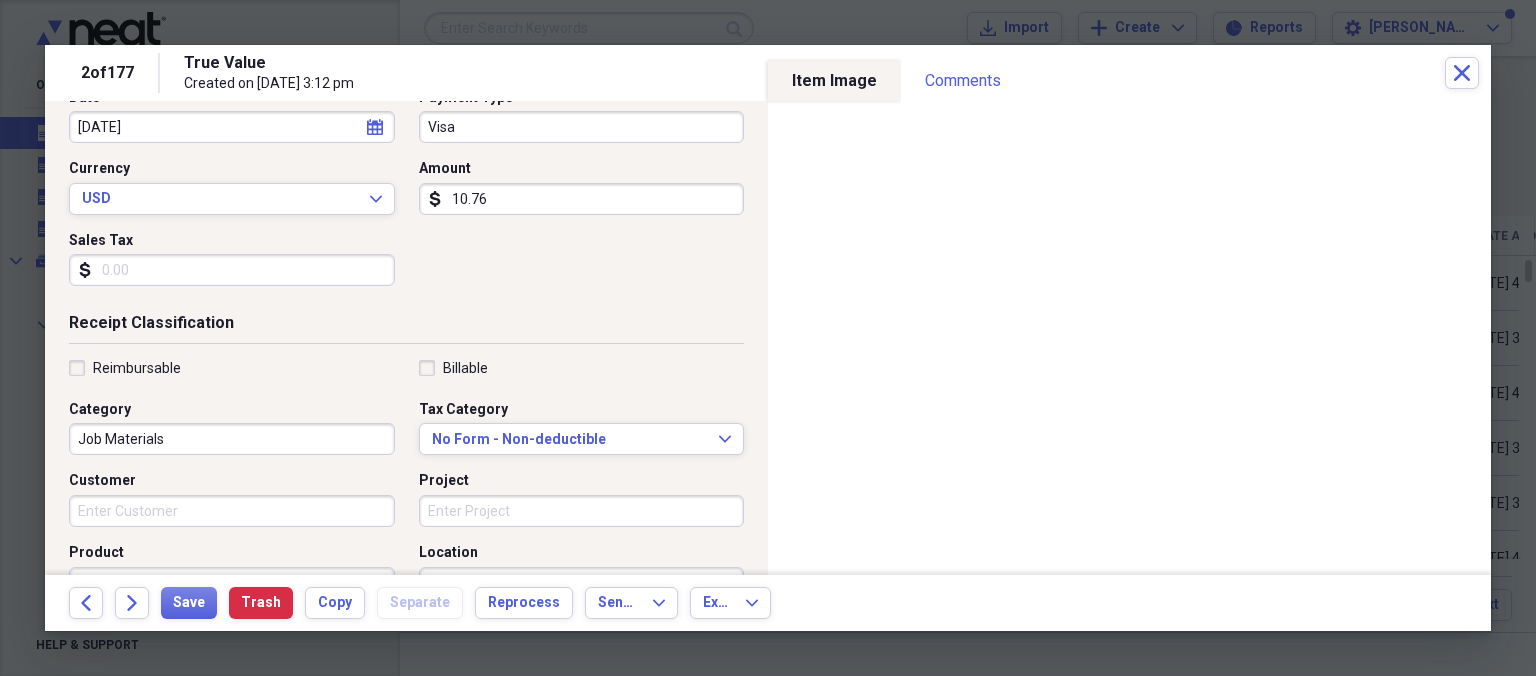 click on "Job Materials" at bounding box center [232, 439] 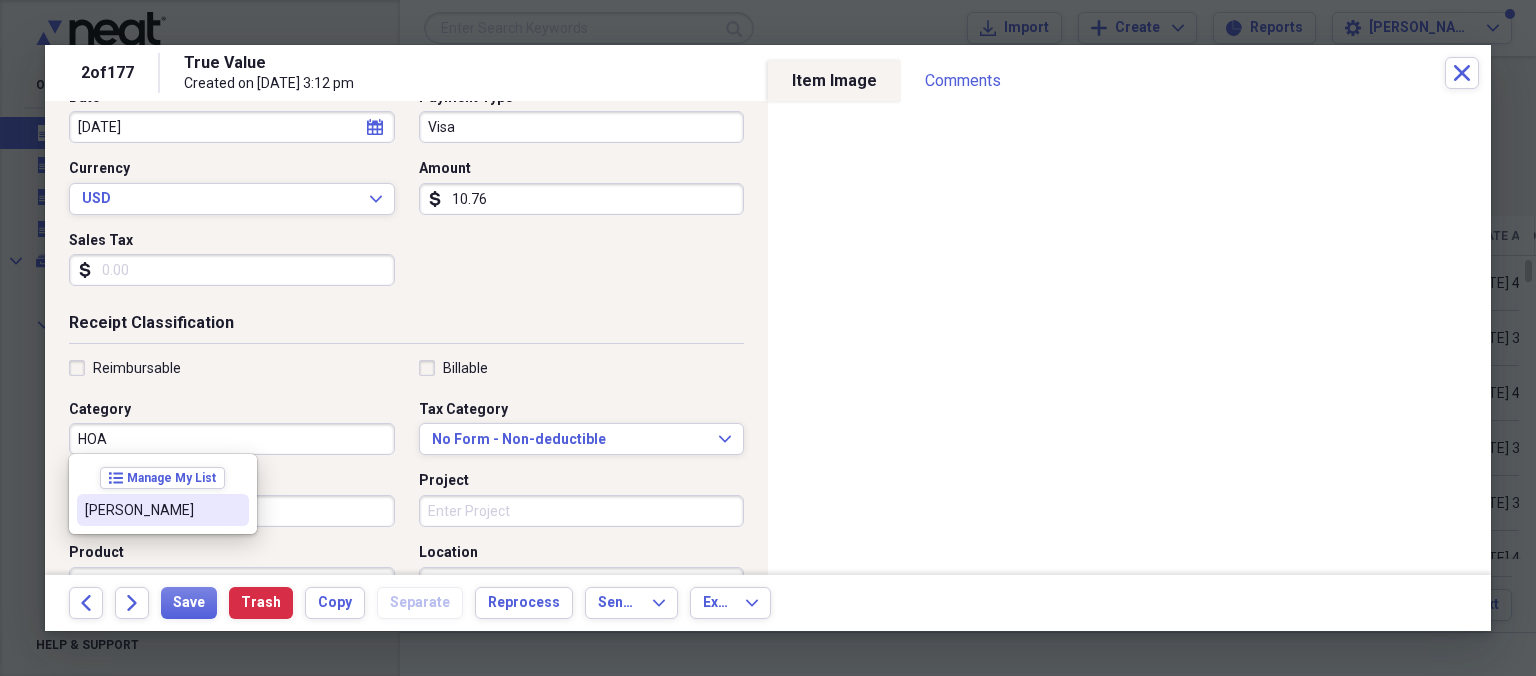 type on "HOA" 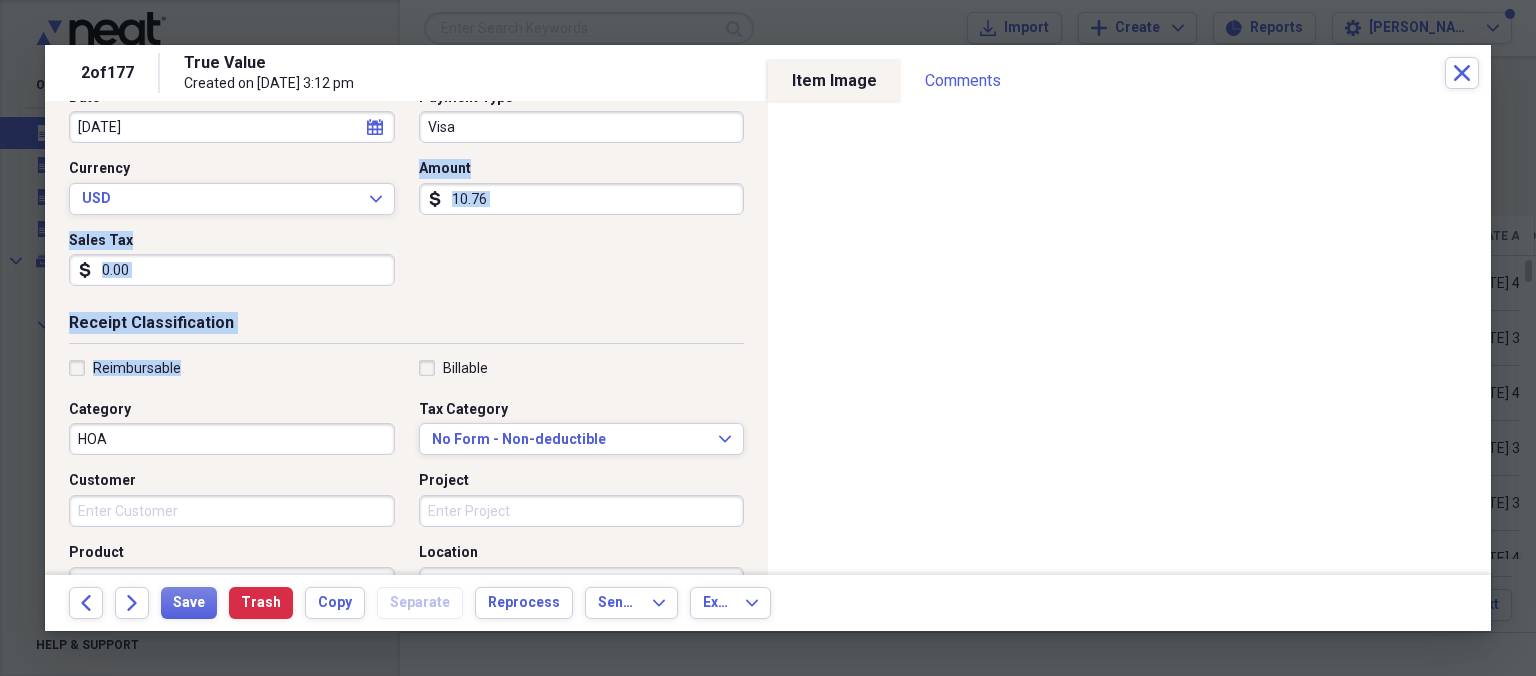 click on "Reimbursable" at bounding box center [232, 368] 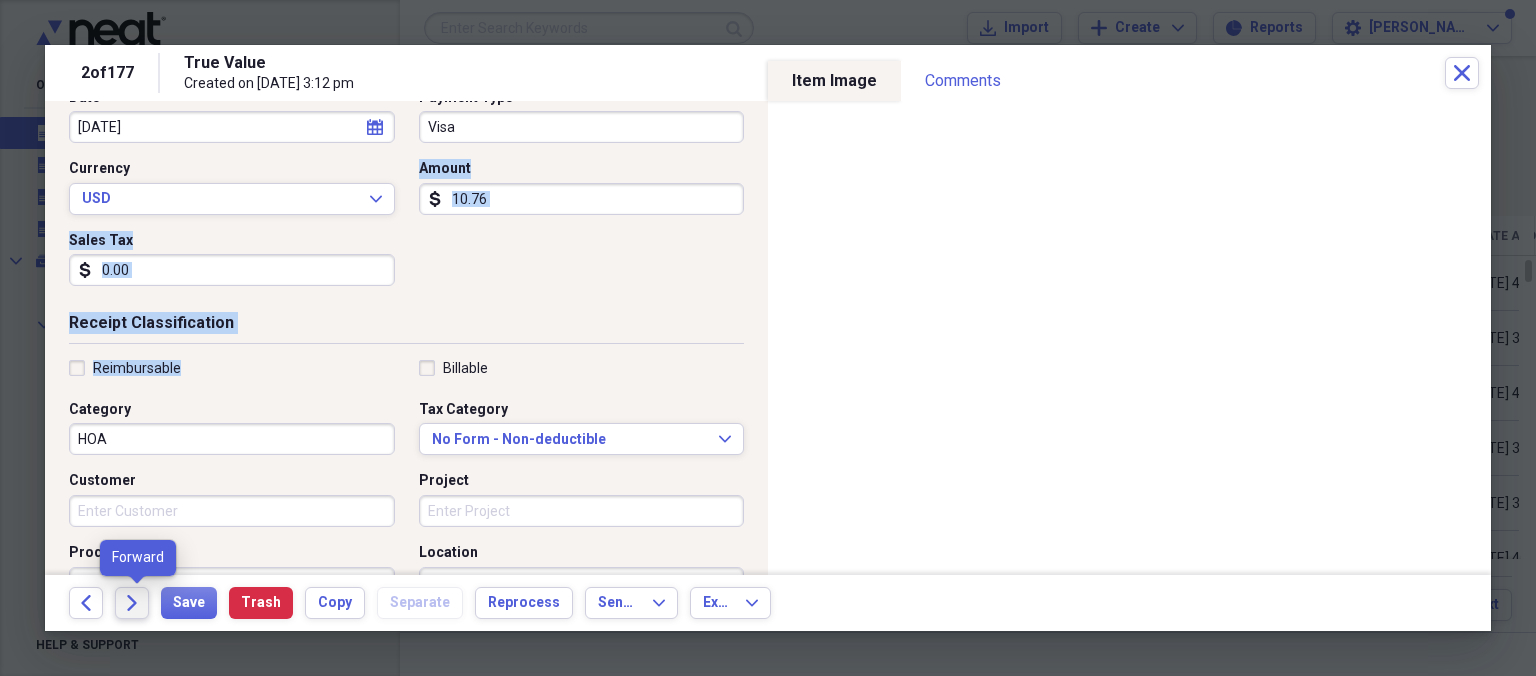 click on "Forward" at bounding box center [132, 603] 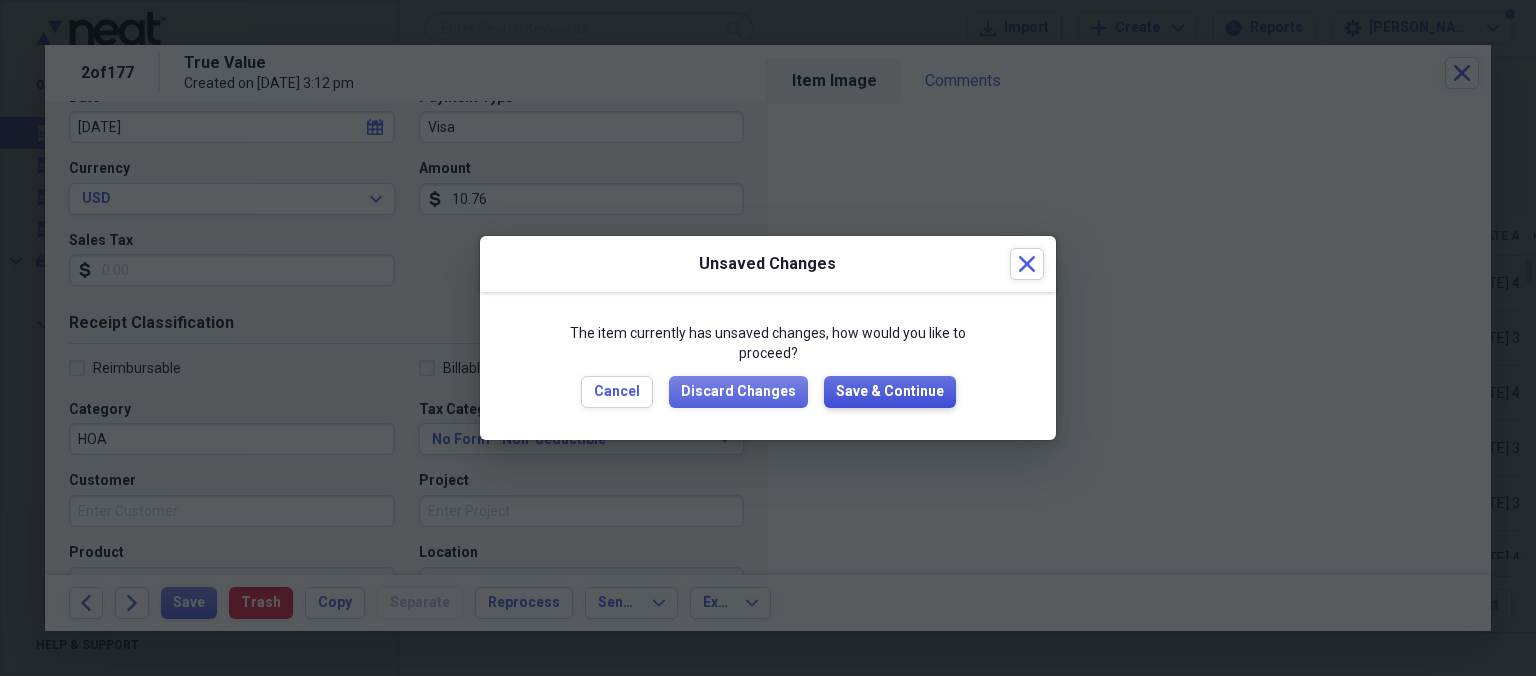 click on "Save & Continue" at bounding box center [890, 392] 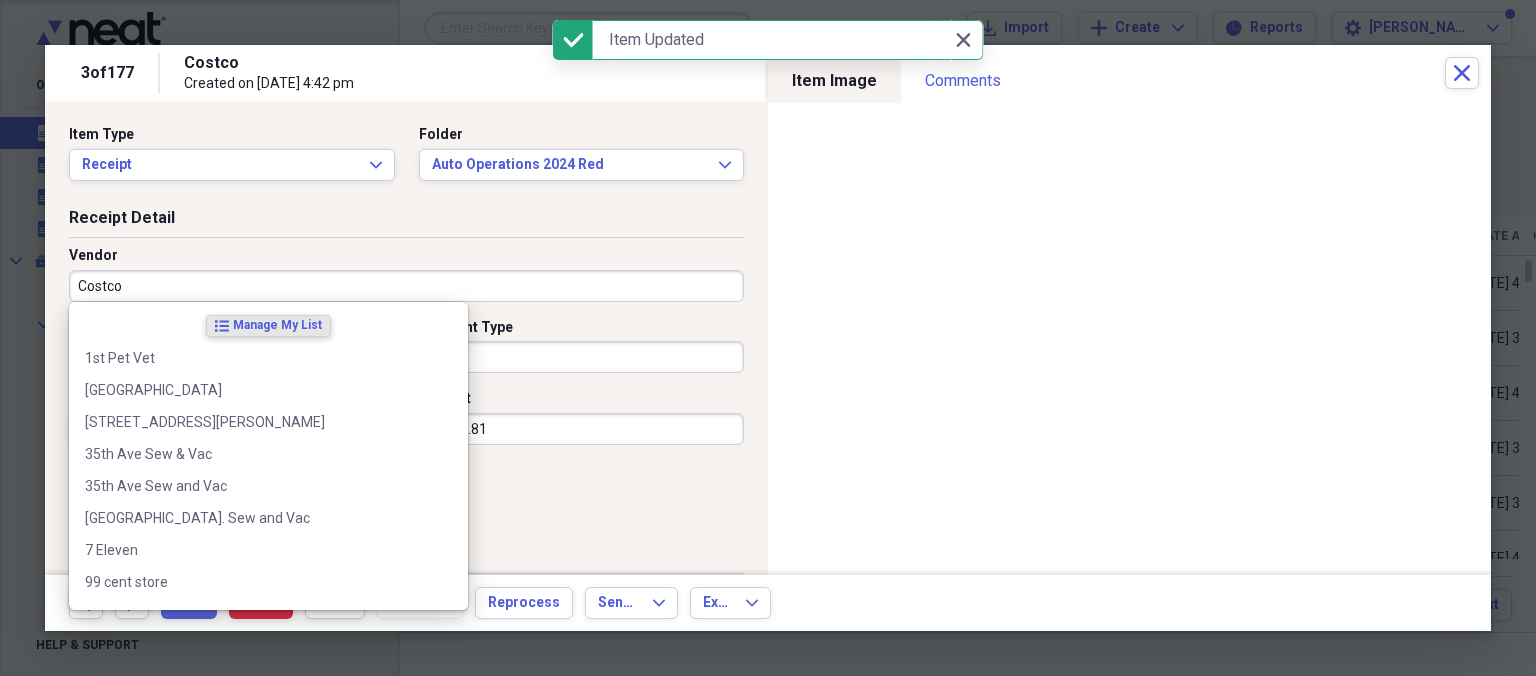 click on "Costco" at bounding box center (406, 286) 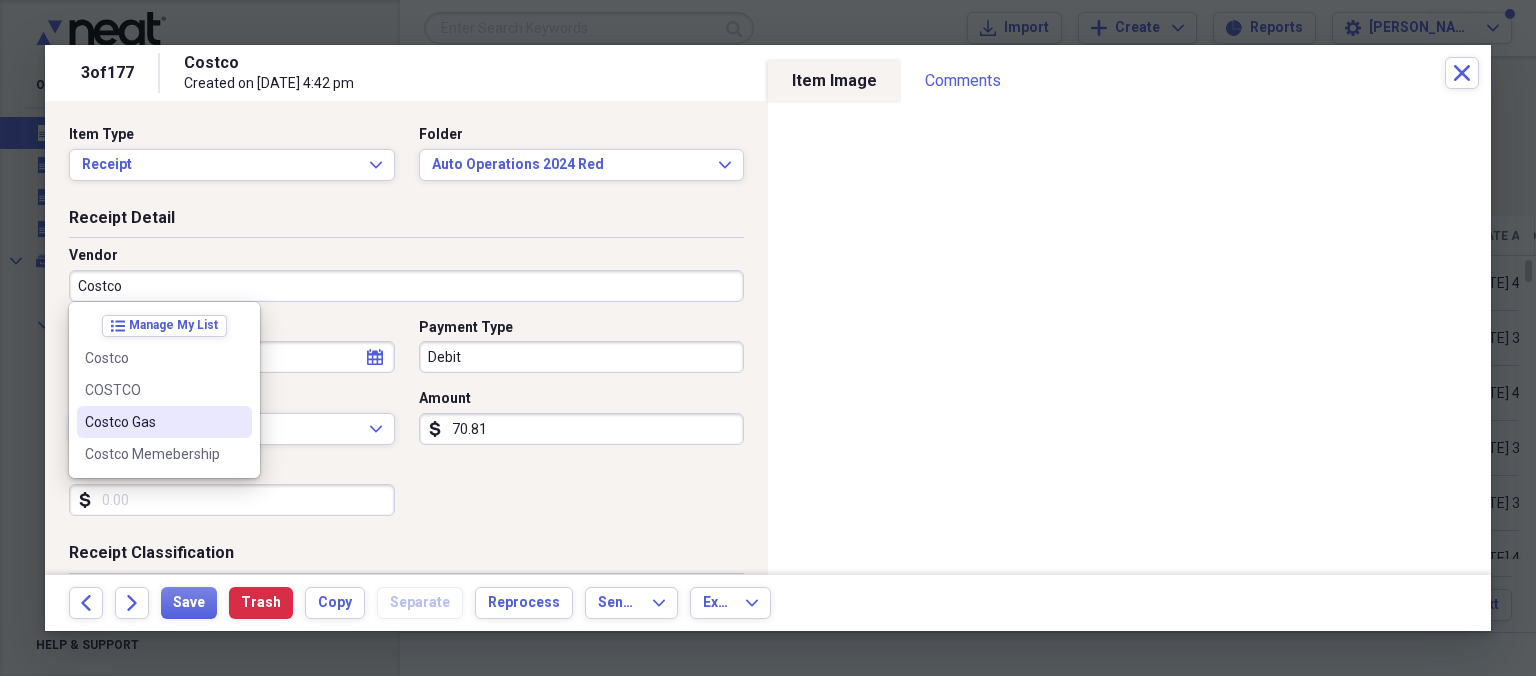 click on "Costco Gas" at bounding box center [152, 422] 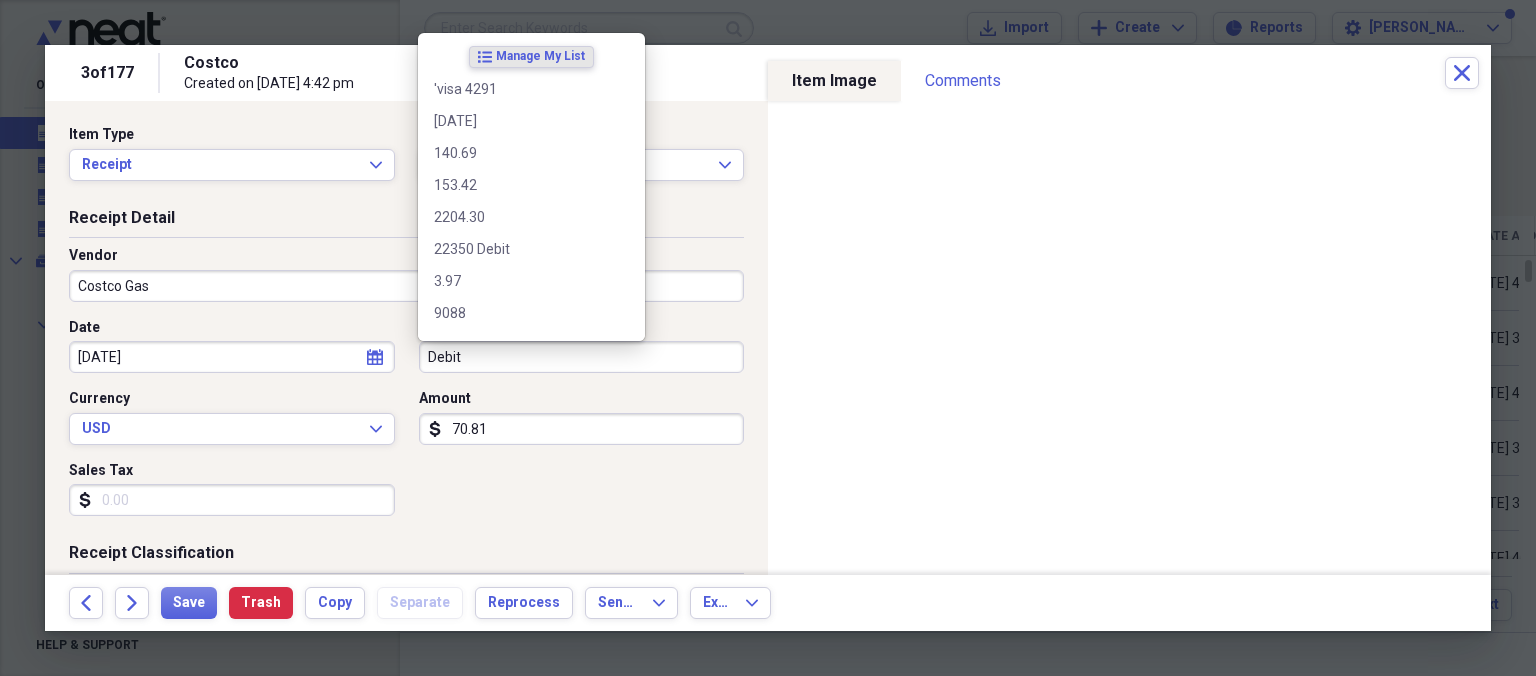 click on "Debit" at bounding box center [582, 357] 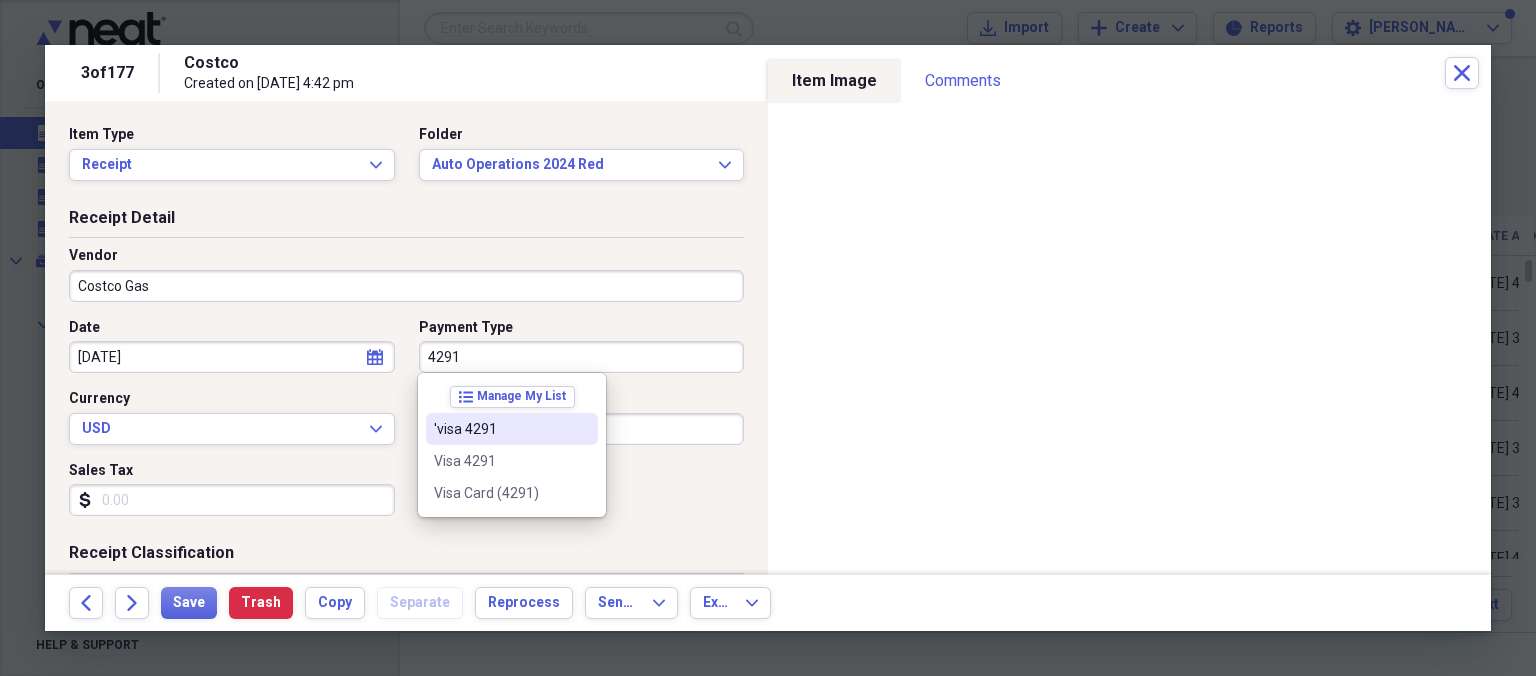 type on "4291" 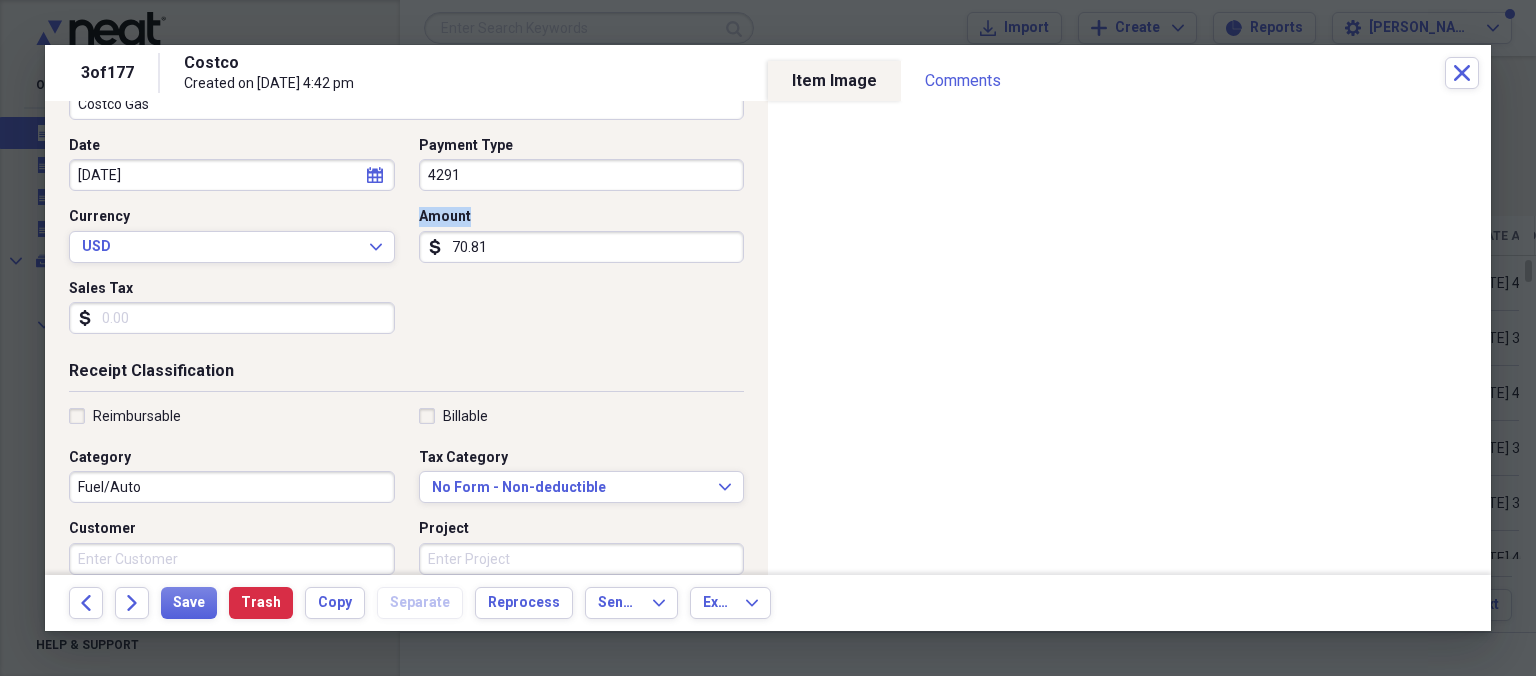 scroll, scrollTop: 230, scrollLeft: 0, axis: vertical 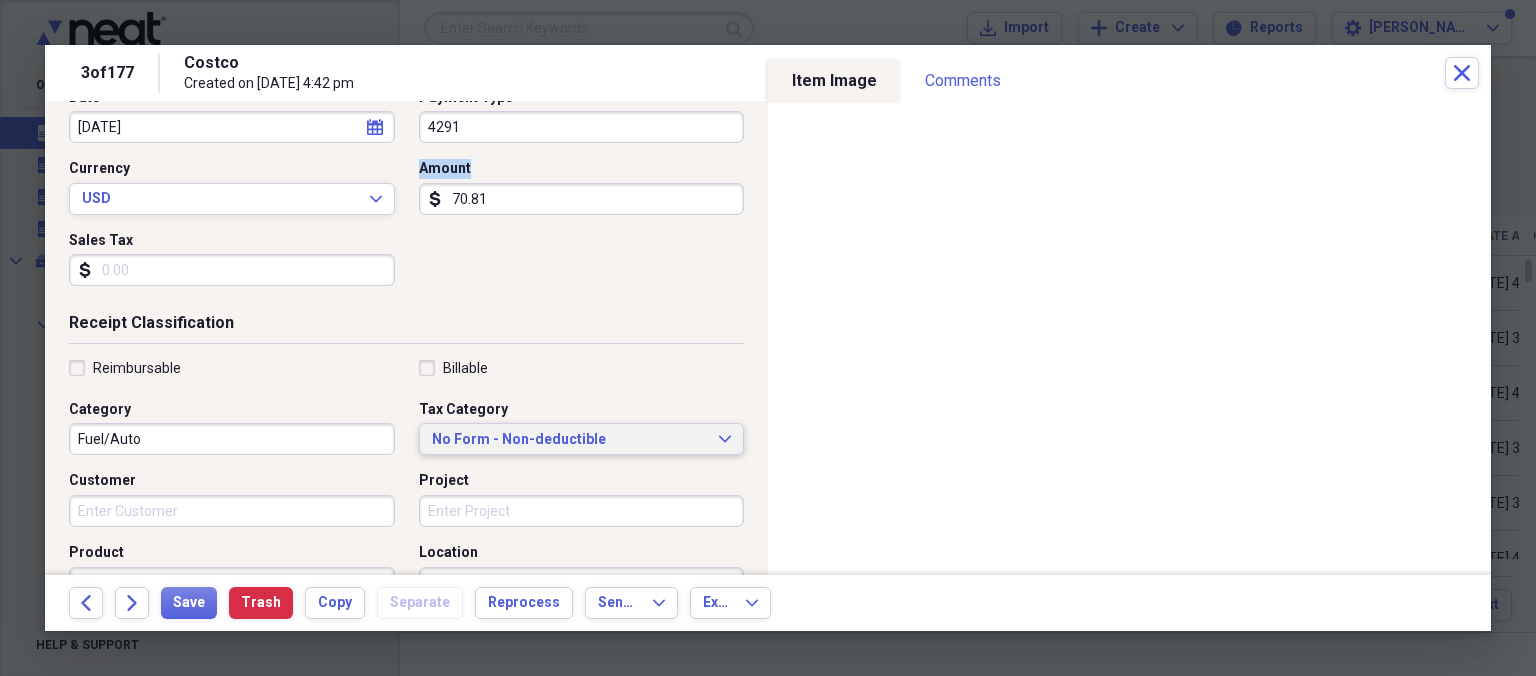 click on "No Form - Non-deductible" at bounding box center (570, 440) 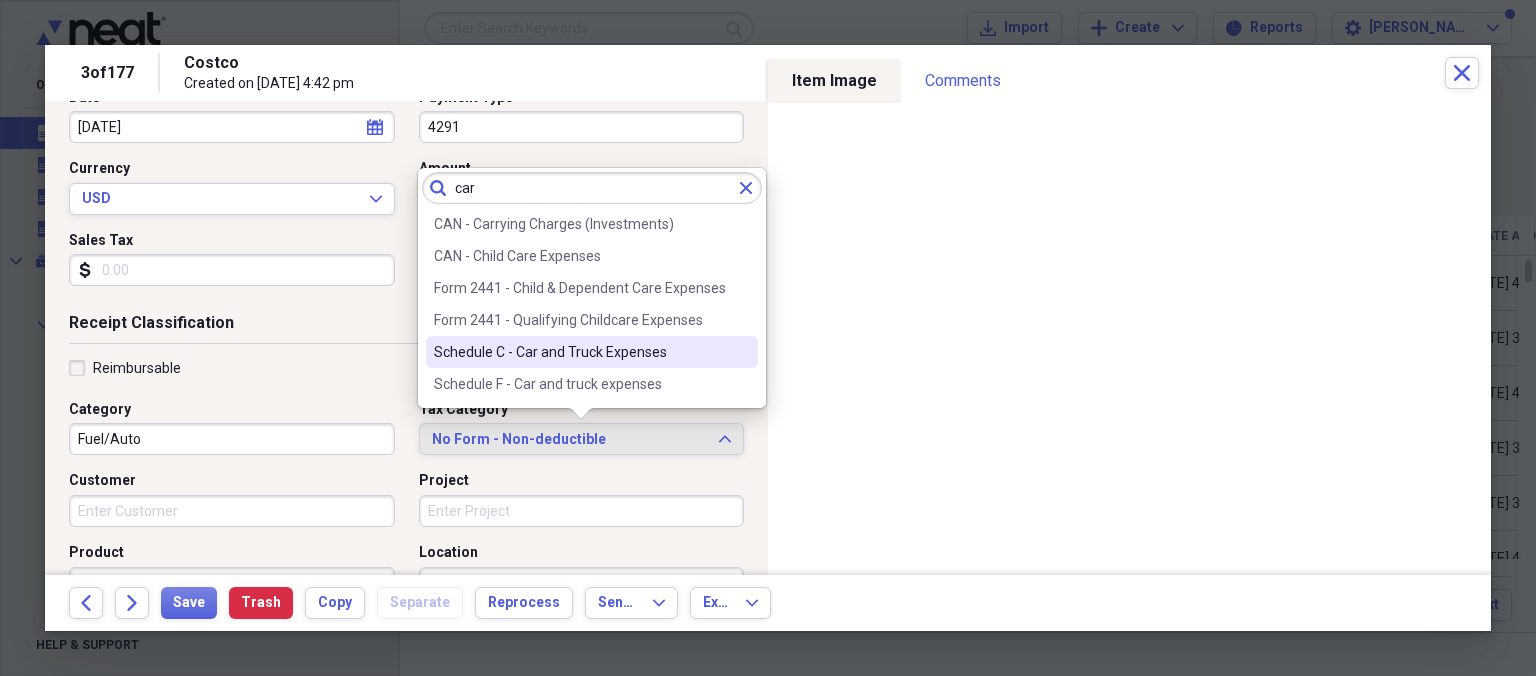 type on "car" 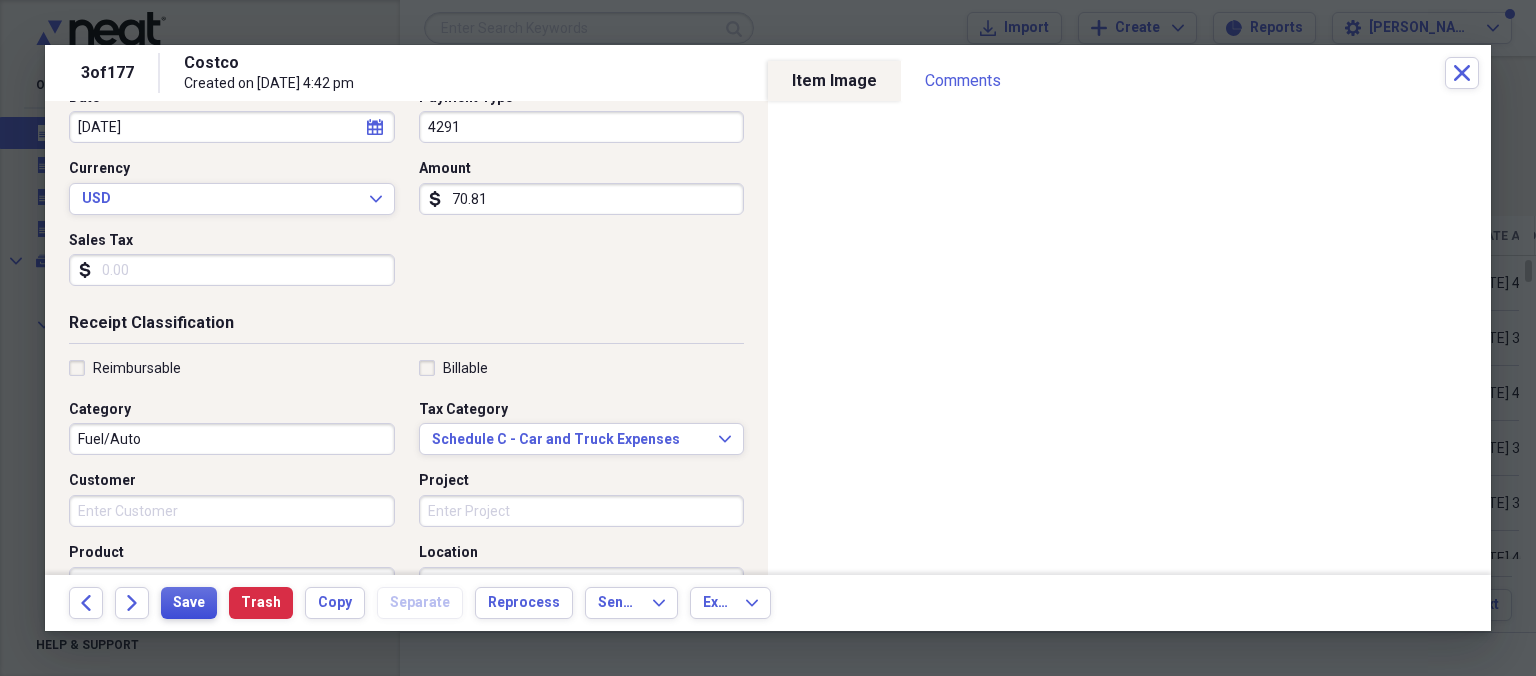 click on "Save" at bounding box center [189, 603] 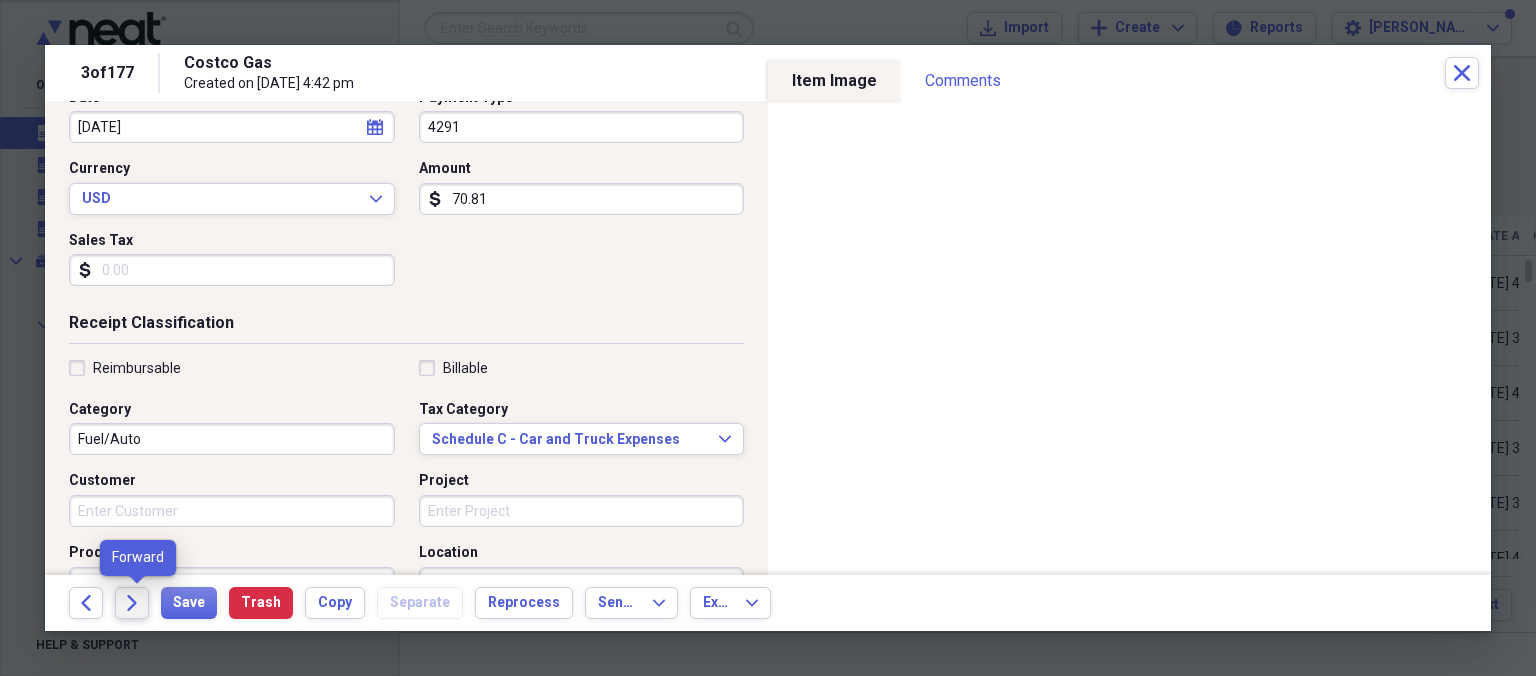 click on "Forward" 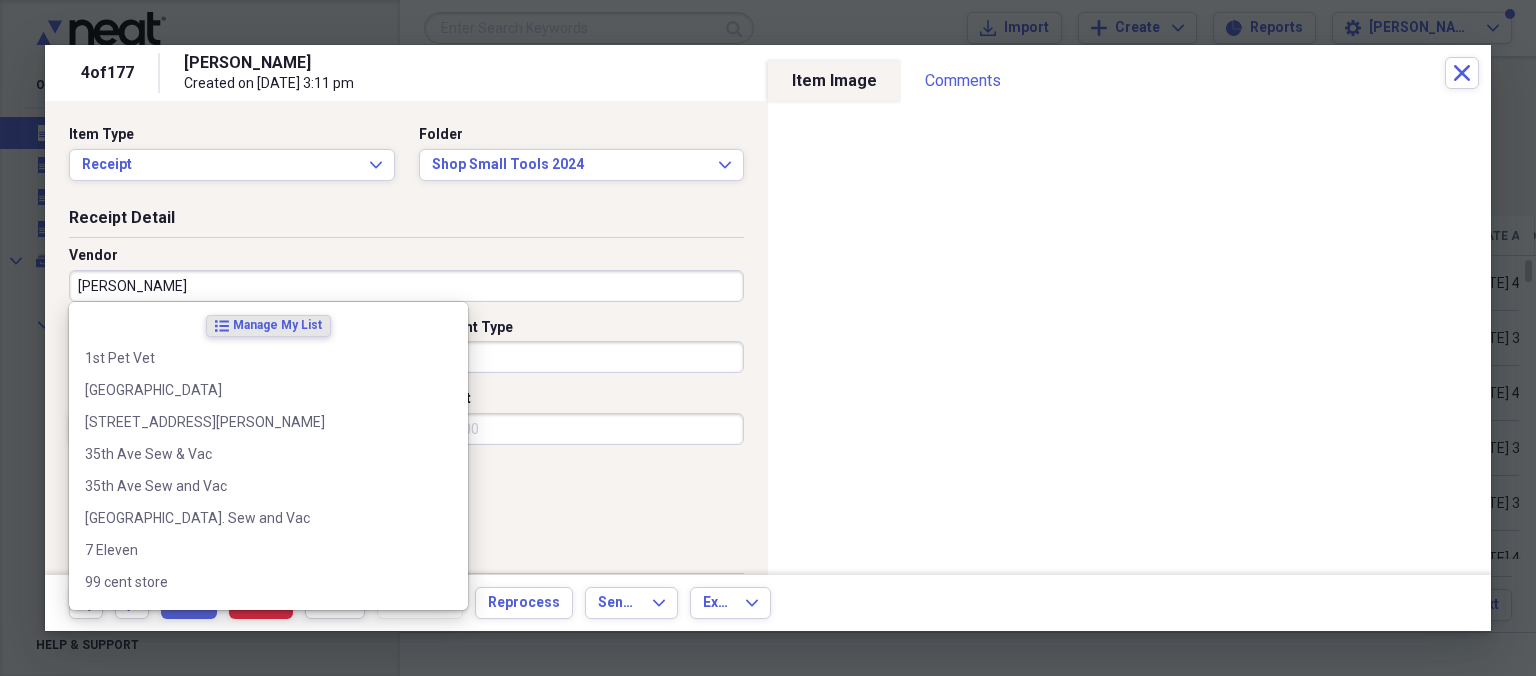 click on "[PERSON_NAME]" at bounding box center [406, 286] 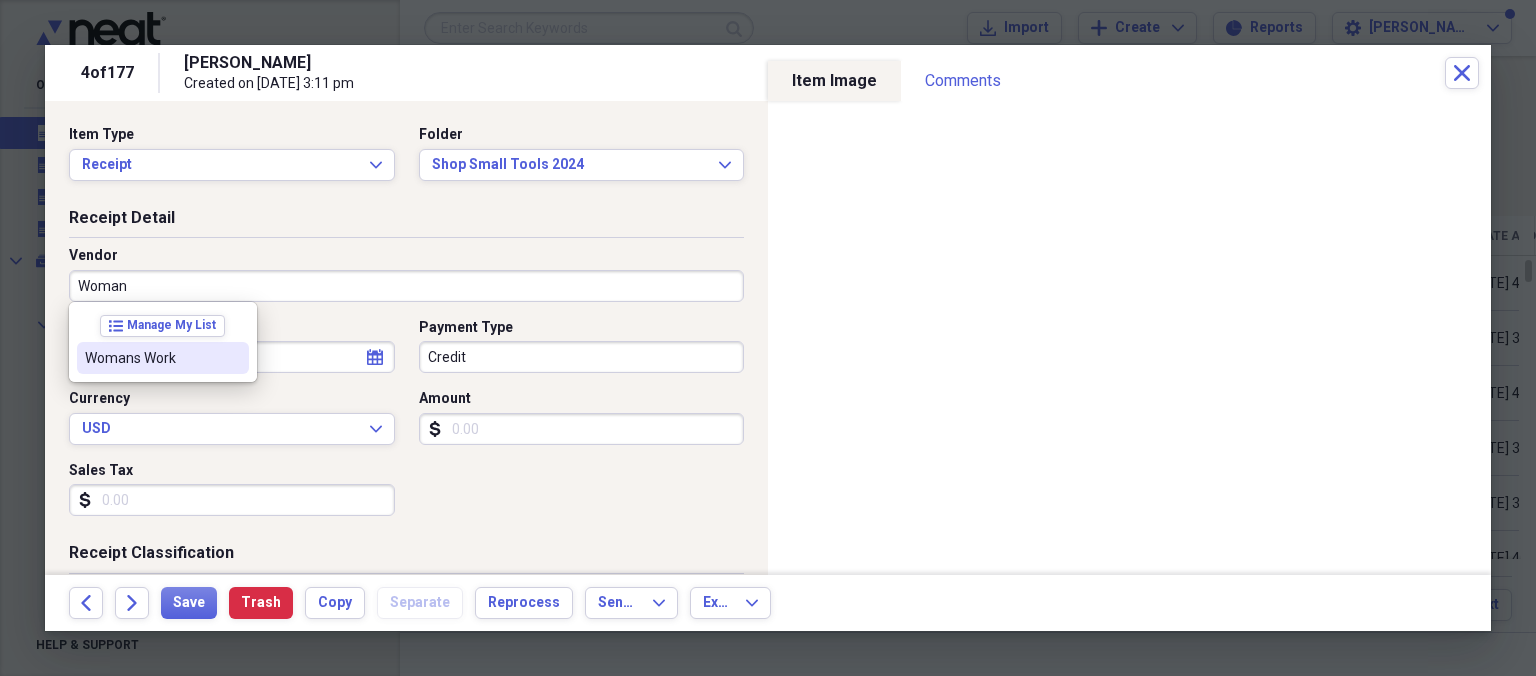 click on "Womans Work" at bounding box center [151, 358] 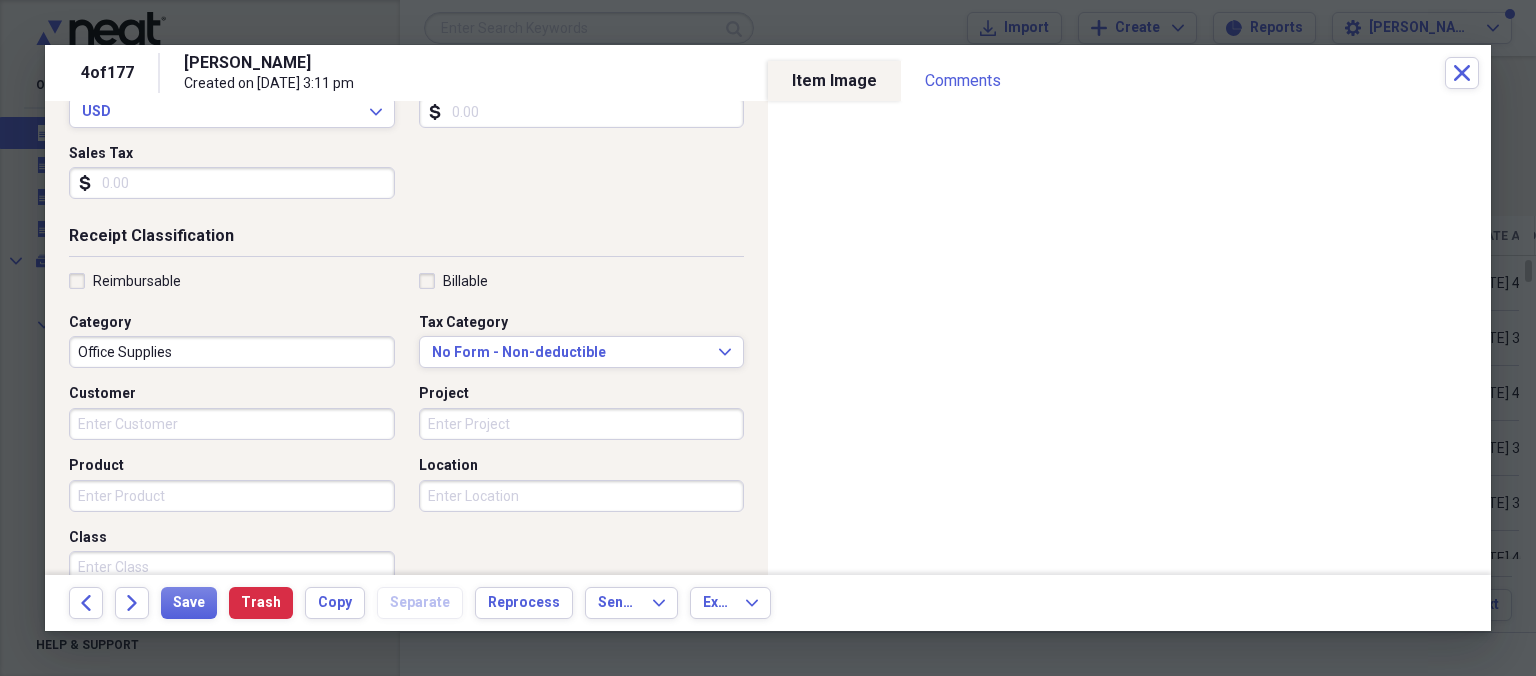 scroll, scrollTop: 346, scrollLeft: 0, axis: vertical 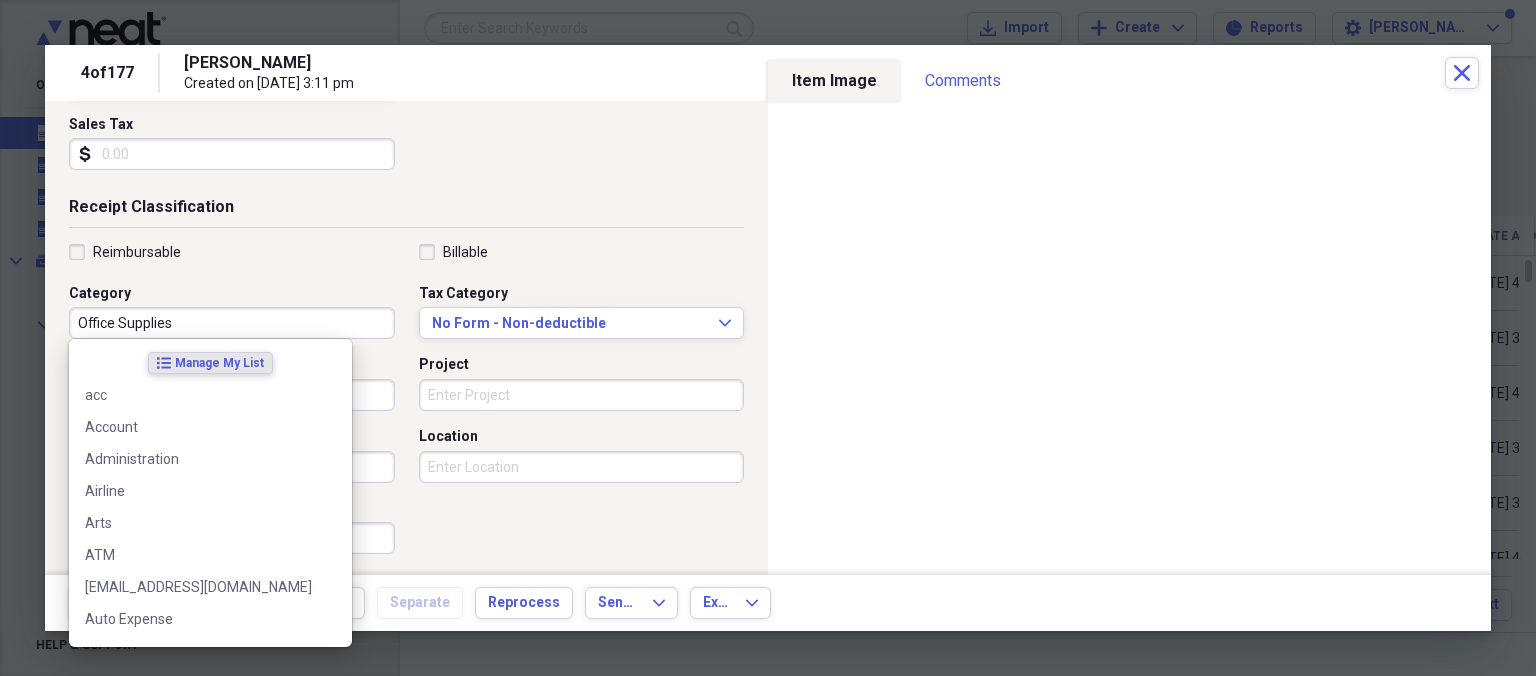 click on "Office Supplies" at bounding box center [232, 323] 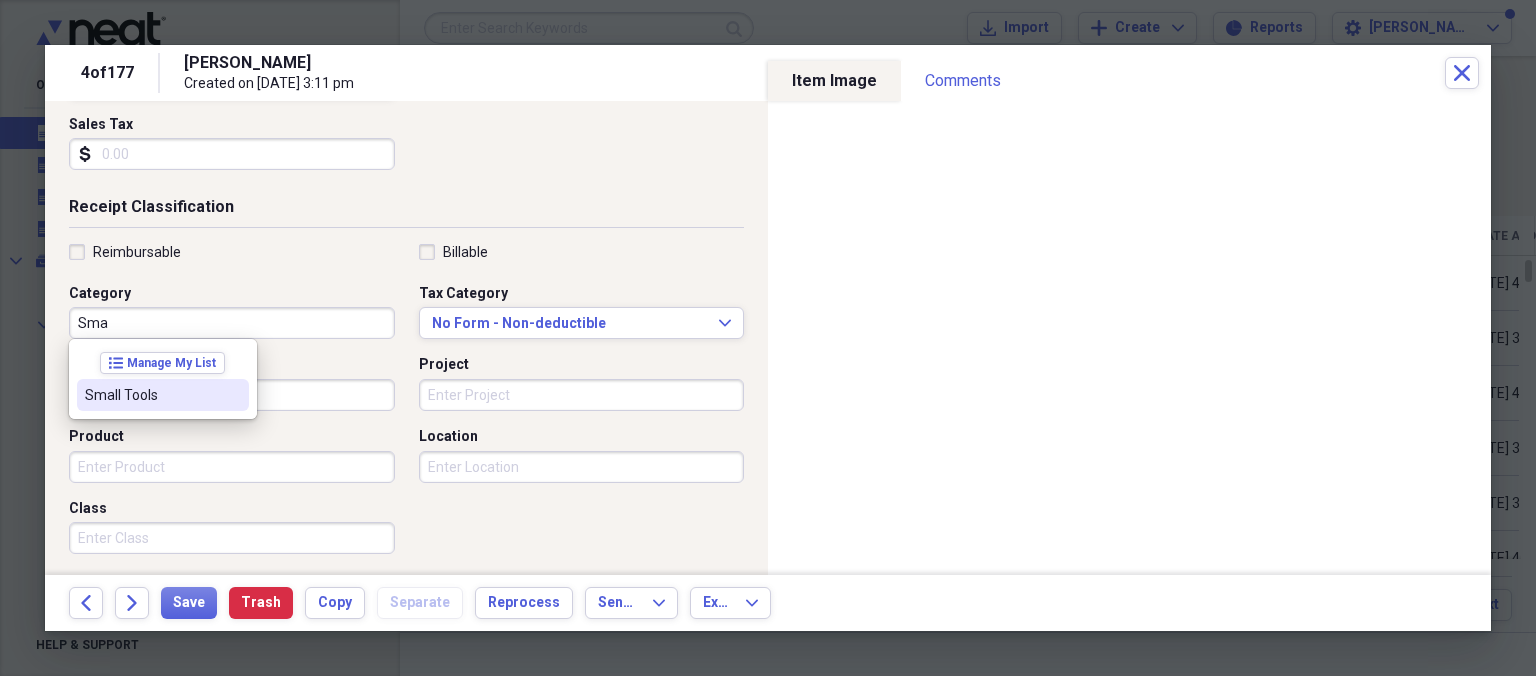 click on "Small Tools" at bounding box center (151, 395) 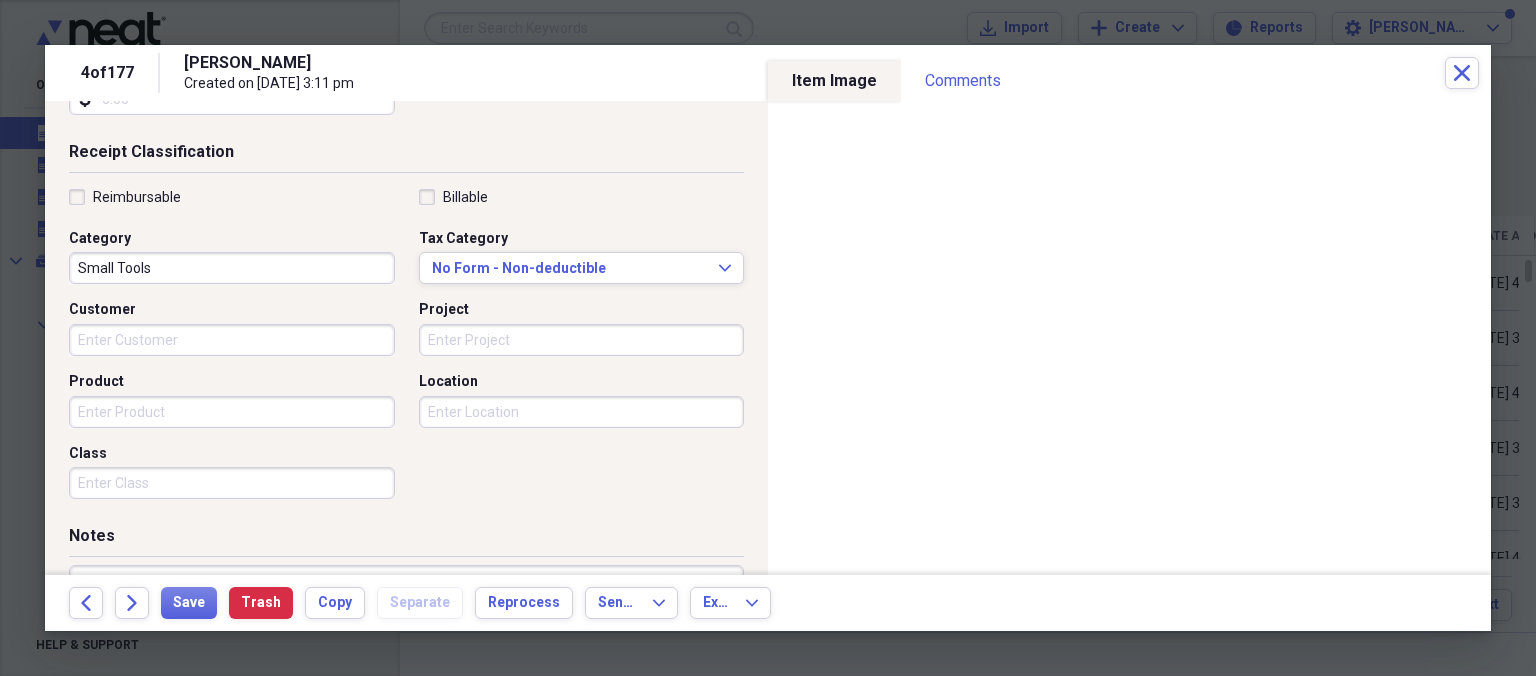 scroll, scrollTop: 546, scrollLeft: 0, axis: vertical 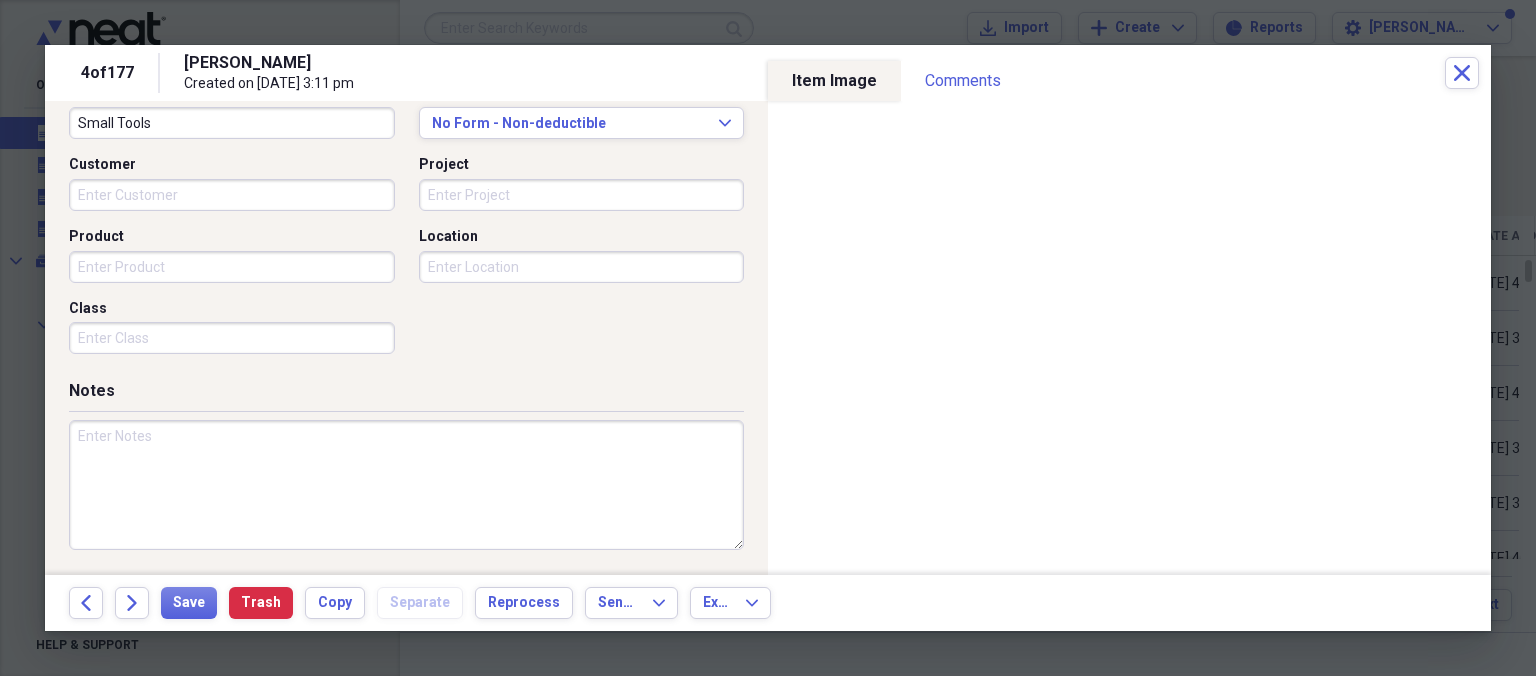 click at bounding box center (406, 485) 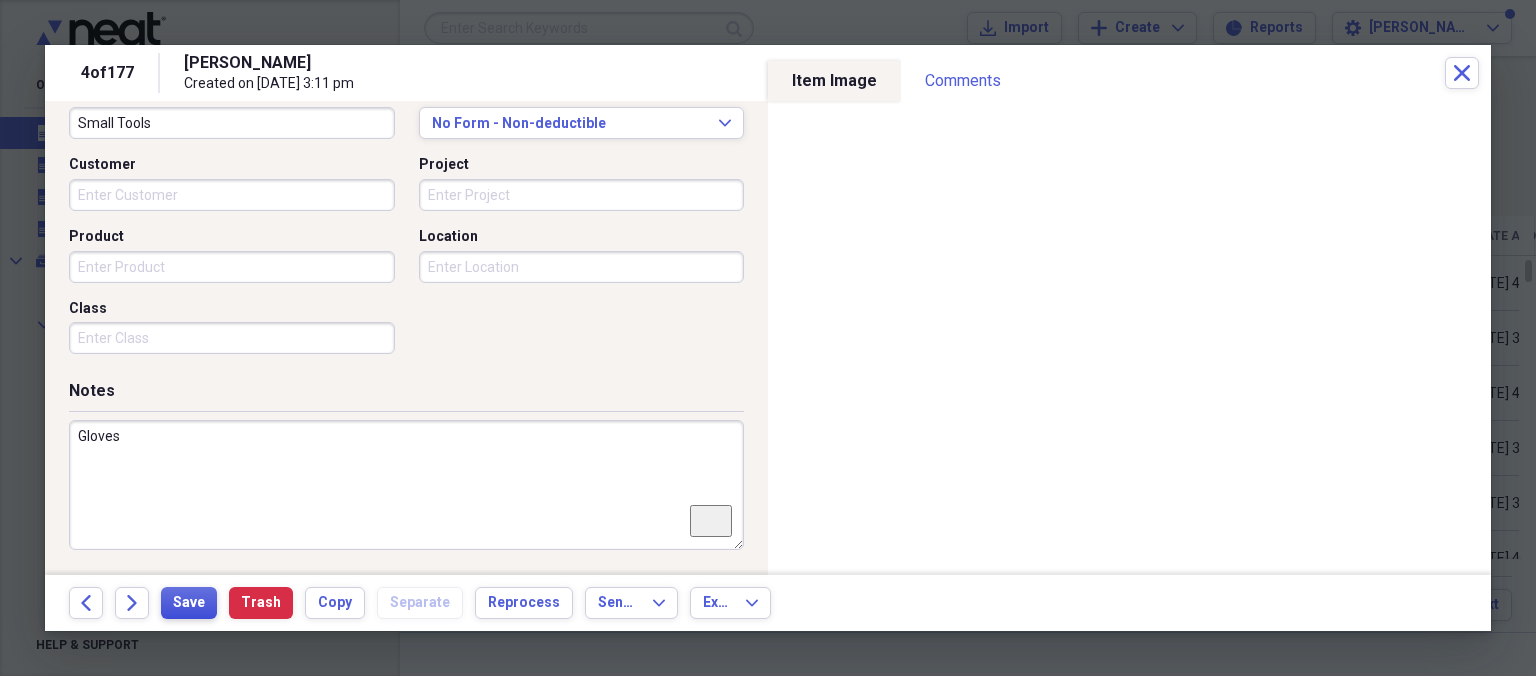 type on "Gloves" 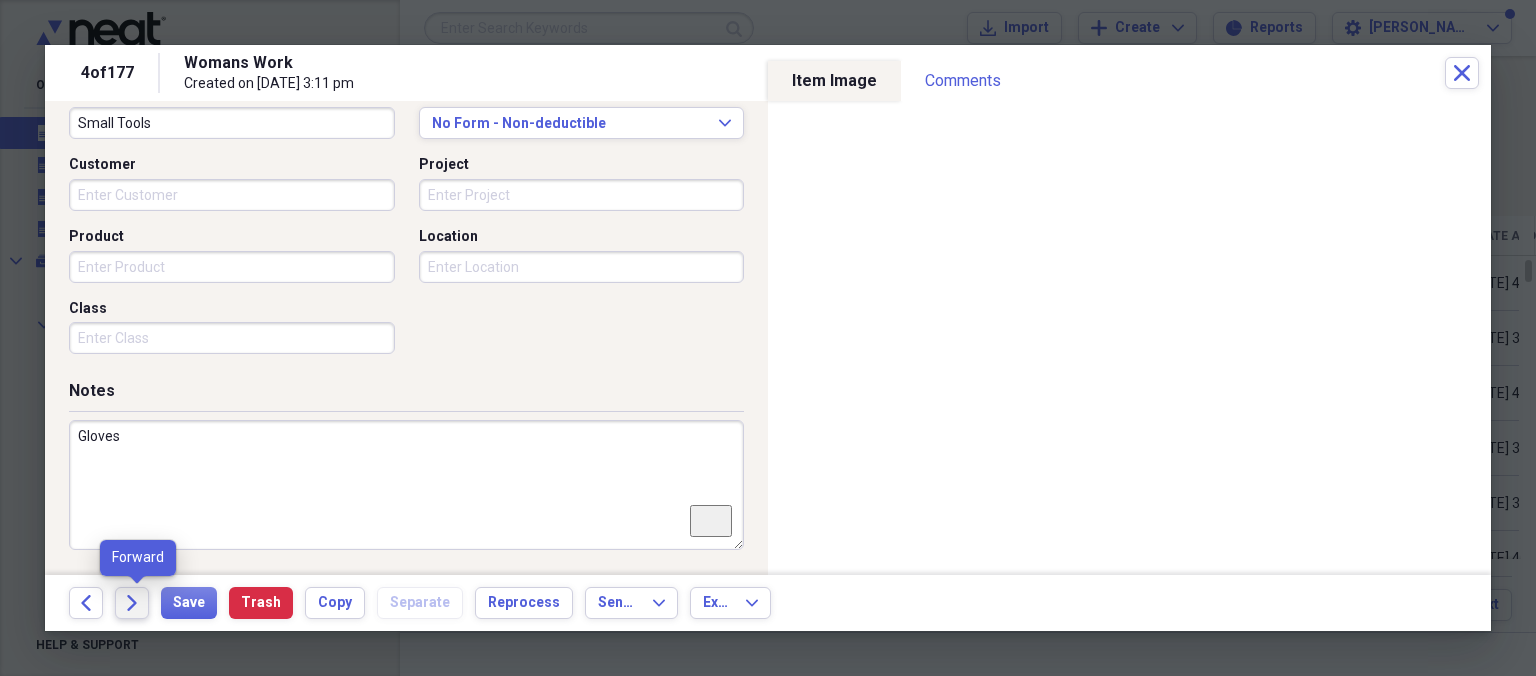 click on "Forward" at bounding box center [132, 603] 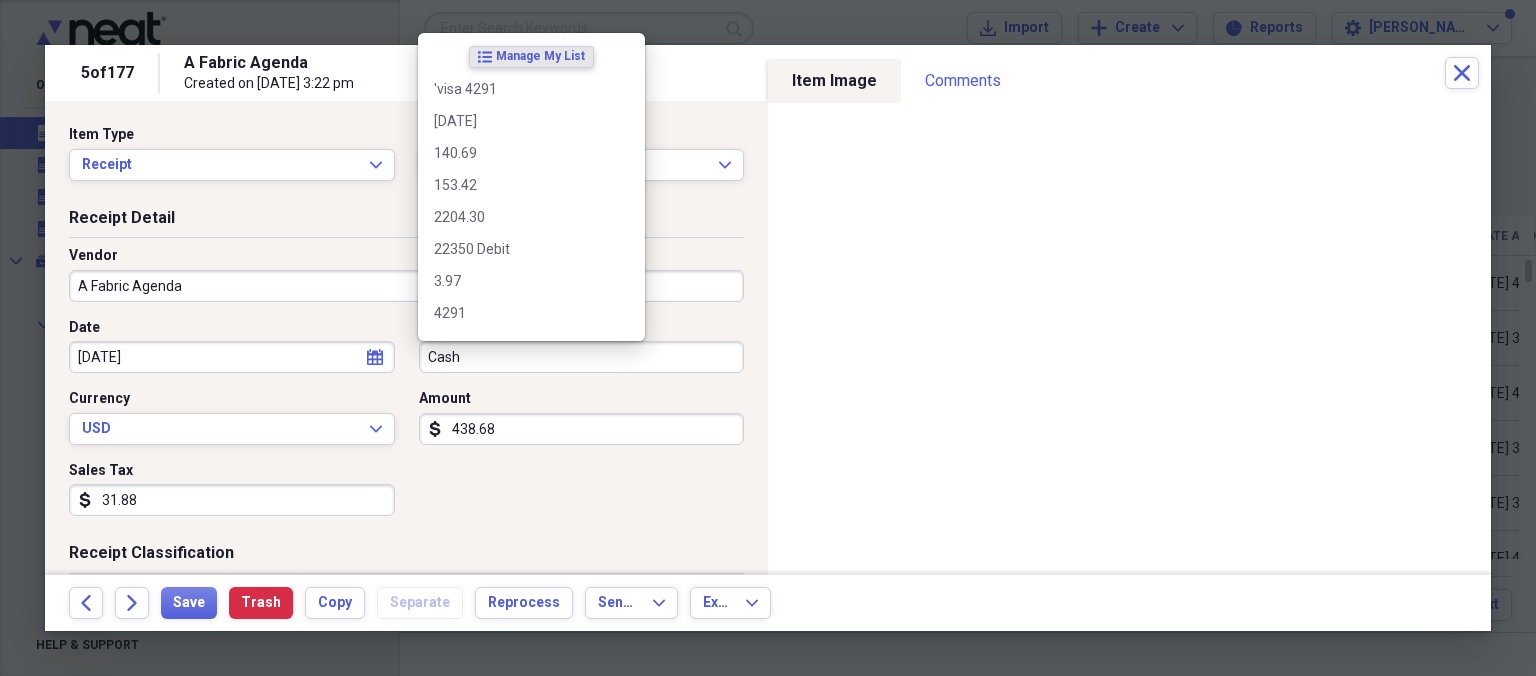 click on "Cash" at bounding box center (582, 357) 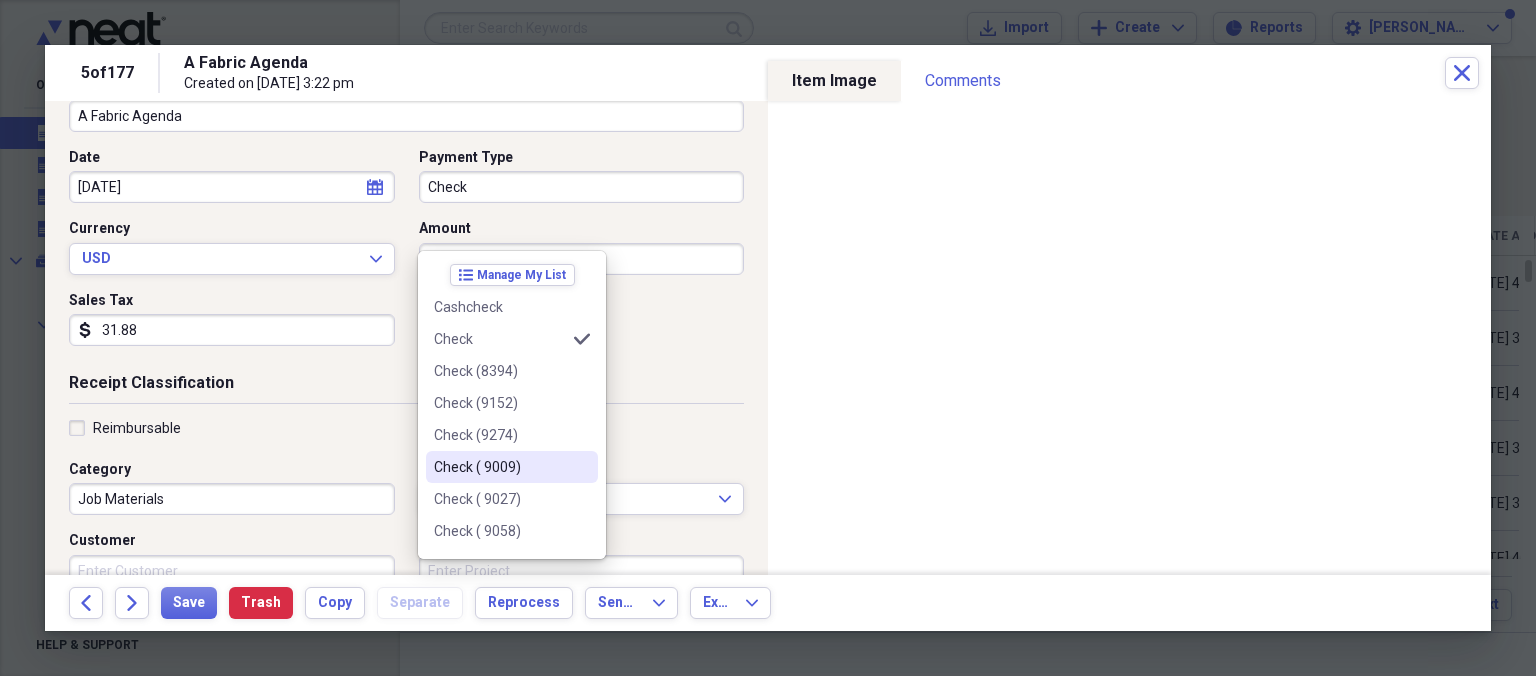 scroll, scrollTop: 230, scrollLeft: 0, axis: vertical 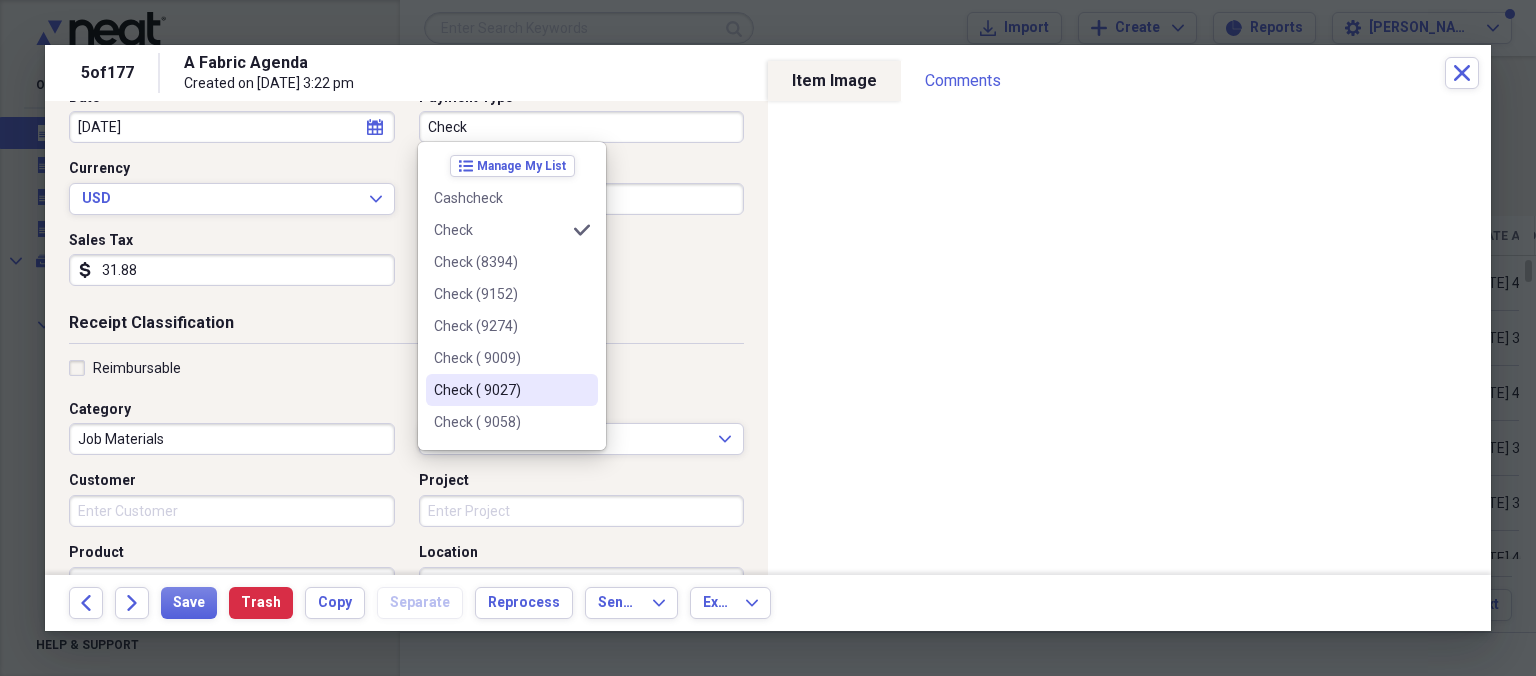 type on "Check" 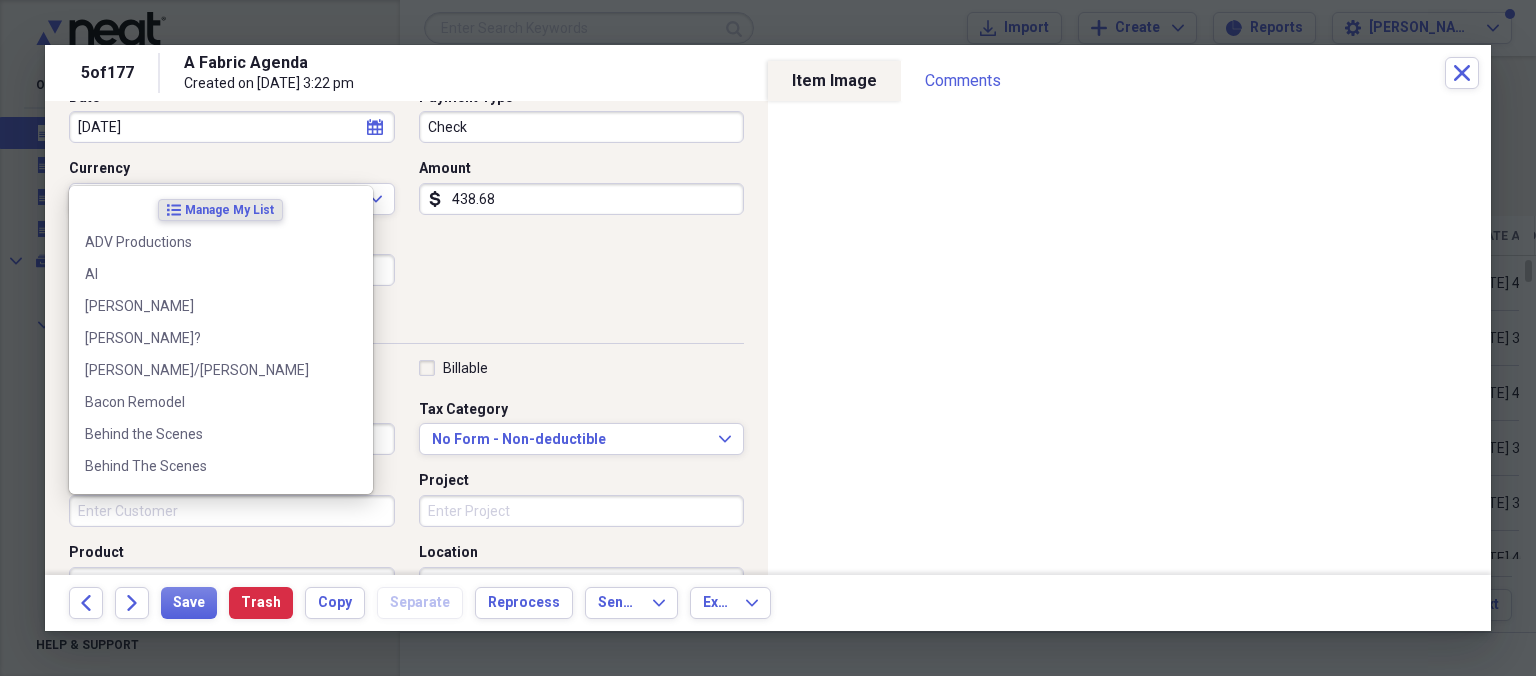 click on "Customer" at bounding box center [232, 511] 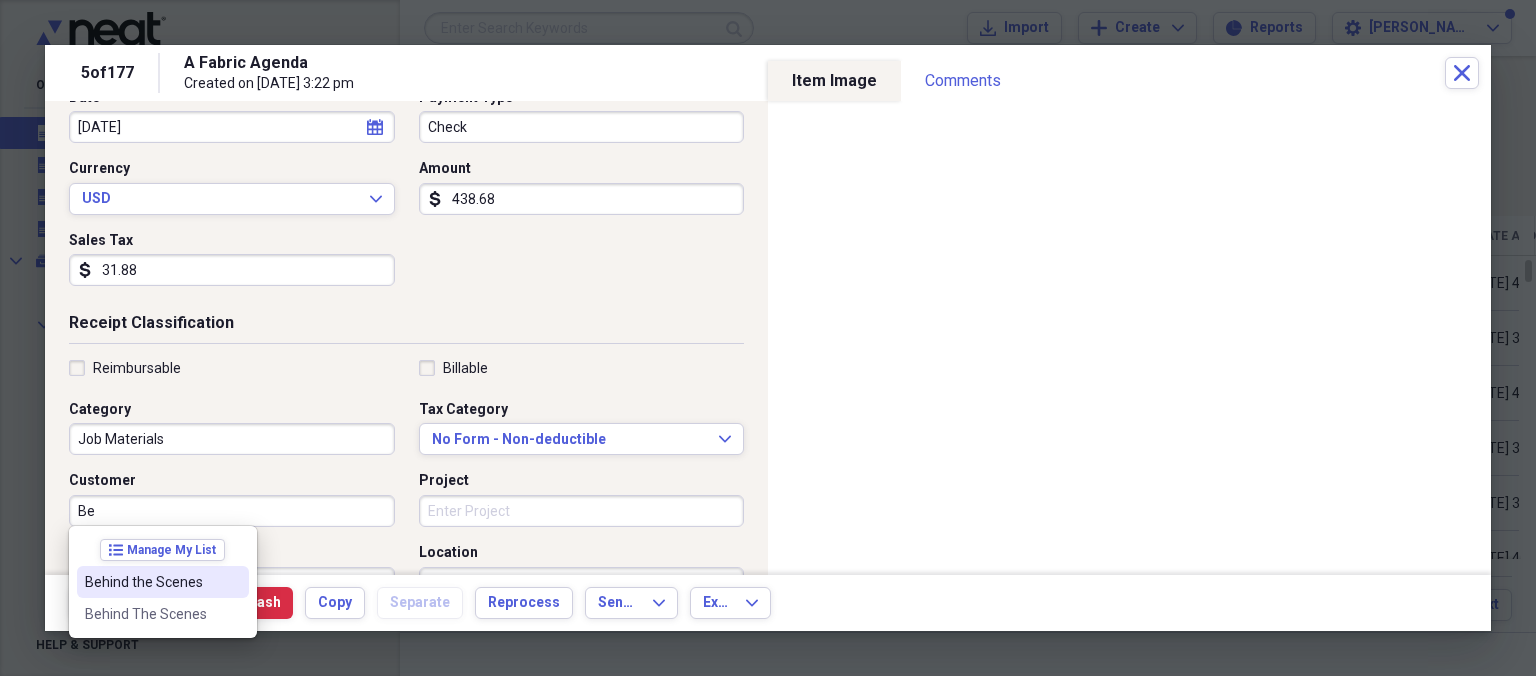 click on "Behind the Scenes" at bounding box center (151, 582) 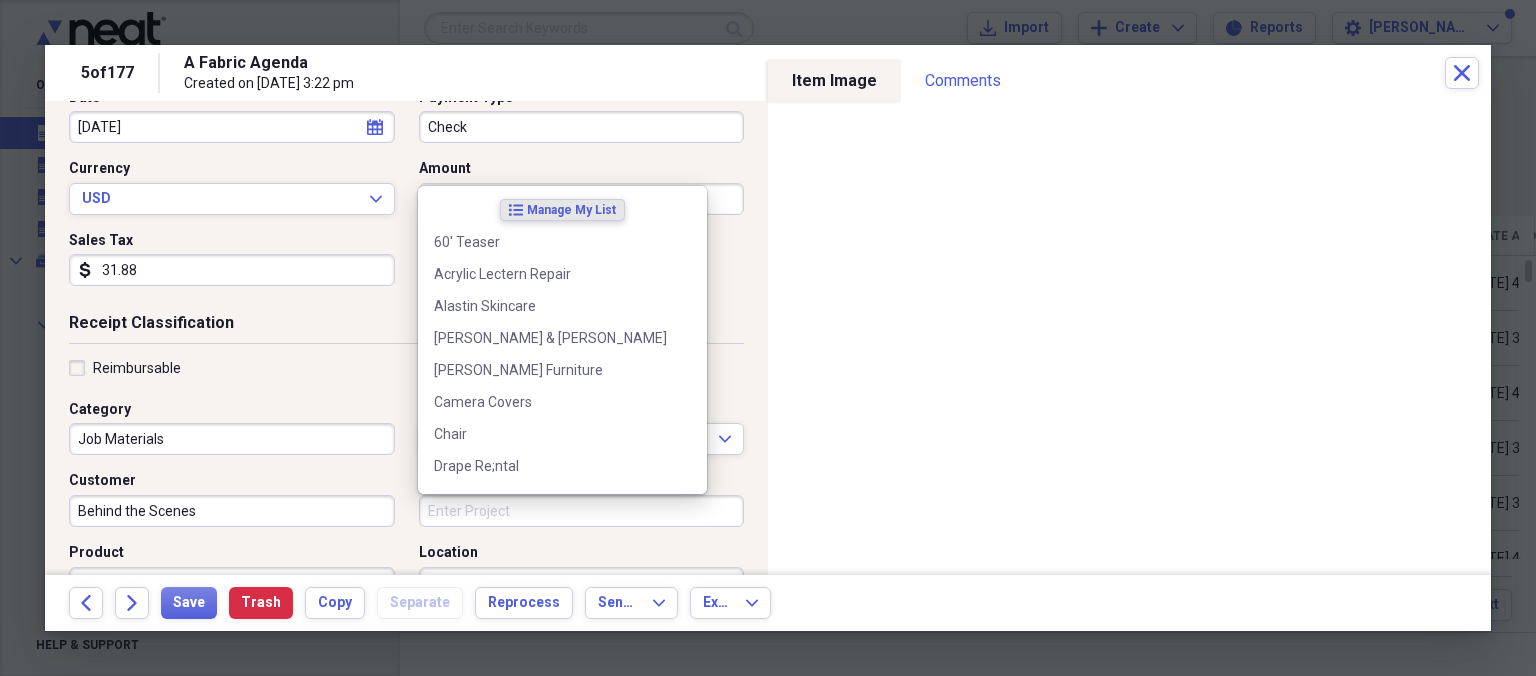 click on "Project" at bounding box center [582, 511] 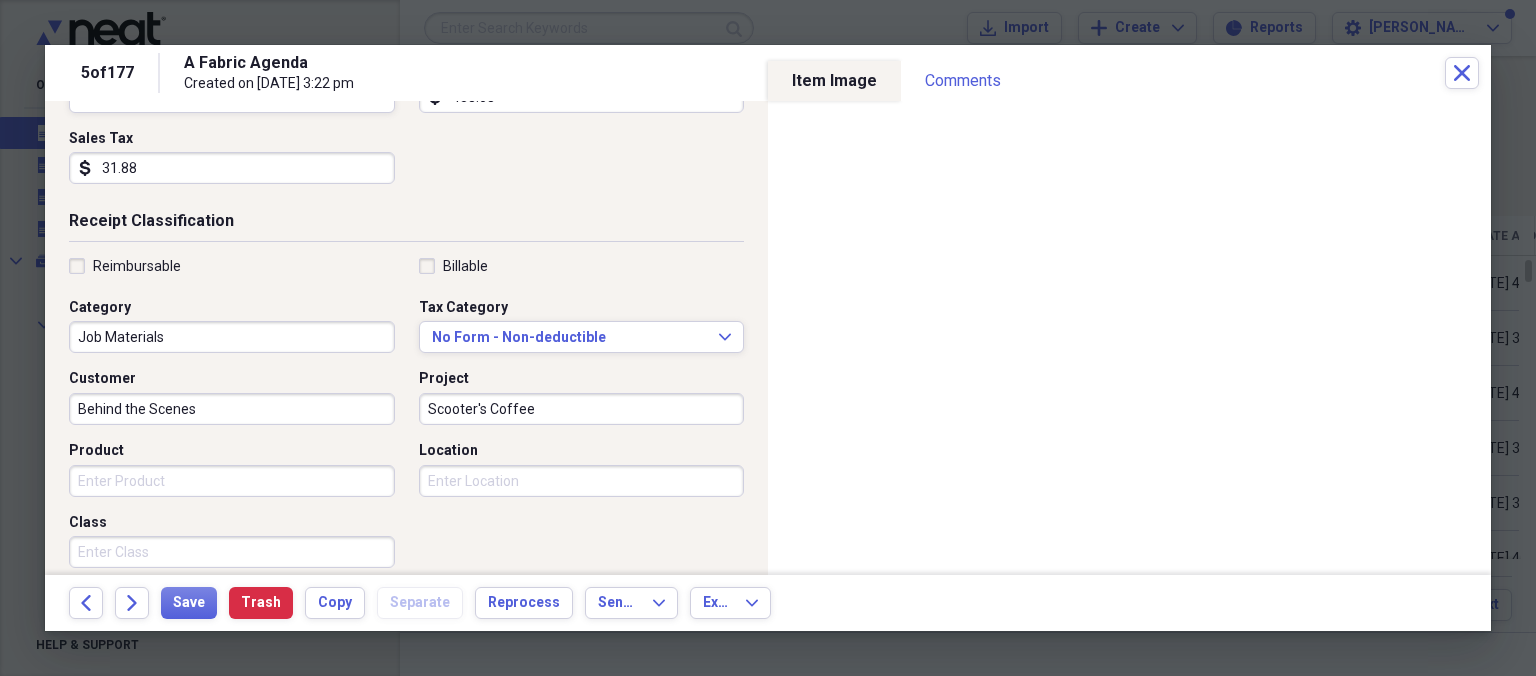 scroll, scrollTop: 546, scrollLeft: 0, axis: vertical 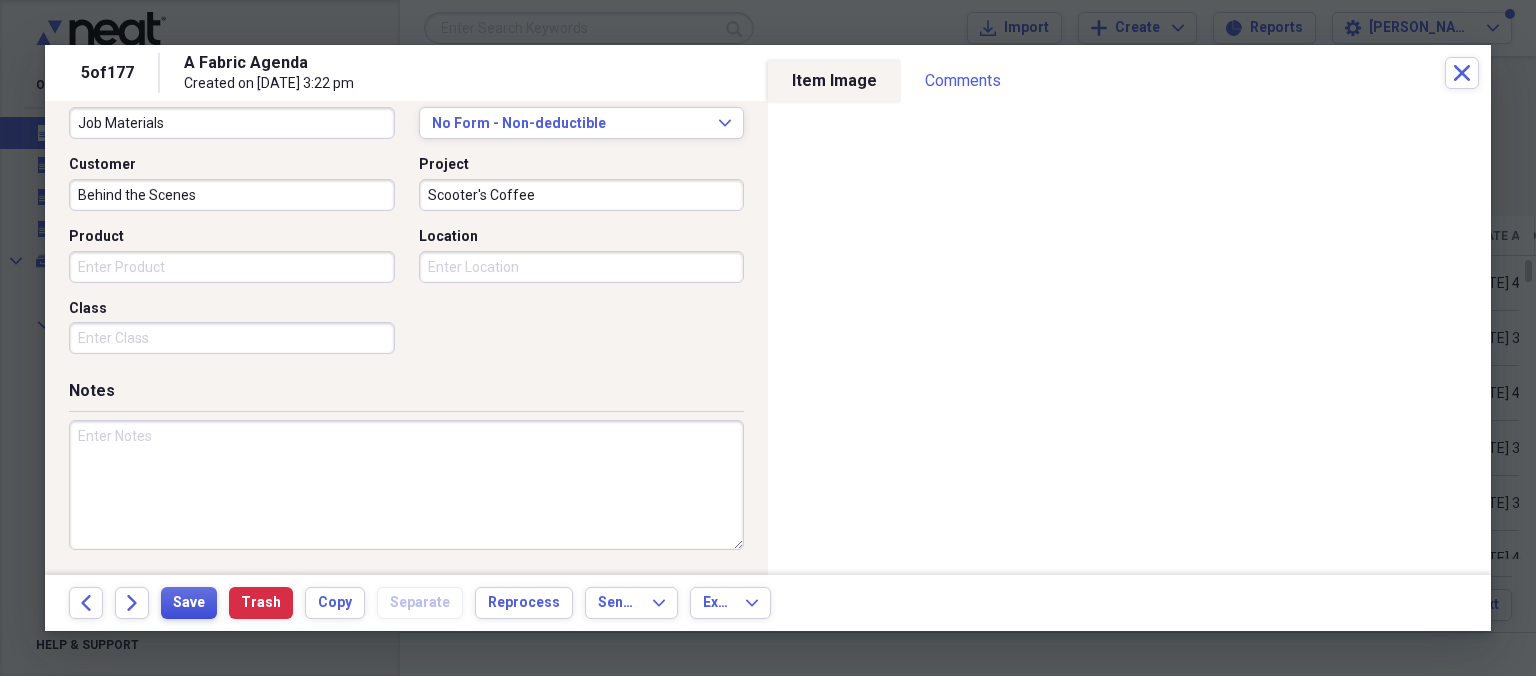 type on "Scooter's Coffee" 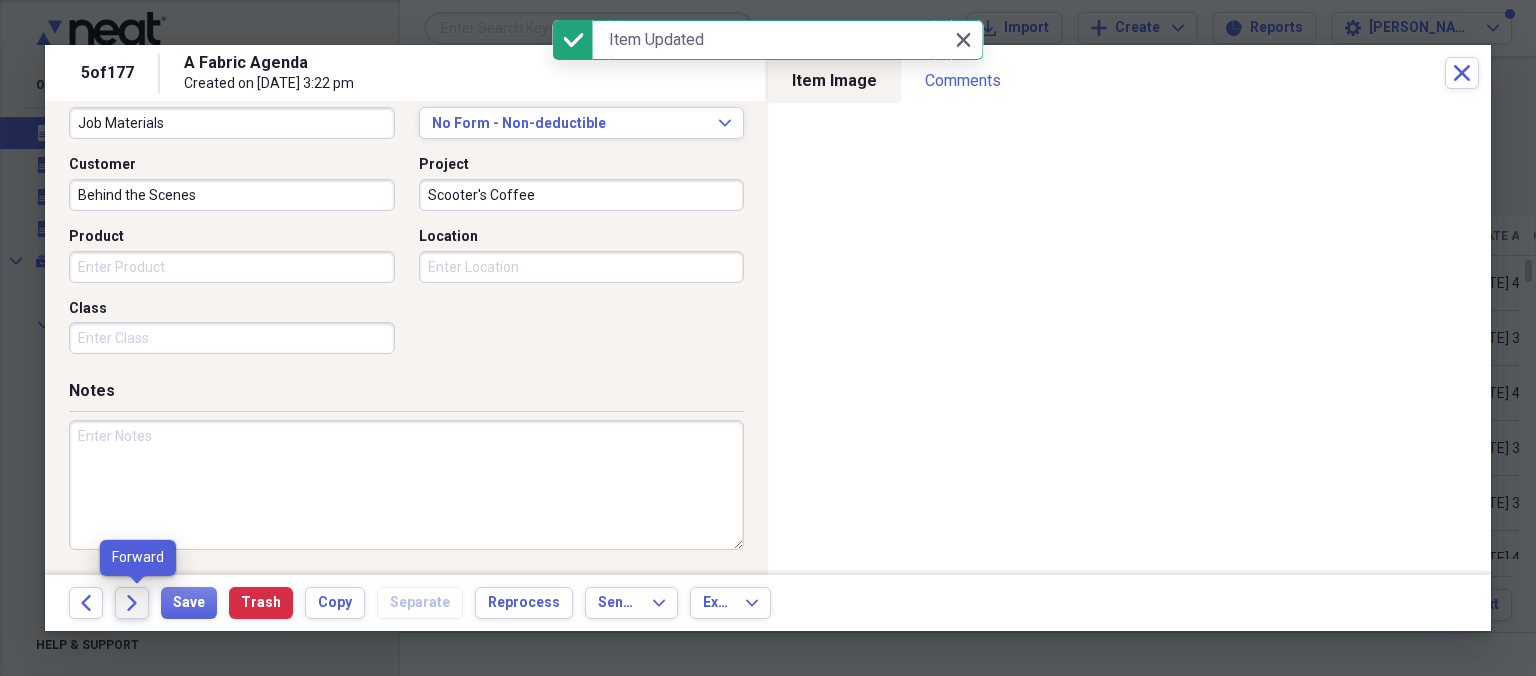 click 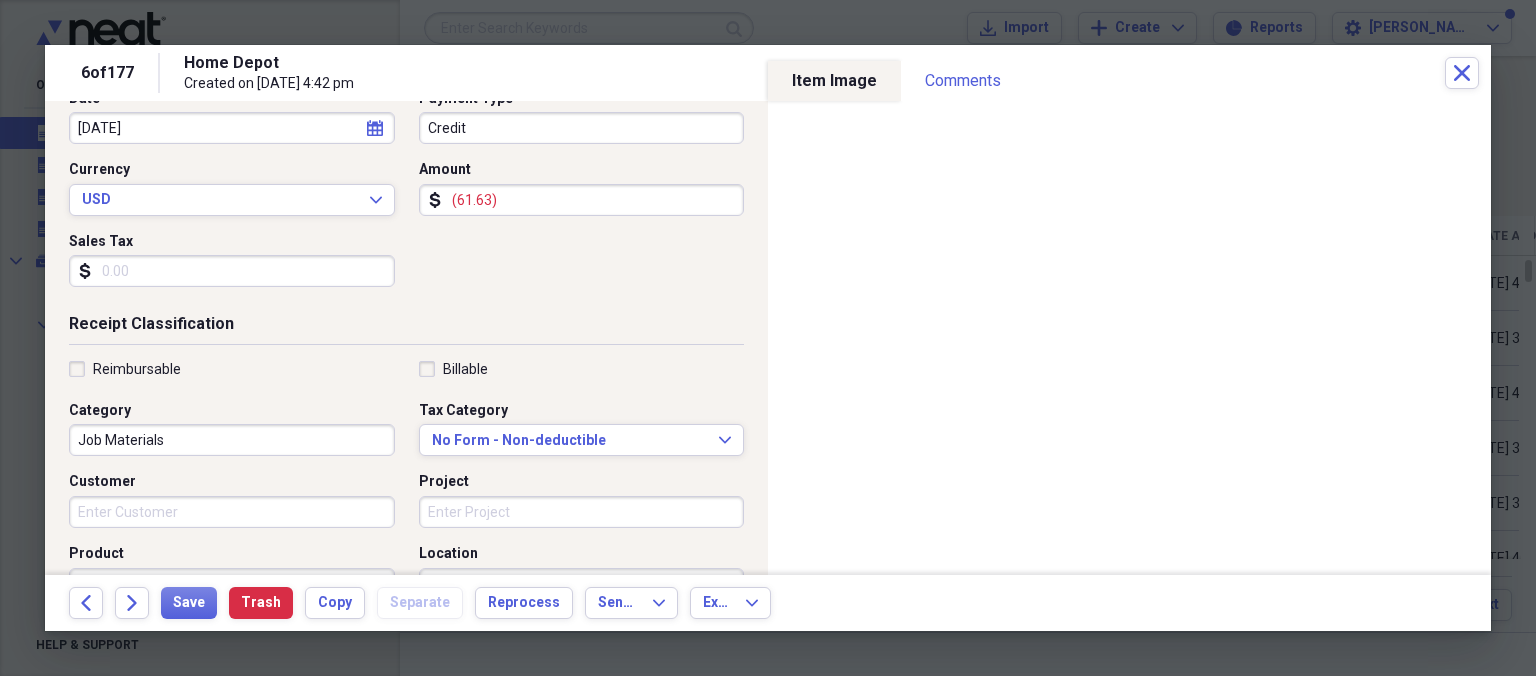 scroll, scrollTop: 230, scrollLeft: 0, axis: vertical 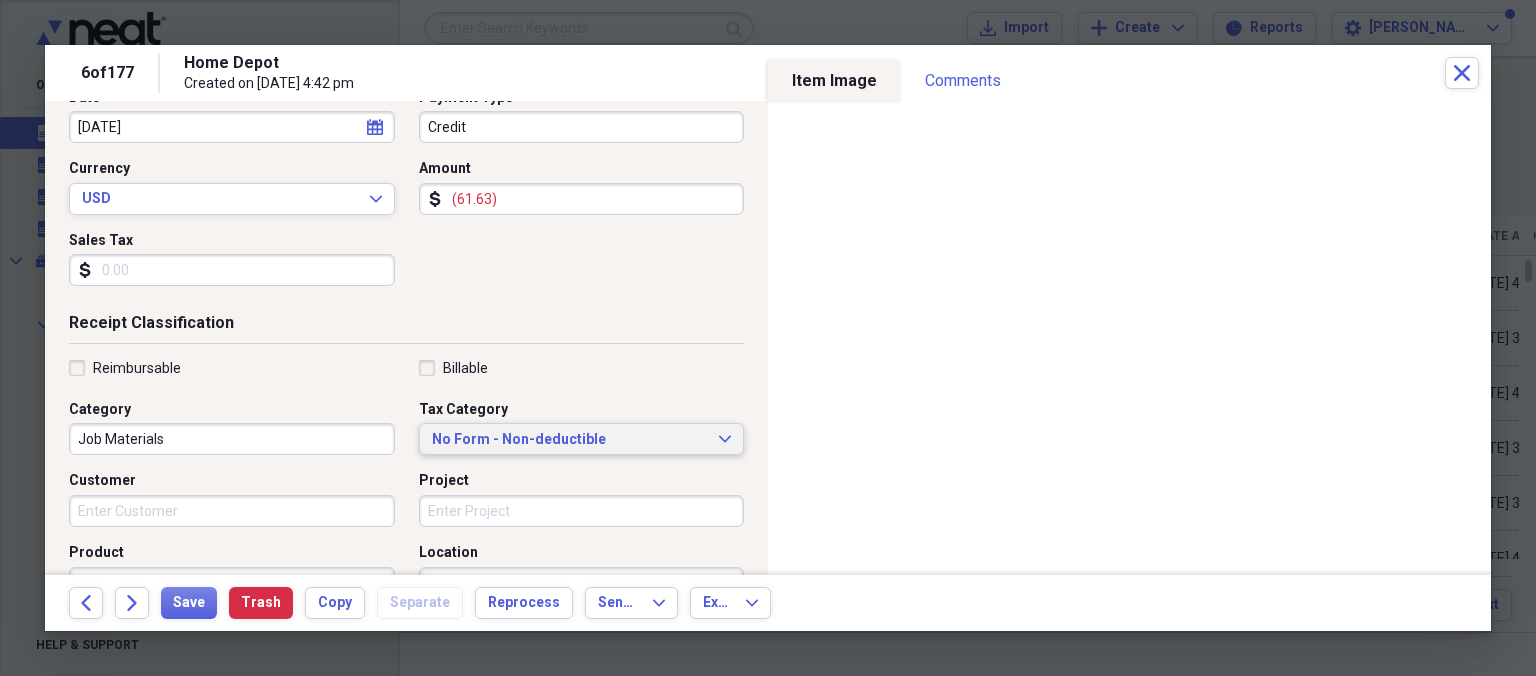click on "No Form - Non-deductible" at bounding box center (570, 440) 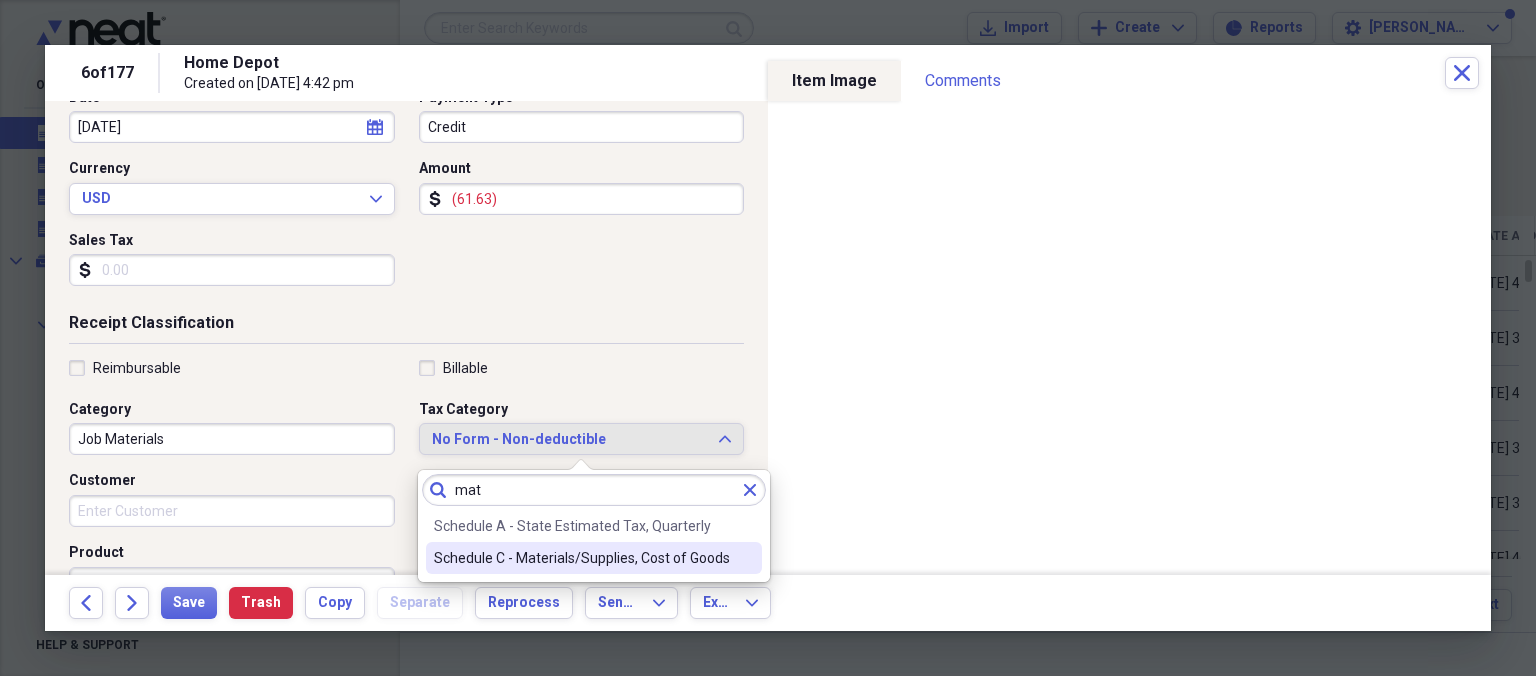 type on "mat" 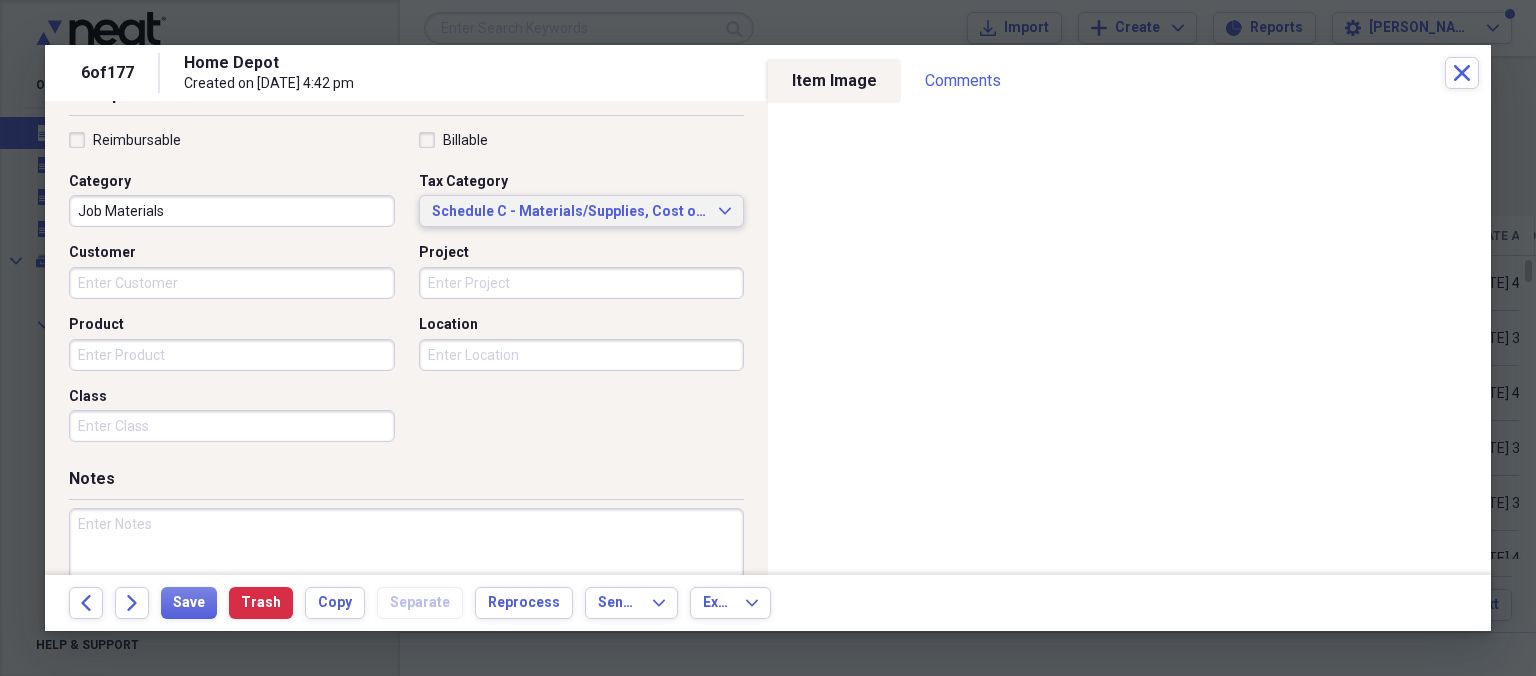 scroll, scrollTop: 461, scrollLeft: 0, axis: vertical 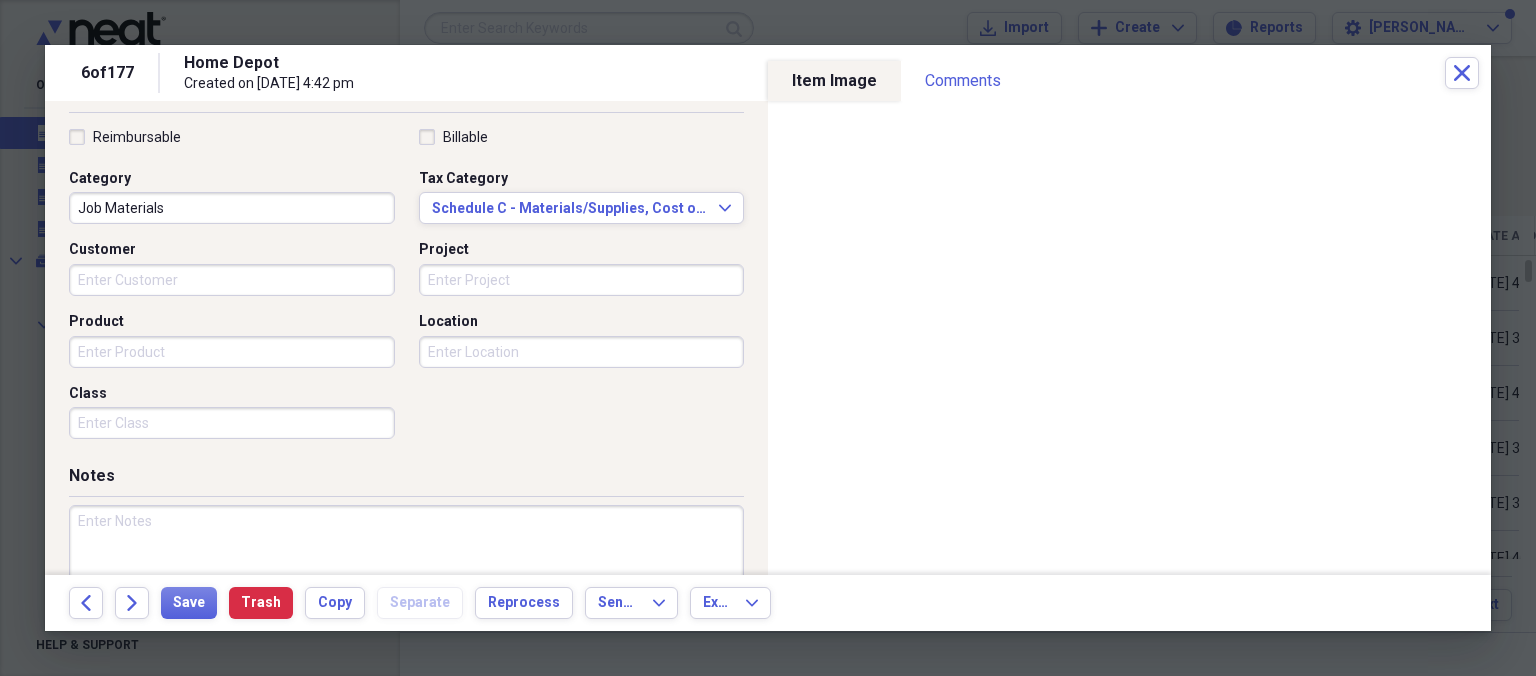 click on "Project" at bounding box center [582, 280] 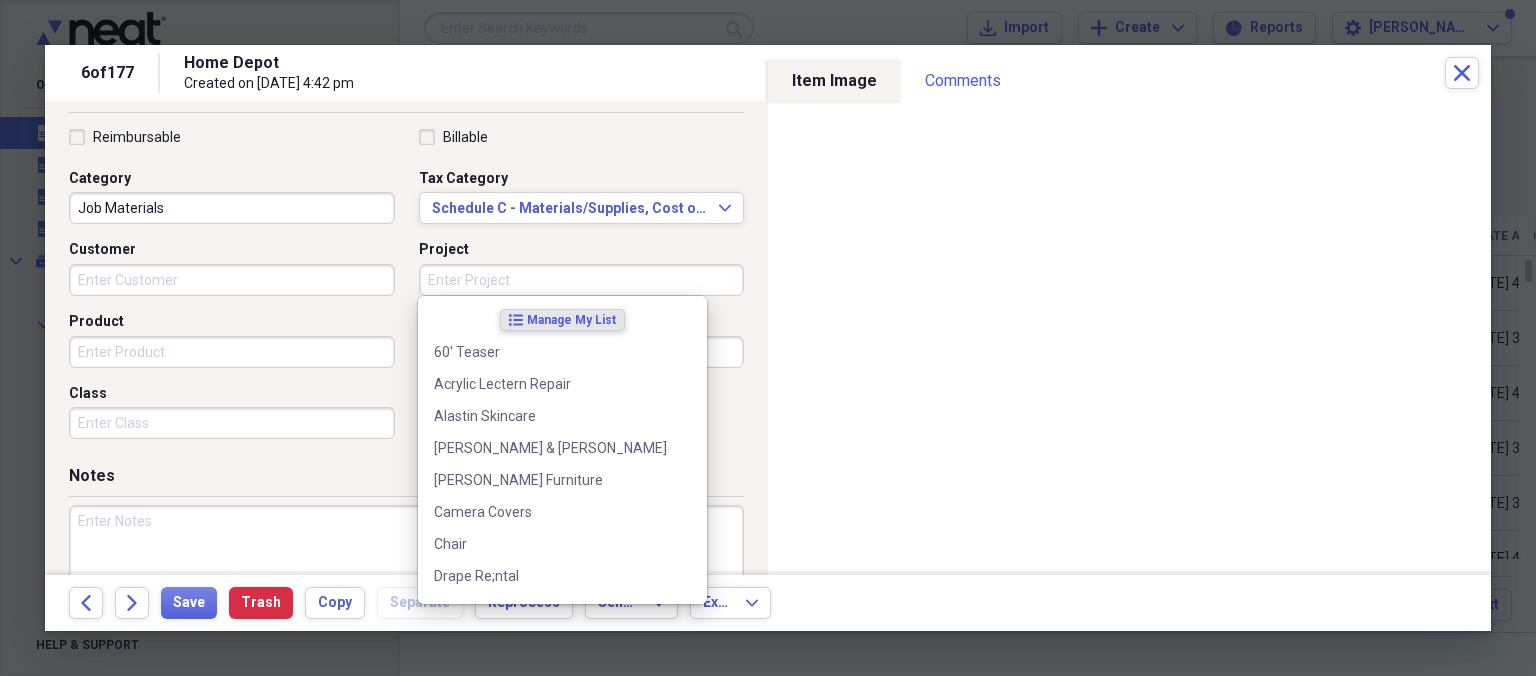 click on "Customer" at bounding box center (232, 280) 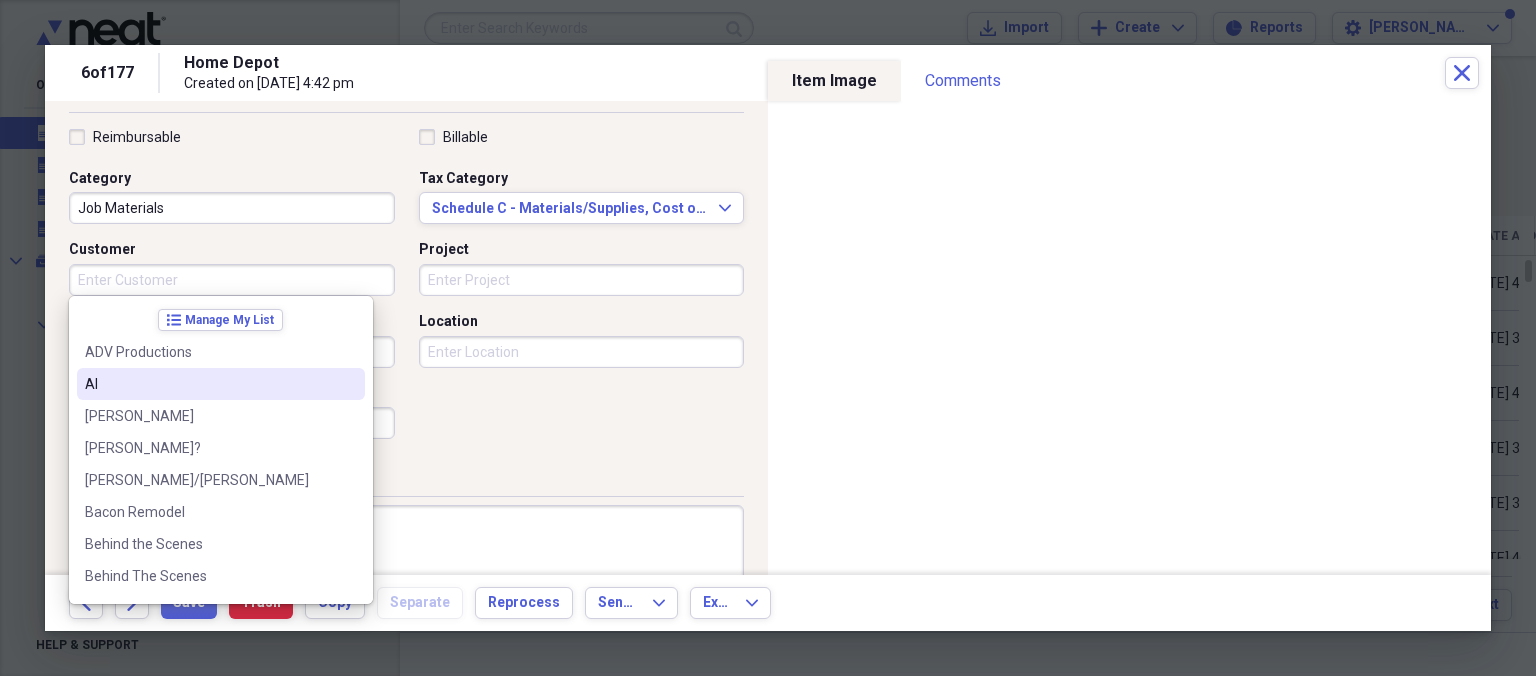 click on "Reimbursable Billable Category Job Materials Tax Category Schedule C - Materials/Supplies, Cost of Goods Expand Customer Project Product Location Class" at bounding box center [406, 288] 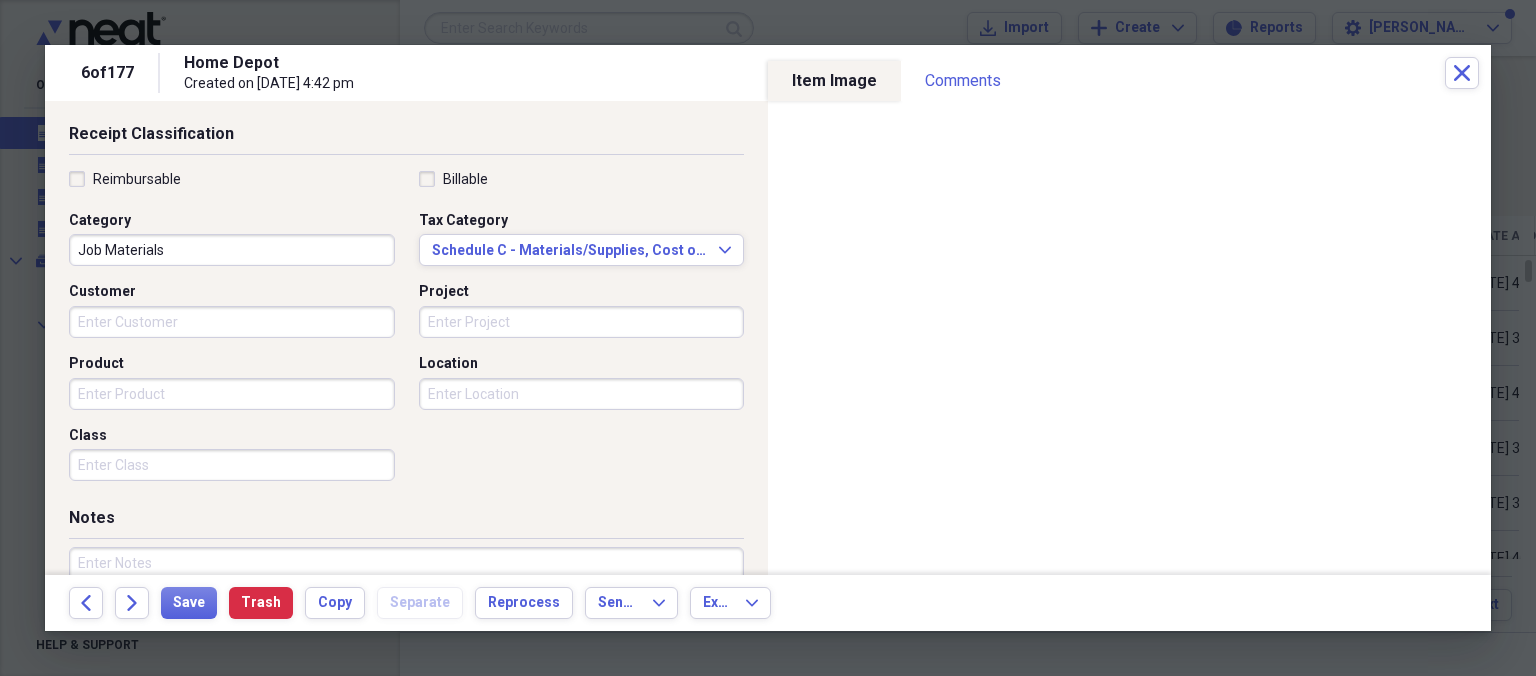 scroll, scrollTop: 346, scrollLeft: 0, axis: vertical 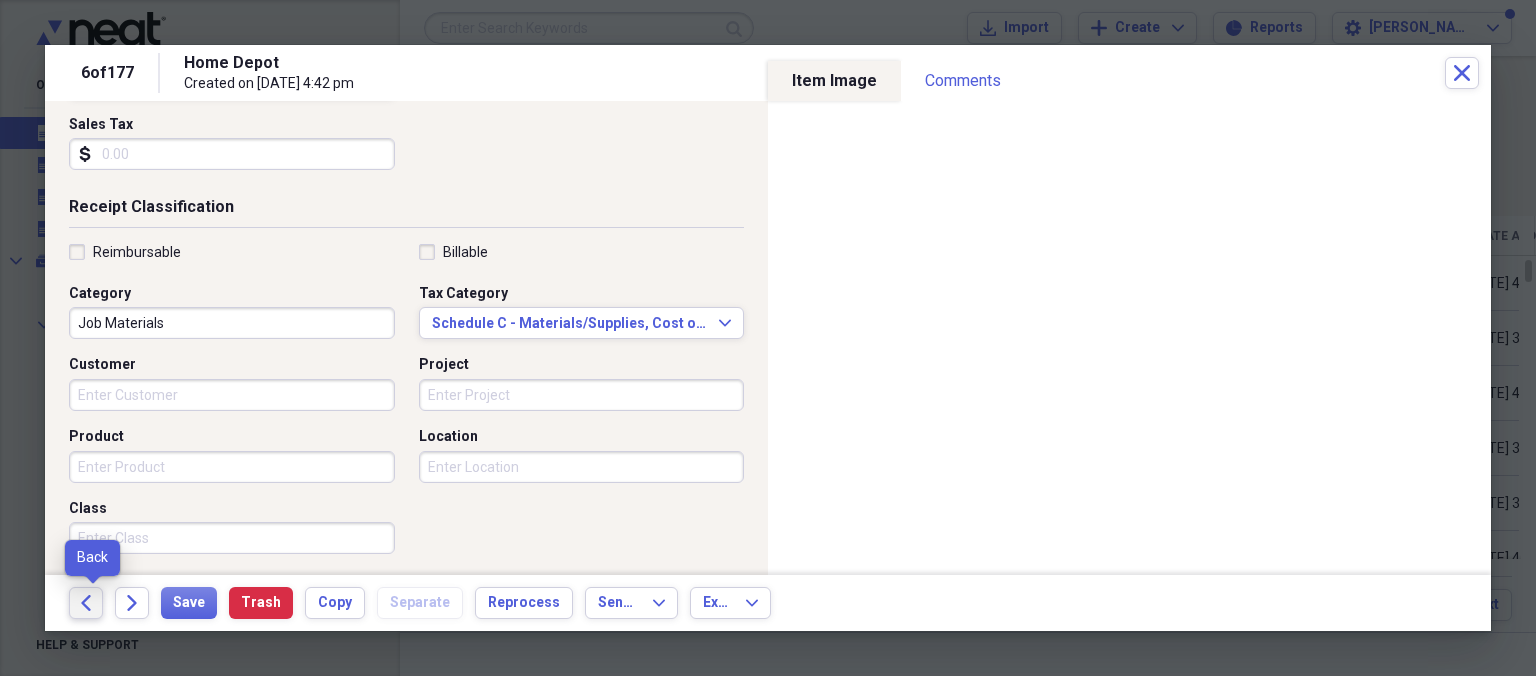click on "Back" 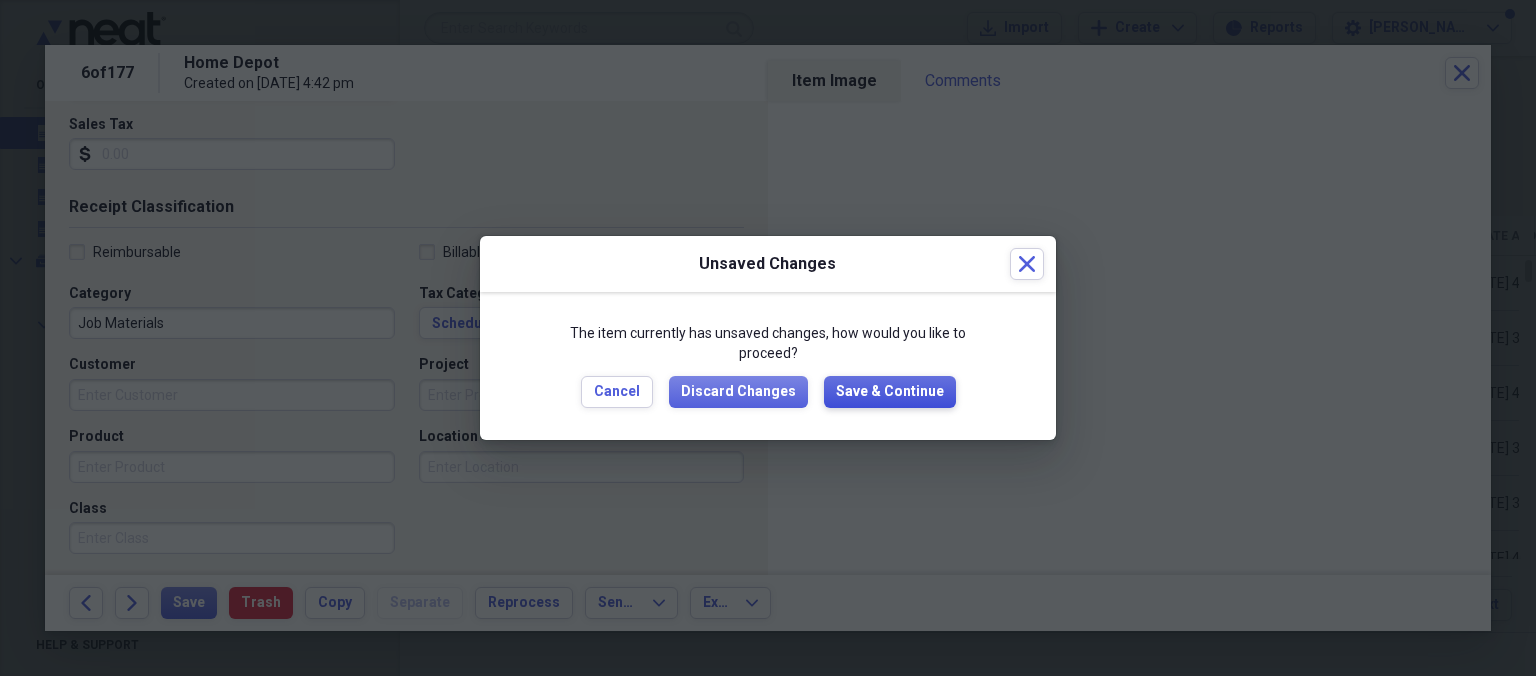 click on "Save & Continue" at bounding box center [890, 392] 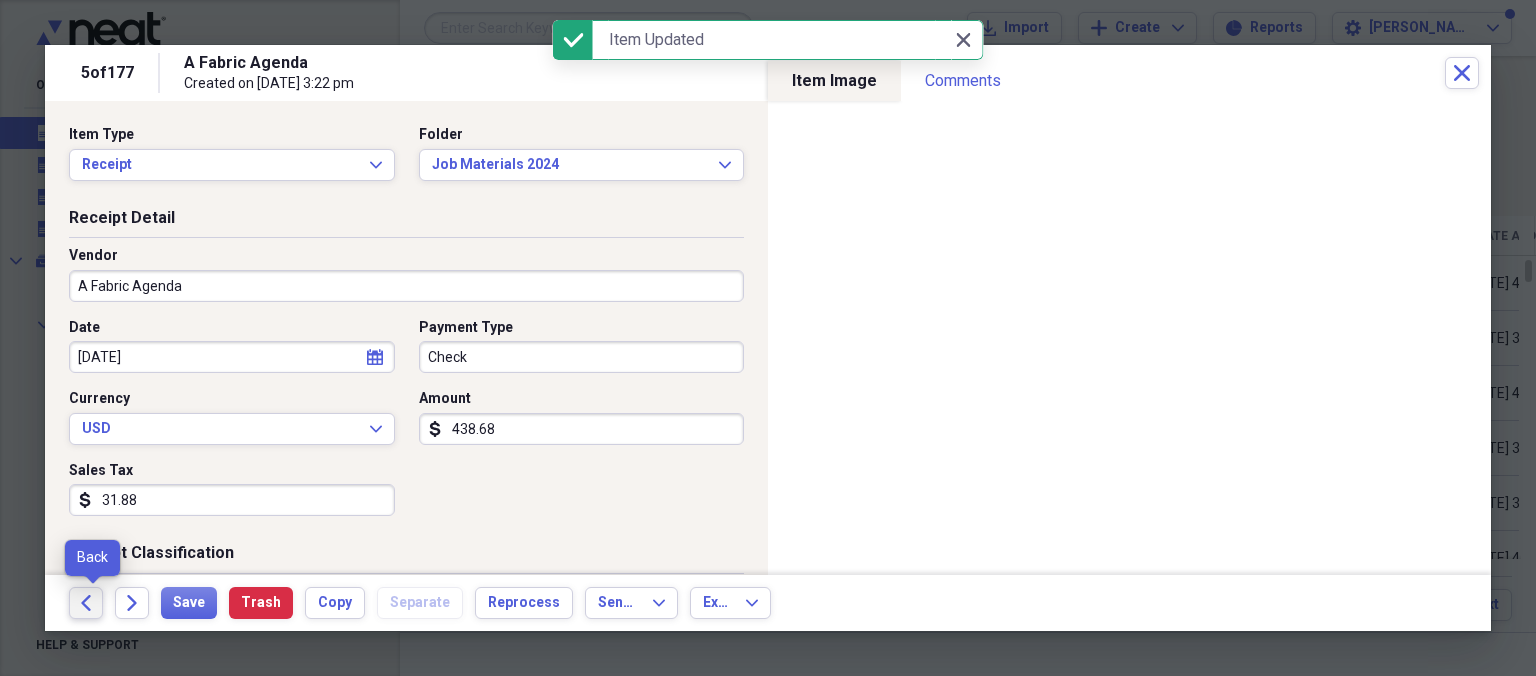 click on "Back" 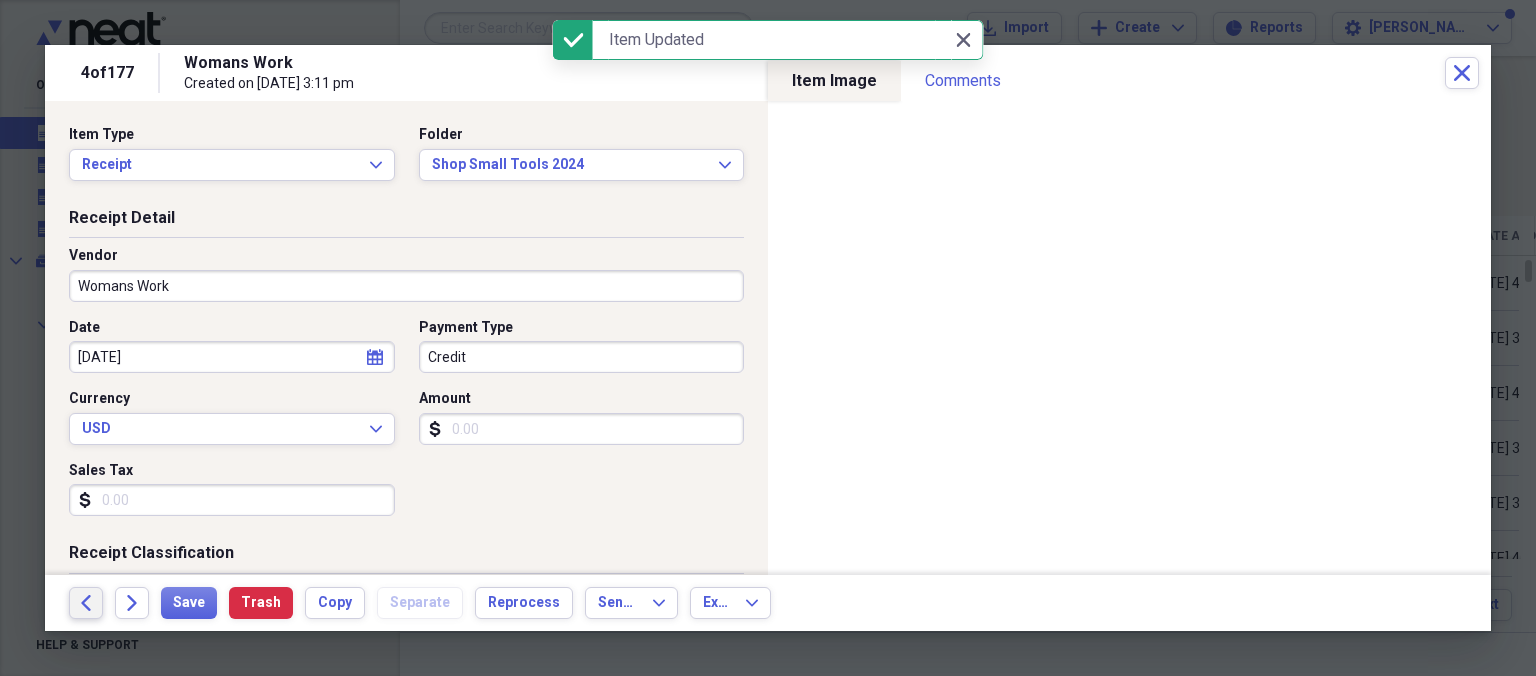 click on "Back" 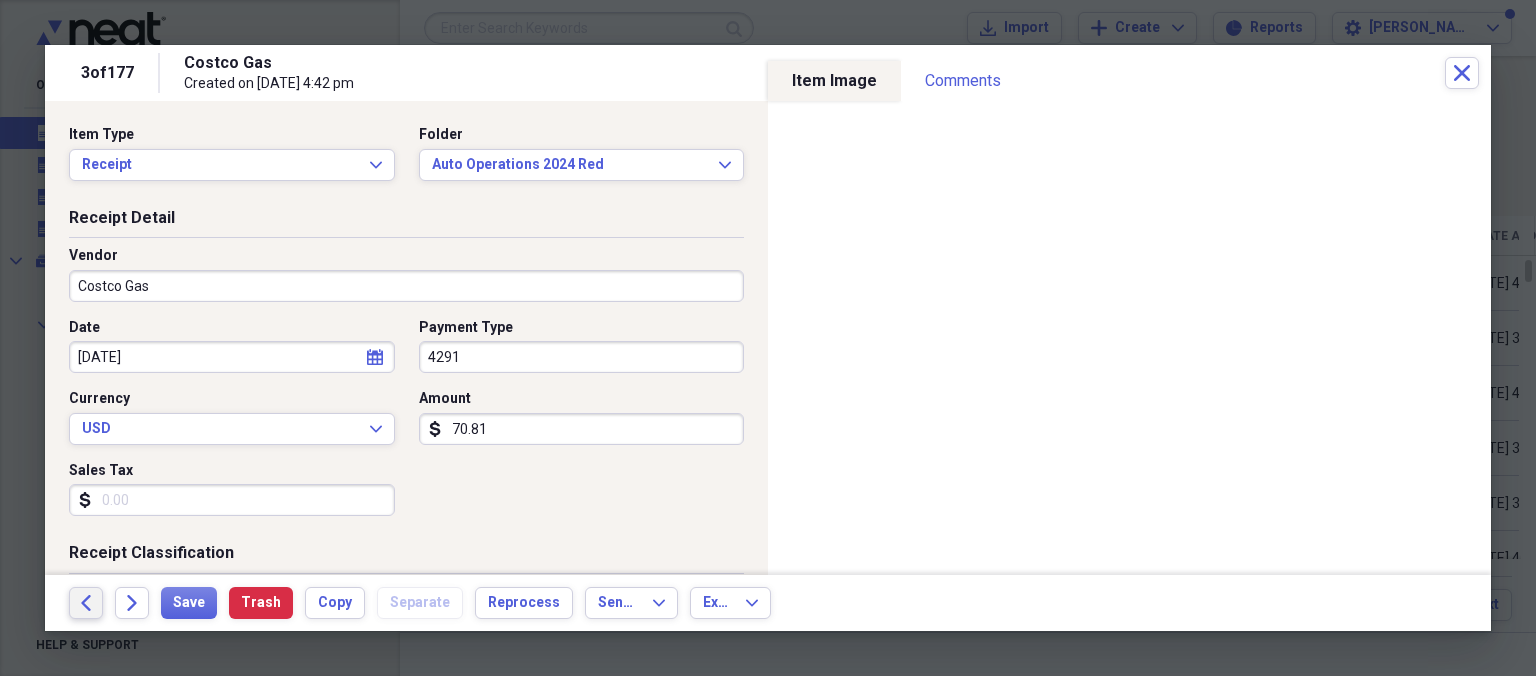 click on "Back" 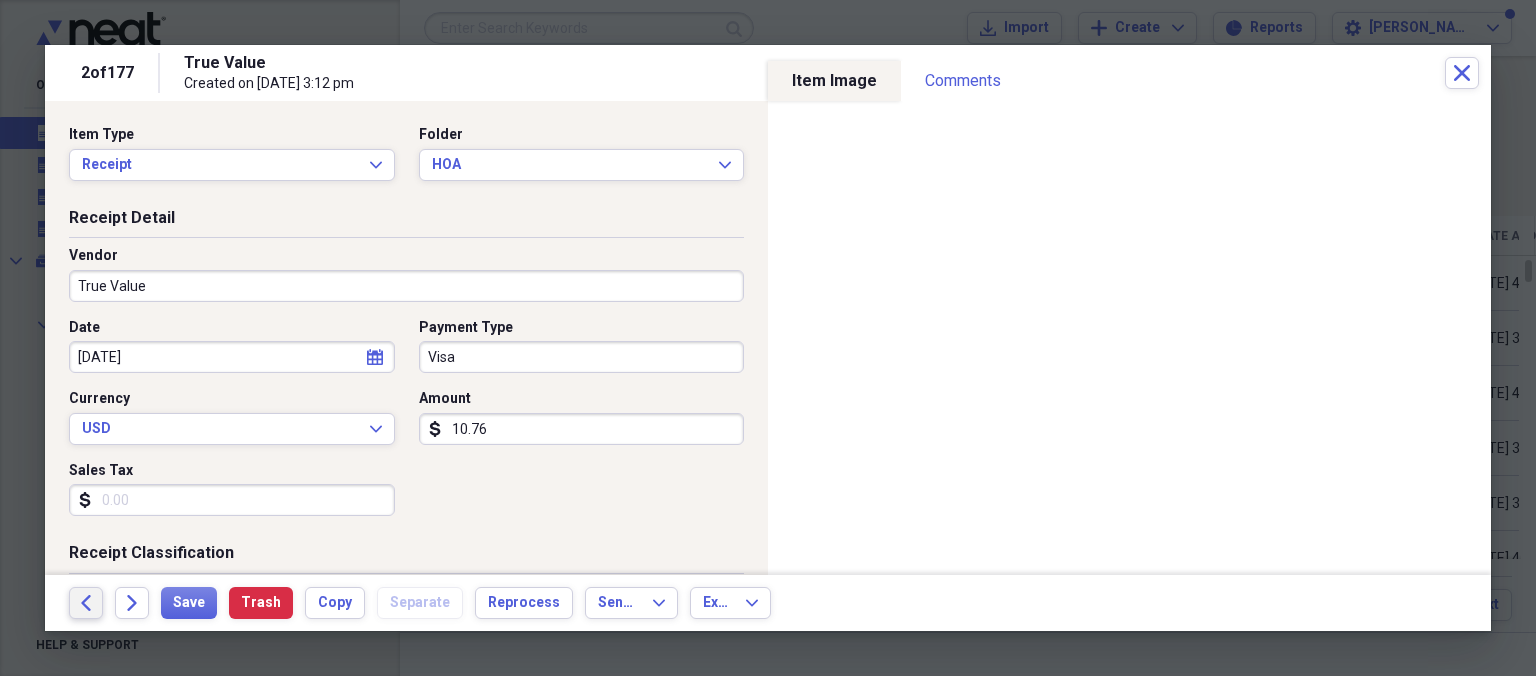 click on "Back" 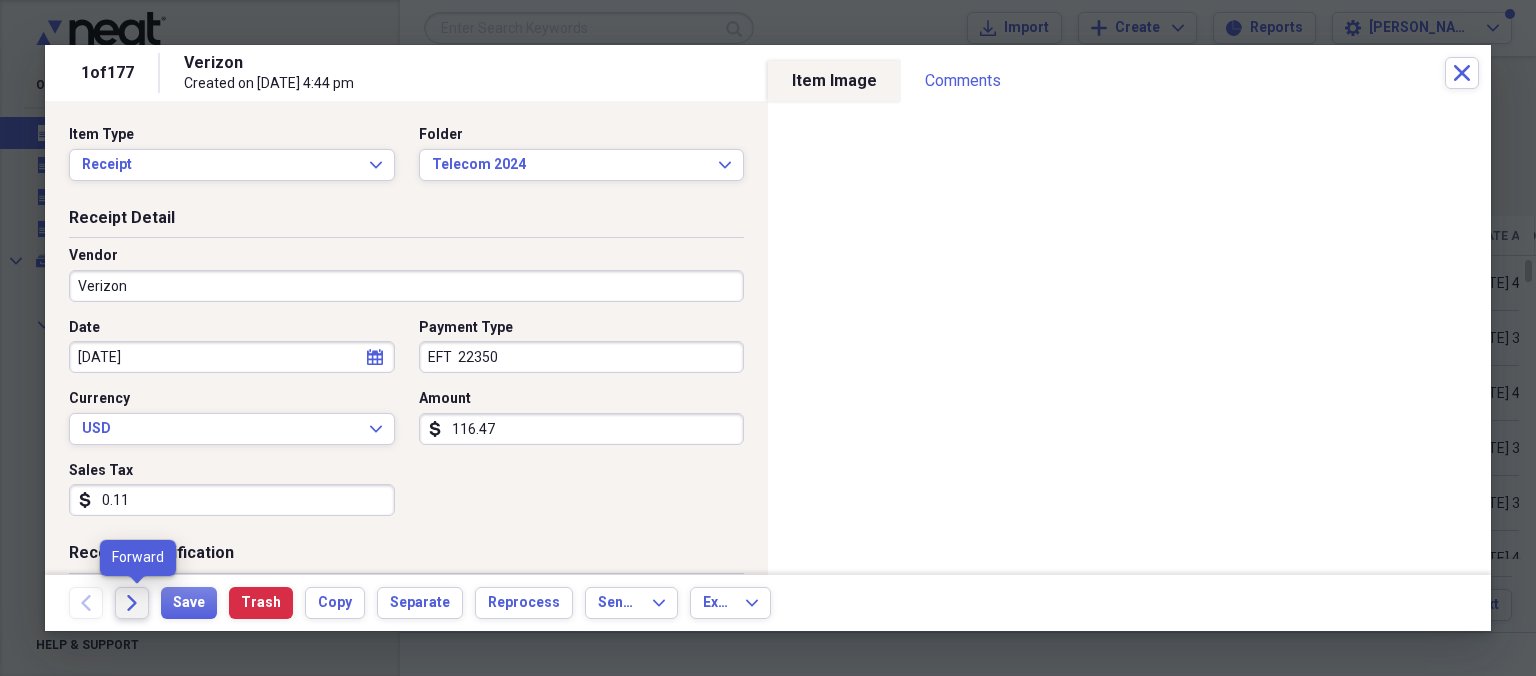 click 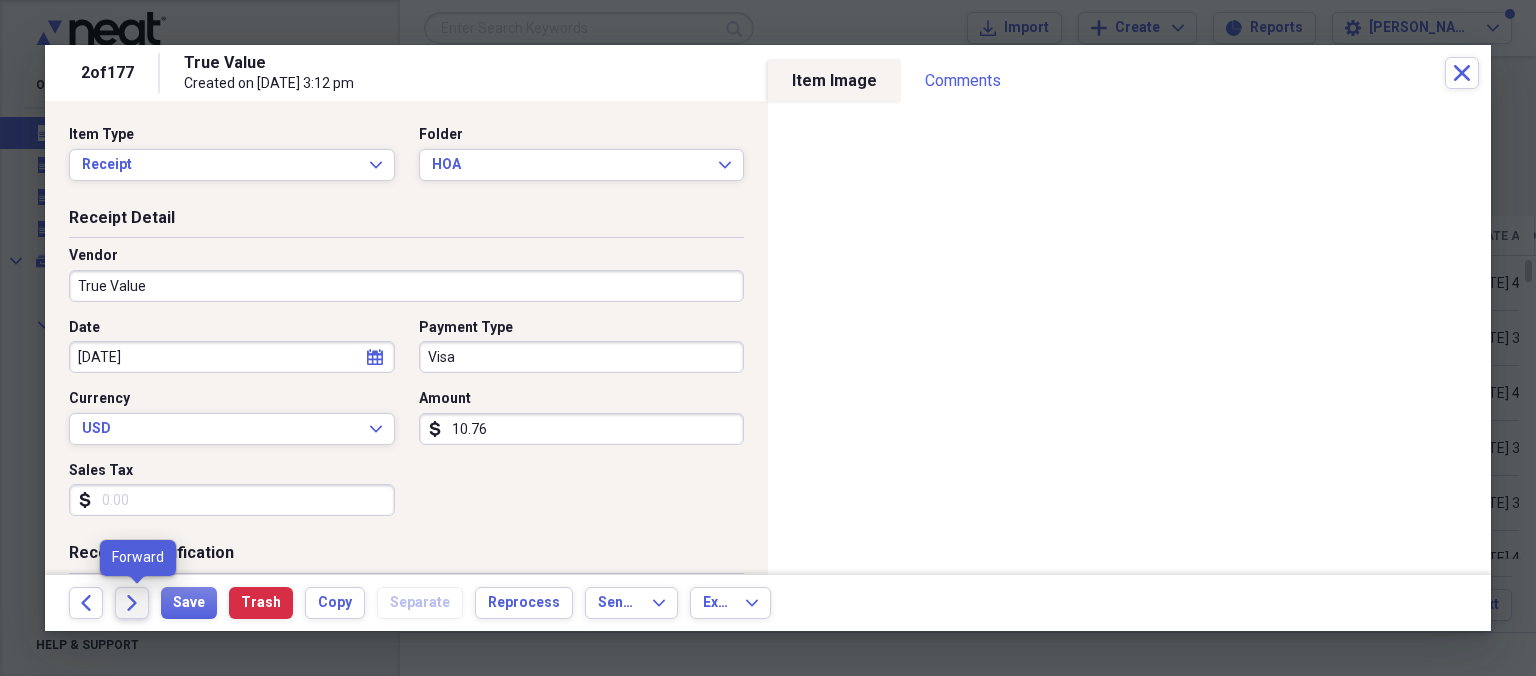 click on "Forward" 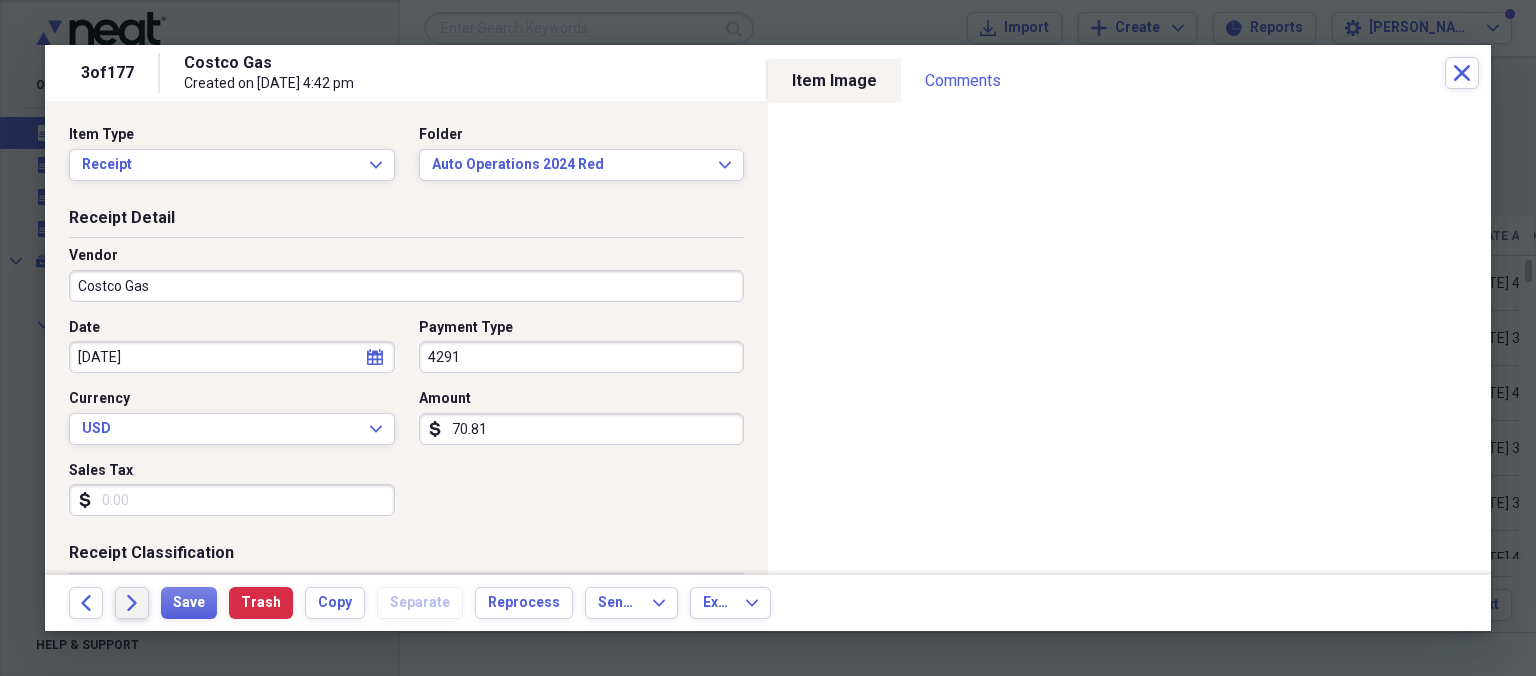 click on "Forward" 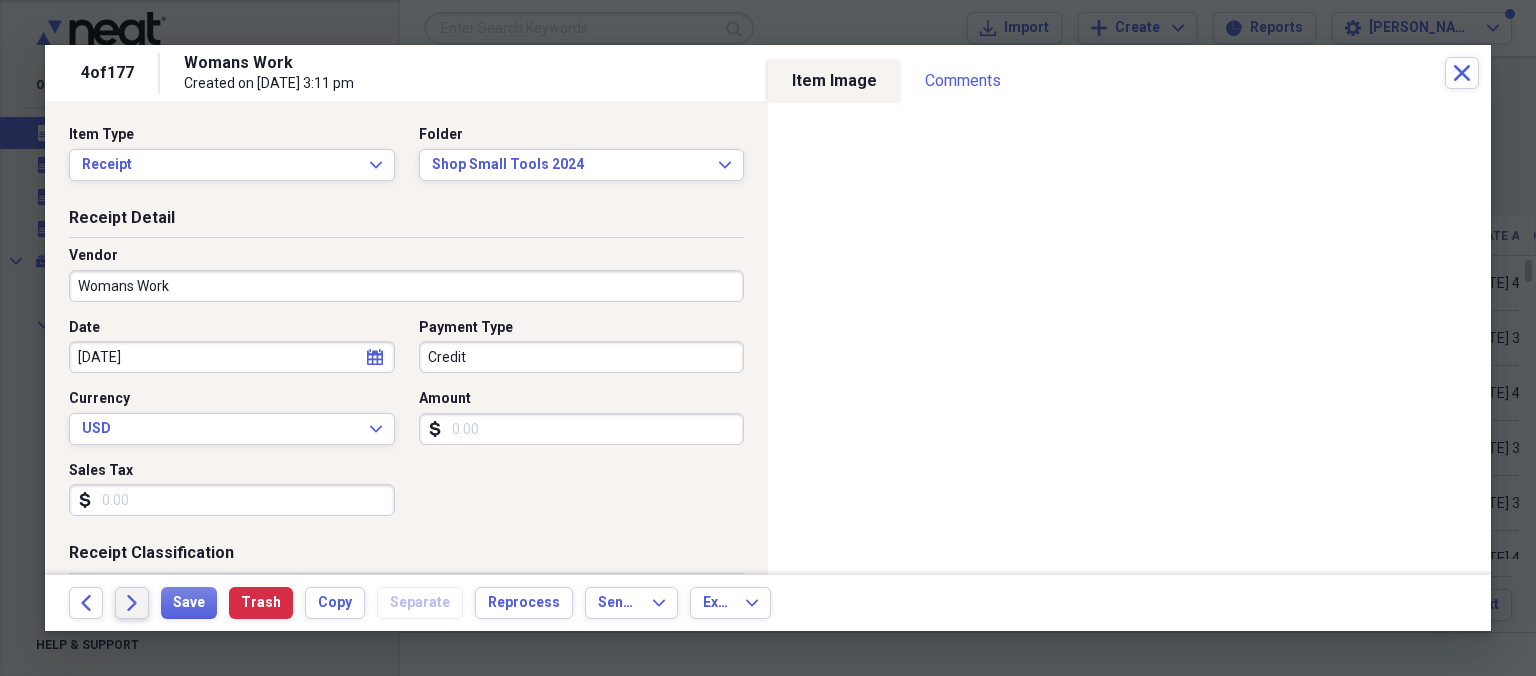 click on "Forward" 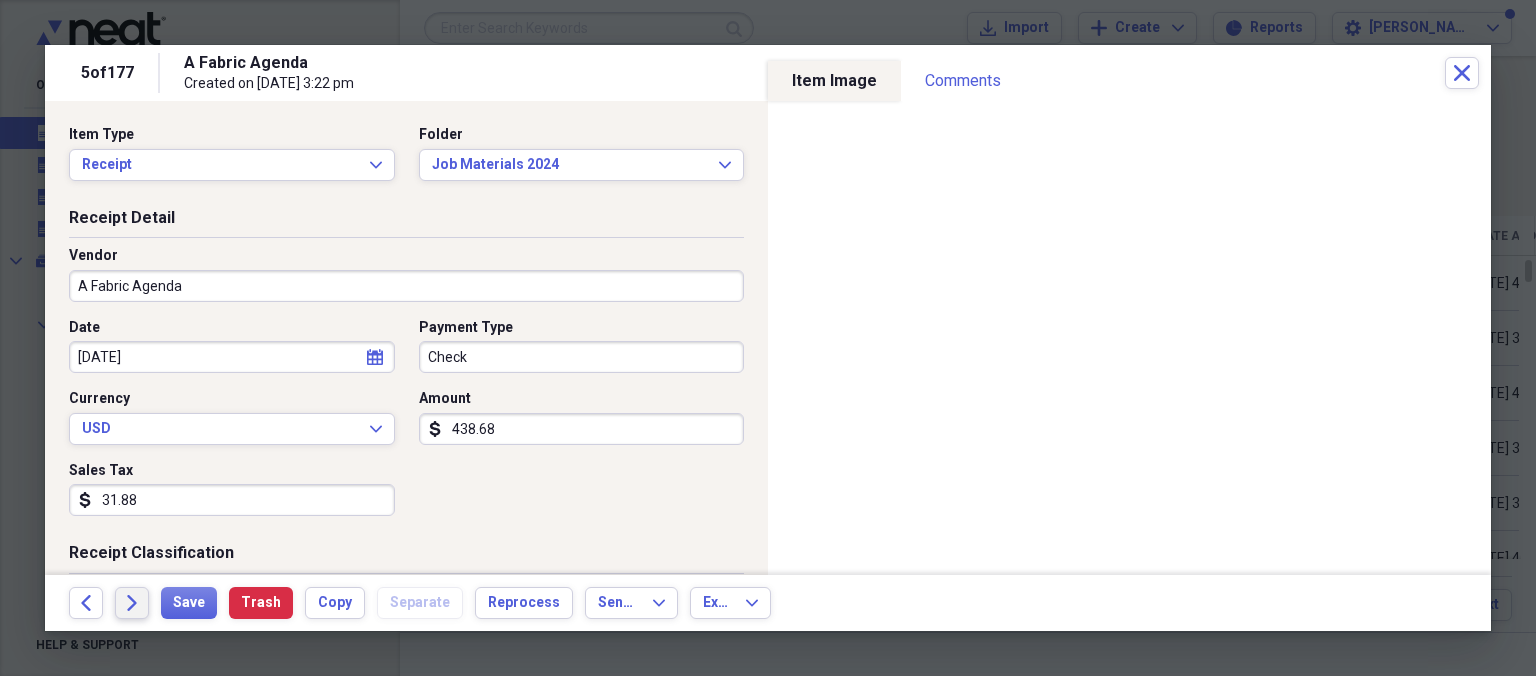 click on "Forward" 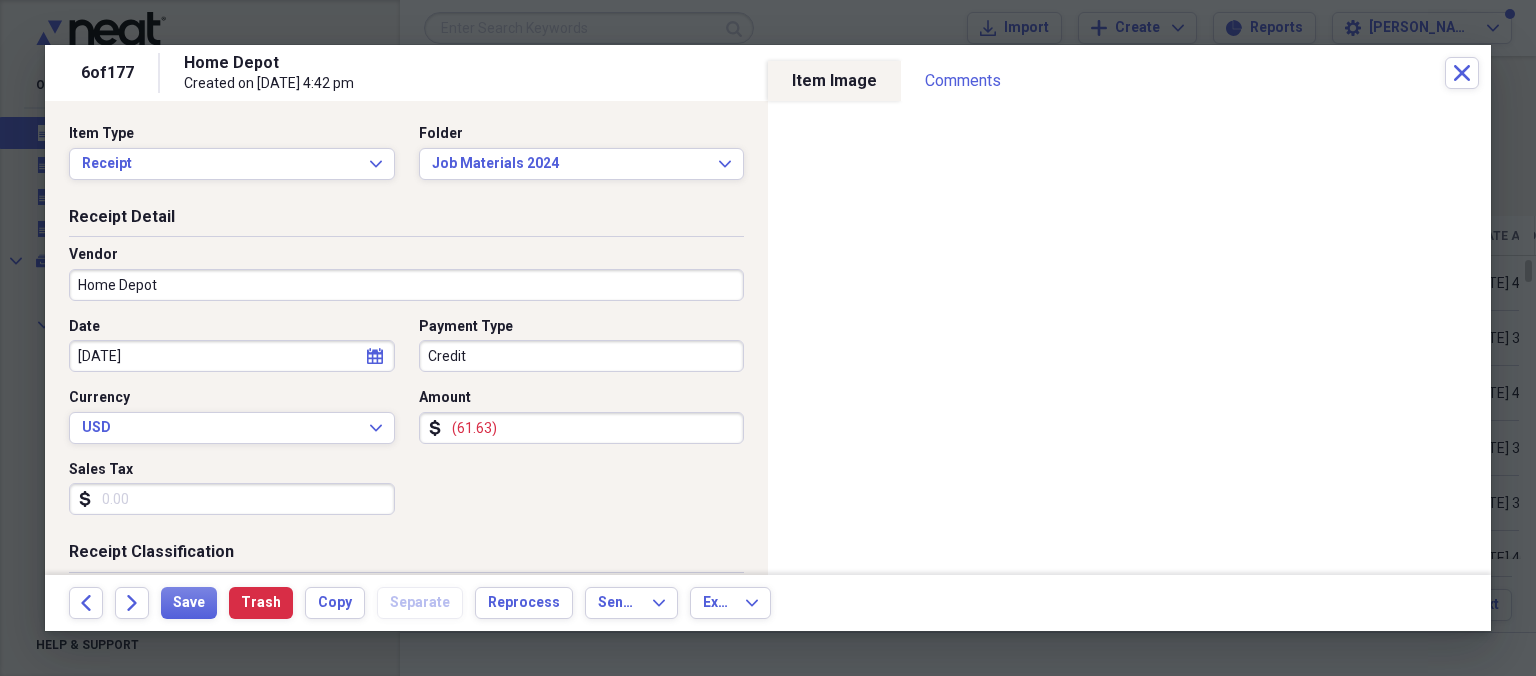 scroll, scrollTop: 0, scrollLeft: 0, axis: both 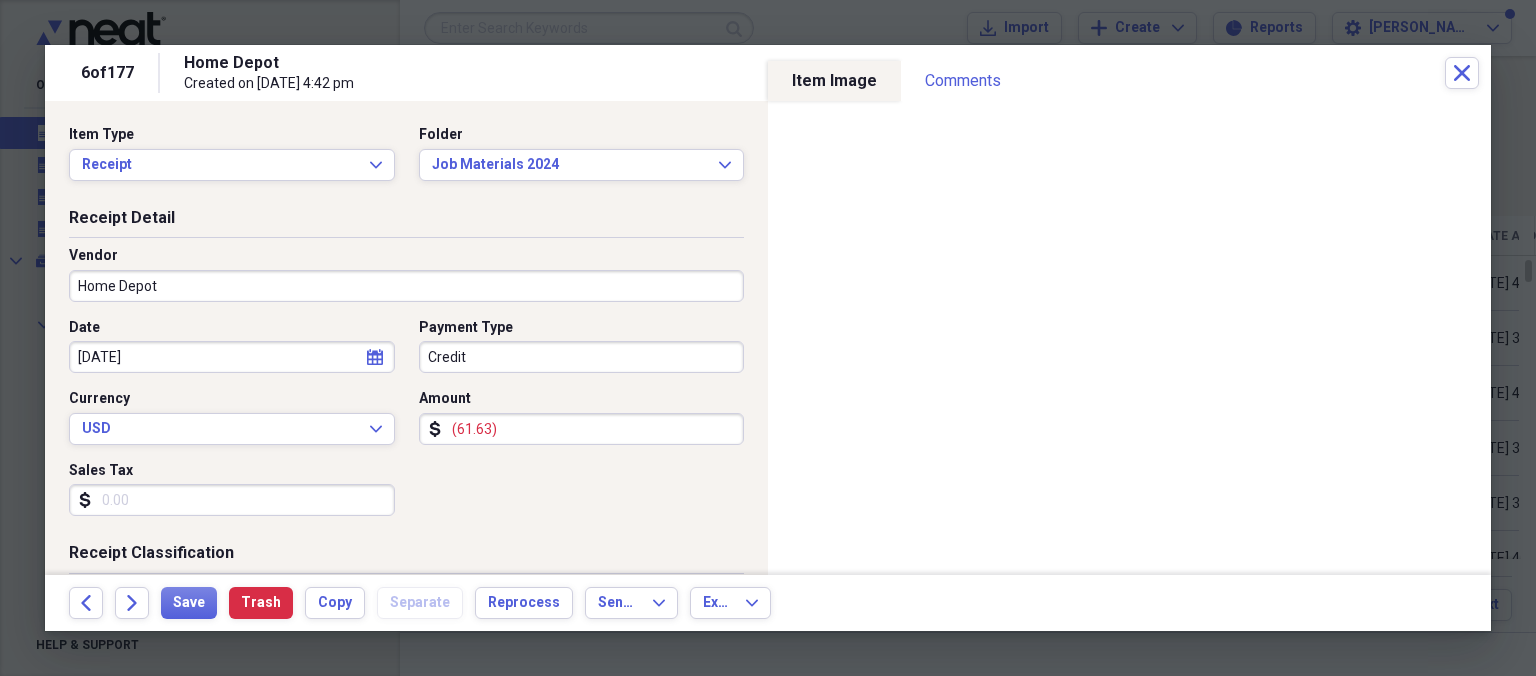 click on "Credit" at bounding box center (582, 357) 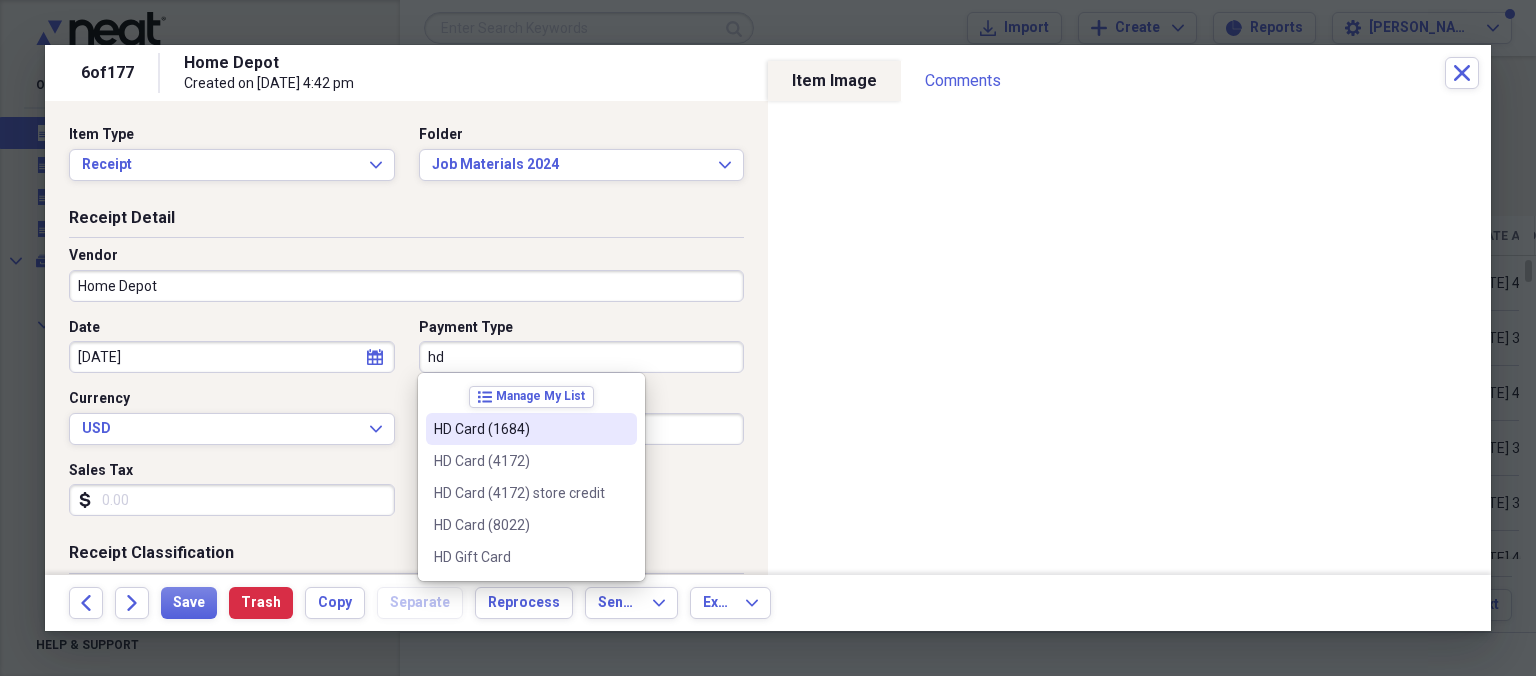 click on "HD Card (1684)" at bounding box center [519, 429] 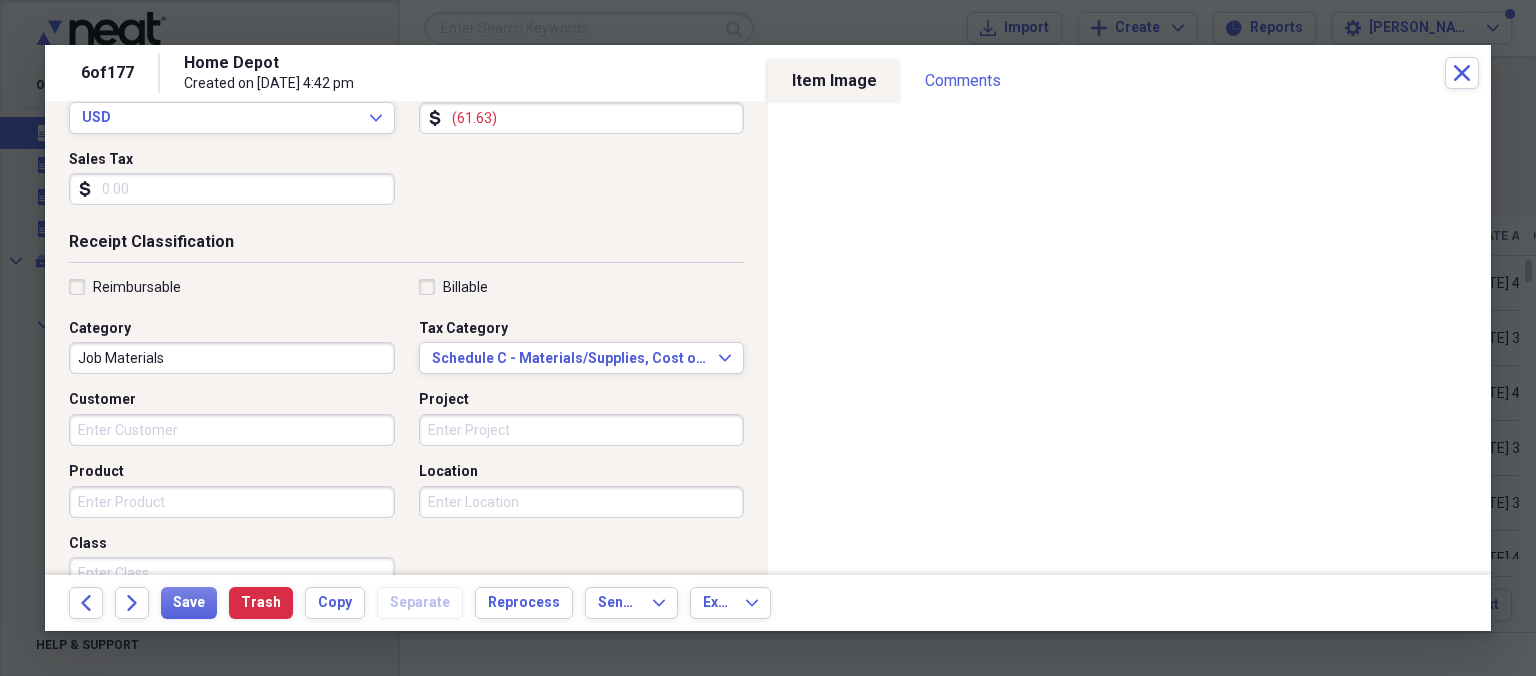 scroll, scrollTop: 346, scrollLeft: 0, axis: vertical 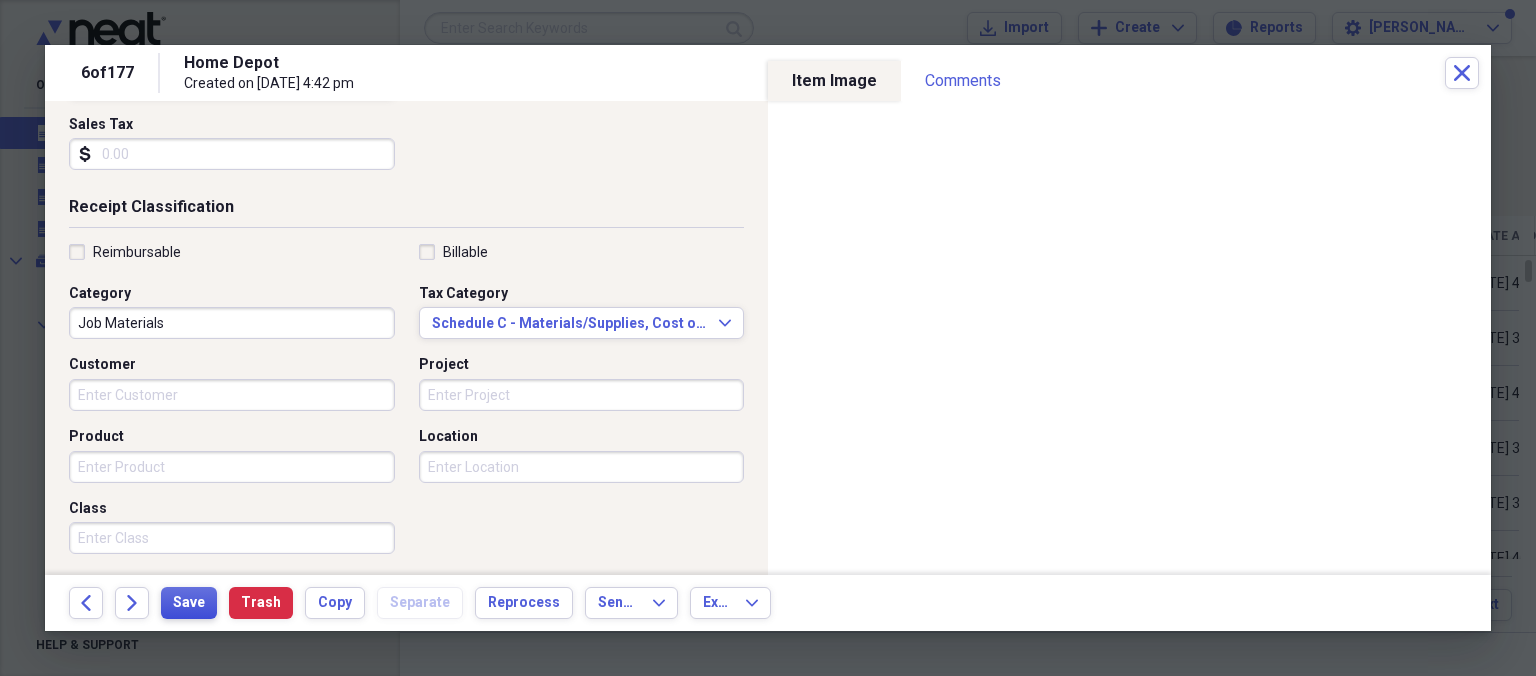 click on "Save" at bounding box center (189, 603) 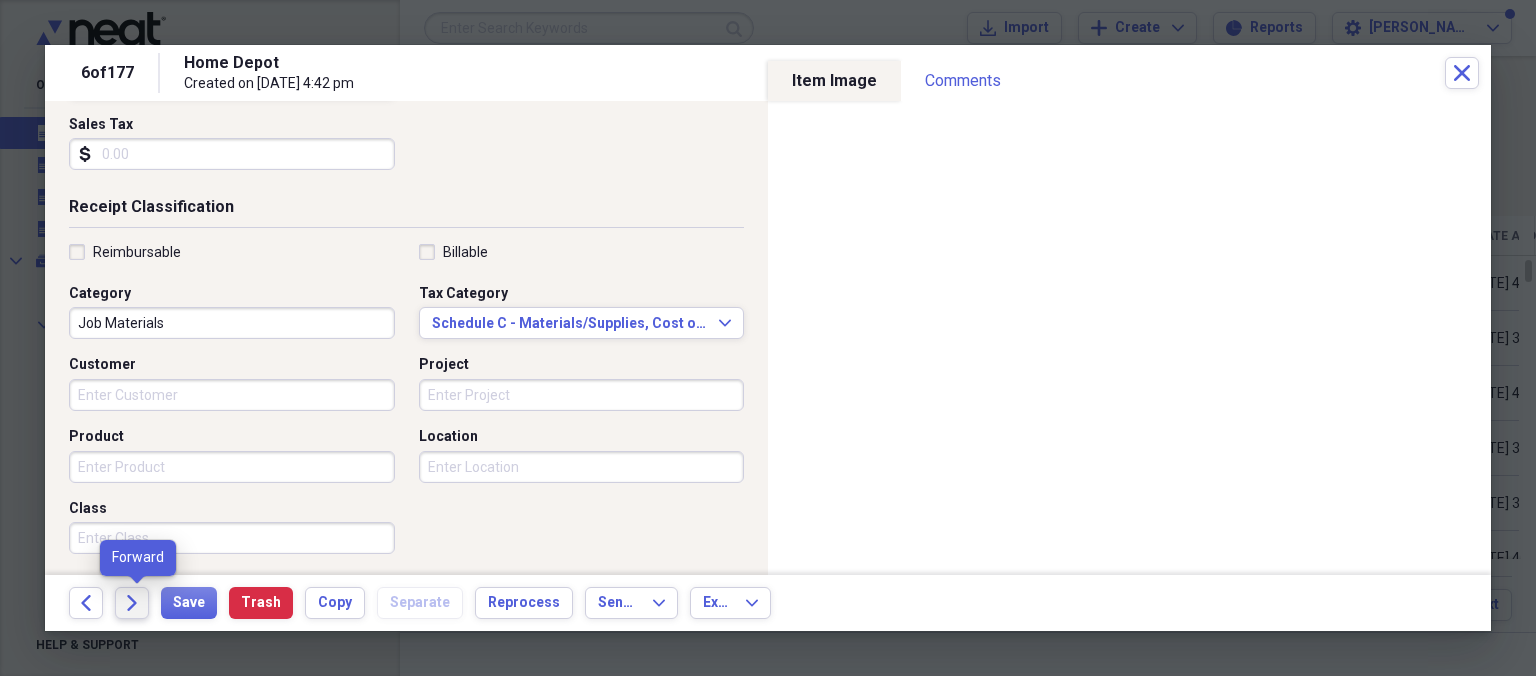 click on "Forward" 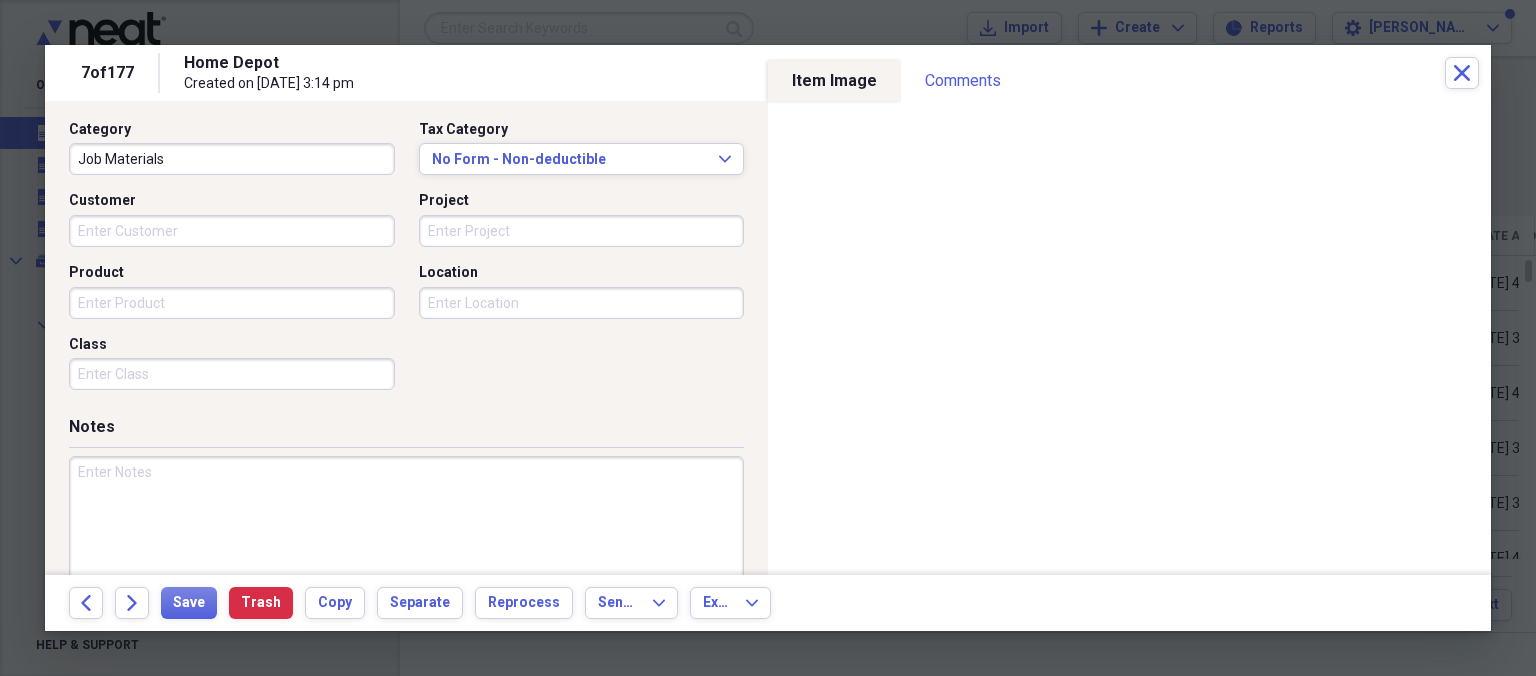 scroll, scrollTop: 546, scrollLeft: 0, axis: vertical 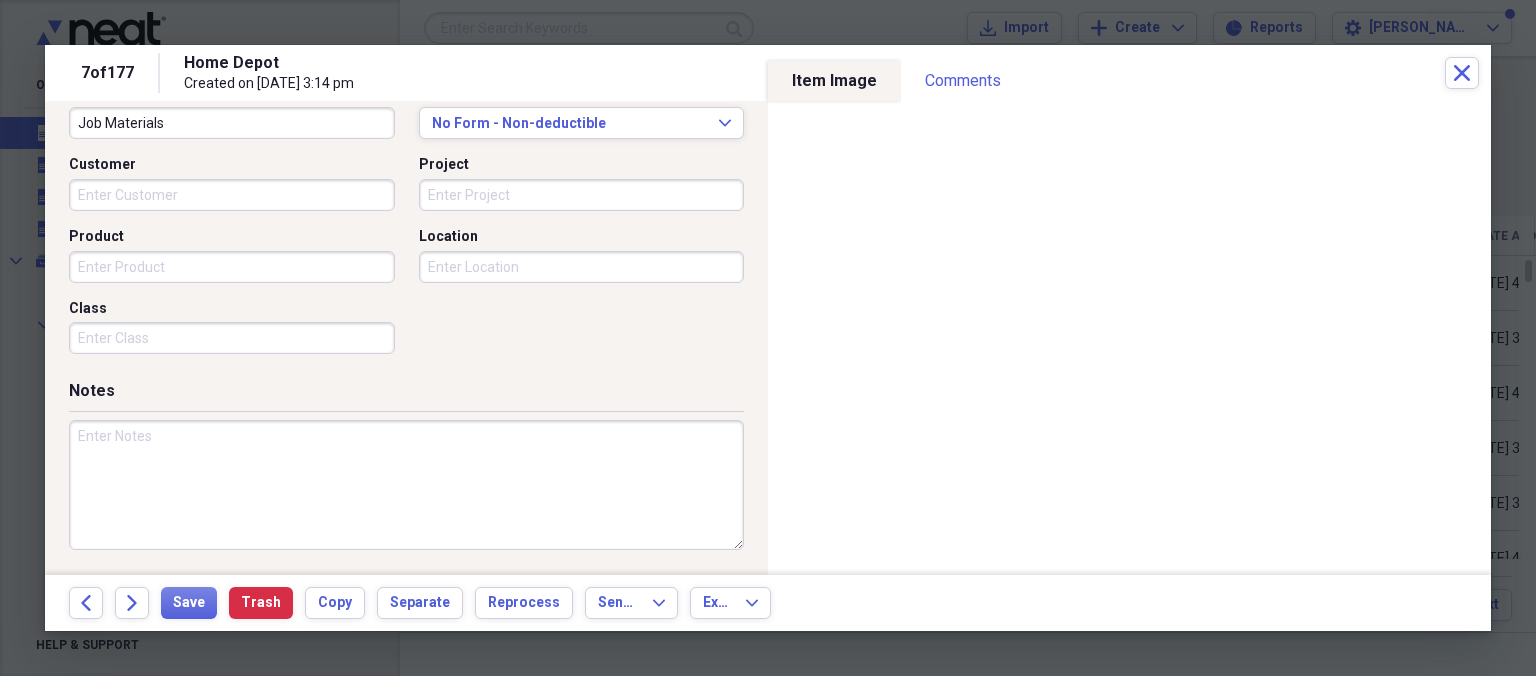 click on "Customer" at bounding box center (232, 195) 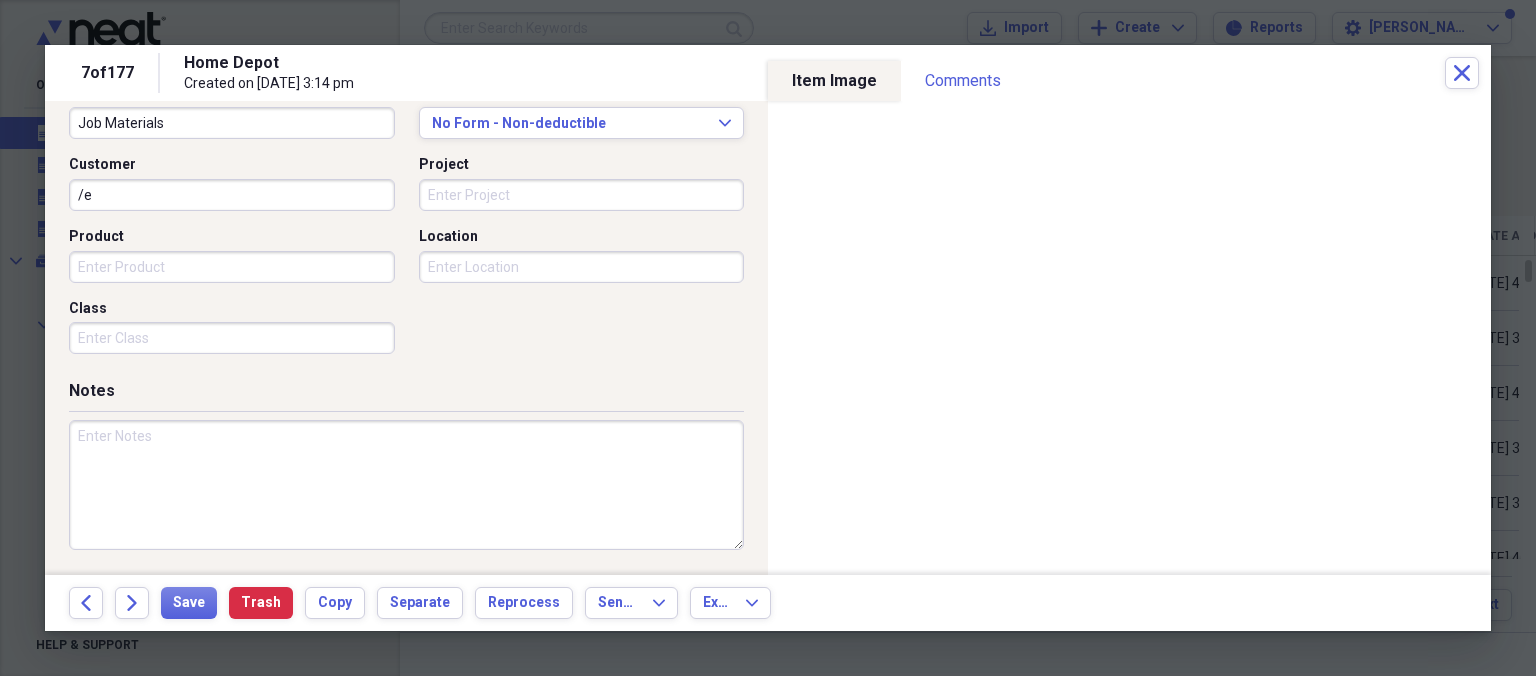 type on "/" 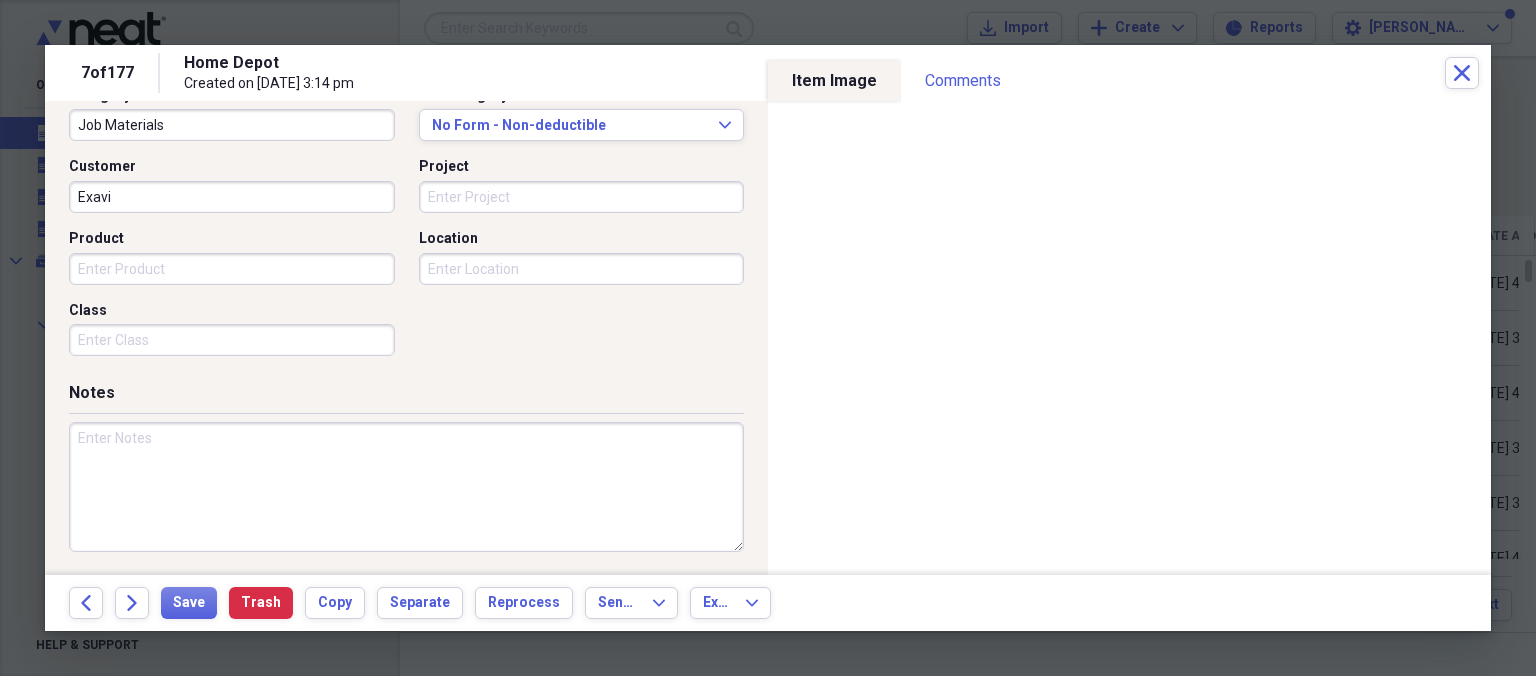 scroll, scrollTop: 543, scrollLeft: 0, axis: vertical 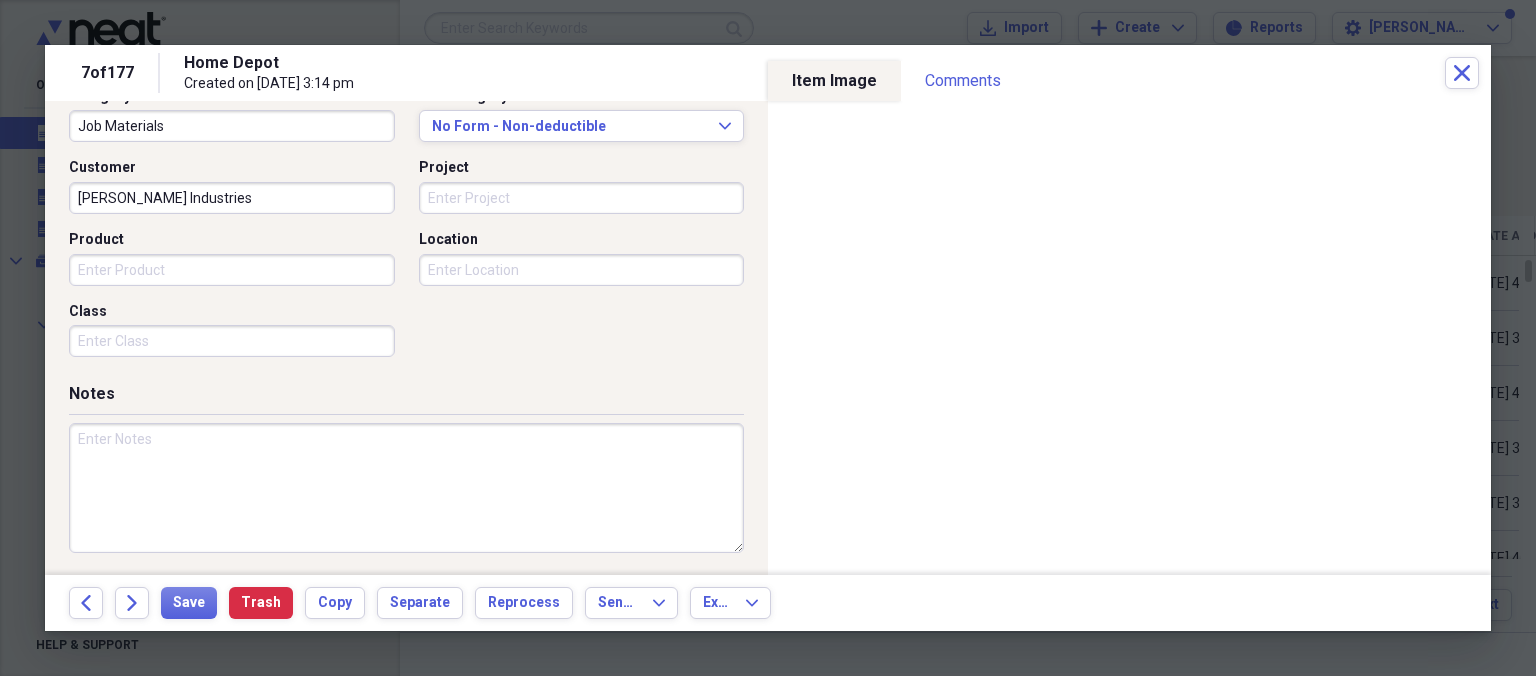 type on "[PERSON_NAME] Industries" 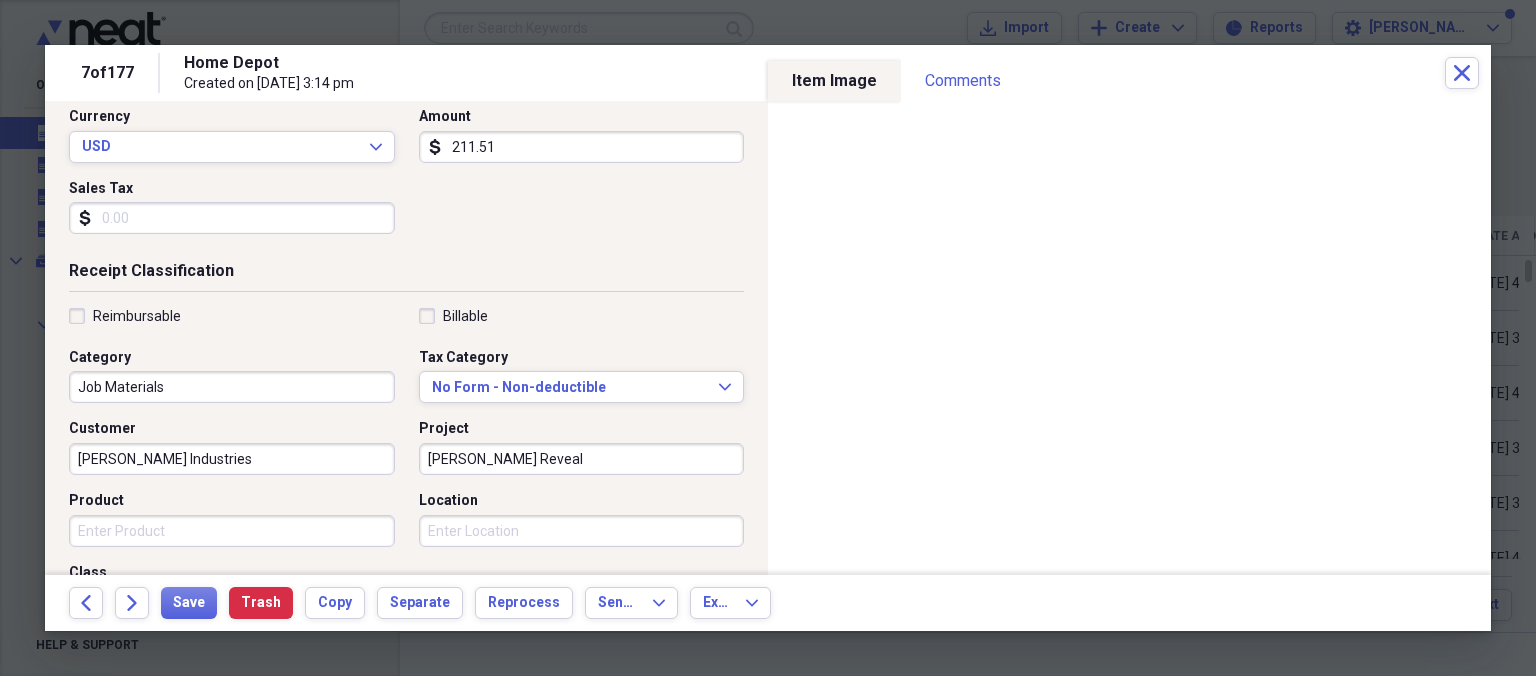 scroll, scrollTop: 313, scrollLeft: 0, axis: vertical 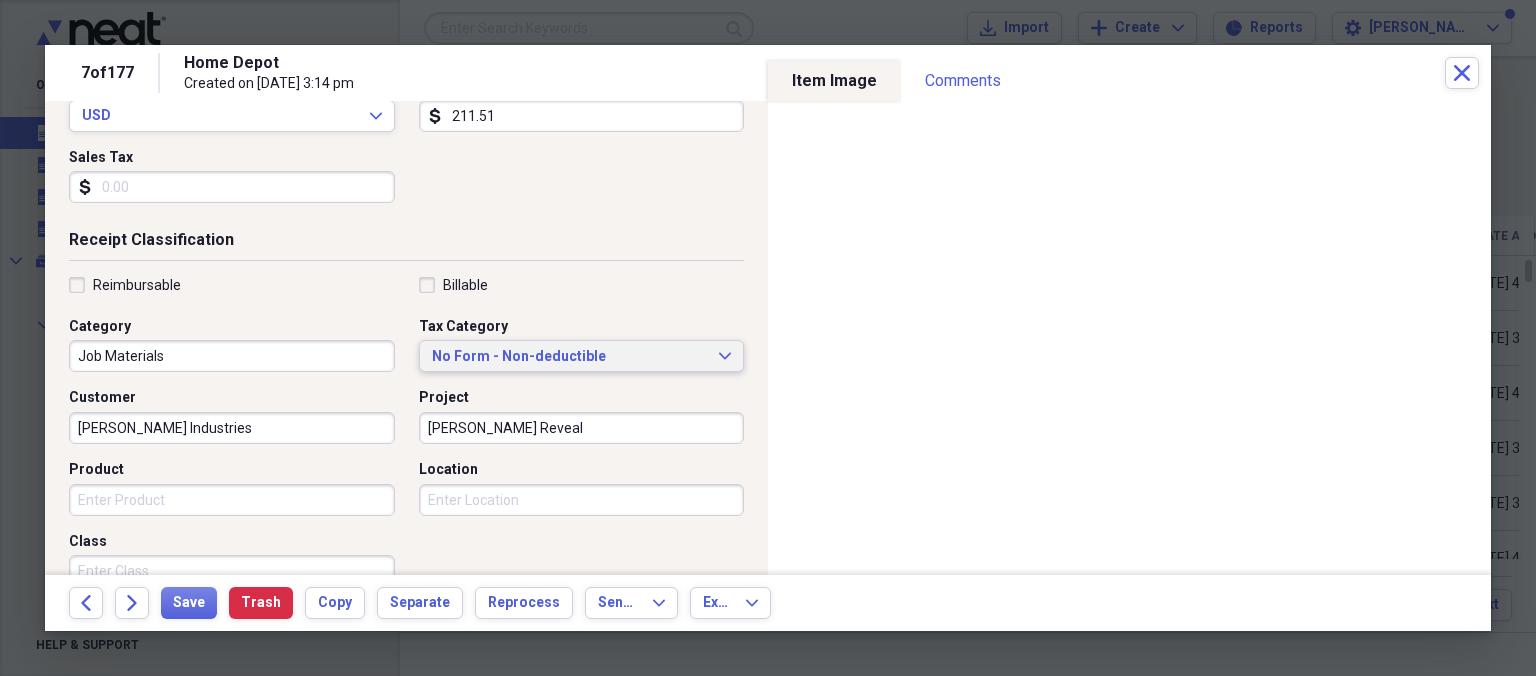 type on "[PERSON_NAME] Reveal" 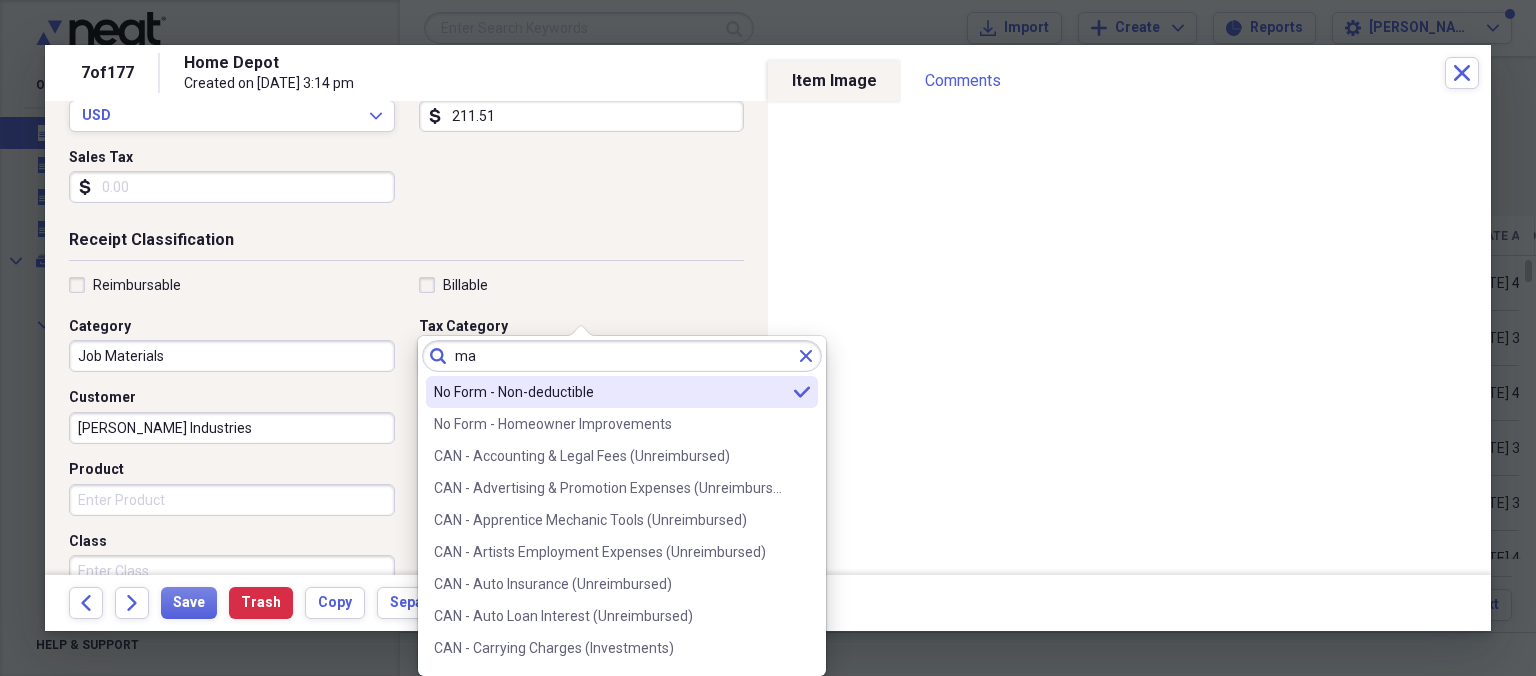 click on "ma" at bounding box center (622, 356) 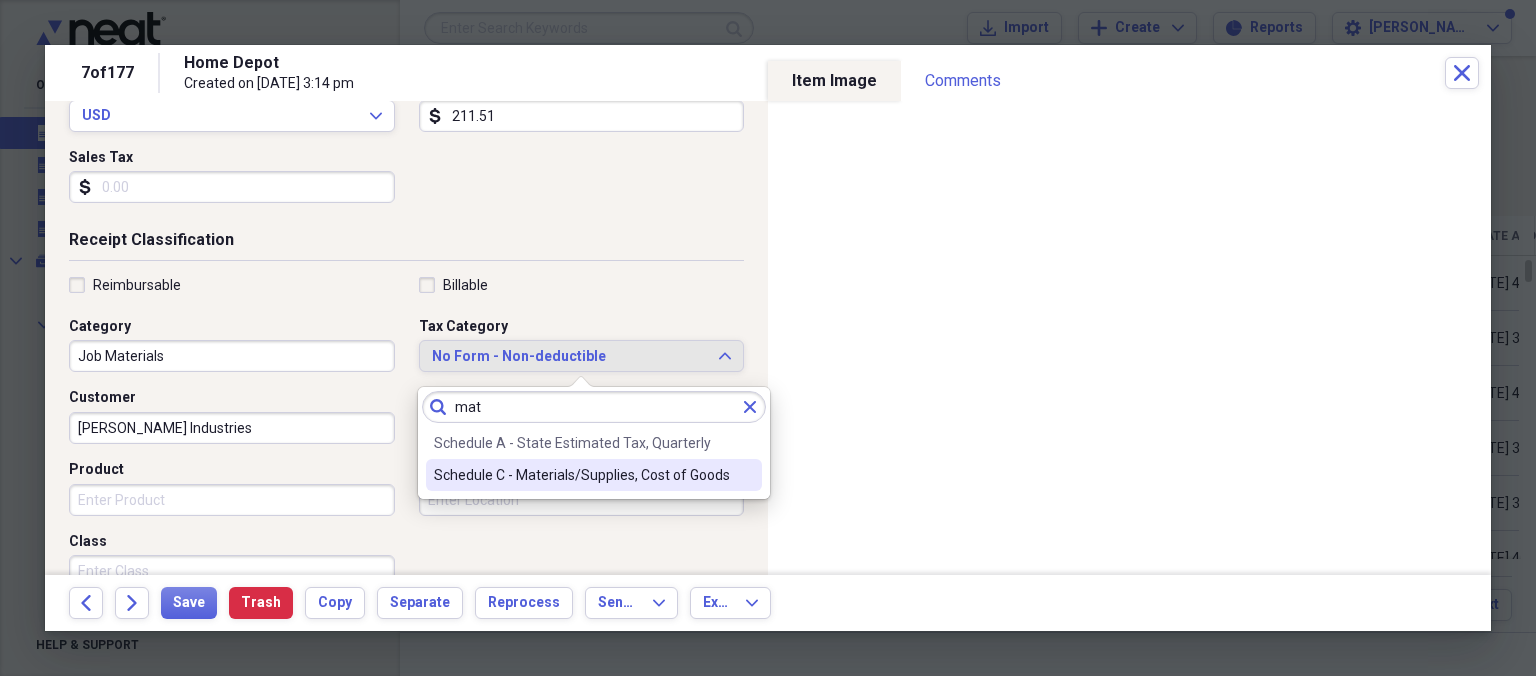 type on "mat" 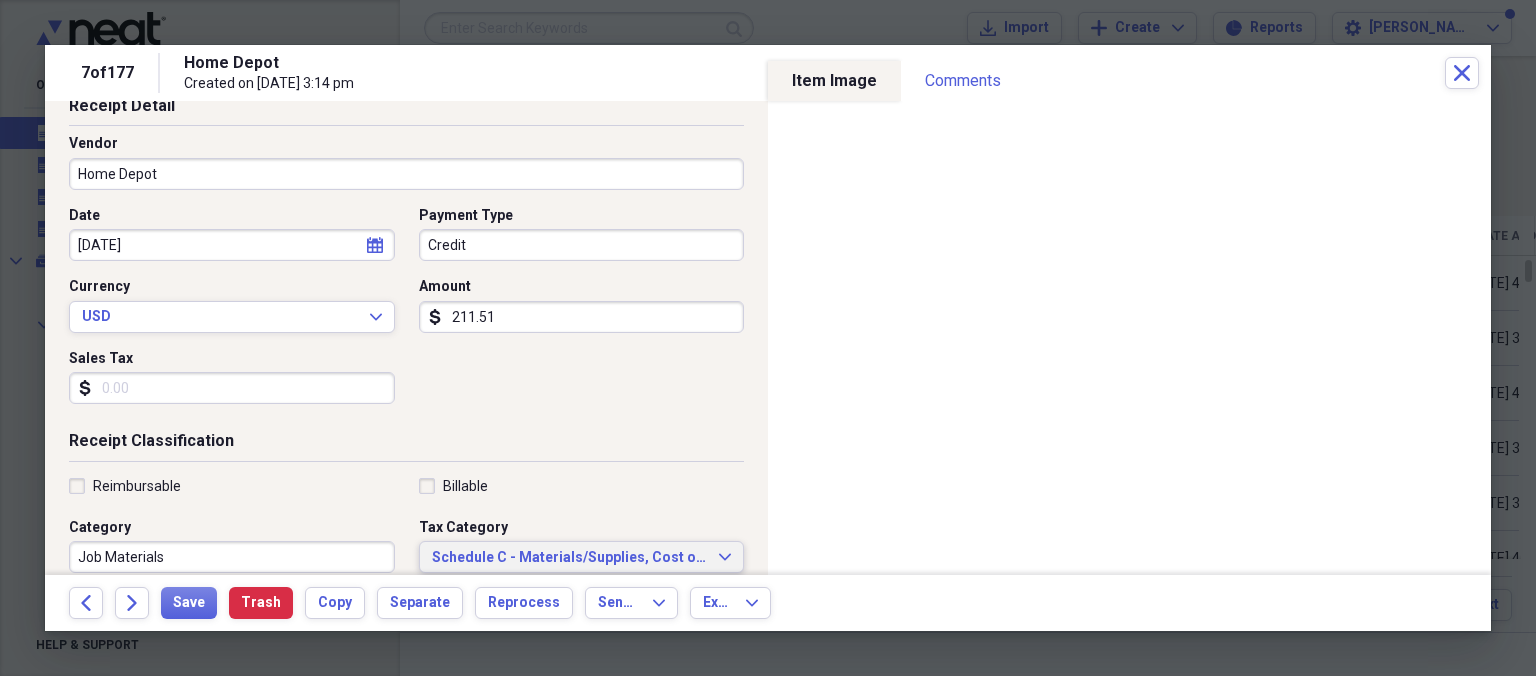 scroll, scrollTop: 82, scrollLeft: 0, axis: vertical 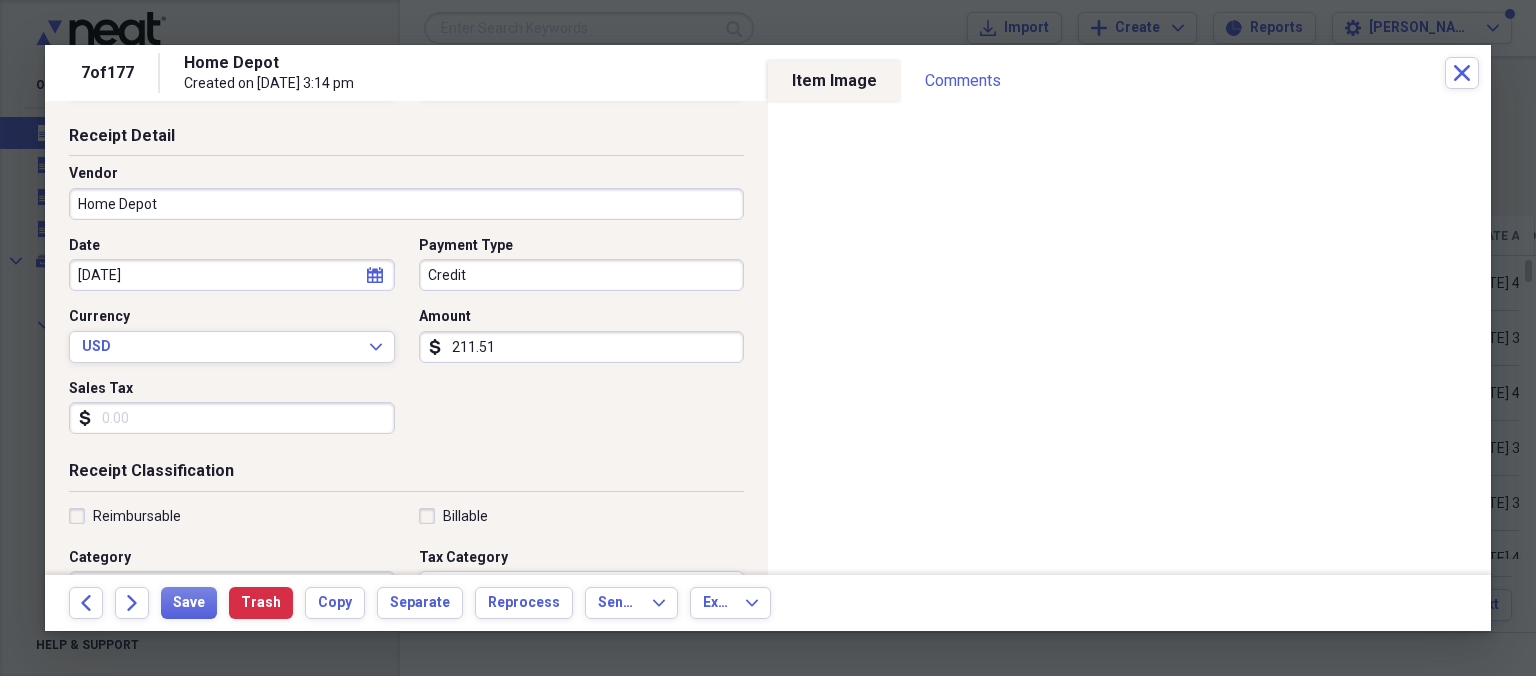 click on "Credit" at bounding box center [582, 275] 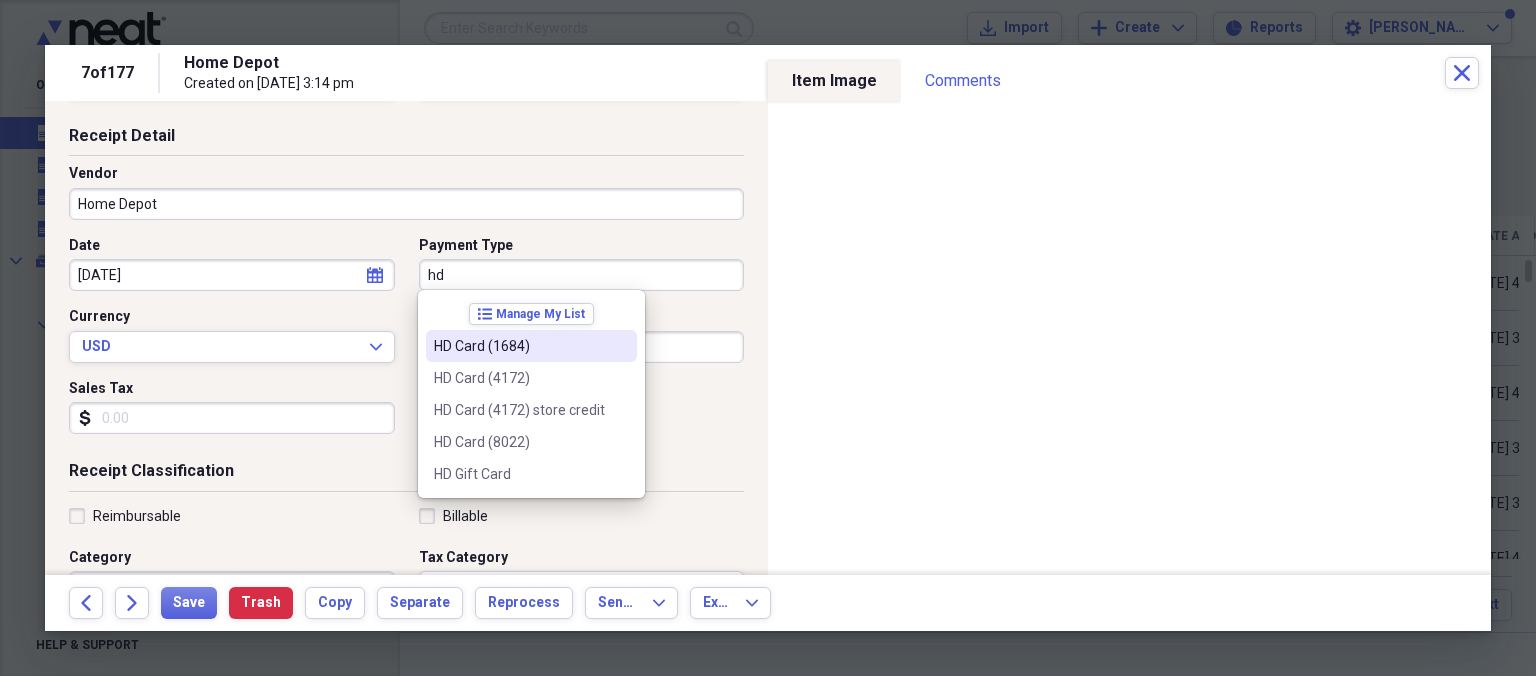 click on "HD Card (1684)" at bounding box center [519, 346] 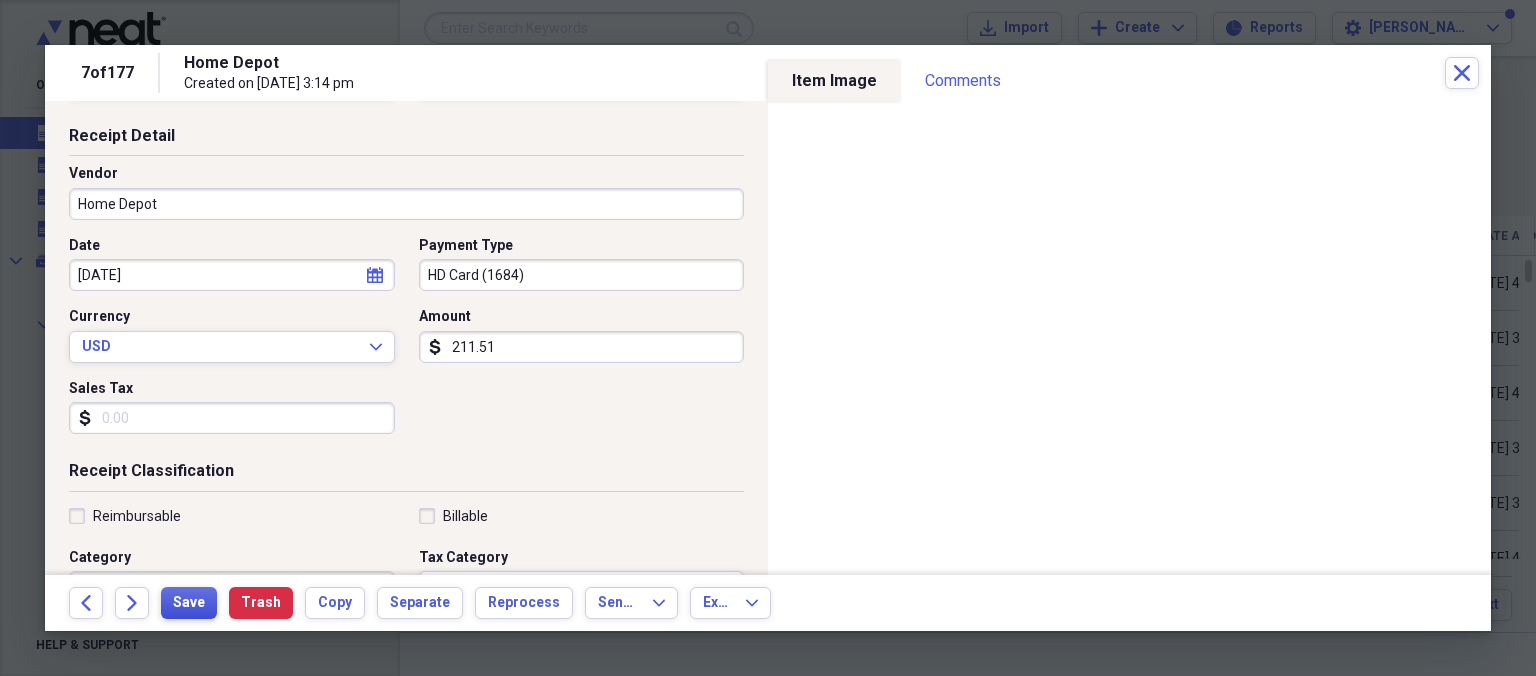 click on "Save" at bounding box center (189, 603) 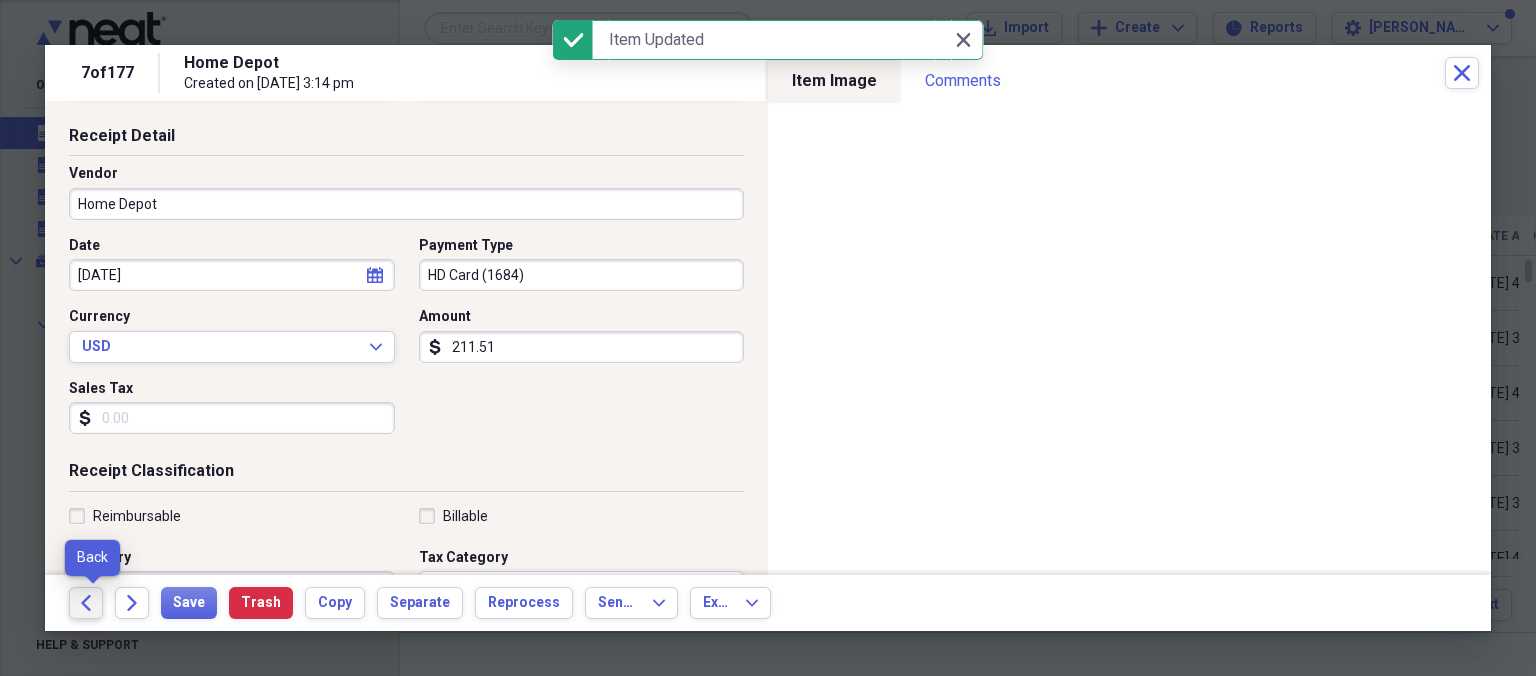 click on "Back" 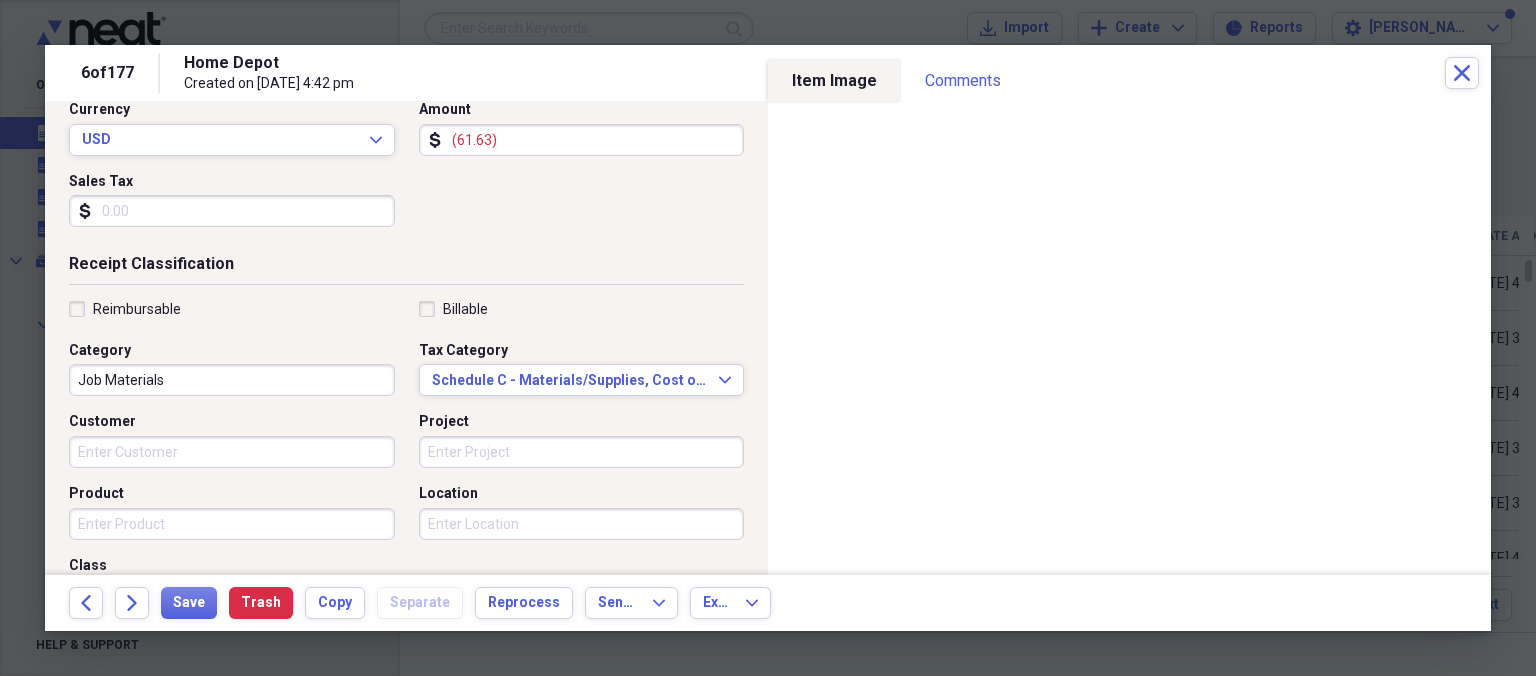 scroll, scrollTop: 461, scrollLeft: 0, axis: vertical 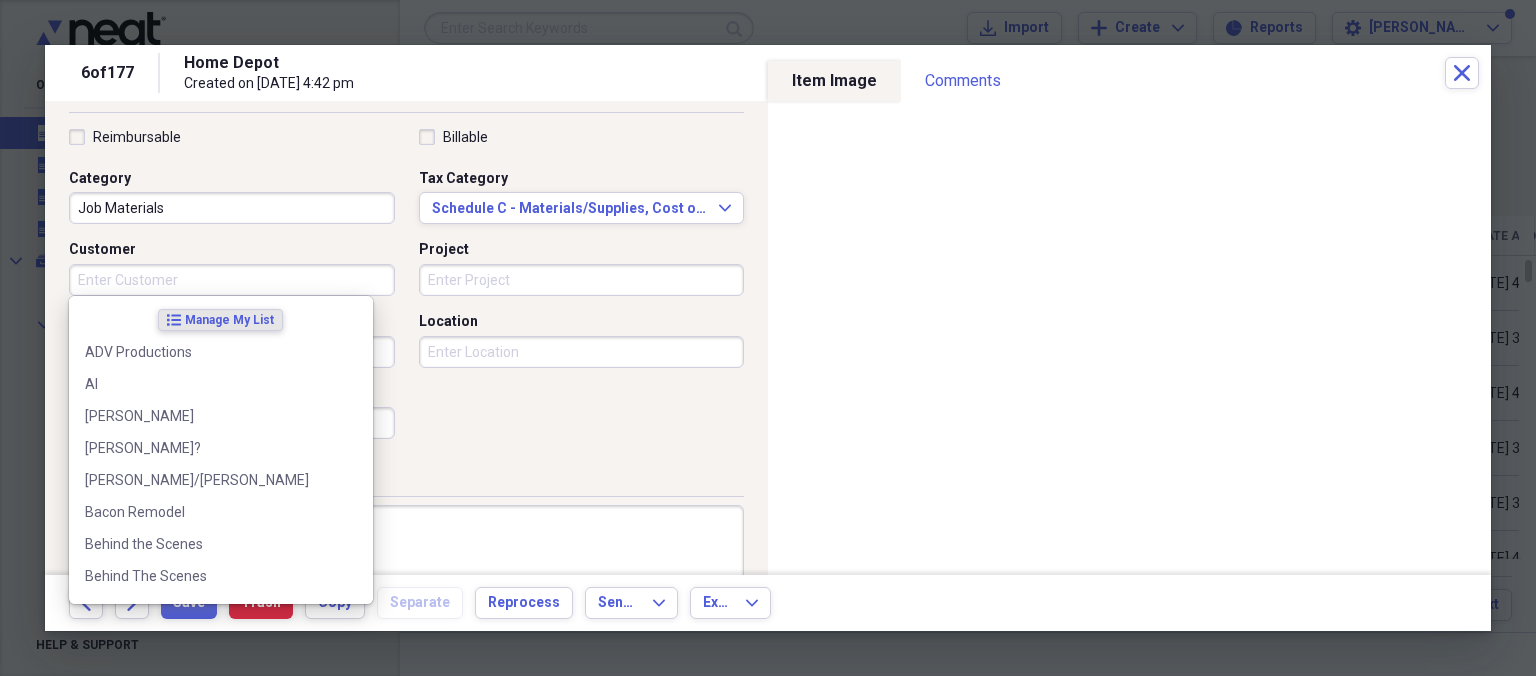 click on "Customer" at bounding box center [232, 280] 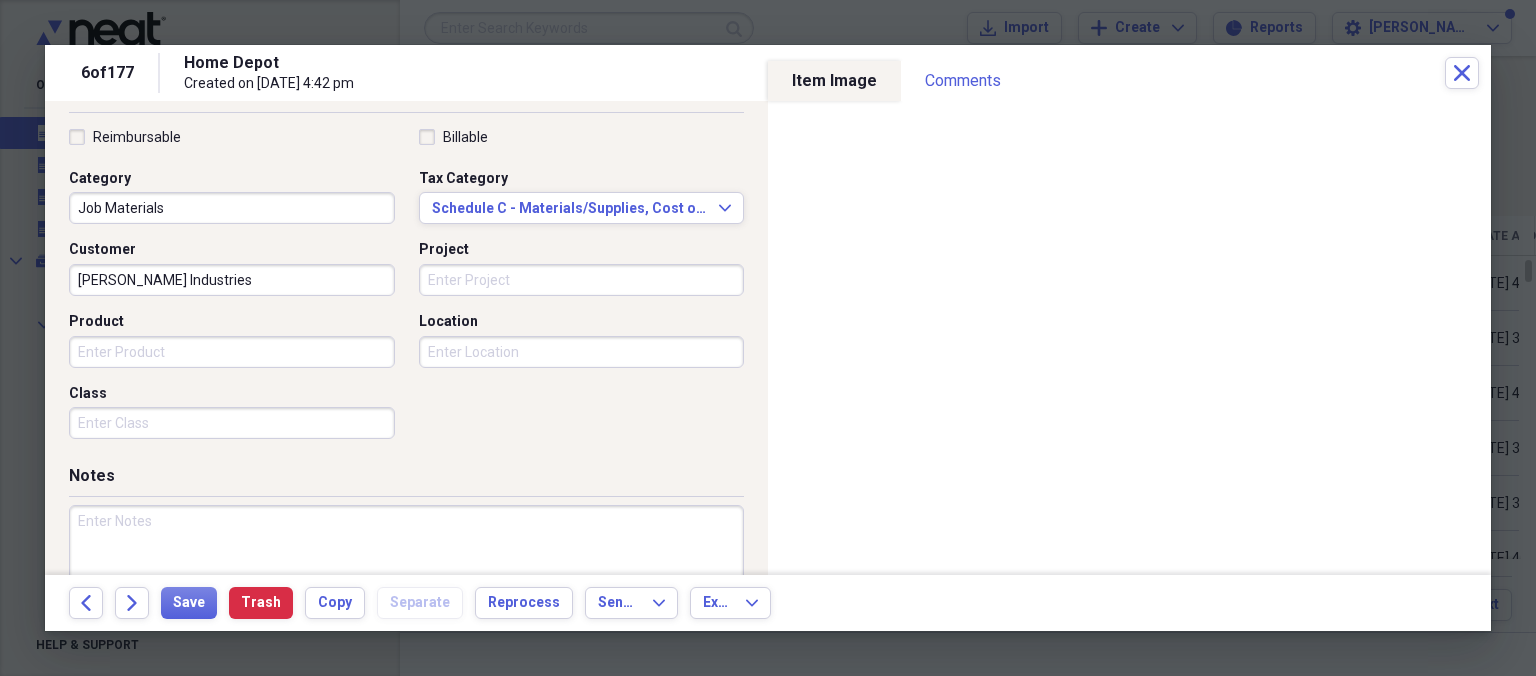 type on "[PERSON_NAME] Industries" 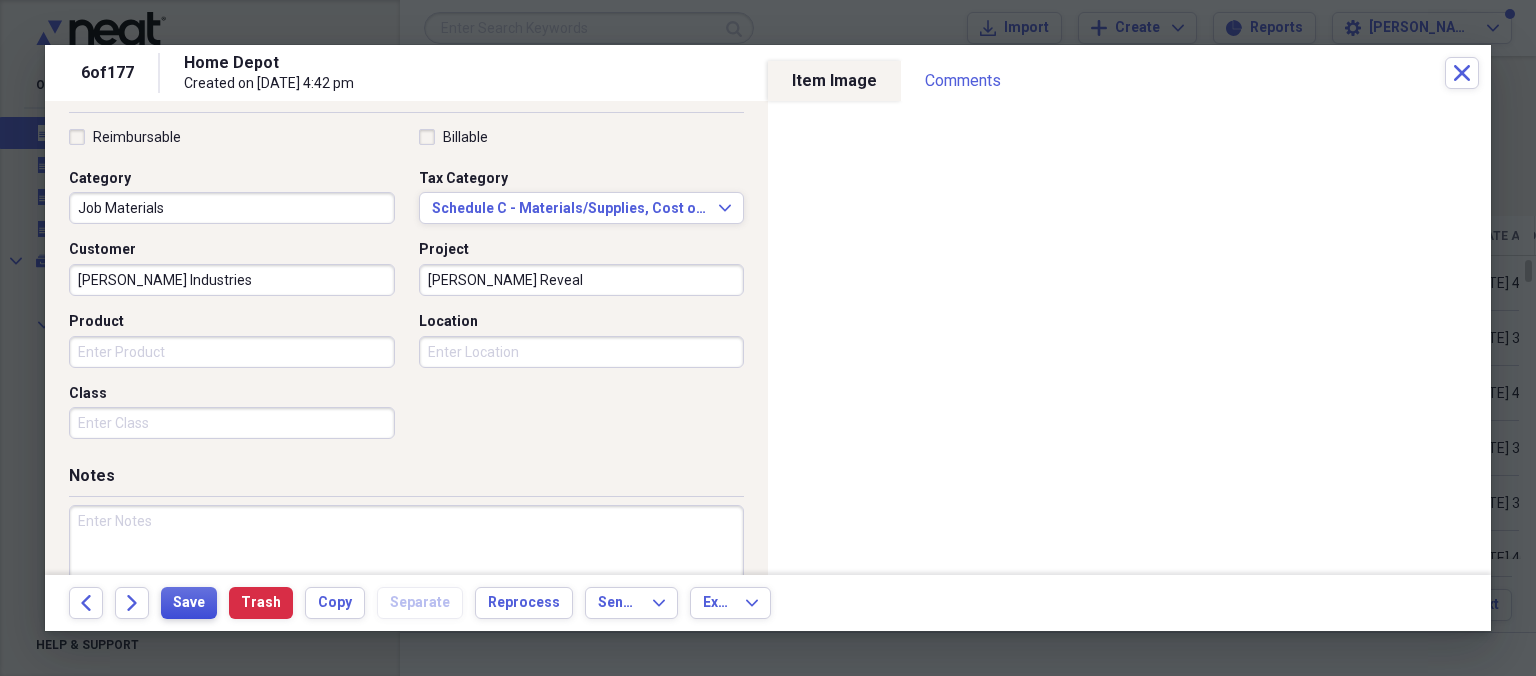 type on "[PERSON_NAME] Reveal" 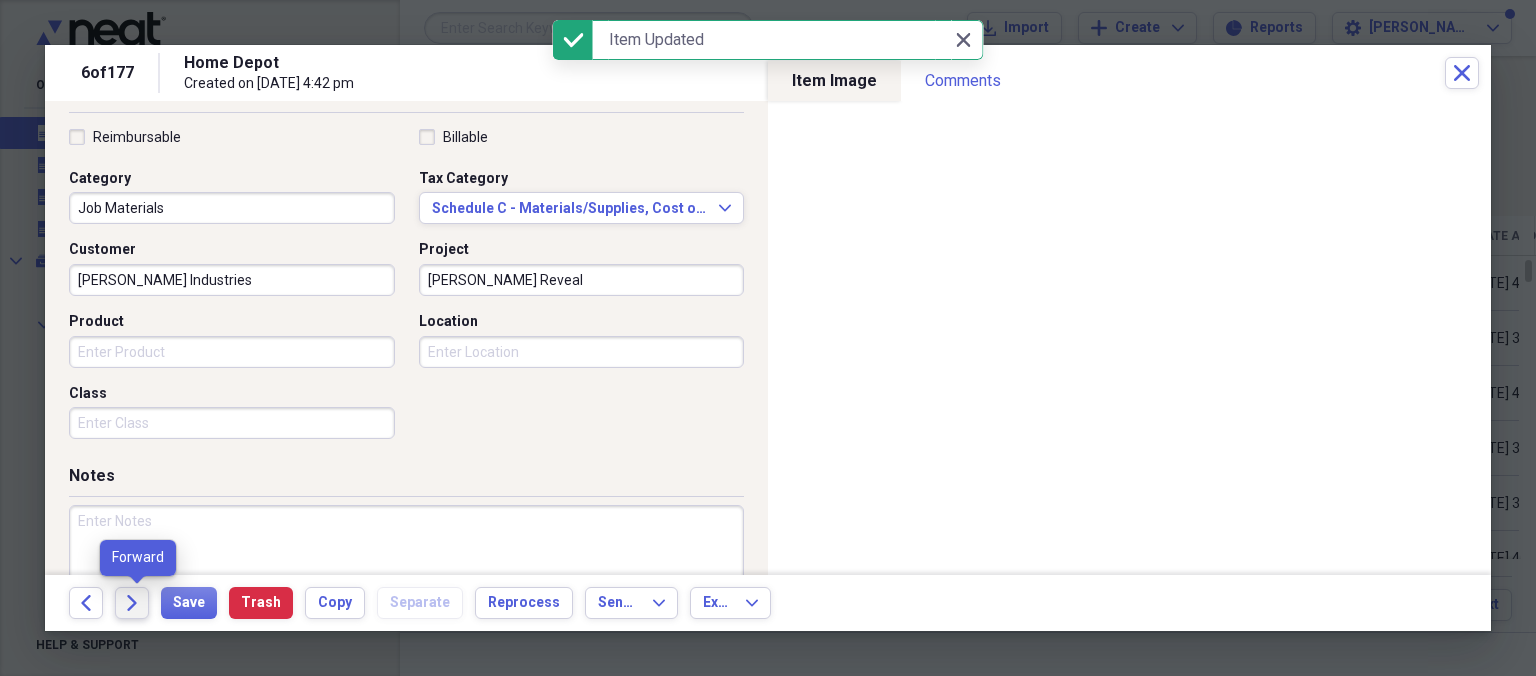 click on "Forward" 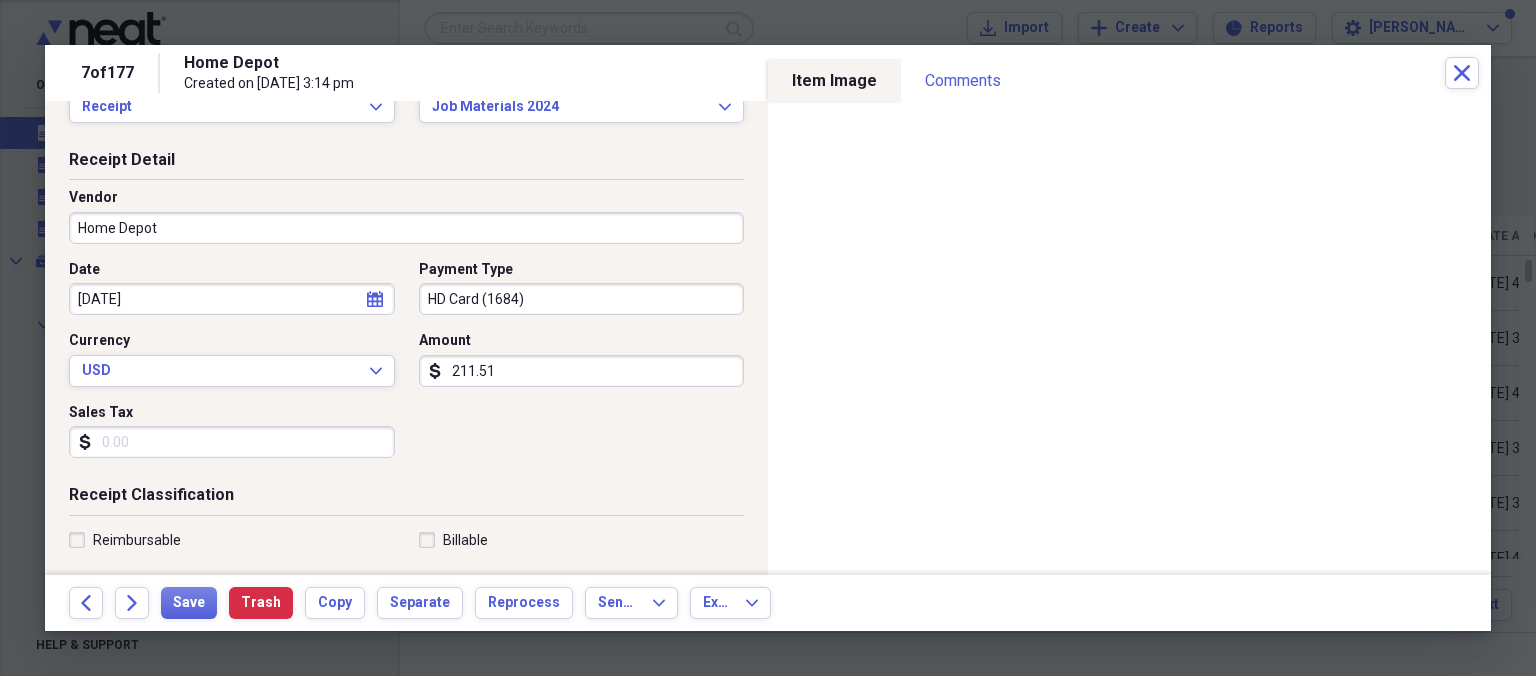 scroll, scrollTop: 461, scrollLeft: 0, axis: vertical 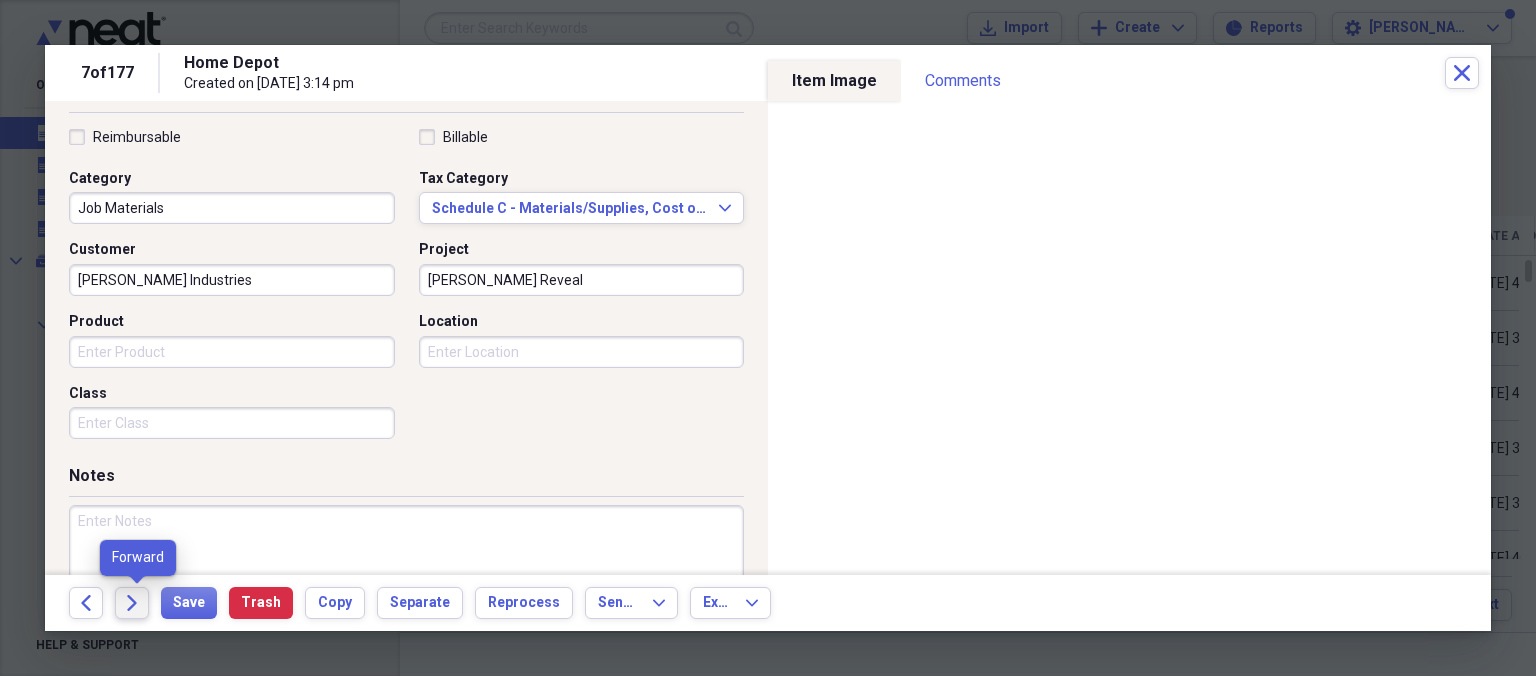 click on "Forward" 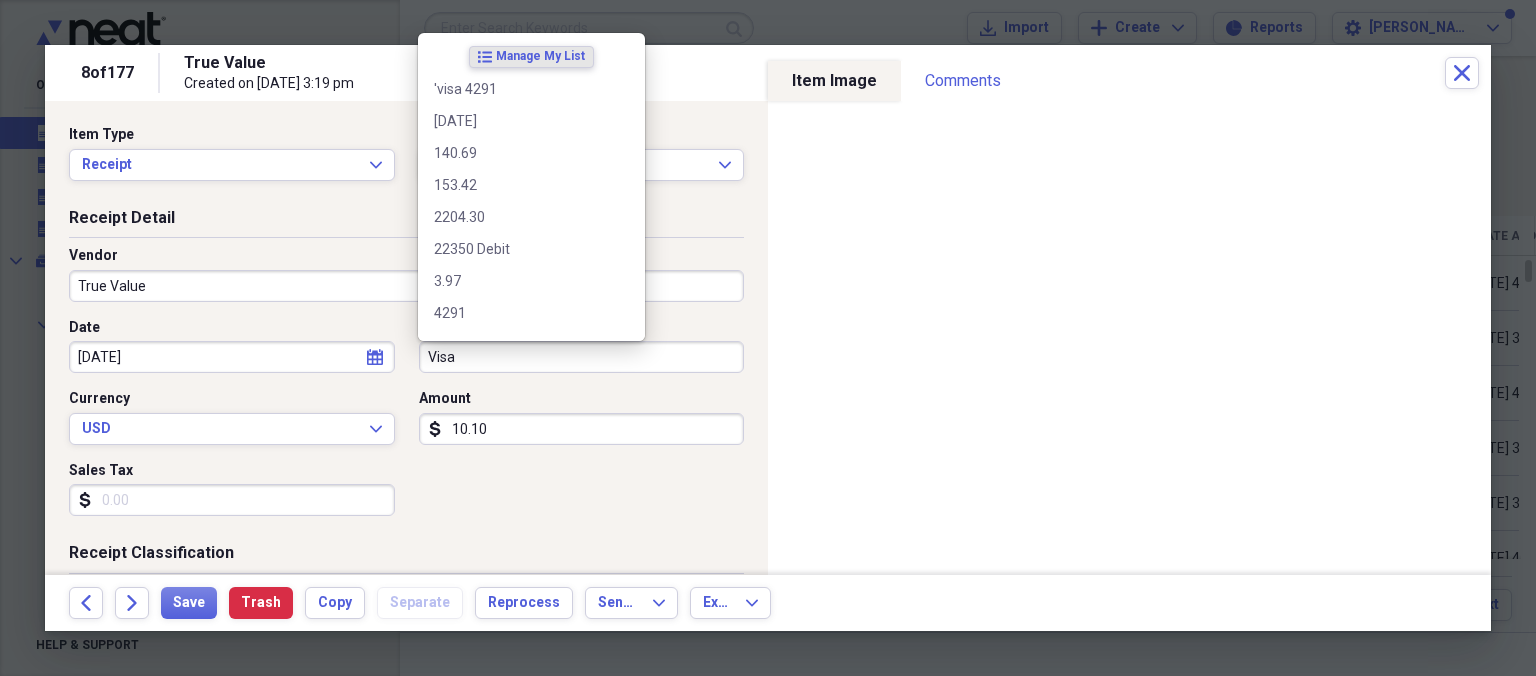 click on "Visa" at bounding box center (582, 357) 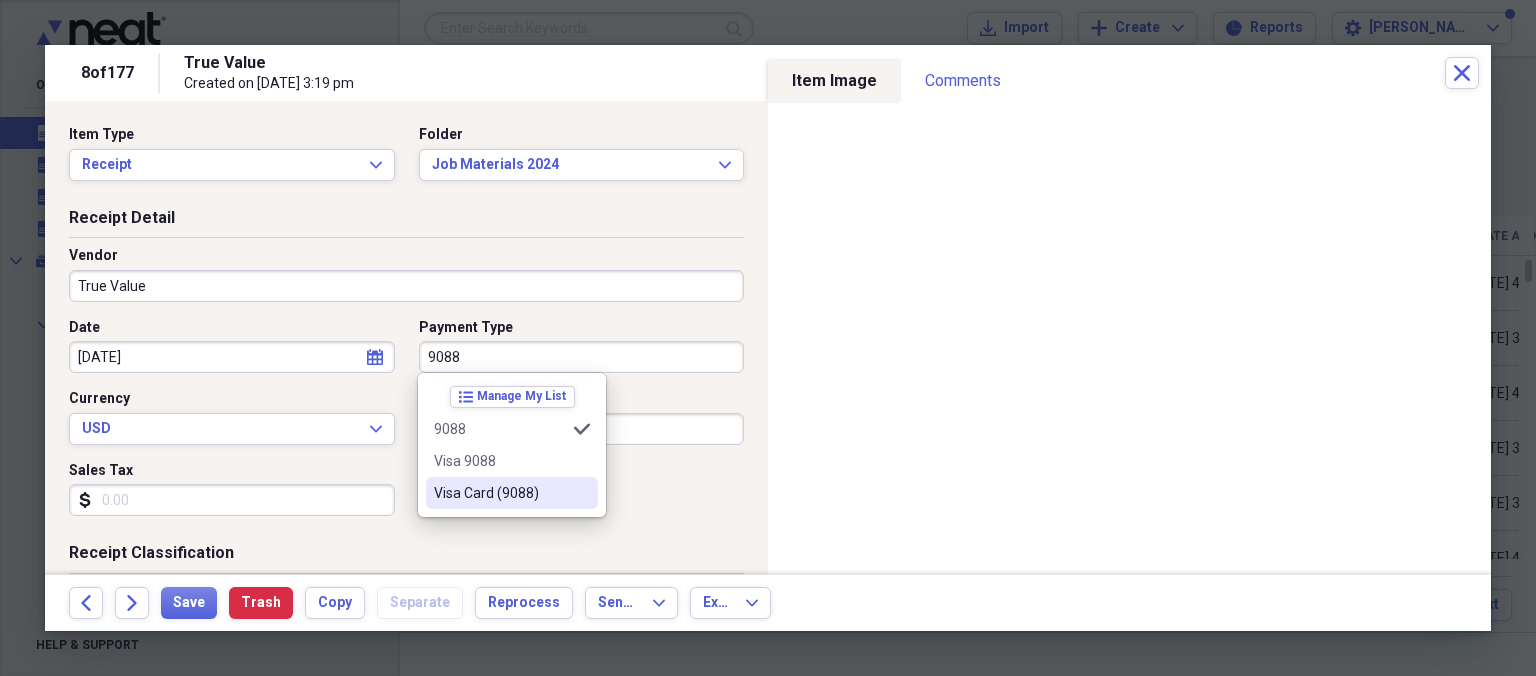 click on "Visa Card (9088)" at bounding box center [500, 493] 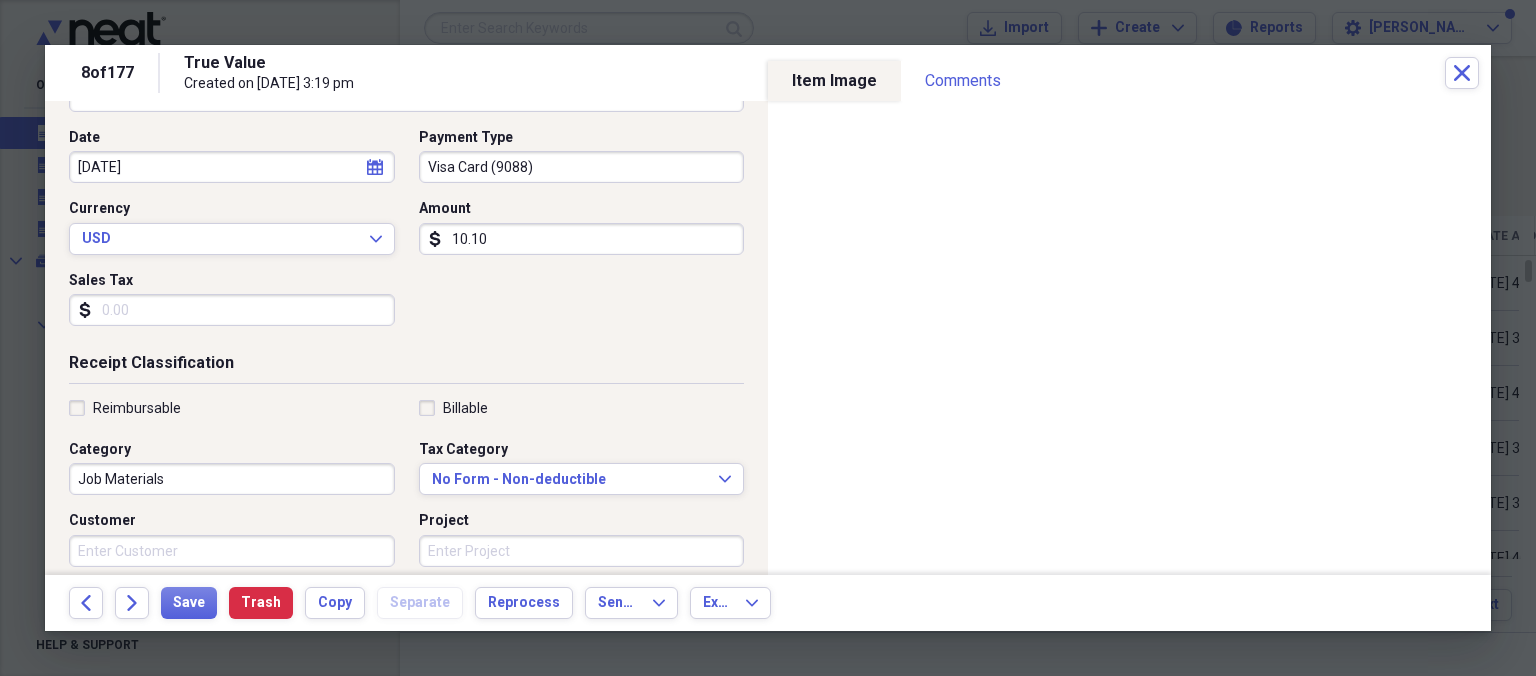 scroll, scrollTop: 230, scrollLeft: 0, axis: vertical 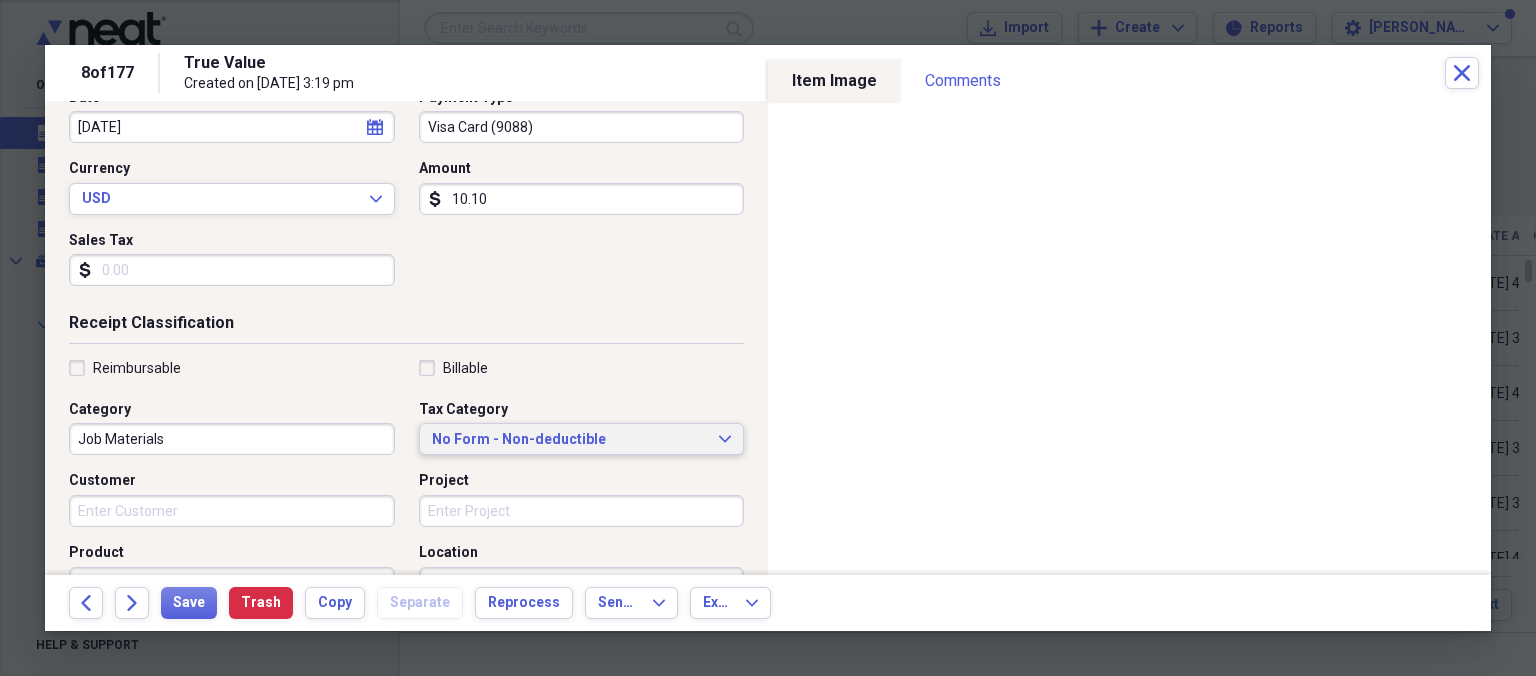 click on "No Form - Non-deductible" at bounding box center [570, 440] 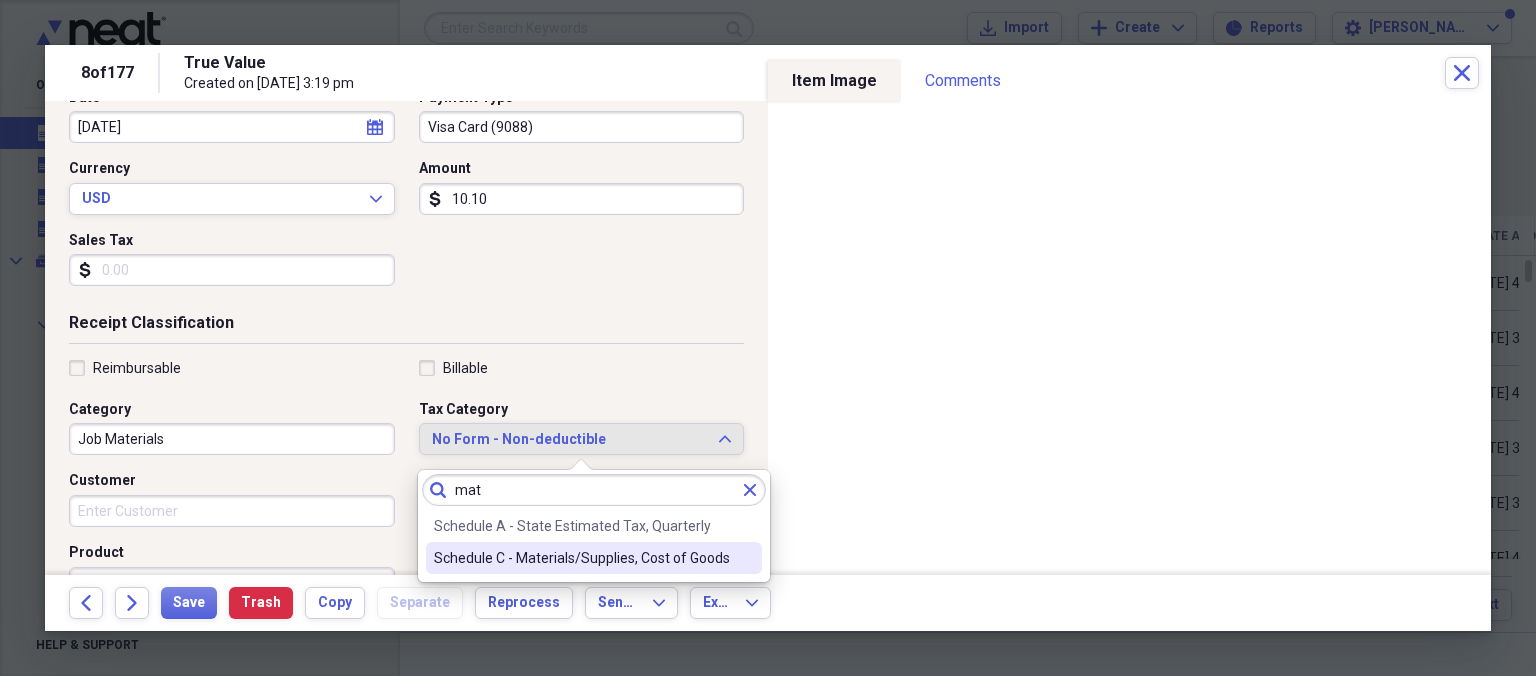 type on "mat" 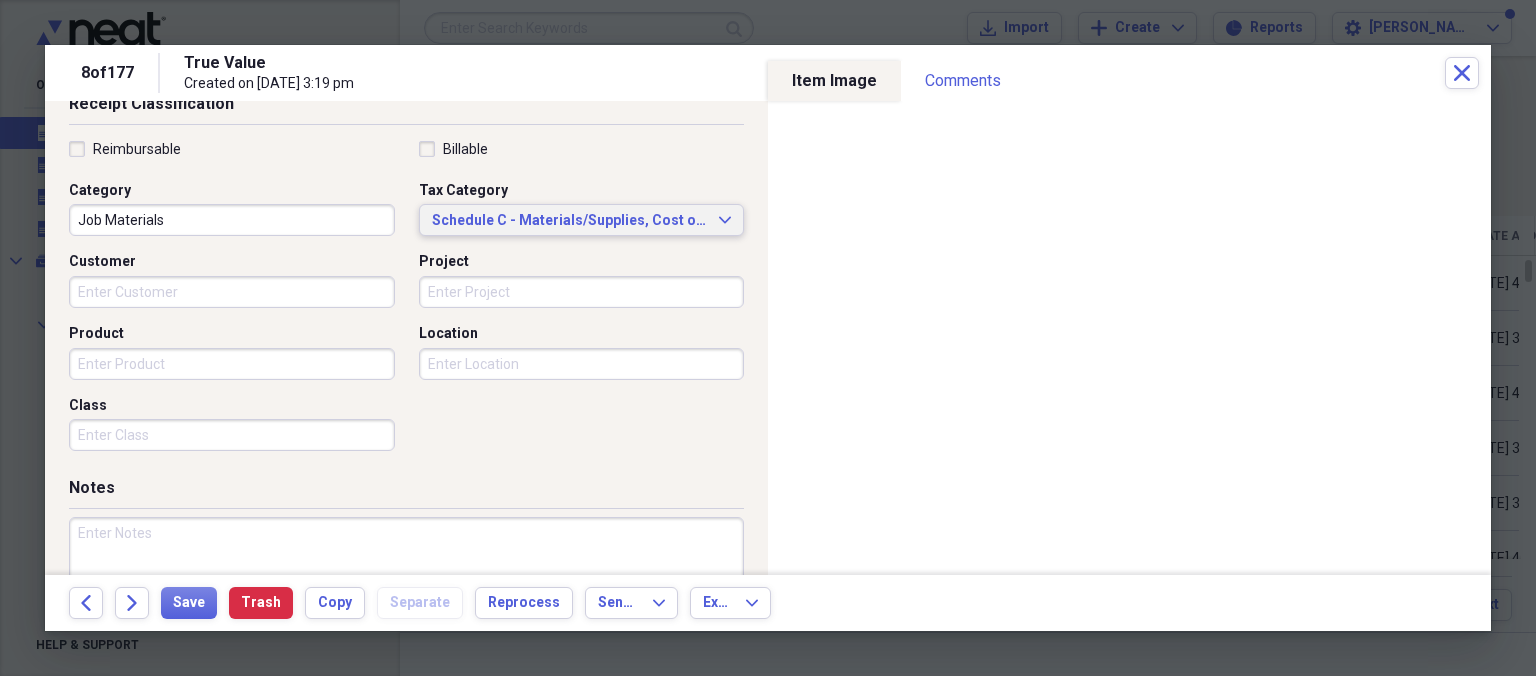 scroll, scrollTop: 546, scrollLeft: 0, axis: vertical 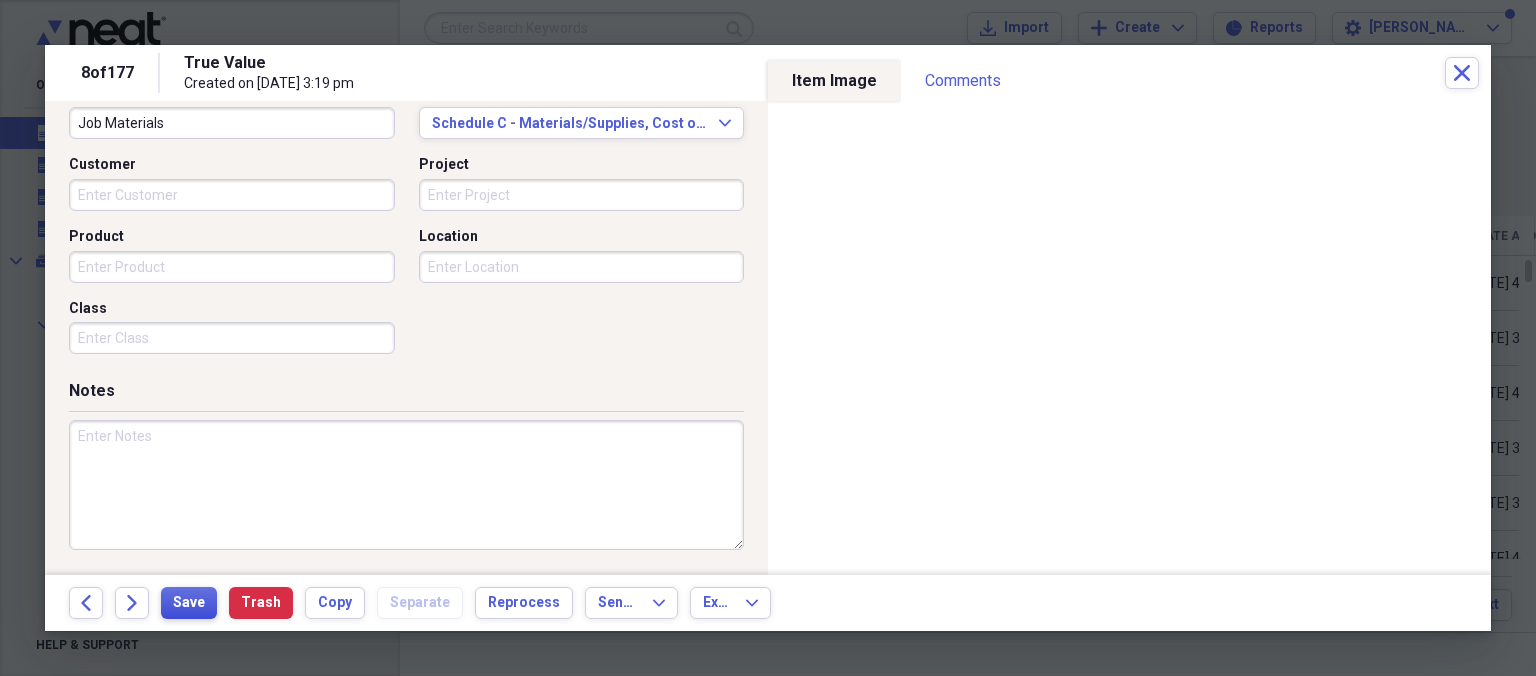 click on "Save" at bounding box center (189, 603) 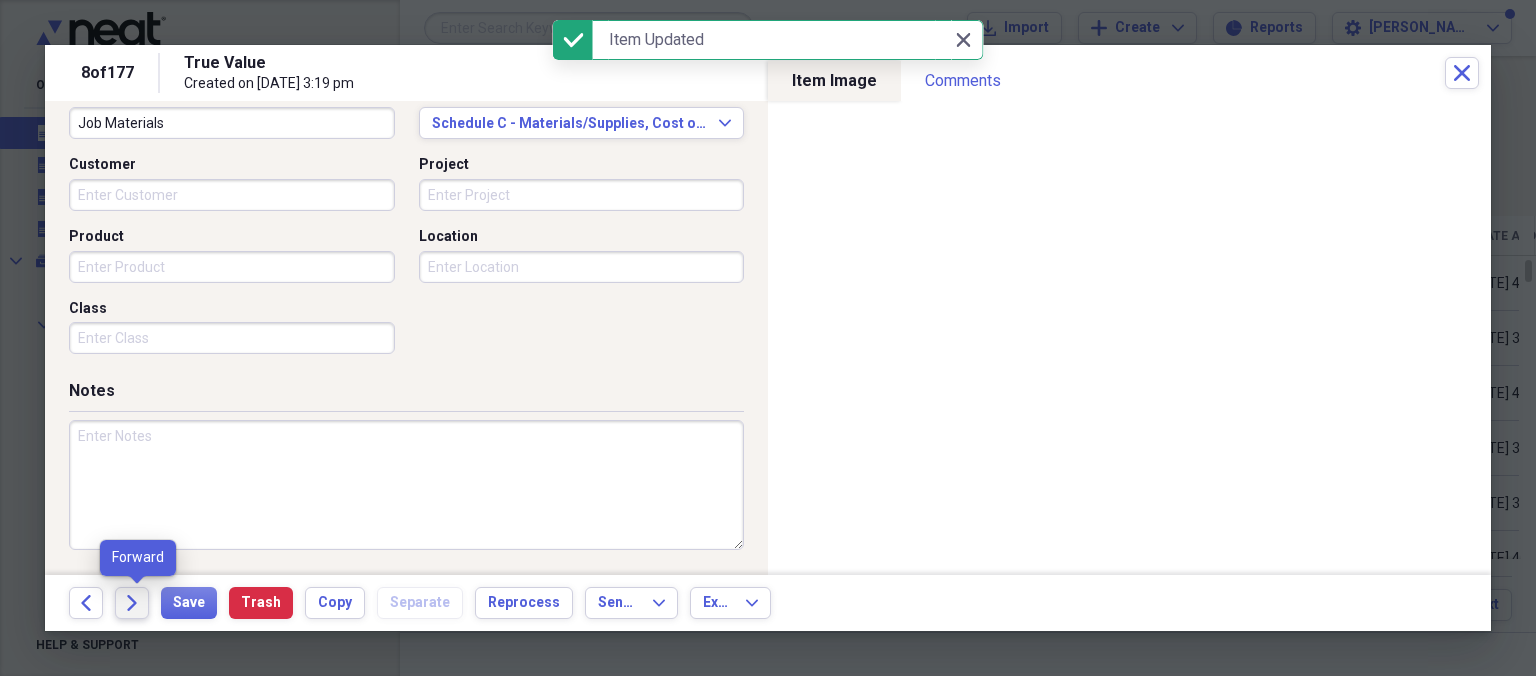 click on "Forward" at bounding box center [132, 603] 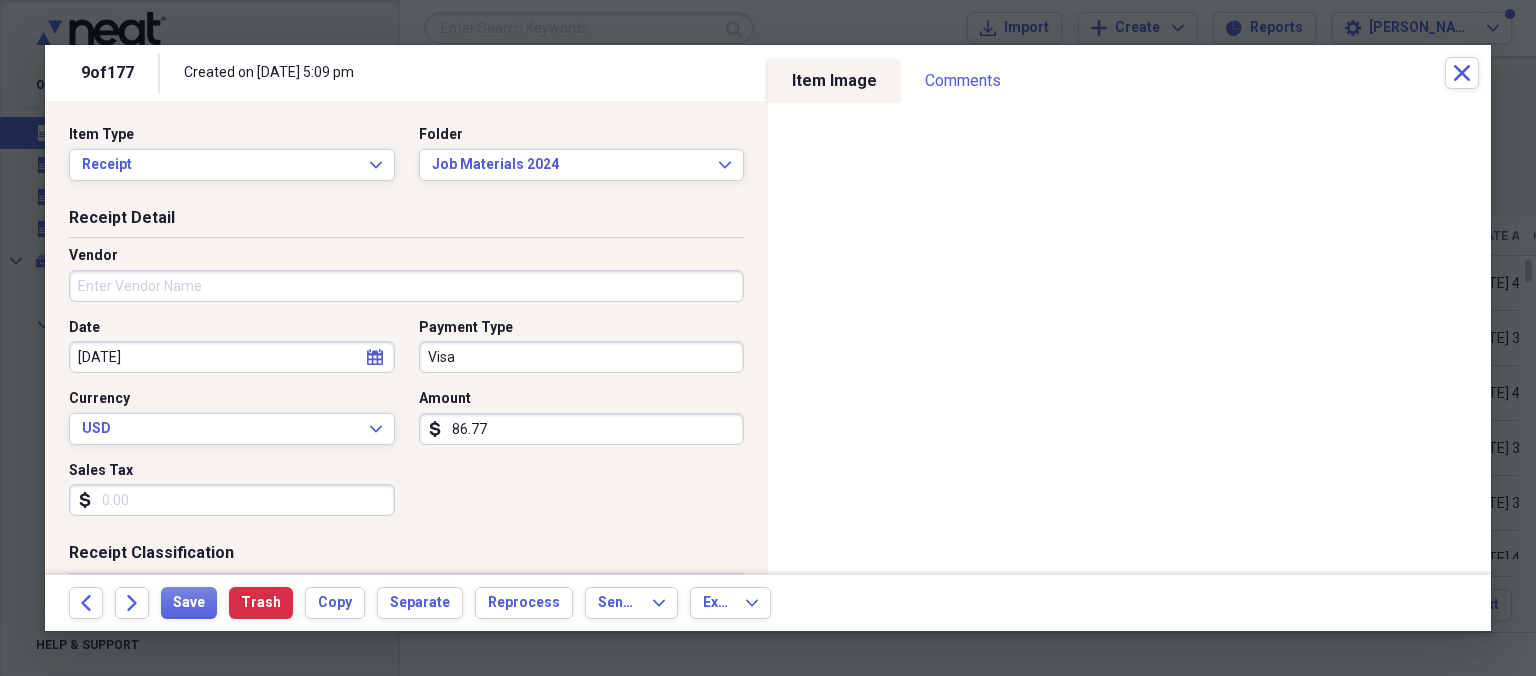 click on "Vendor" at bounding box center (406, 286) 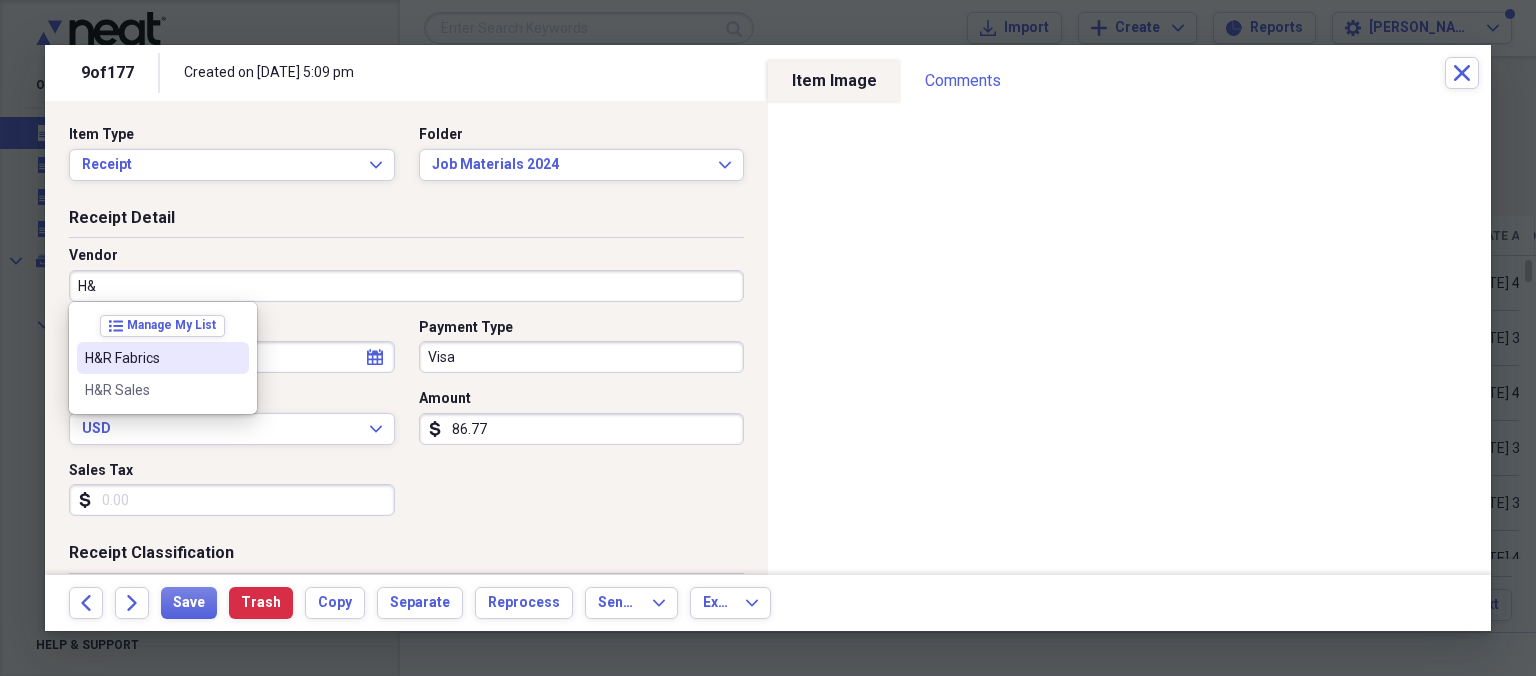 click on "H&R Fabrics" at bounding box center [151, 358] 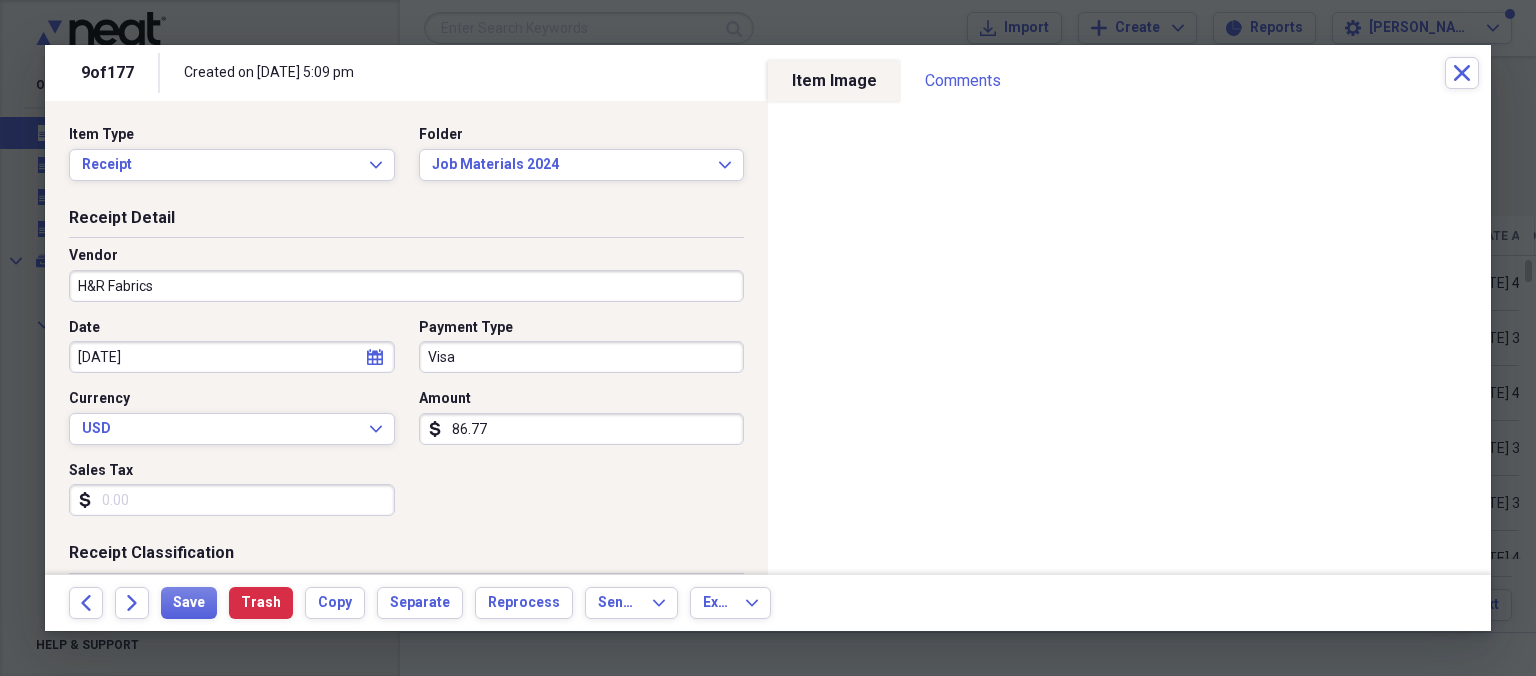 type on "Job Materials" 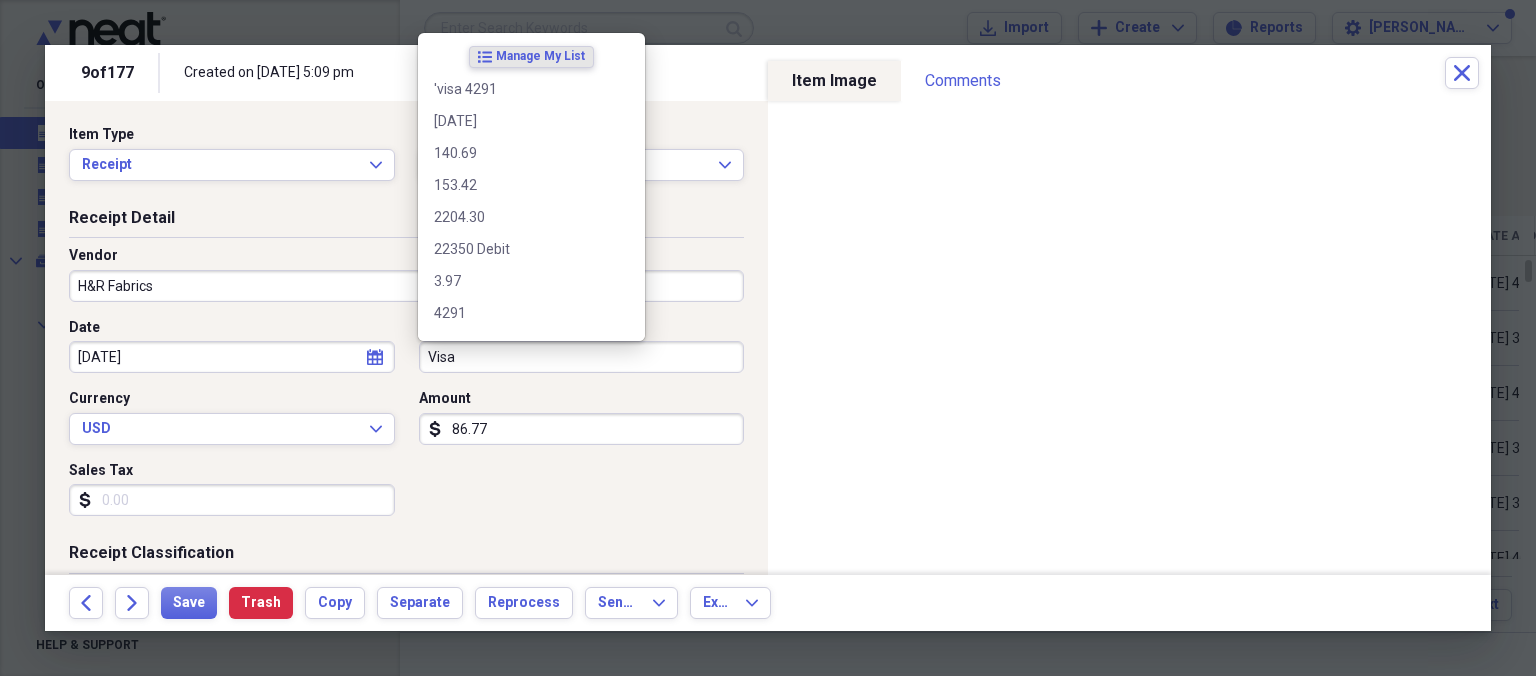 click on "Visa" at bounding box center (582, 357) 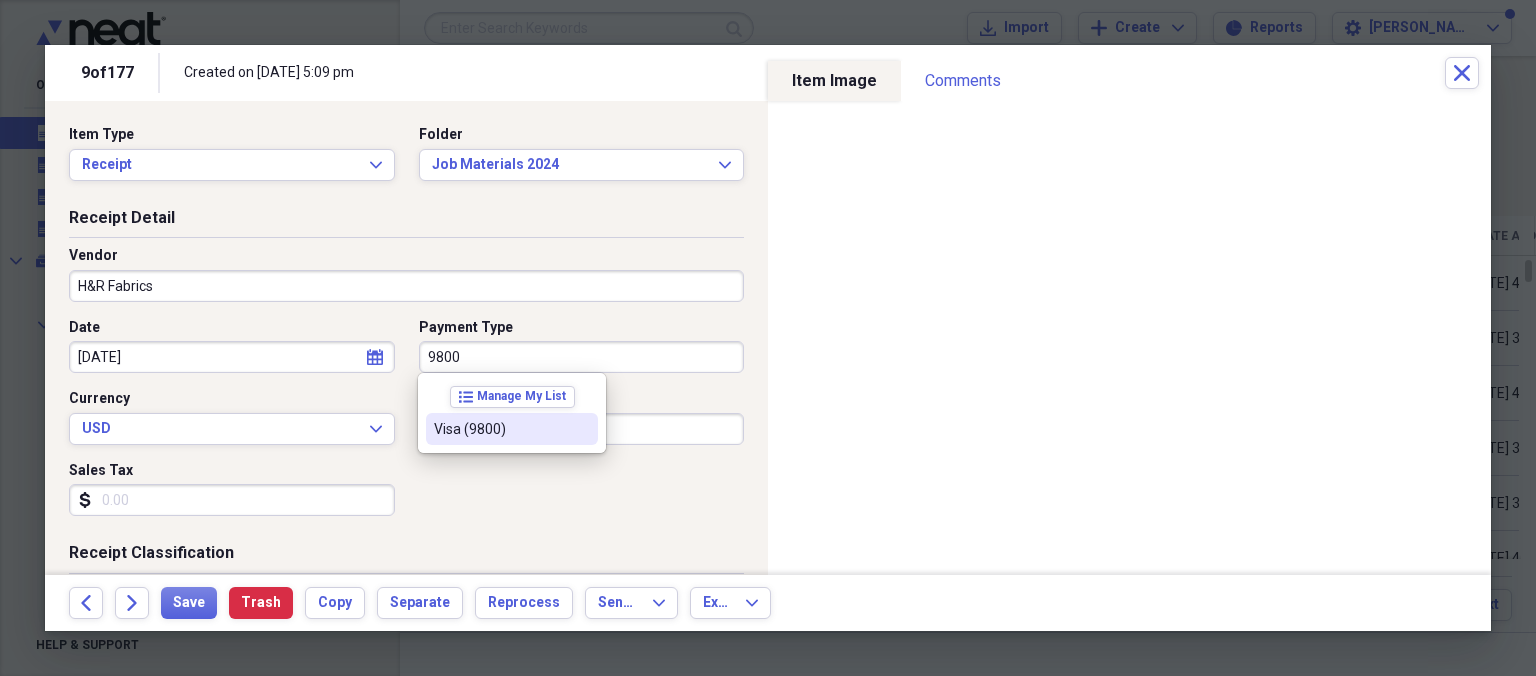 click on "Visa (9800)" at bounding box center (500, 429) 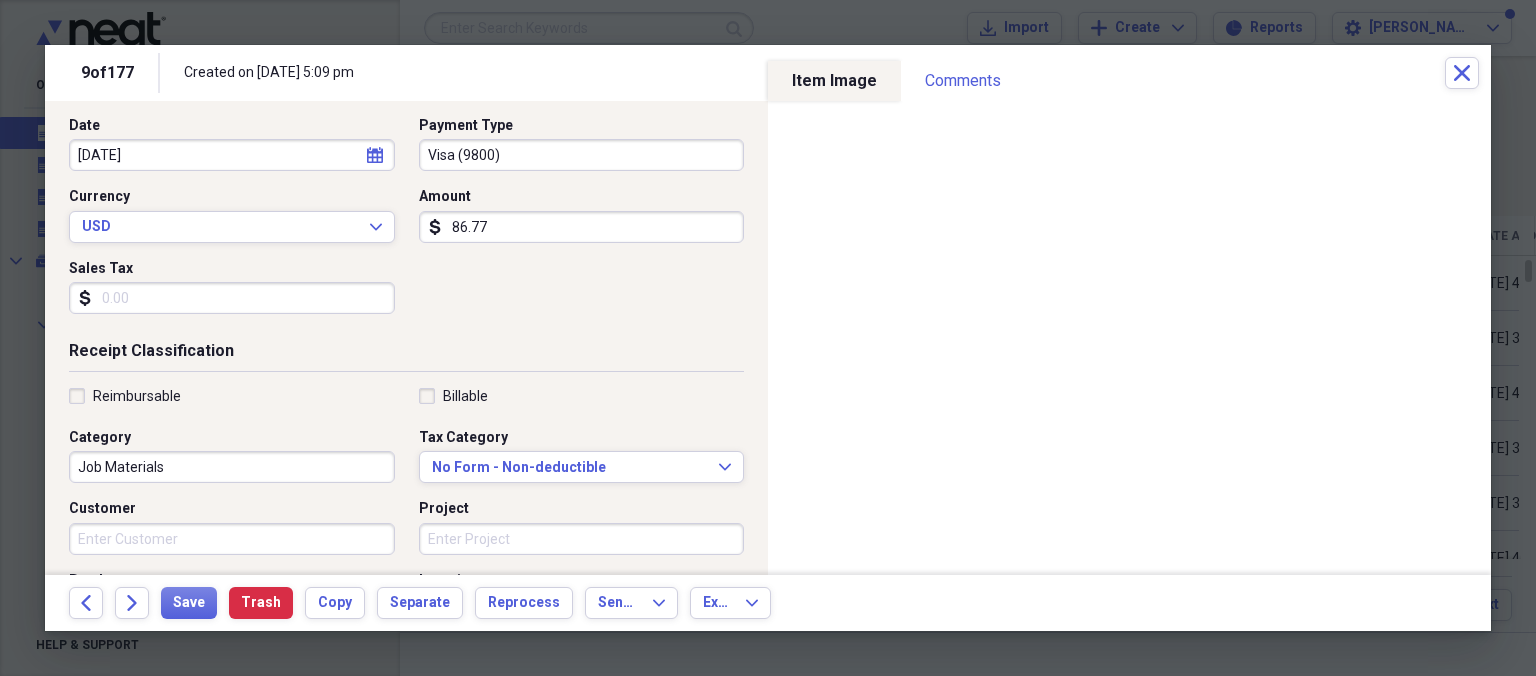 scroll, scrollTop: 230, scrollLeft: 0, axis: vertical 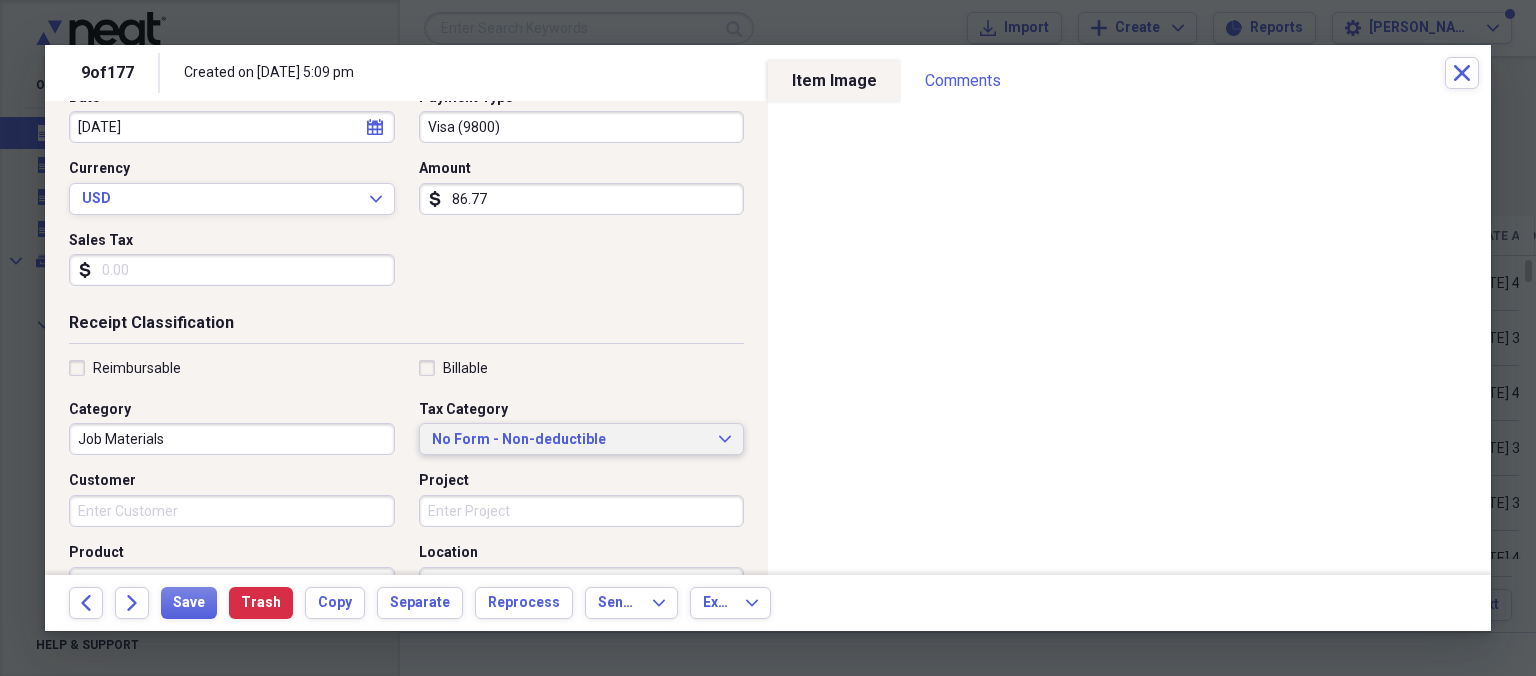 click on "No Form - Non-deductible" at bounding box center [570, 440] 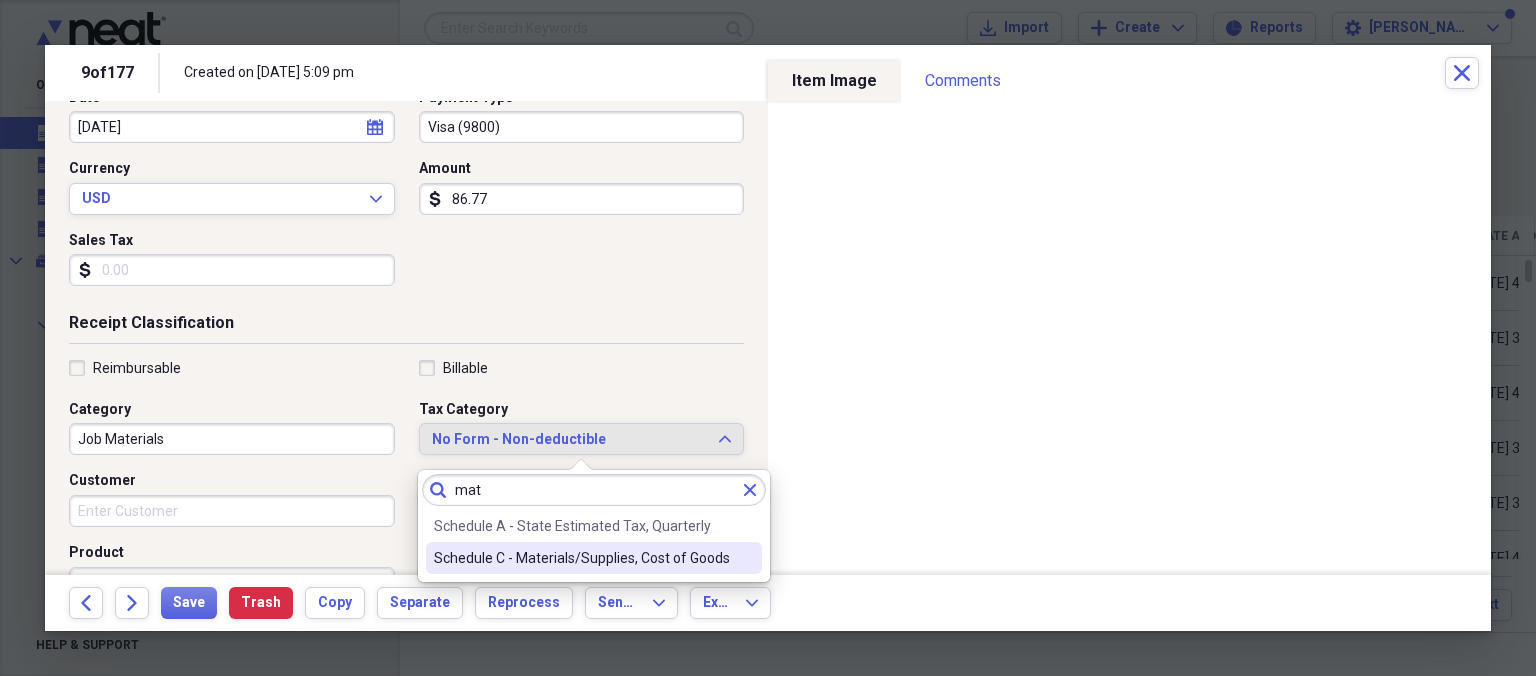 type on "mat" 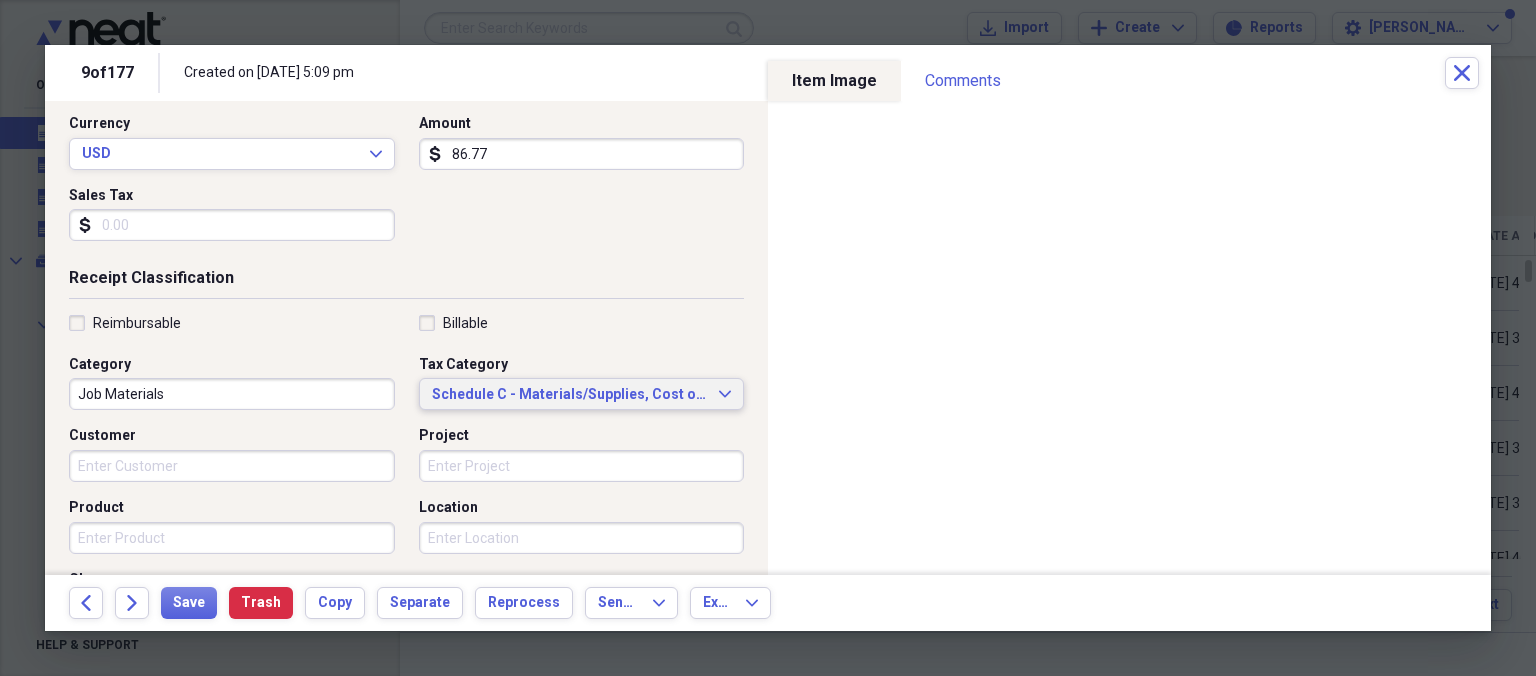 scroll, scrollTop: 346, scrollLeft: 0, axis: vertical 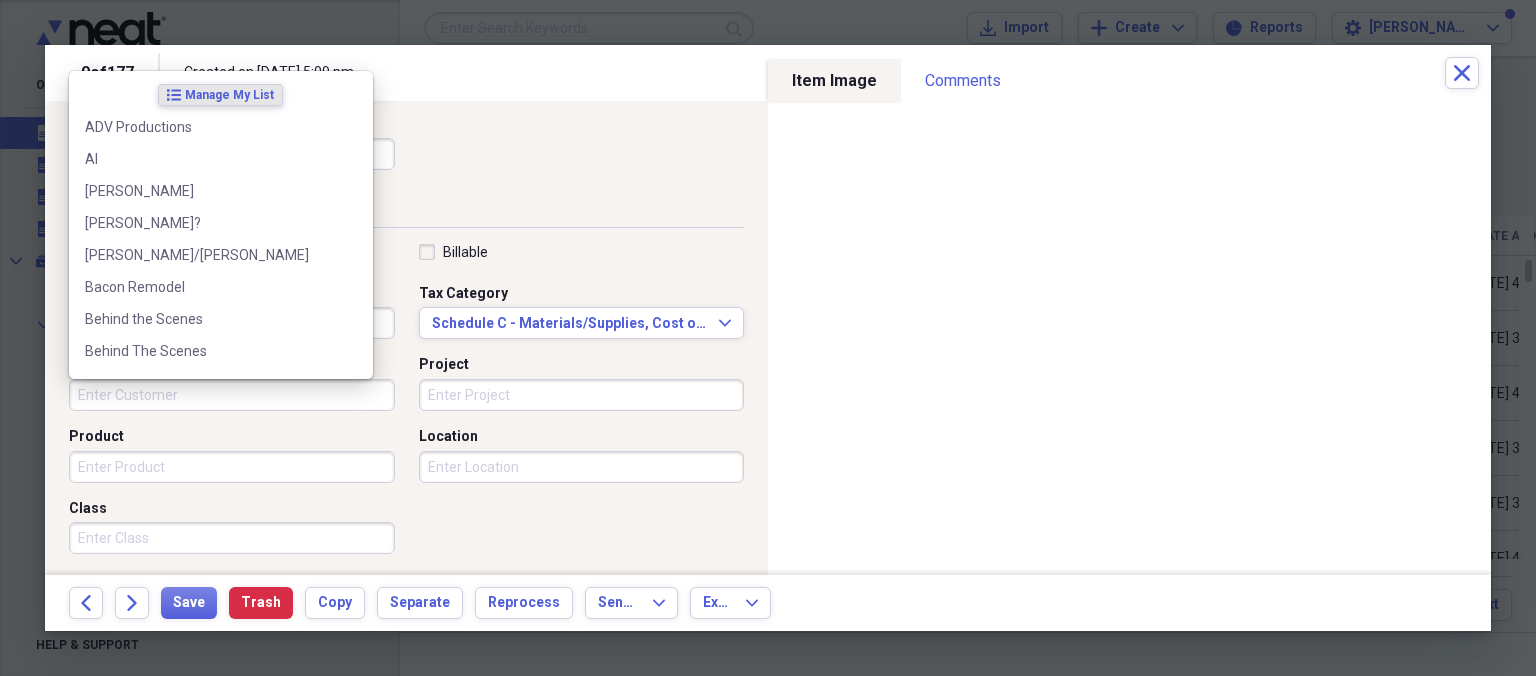 click on "Customer" at bounding box center (232, 395) 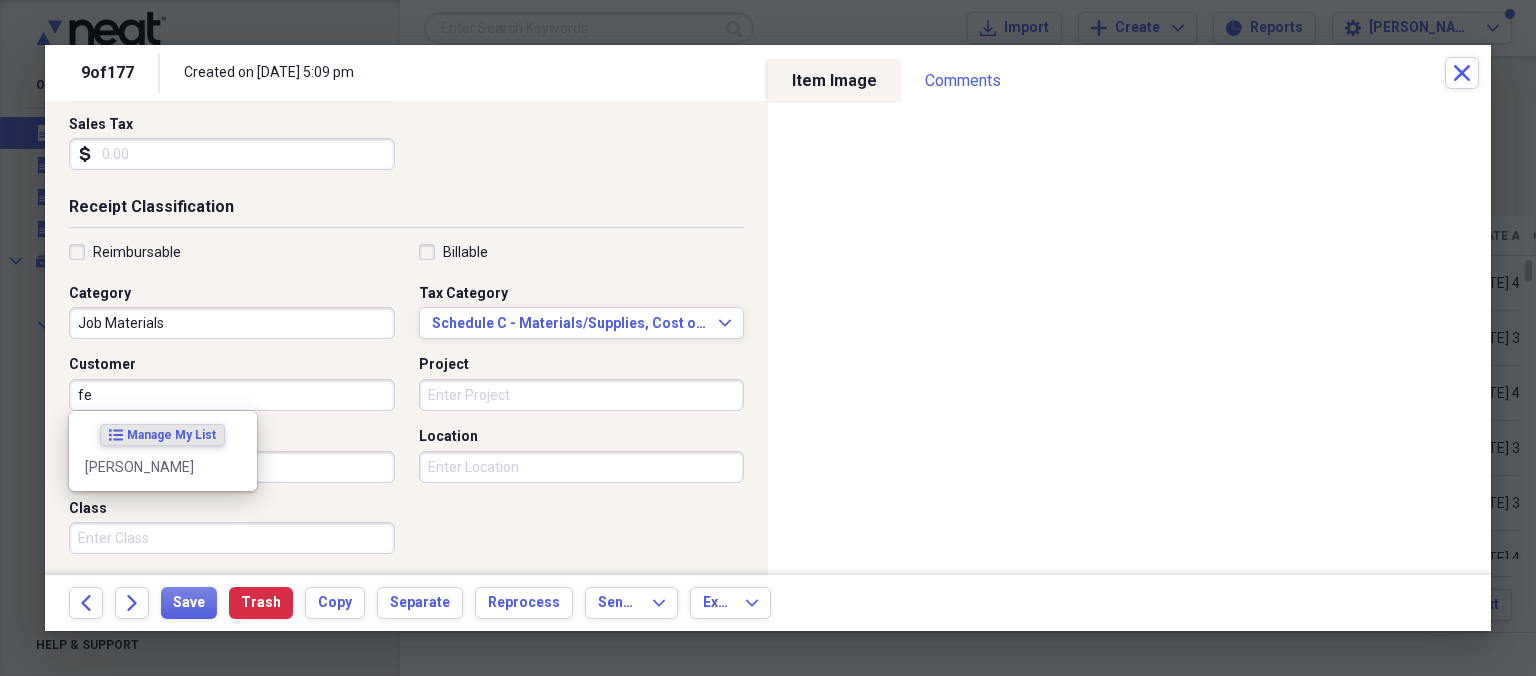 type on "f" 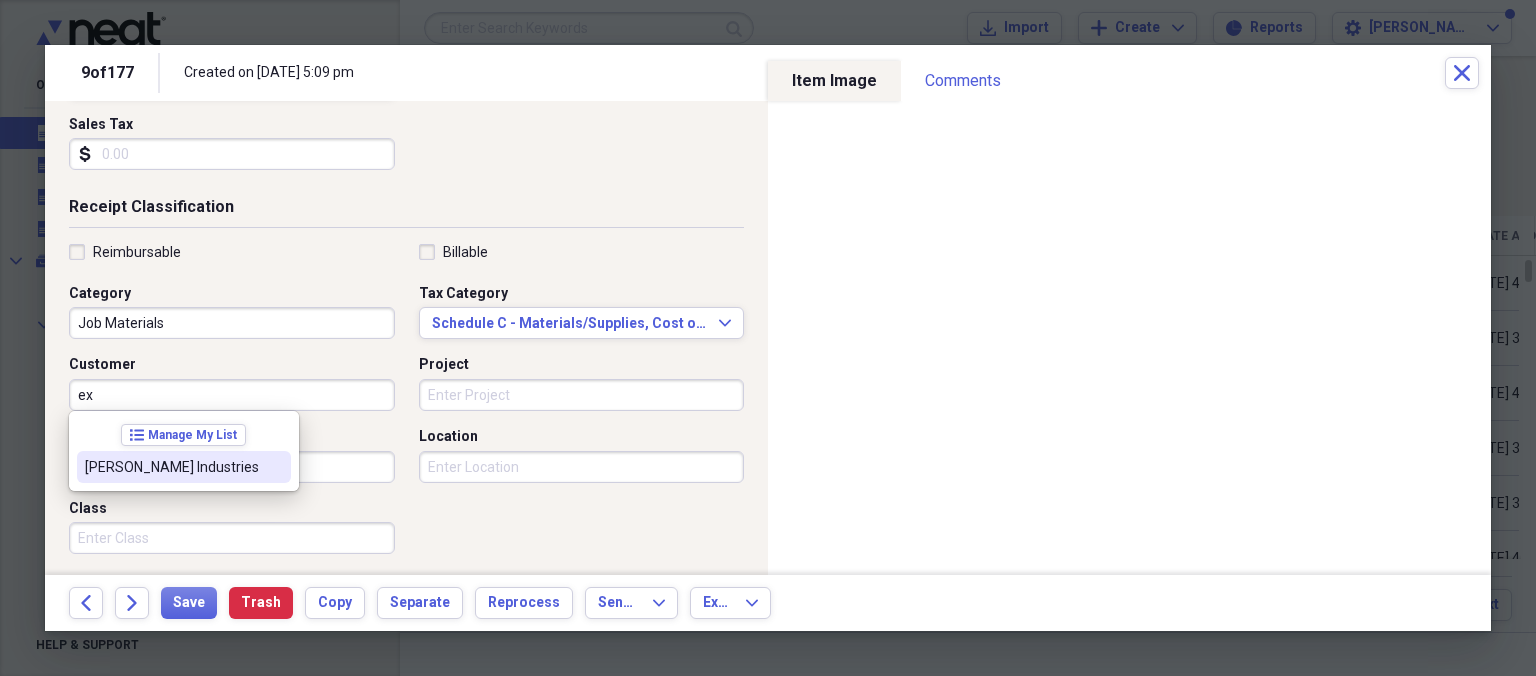 click on "[PERSON_NAME] Industries" at bounding box center [172, 467] 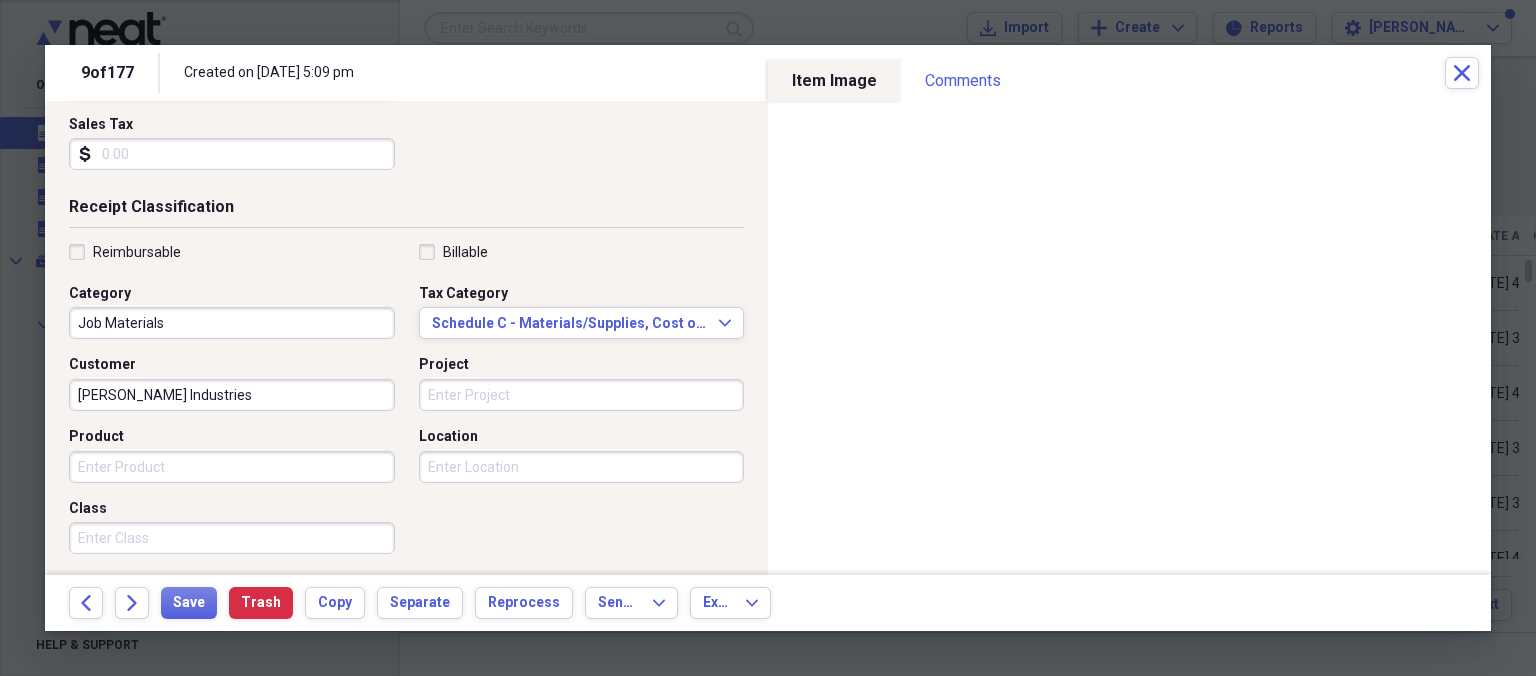 click on "Project" at bounding box center (582, 395) 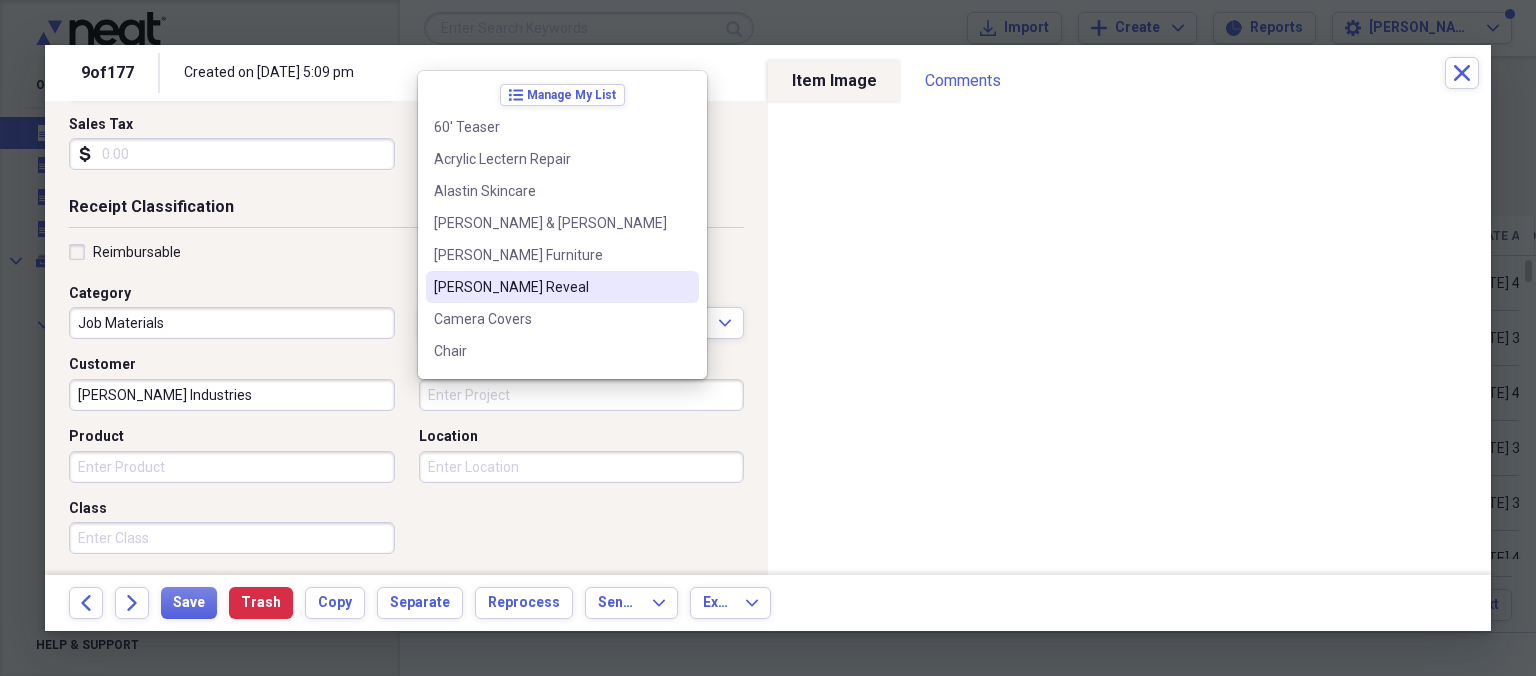 click on "[PERSON_NAME] Reveal" at bounding box center [550, 287] 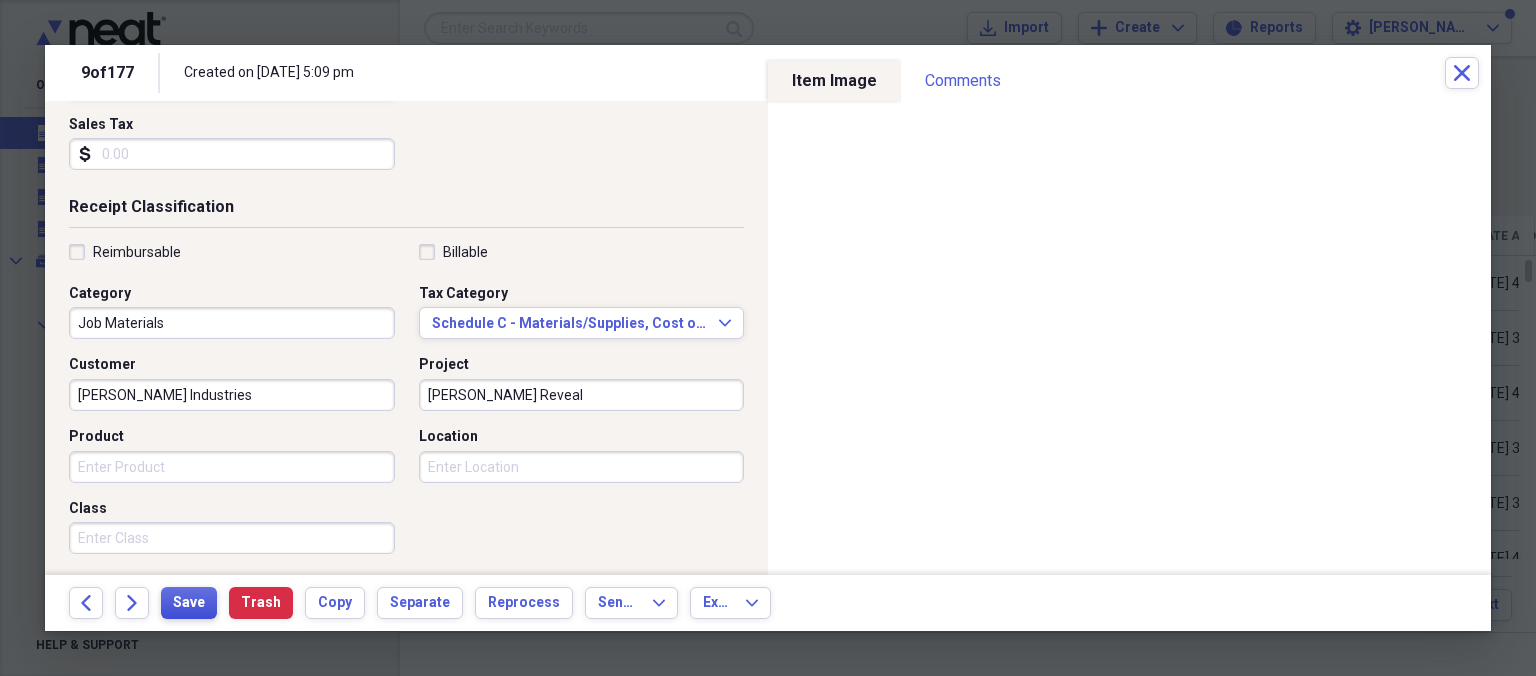 click on "Save" at bounding box center (189, 603) 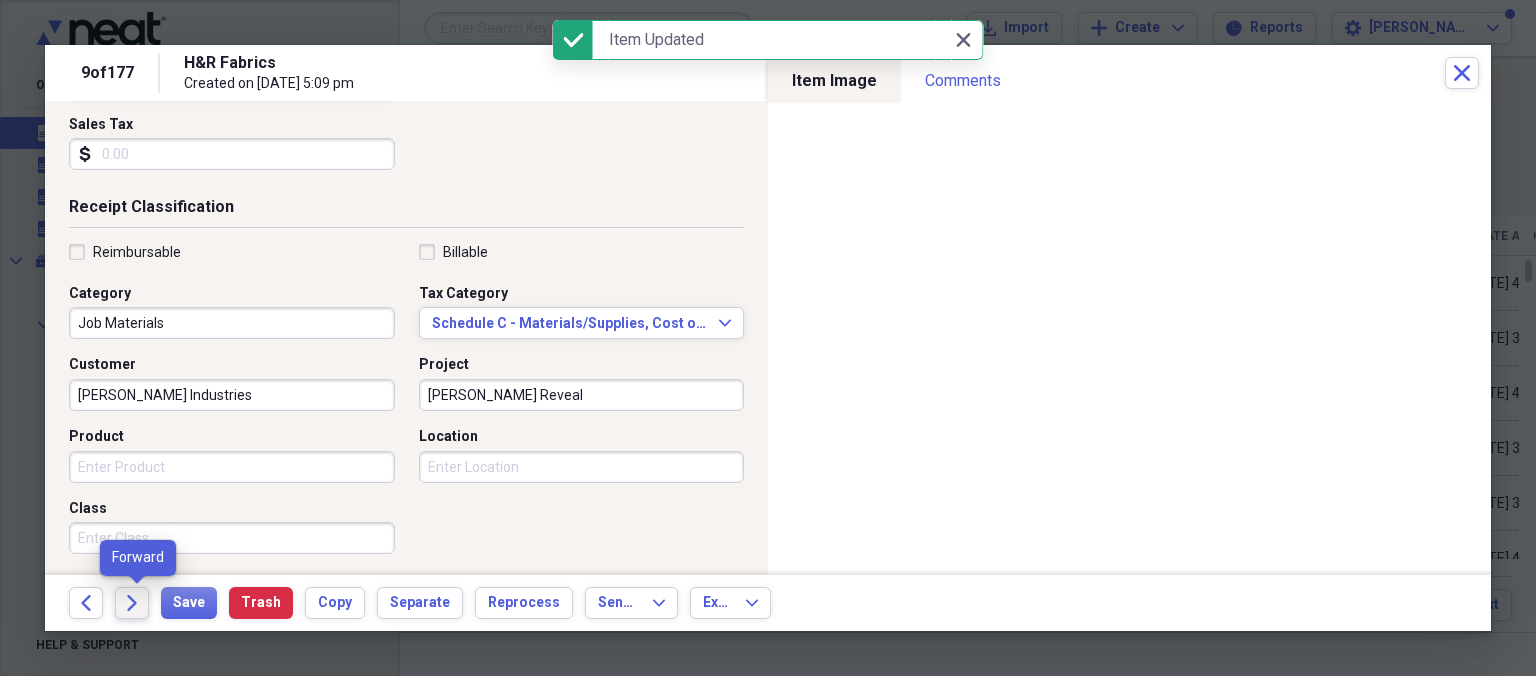 click on "Forward" at bounding box center (132, 603) 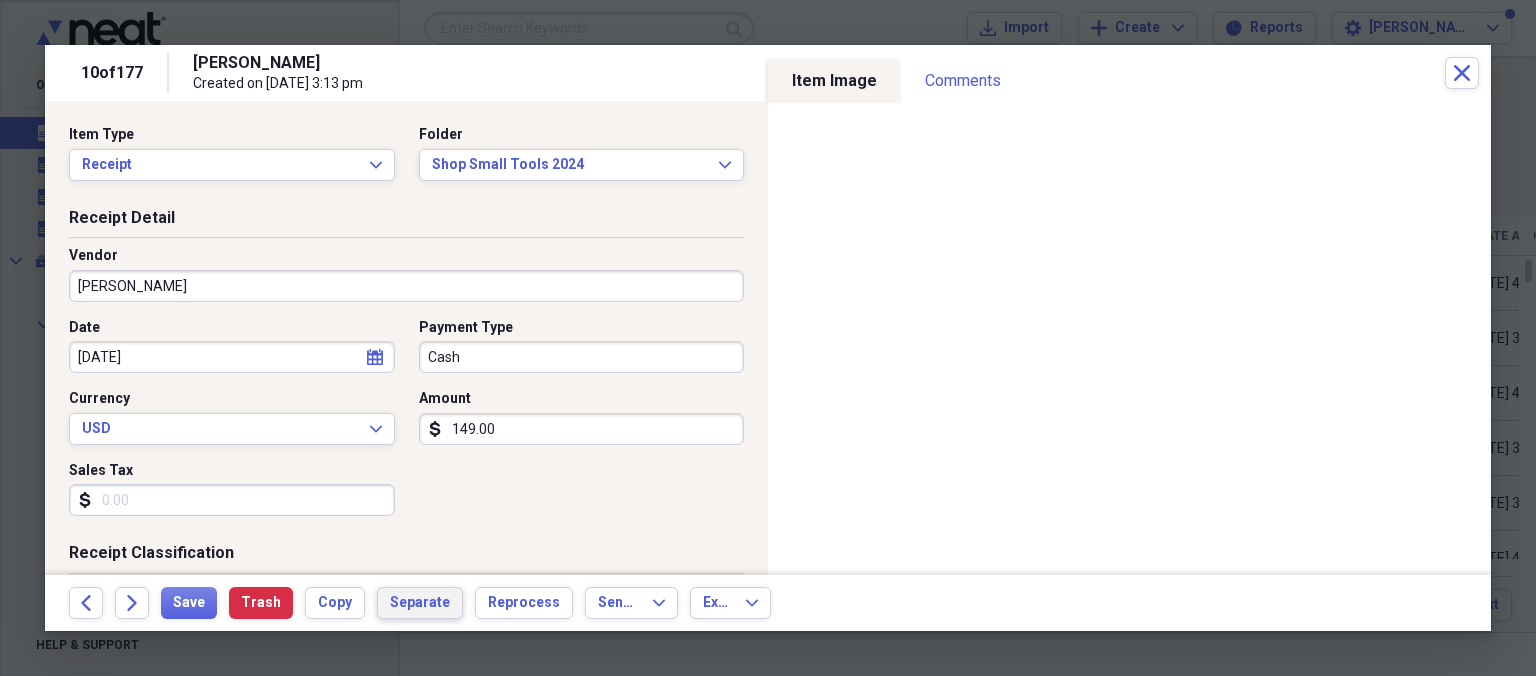 click on "Separate" at bounding box center [420, 603] 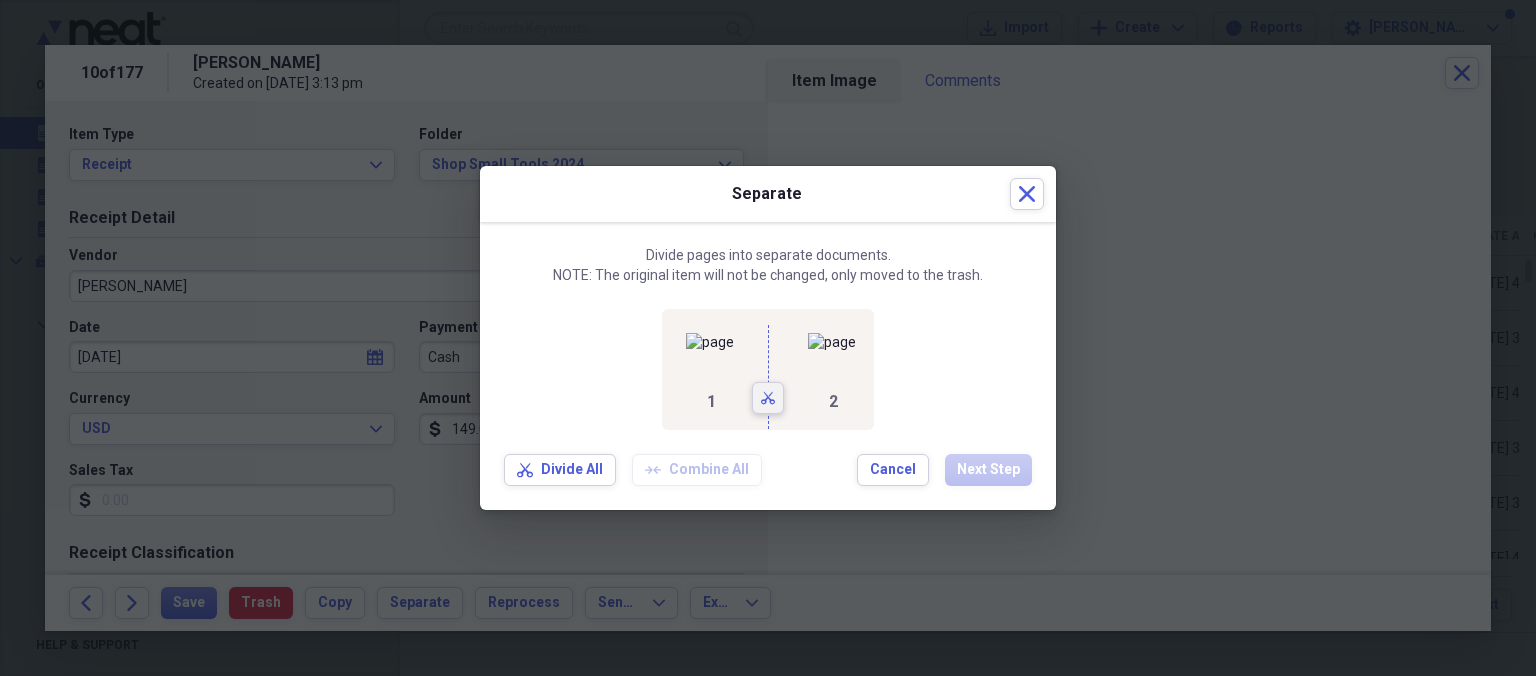 click 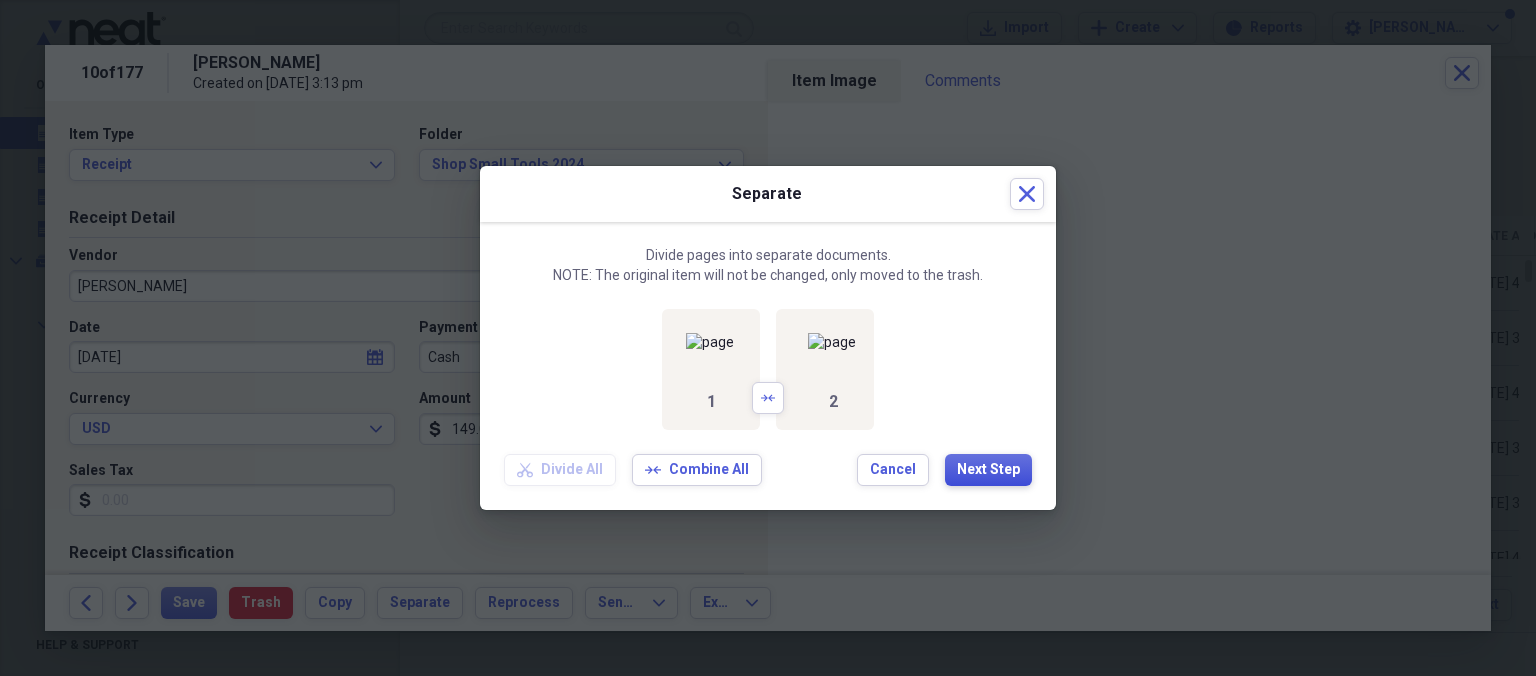 click on "Next Step" at bounding box center (988, 470) 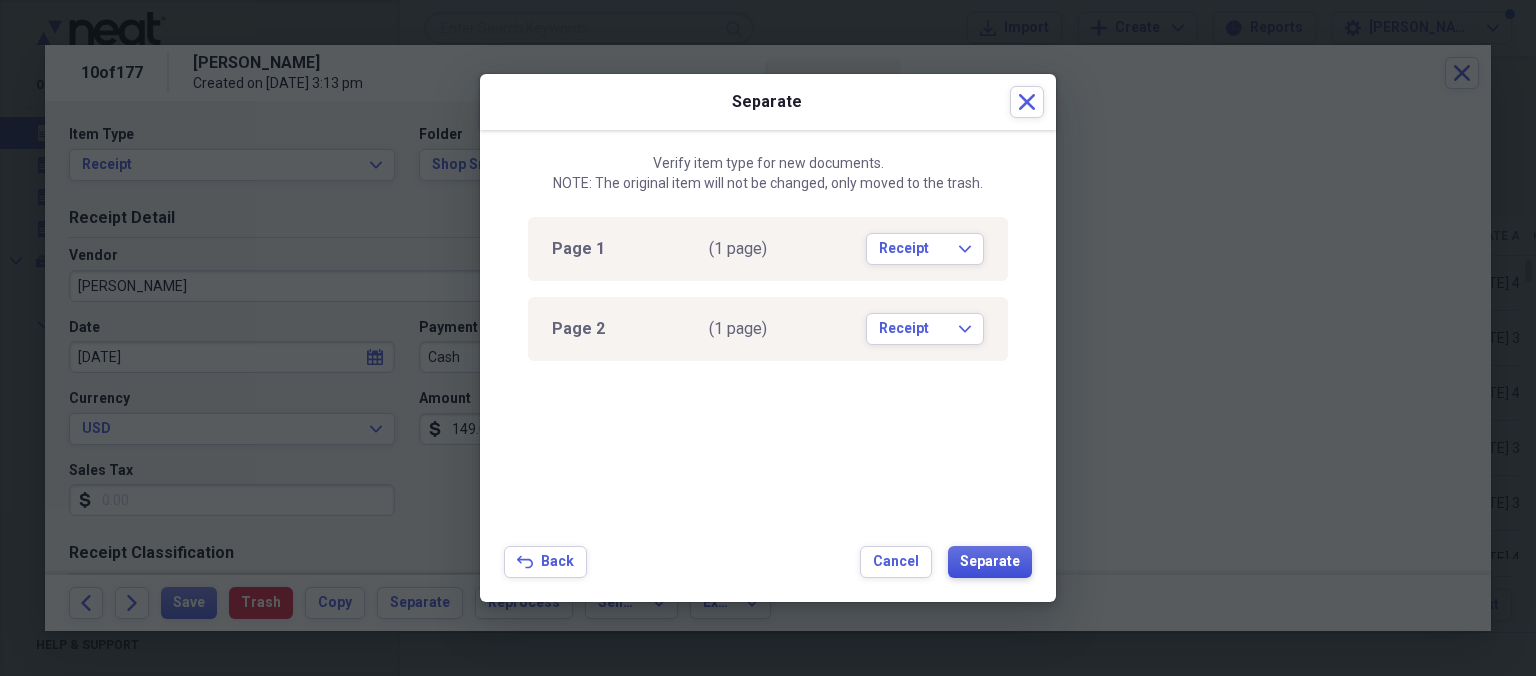 click on "Separate" at bounding box center (990, 562) 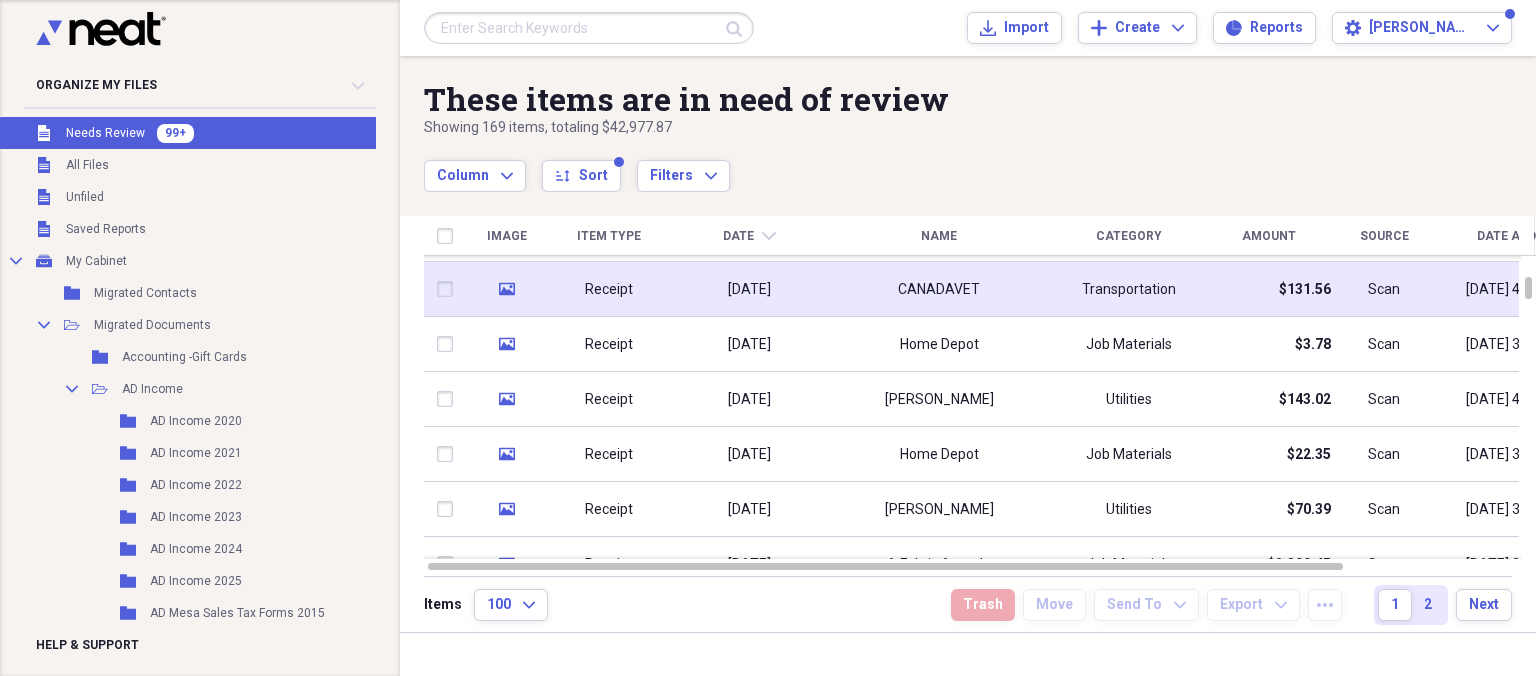 click on "Receipt" at bounding box center [609, 290] 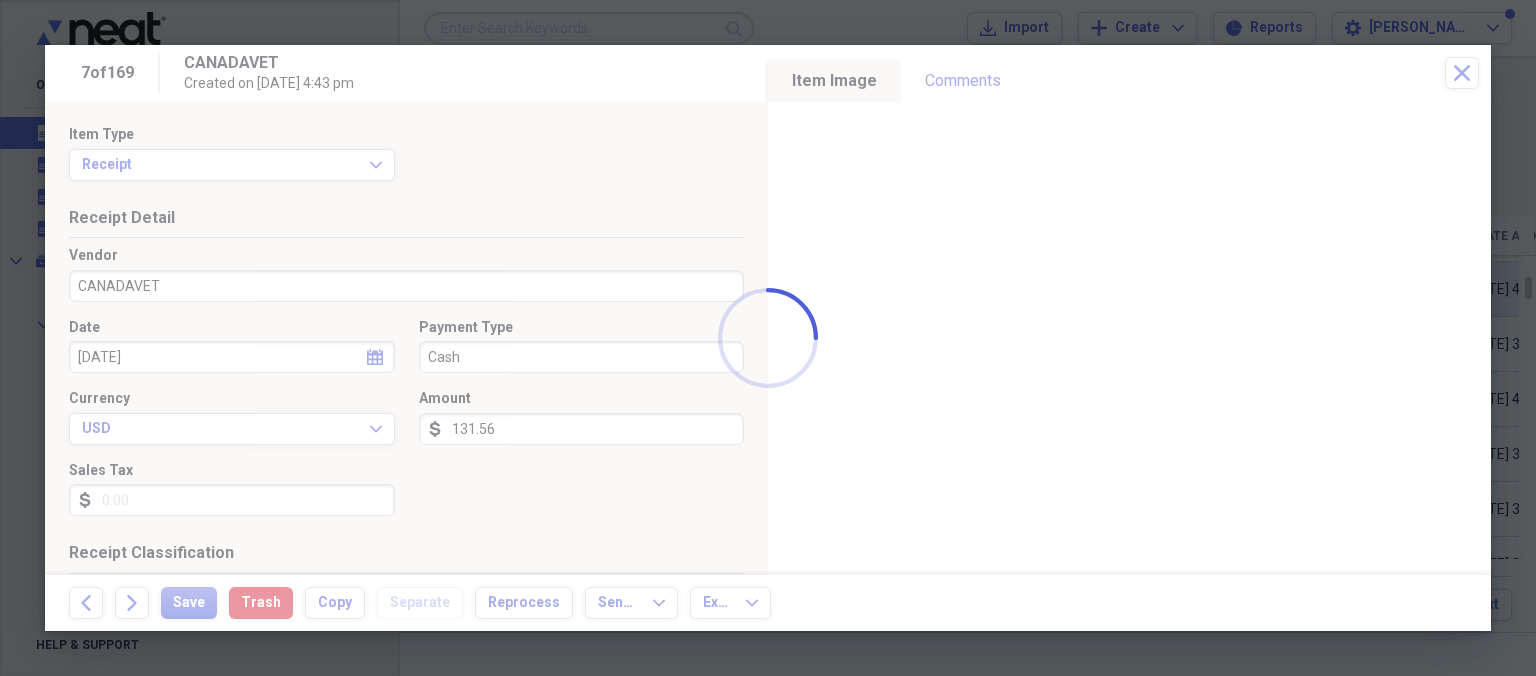 click on "Organize My Files 99+ Collapse Unfiled Needs Review 99+ Unfiled All Files Unfiled Unfiled Unfiled Saved Reports Collapse My Cabinet My Cabinet Add Folder Folder Migrated Contacts Add Folder Collapse Open Folder Migrated Documents Add Folder Folder Accounting -Gift Cards Add Folder Collapse Open Folder AD Income Add Folder Folder AD Income 2020 Add Folder Folder AD Income 2021 Add Folder Folder AD Income 2022 Add Folder Folder AD Income 2023 Add Folder Folder AD Income 2024 Add Folder Folder AD Income 2025 Add Folder Folder AD Mesa Sales Tax Forms 2015 Add Folder Expand Folder Attention Design Income 2011 Add Folder Folder Attention Design Income 2012 Add Folder Folder Attention Design Income 2013 Add Folder Folder Attention Design Income 2014 Add Folder Folder Attention Design Income 2015 Add Folder Folder AD Insurance Add Folder Folder AD Mesa Sales Tax Forms 2016 Add Folder Folder Animal Add Folder Folder ARCH IMP Add Folder Folder Attention Design 2008 Add Folder Folder Attention Design Income Add Folder 1" at bounding box center (768, 338) 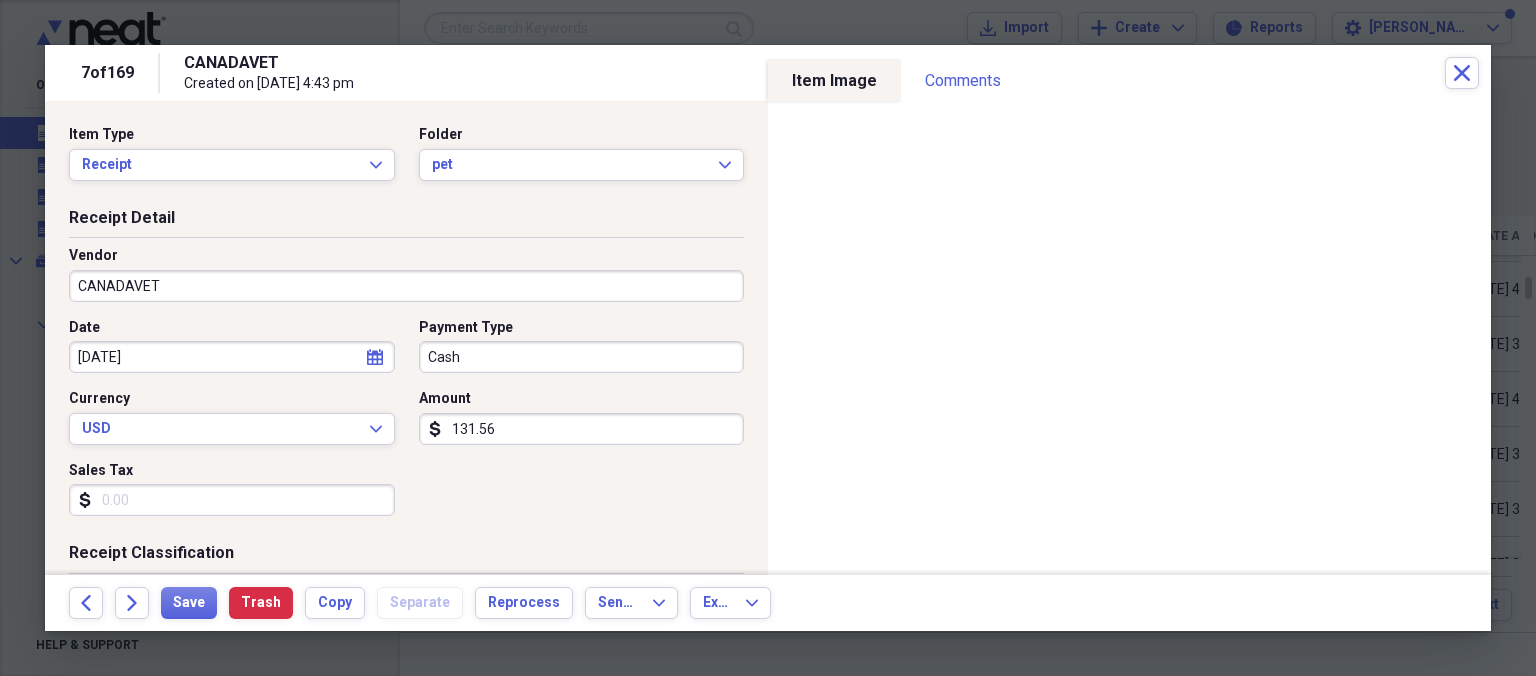 click on "Cash" at bounding box center (582, 357) 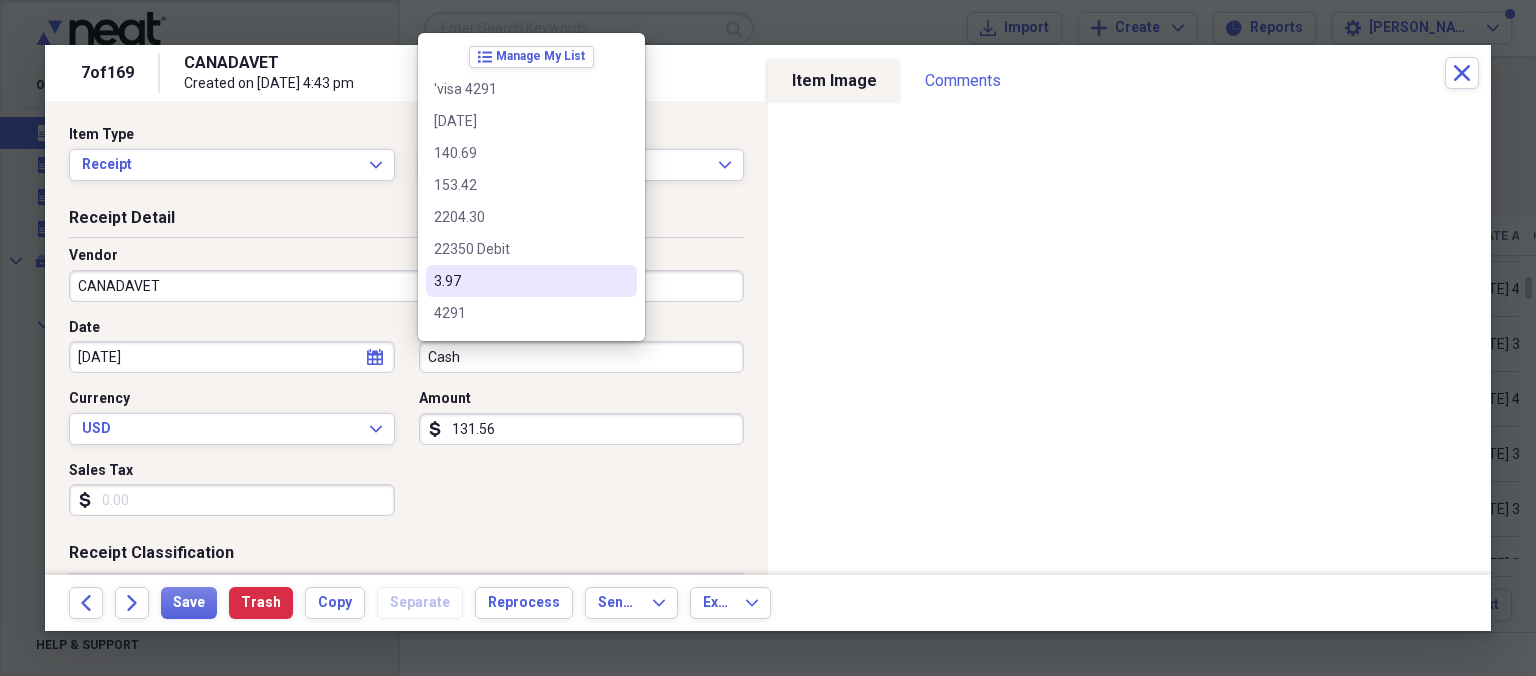 click on "Payment Type" at bounding box center [582, 328] 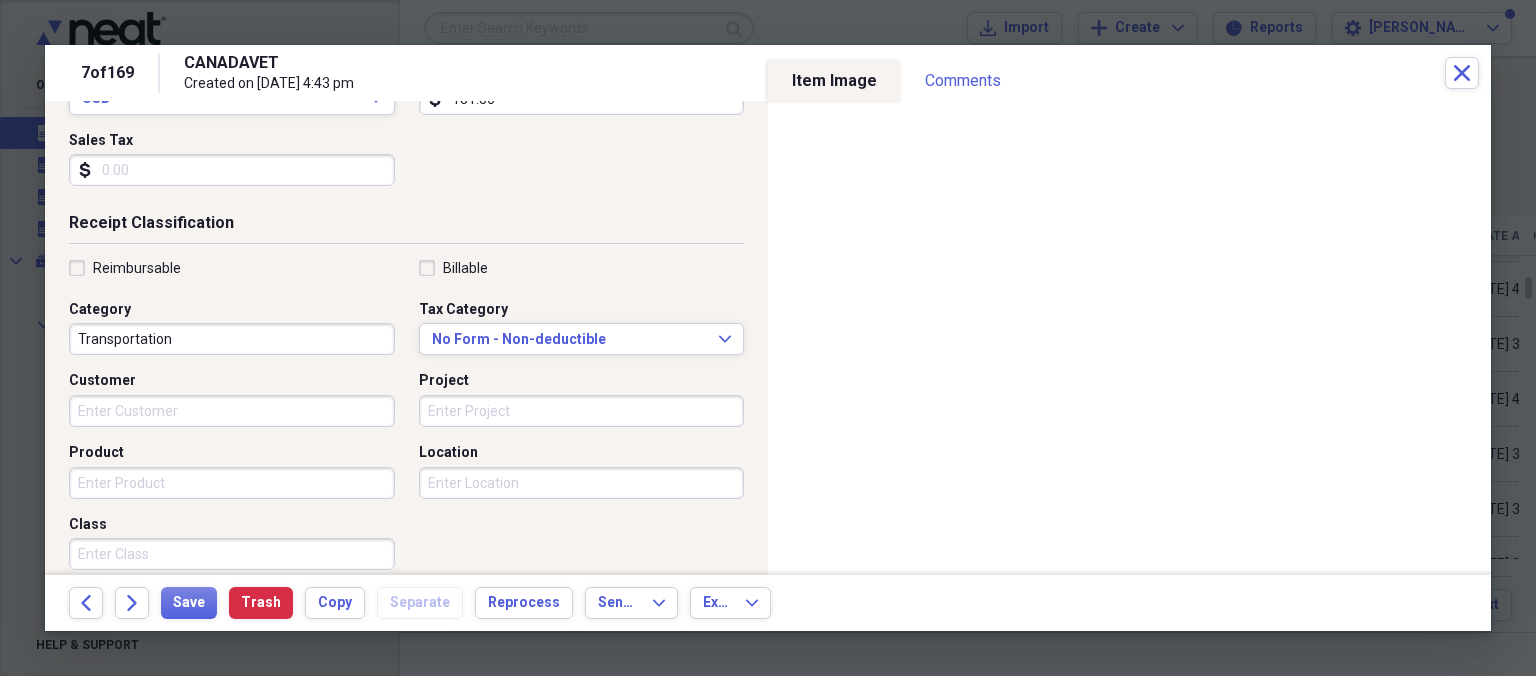 scroll, scrollTop: 346, scrollLeft: 0, axis: vertical 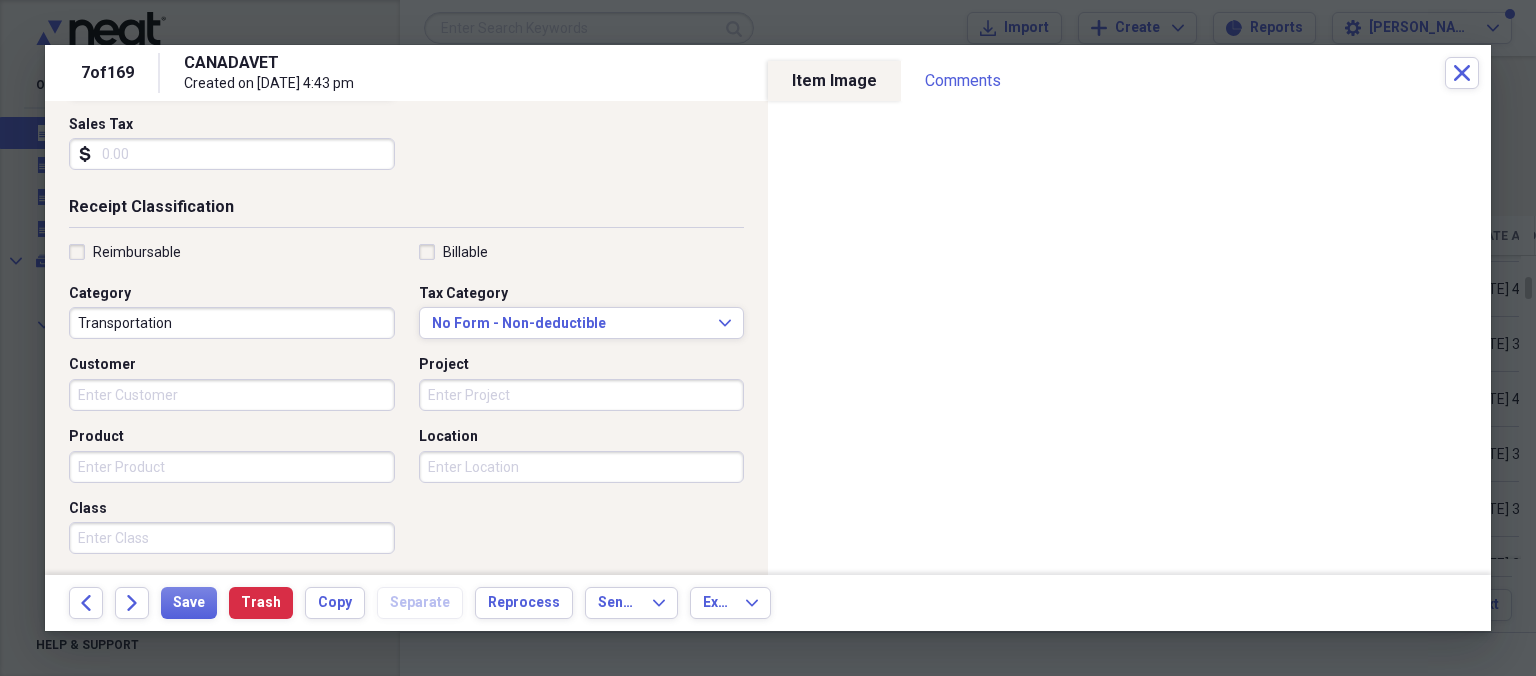 click on "Transportation" at bounding box center (232, 323) 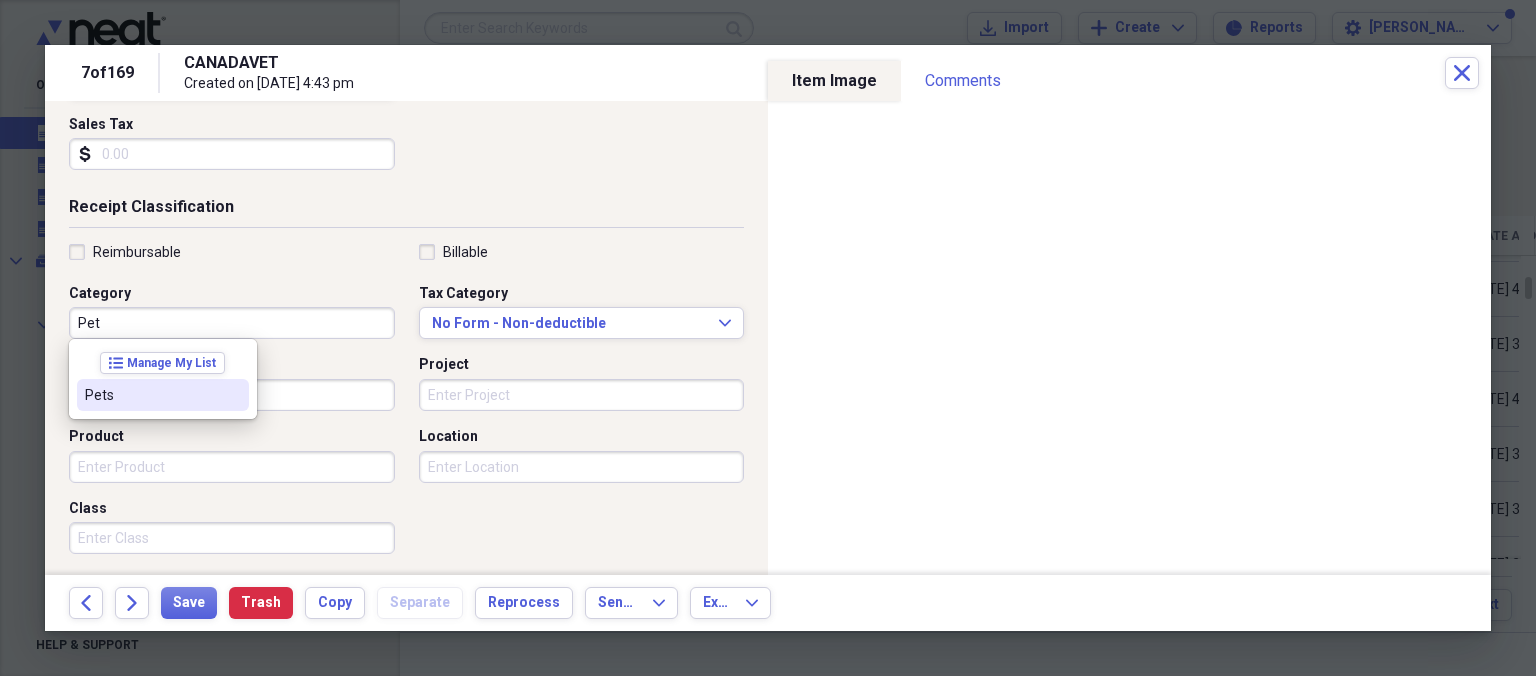 click on "Pets" at bounding box center [151, 395] 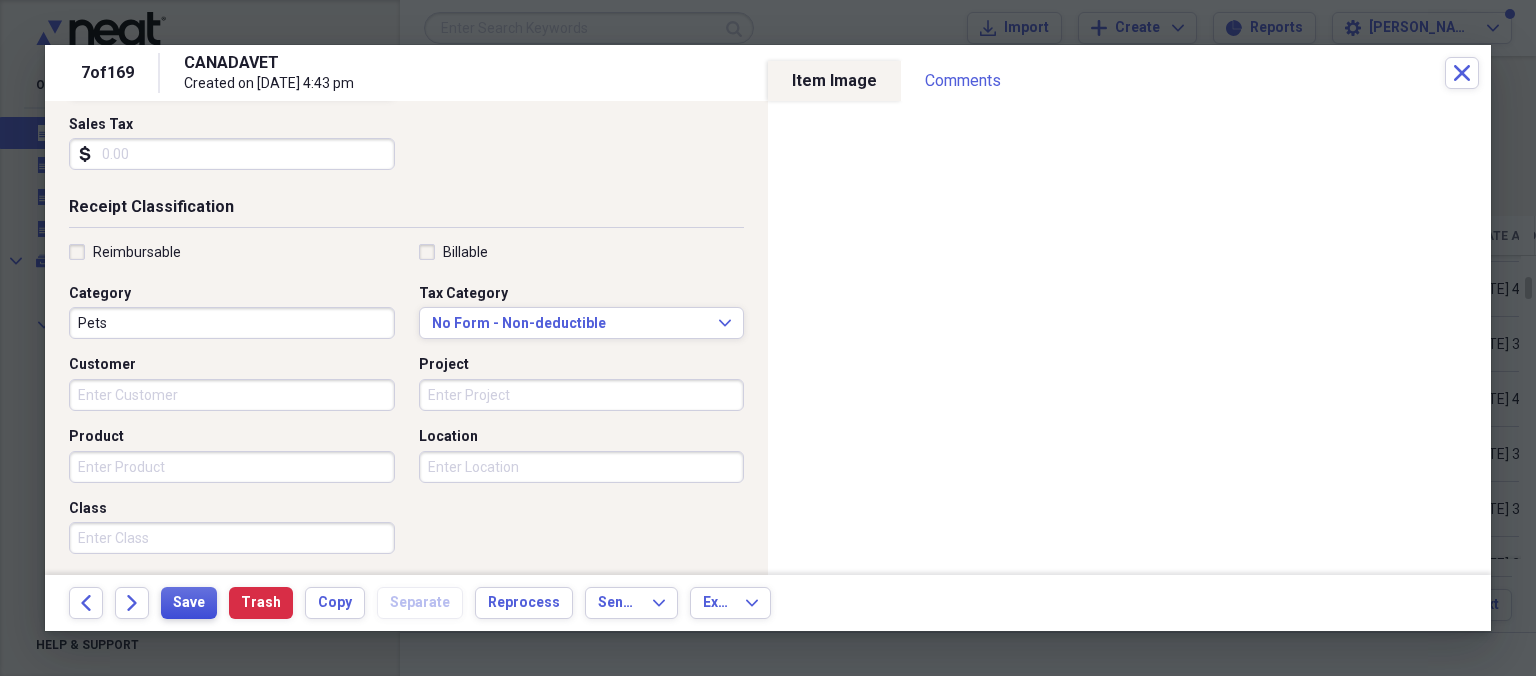 click on "Save" at bounding box center [189, 603] 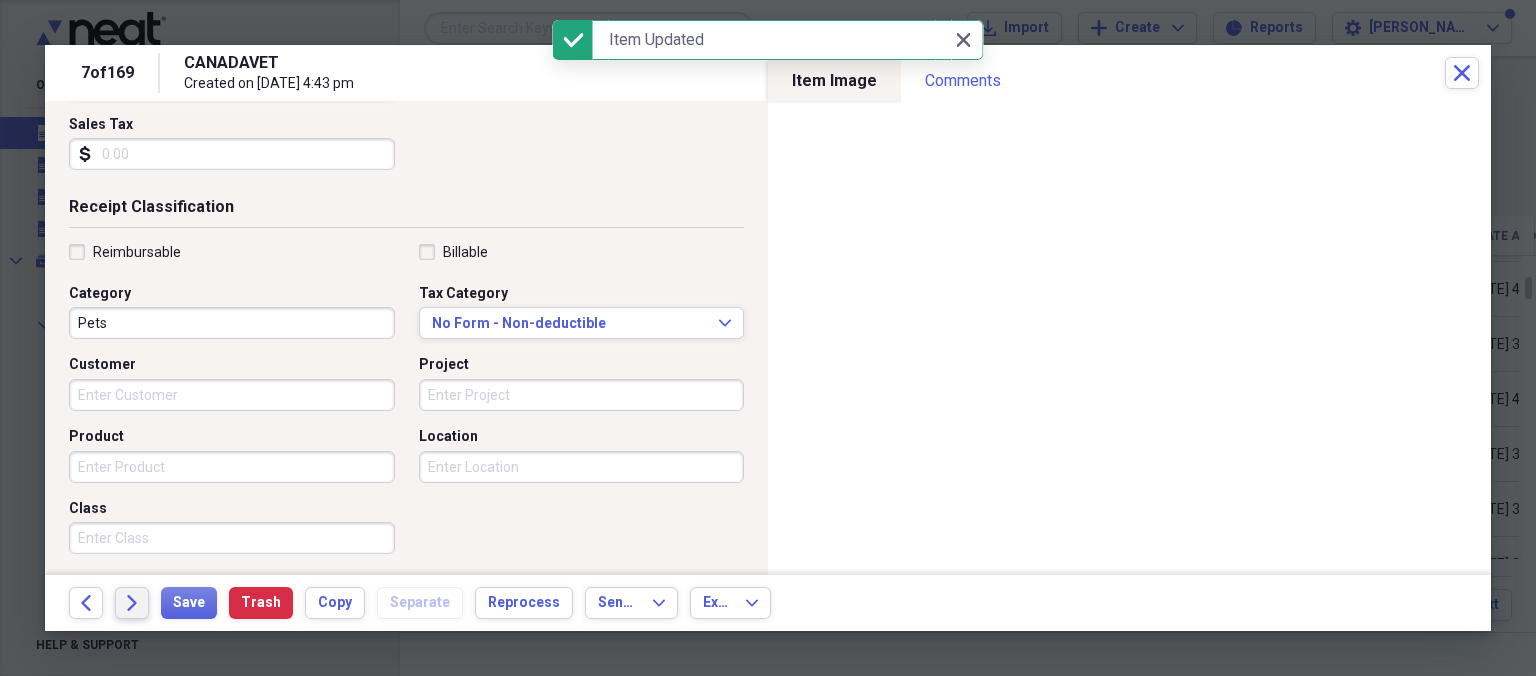 click on "Forward" at bounding box center [132, 603] 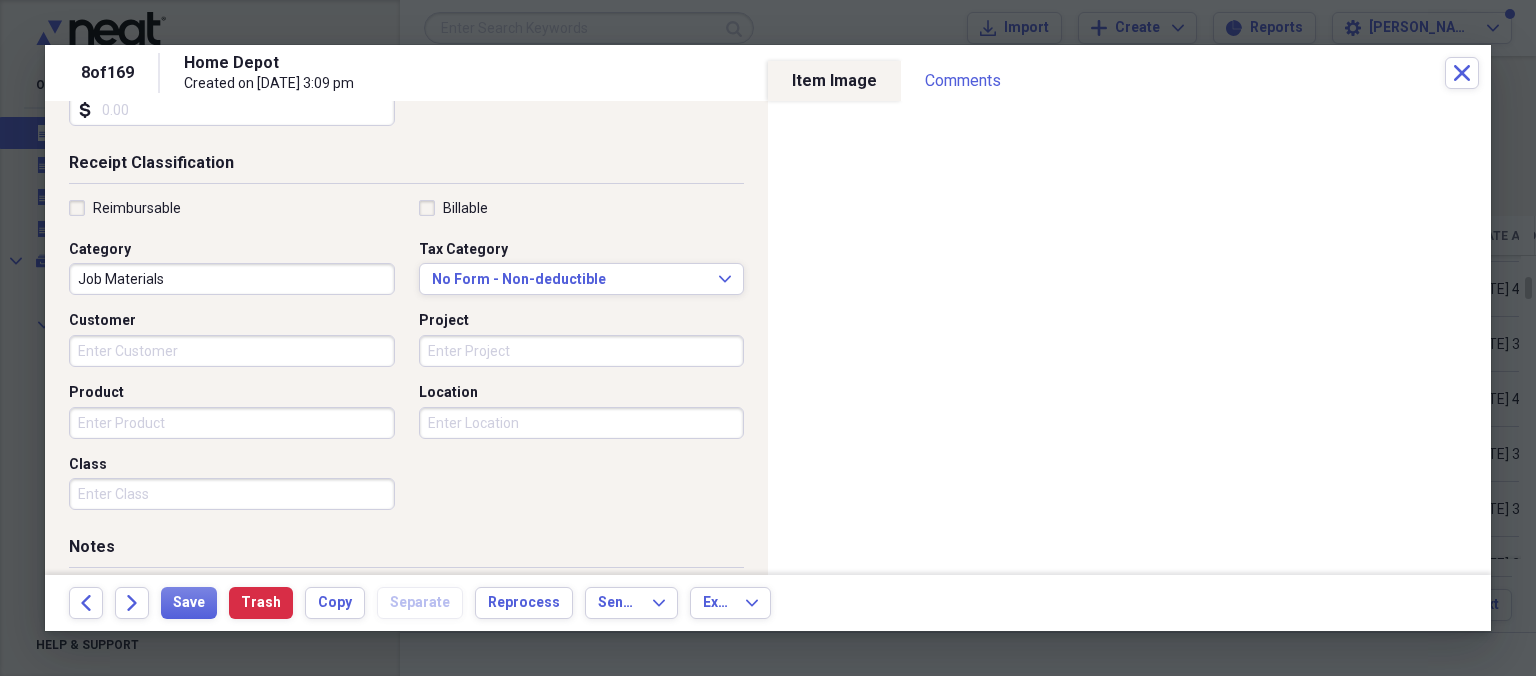 scroll, scrollTop: 461, scrollLeft: 0, axis: vertical 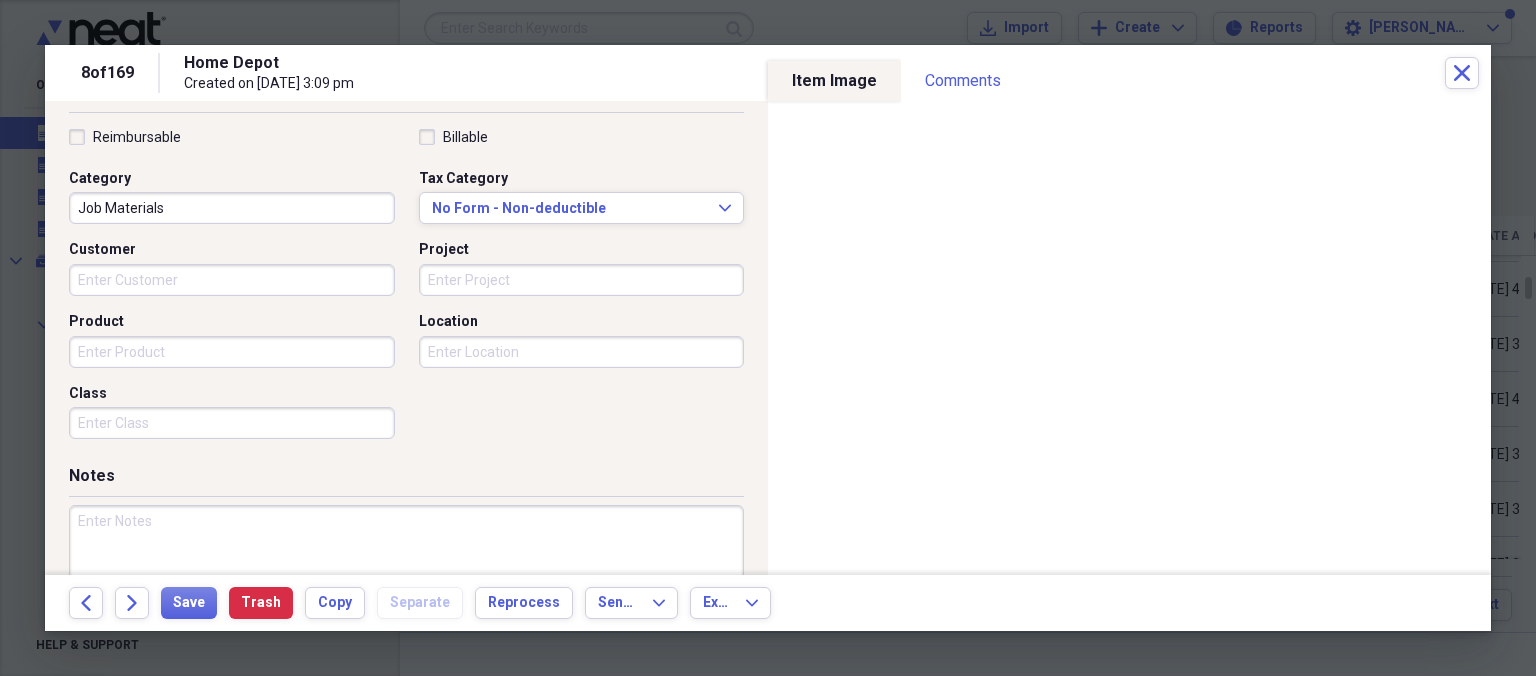 click on "Job Materials" at bounding box center [232, 208] 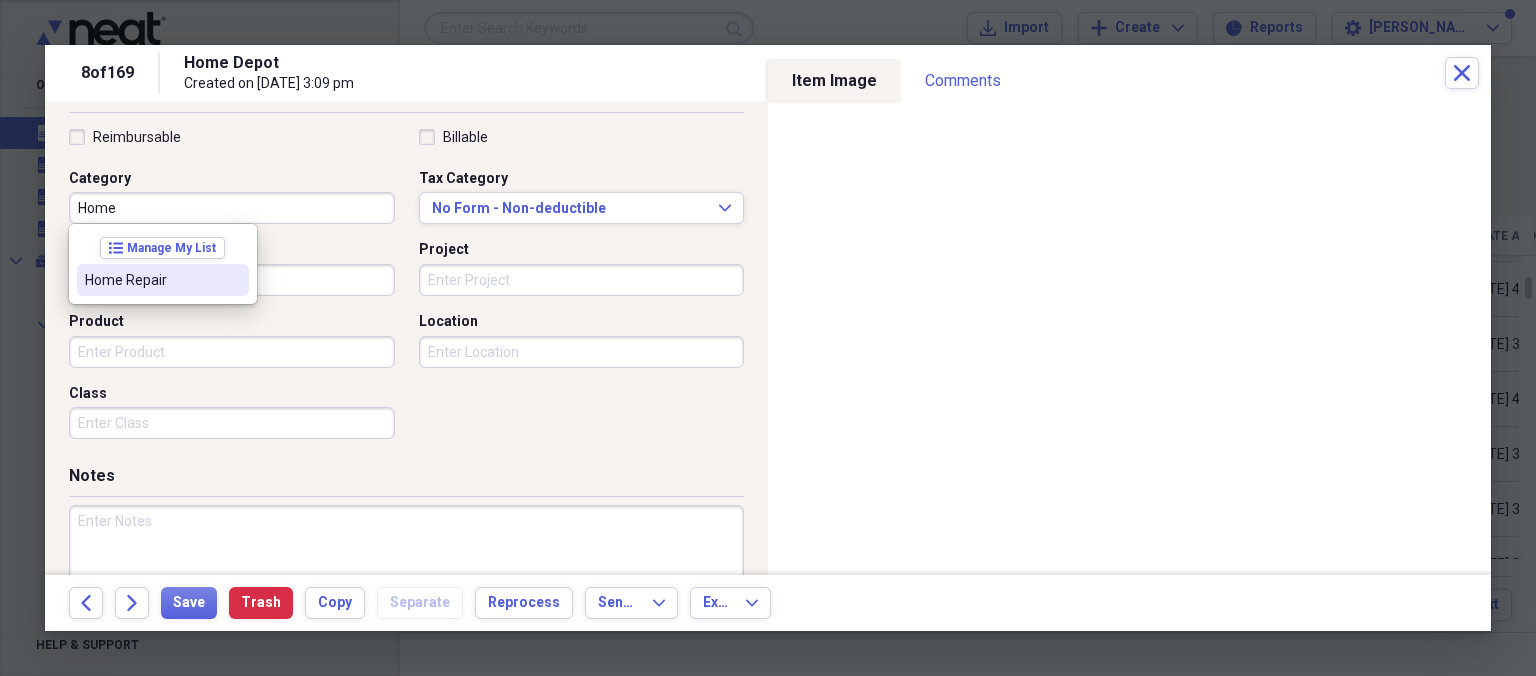 click on "Home Repair" at bounding box center [151, 280] 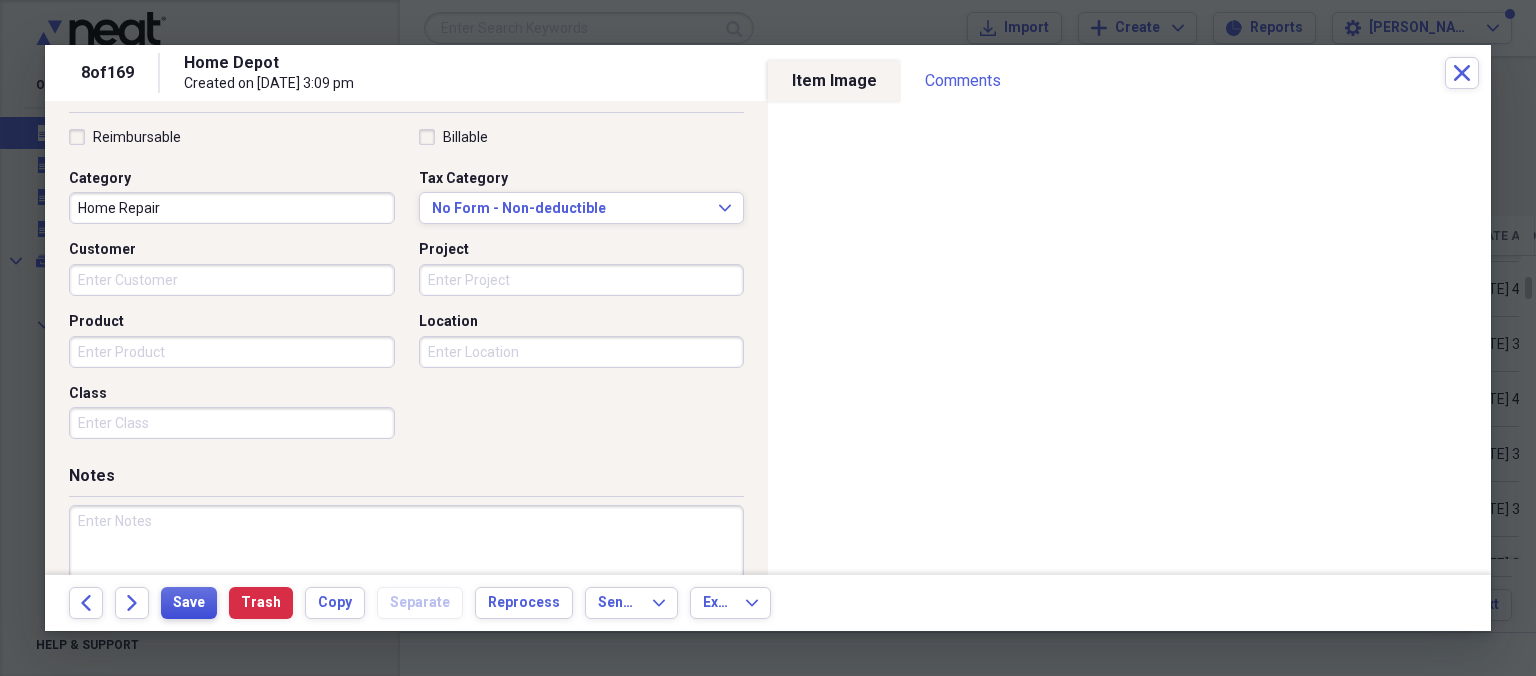 click on "Save" at bounding box center (189, 603) 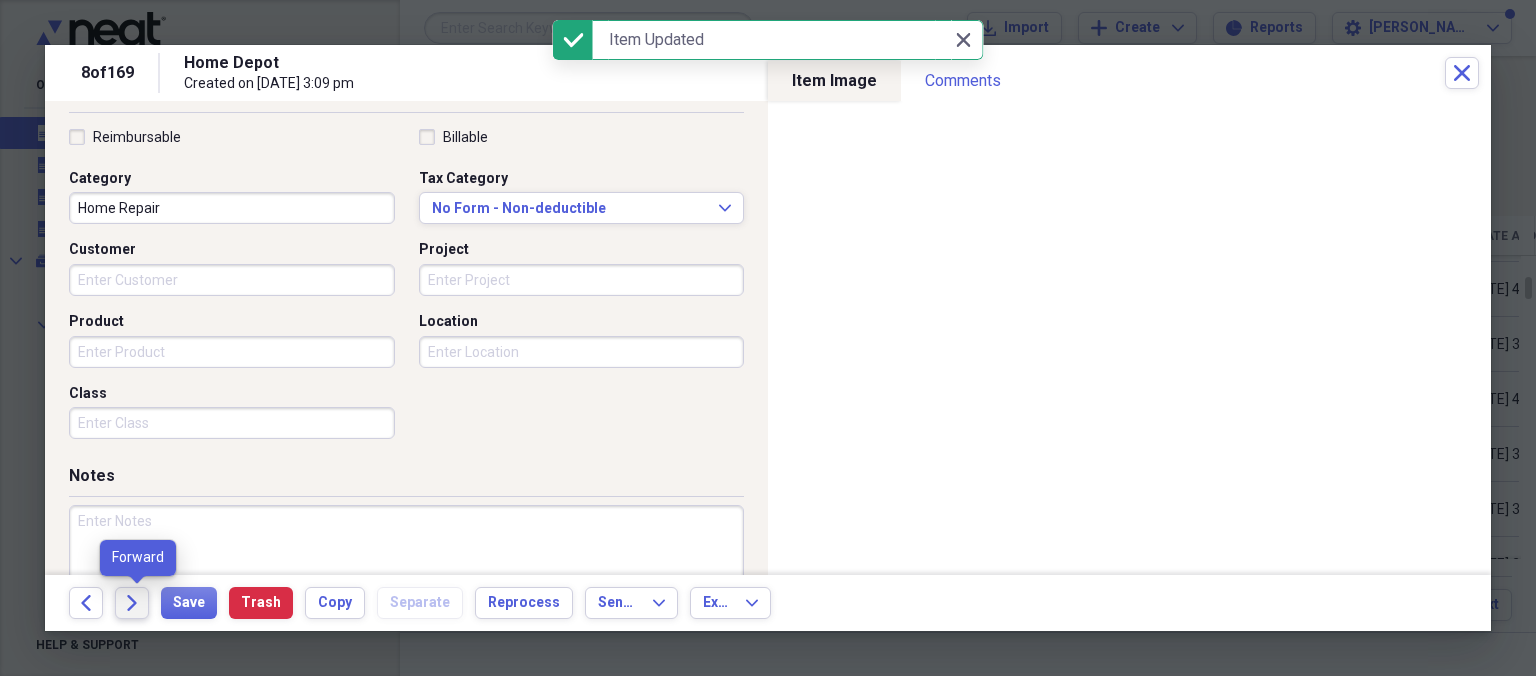 click 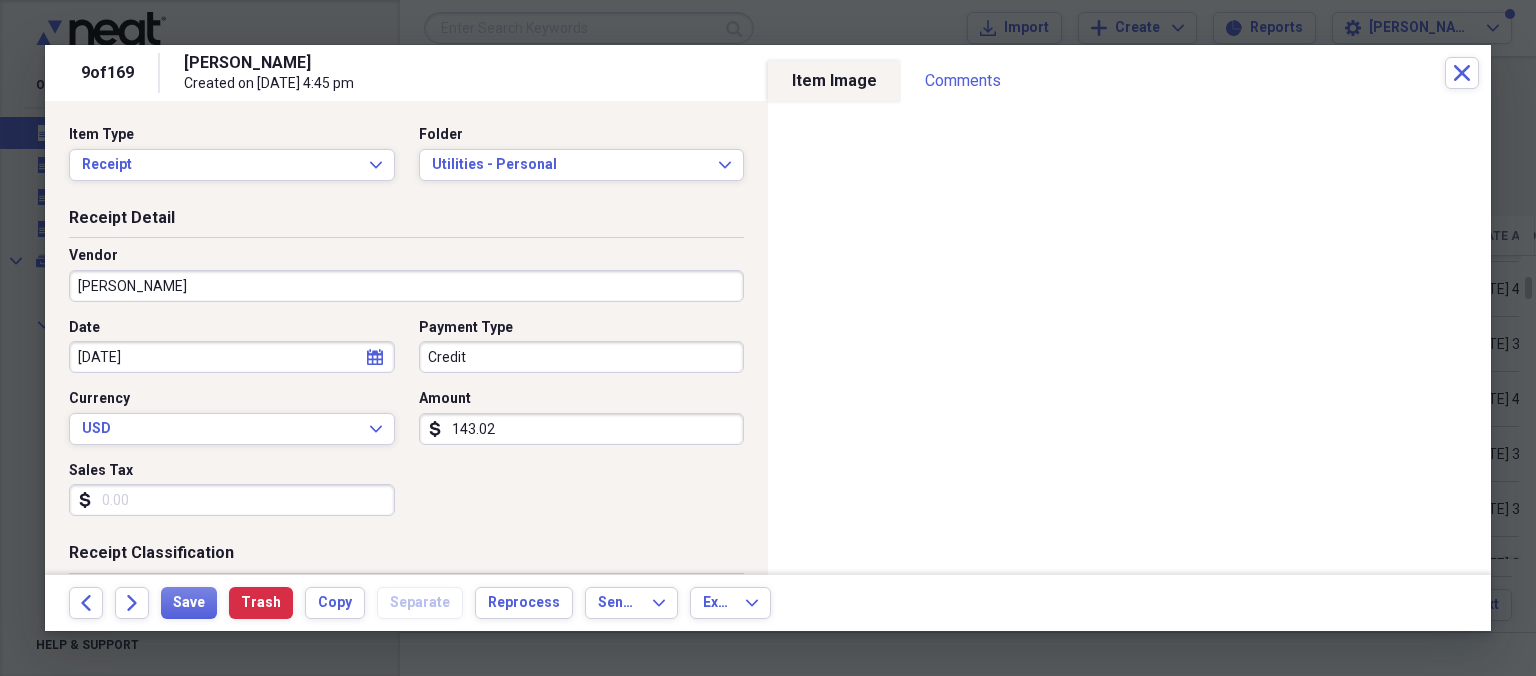 click on "[PERSON_NAME]" at bounding box center [406, 286] 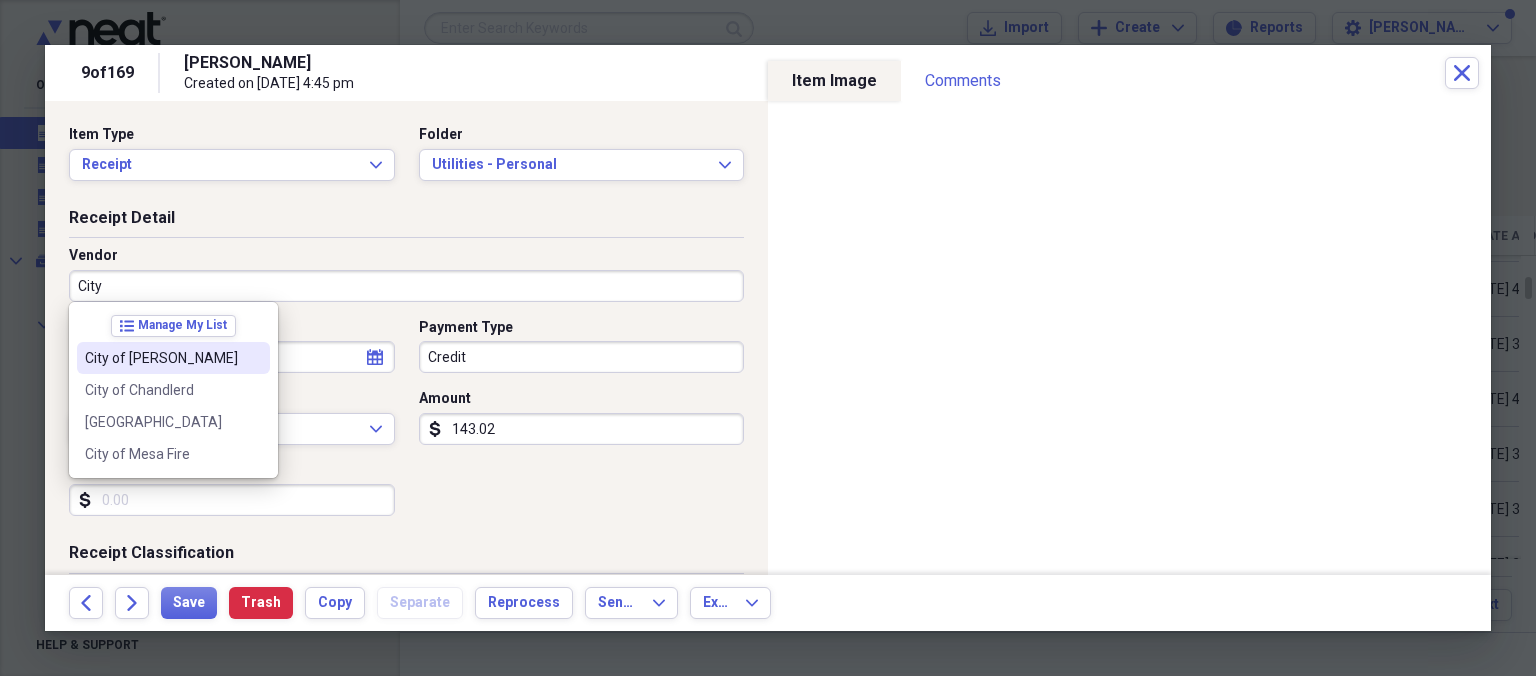 click on "City of [PERSON_NAME]" at bounding box center [161, 358] 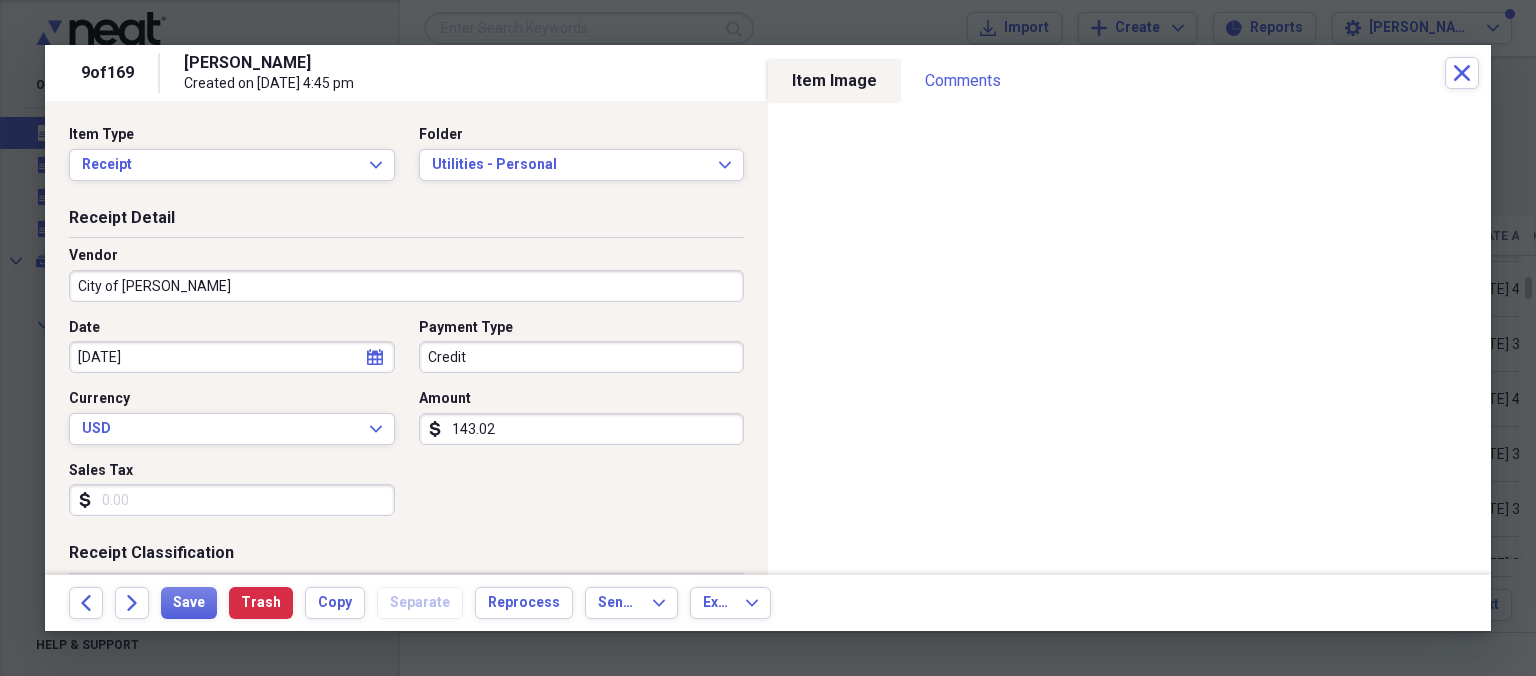 click on "Credit" at bounding box center (582, 357) 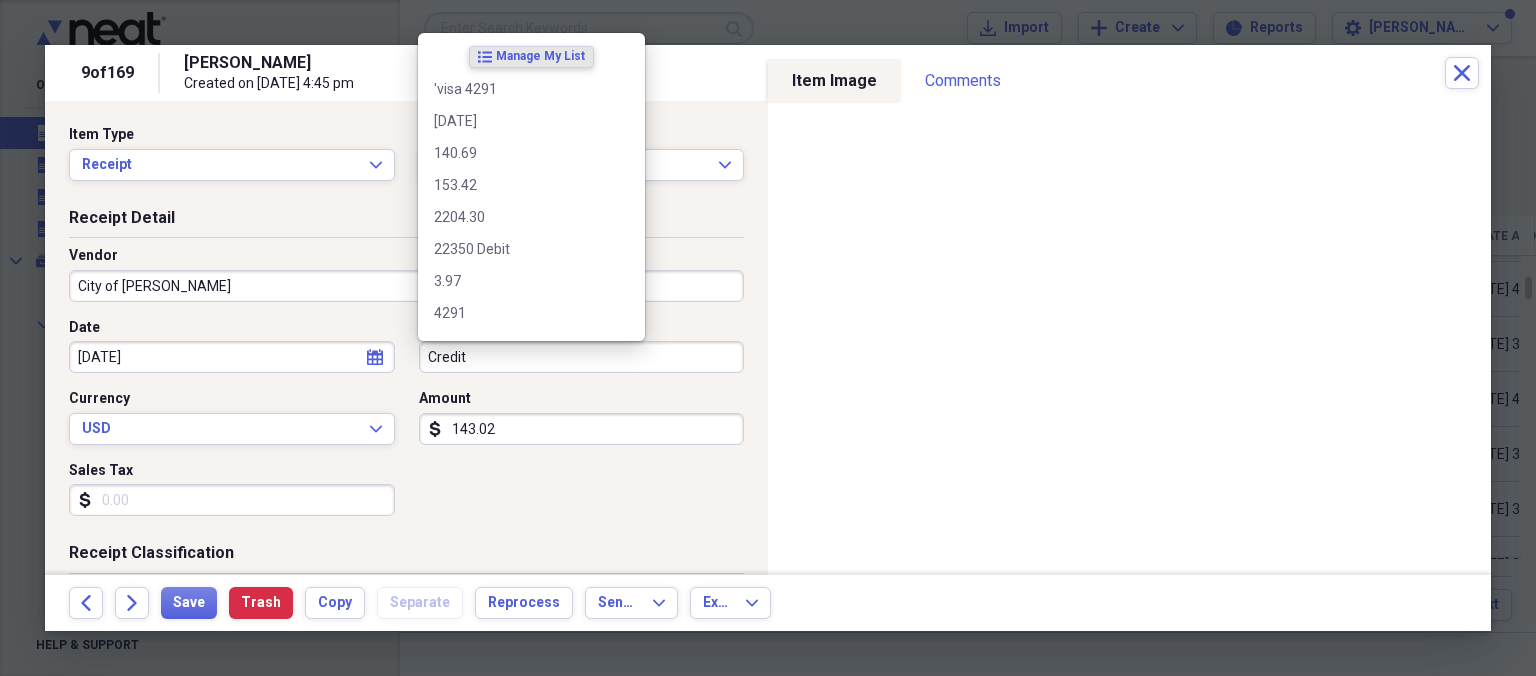 click on "Credit" at bounding box center [582, 357] 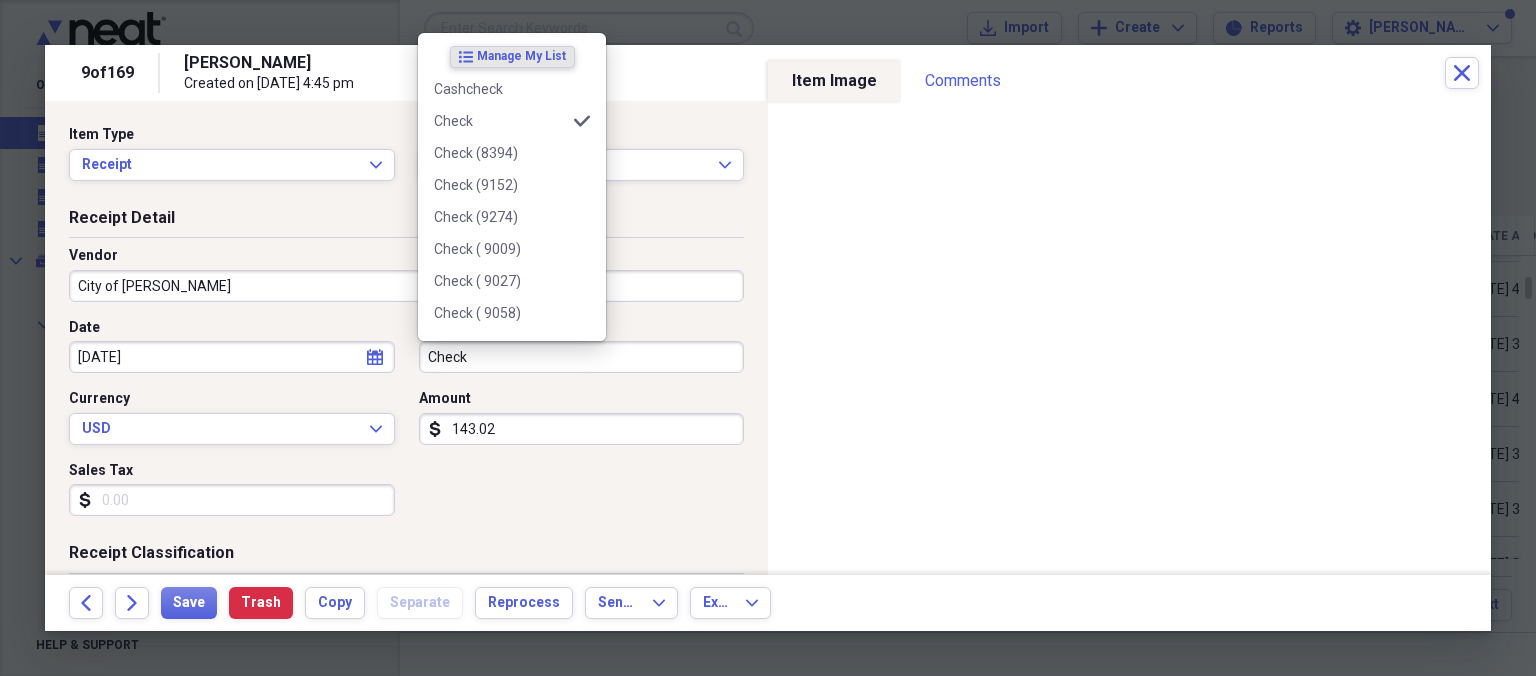 type on "Check" 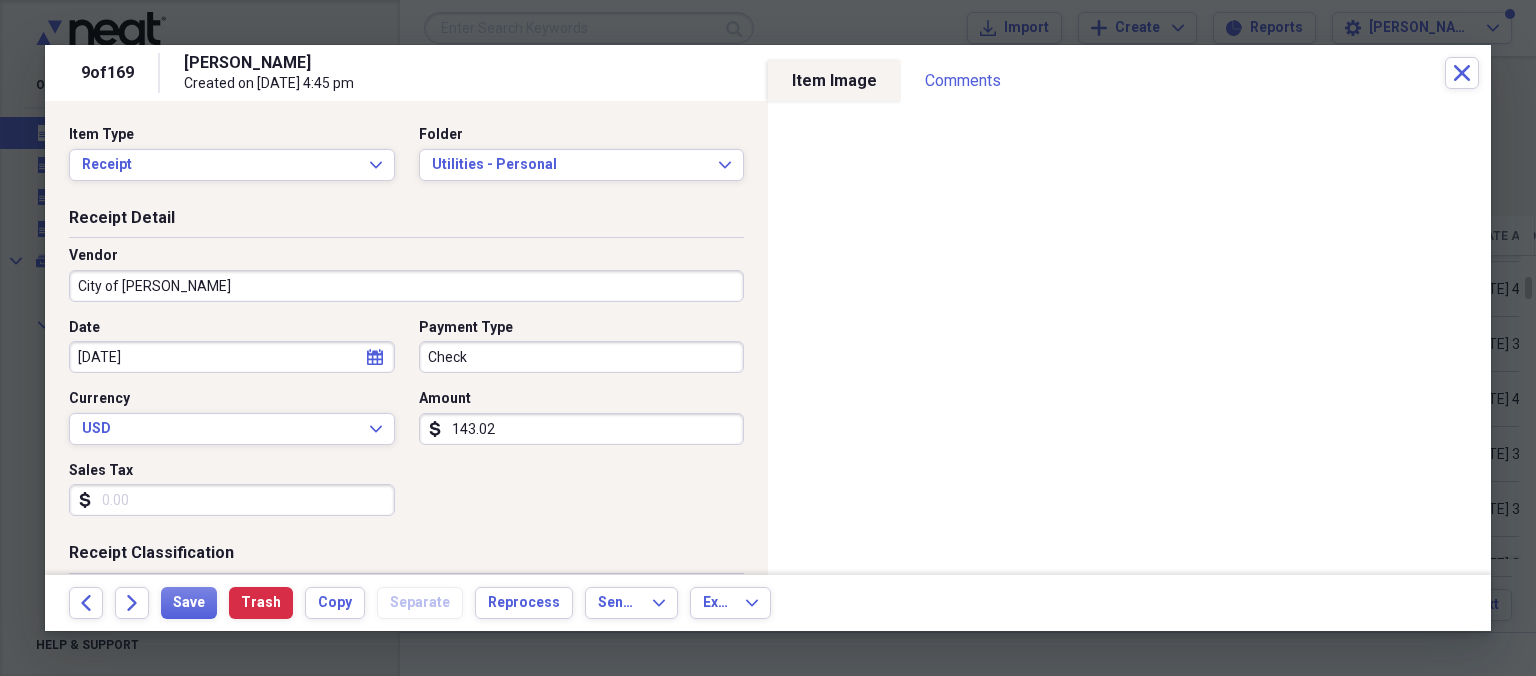 drag, startPoint x: 534, startPoint y: 426, endPoint x: 598, endPoint y: 413, distance: 65.30697 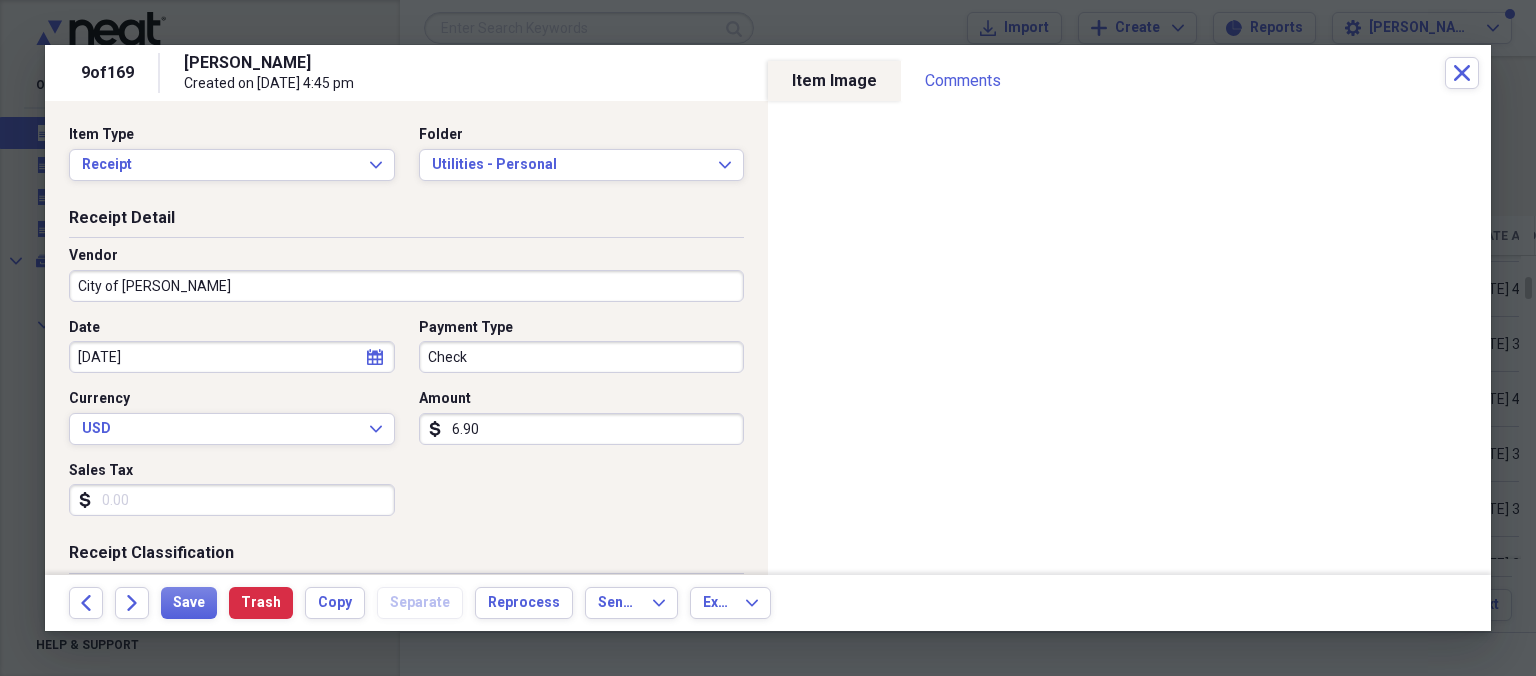 type on "69.01" 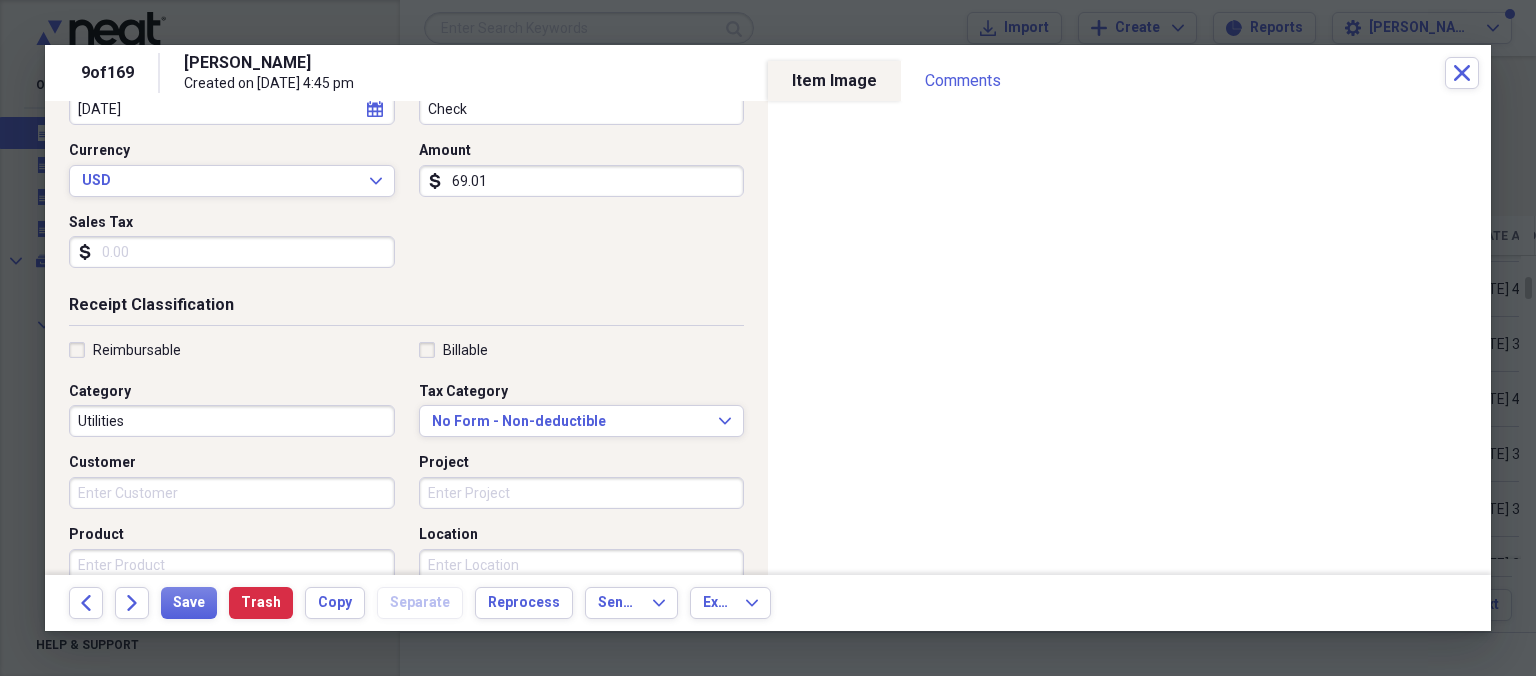 scroll, scrollTop: 346, scrollLeft: 0, axis: vertical 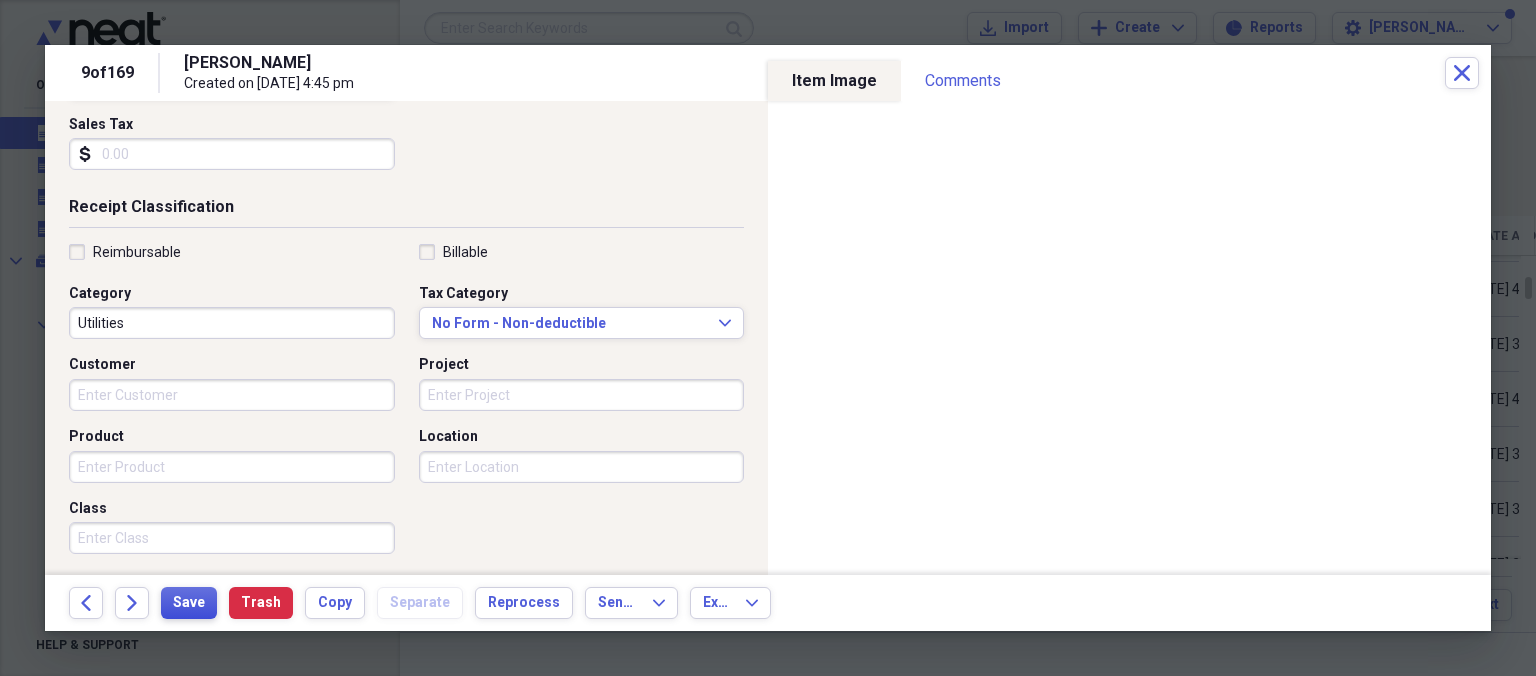 click on "Save" at bounding box center [189, 603] 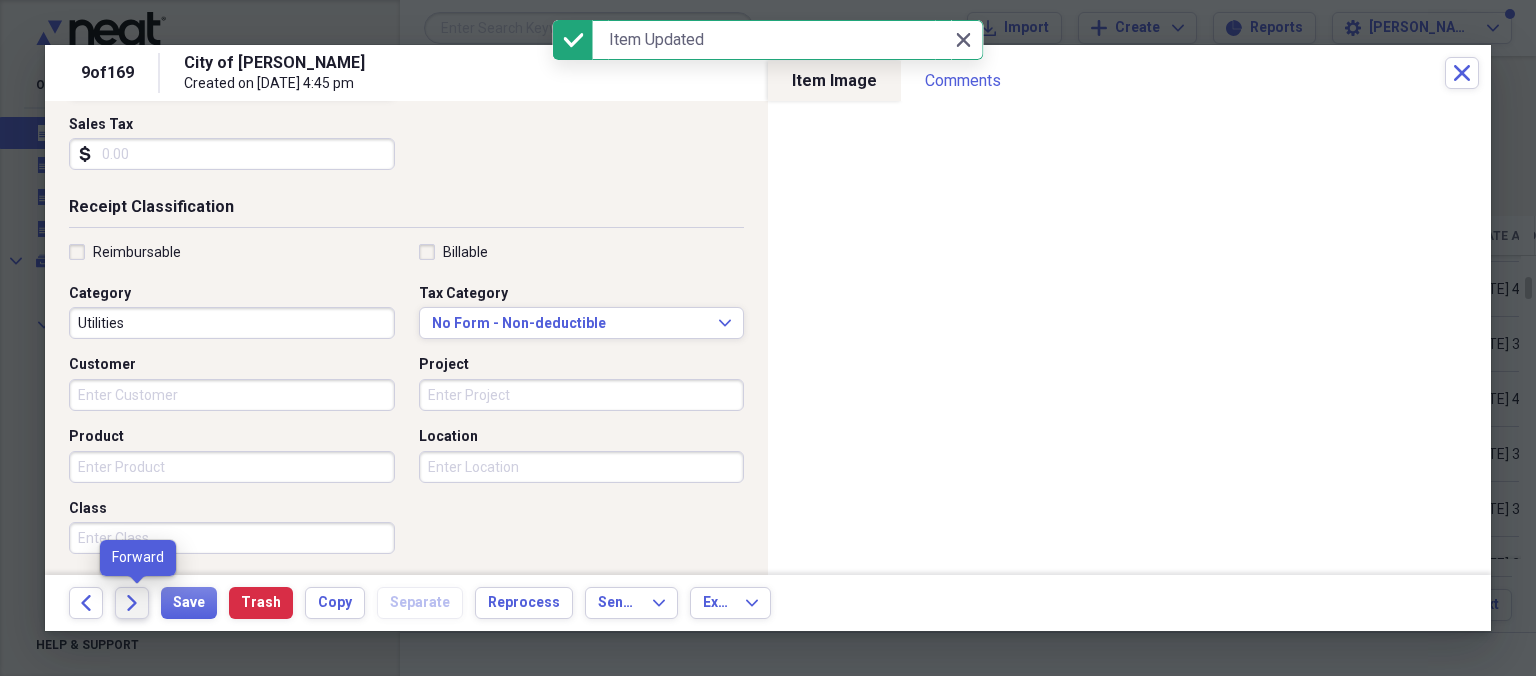 click on "Forward" 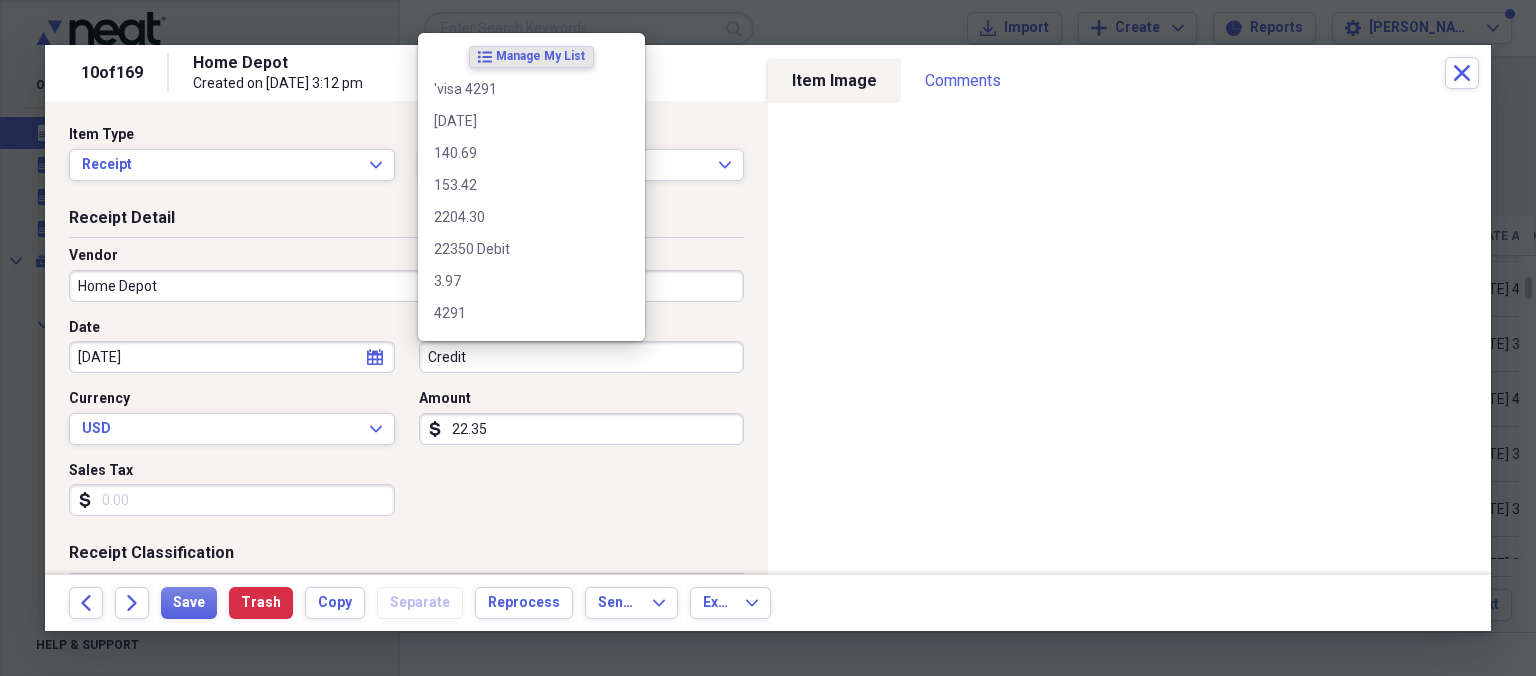 click on "Credit" at bounding box center (582, 357) 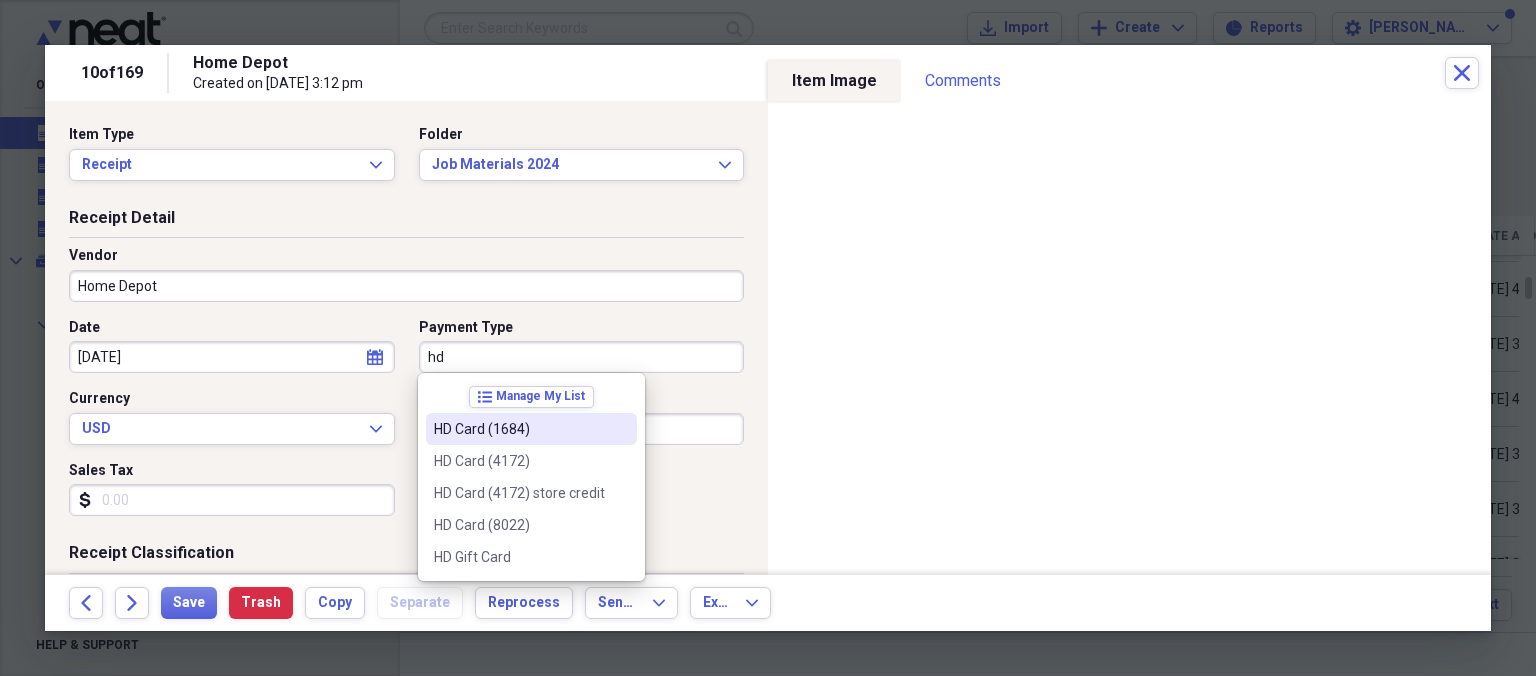 click on "HD Card (1684)" at bounding box center [519, 429] 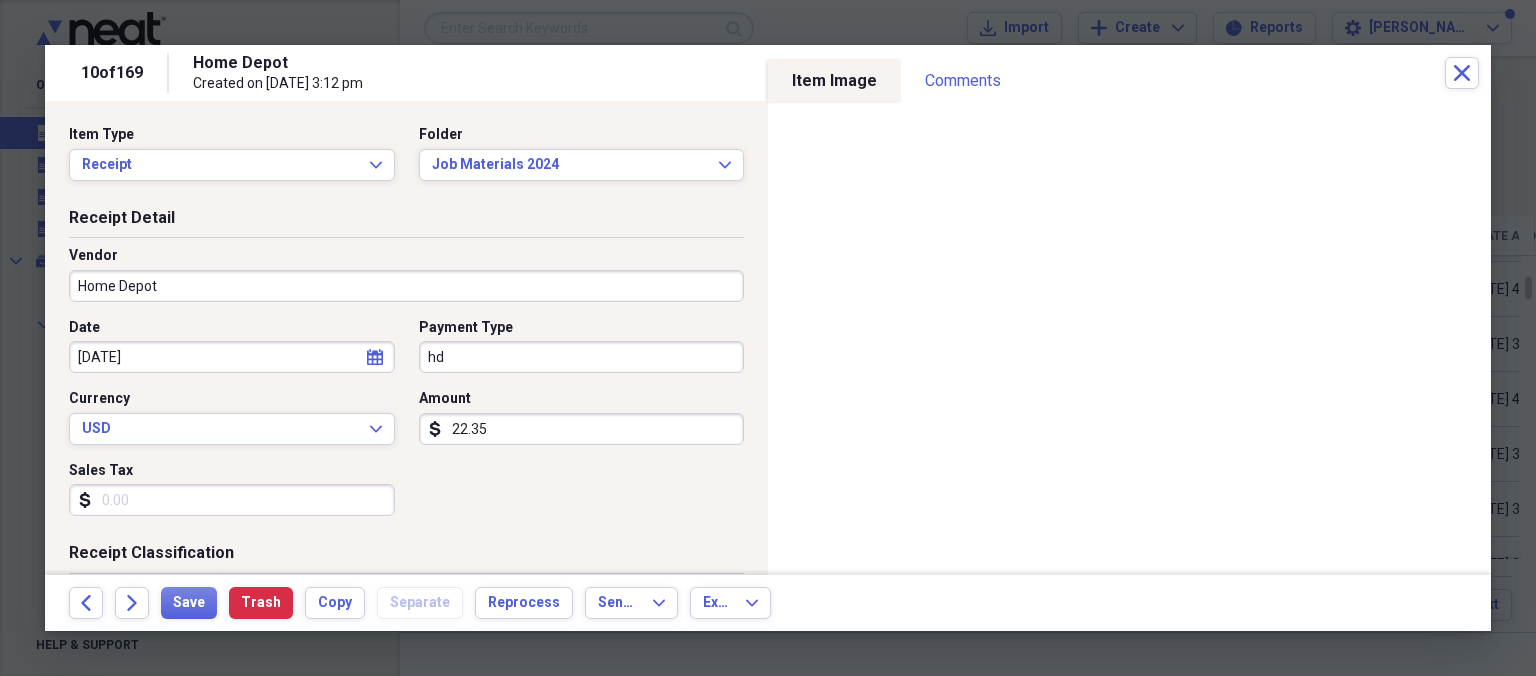 type on "HD Card (1684)" 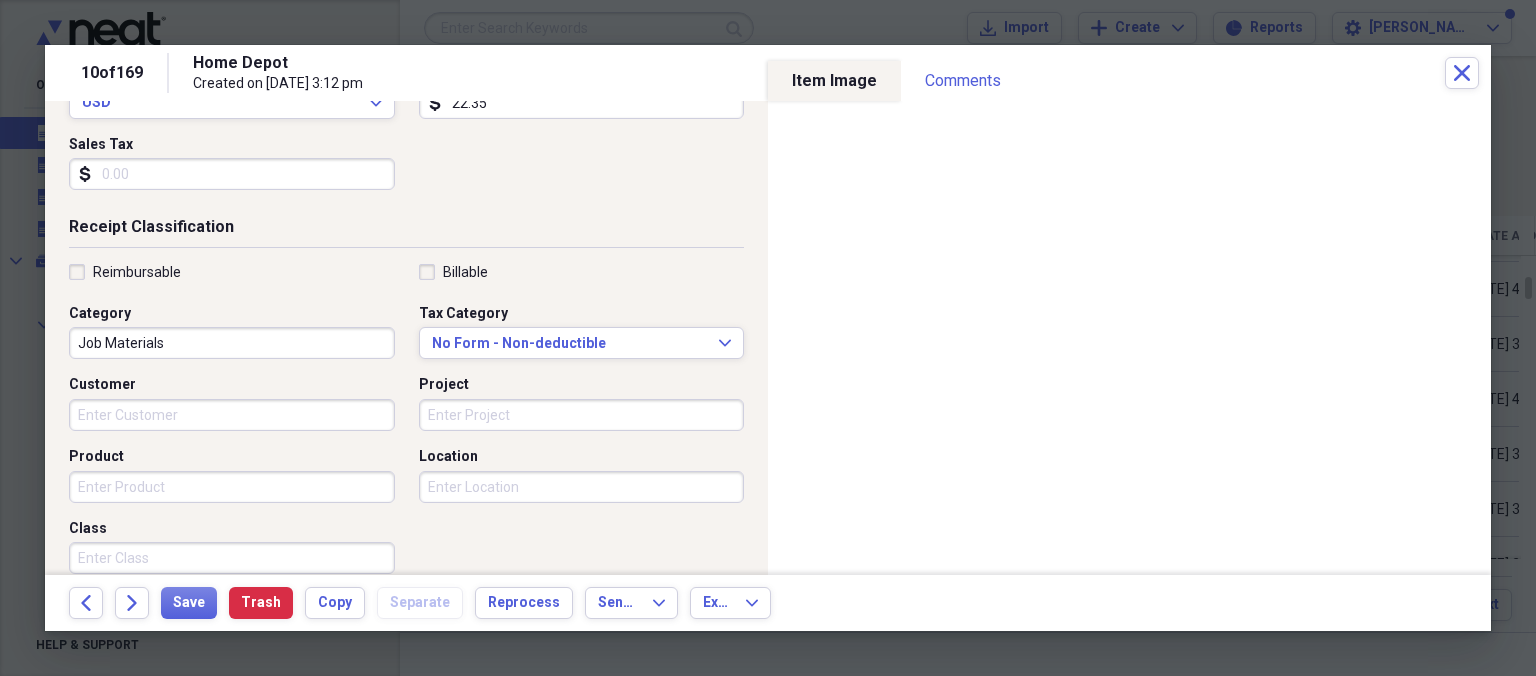 scroll, scrollTop: 346, scrollLeft: 0, axis: vertical 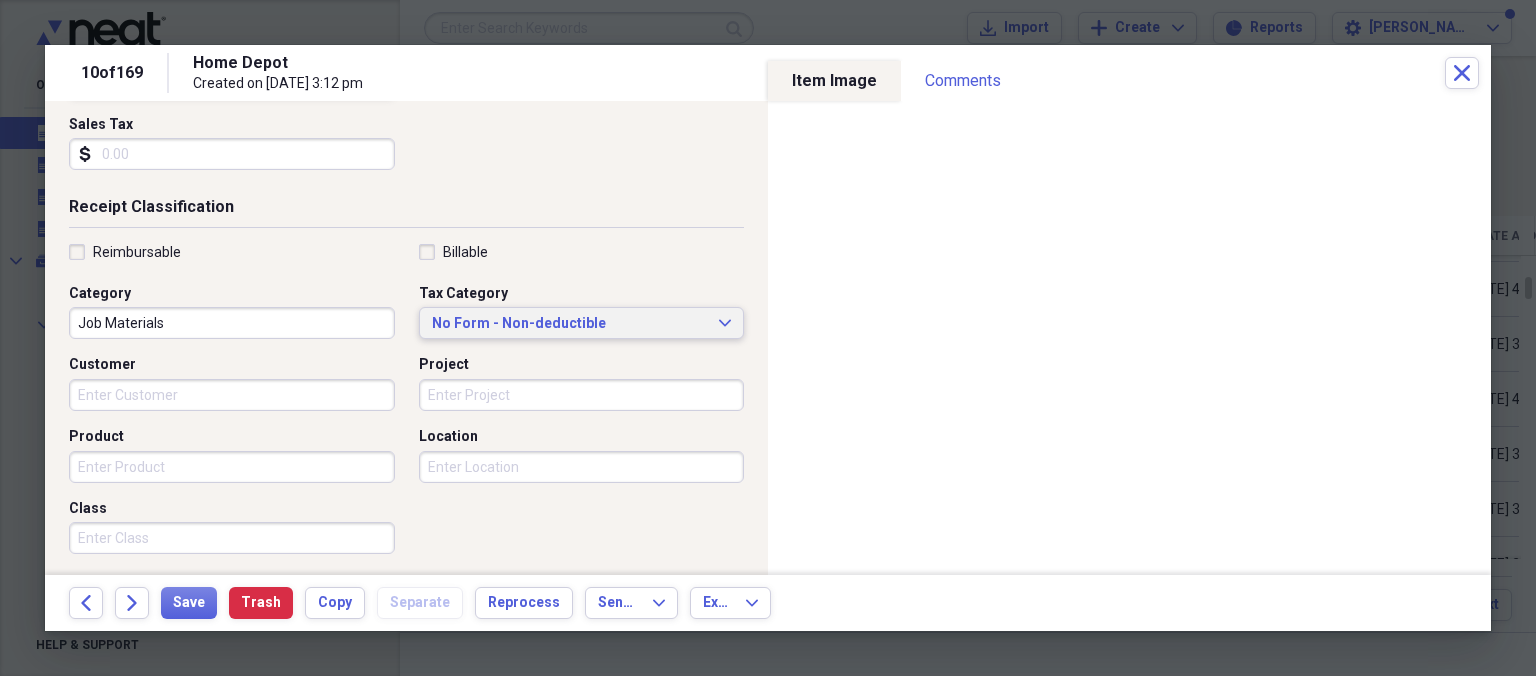 click on "No Form - Non-deductible" at bounding box center (570, 324) 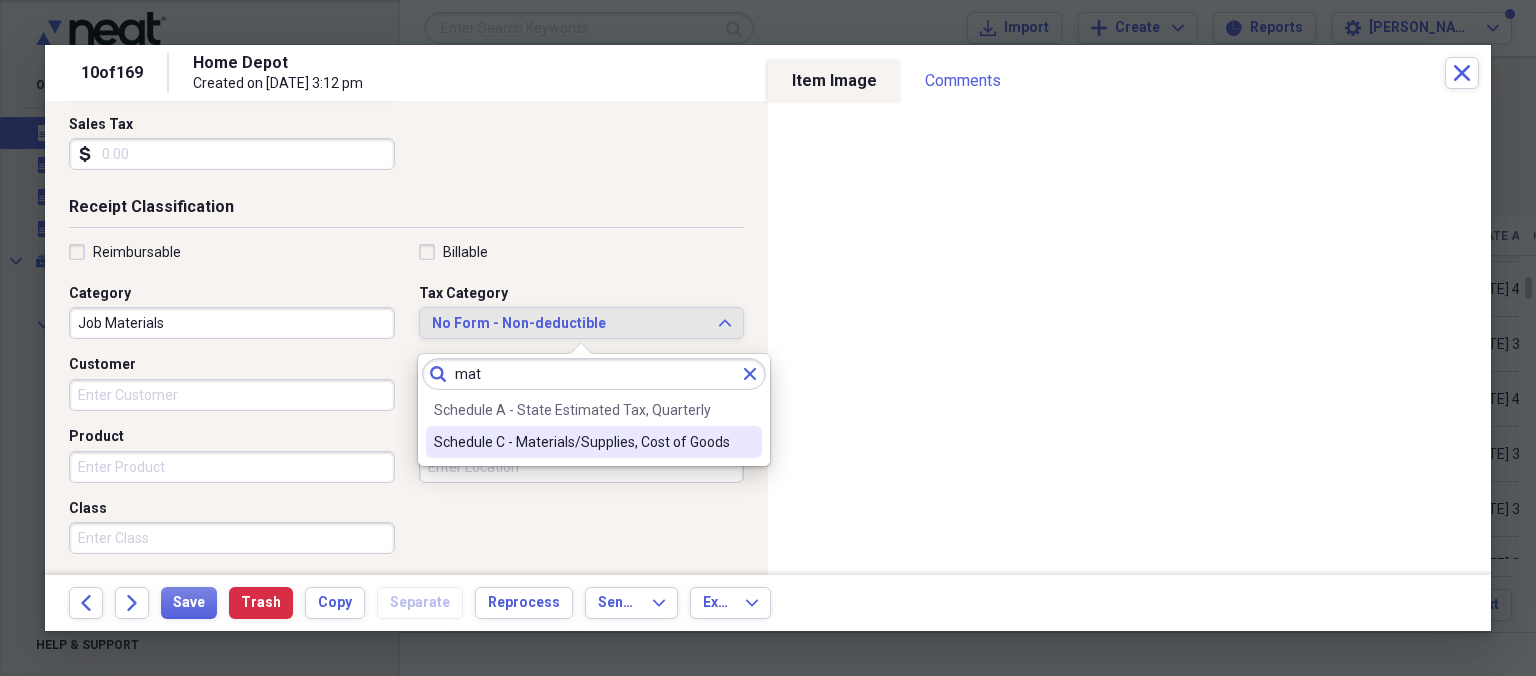 type on "mat" 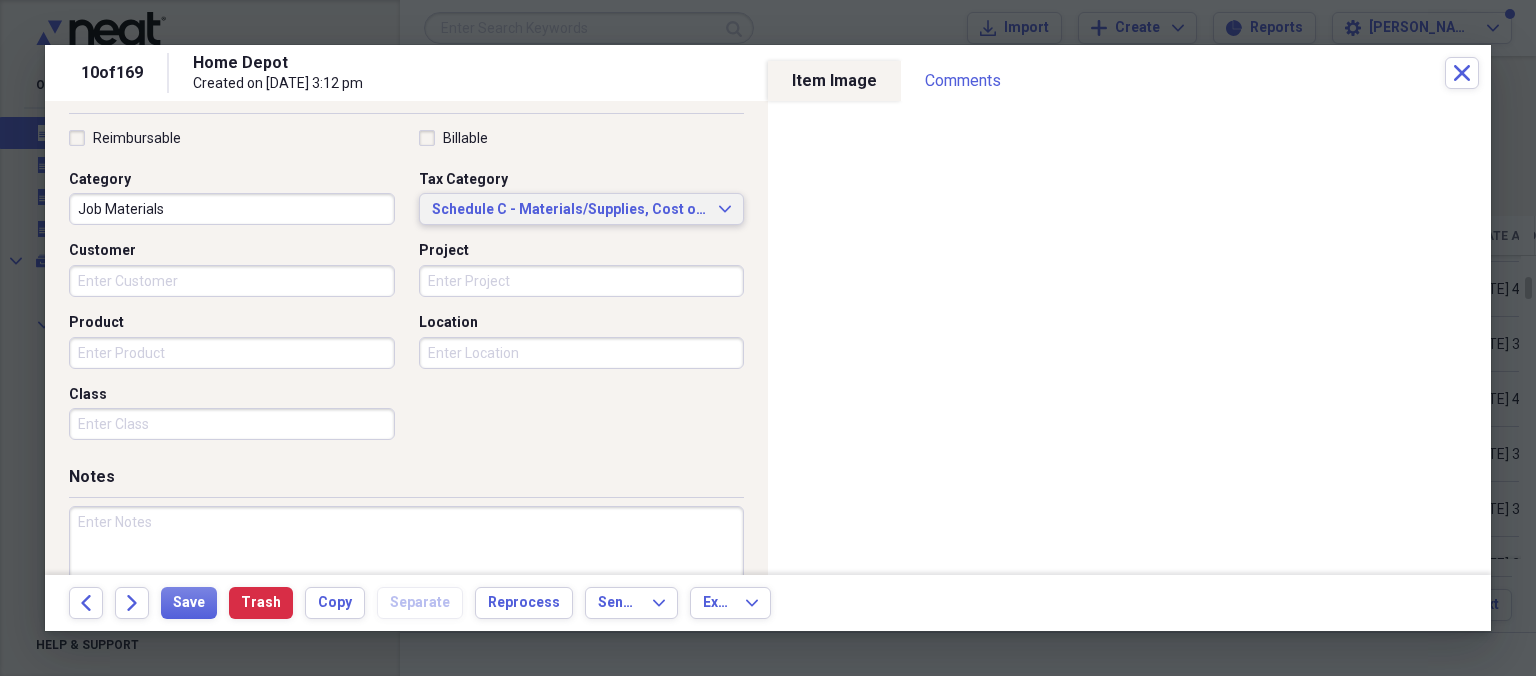 scroll, scrollTop: 461, scrollLeft: 0, axis: vertical 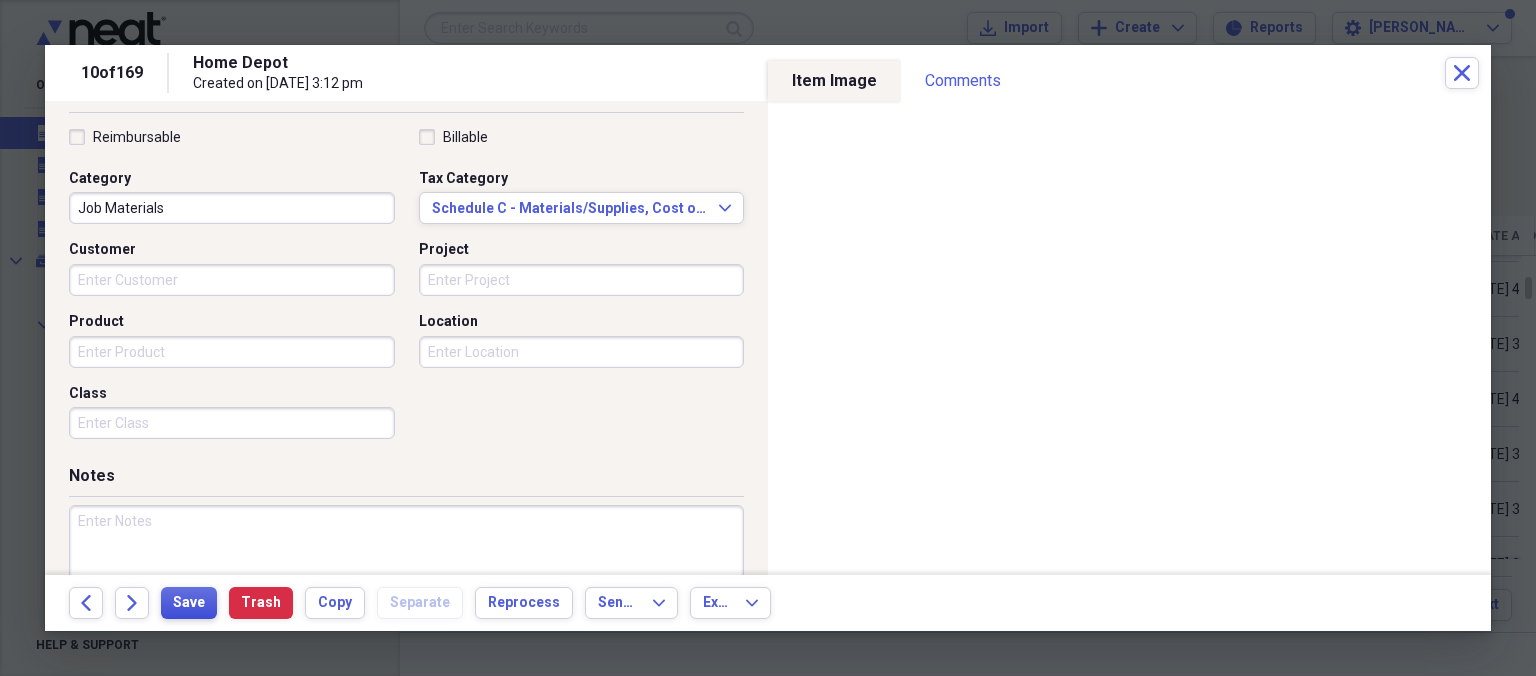 click on "Save" at bounding box center (189, 603) 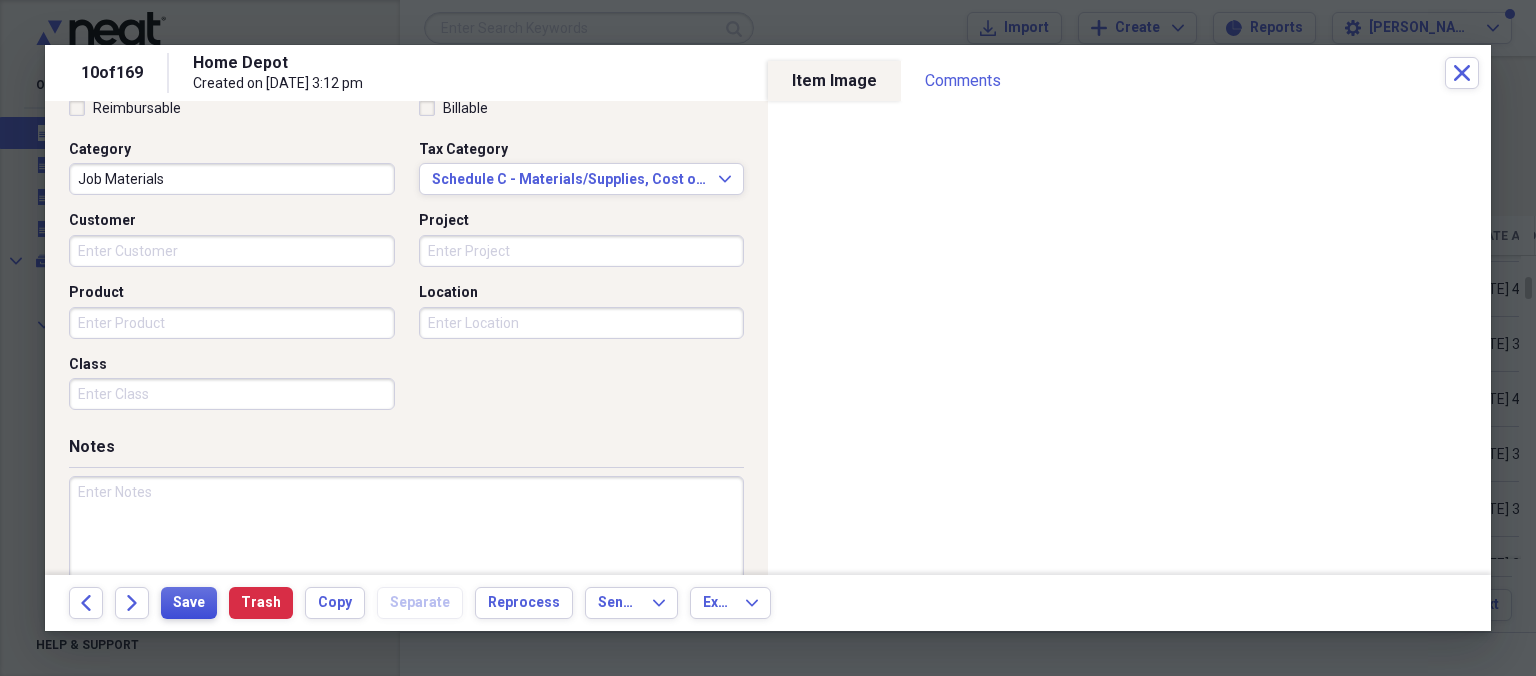 scroll, scrollTop: 546, scrollLeft: 0, axis: vertical 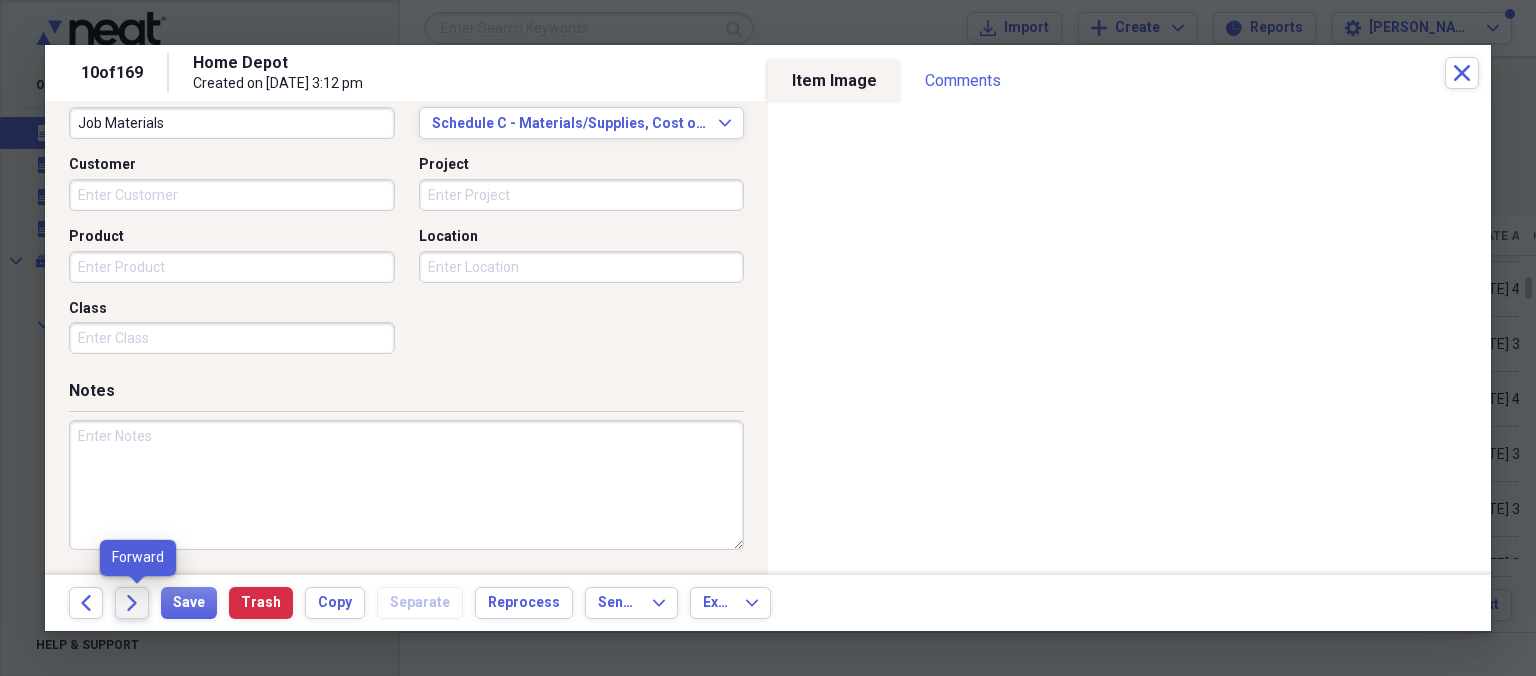 click on "Forward" 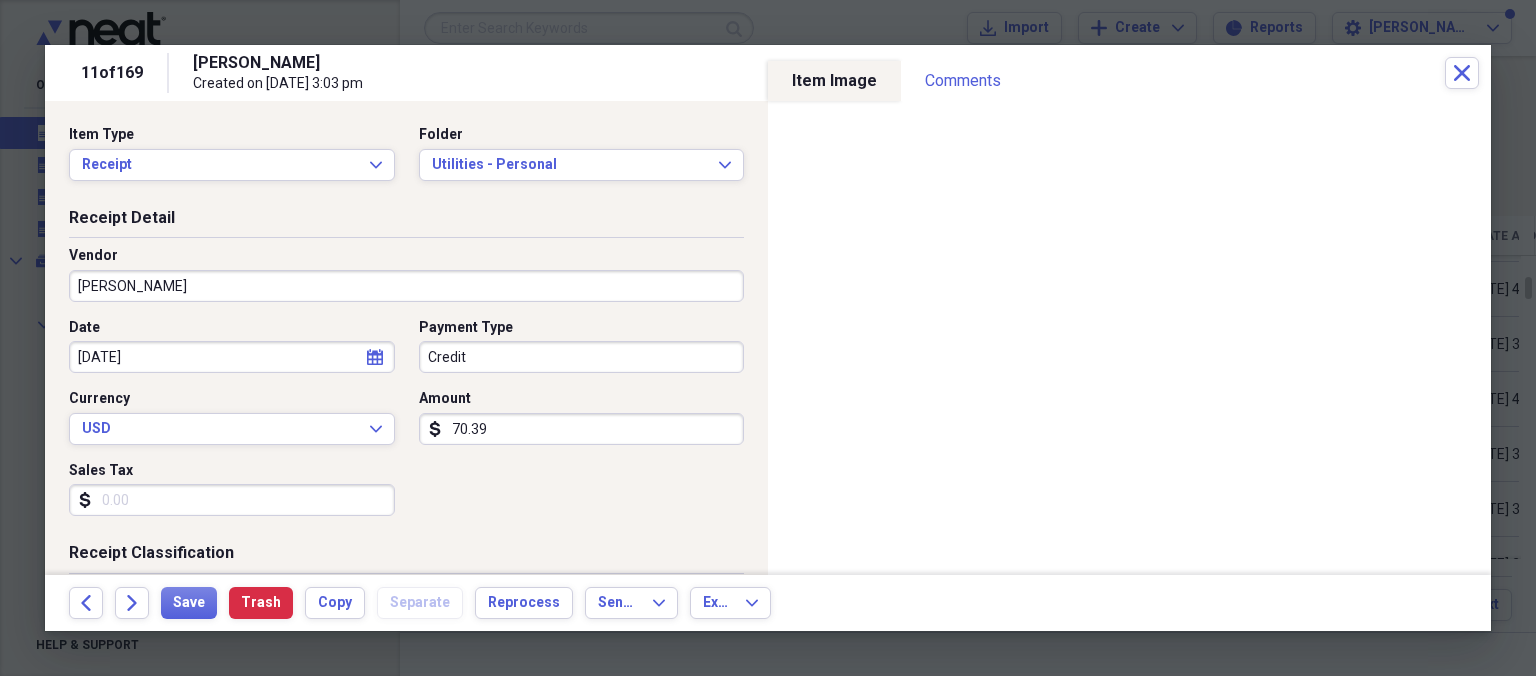 click on "[PERSON_NAME]" at bounding box center [406, 286] 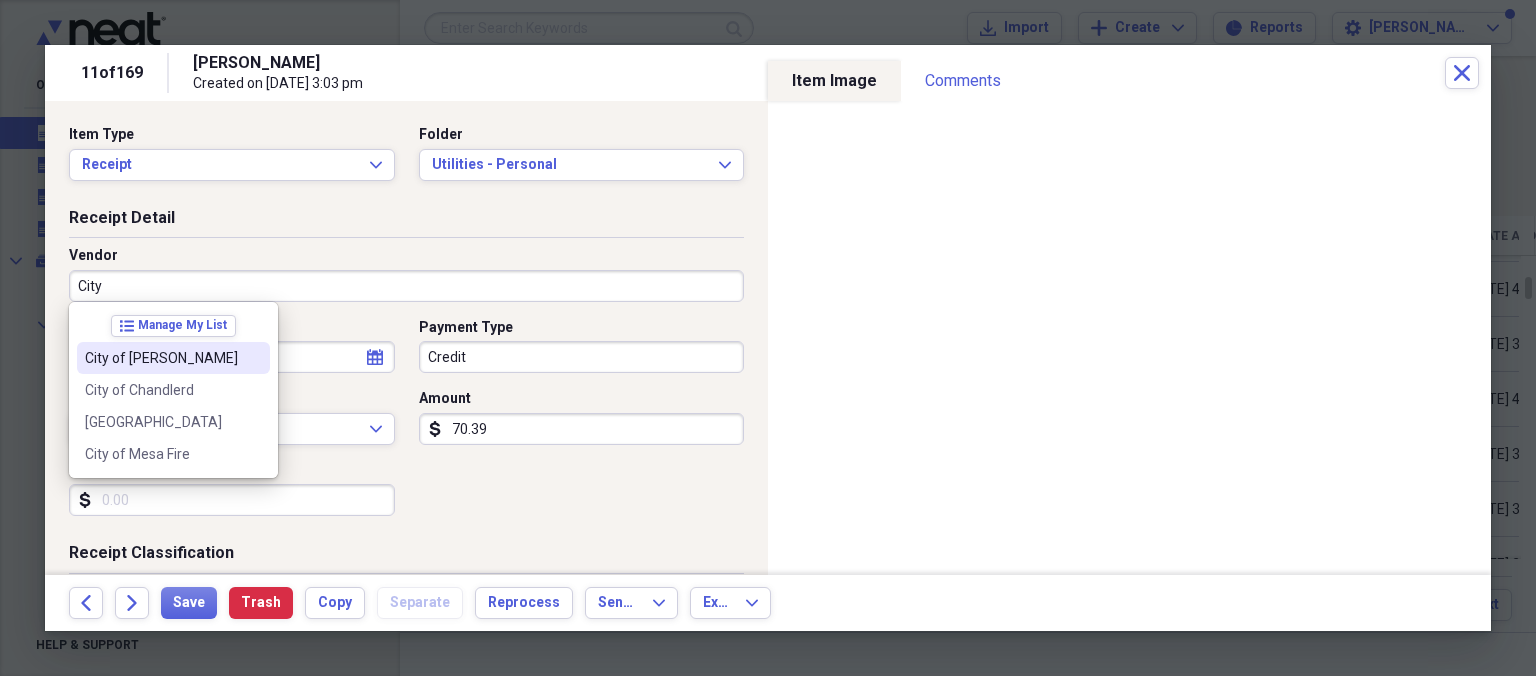 click on "City of [PERSON_NAME]" at bounding box center [161, 358] 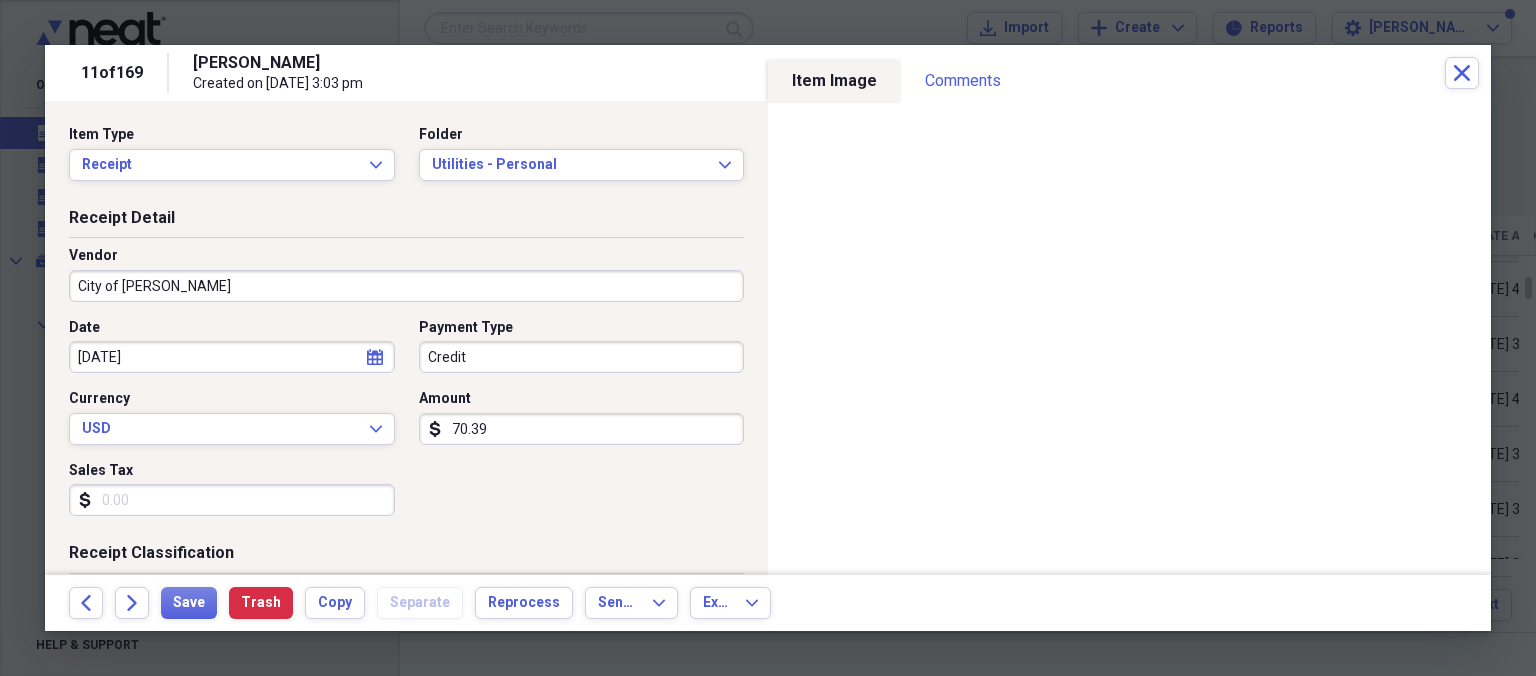 click on "Credit" at bounding box center (582, 357) 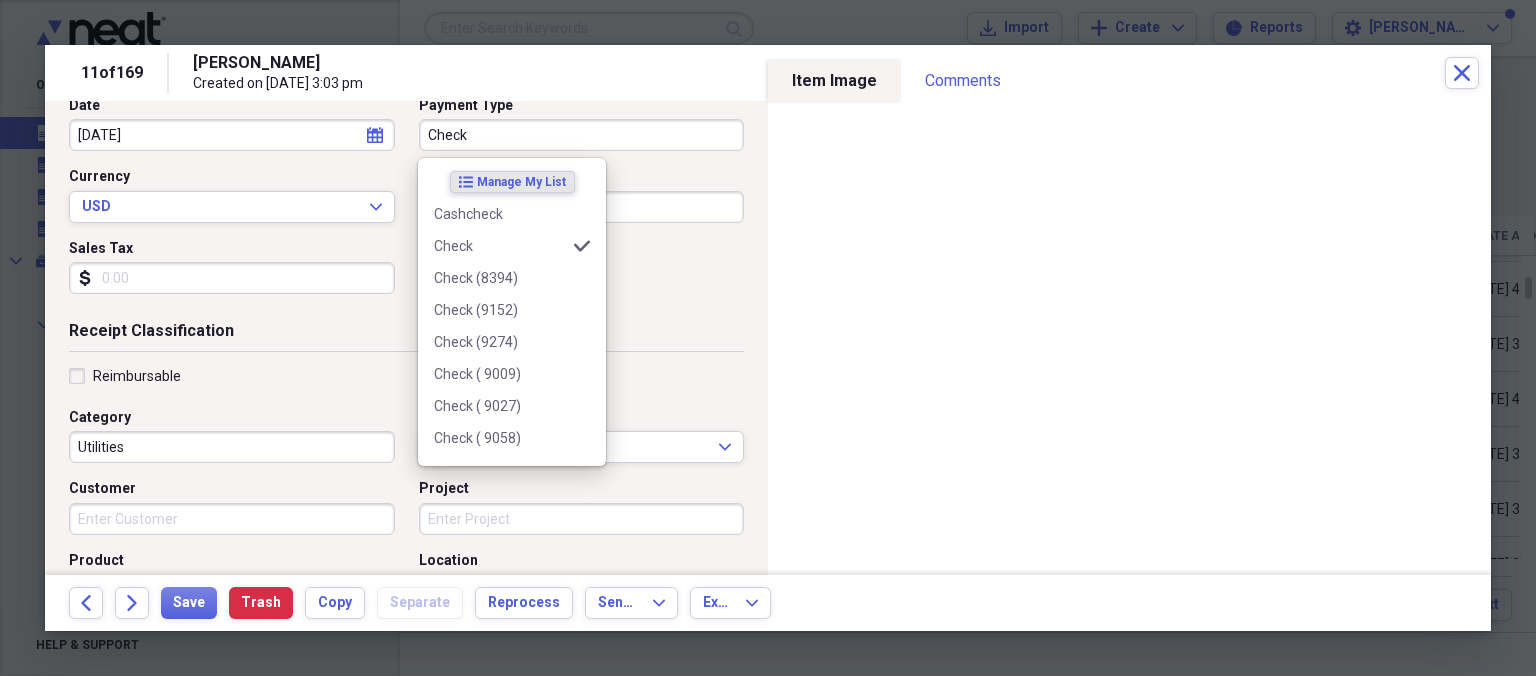scroll, scrollTop: 230, scrollLeft: 0, axis: vertical 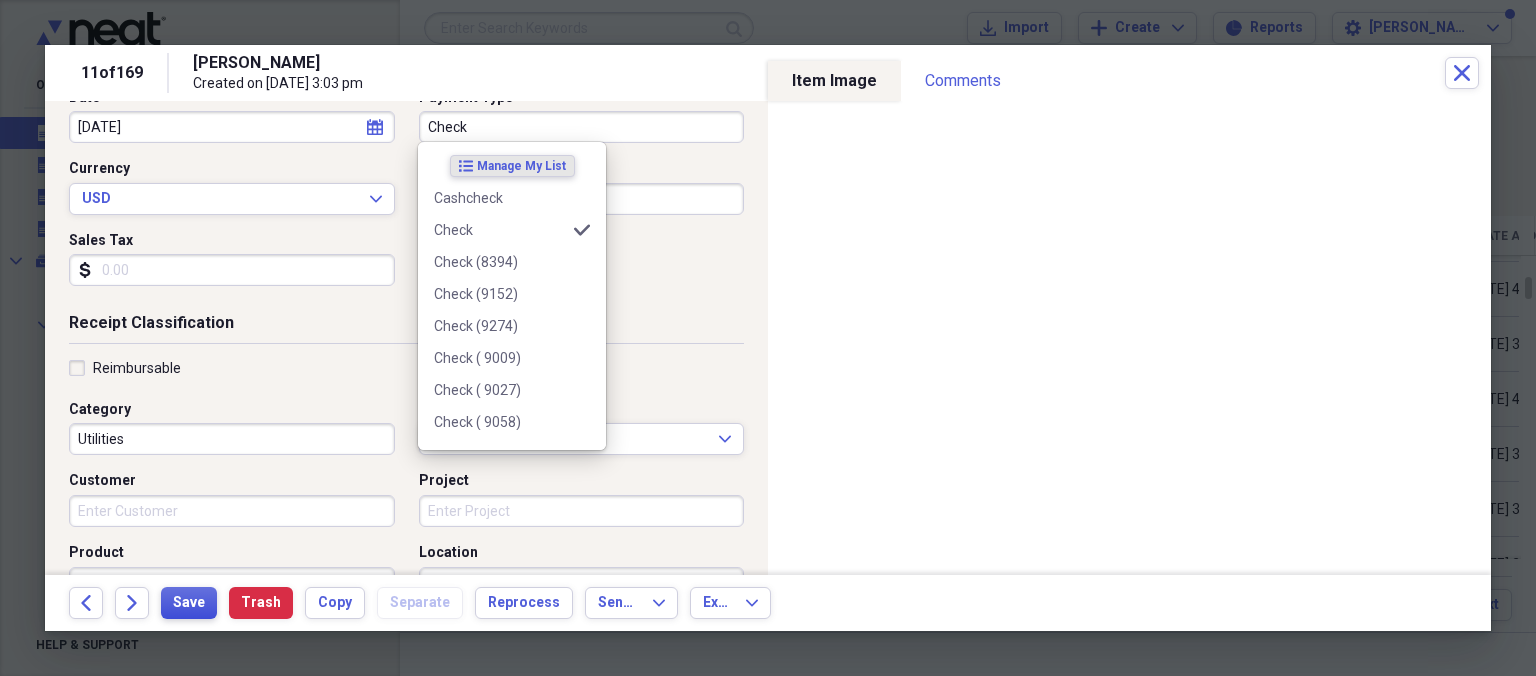 type on "Check" 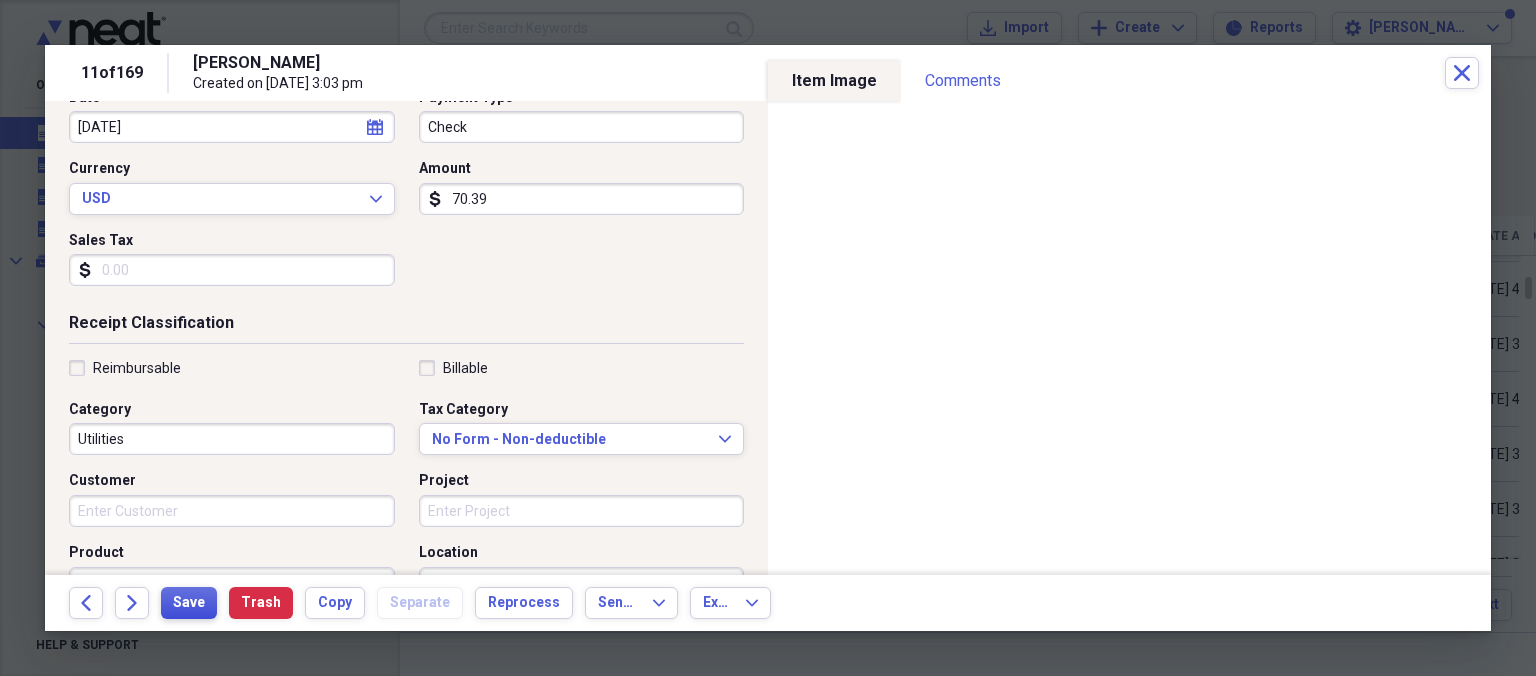 click on "Save" at bounding box center (189, 603) 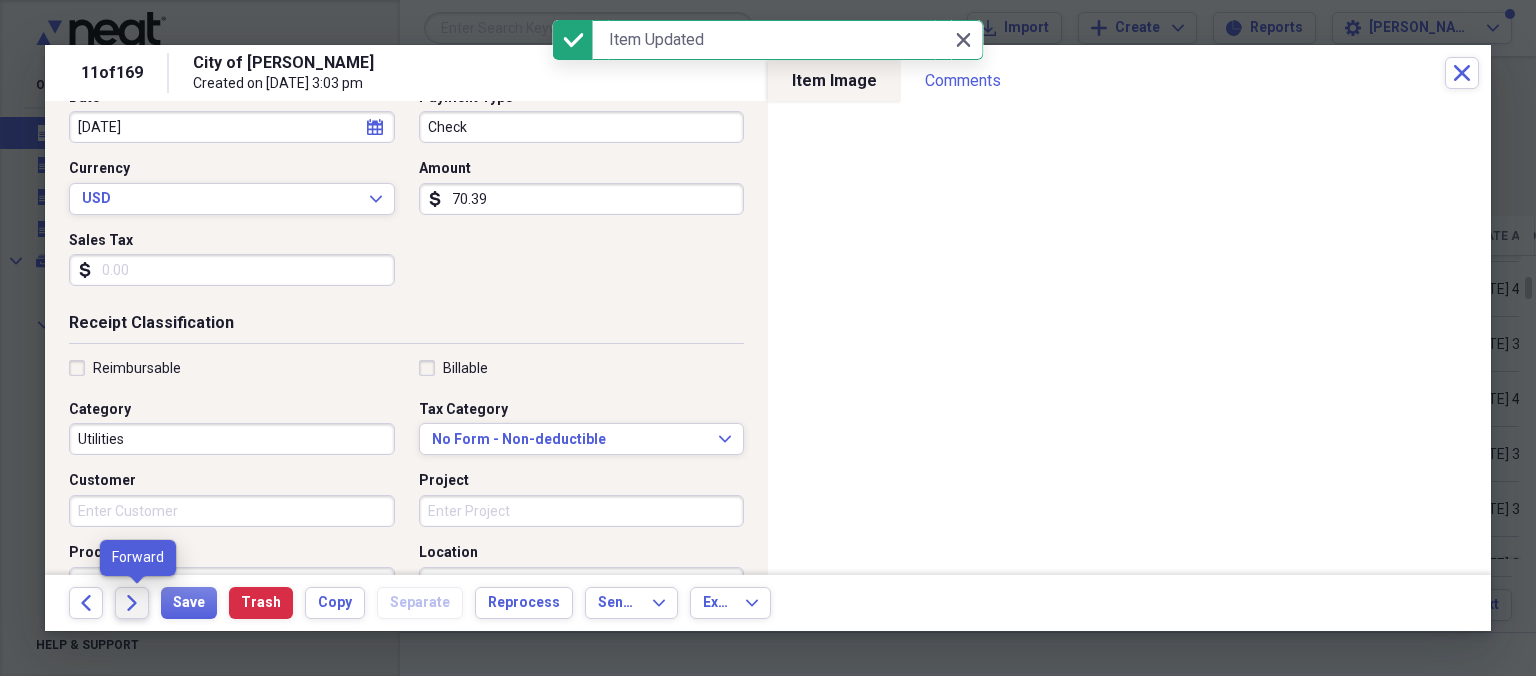 click 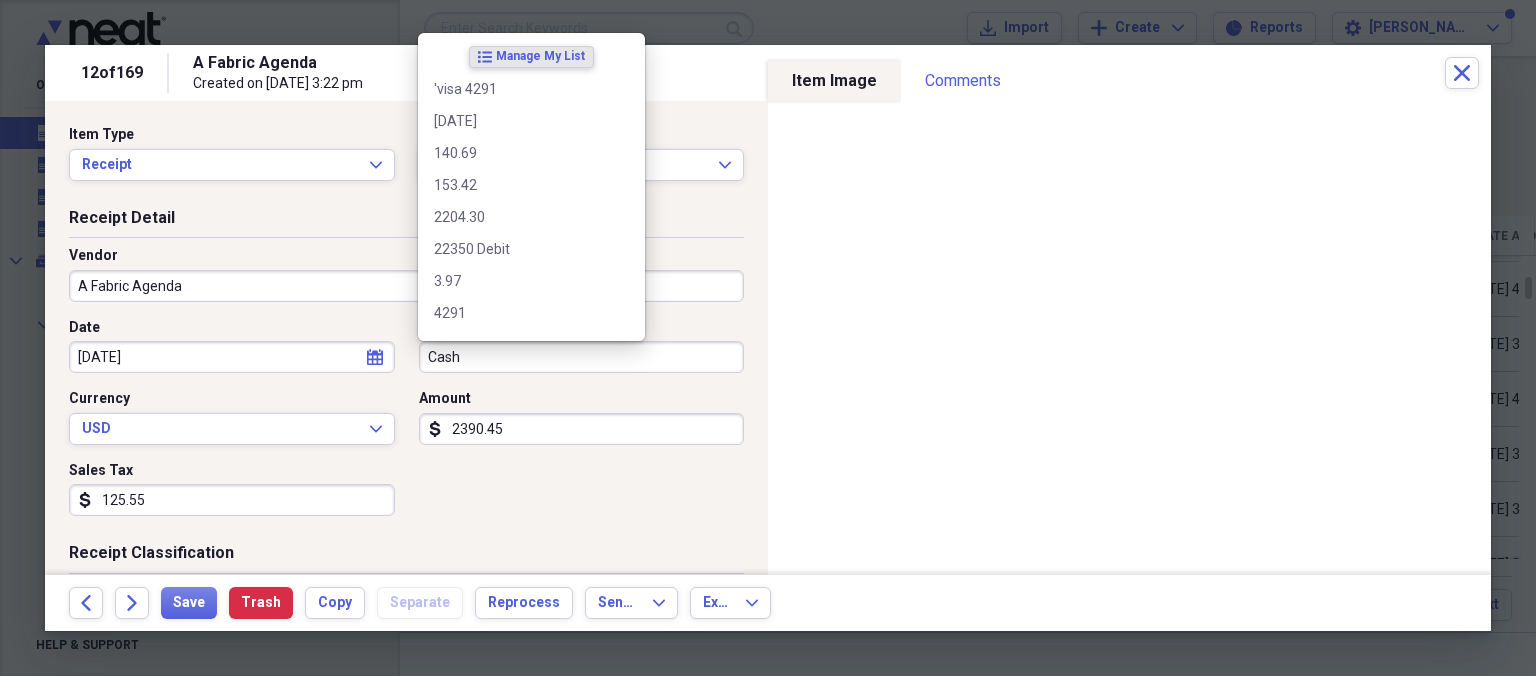 click on "Cash" at bounding box center [582, 357] 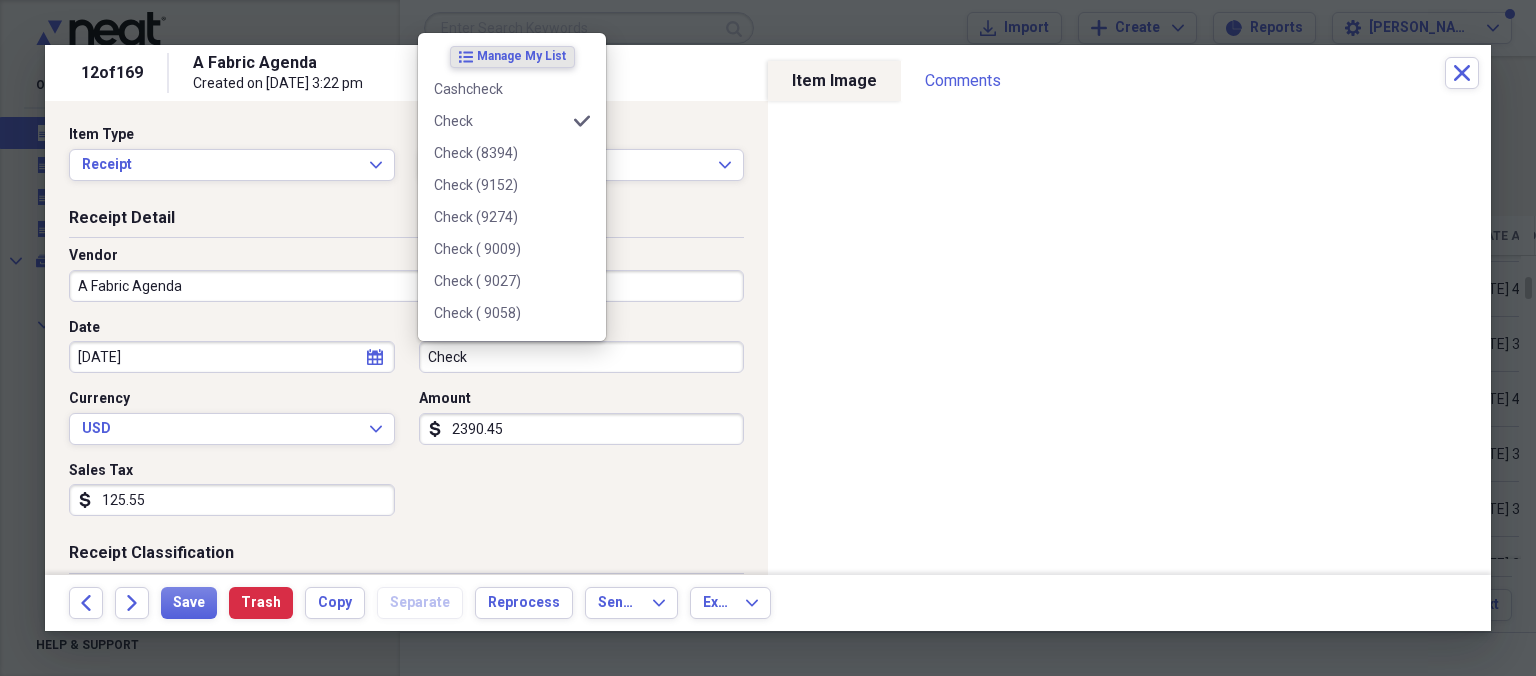 type on "Check" 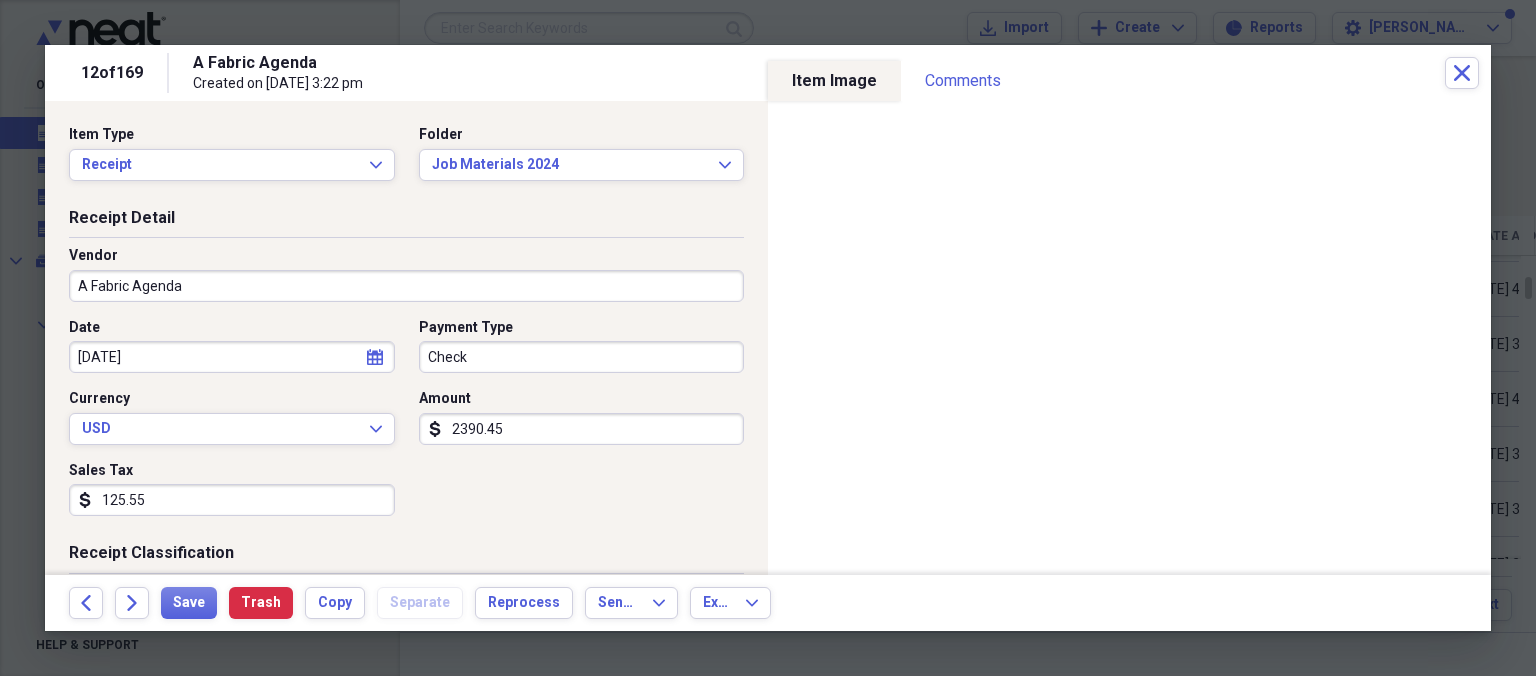 click on "Date [DATE] calendar Calendar Payment Type Check Currency USD Expand Amount dollar-sign 2390.45 Sales Tax dollar-sign 125.55" at bounding box center [406, 425] 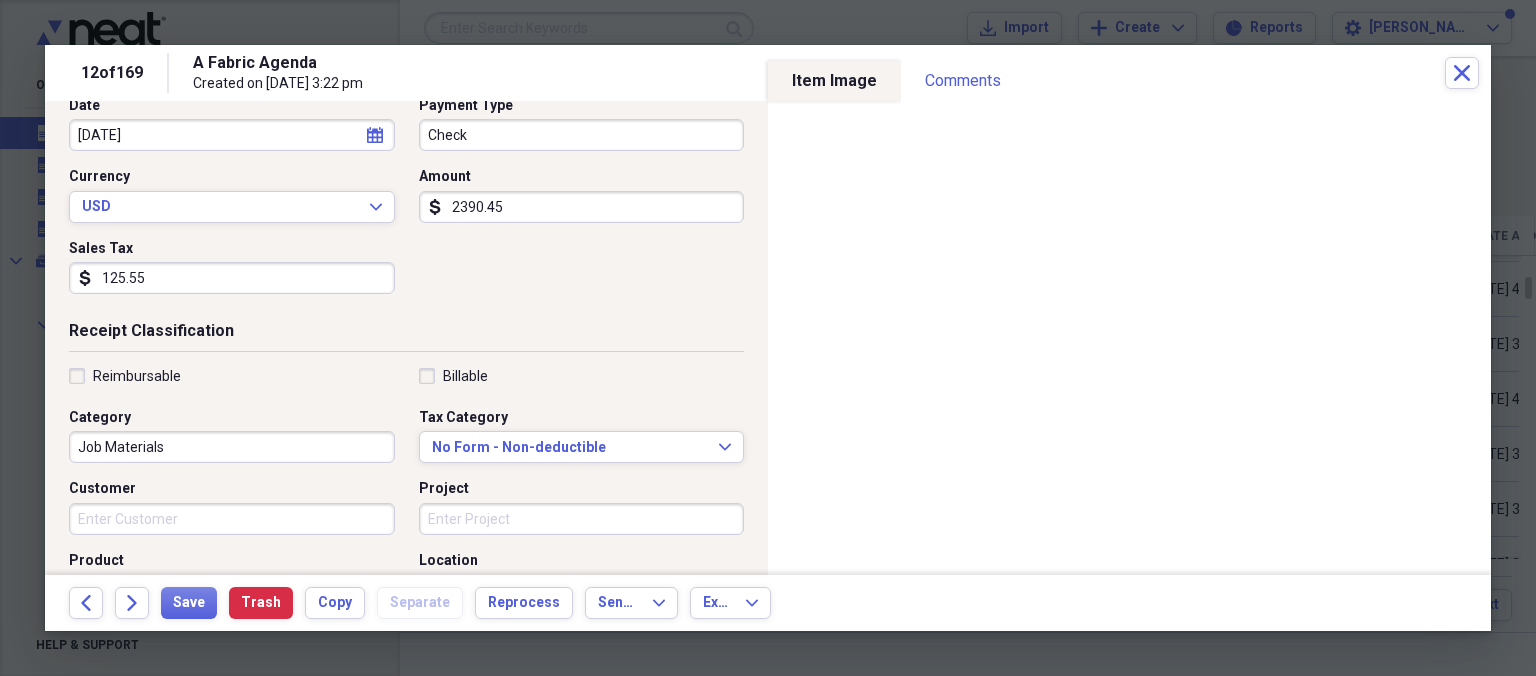 scroll, scrollTop: 230, scrollLeft: 0, axis: vertical 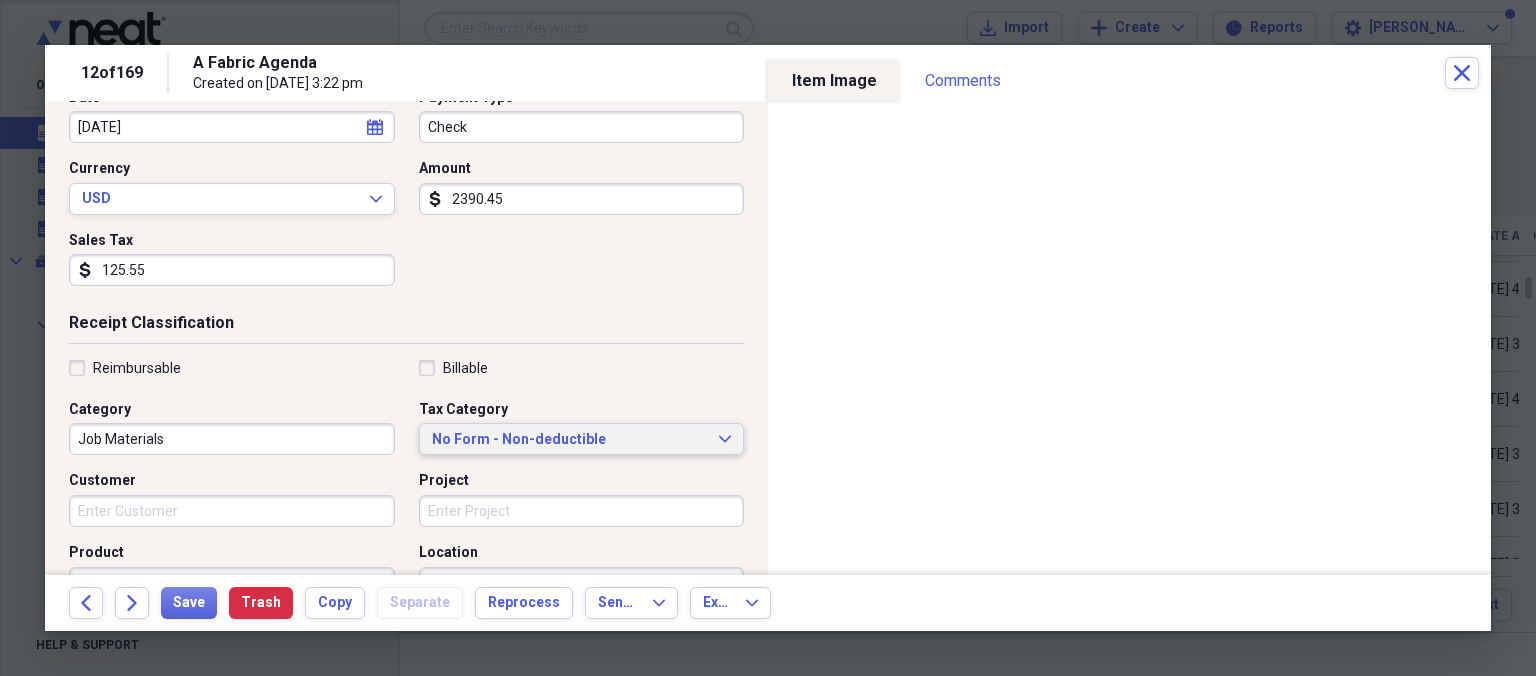 click on "No Form - Non-deductible" at bounding box center (570, 440) 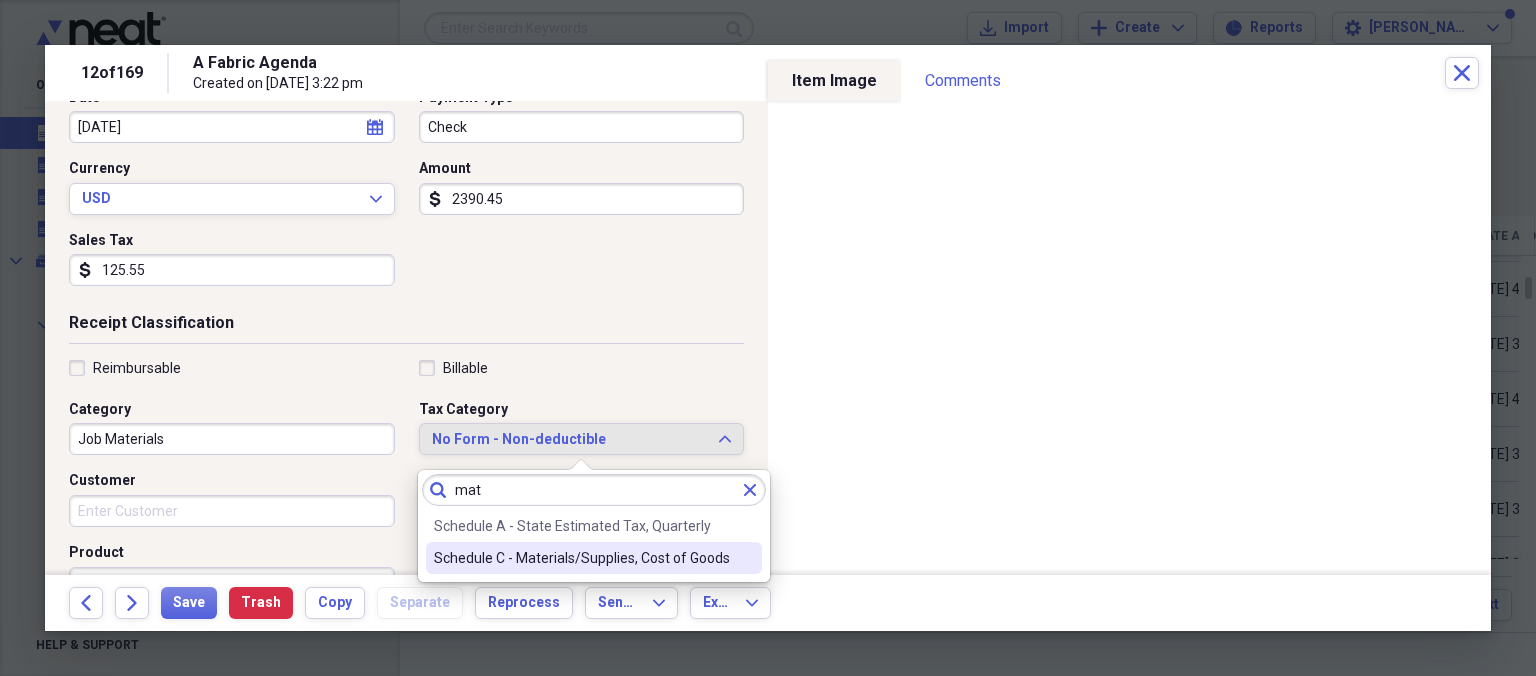 type on "mat" 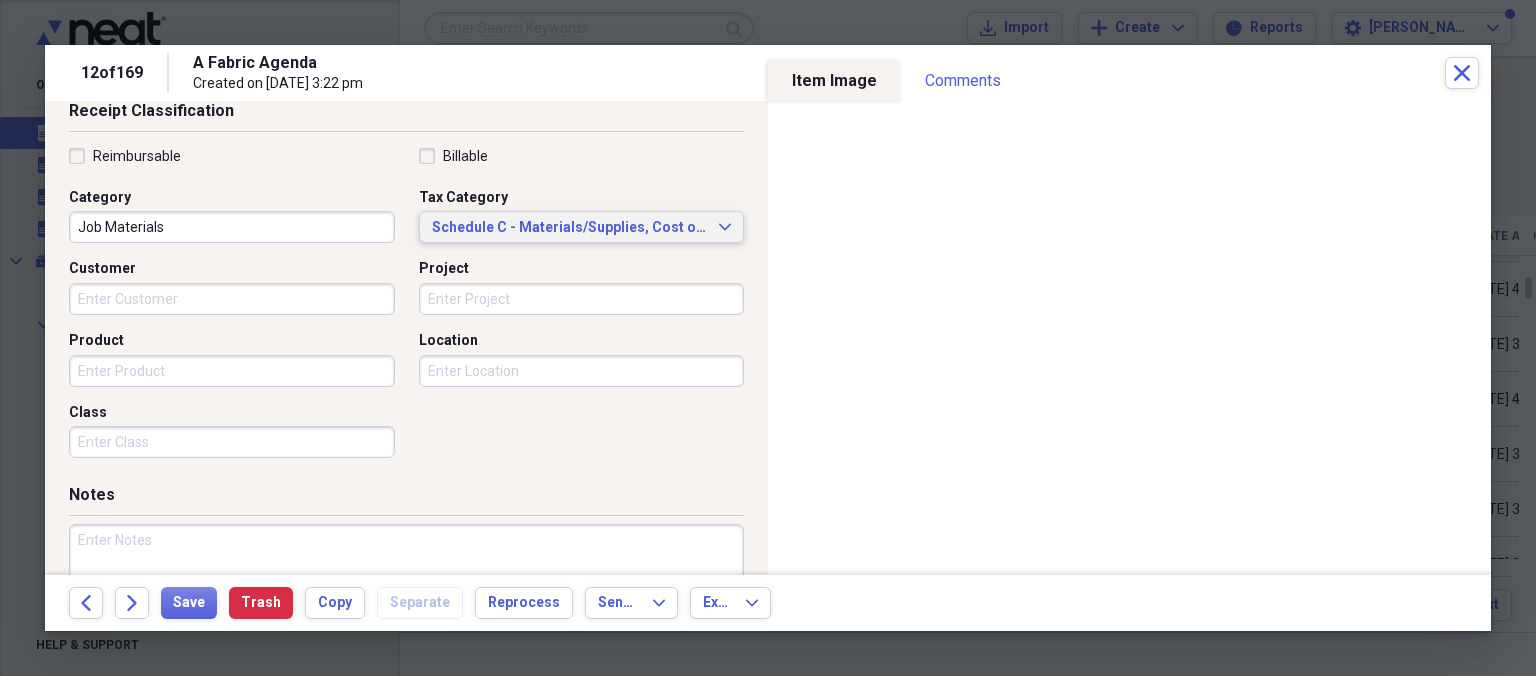 scroll, scrollTop: 461, scrollLeft: 0, axis: vertical 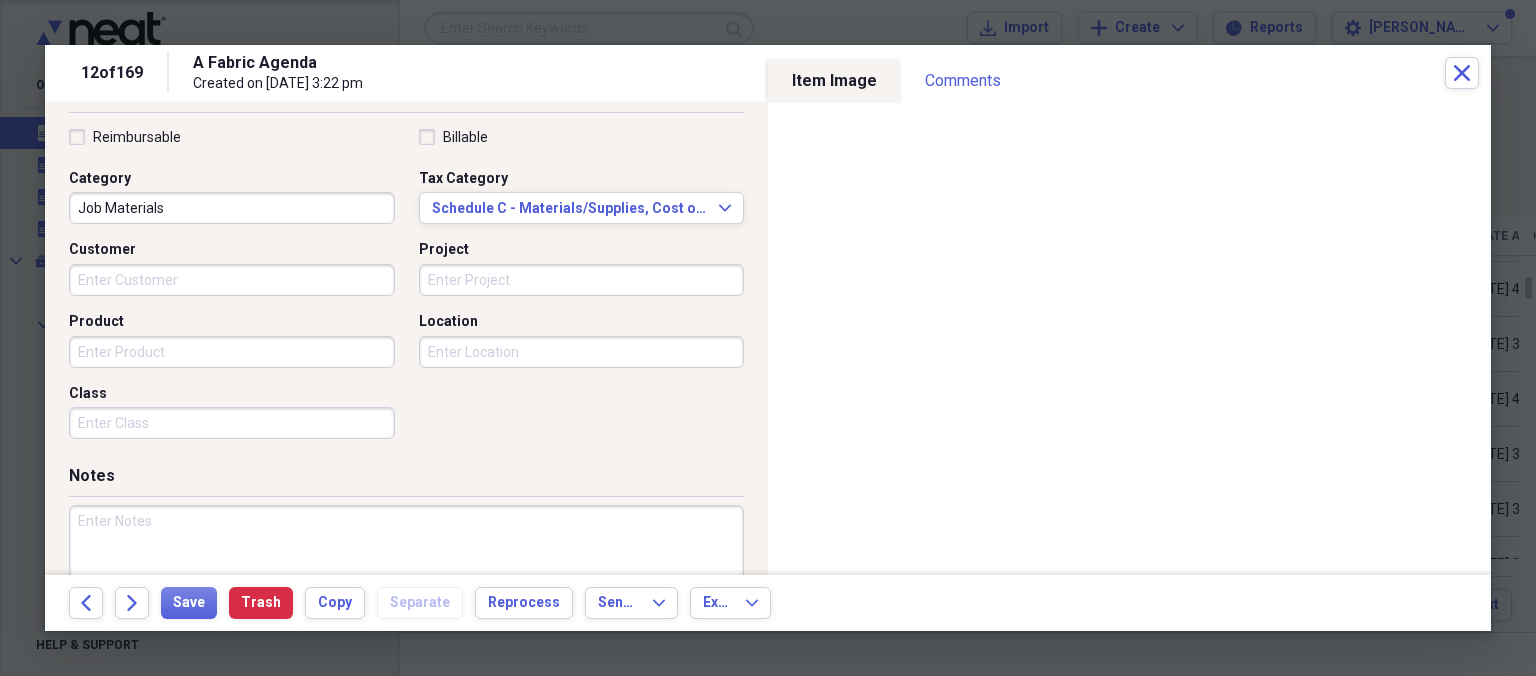 click on "Customer" at bounding box center (232, 280) 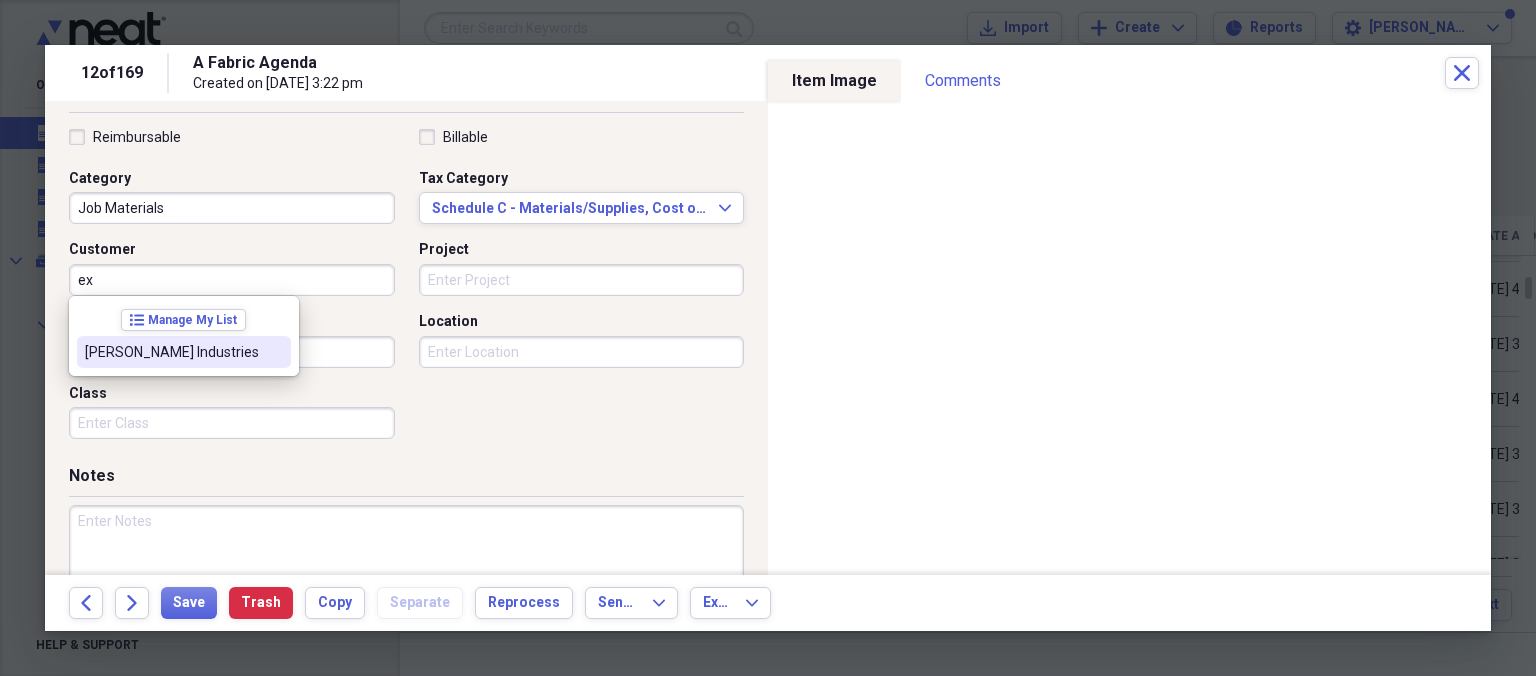 click on "[PERSON_NAME] Industries" at bounding box center [172, 352] 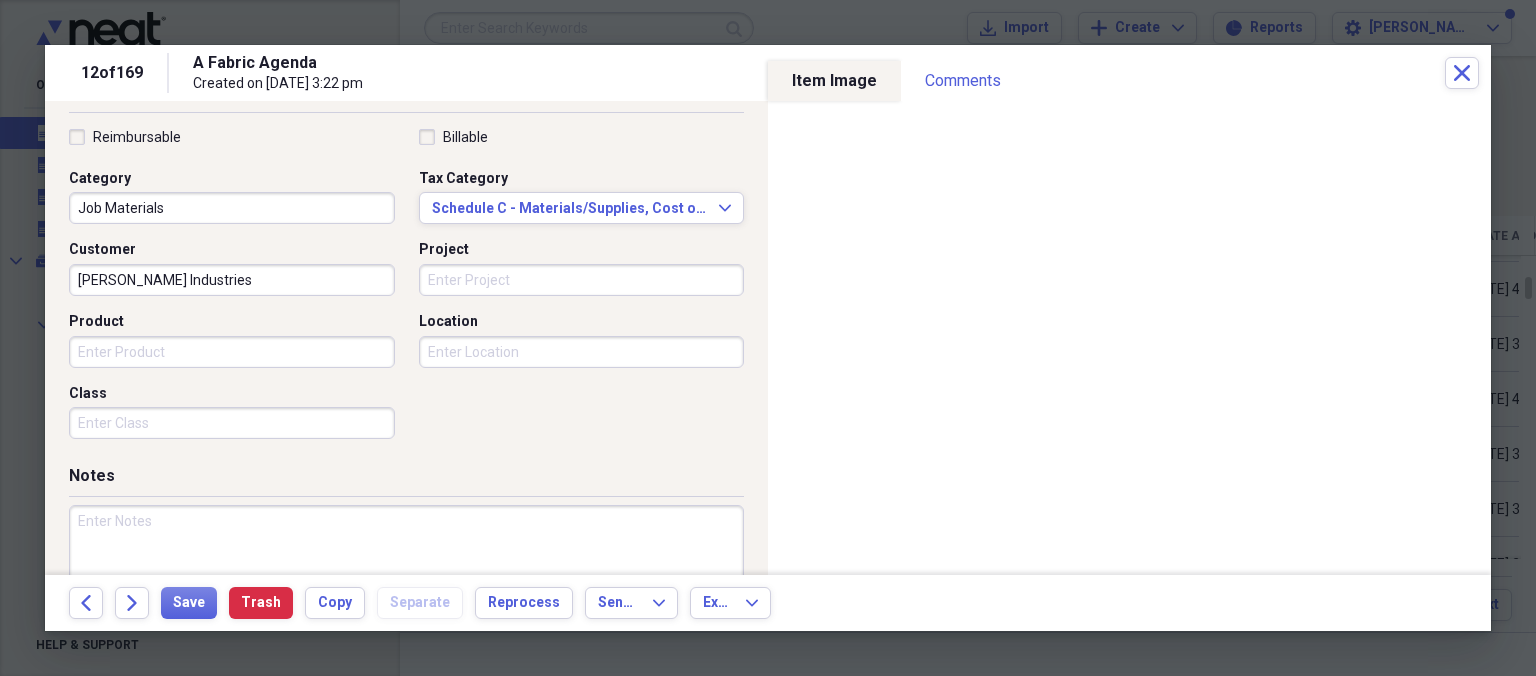 click on "Project" at bounding box center [582, 280] 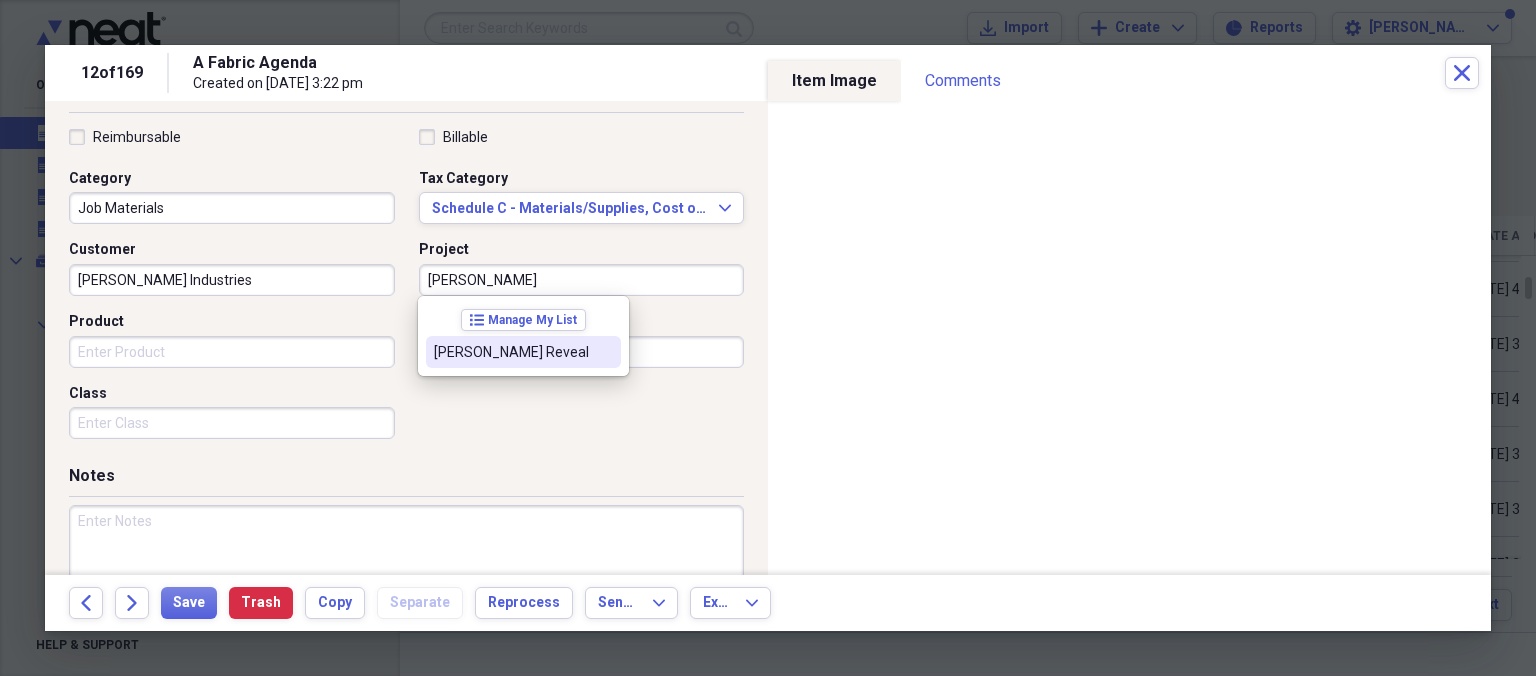 click on "[PERSON_NAME] Reveal" at bounding box center (511, 352) 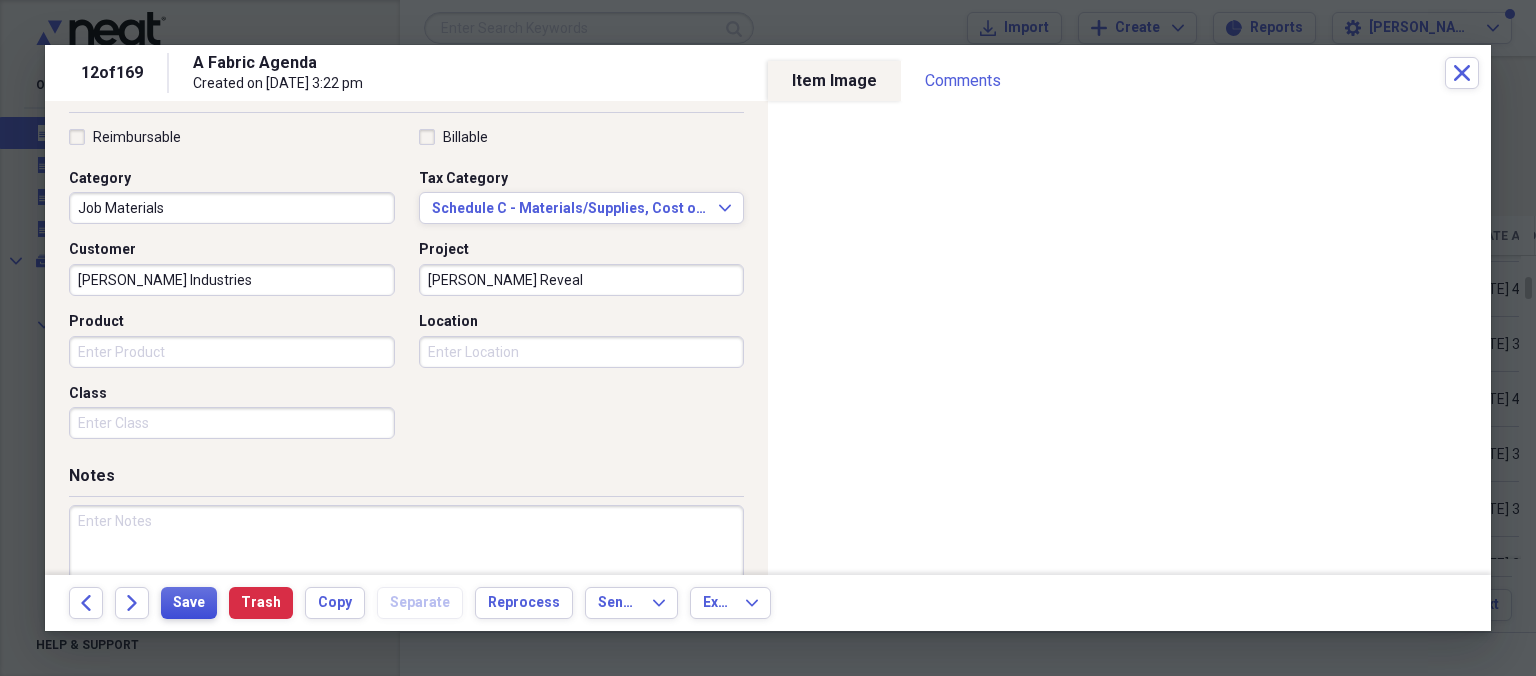 click on "Save" at bounding box center (189, 603) 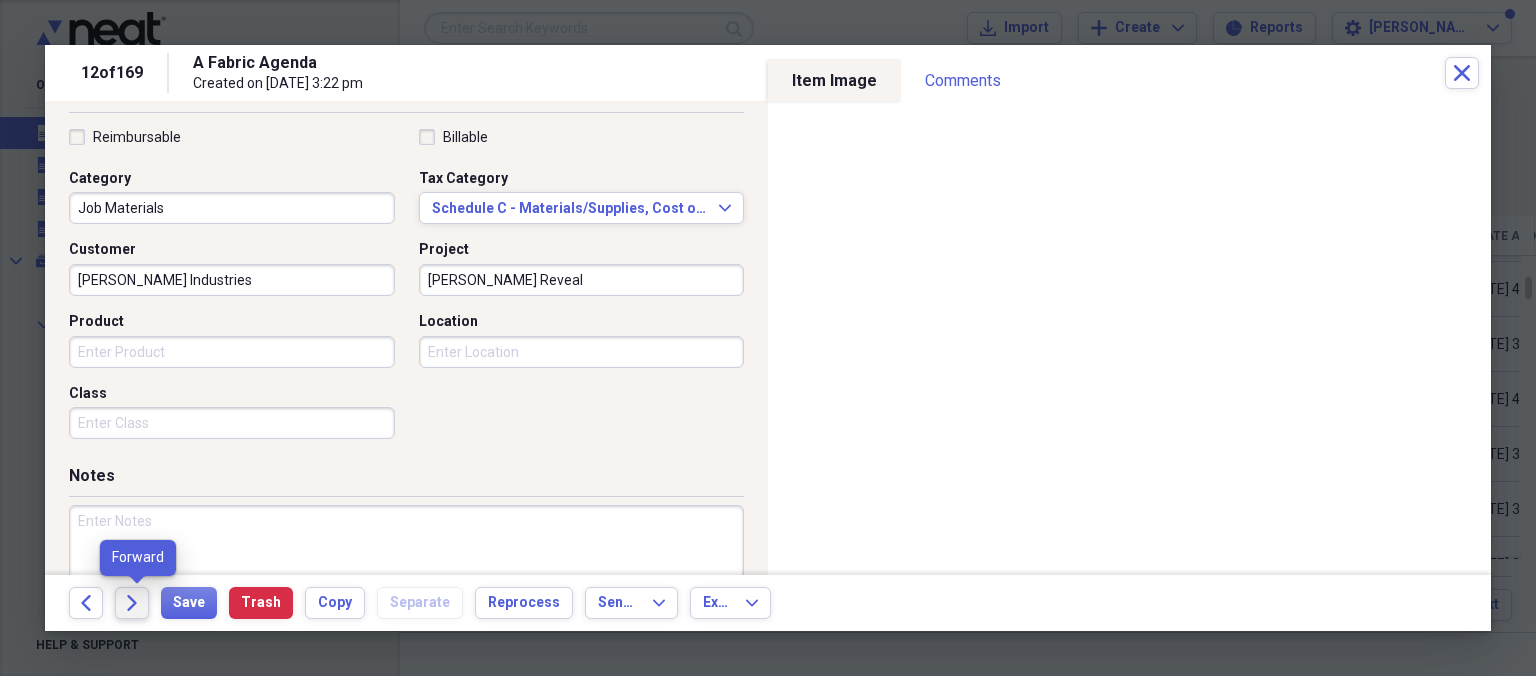 click 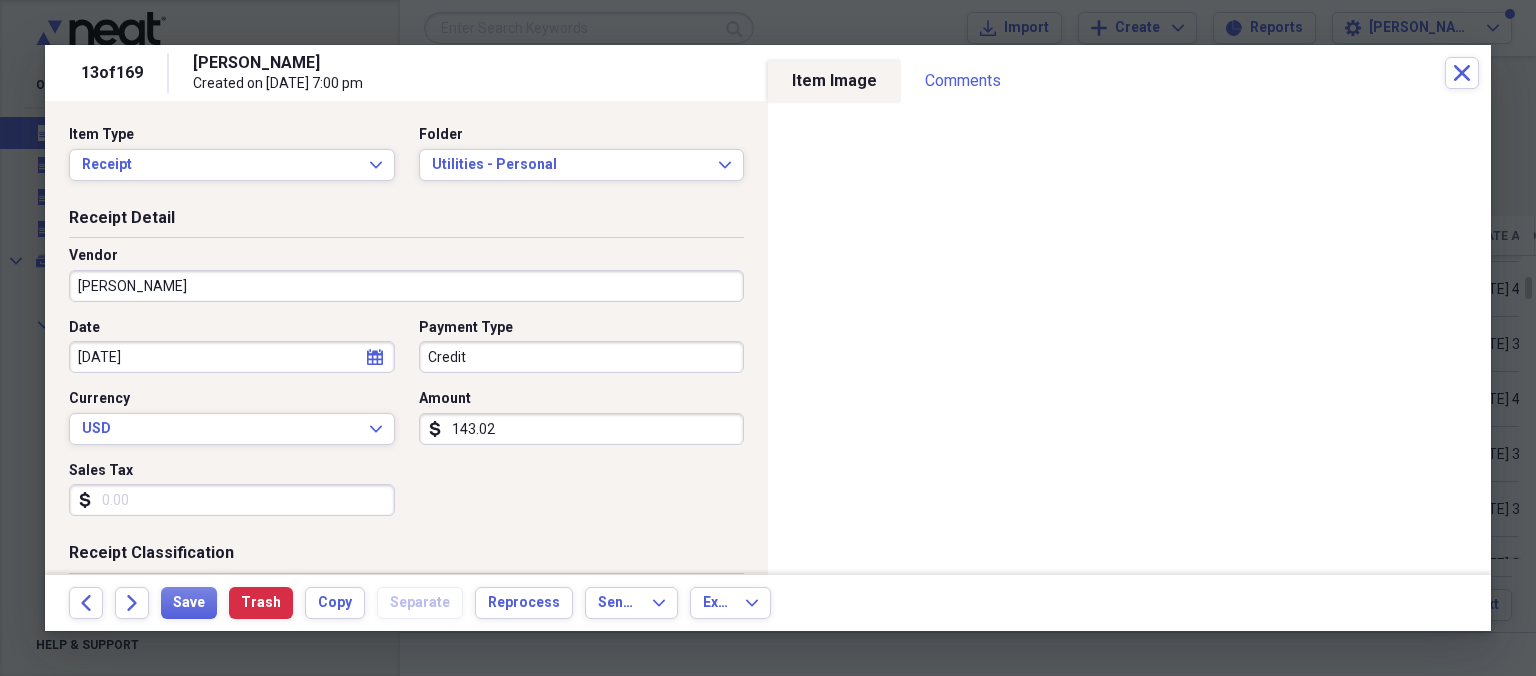 drag, startPoint x: 530, startPoint y: 431, endPoint x: 854, endPoint y: 403, distance: 325.2076 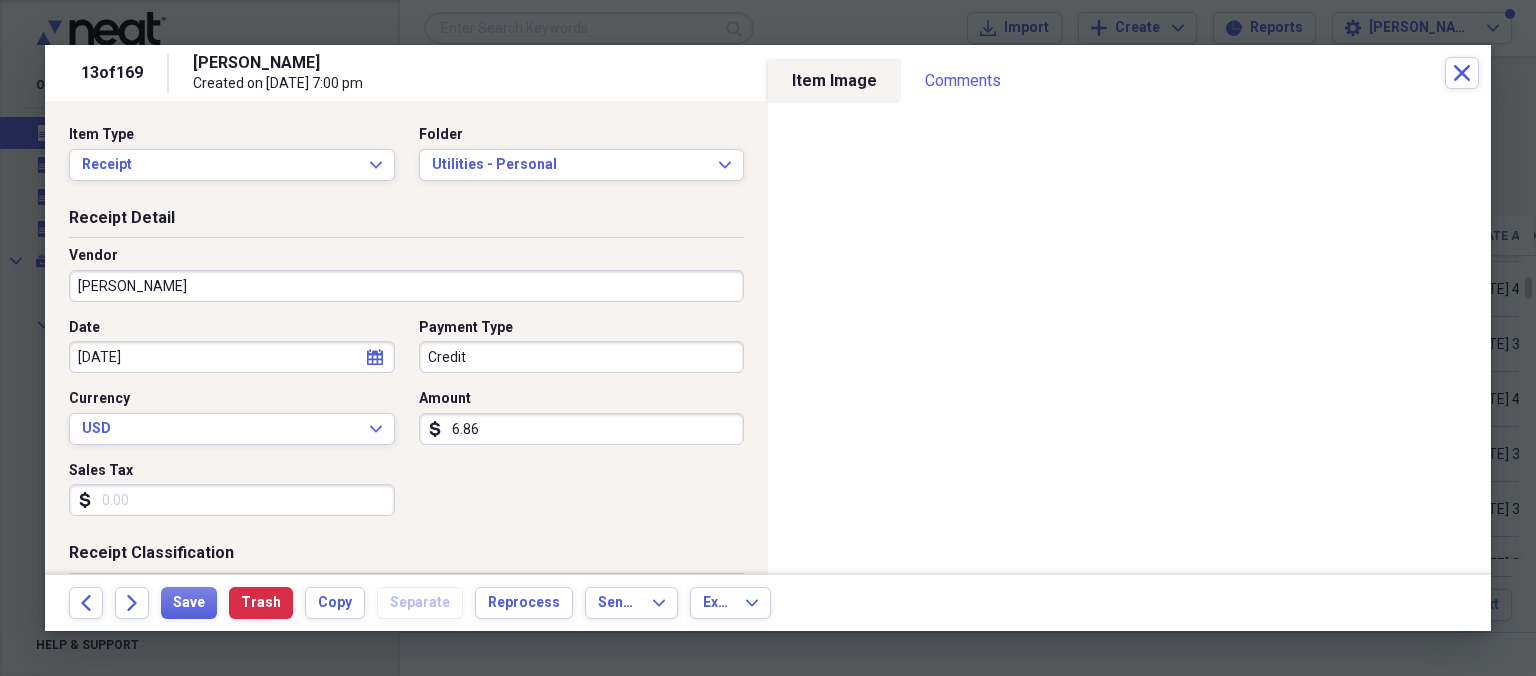 type on "68.69" 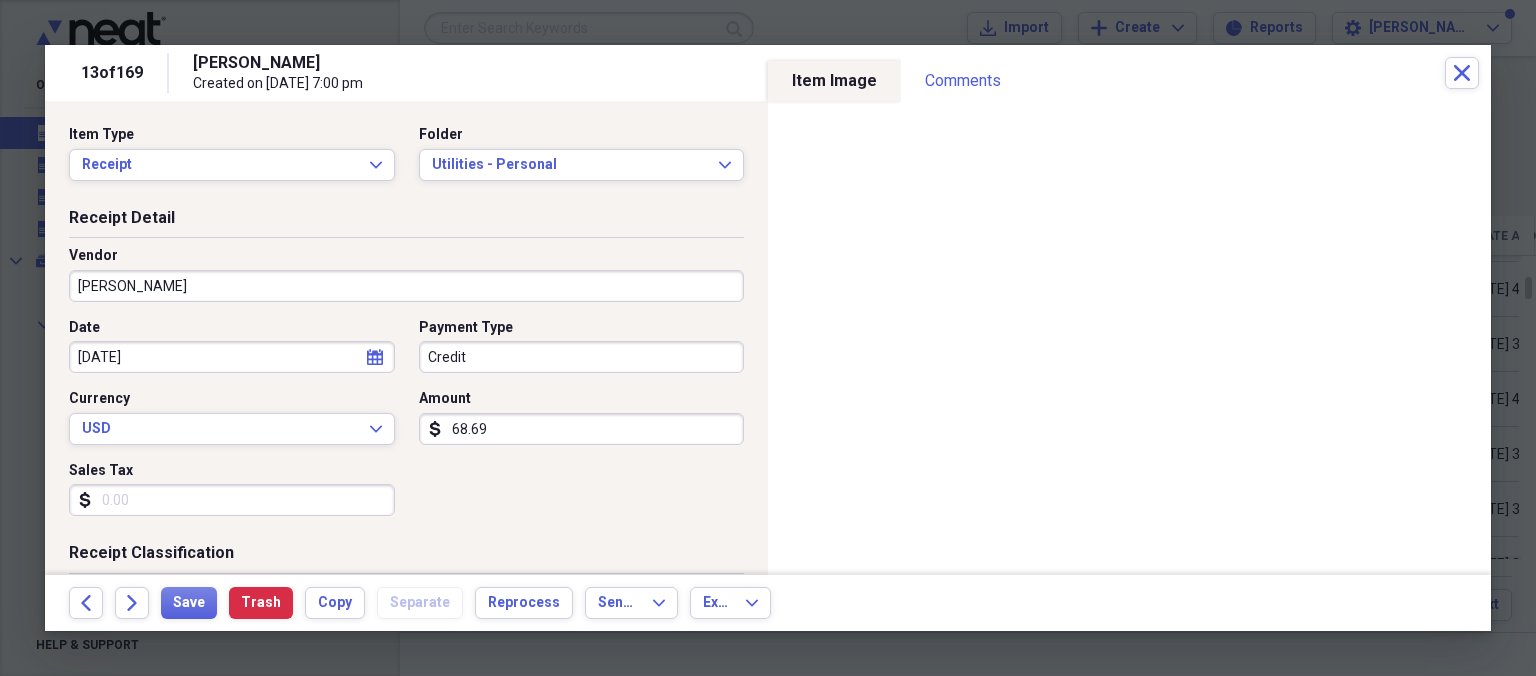 click on "[PERSON_NAME]" at bounding box center [406, 286] 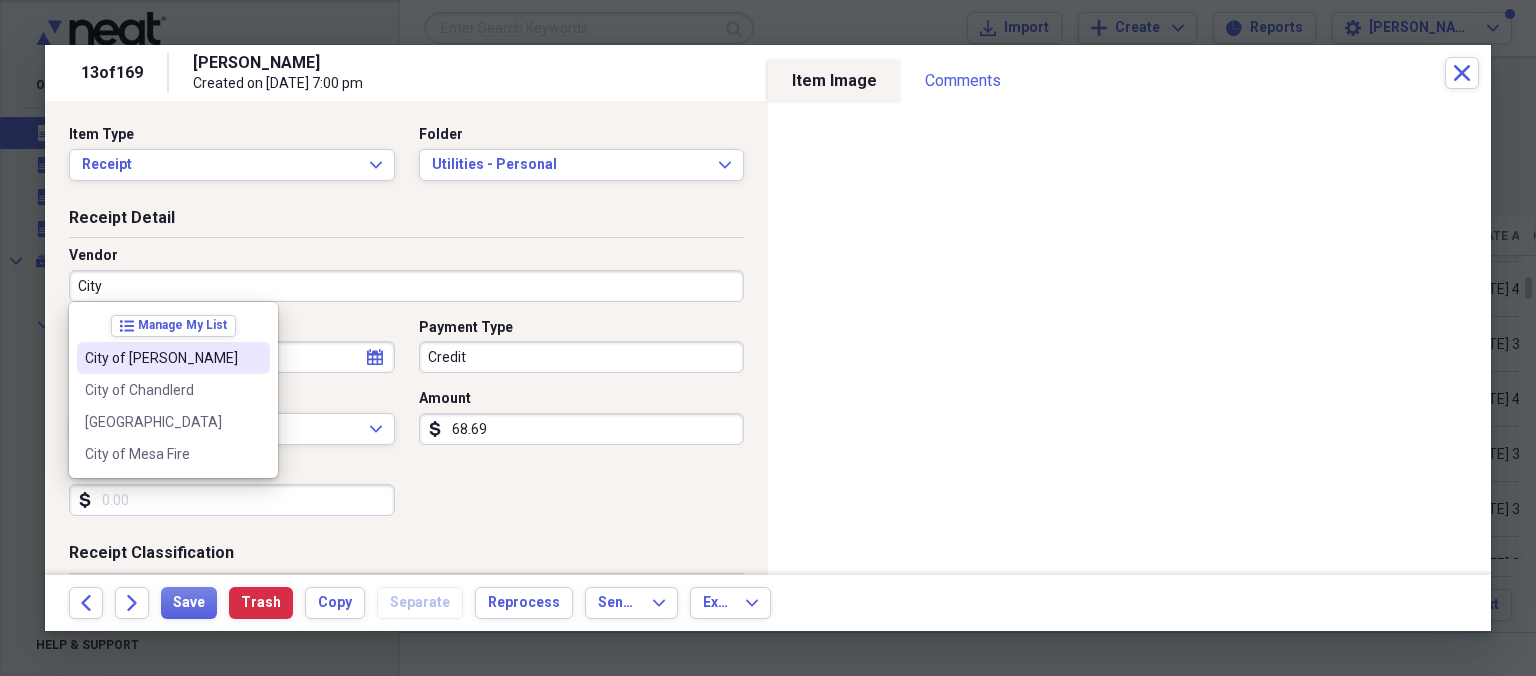 click on "City of [PERSON_NAME]" at bounding box center [161, 358] 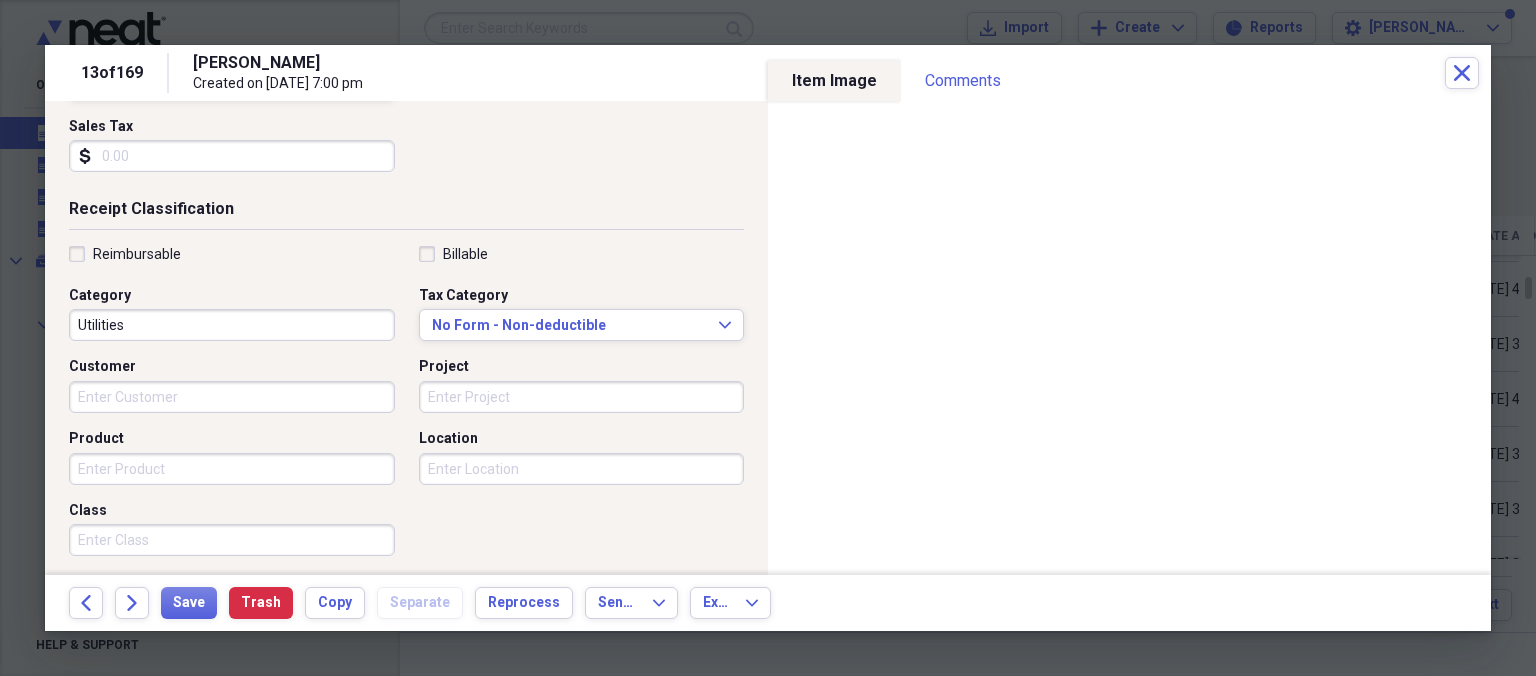 scroll, scrollTop: 346, scrollLeft: 0, axis: vertical 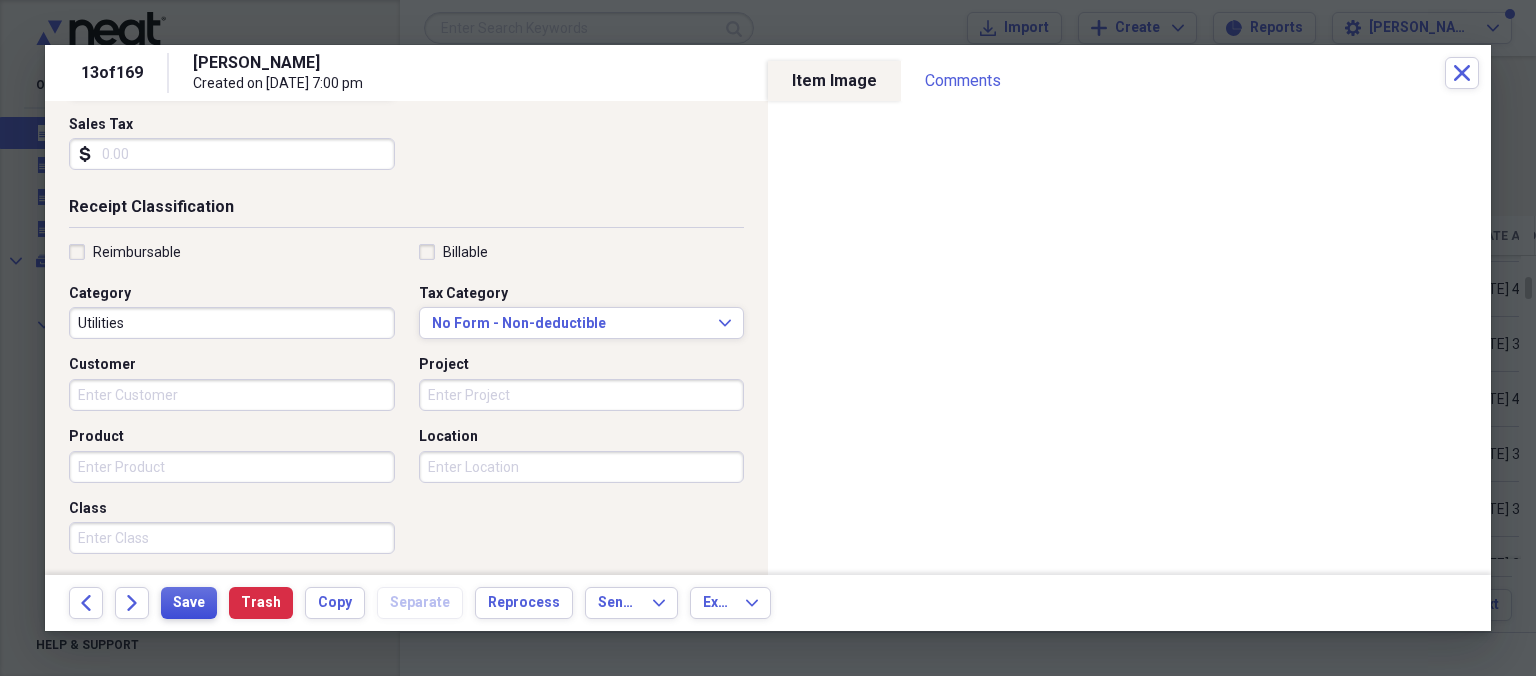 click on "Save" at bounding box center (189, 603) 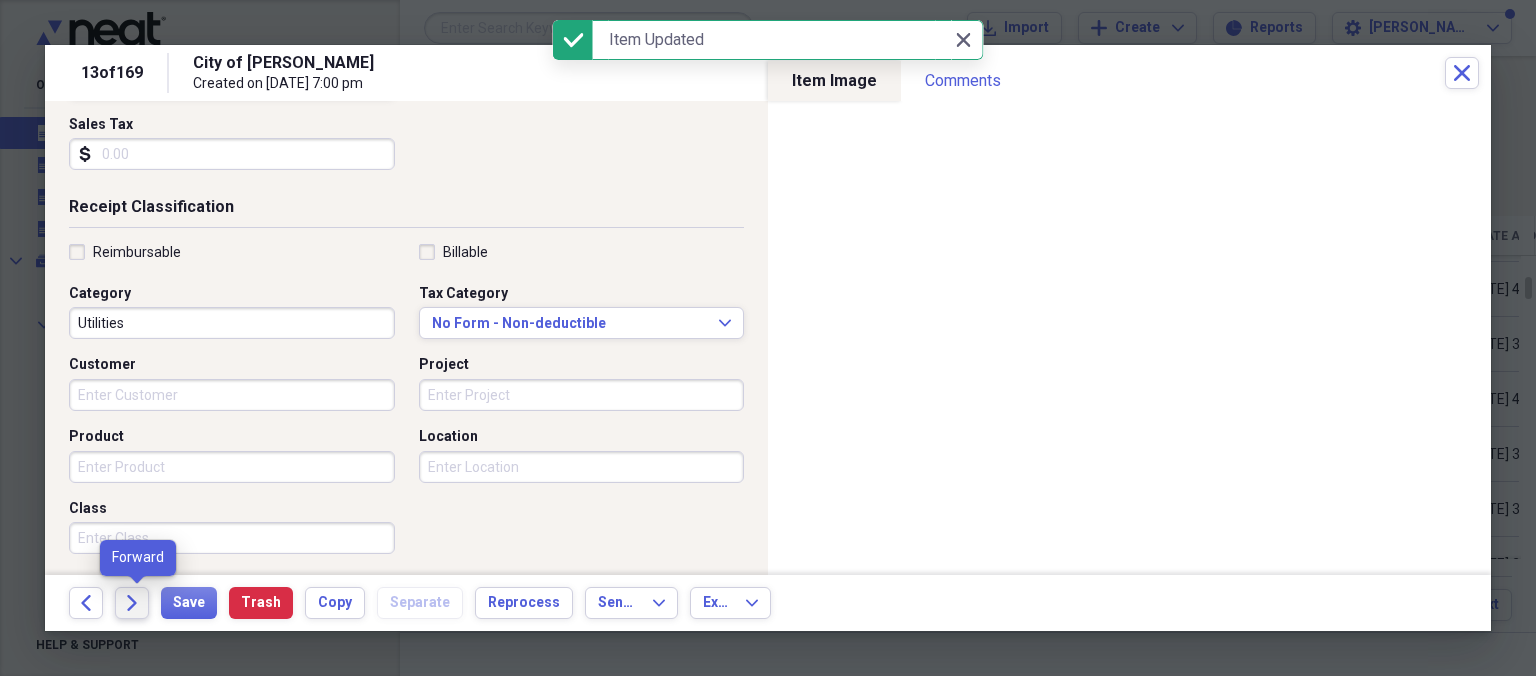 click on "Forward" 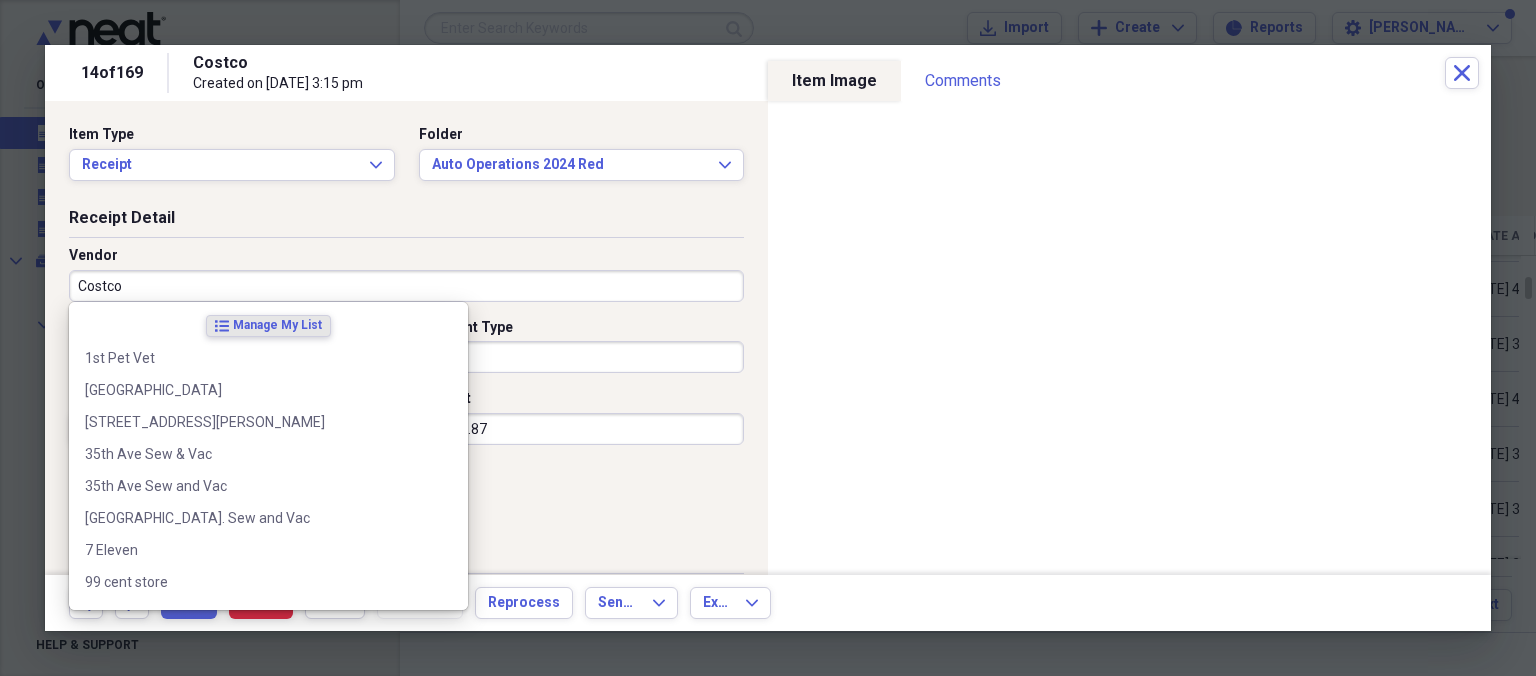 click on "Costco" at bounding box center [406, 286] 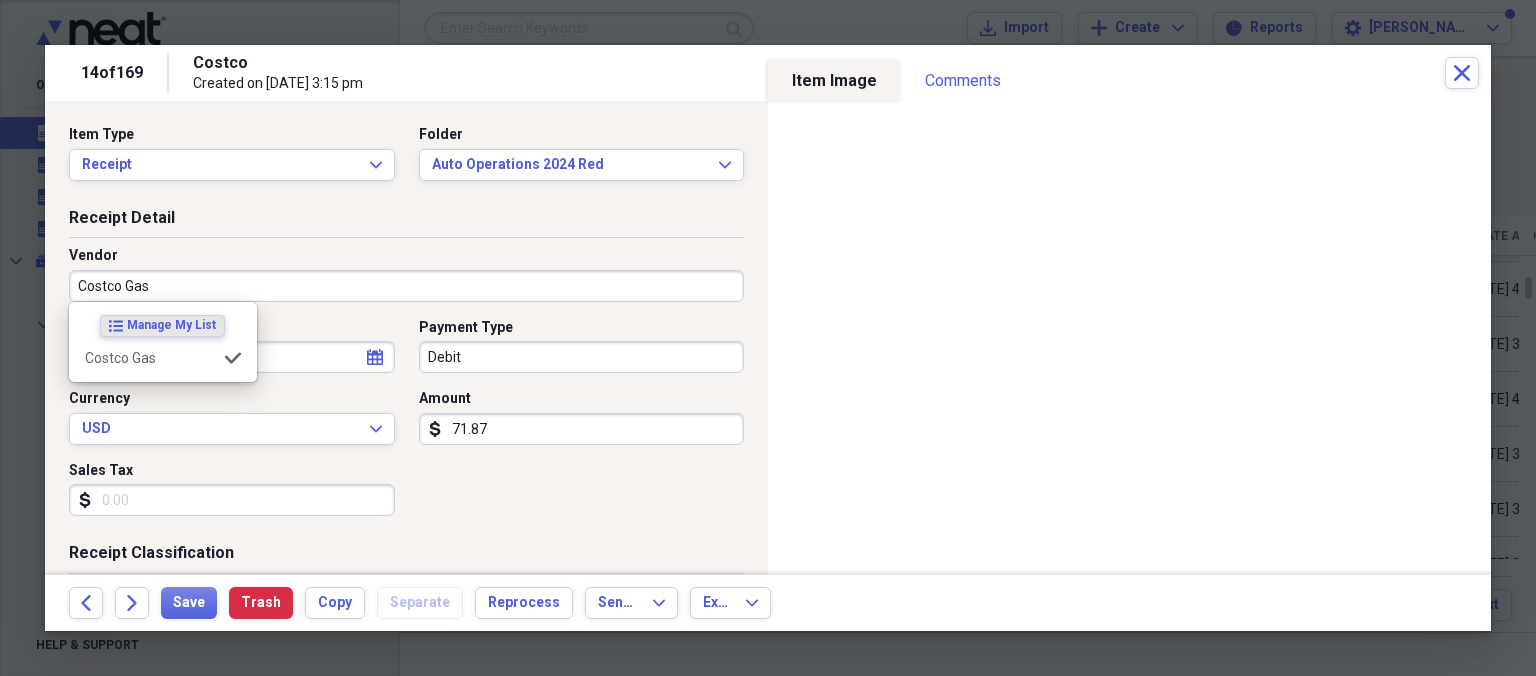 type on "Costco Gas" 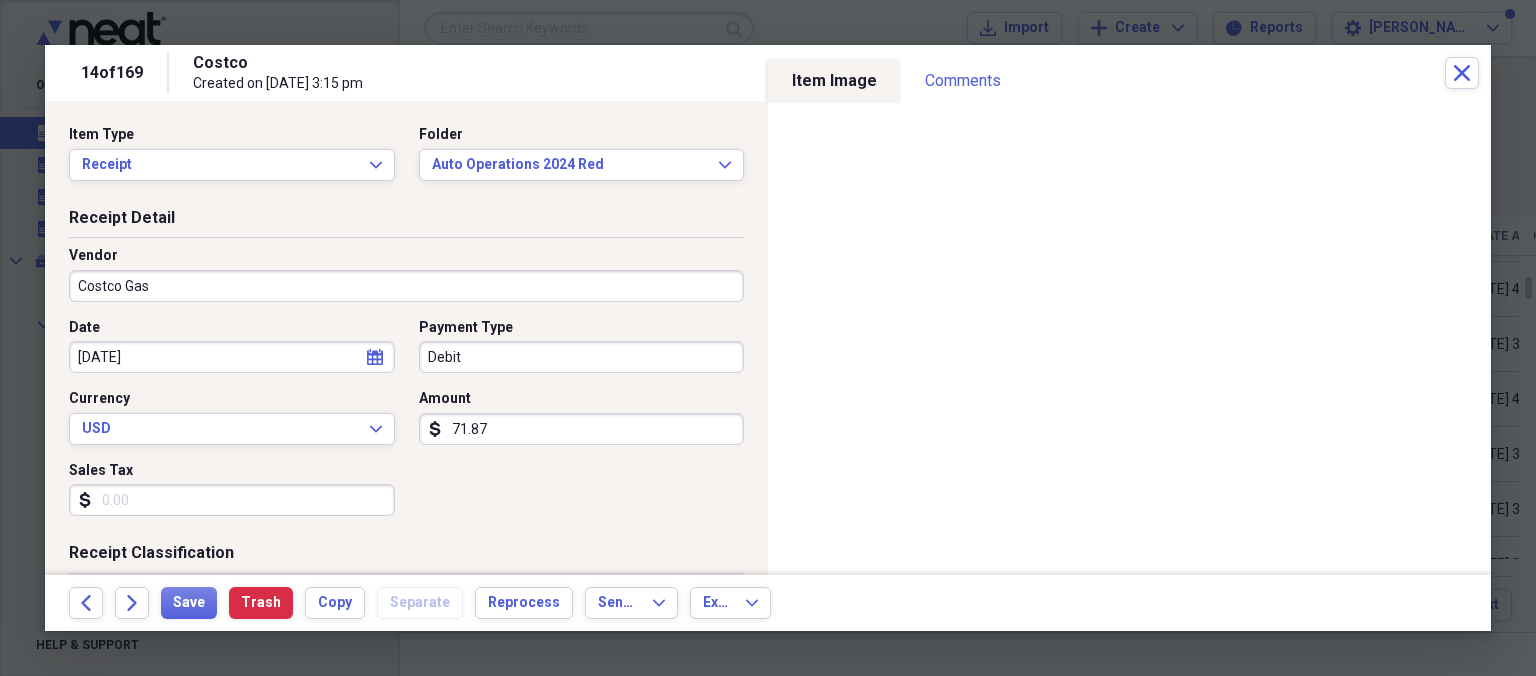 click on "Receipt Classification" at bounding box center (406, 557) 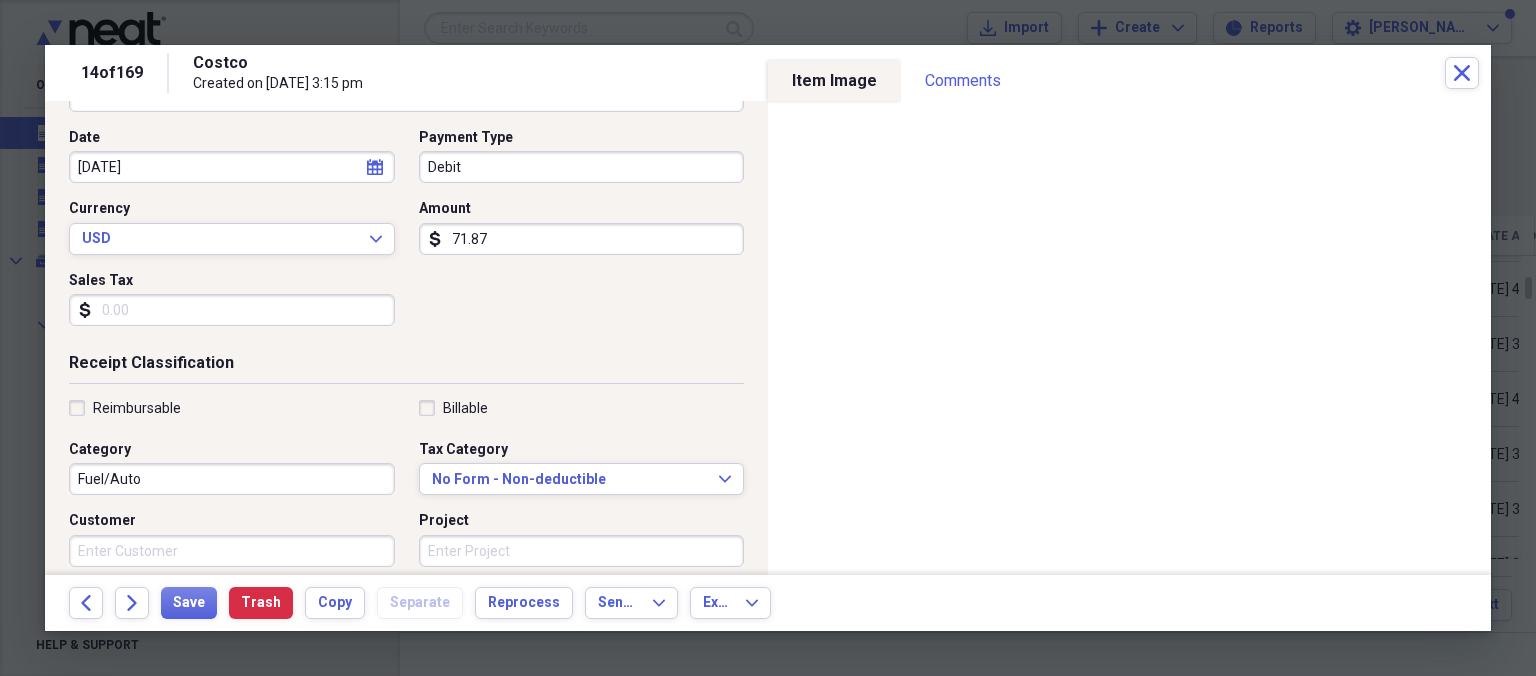 scroll, scrollTop: 230, scrollLeft: 0, axis: vertical 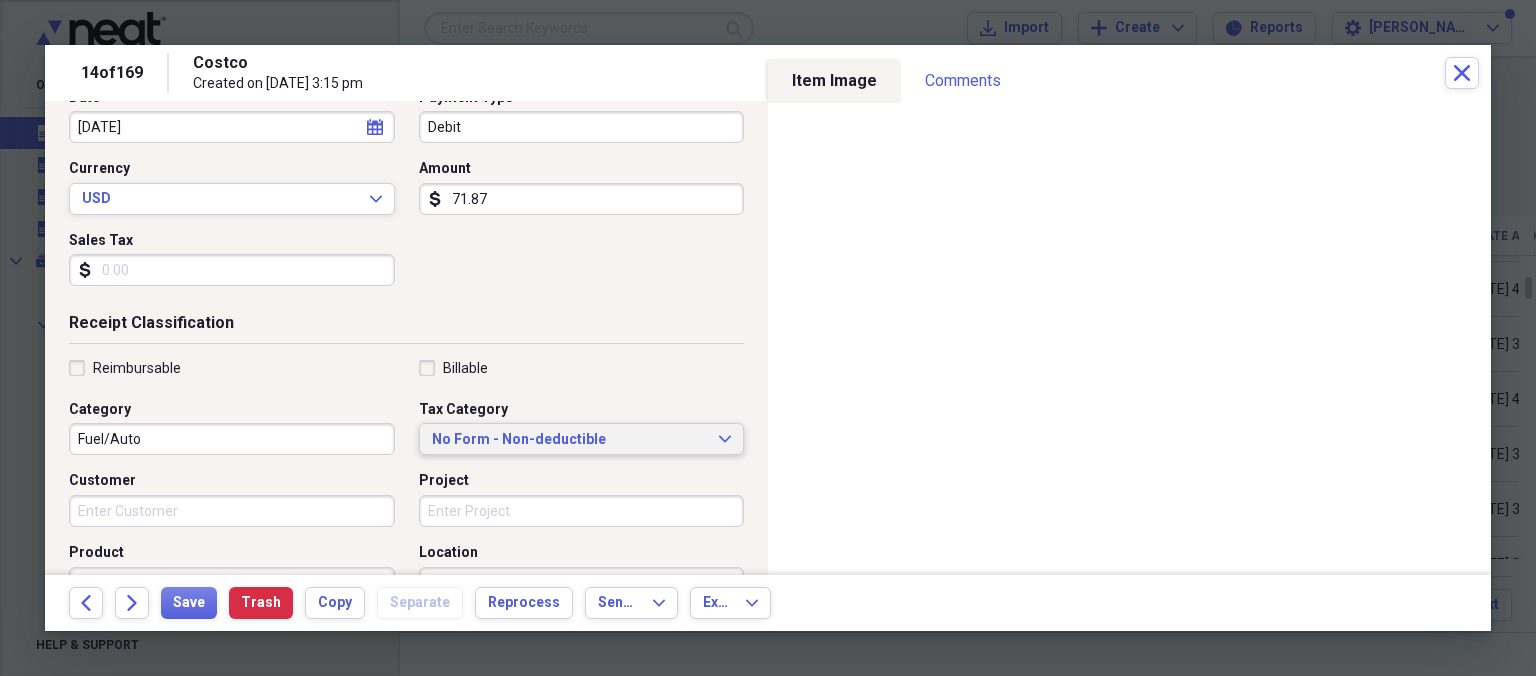 click on "No Form - Non-deductible" at bounding box center [570, 440] 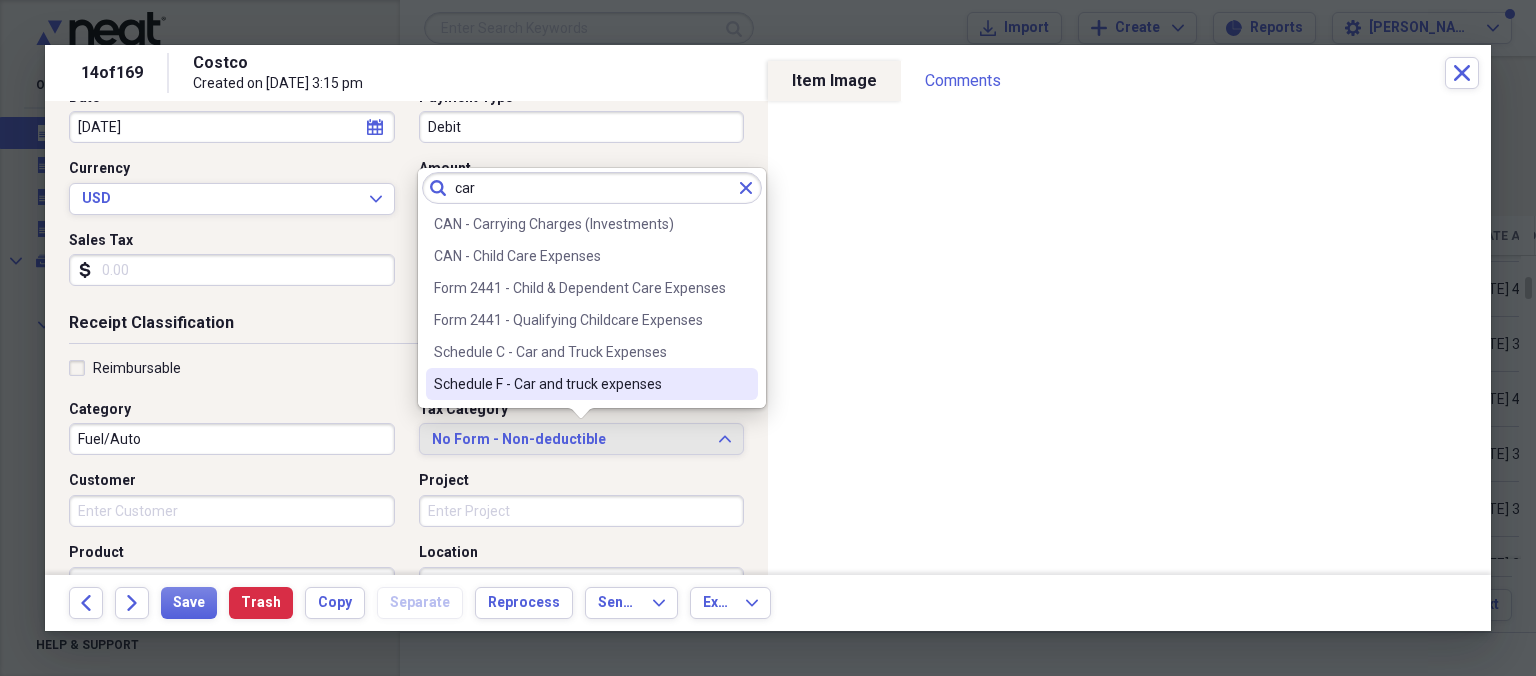 type on "car" 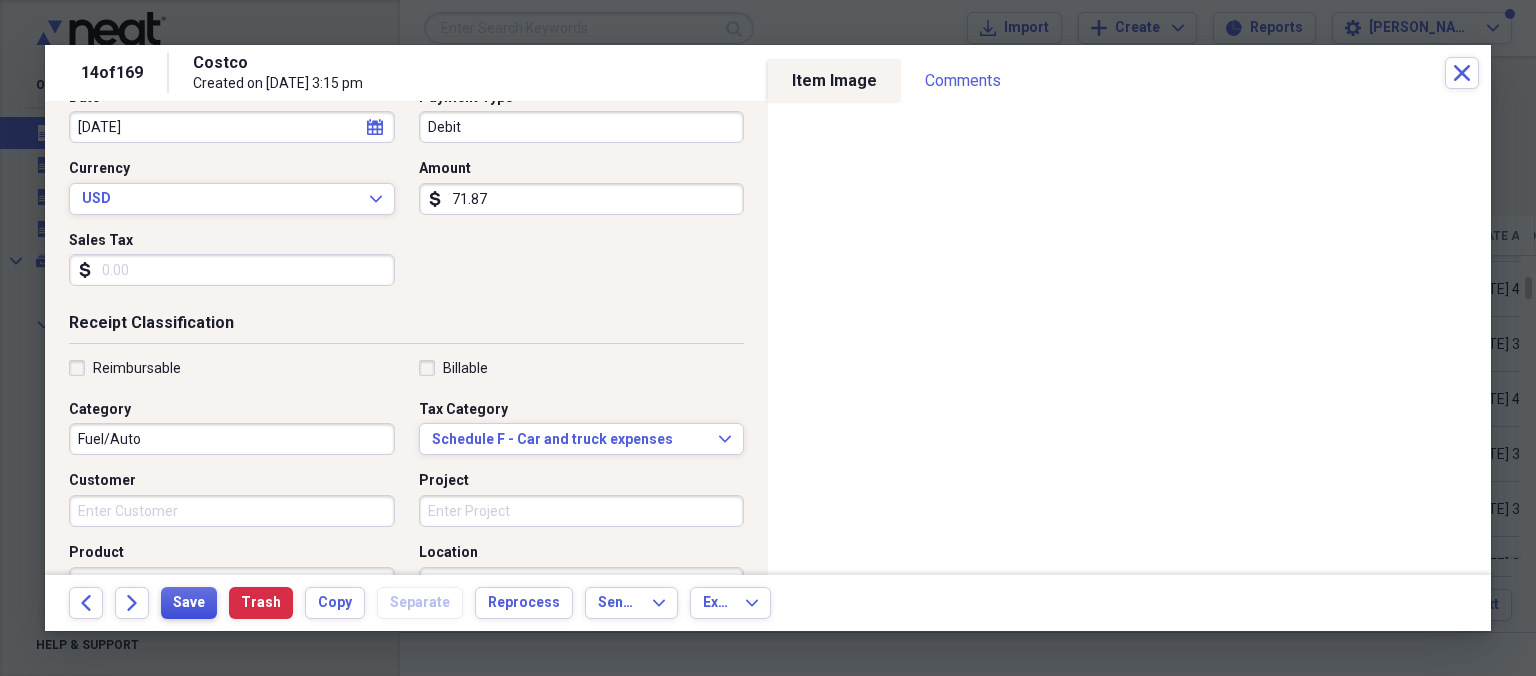 click on "Save" at bounding box center [189, 603] 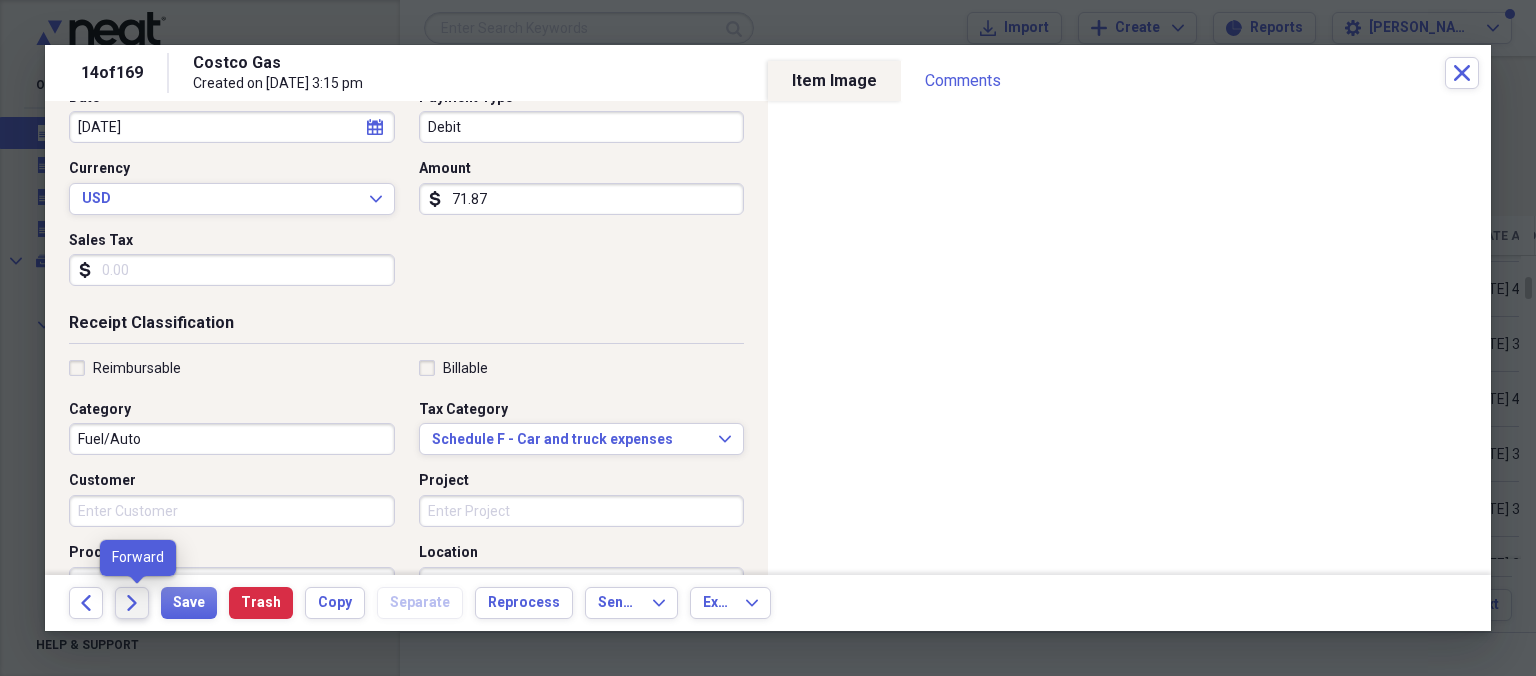 click on "Forward" 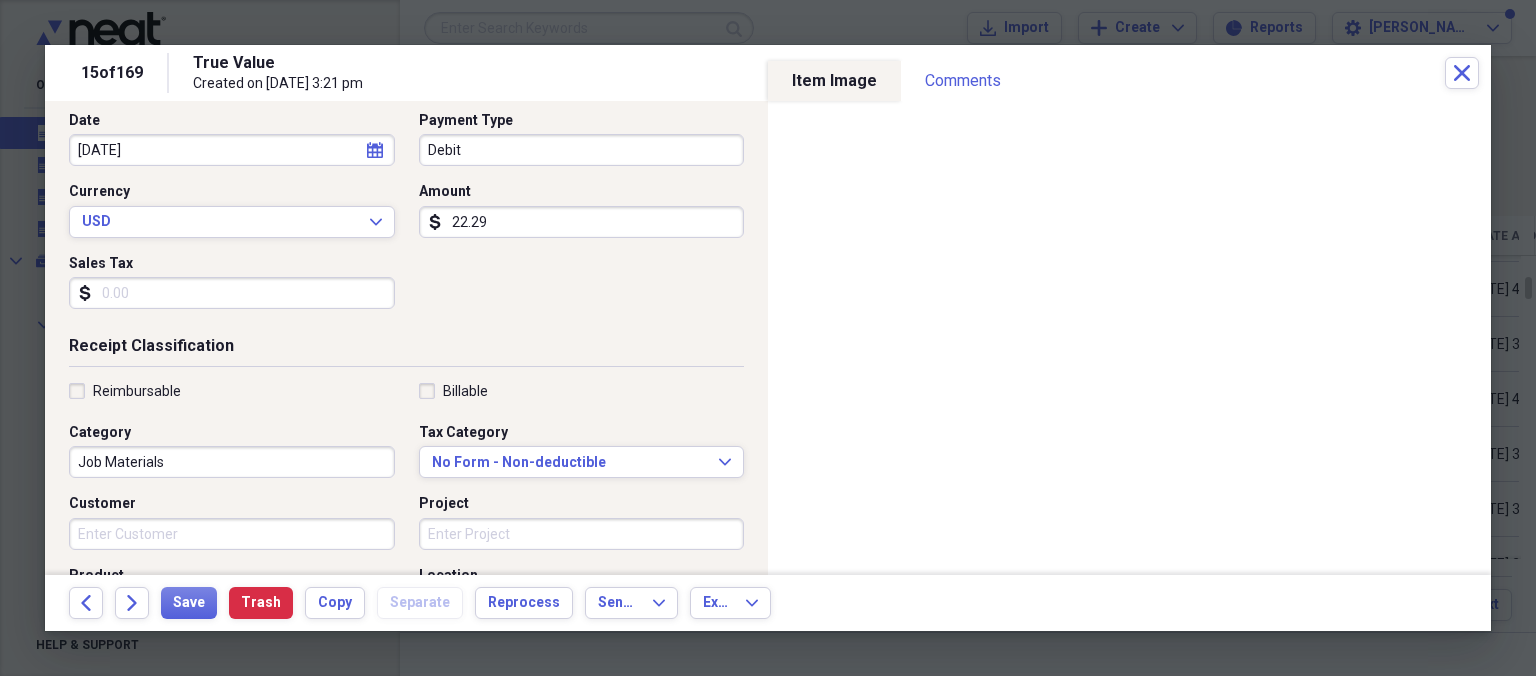 scroll, scrollTop: 346, scrollLeft: 0, axis: vertical 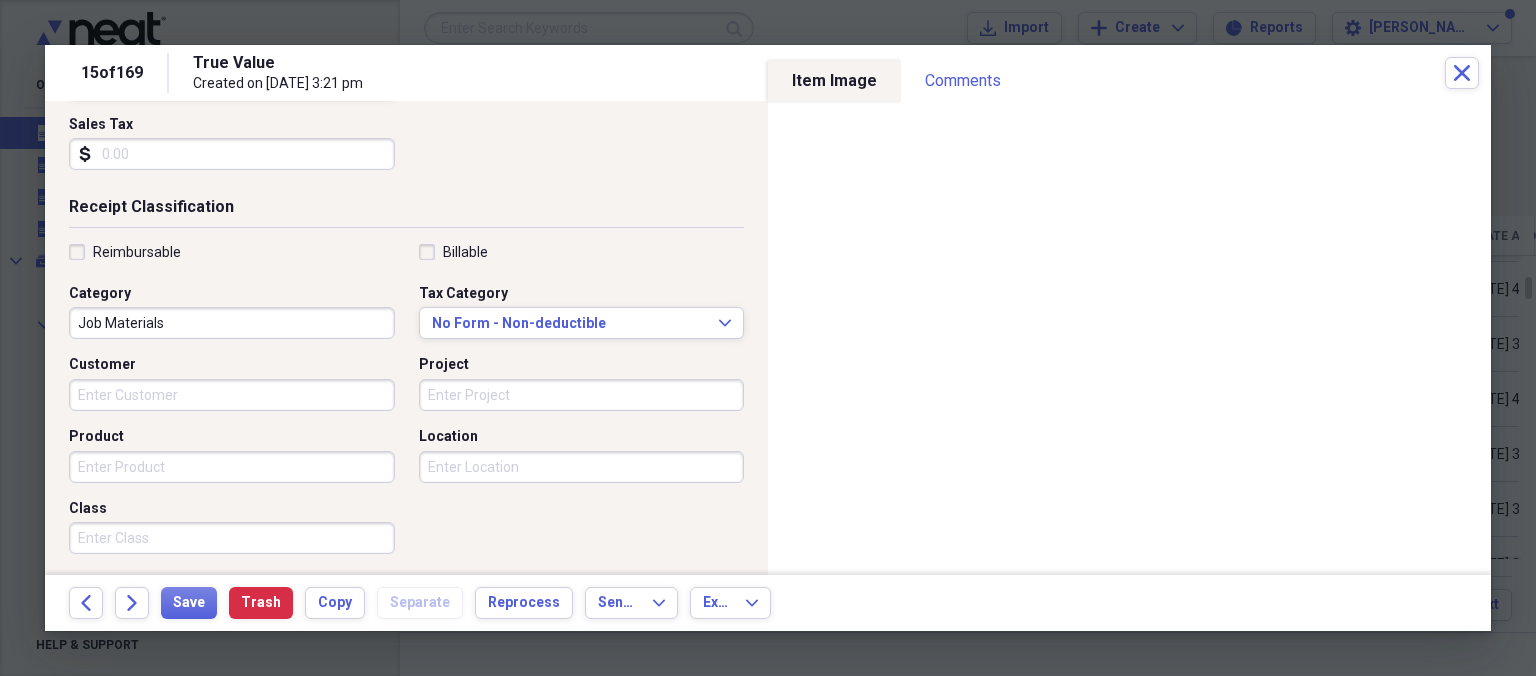 click on "Category Job Materials" at bounding box center [238, 312] 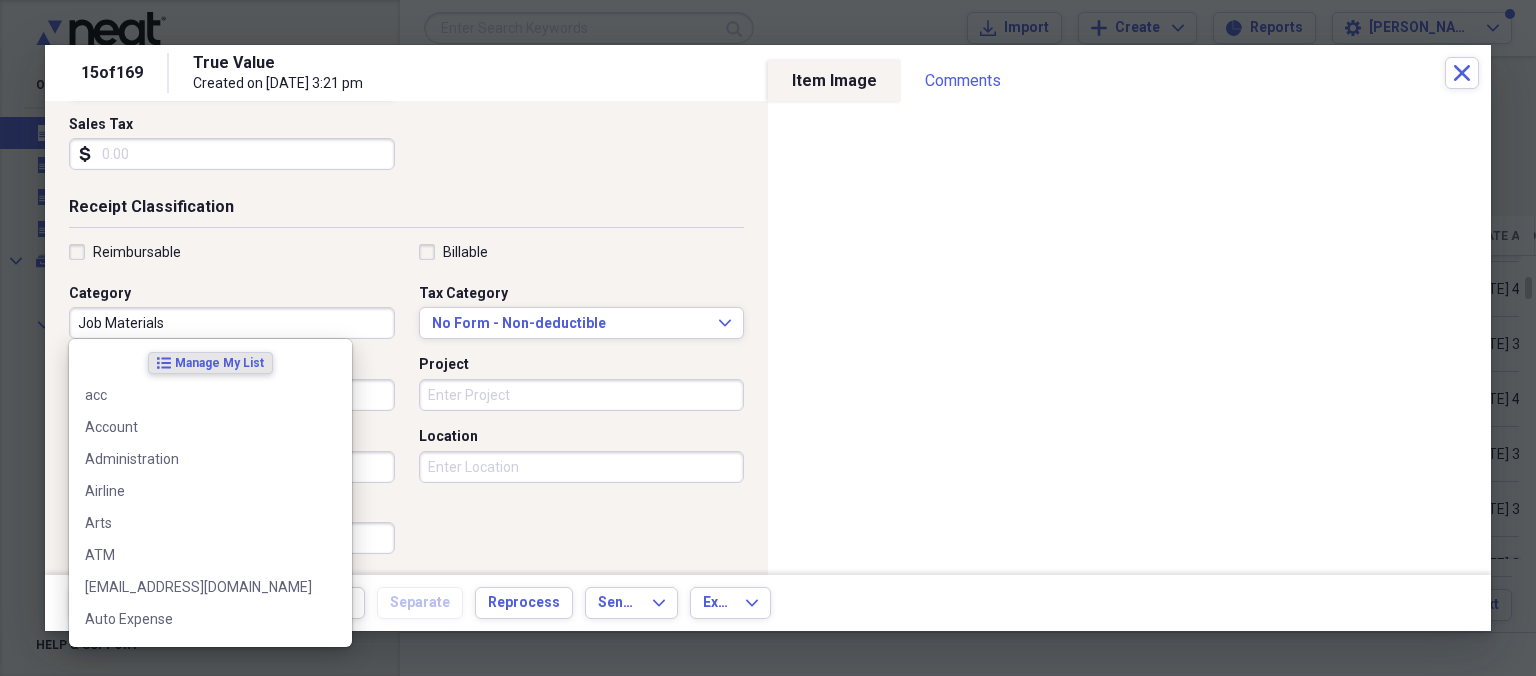 click on "Job Materials" at bounding box center [232, 323] 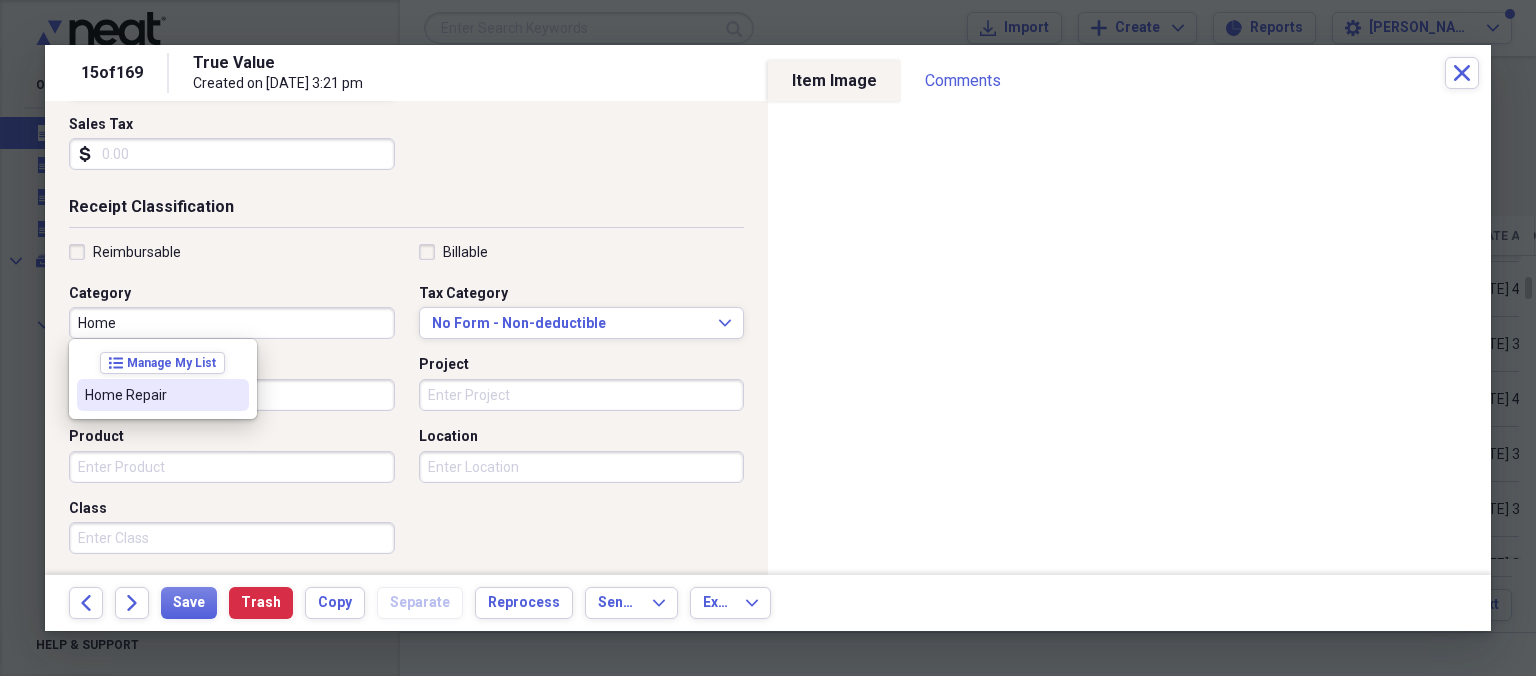 click on "Home Repair" at bounding box center [151, 395] 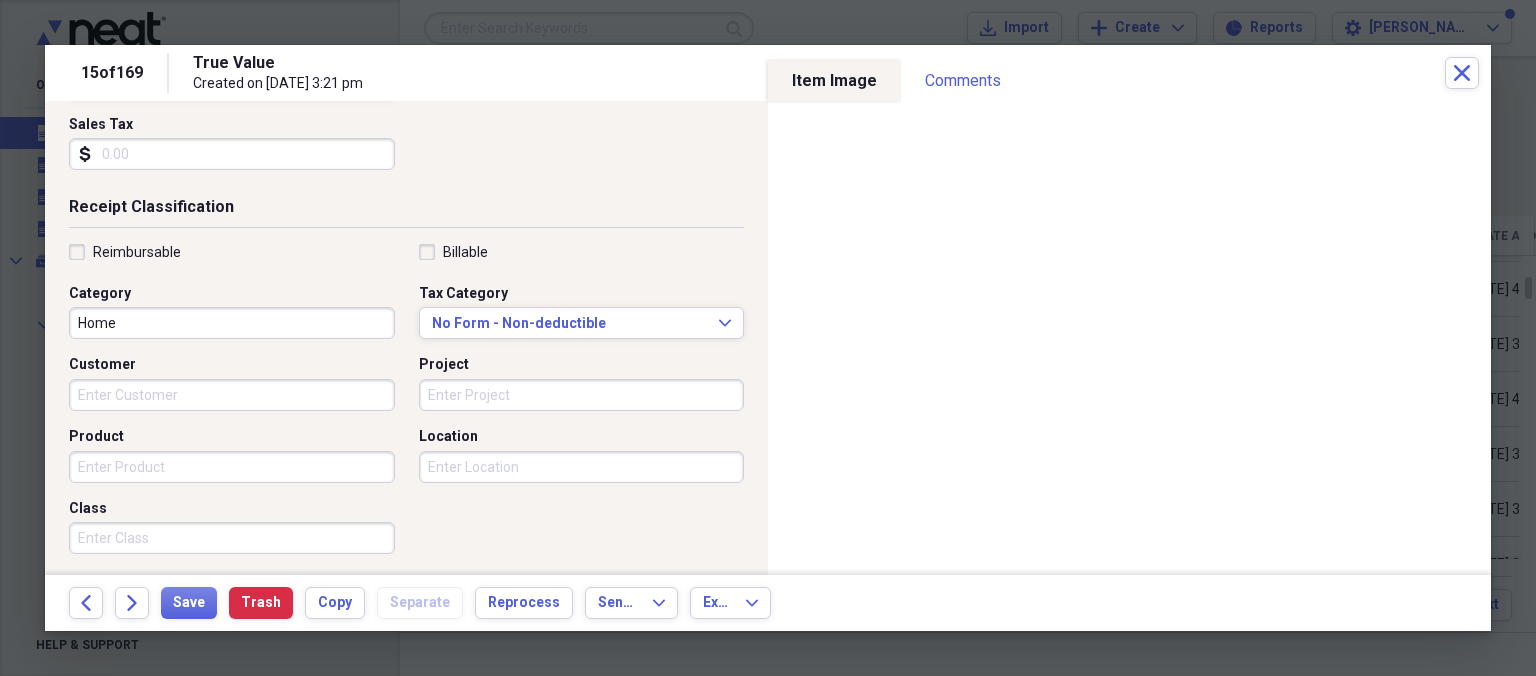 type on "Home Repair" 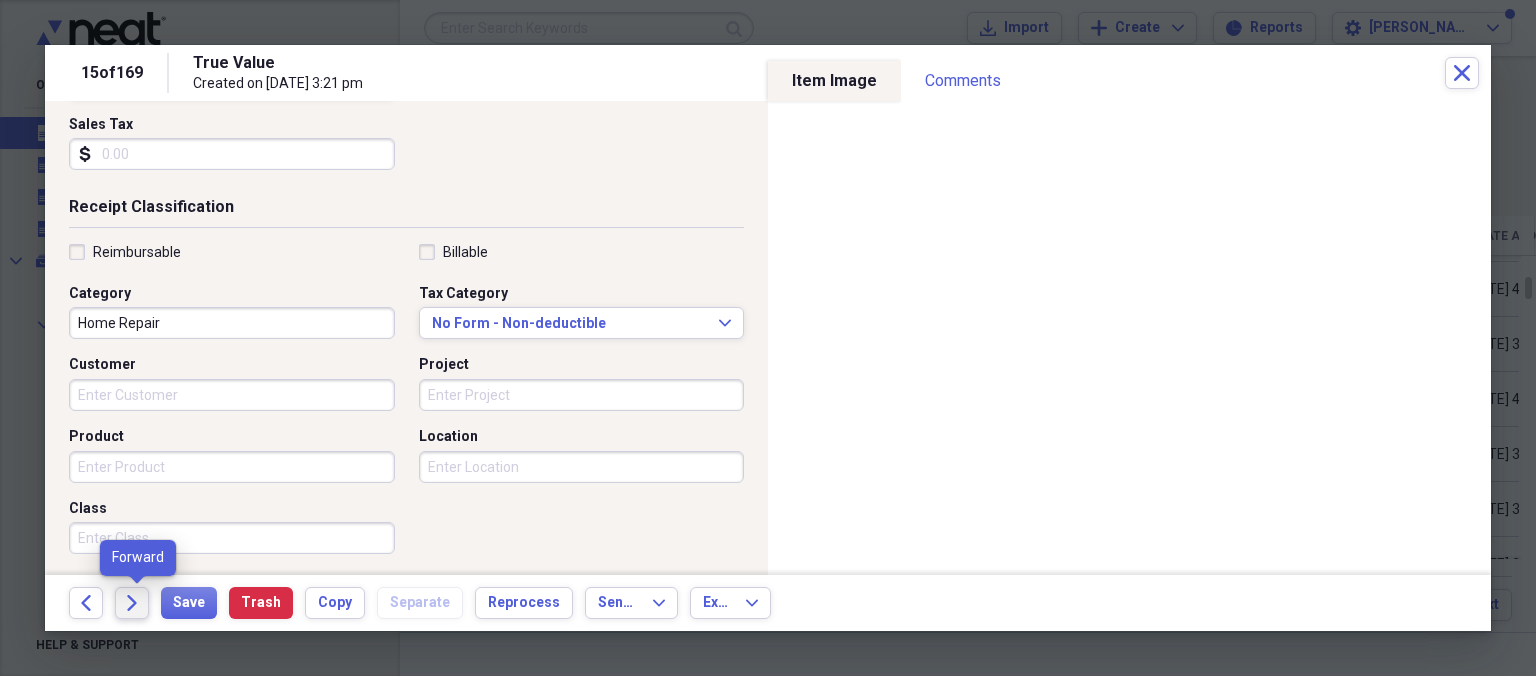 click 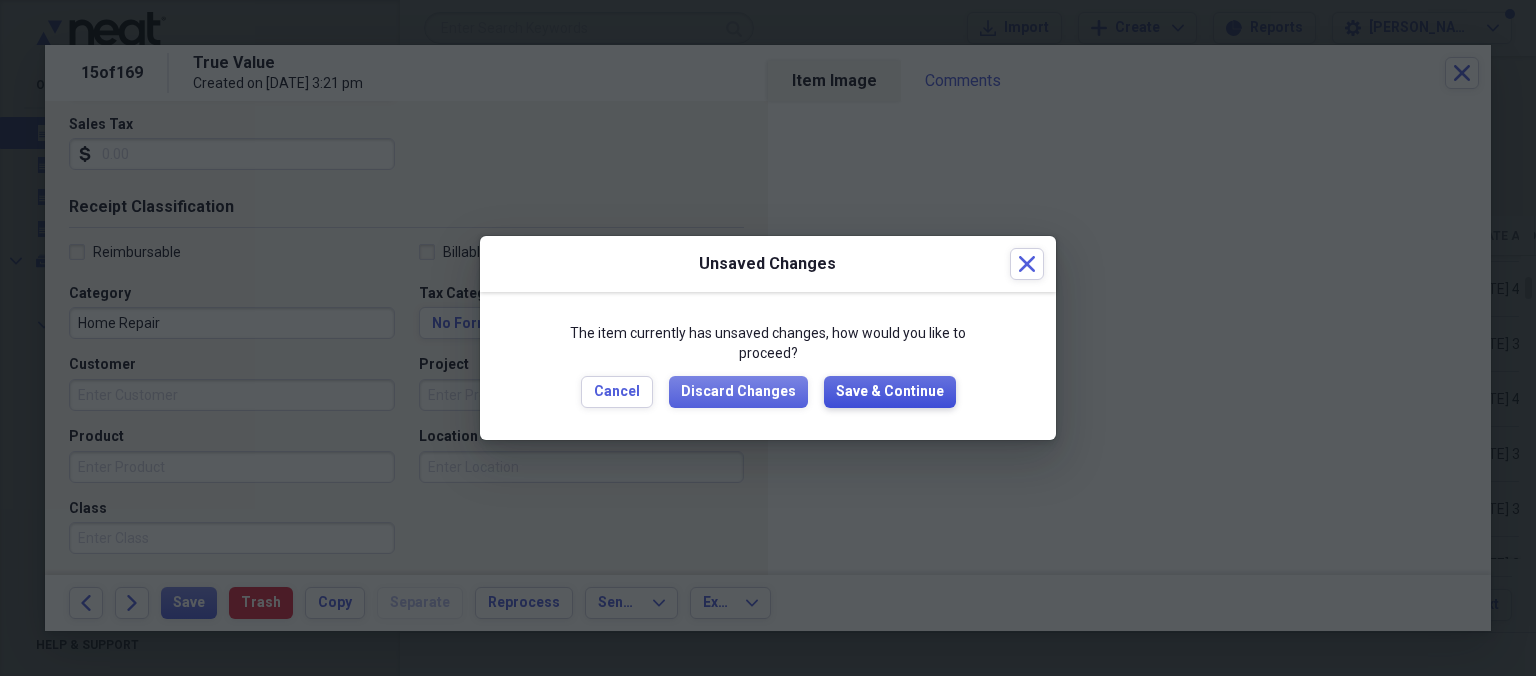 click on "Save & Continue" at bounding box center (890, 392) 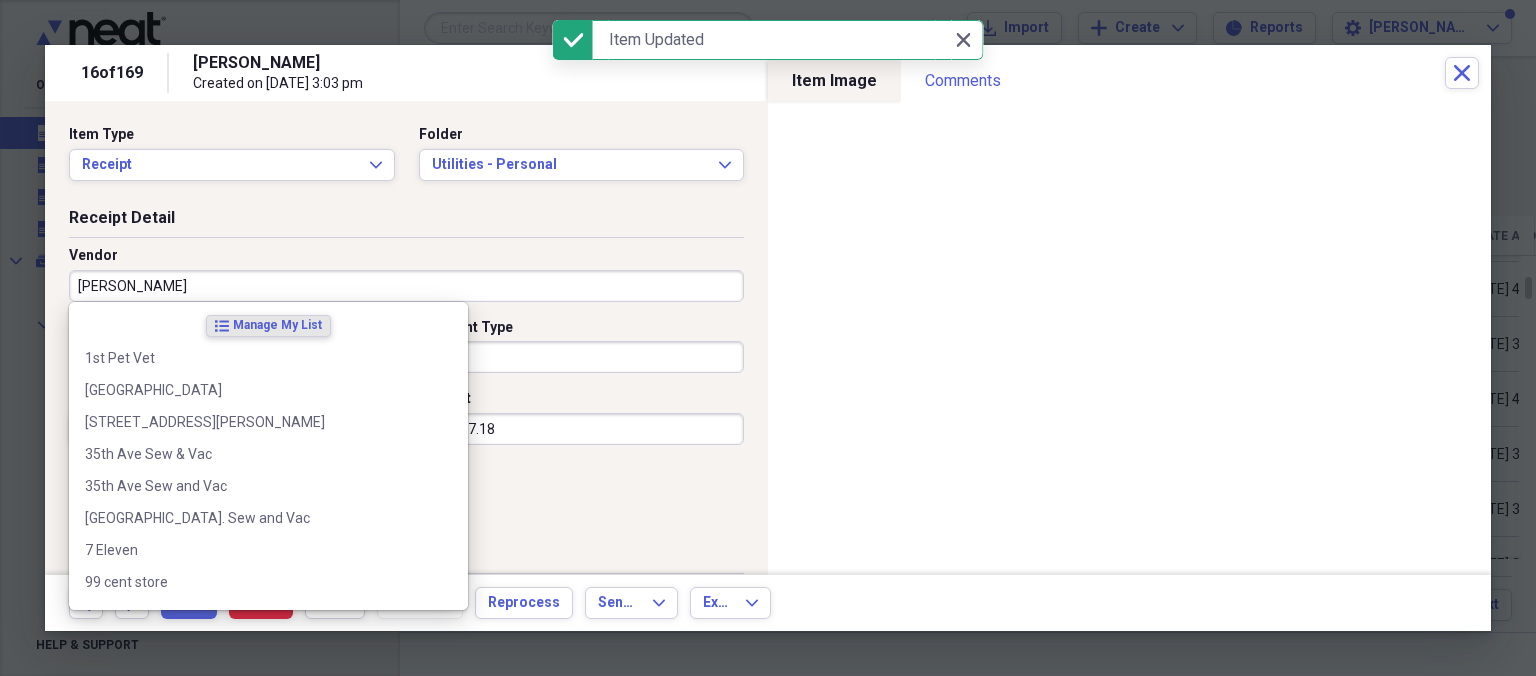 click on "[PERSON_NAME]" at bounding box center [406, 286] 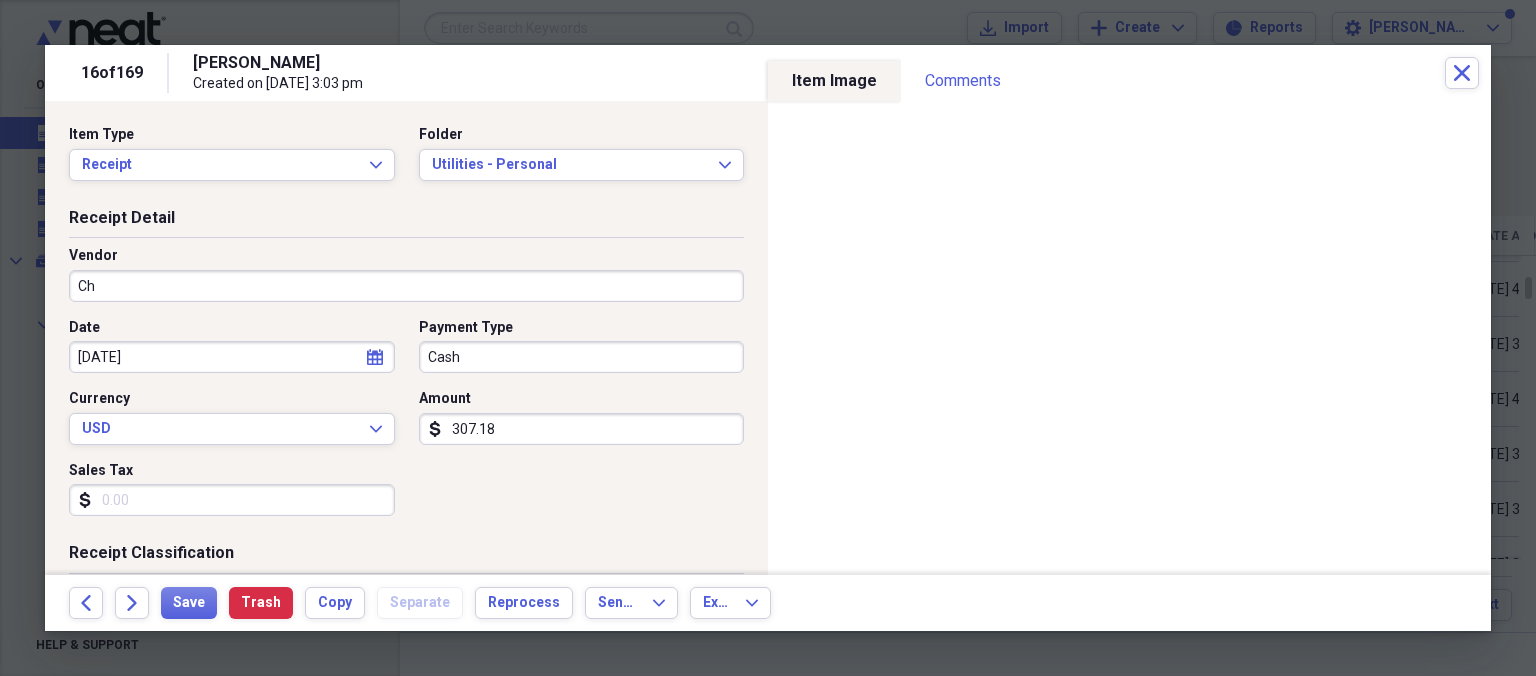 type on "C" 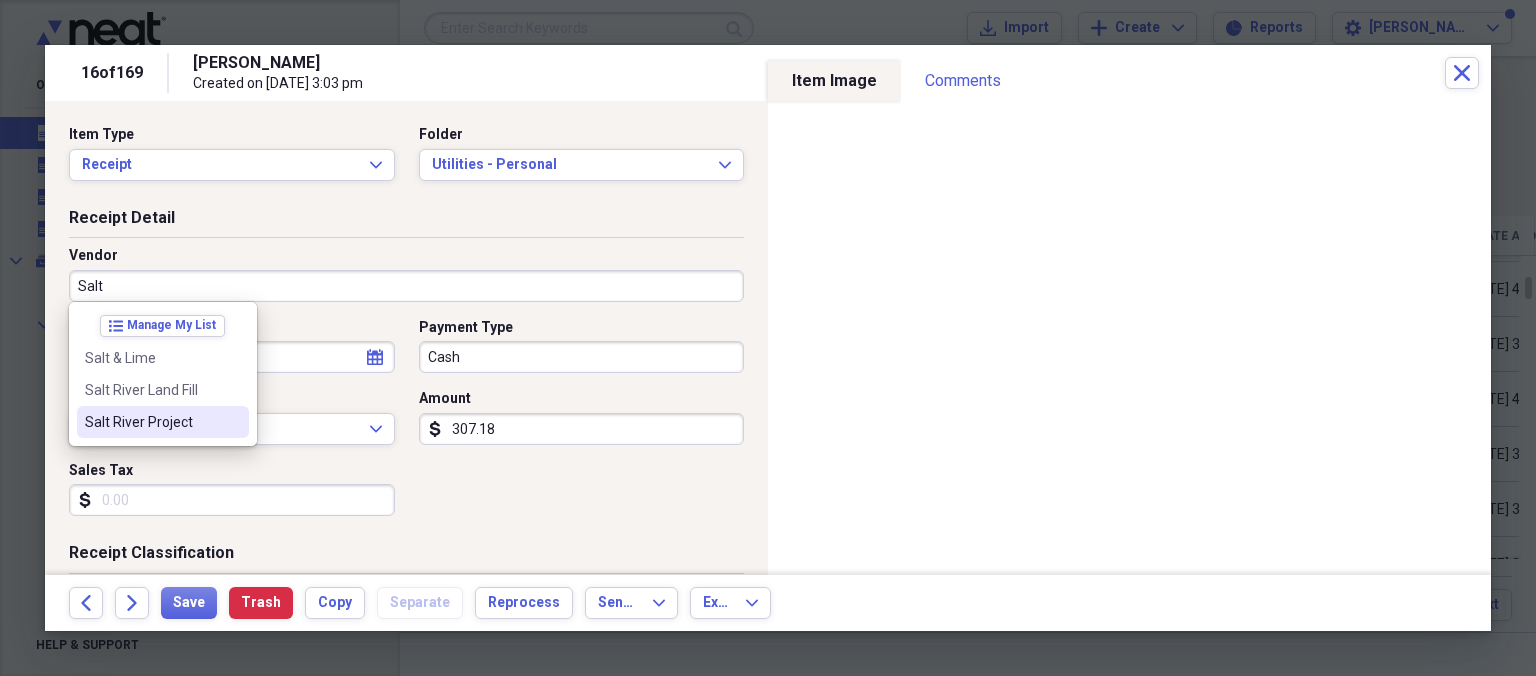 click on "Salt River Project" at bounding box center (151, 422) 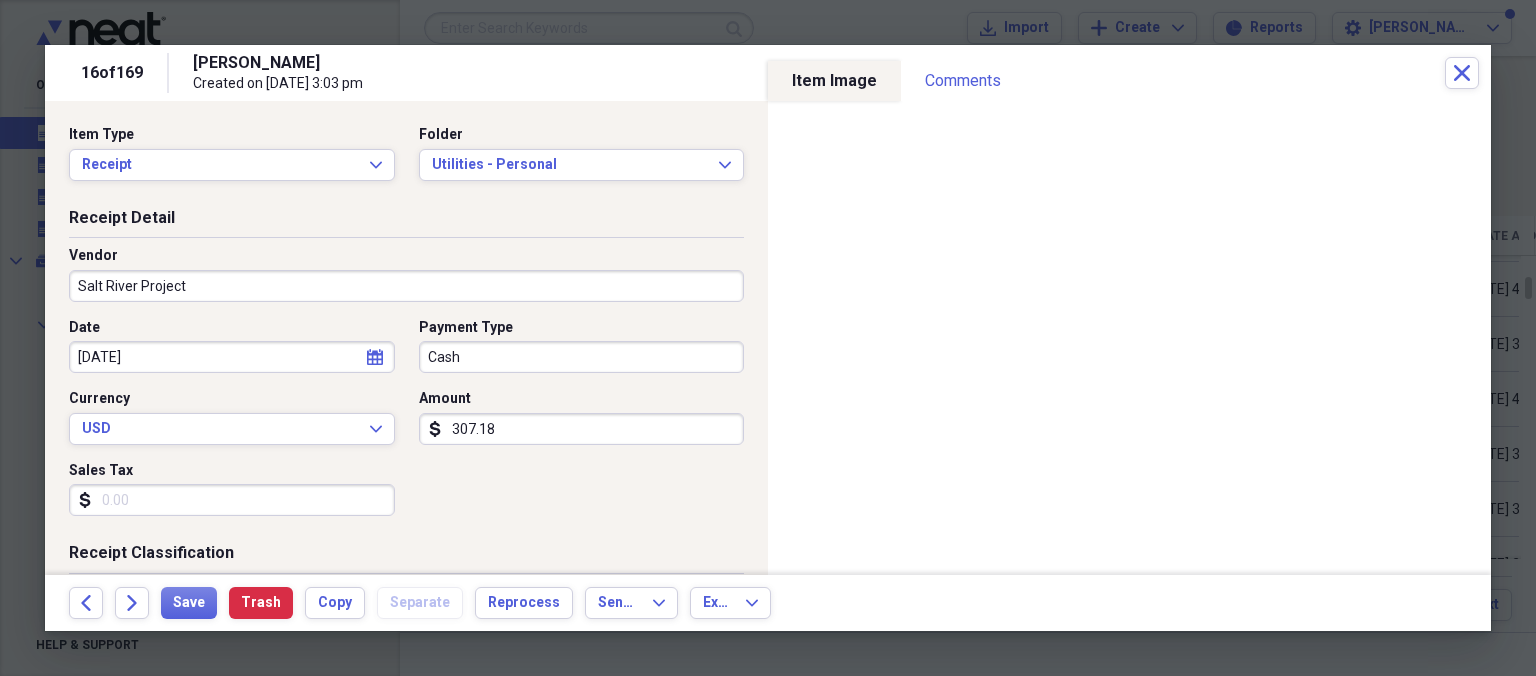 drag, startPoint x: 578, startPoint y: 442, endPoint x: 587, endPoint y: 427, distance: 17.492855 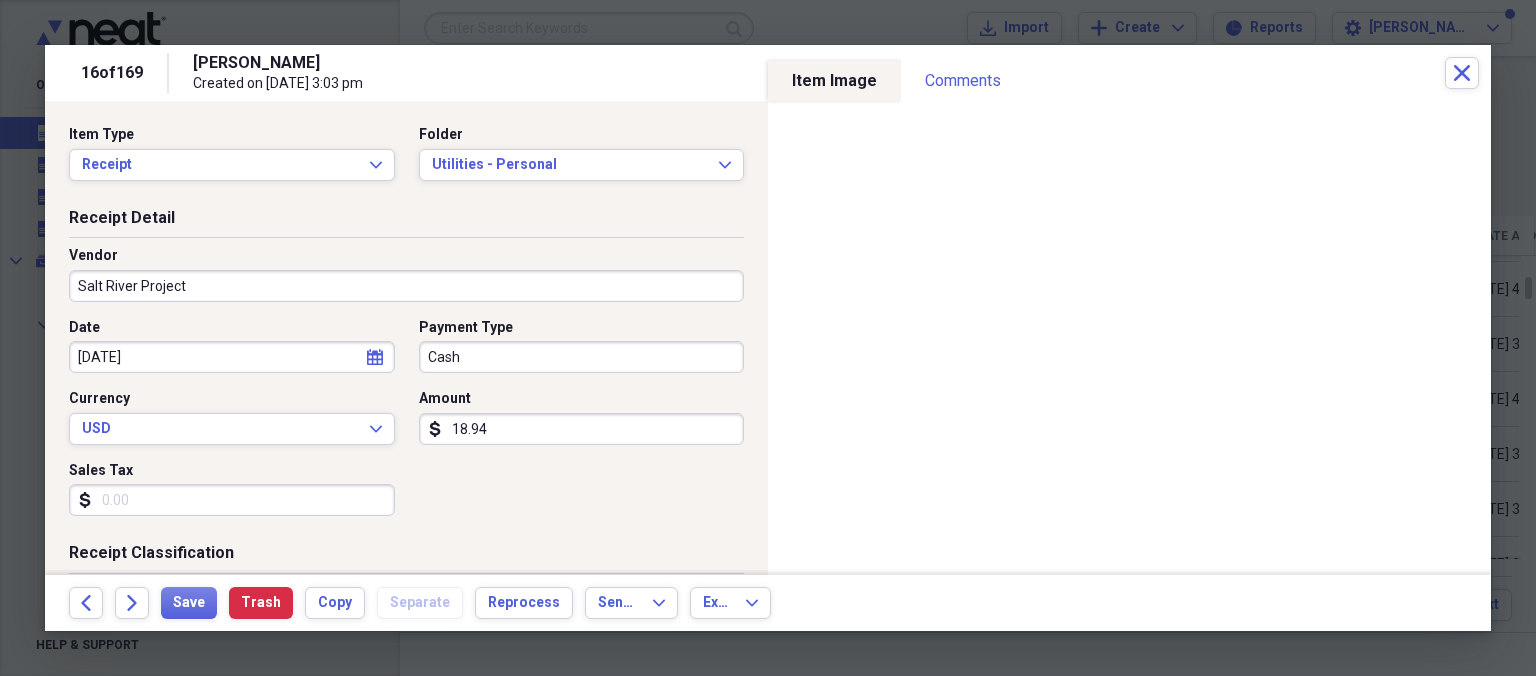 type on "189.46" 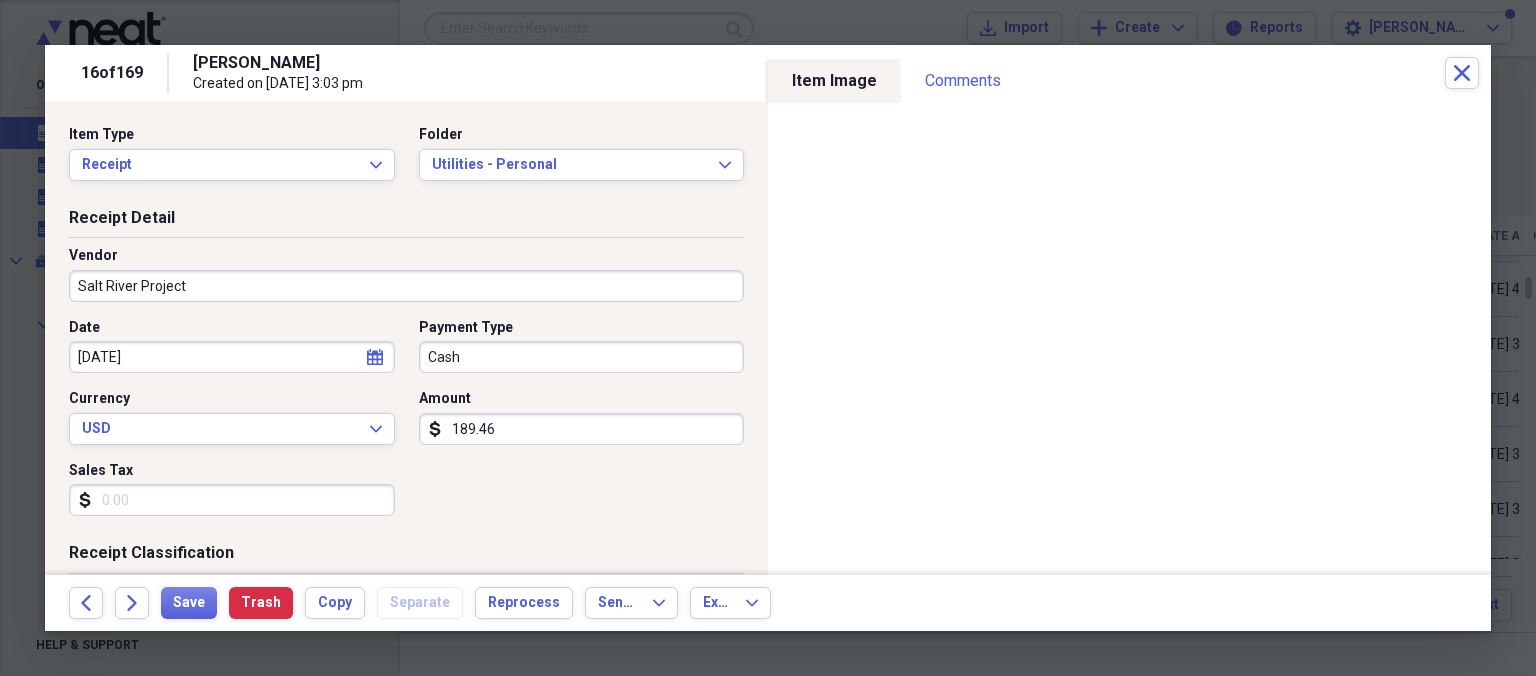click on "Cash" at bounding box center [582, 357] 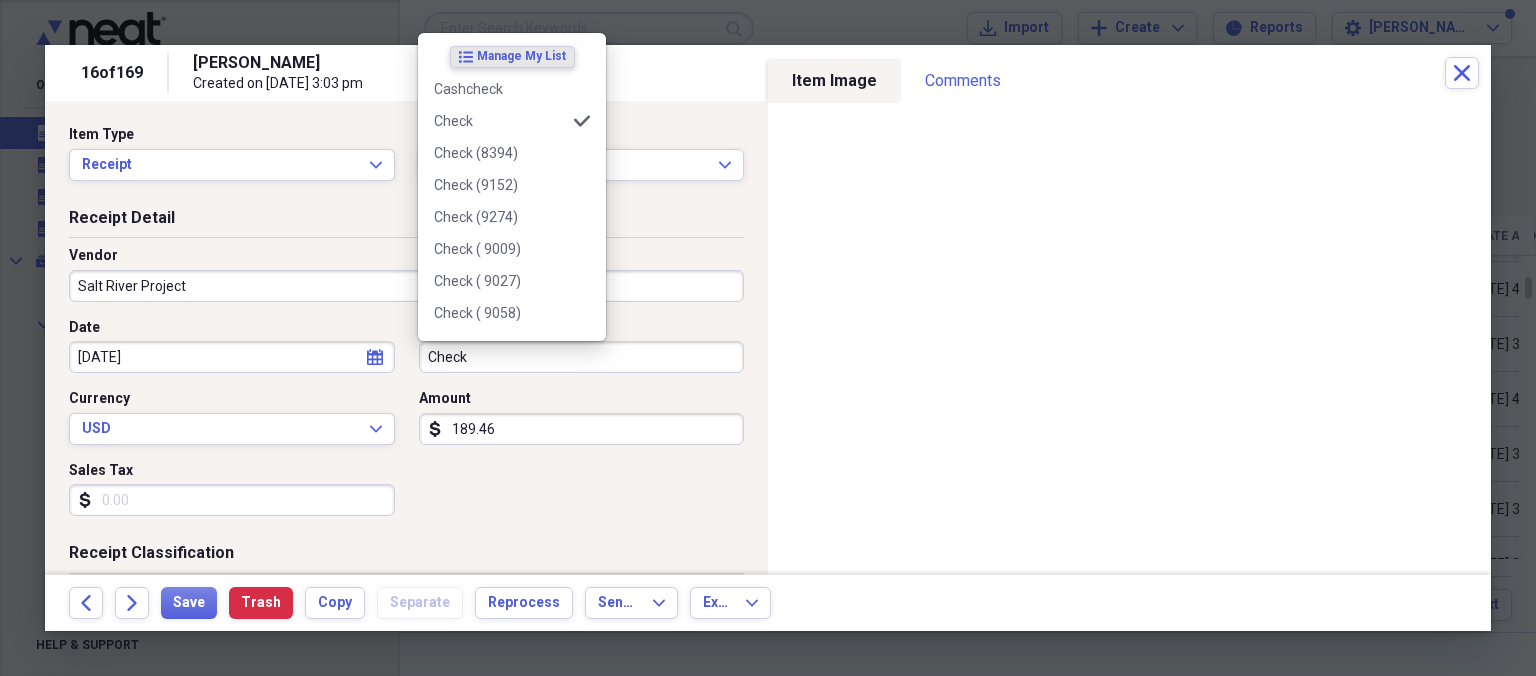 type on "Check" 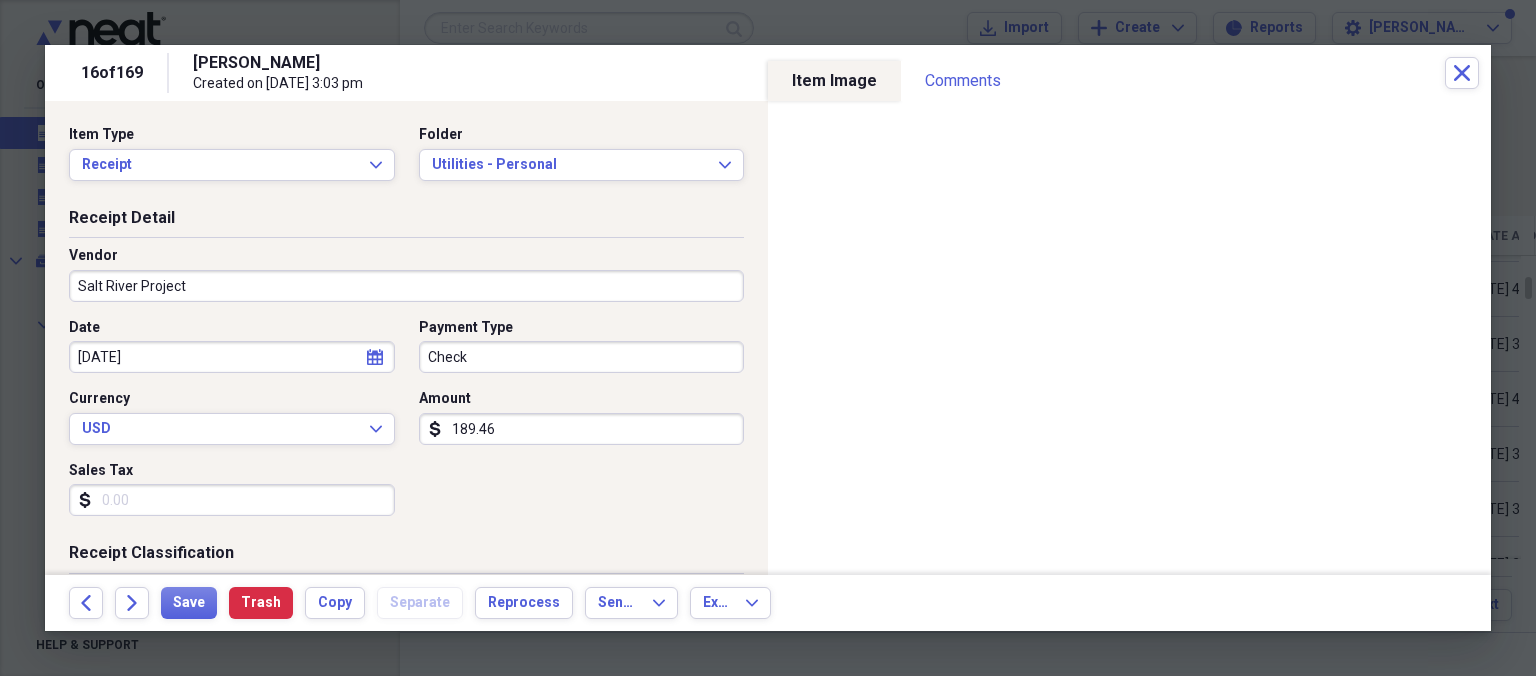 click on "Date [DATE] calendar Calendar Payment Type Check Currency USD Expand Amount dollar-sign 189.46 Sales Tax dollar-sign" at bounding box center [406, 425] 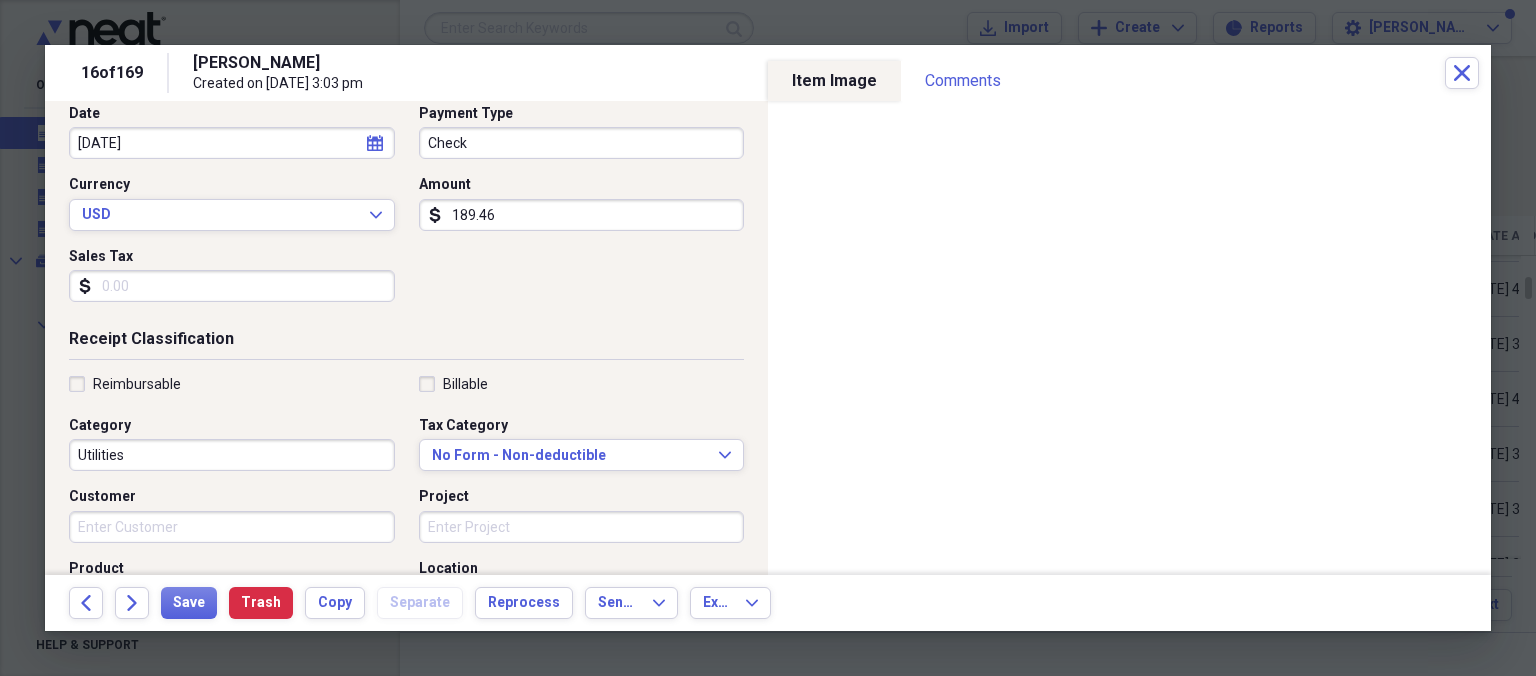 scroll, scrollTop: 230, scrollLeft: 0, axis: vertical 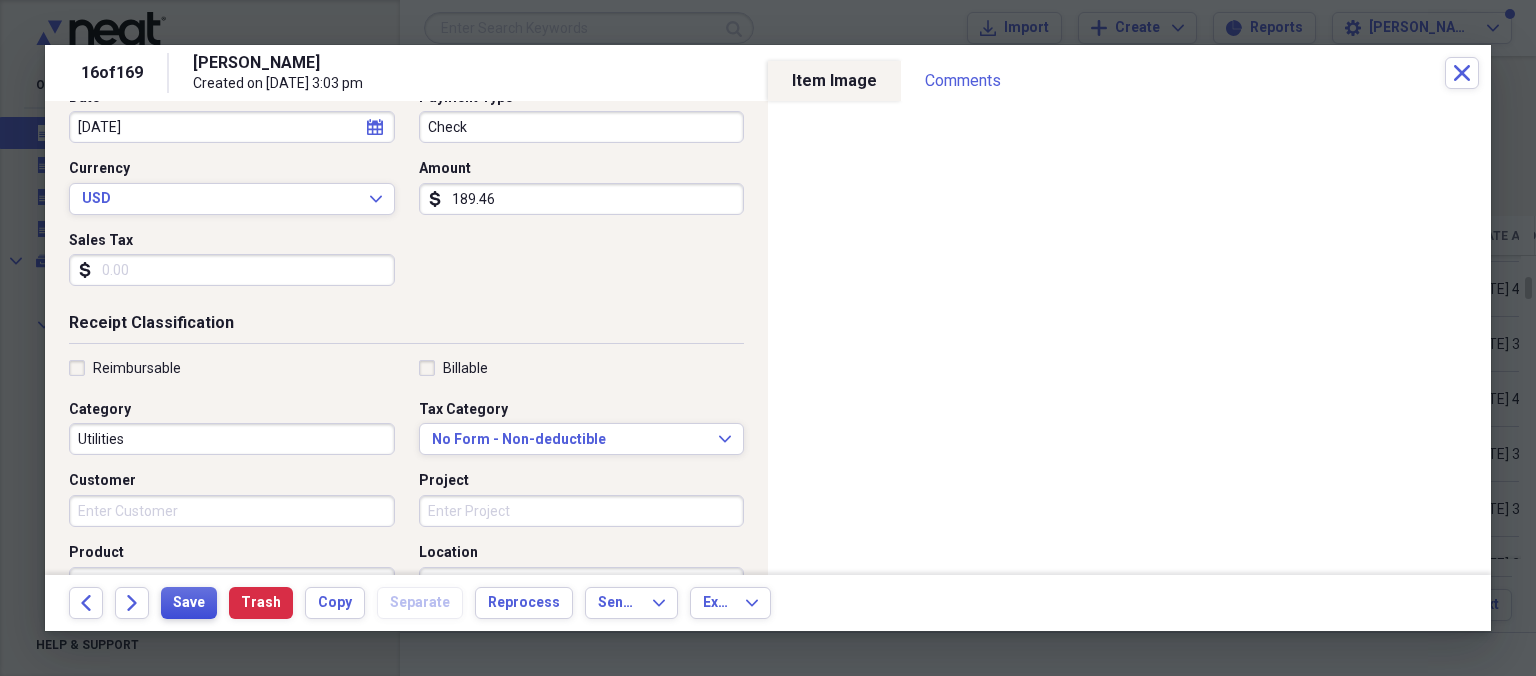 click on "Save" at bounding box center (189, 603) 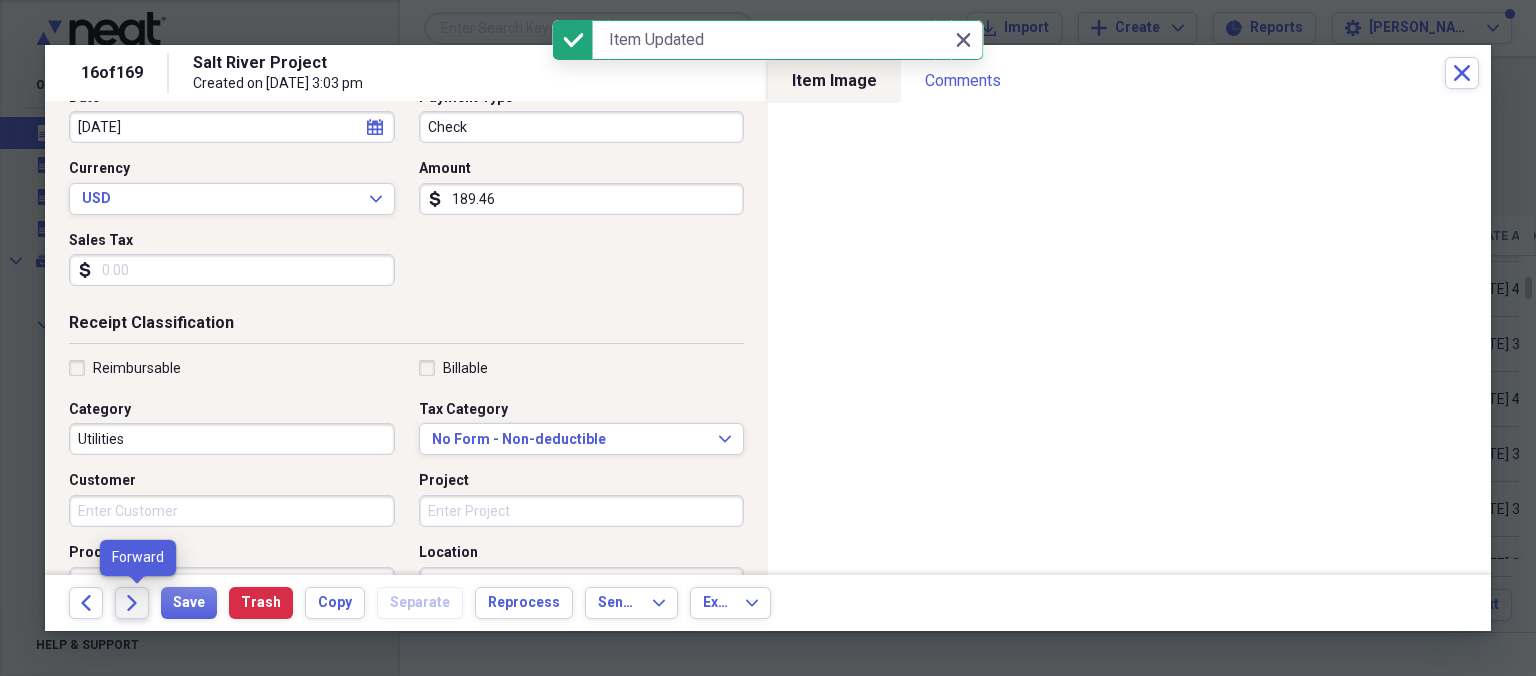 click on "Forward" 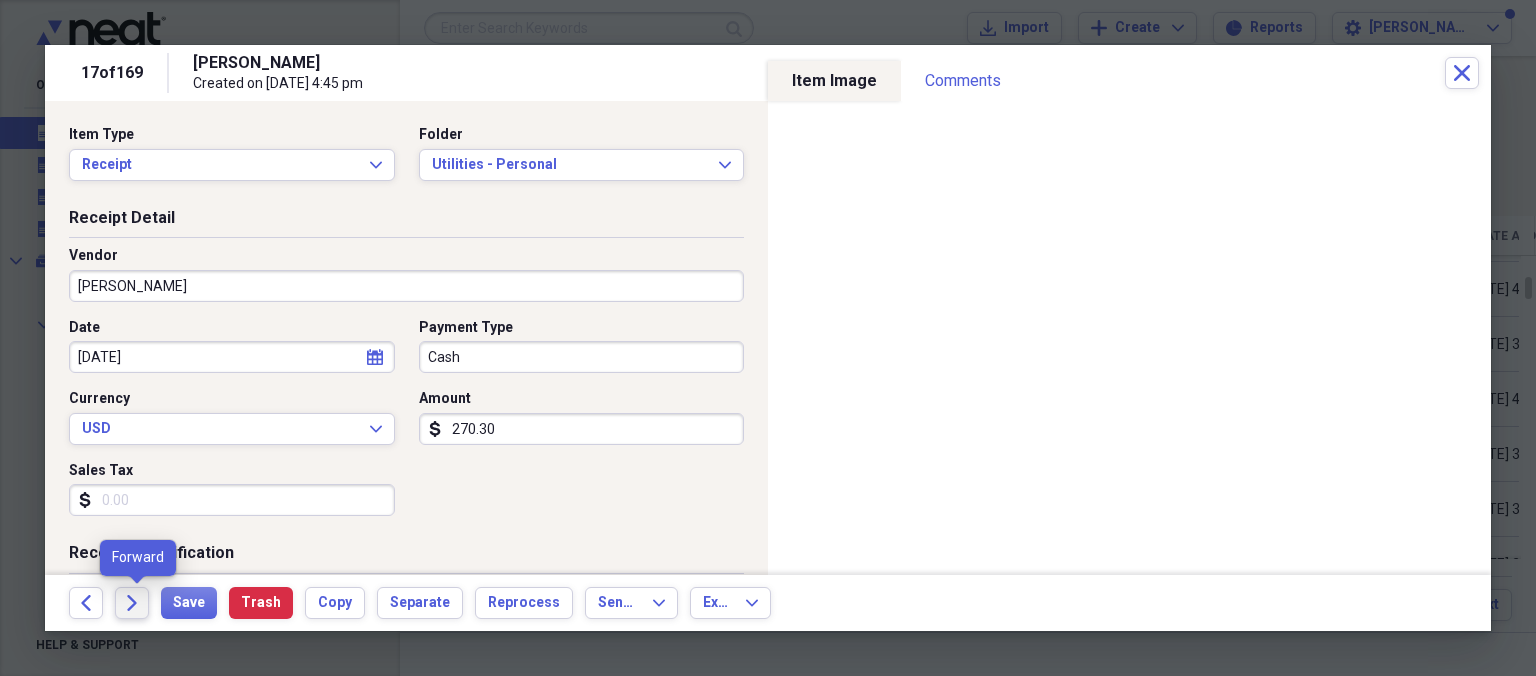 click on "Forward" 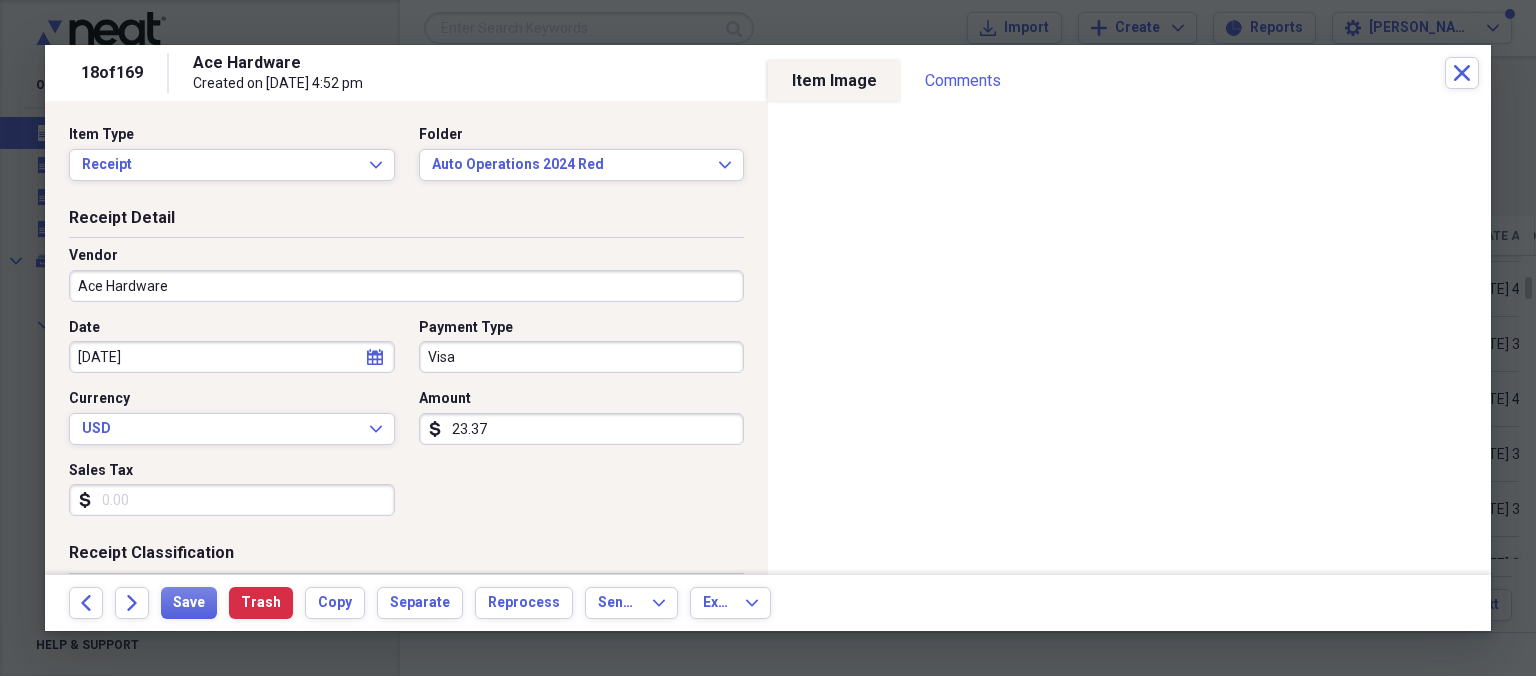 click on "Visa" at bounding box center (582, 357) 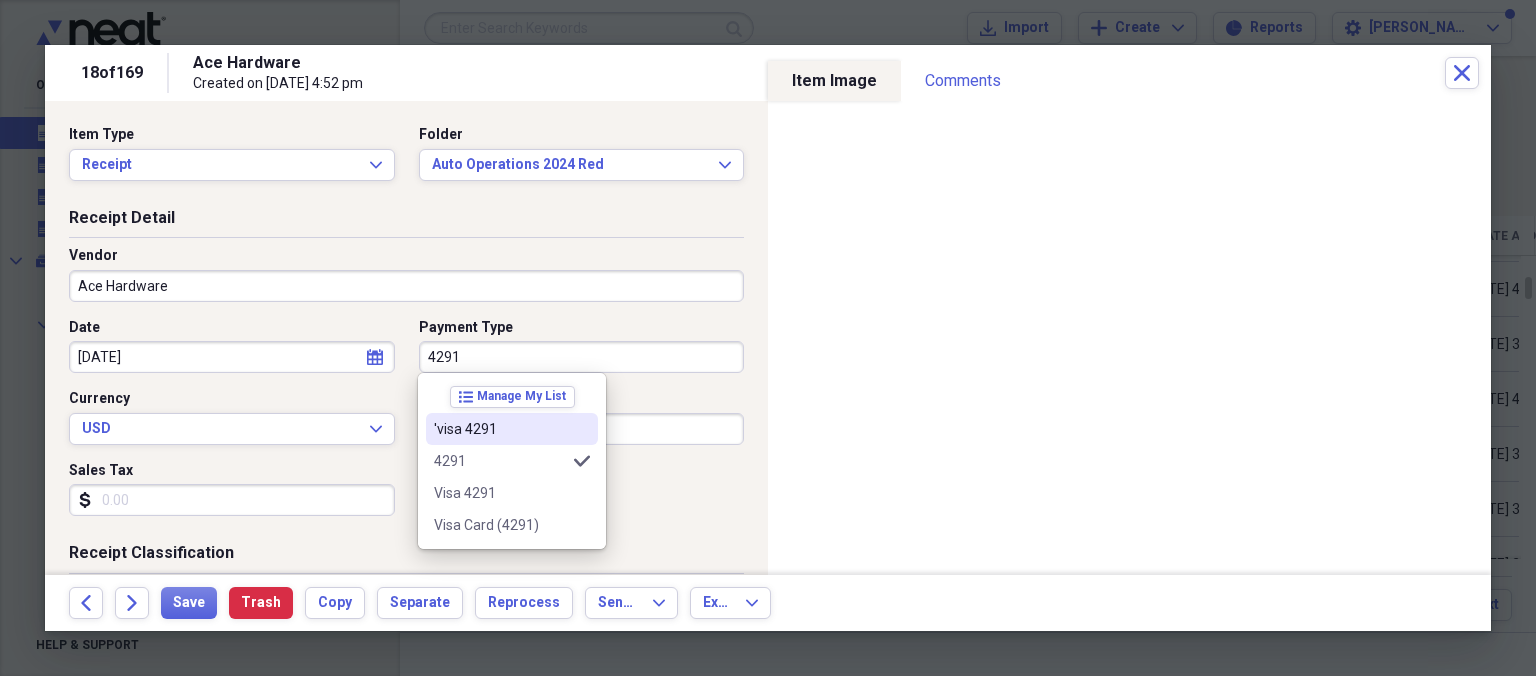 click on "'visa 4291" at bounding box center (500, 429) 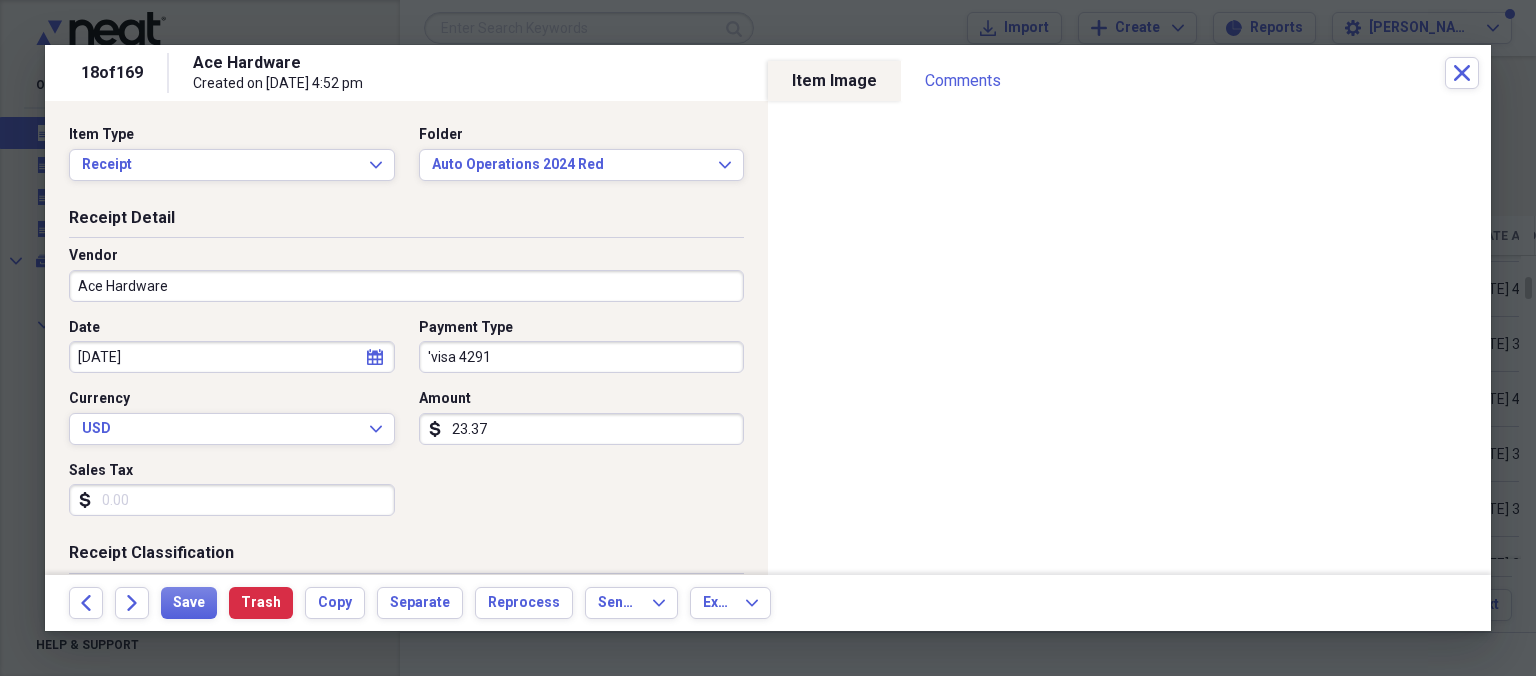 drag, startPoint x: 521, startPoint y: 352, endPoint x: 238, endPoint y: 359, distance: 283.08655 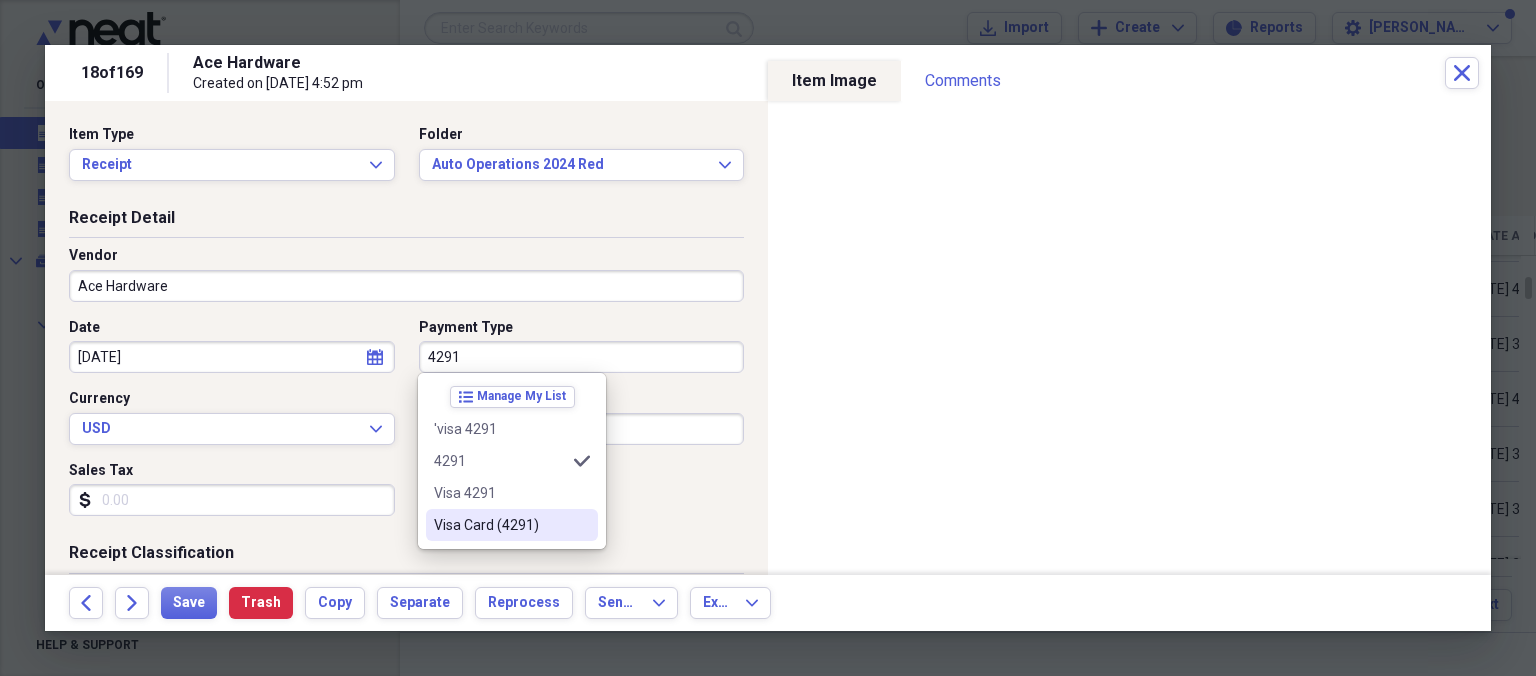 click on "Visa Card (4291)" at bounding box center (512, 525) 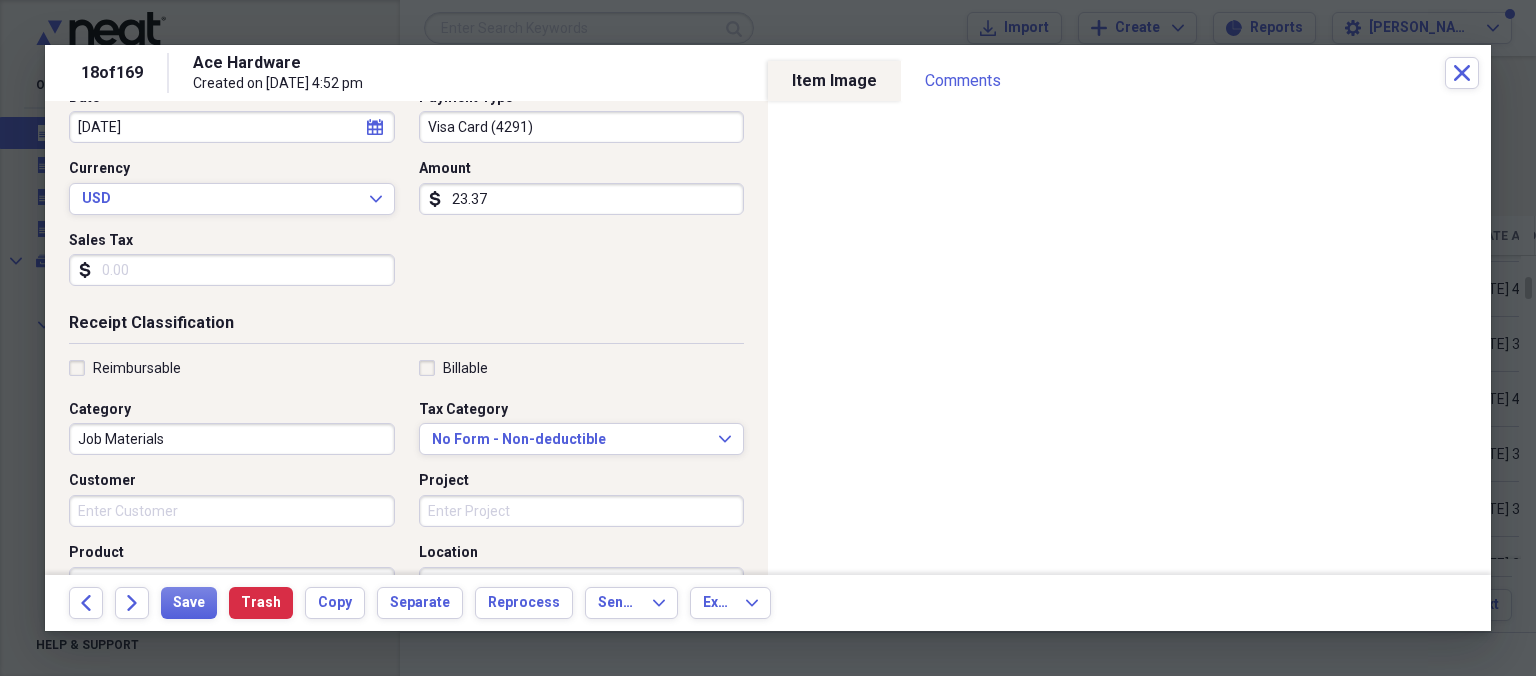 scroll, scrollTop: 346, scrollLeft: 0, axis: vertical 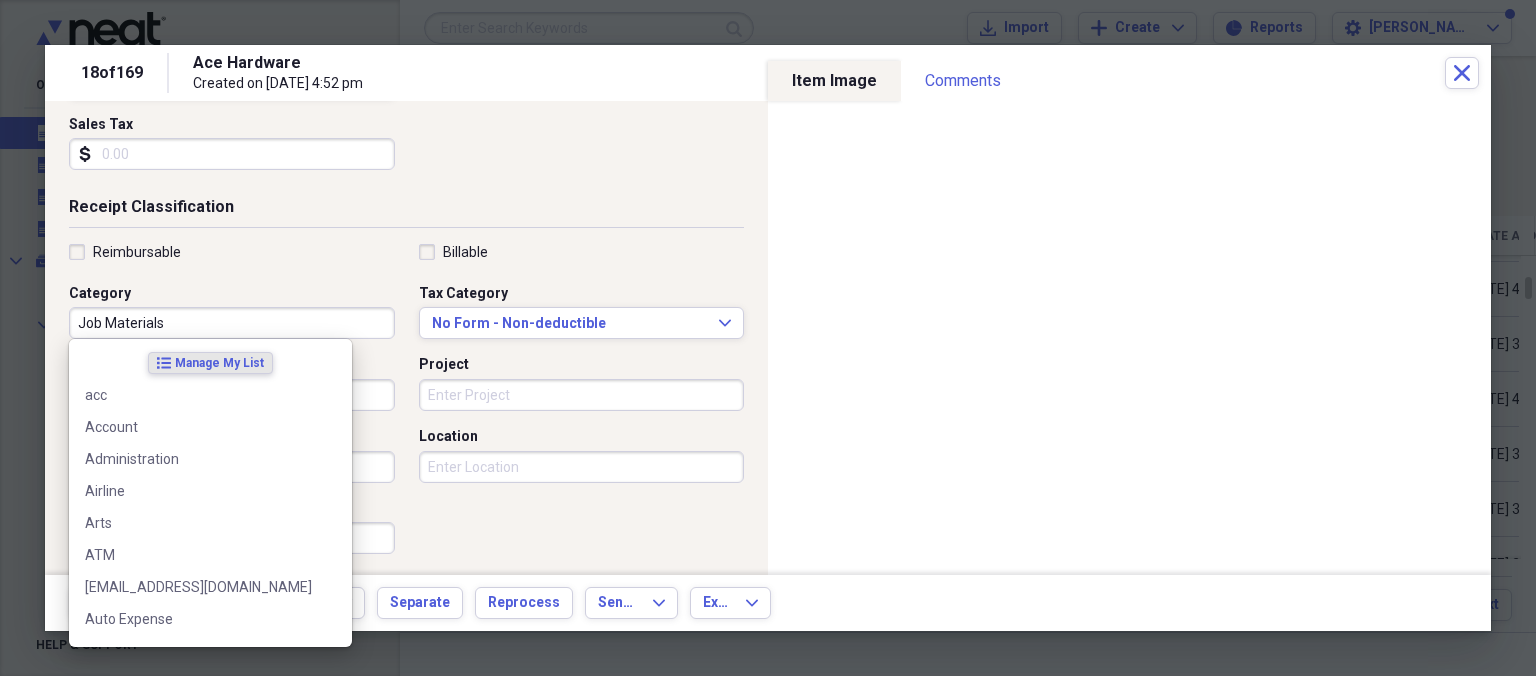 click on "Job Materials" at bounding box center (232, 323) 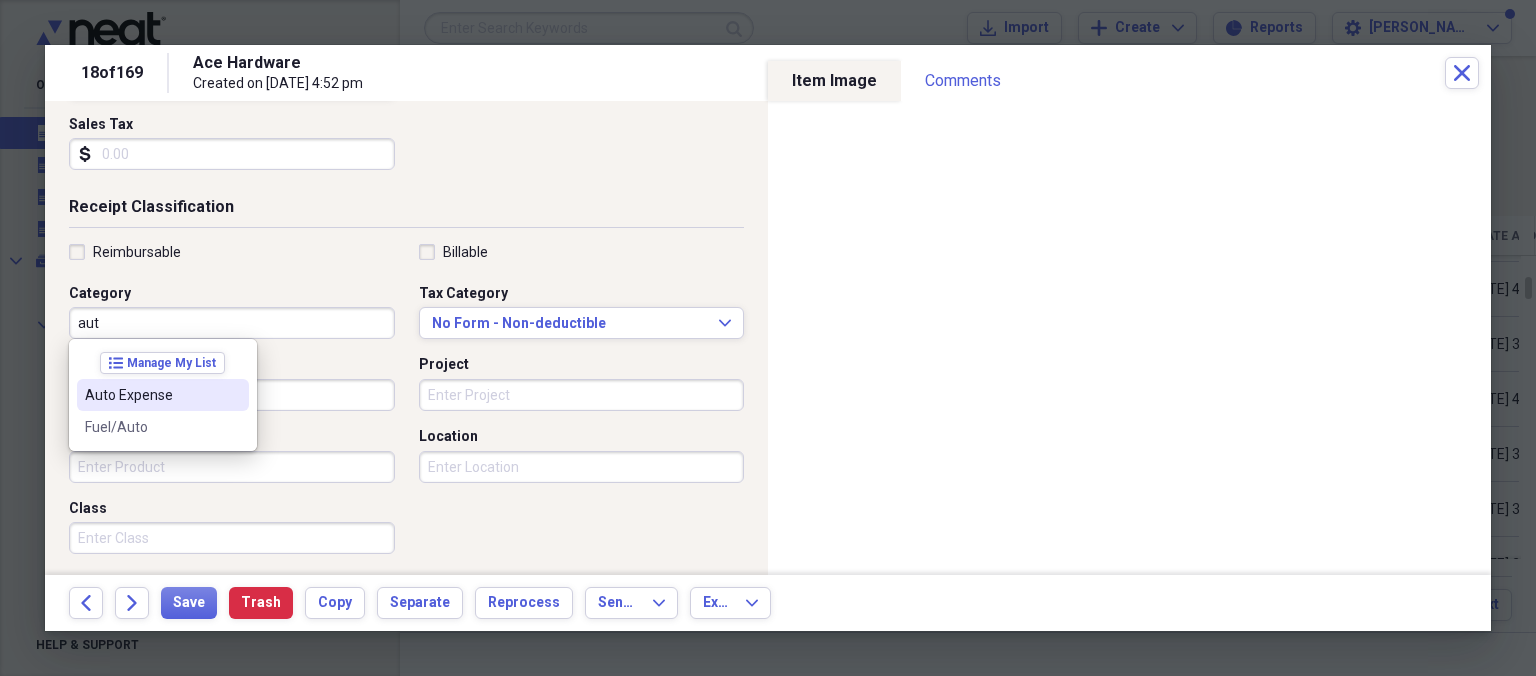 click on "Auto Expense" at bounding box center (151, 395) 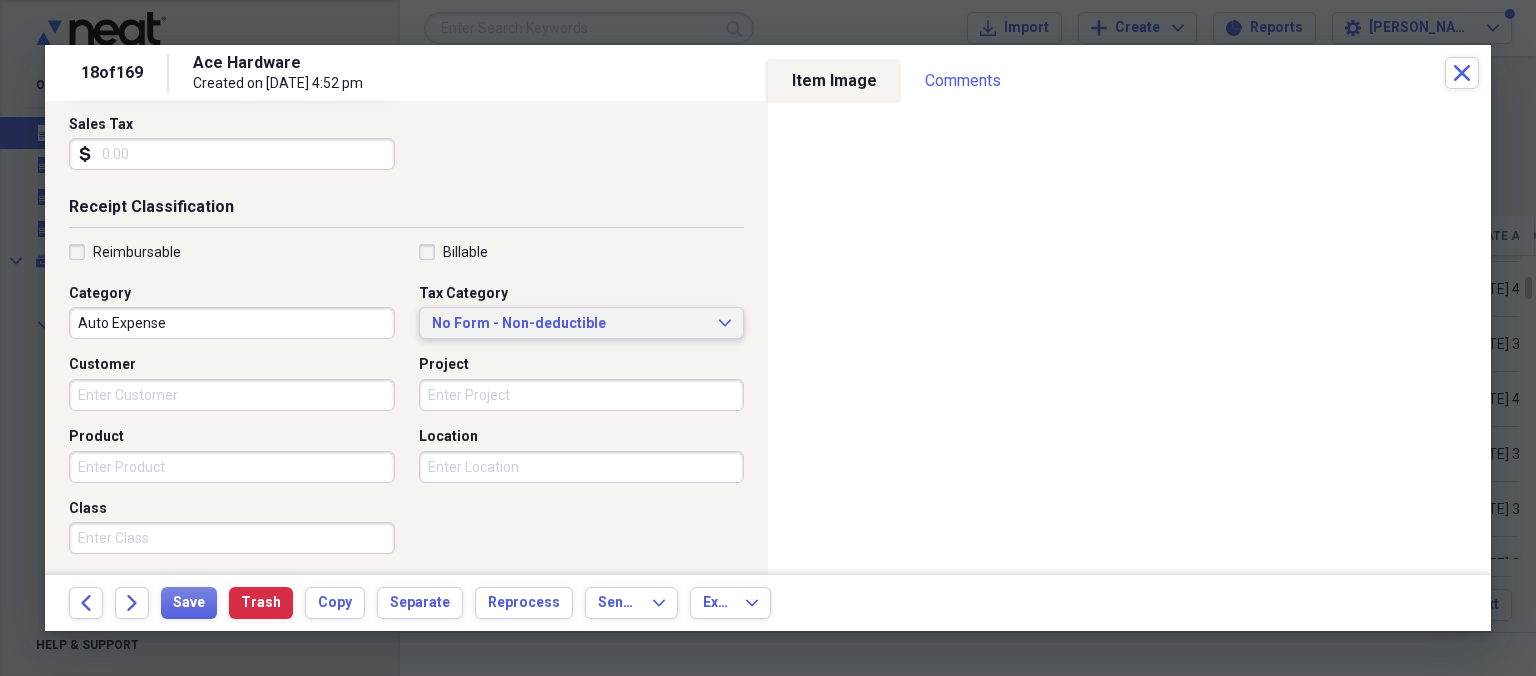 click on "No Form - Non-deductible" at bounding box center (570, 324) 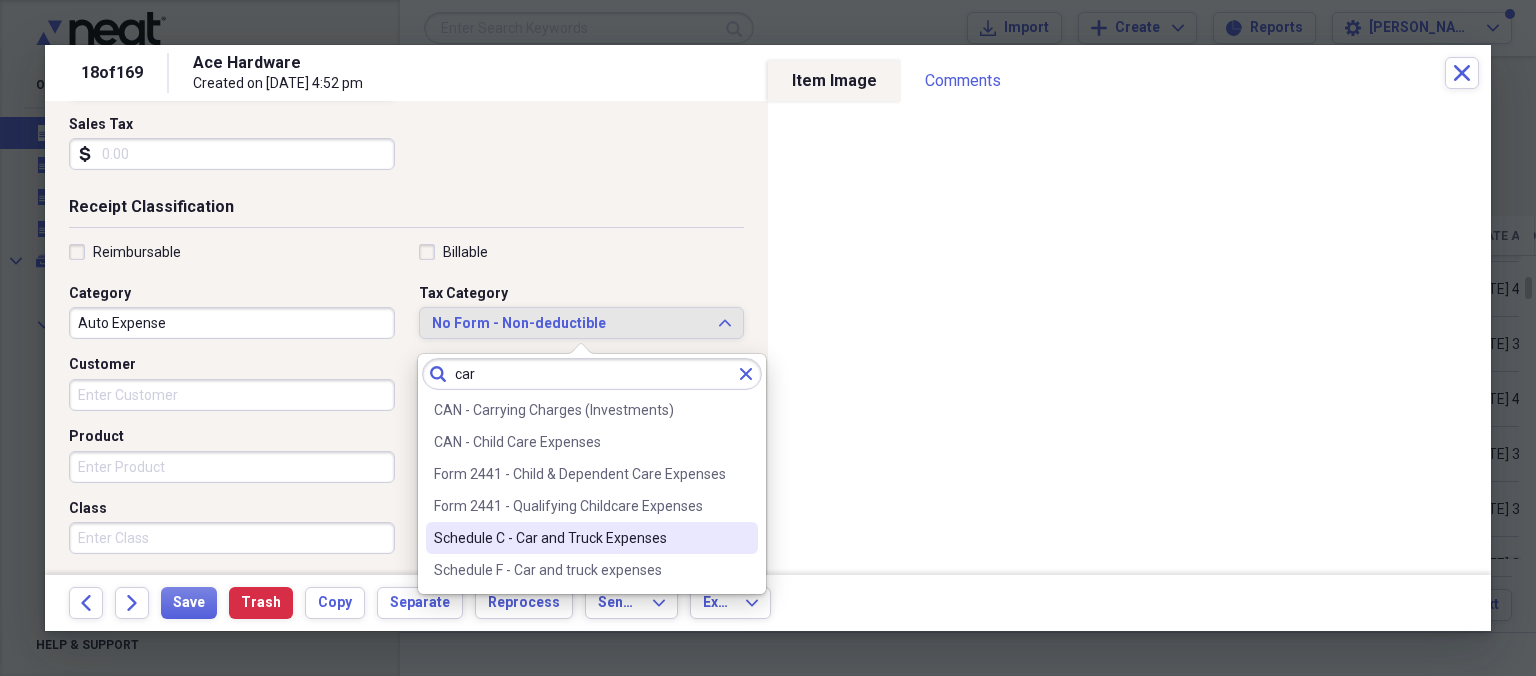 type on "car" 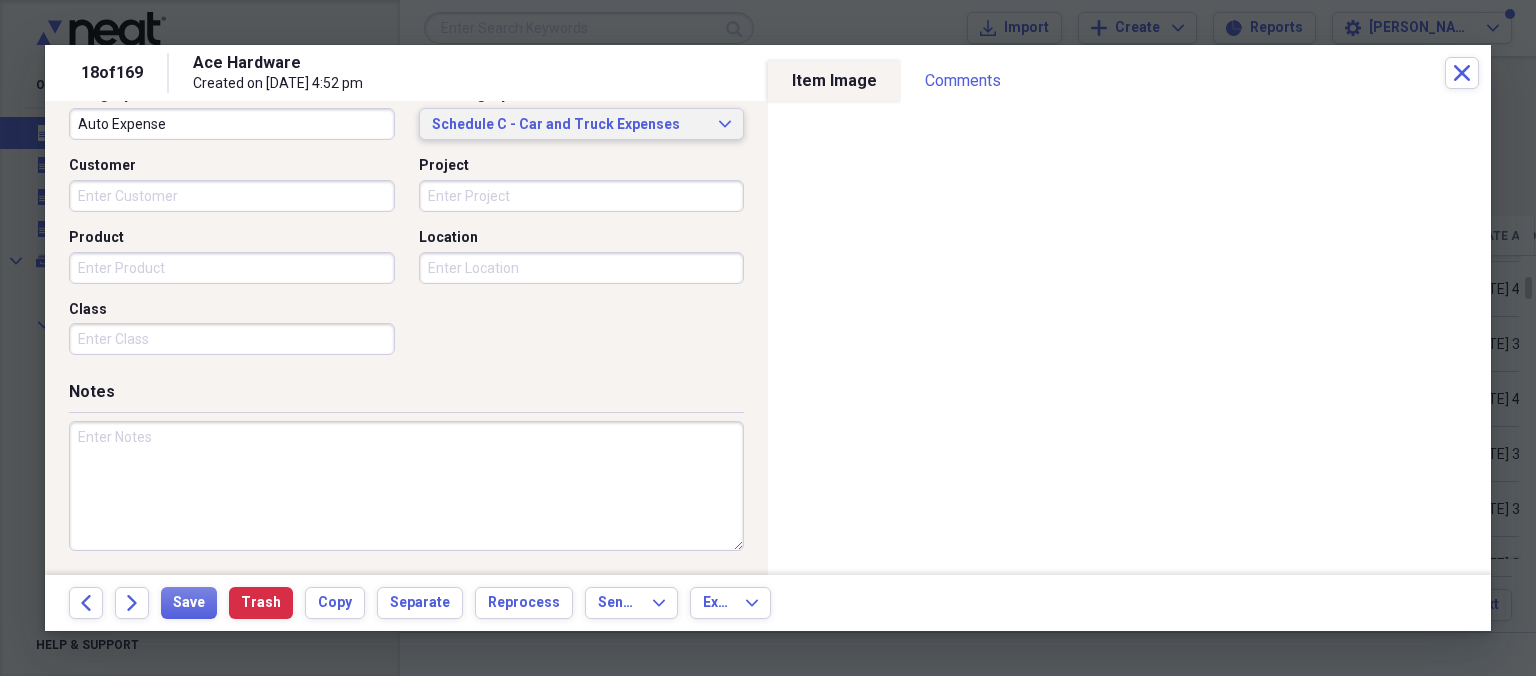 scroll, scrollTop: 546, scrollLeft: 0, axis: vertical 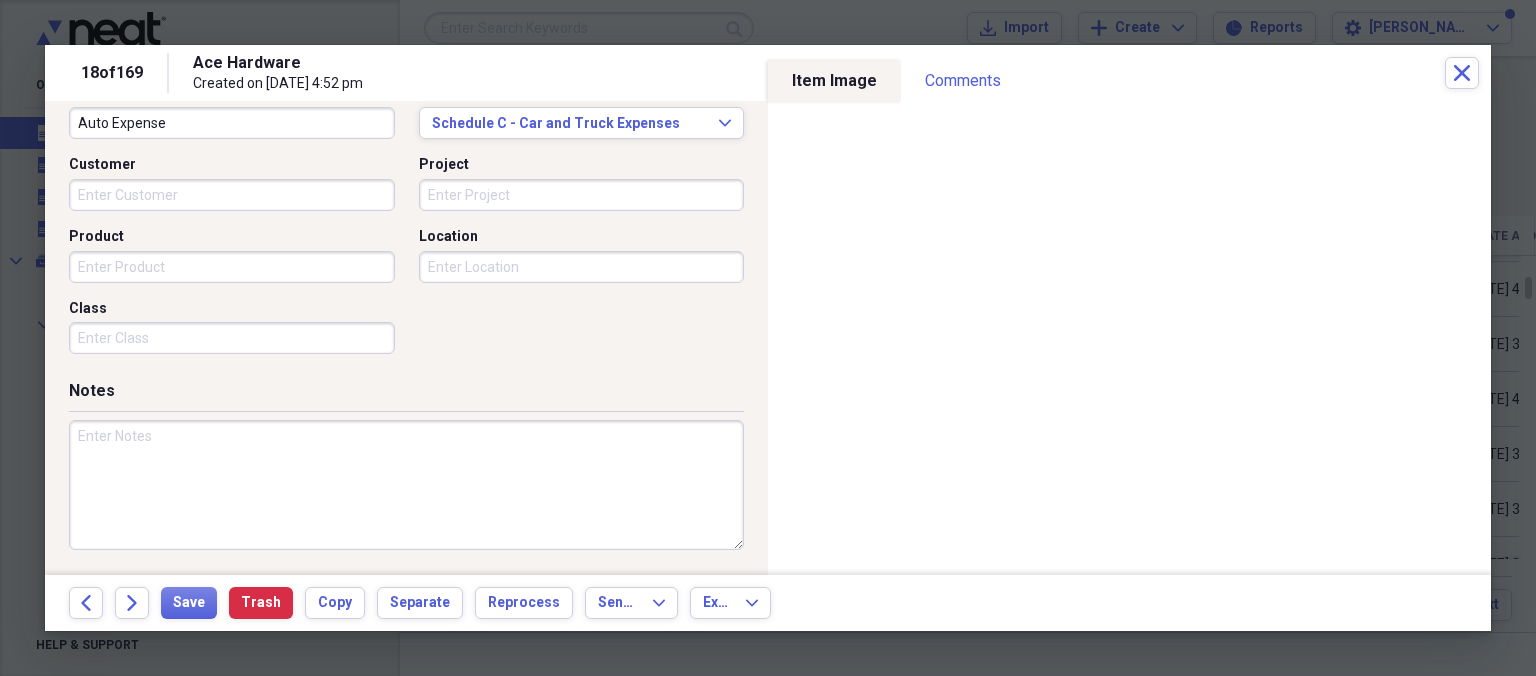 click at bounding box center (406, 485) 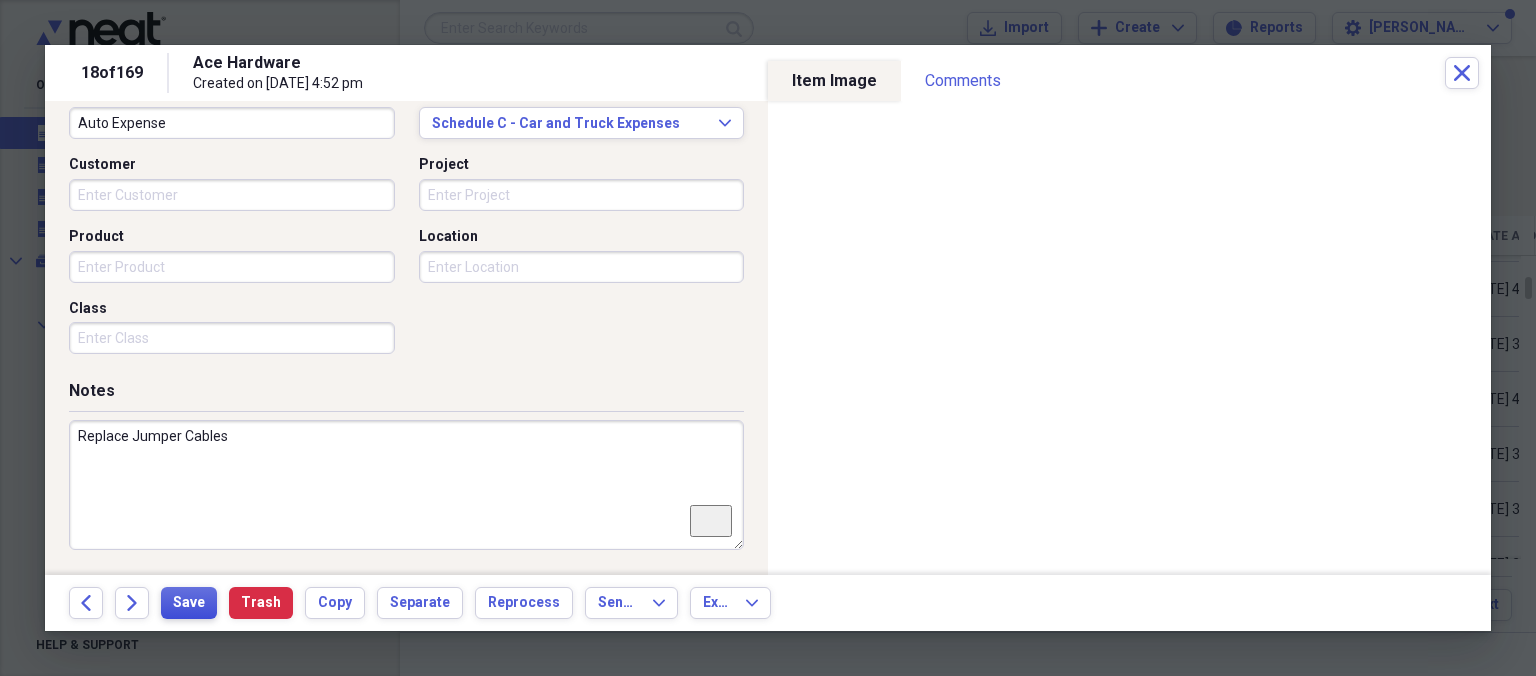 type on "Replace Jumper Cables" 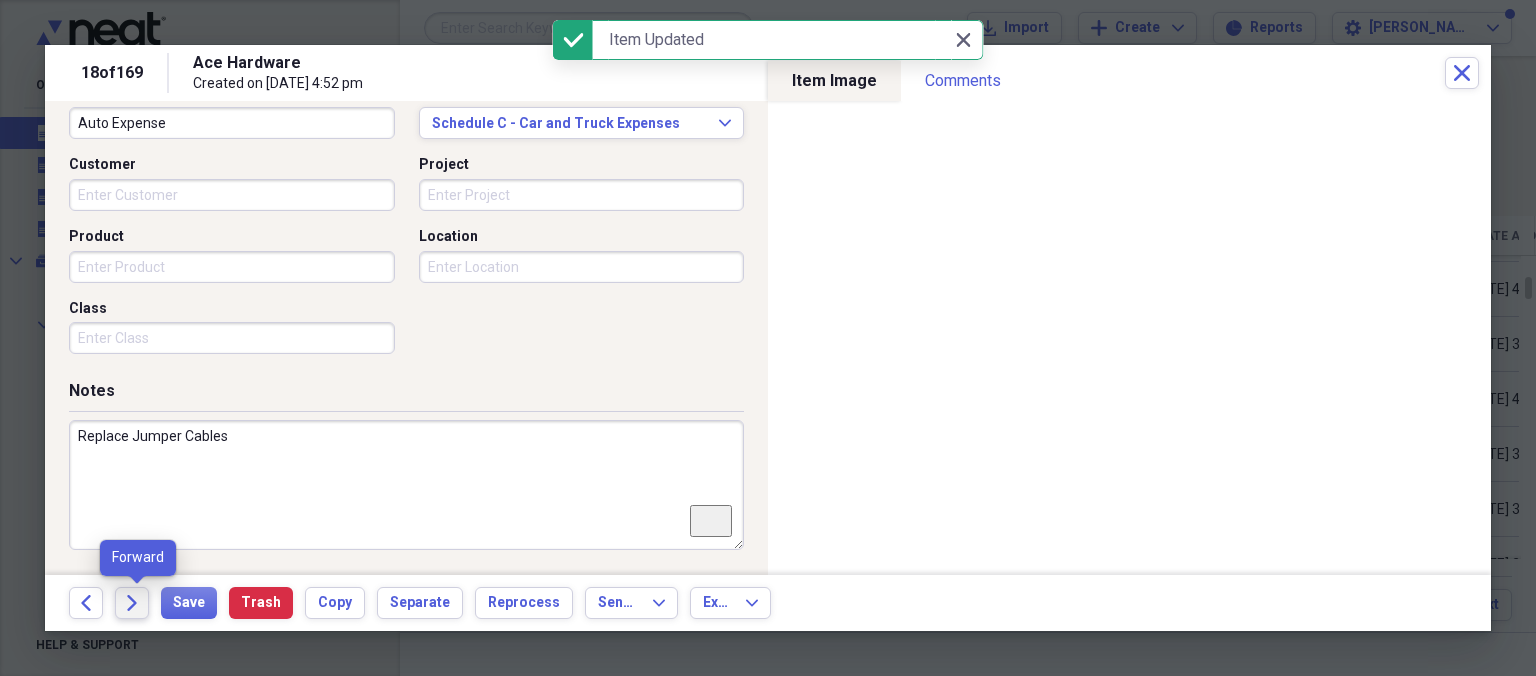 click on "Forward" 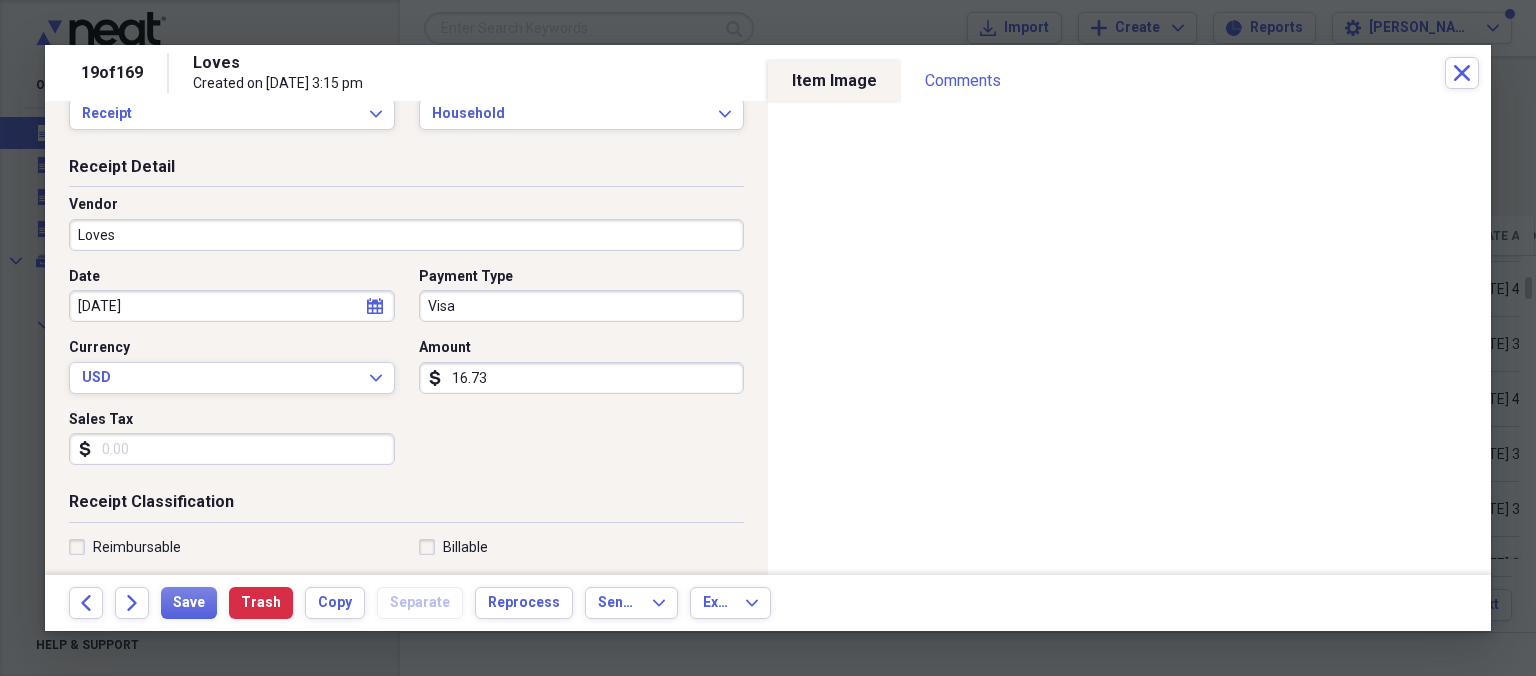 scroll, scrollTop: 0, scrollLeft: 0, axis: both 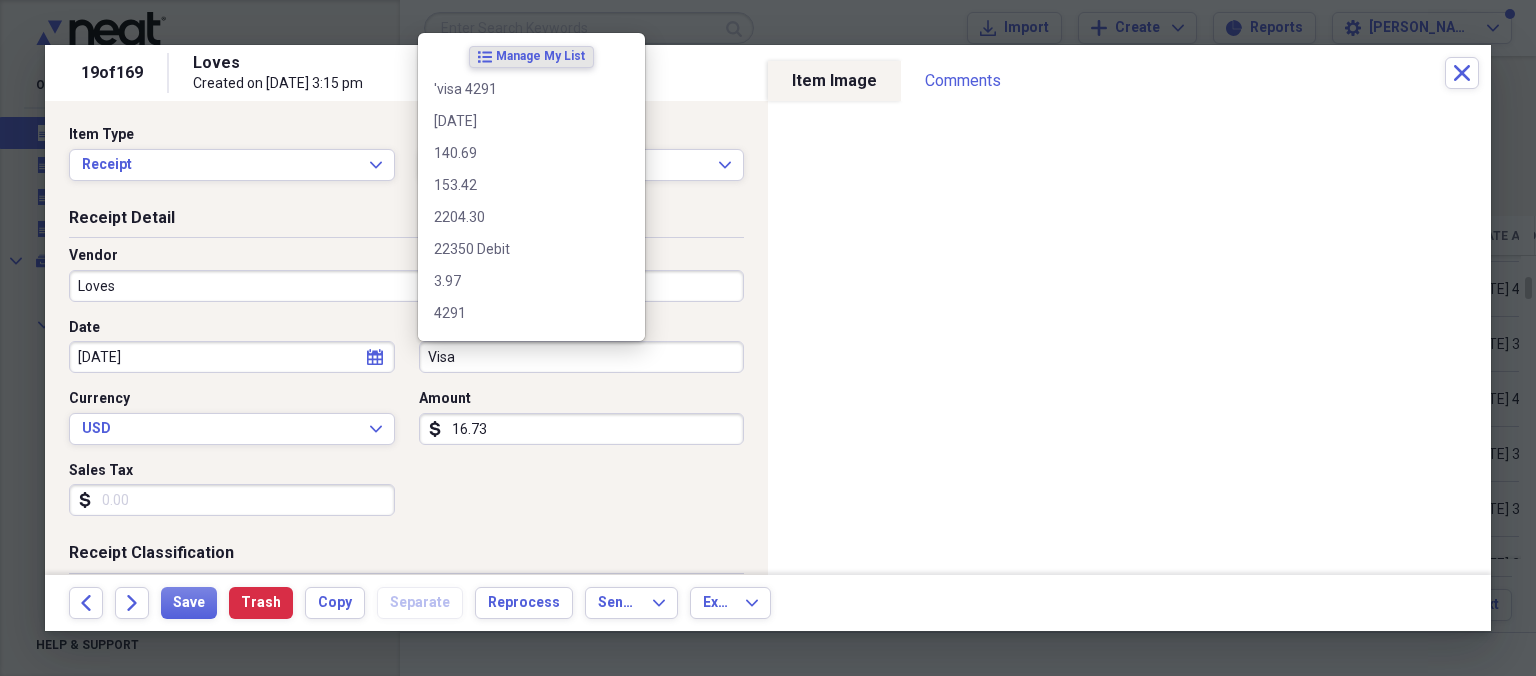 click on "Visa" at bounding box center (582, 357) 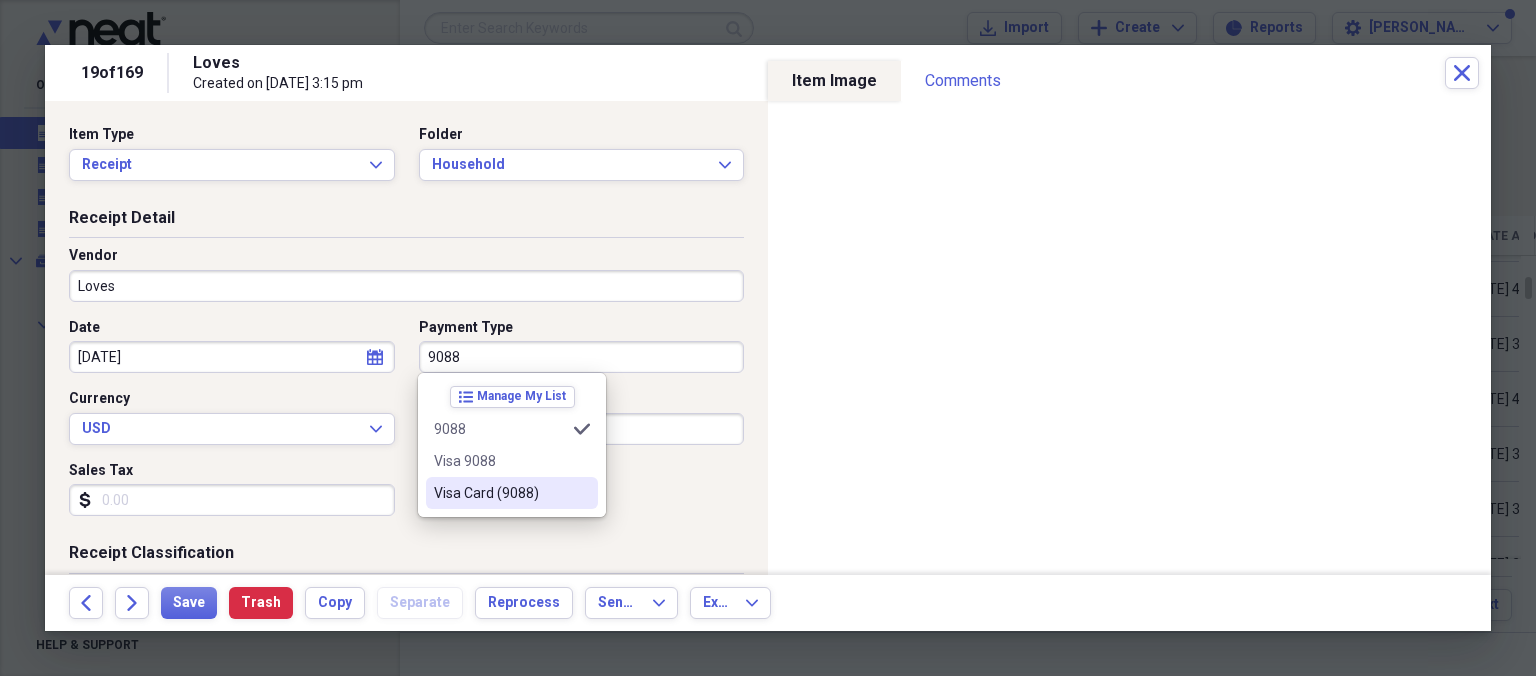 click on "Visa Card (9088)" at bounding box center [500, 493] 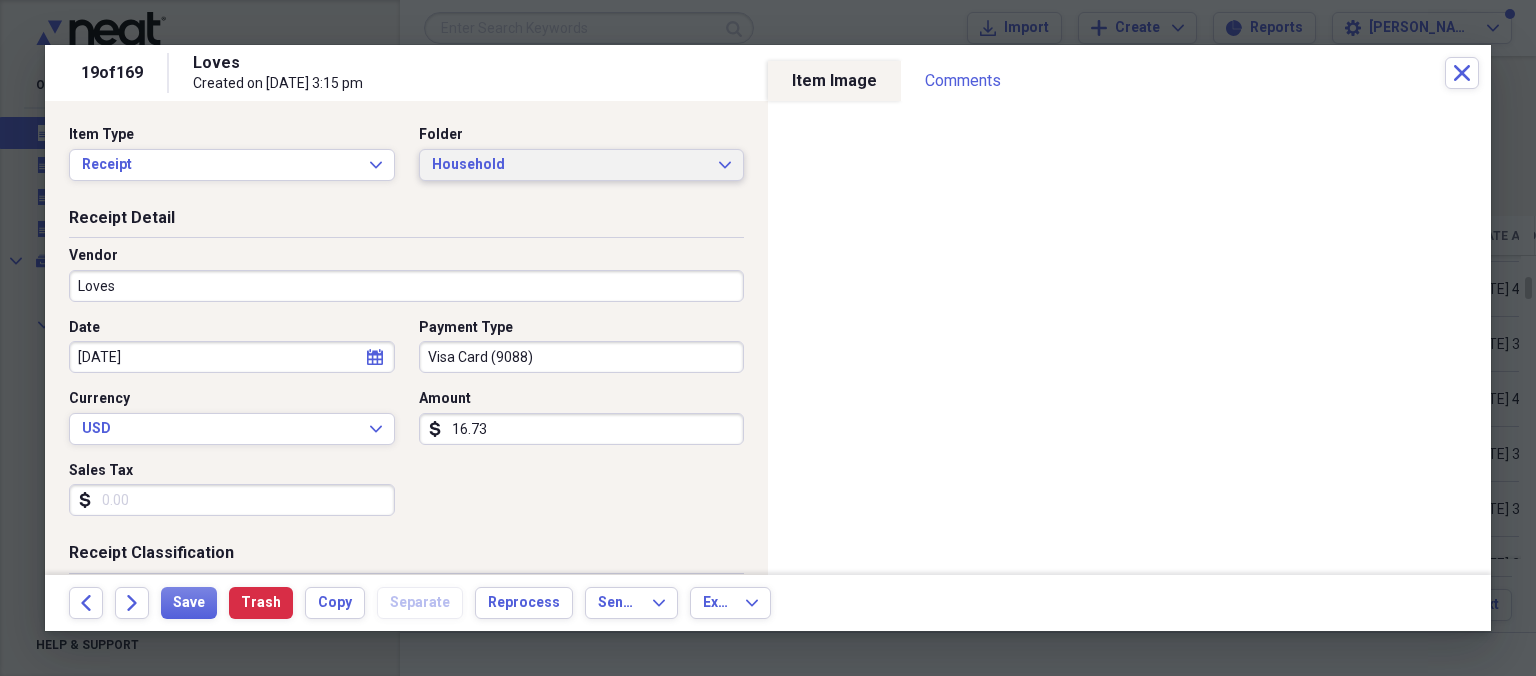 click on "Household" at bounding box center (570, 165) 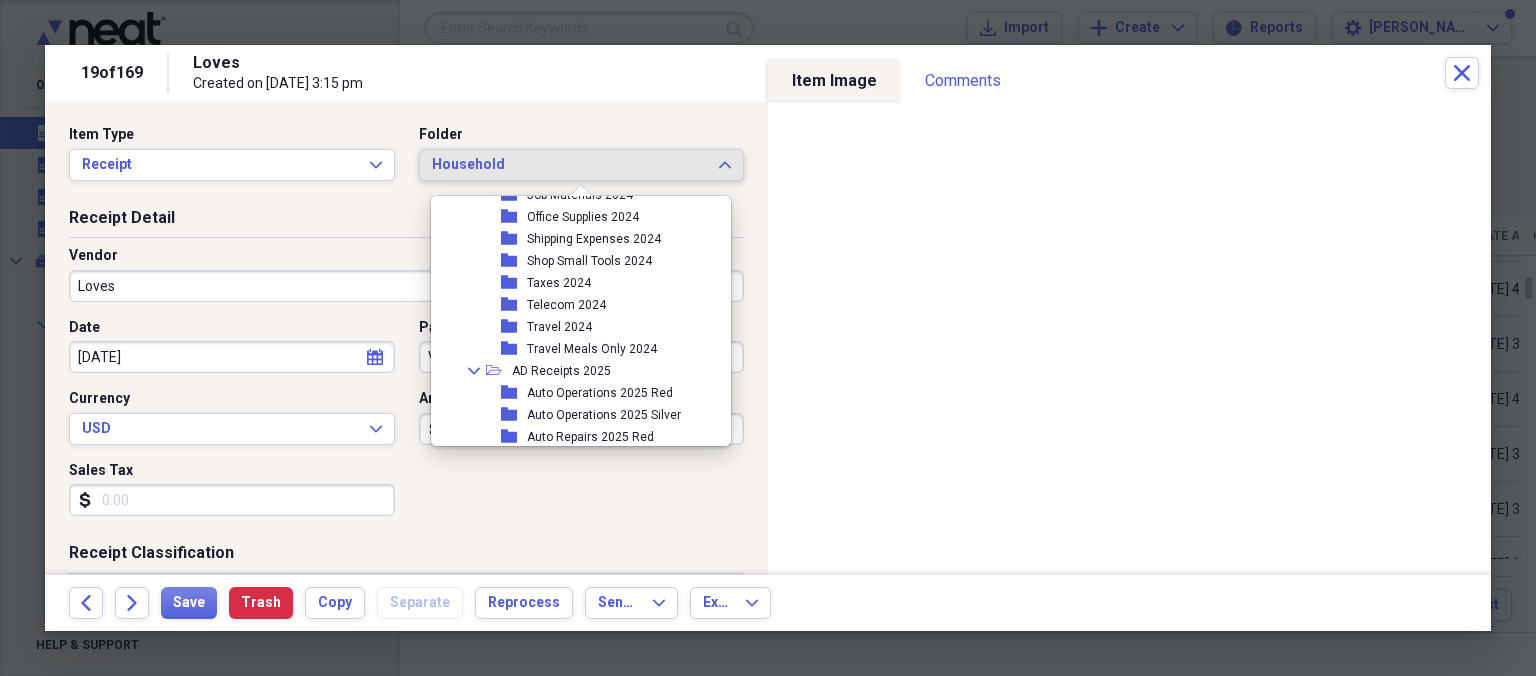 scroll, scrollTop: 4705, scrollLeft: 0, axis: vertical 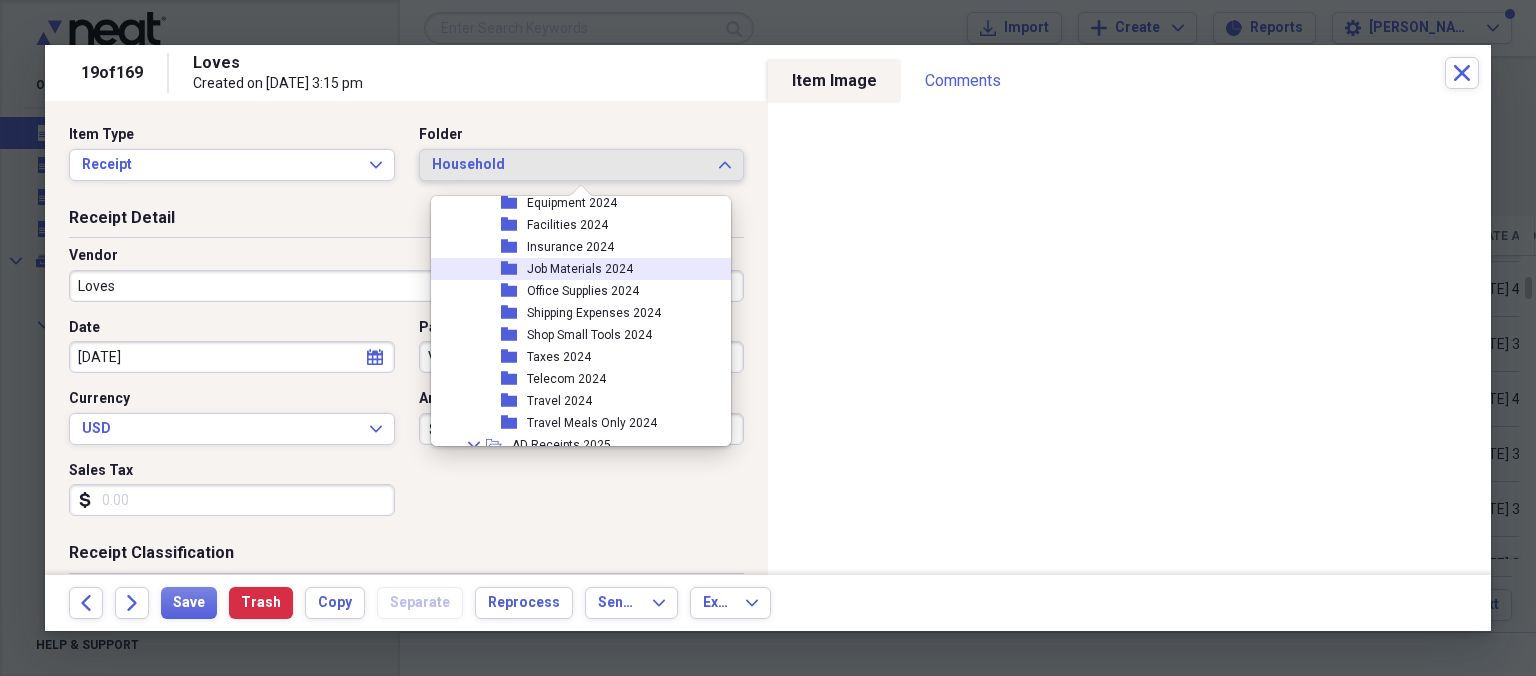 click on "Job Materials 2024" at bounding box center [580, 269] 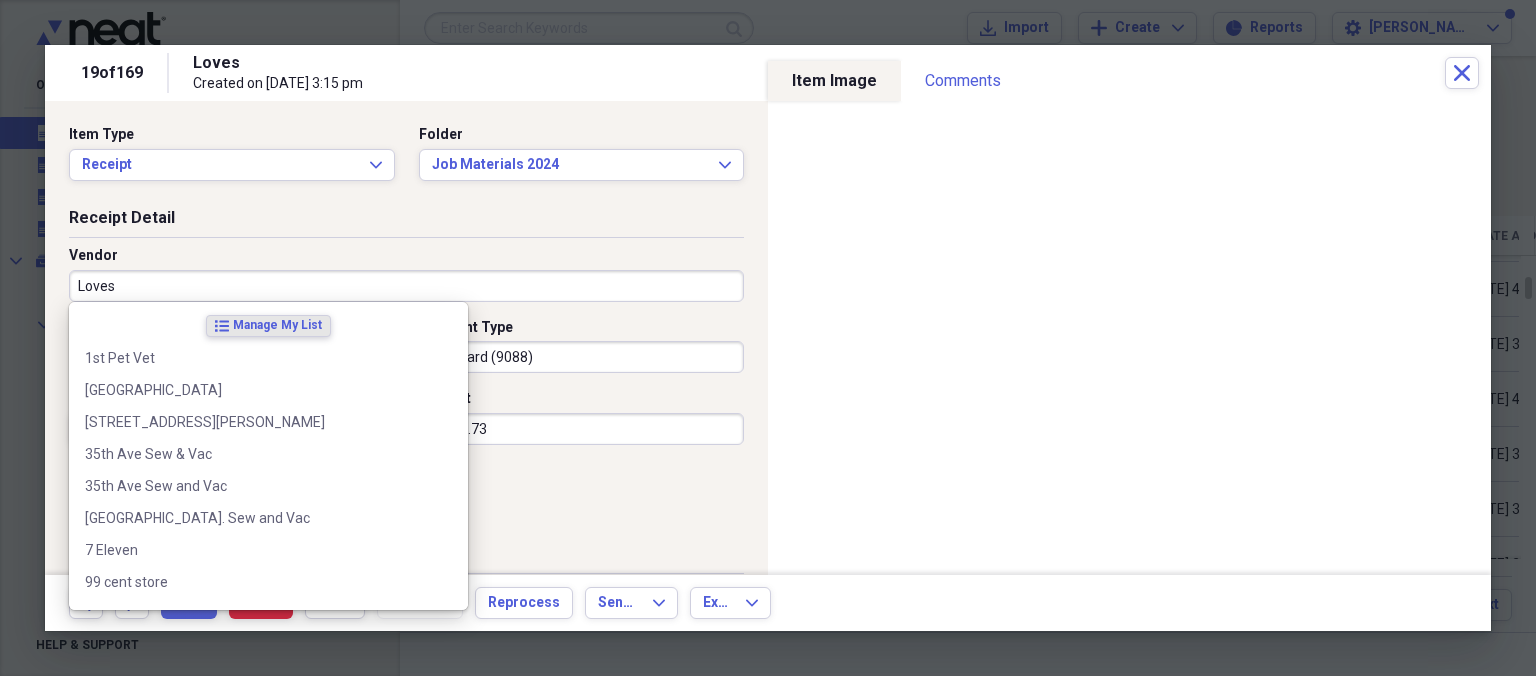 click on "Loves" at bounding box center [406, 286] 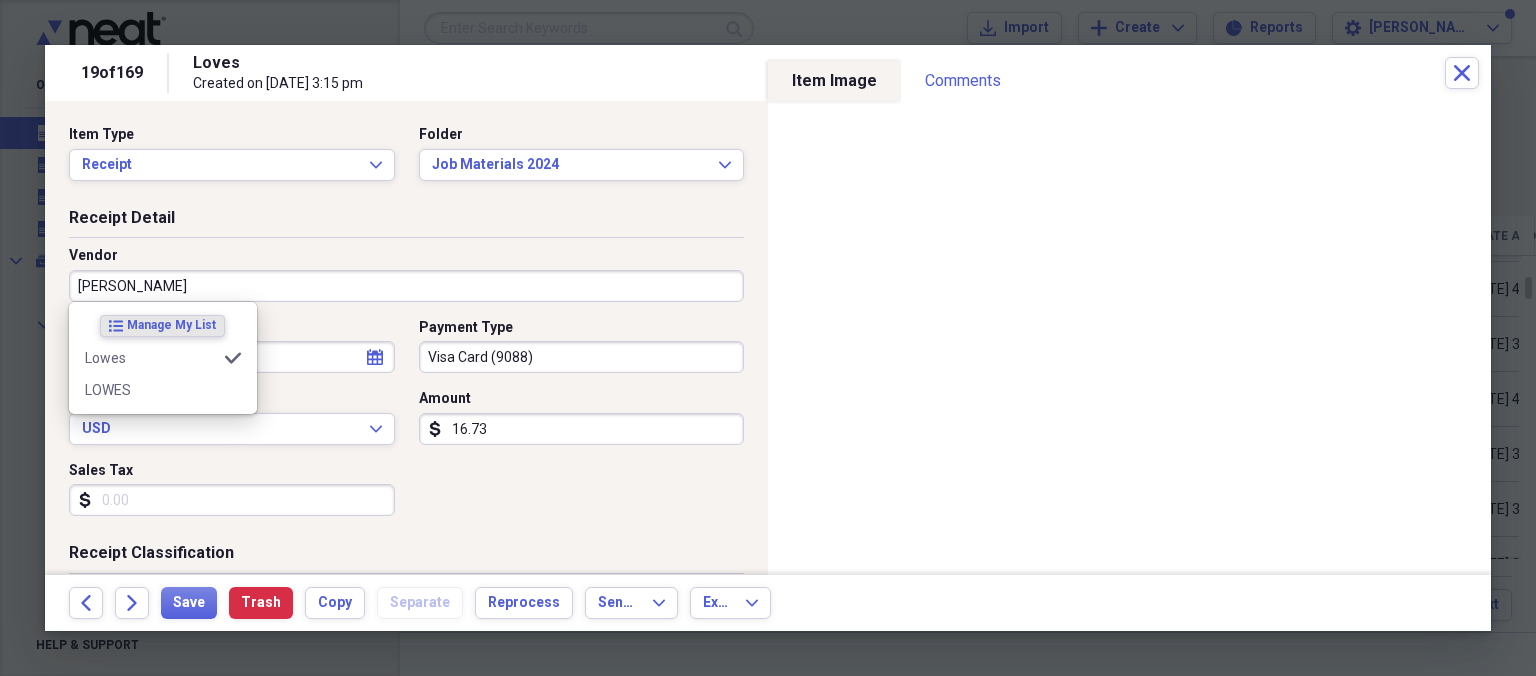 type on "Lowes" 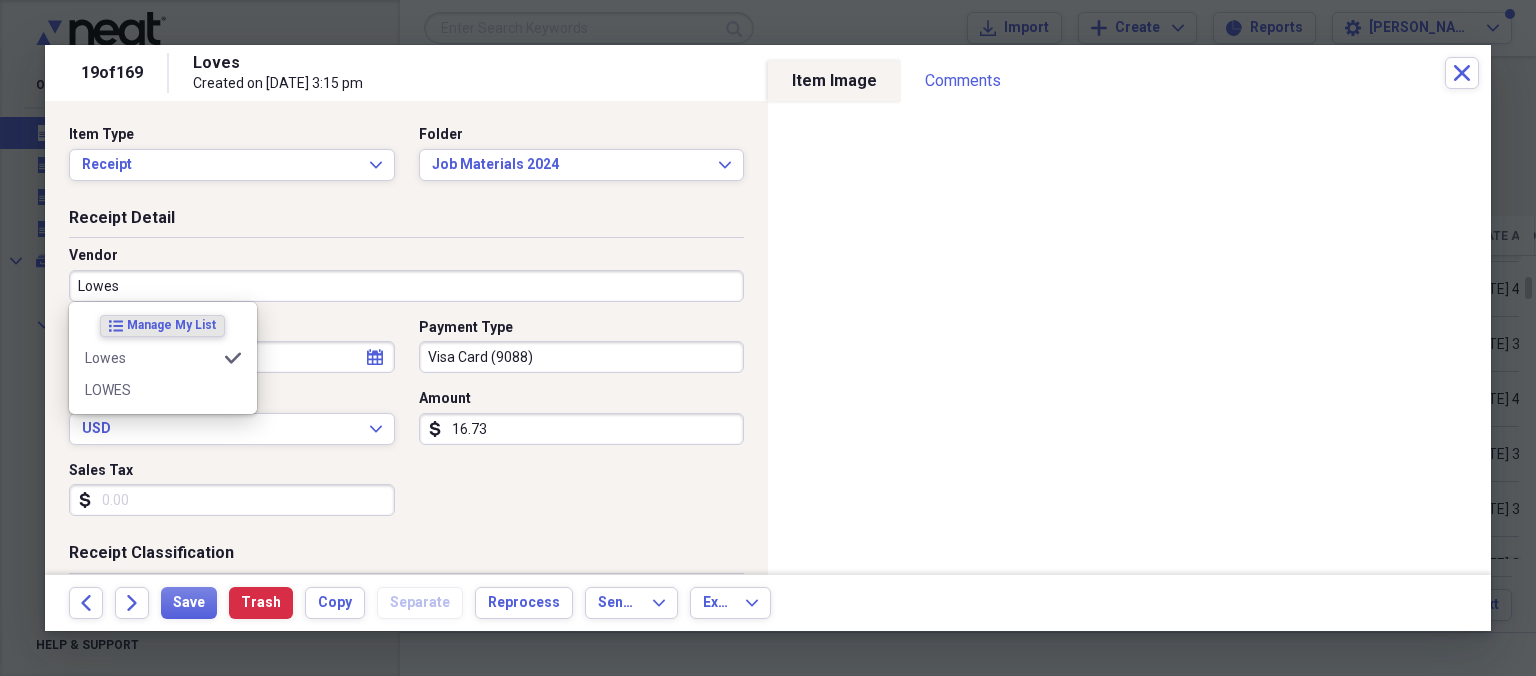 type on "Job Materials" 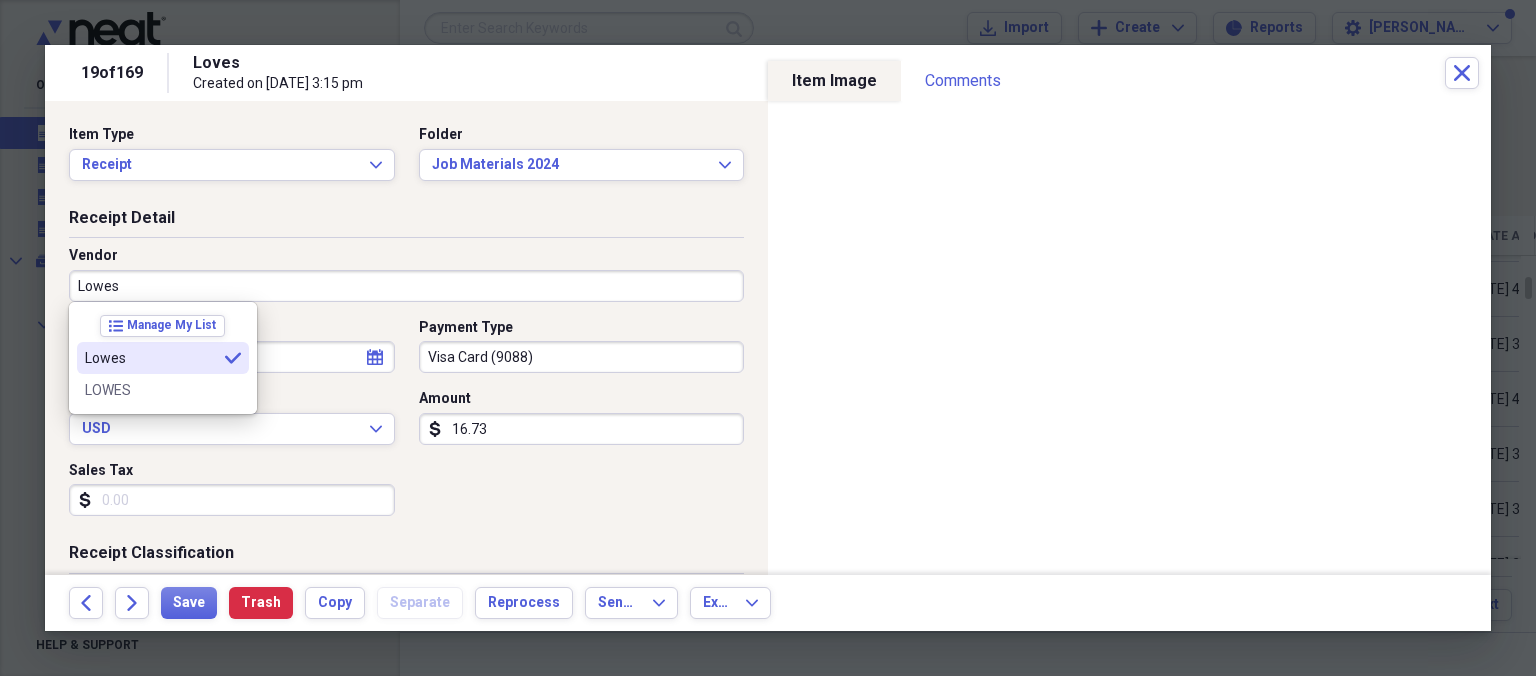 type on "Lowes" 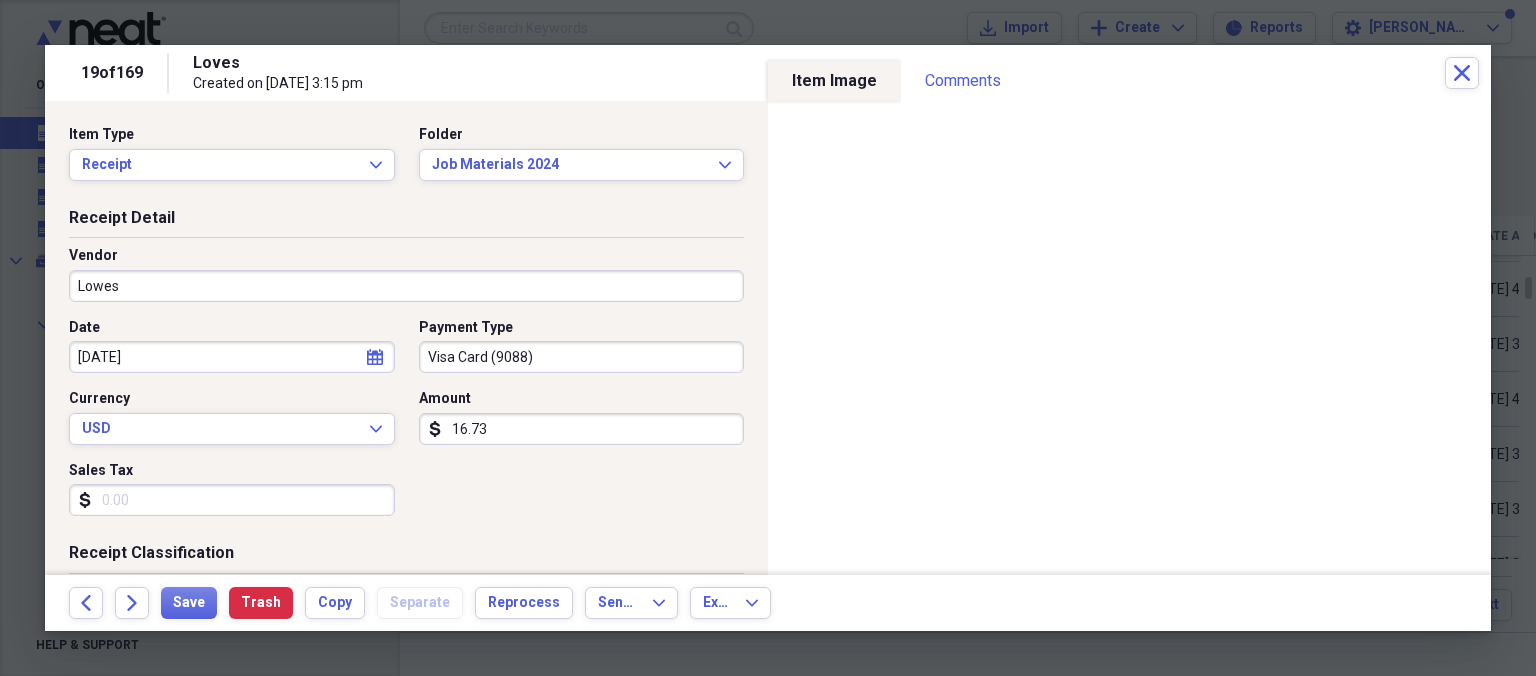click on "Date [DATE] calendar Calendar Payment Type Visa Card (9088) Currency USD Expand Amount dollar-sign 16.73 Sales Tax dollar-sign" at bounding box center [406, 425] 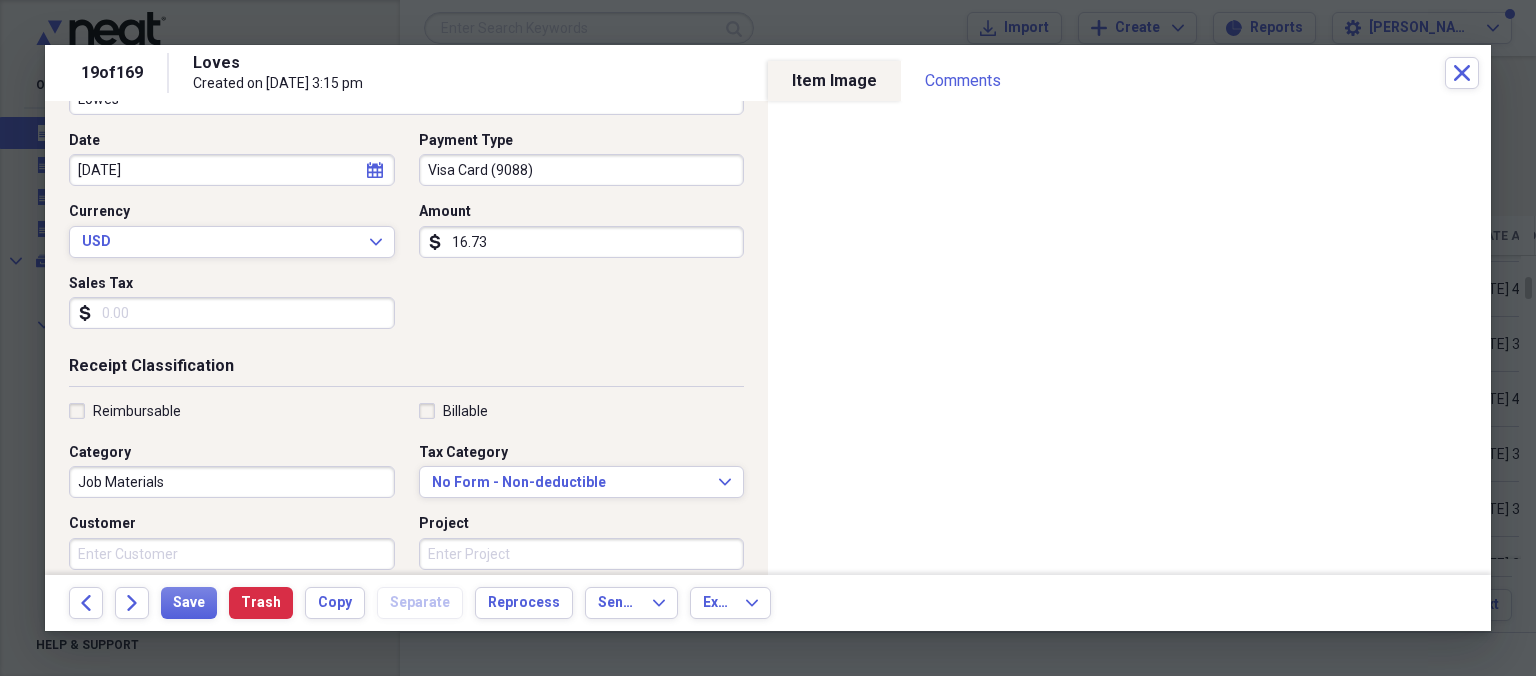 scroll, scrollTop: 230, scrollLeft: 0, axis: vertical 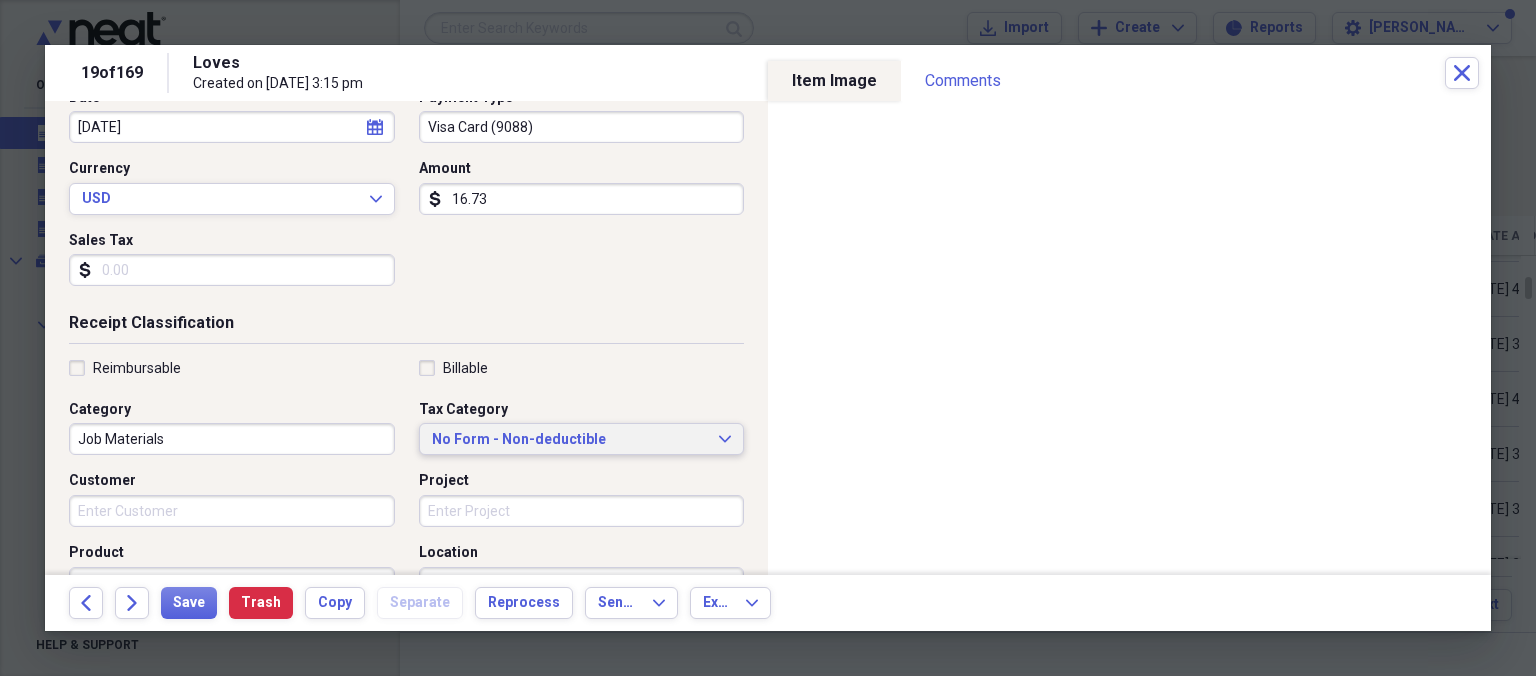 click on "No Form - Non-deductible" at bounding box center [570, 440] 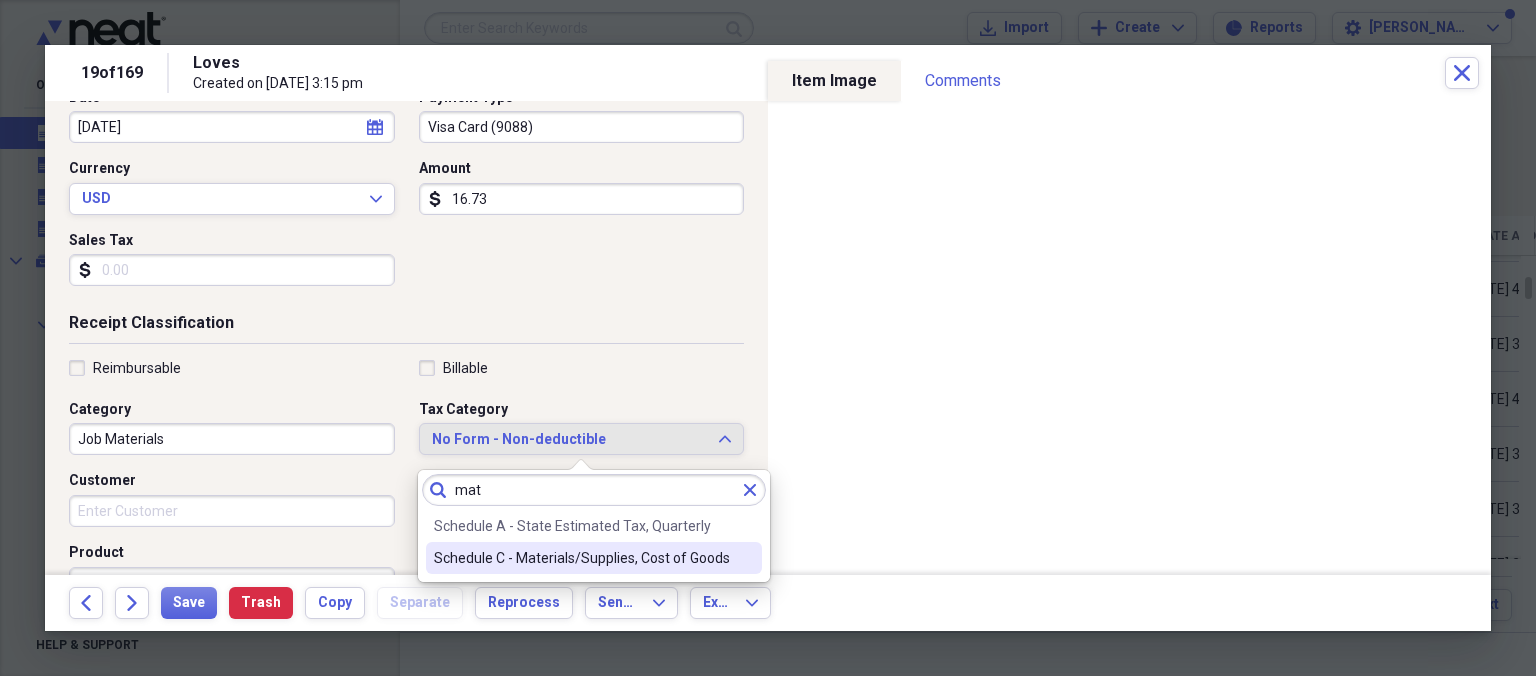 type on "mat" 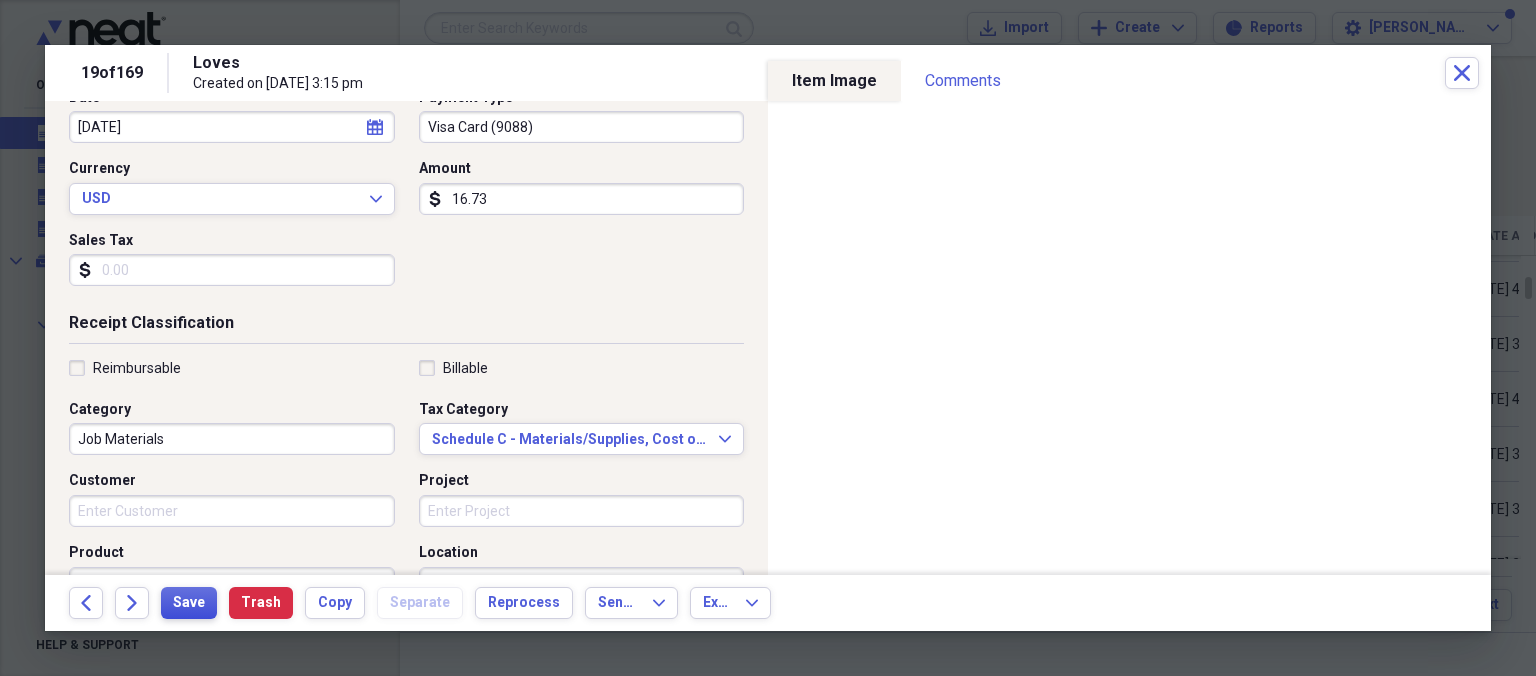 click on "Save" at bounding box center [189, 603] 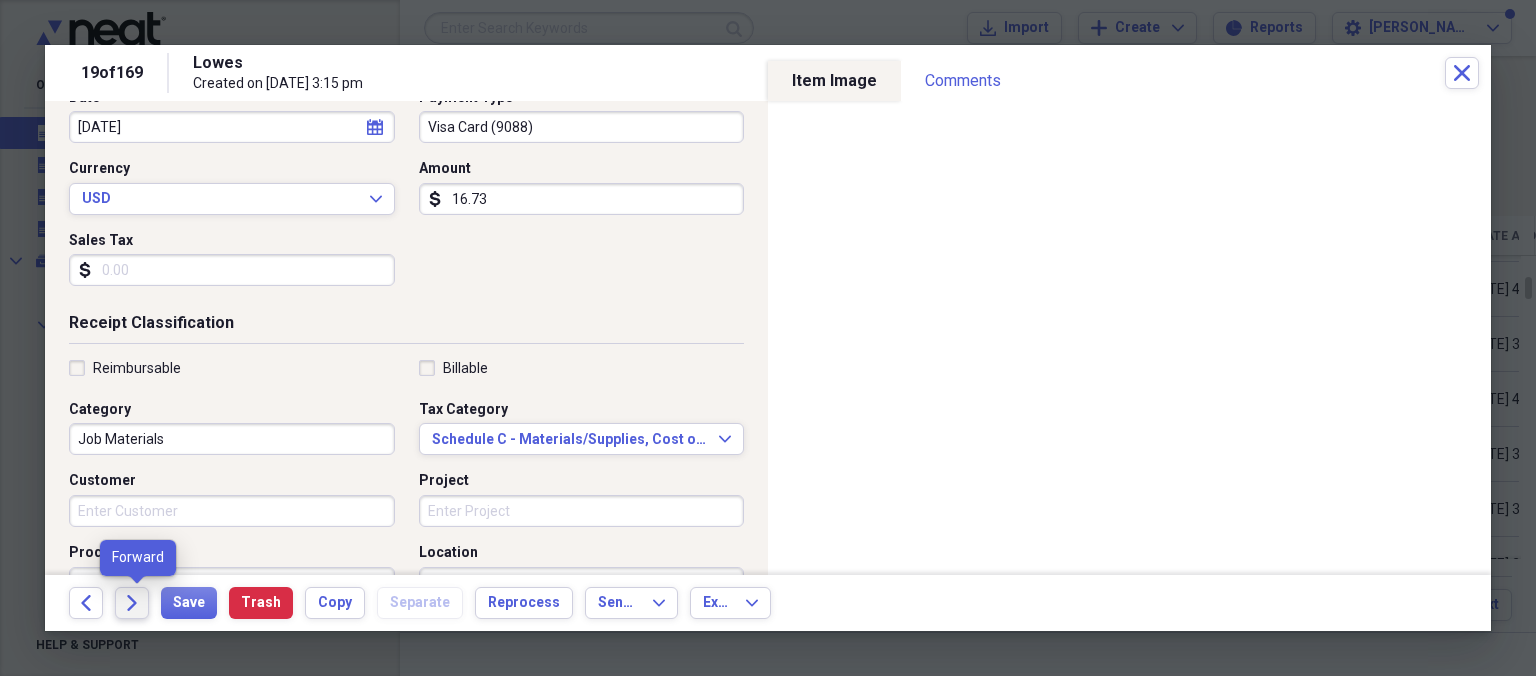 click on "Forward" 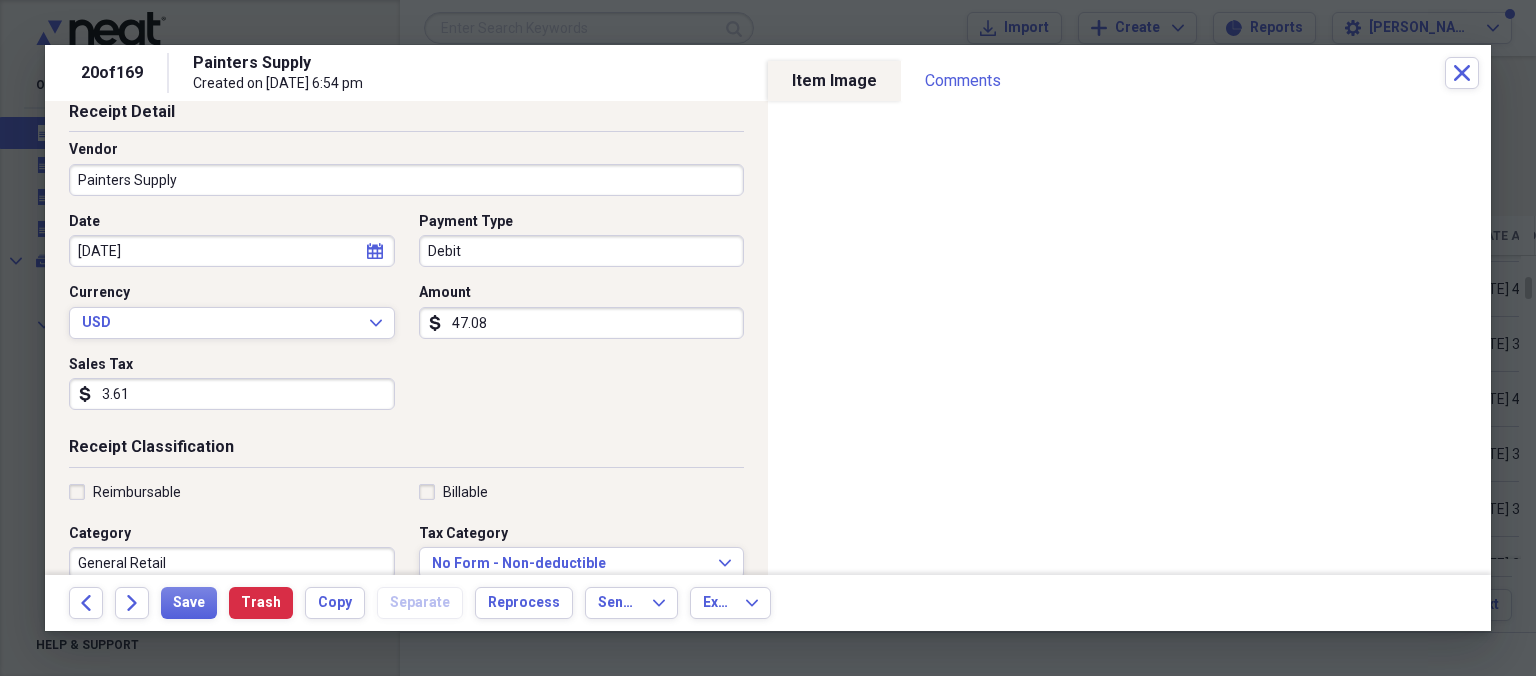 scroll, scrollTop: 115, scrollLeft: 0, axis: vertical 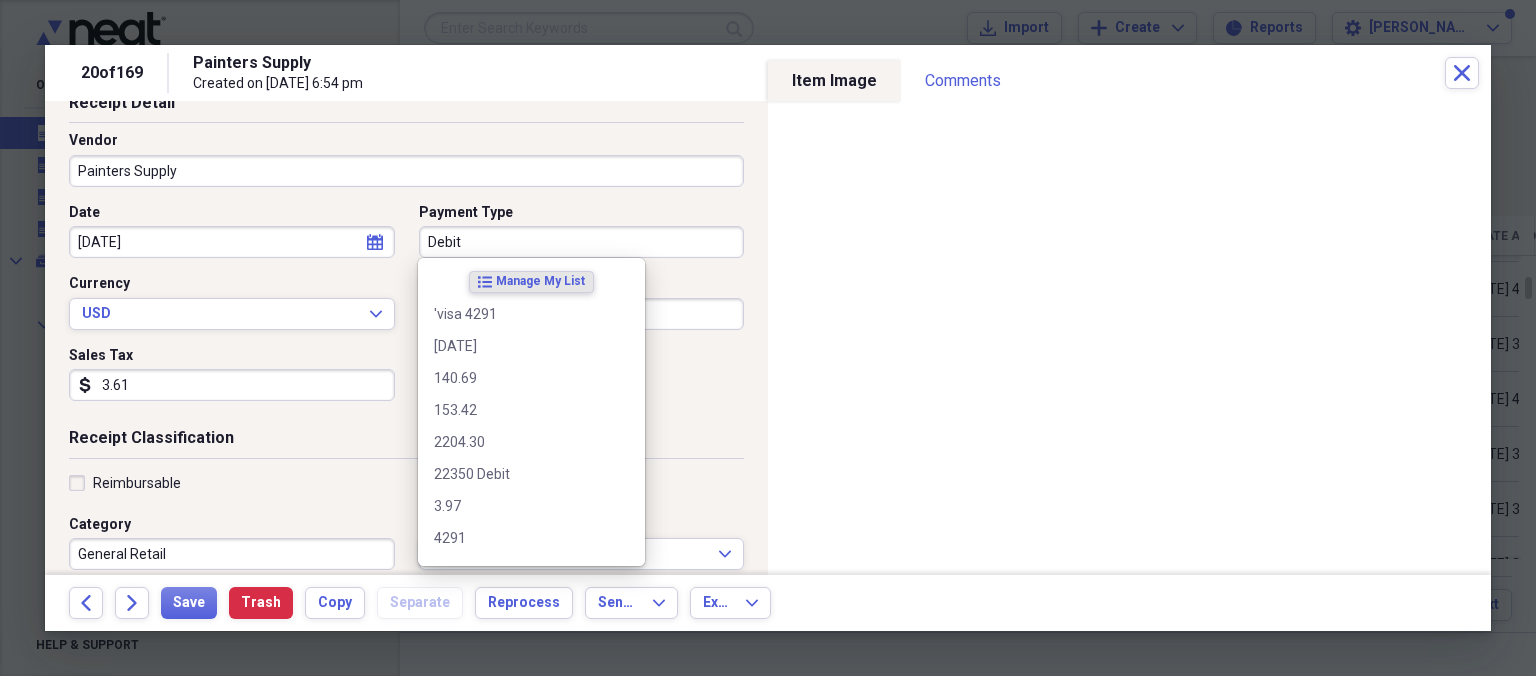 click on "Debit" at bounding box center [582, 242] 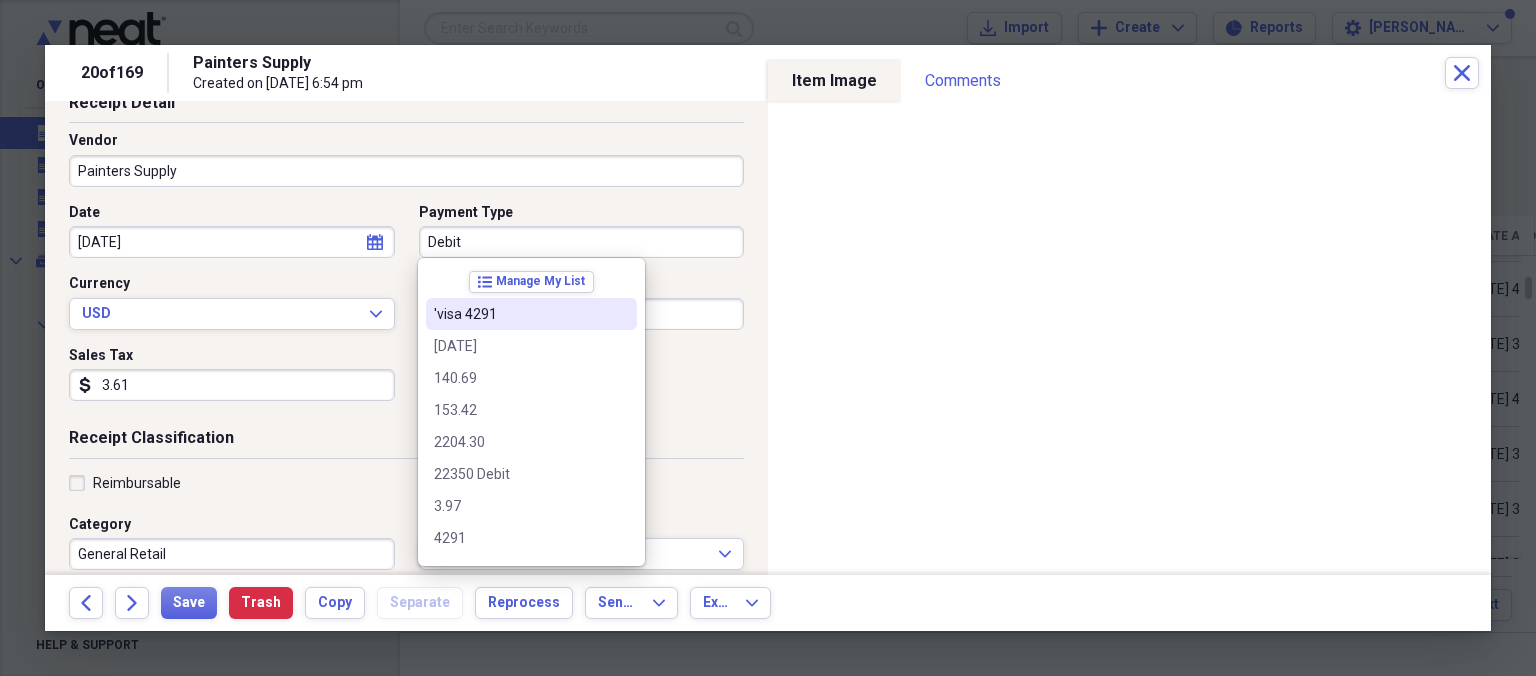 click on "Debit" at bounding box center [582, 242] 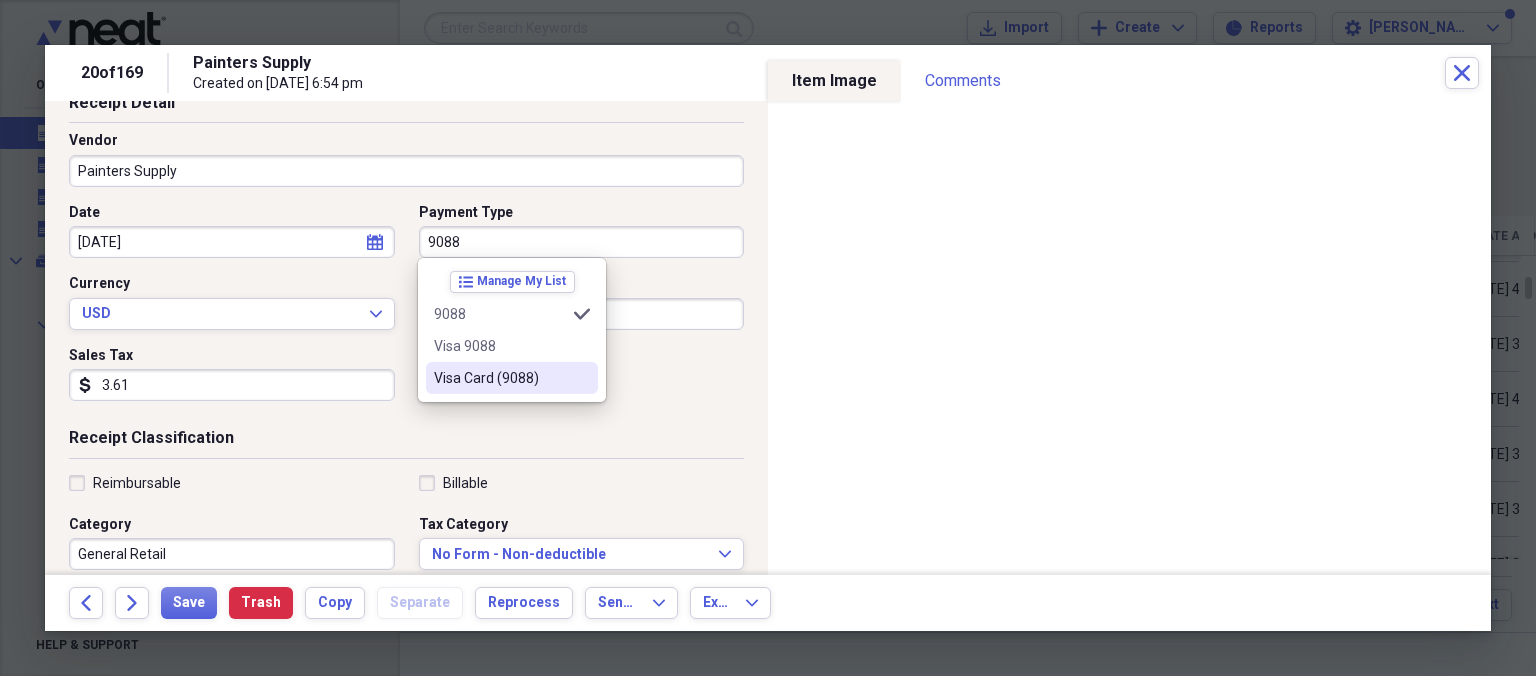 click on "Visa Card (9088)" at bounding box center [500, 378] 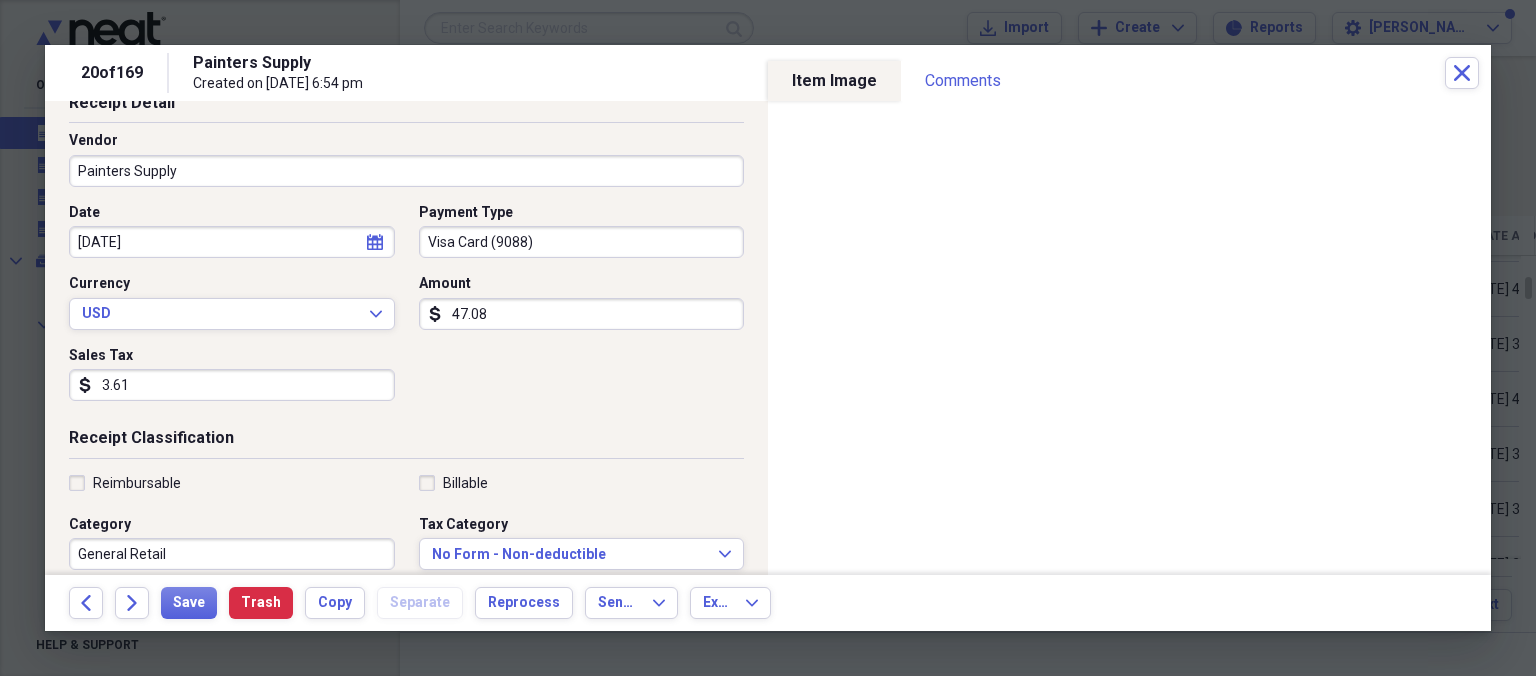 drag, startPoint x: 552, startPoint y: 232, endPoint x: 0, endPoint y: 280, distance: 554.083 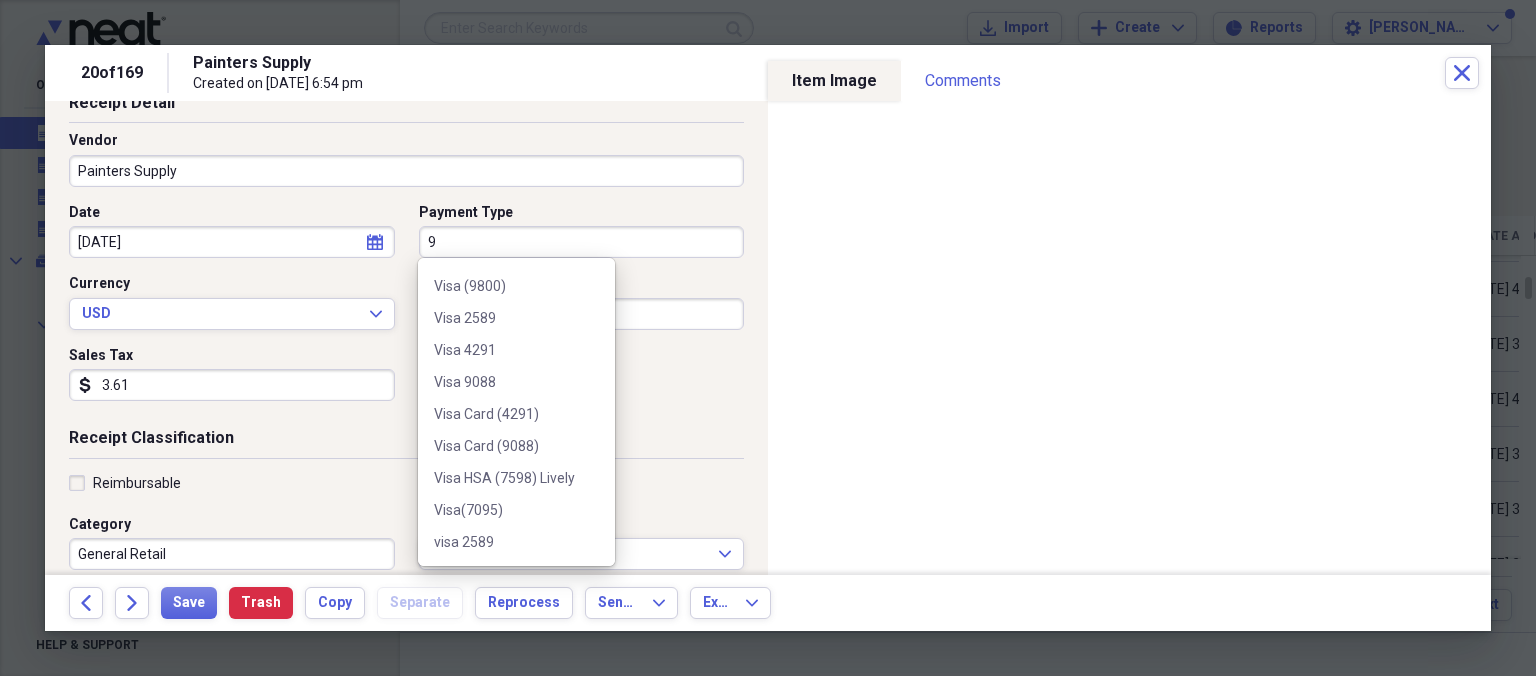 scroll, scrollTop: 0, scrollLeft: 0, axis: both 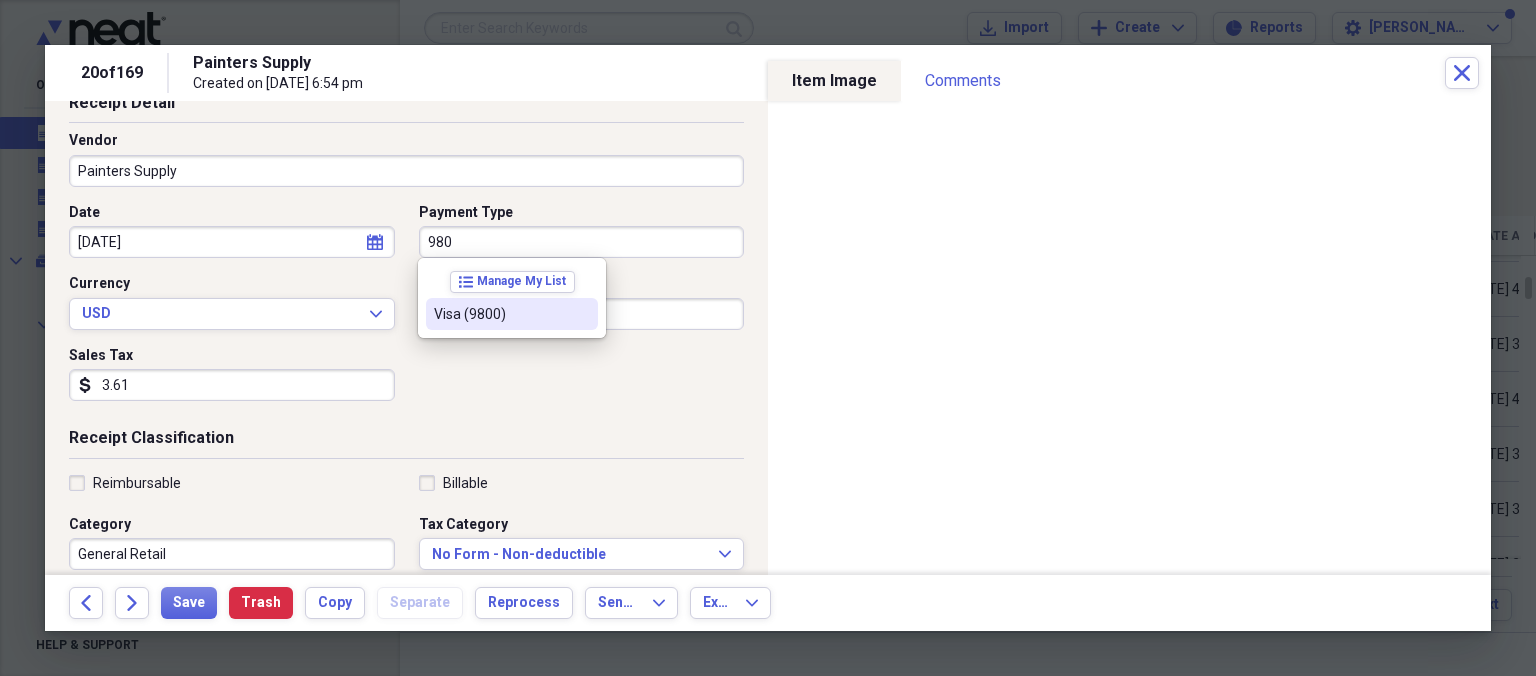 click on "Visa (9800)" at bounding box center (512, 314) 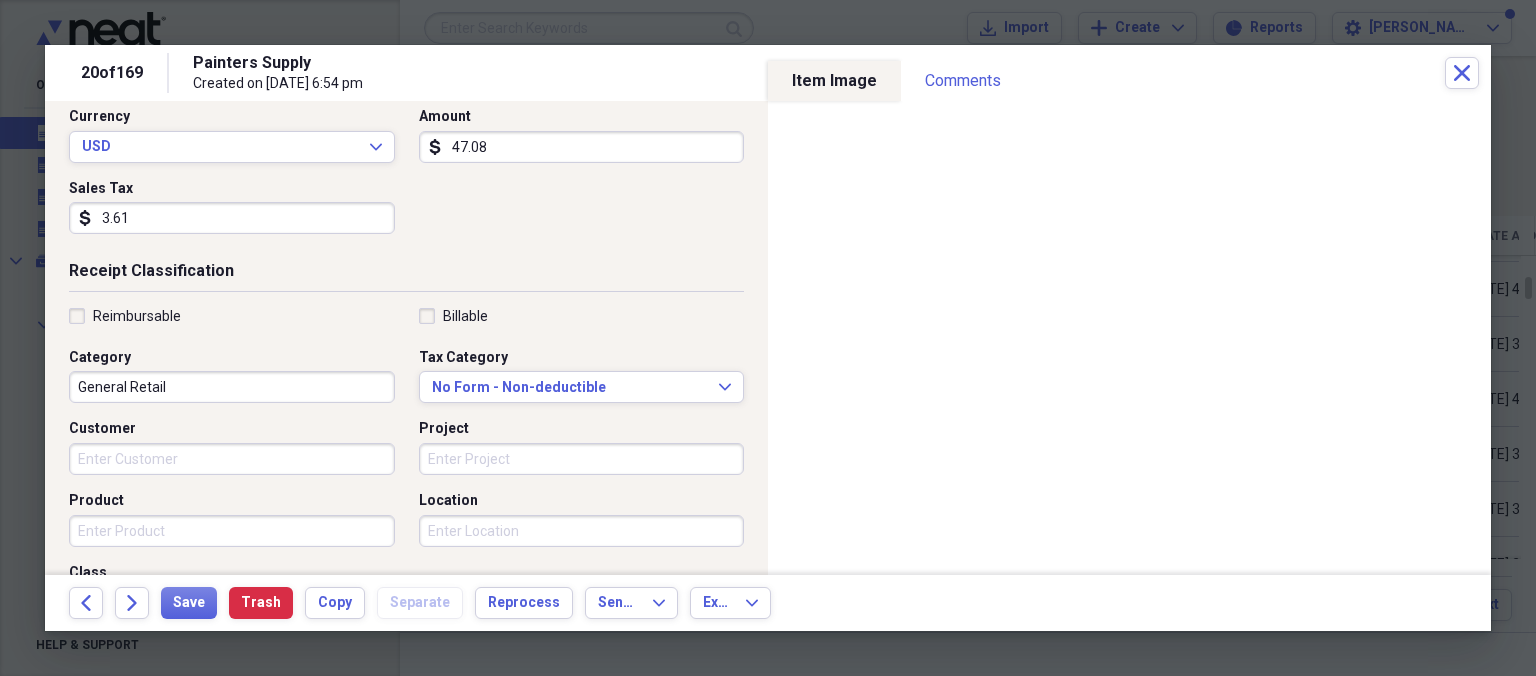 scroll, scrollTop: 346, scrollLeft: 0, axis: vertical 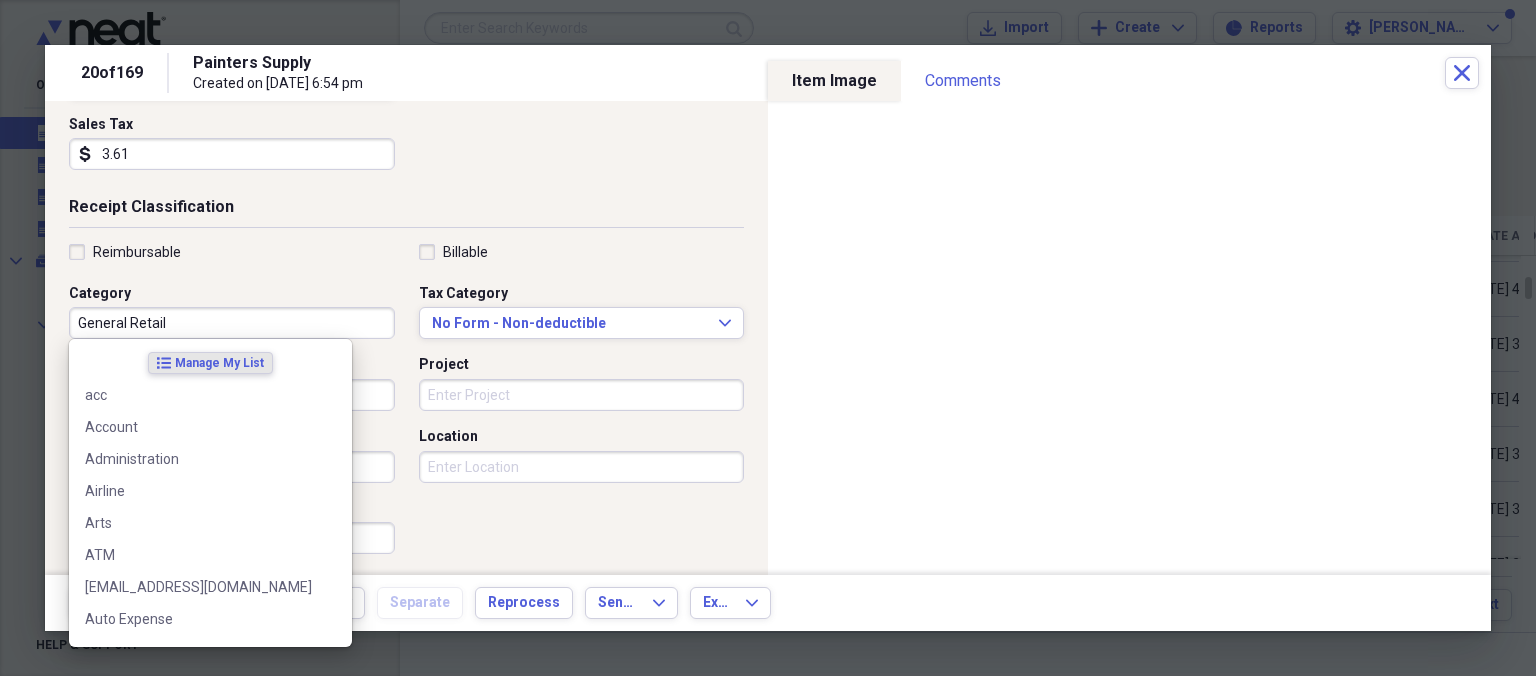 click on "General Retail" at bounding box center [232, 323] 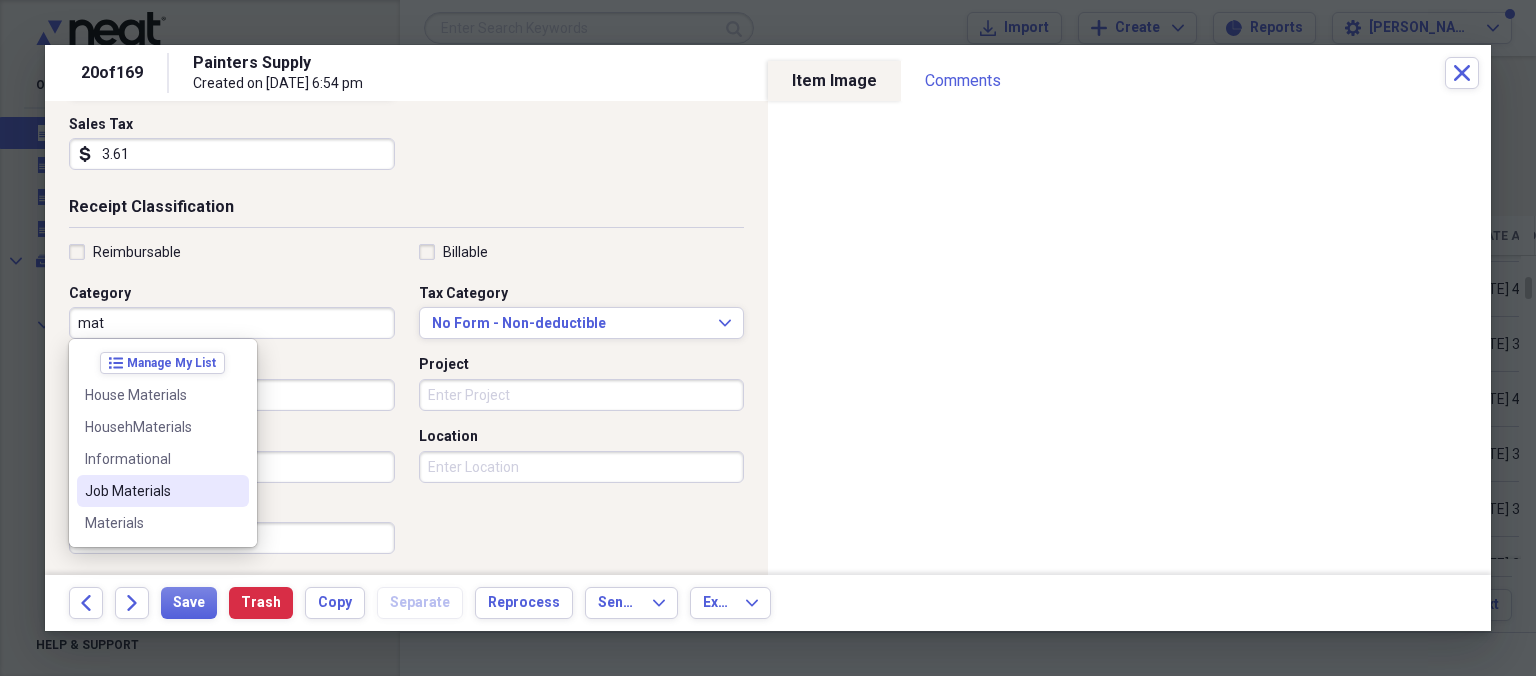 click on "Job Materials" at bounding box center (163, 491) 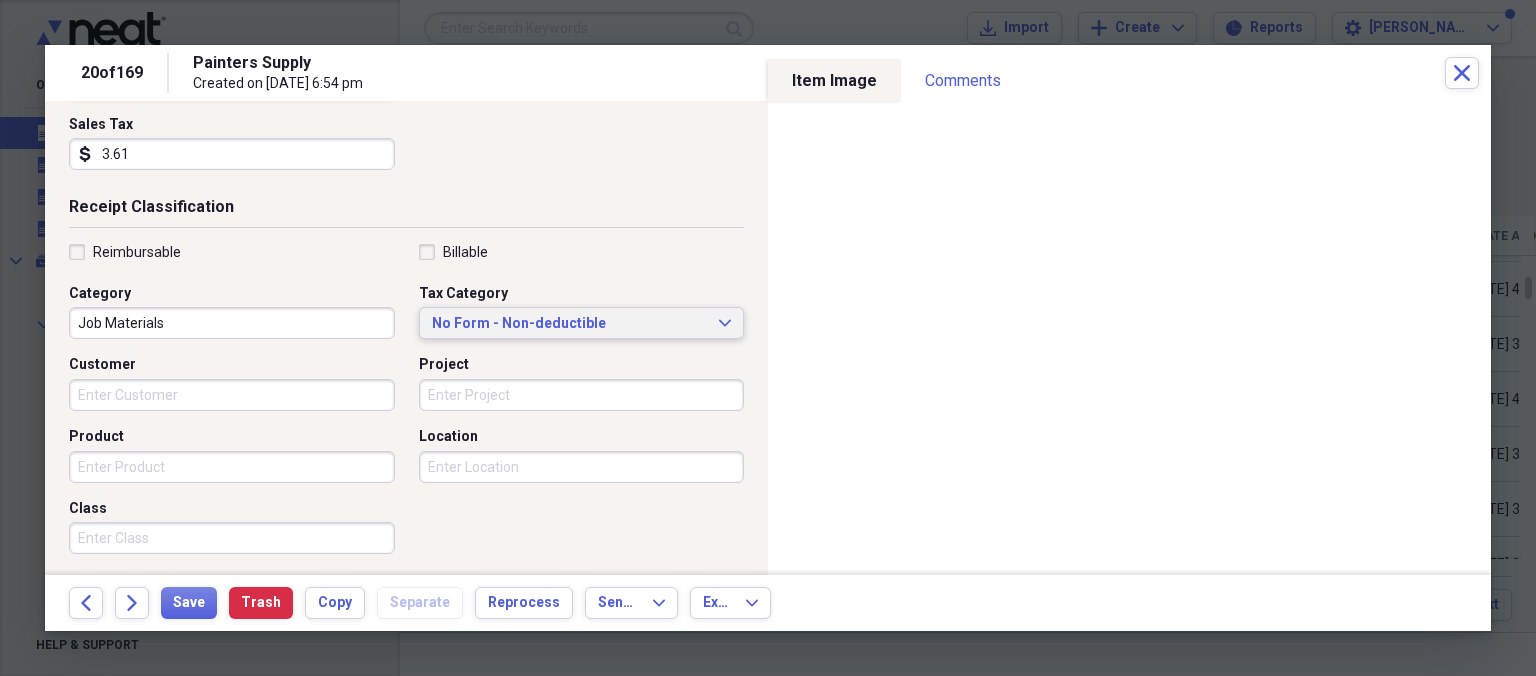 click on "No Form - Non-deductible" at bounding box center (570, 324) 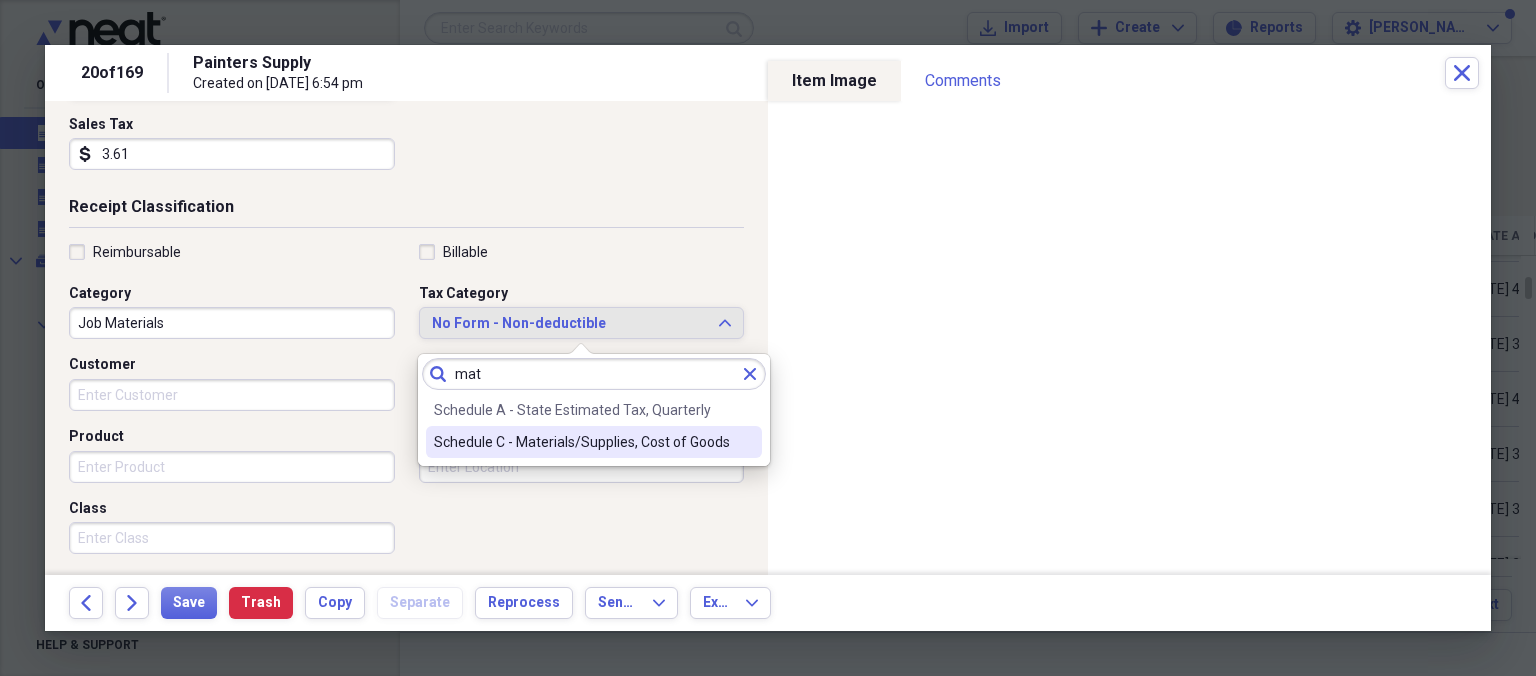 type on "mat" 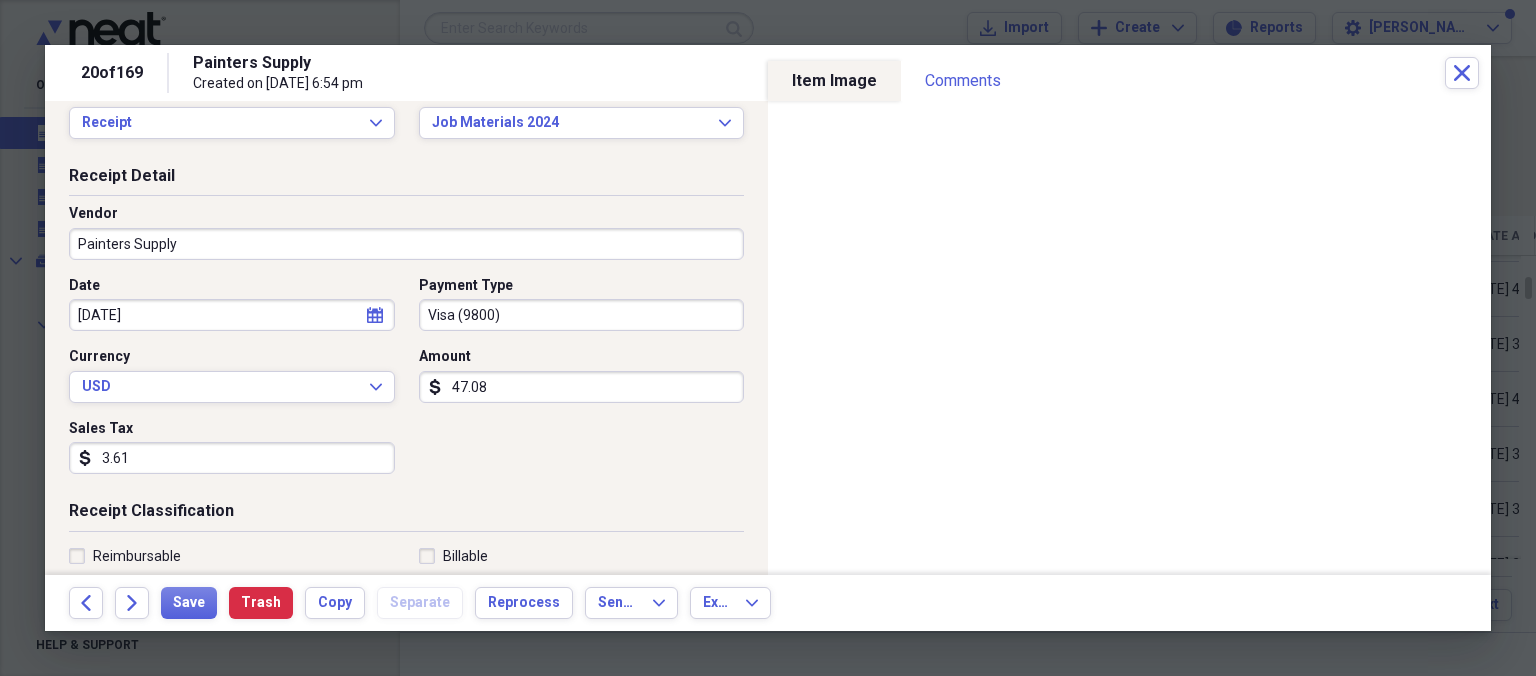 scroll, scrollTop: 0, scrollLeft: 0, axis: both 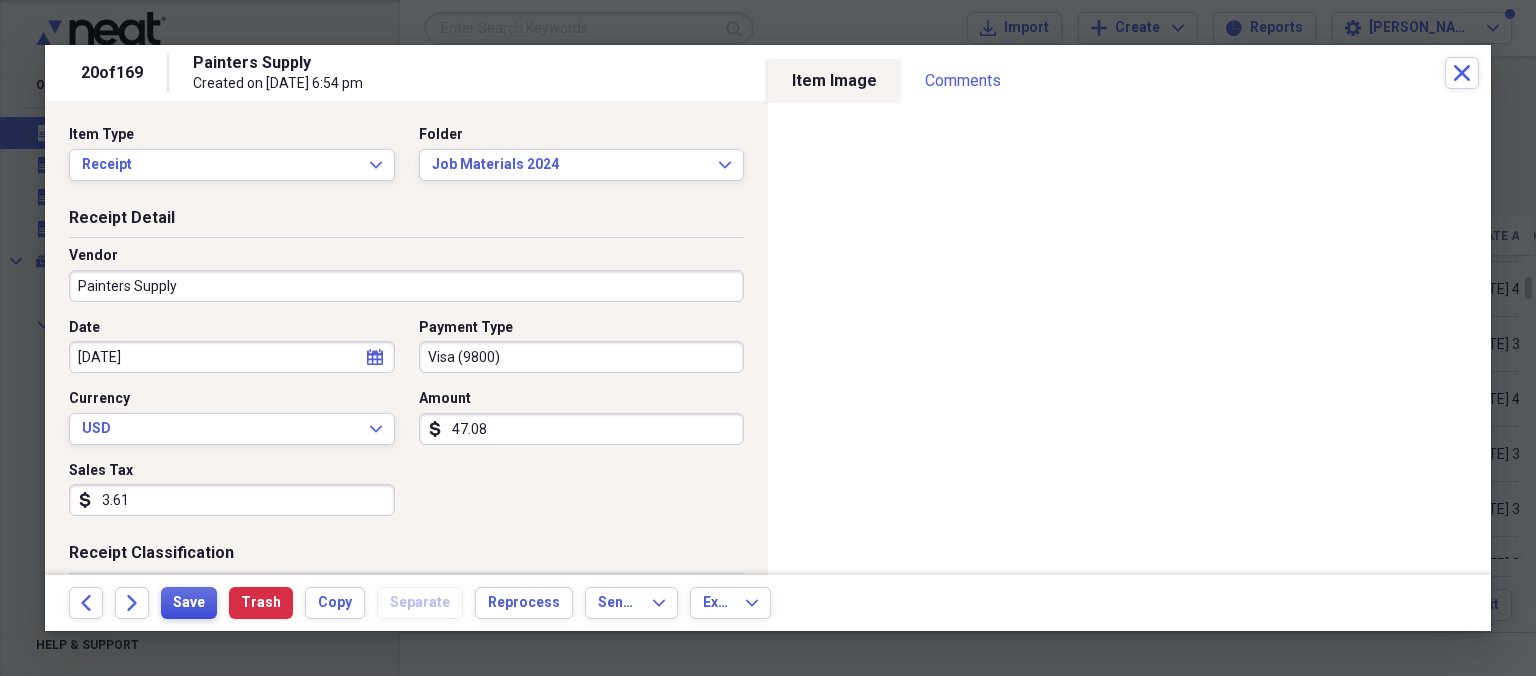 click on "Save" at bounding box center (189, 603) 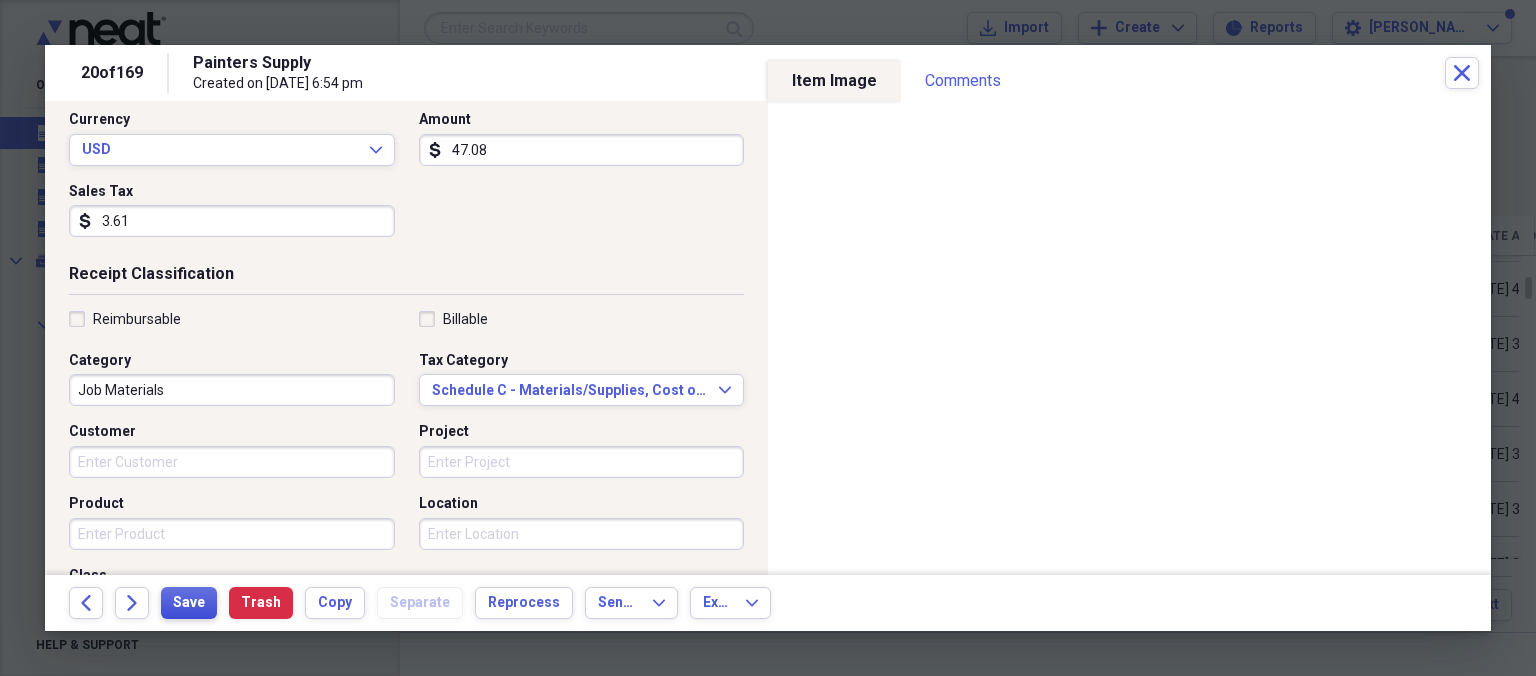 scroll, scrollTop: 346, scrollLeft: 0, axis: vertical 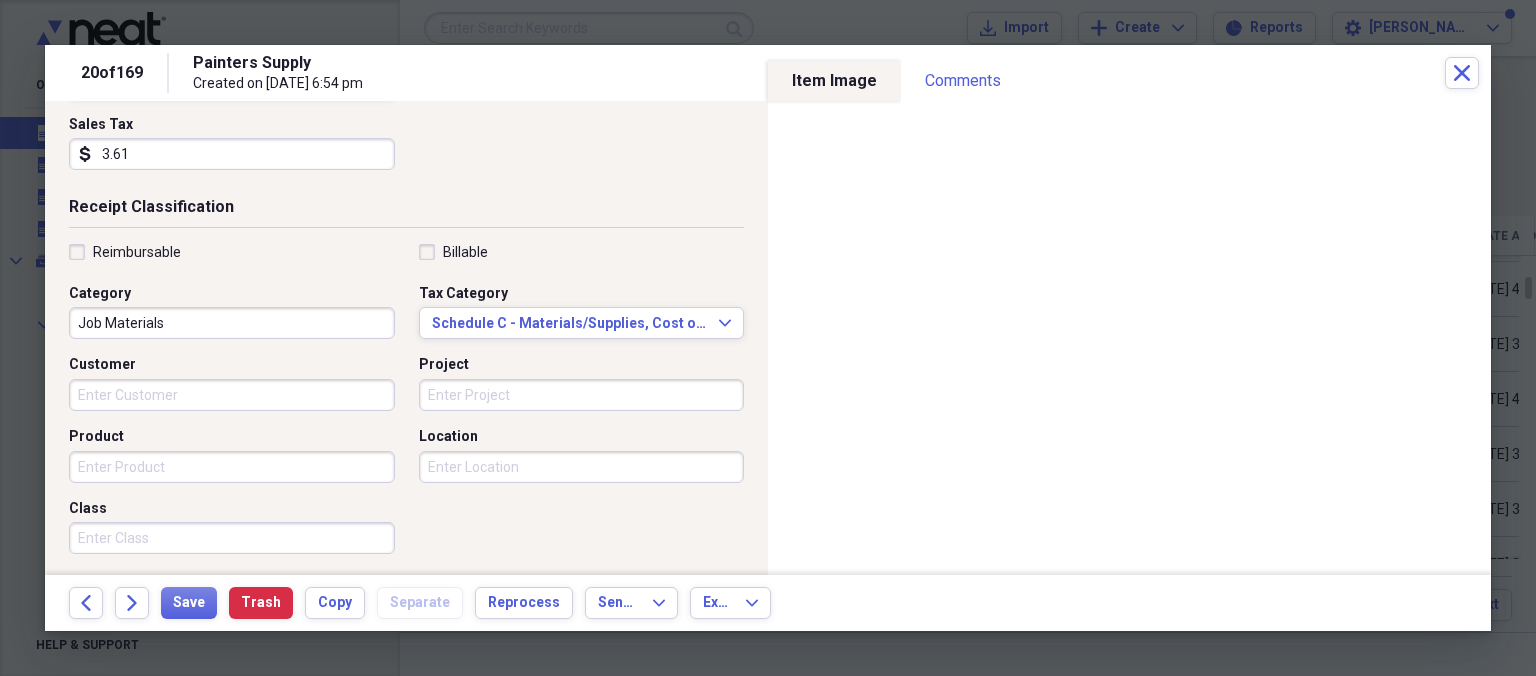 click on "Customer" at bounding box center (232, 395) 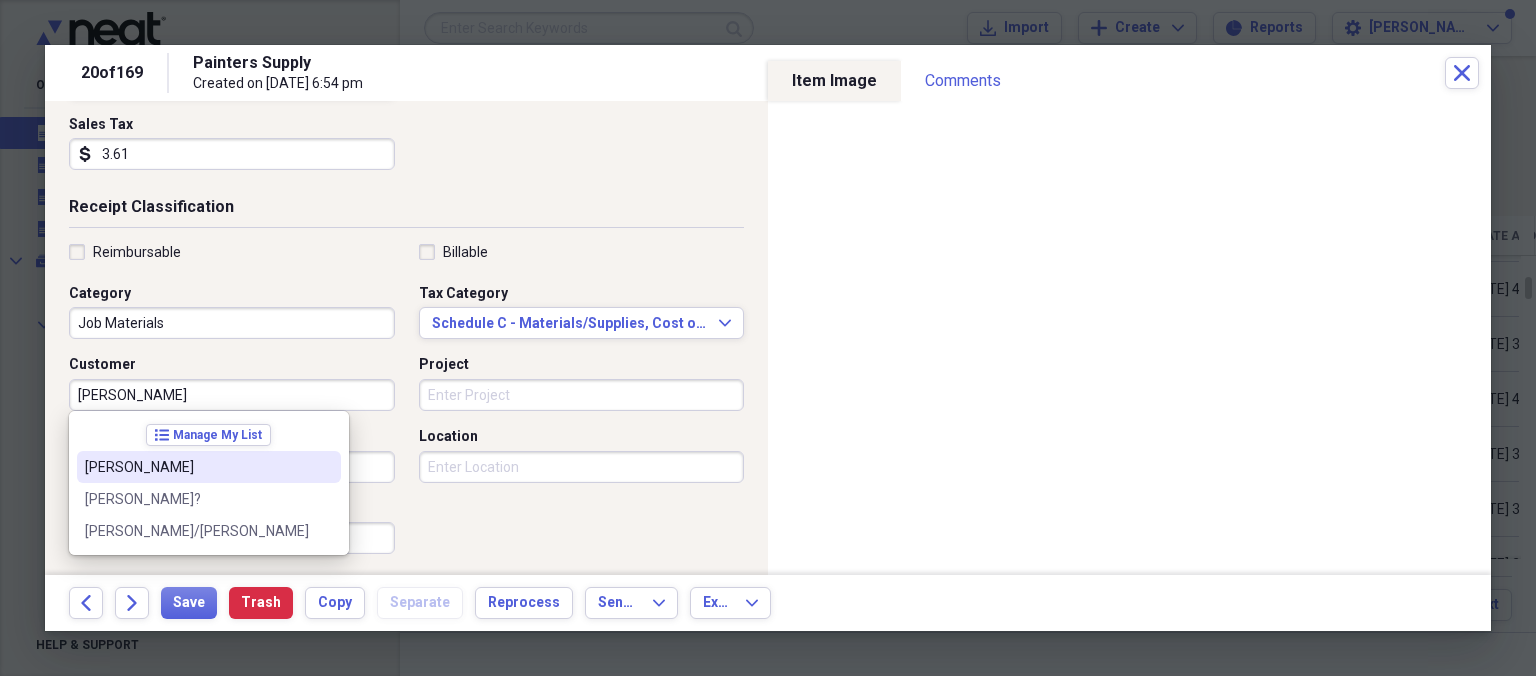 click on "[PERSON_NAME]" at bounding box center (197, 467) 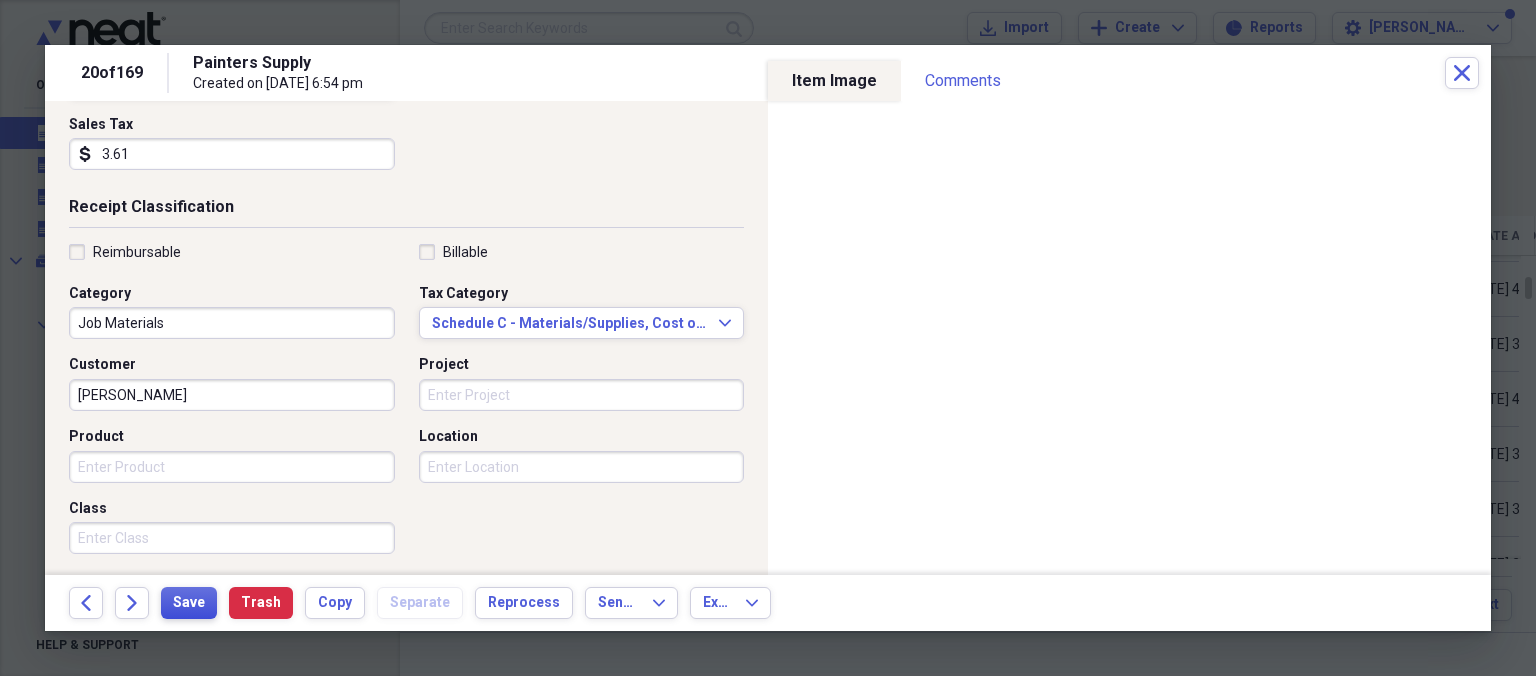 click on "Save" at bounding box center (189, 603) 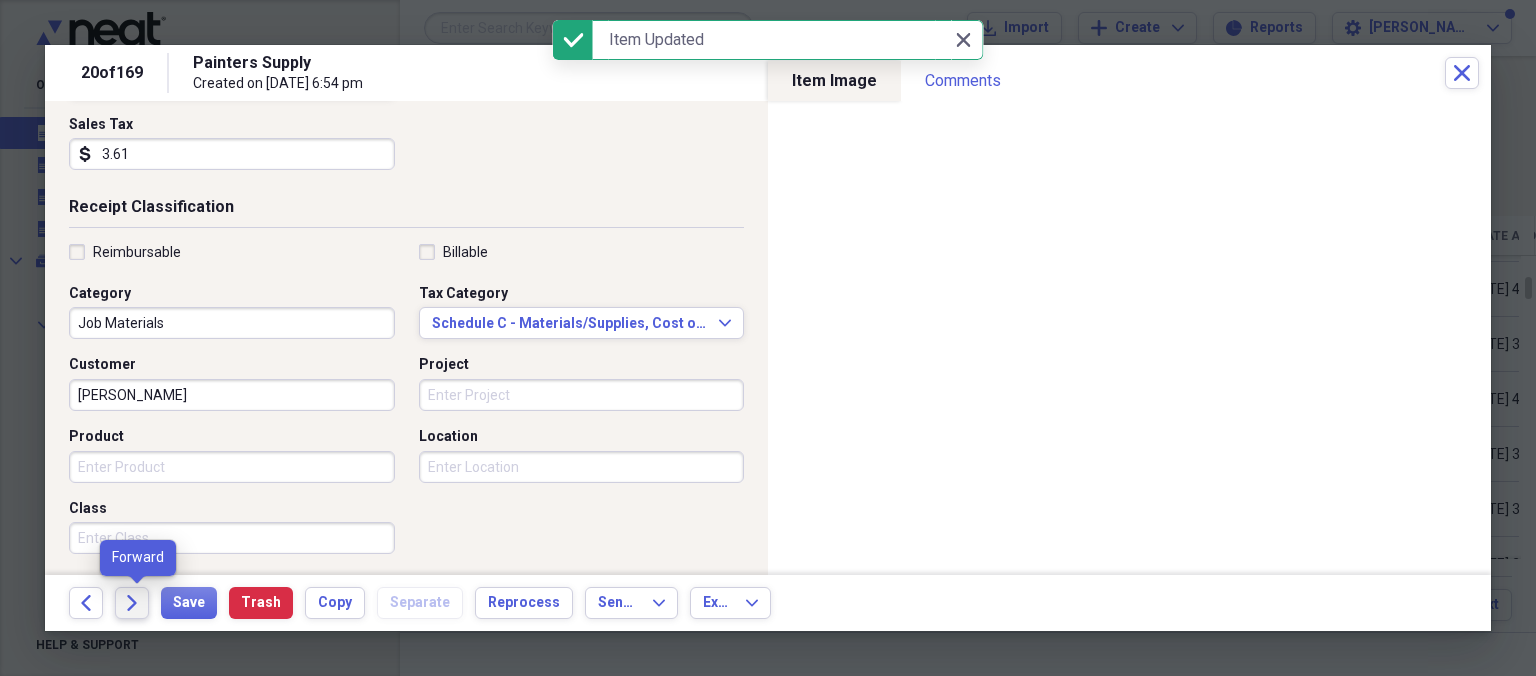click 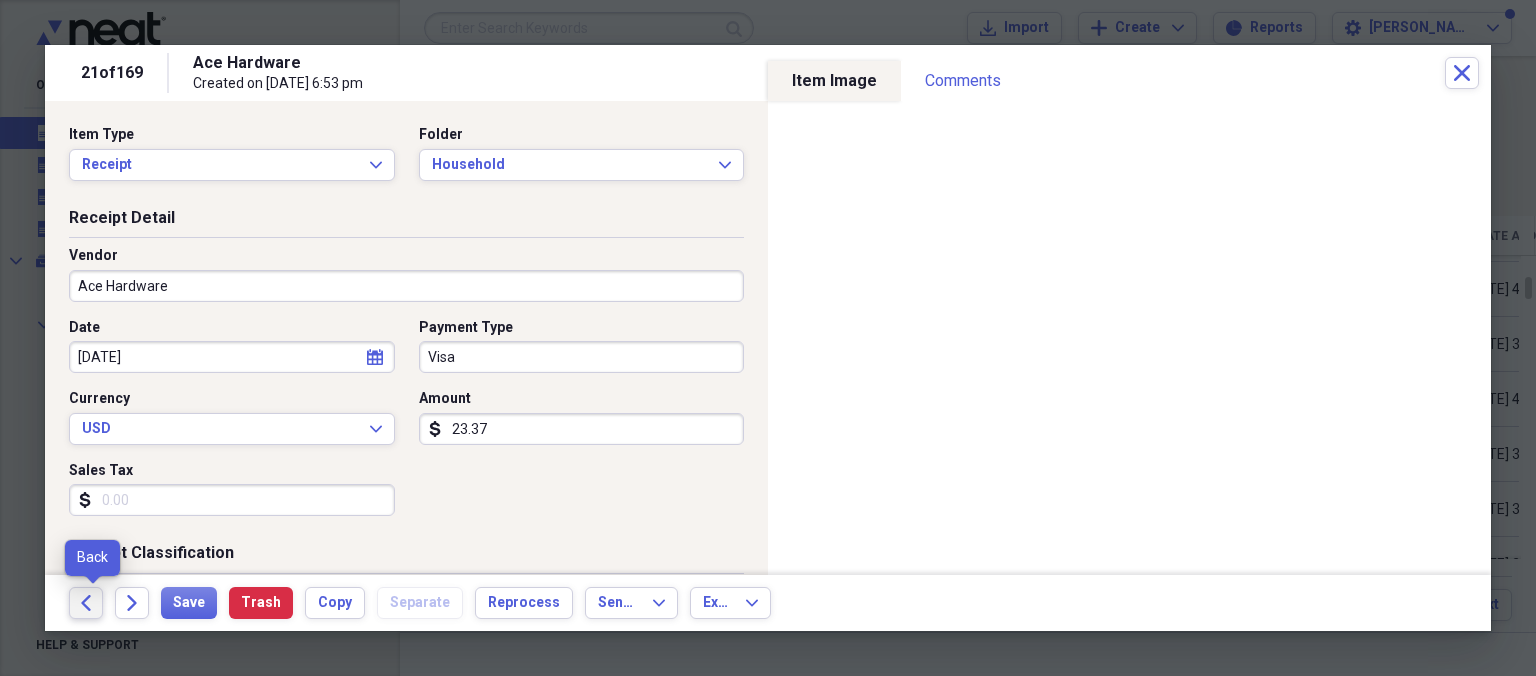 click 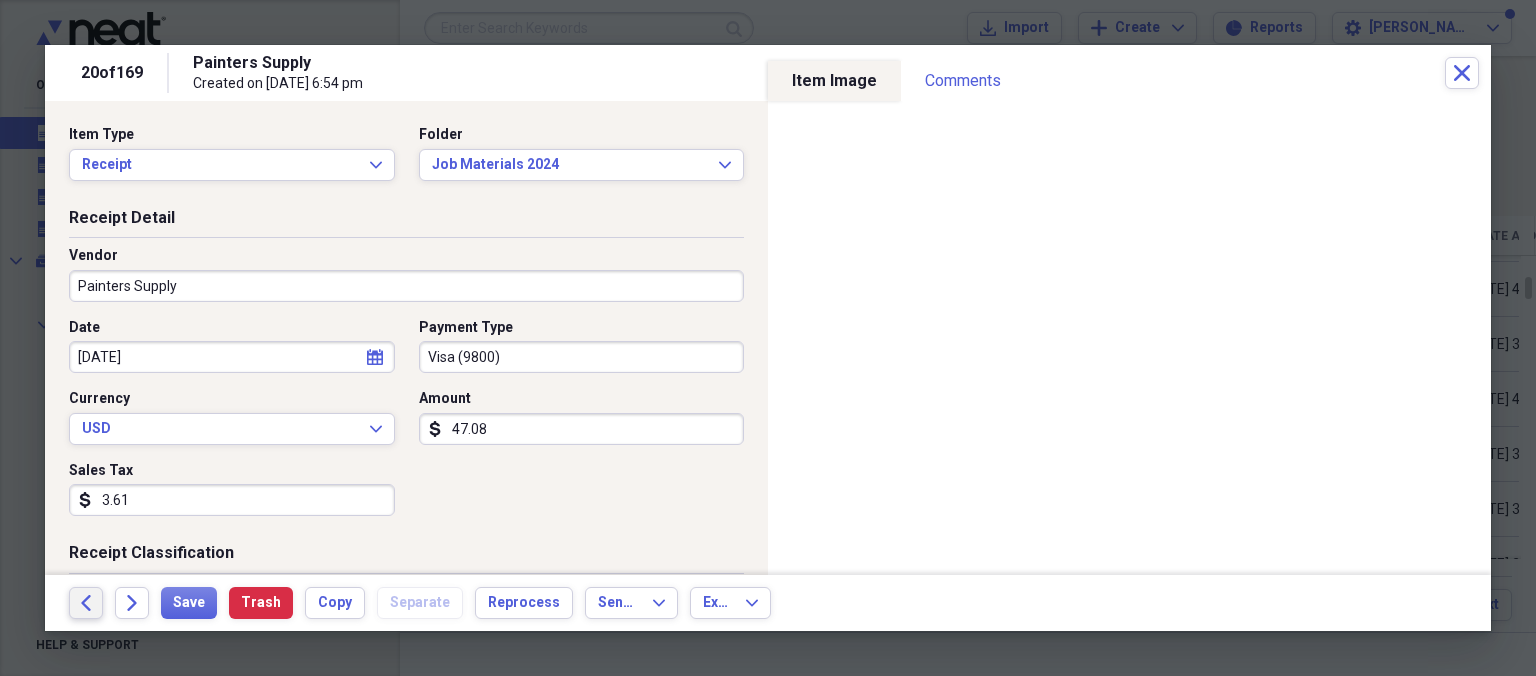 click 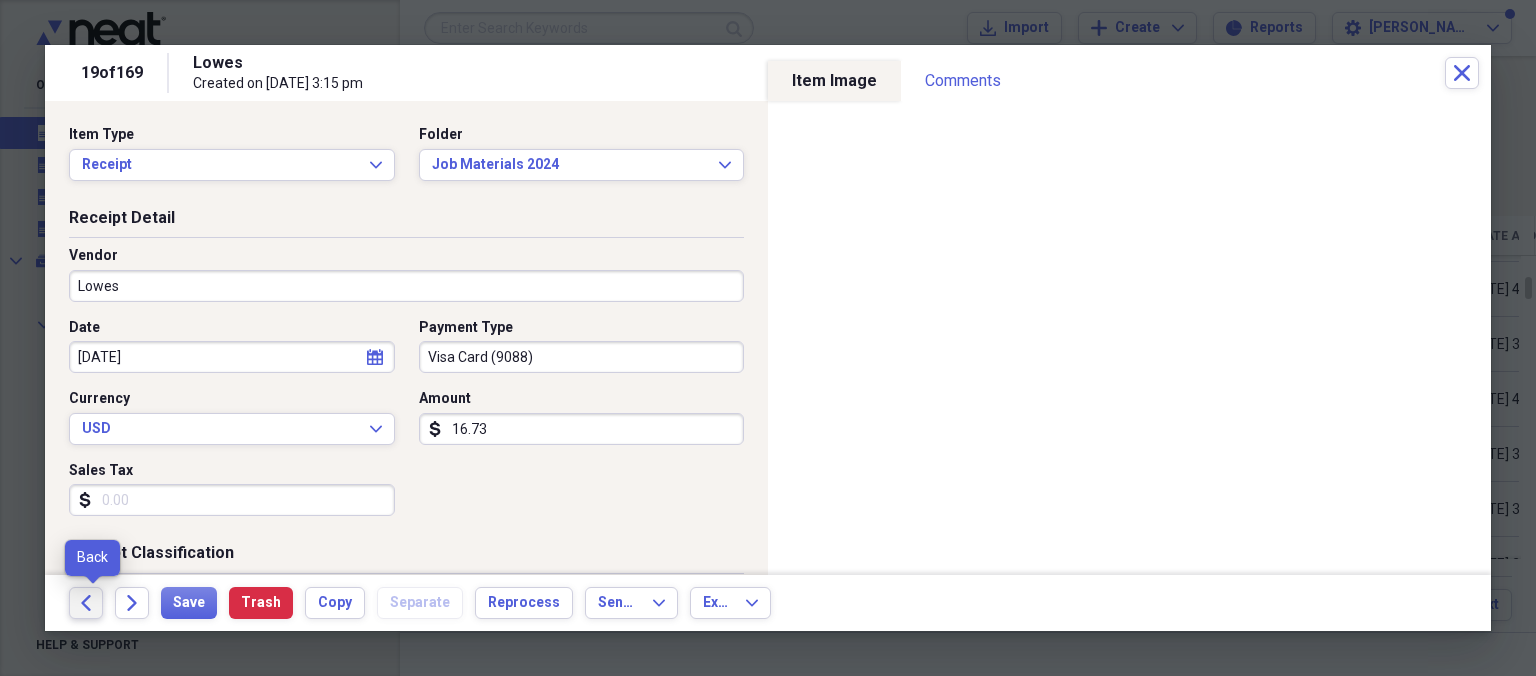 click 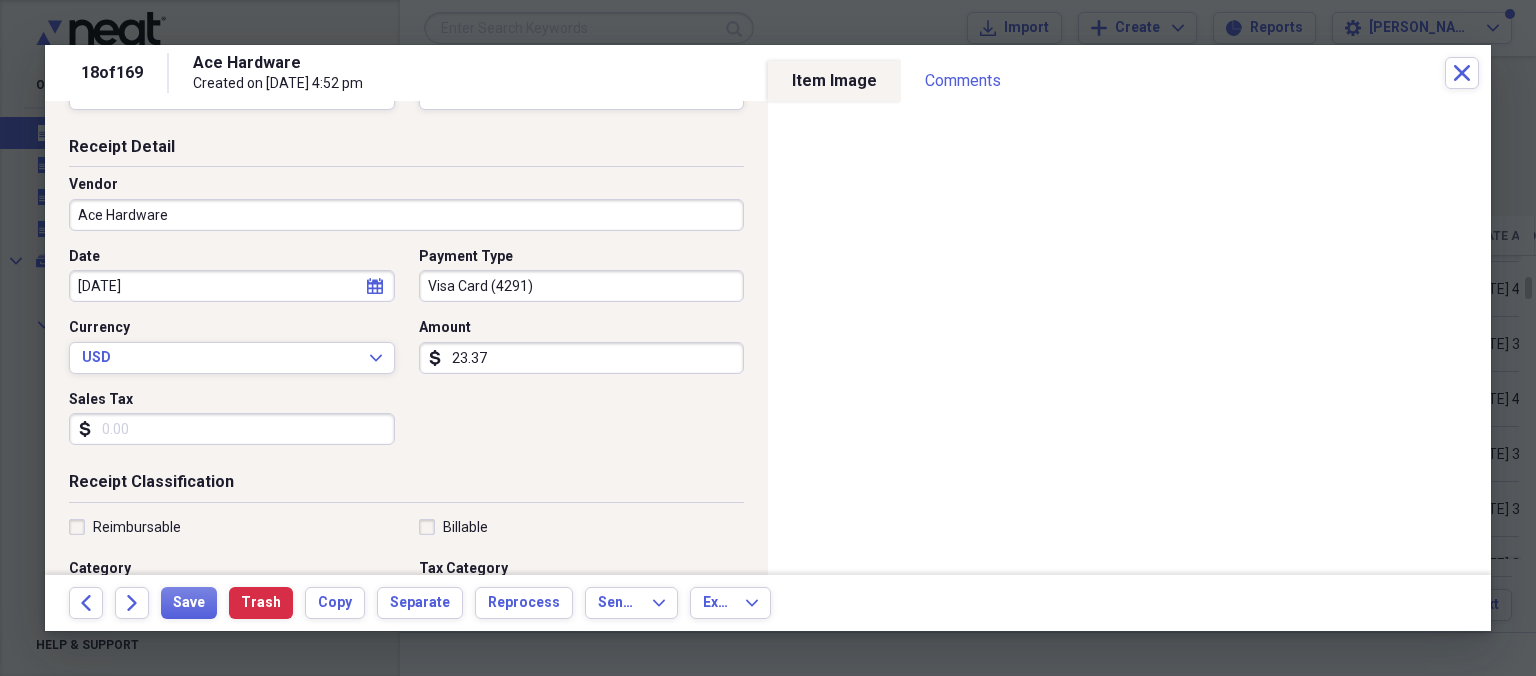 scroll, scrollTop: 0, scrollLeft: 0, axis: both 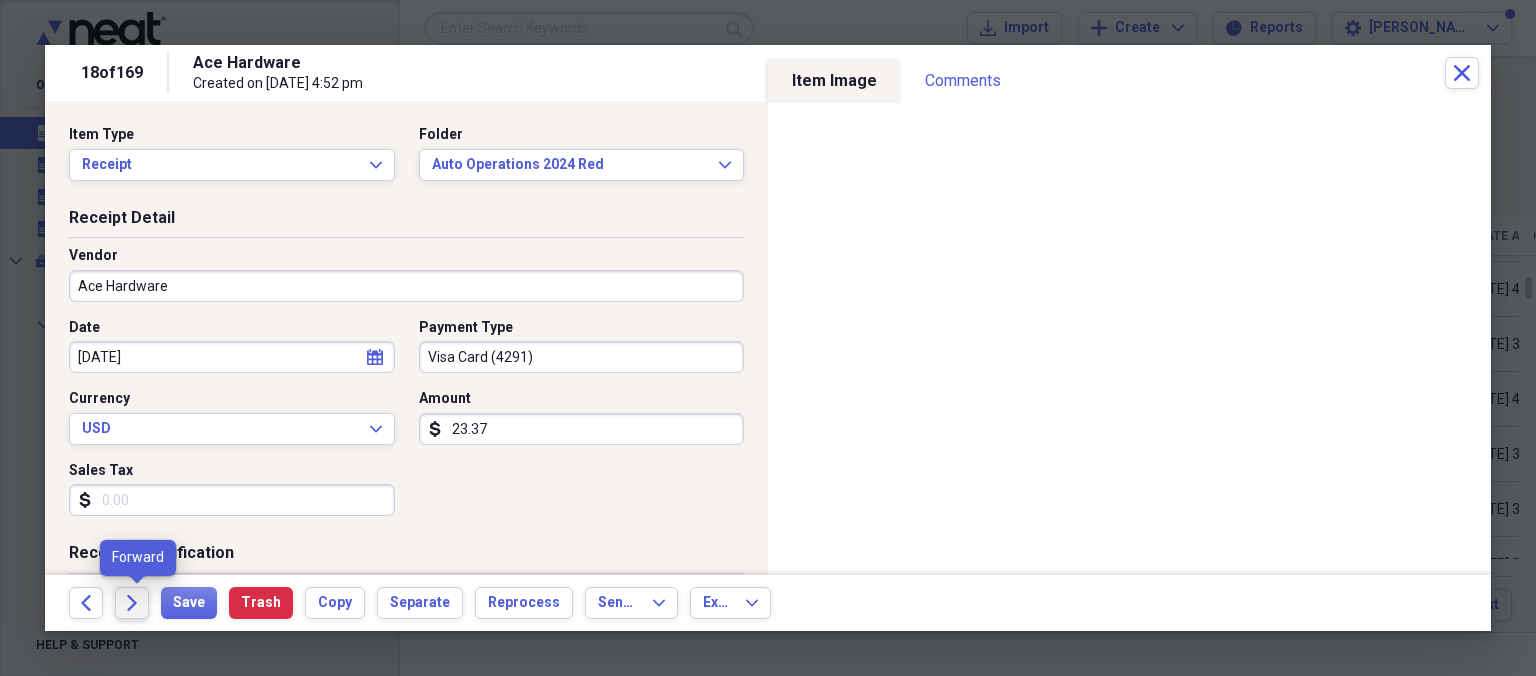 click on "Forward" 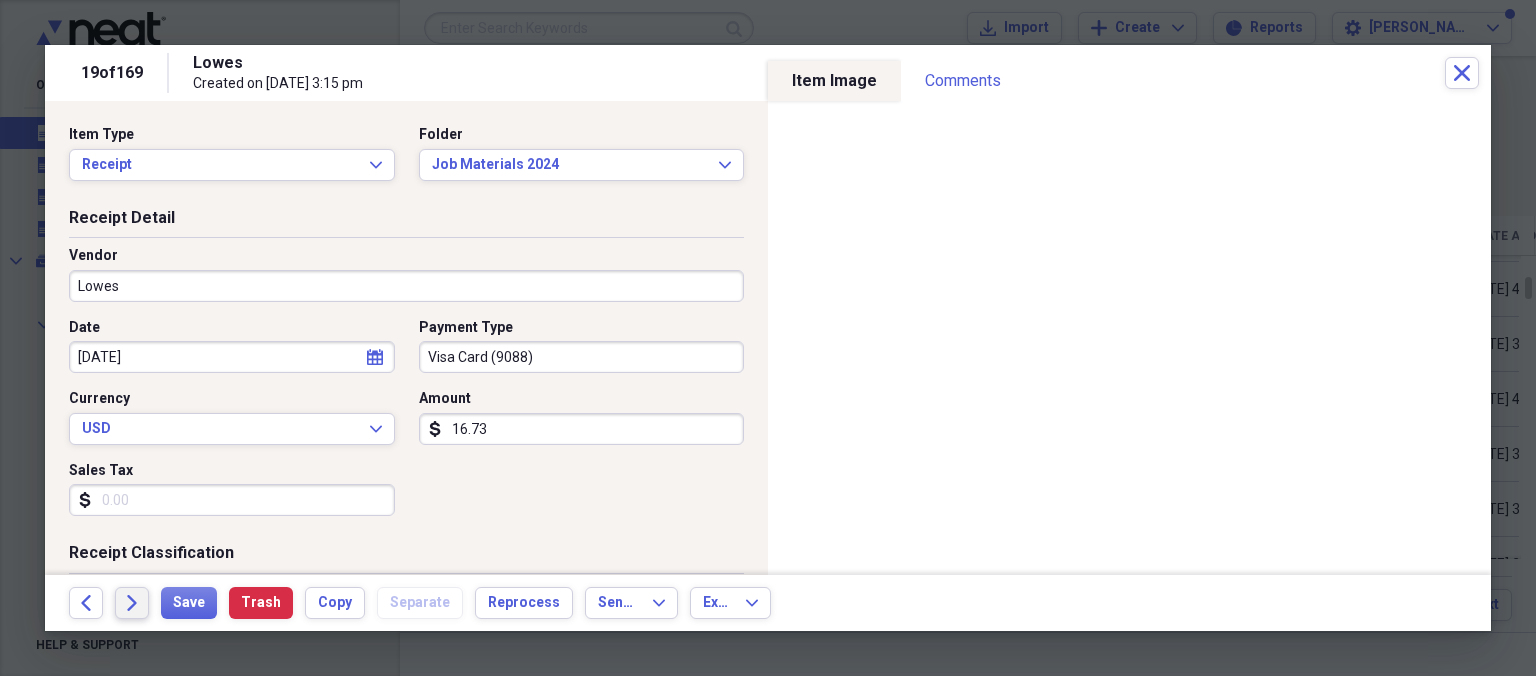 click on "Forward" 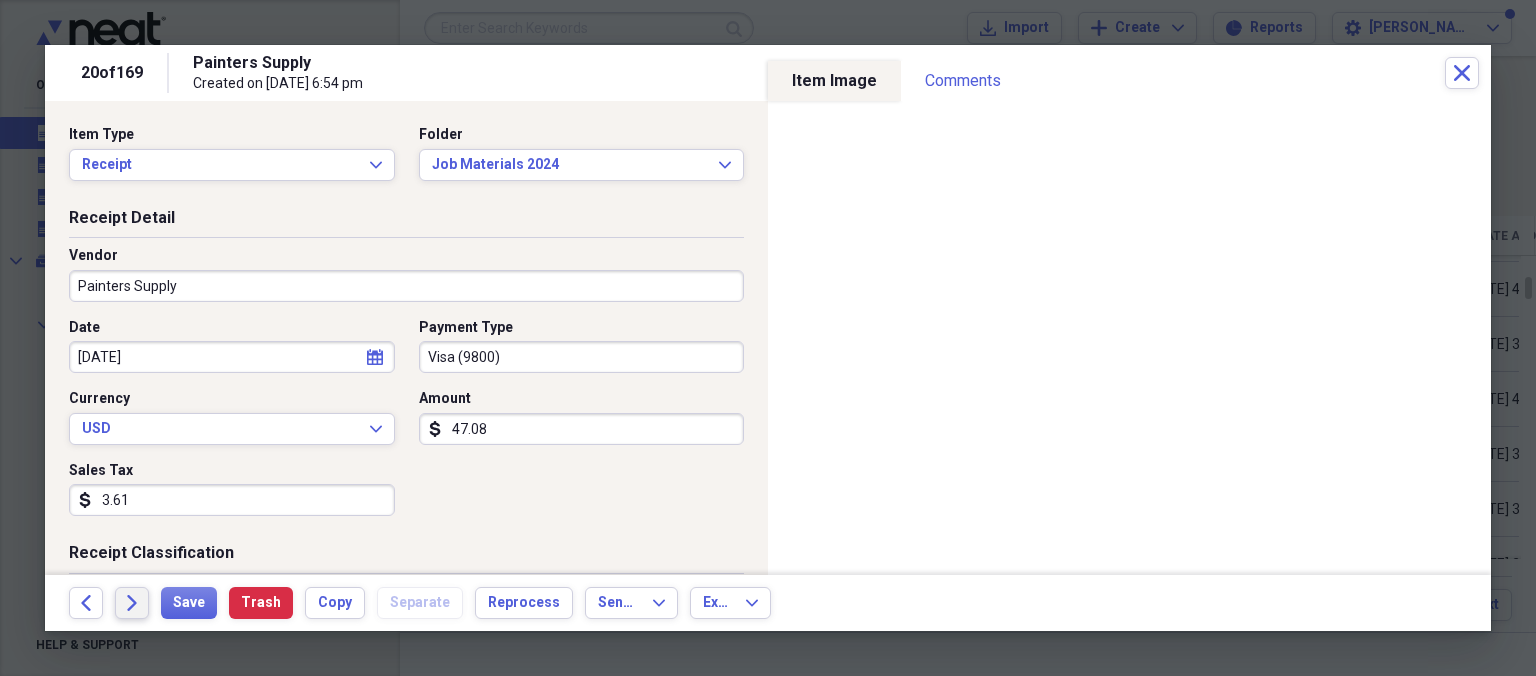 click on "Forward" 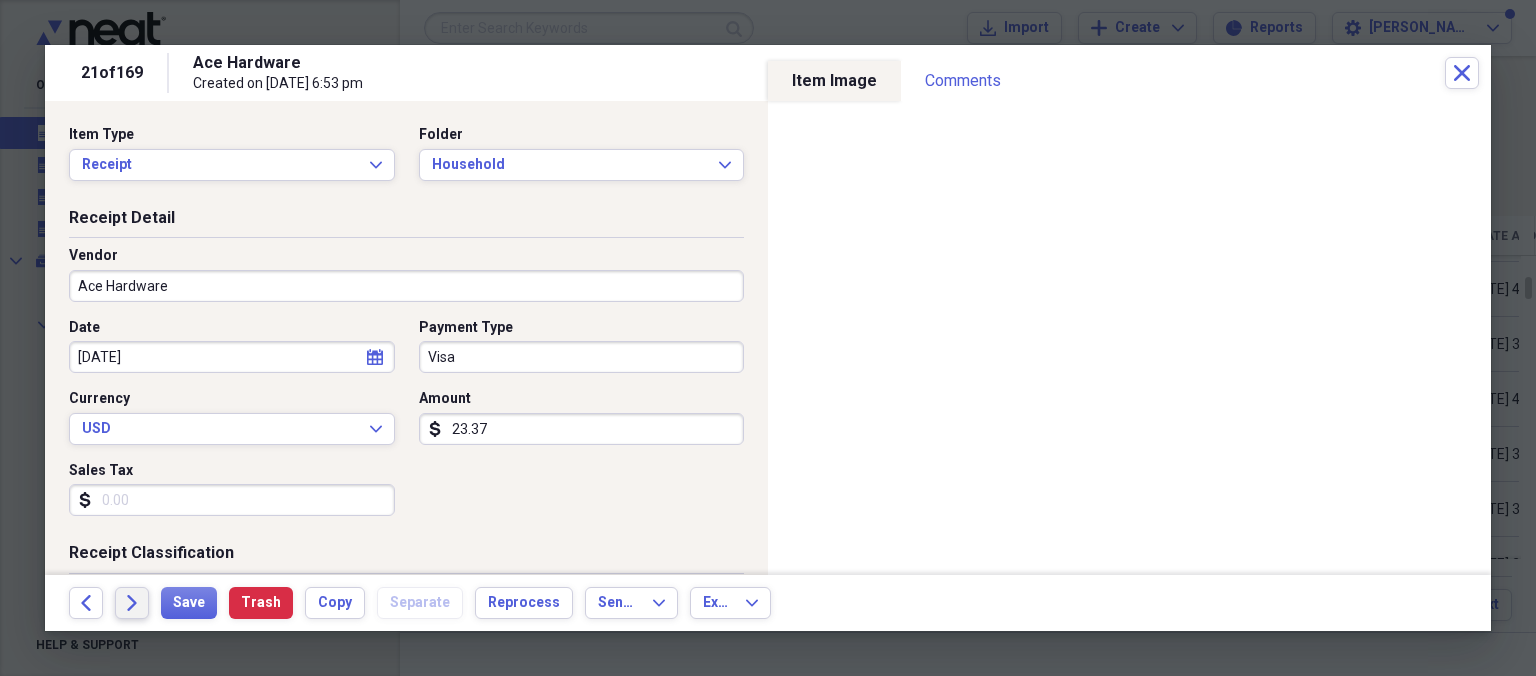 click on "Forward" 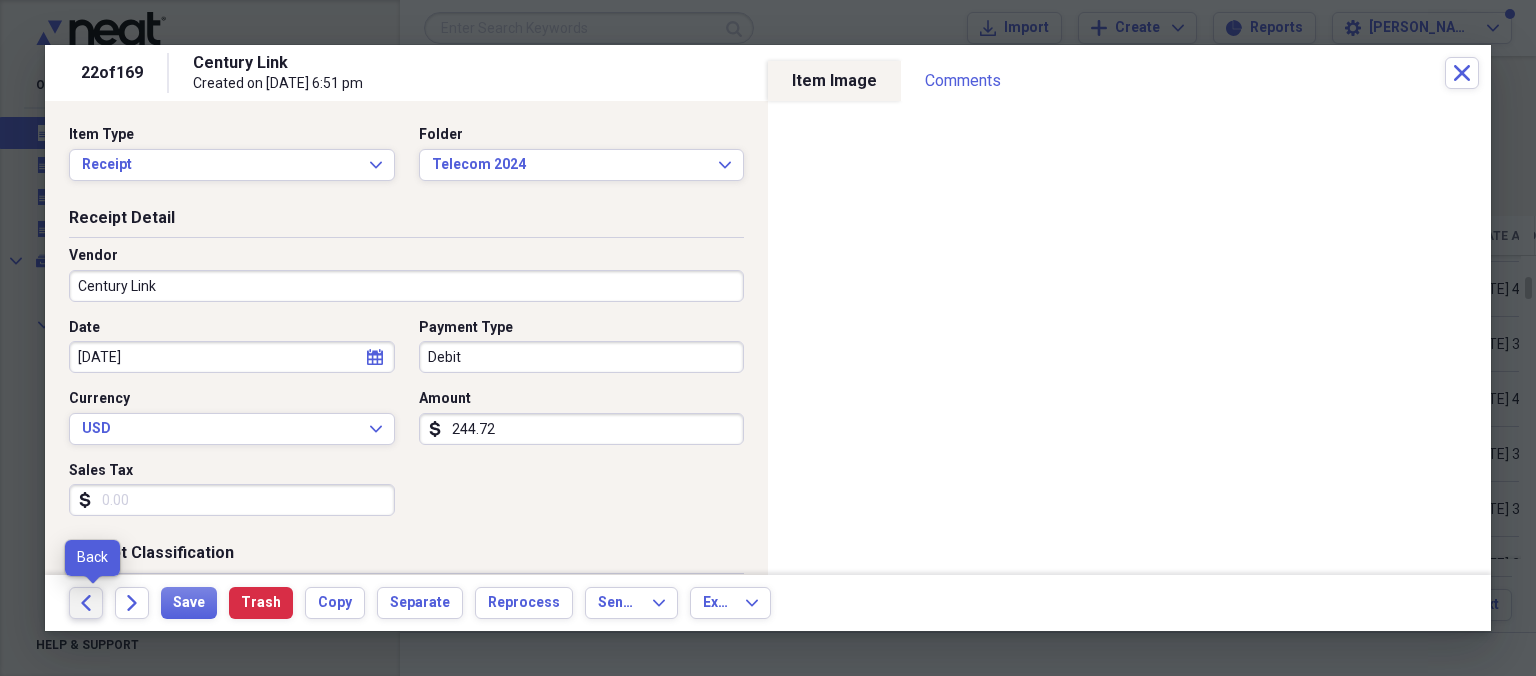 click on "Back" 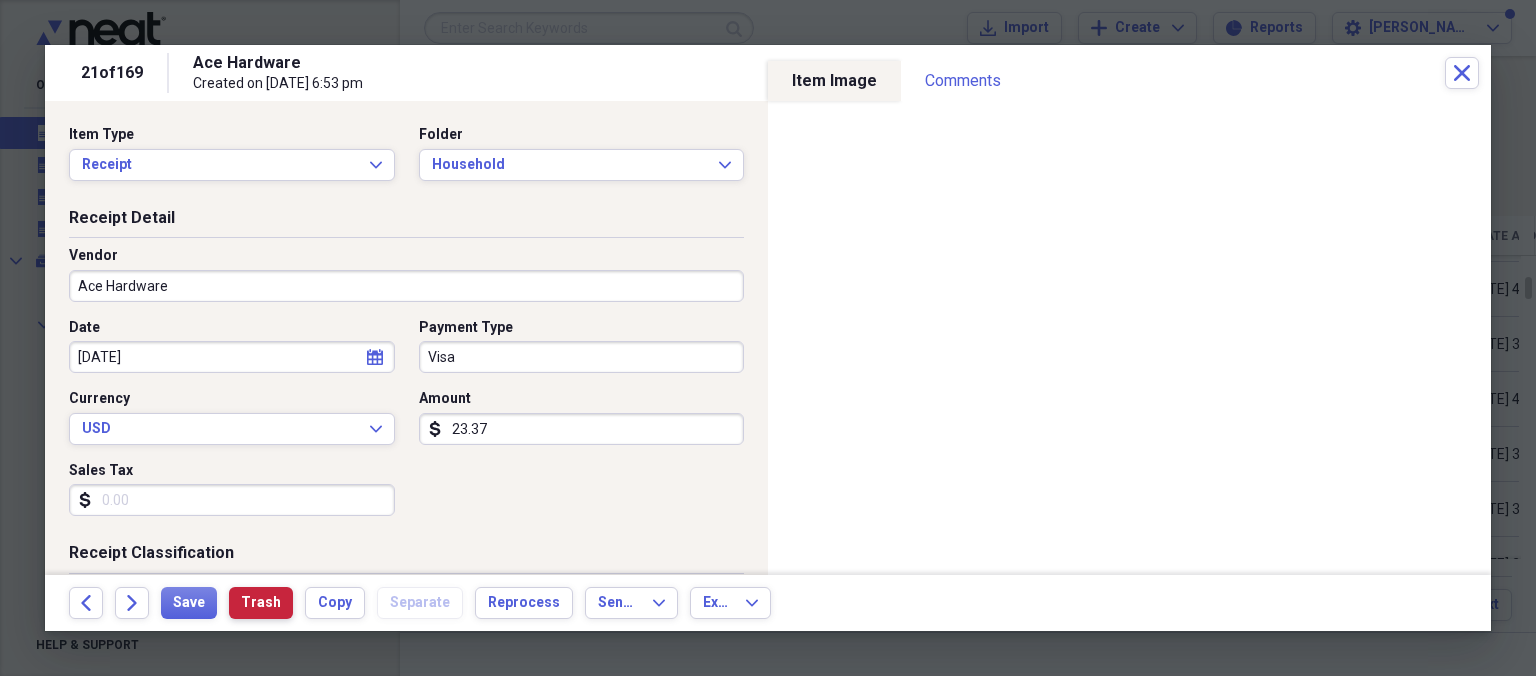 click on "Trash" at bounding box center (261, 603) 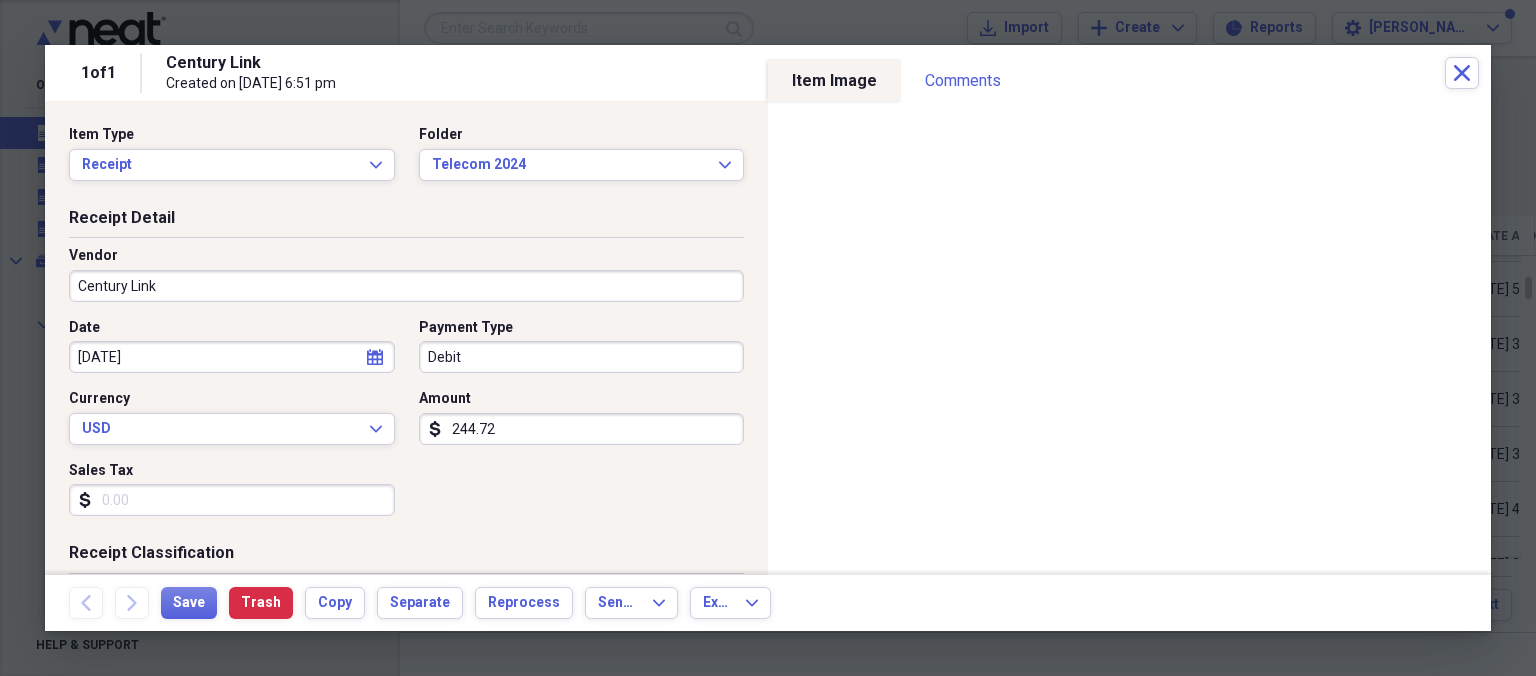 drag, startPoint x: 456, startPoint y: 70, endPoint x: 1150, endPoint y: 2, distance: 697.3234 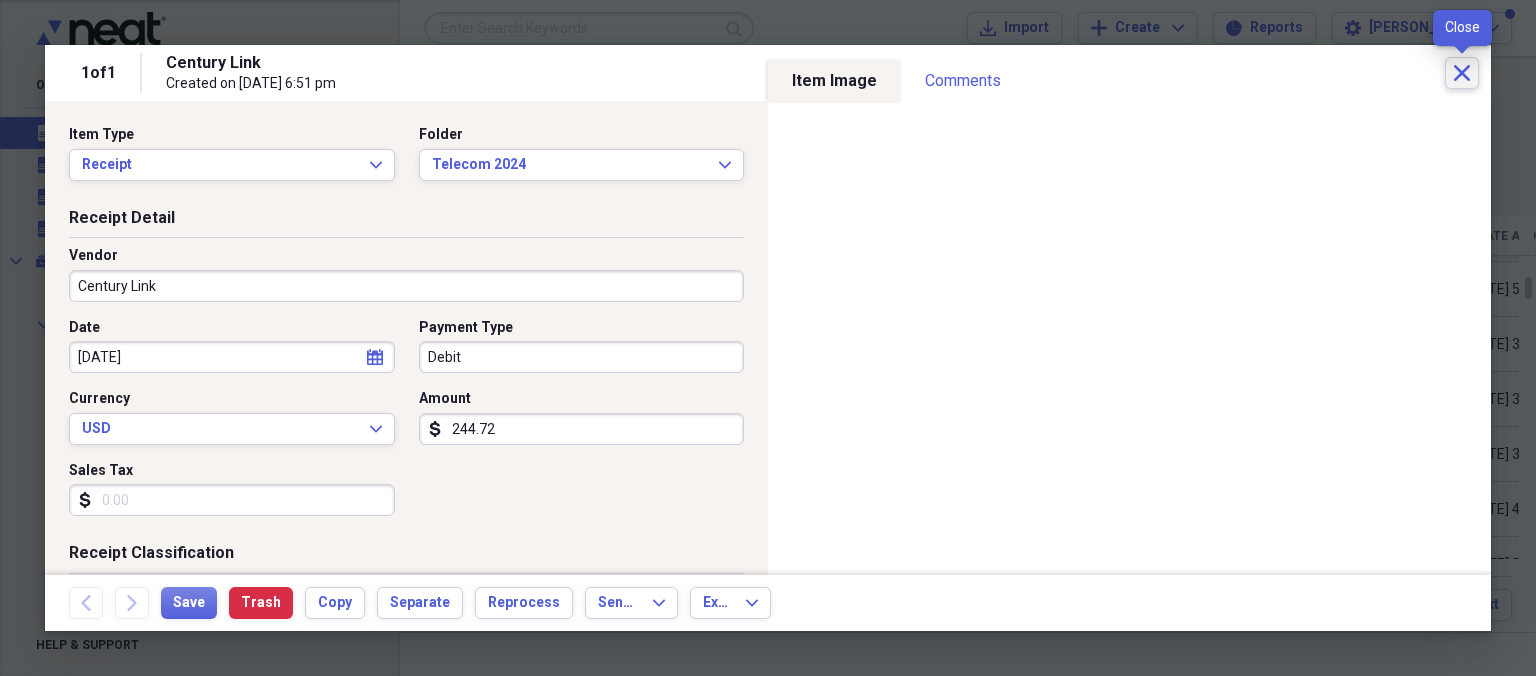 click on "Close" at bounding box center (1462, 73) 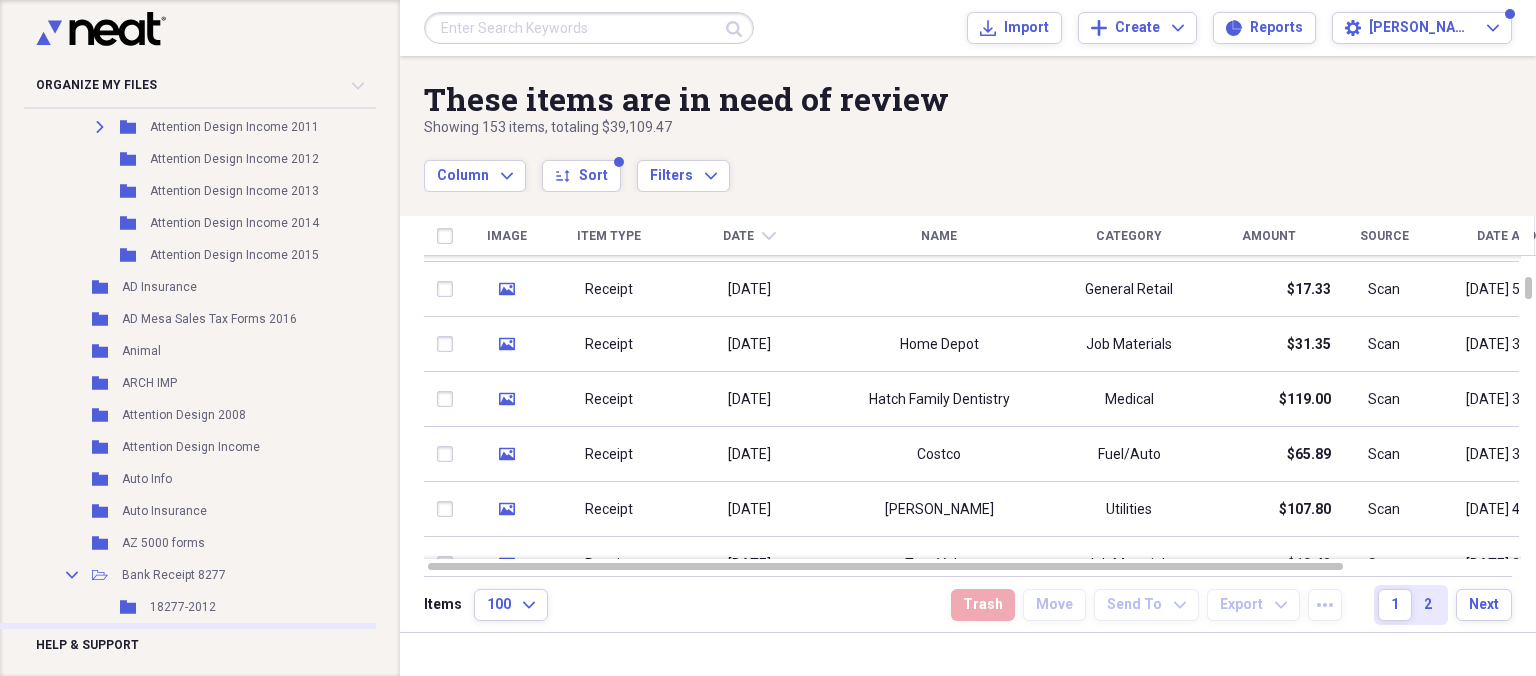 scroll, scrollTop: 778, scrollLeft: 0, axis: vertical 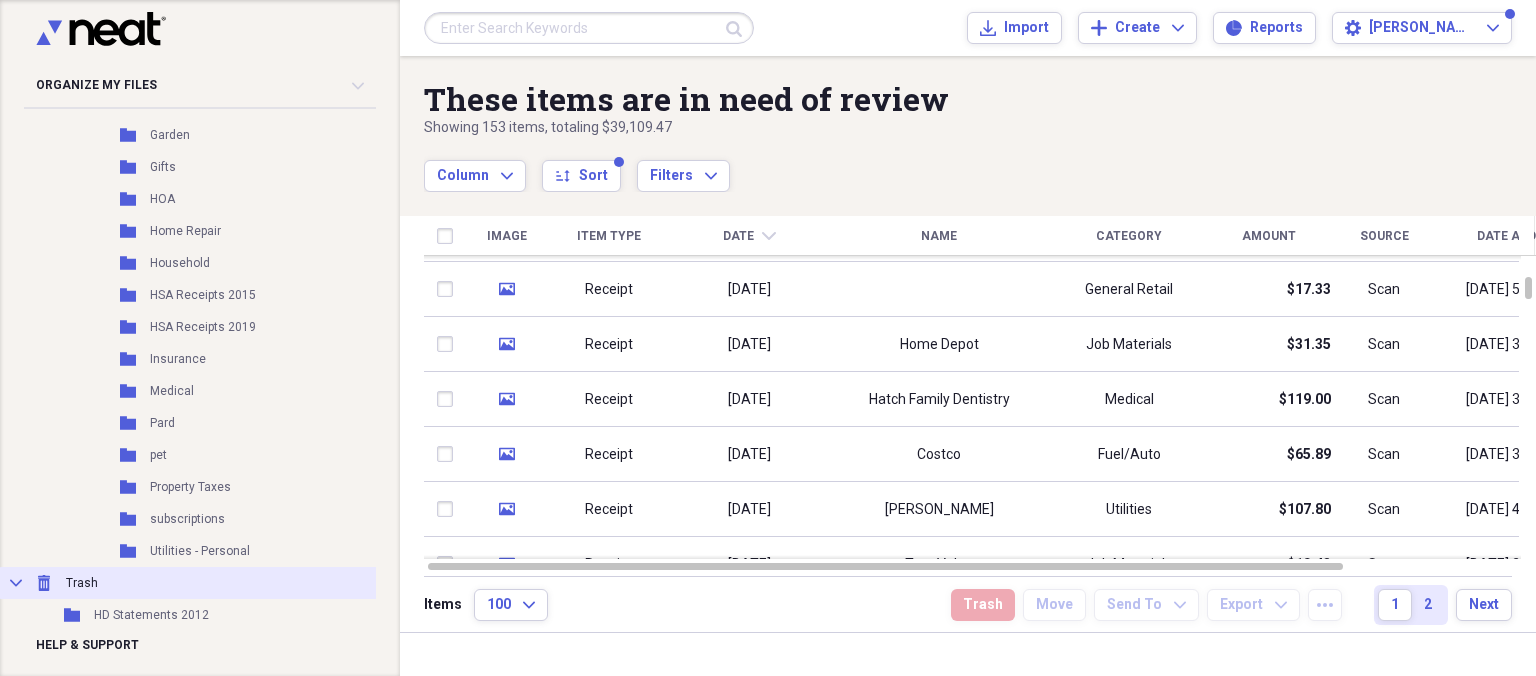click on "Trash" at bounding box center (82, 583) 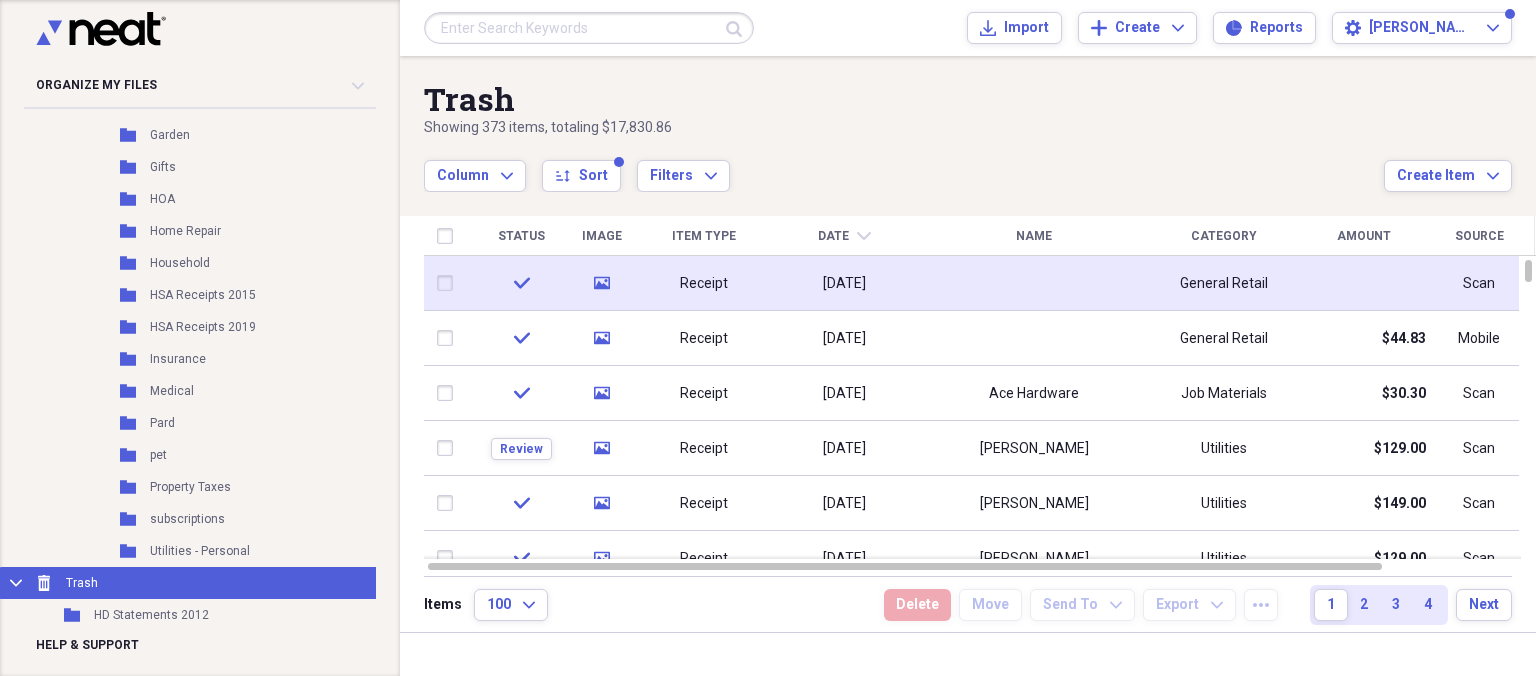click on "[DATE]" at bounding box center (844, 284) 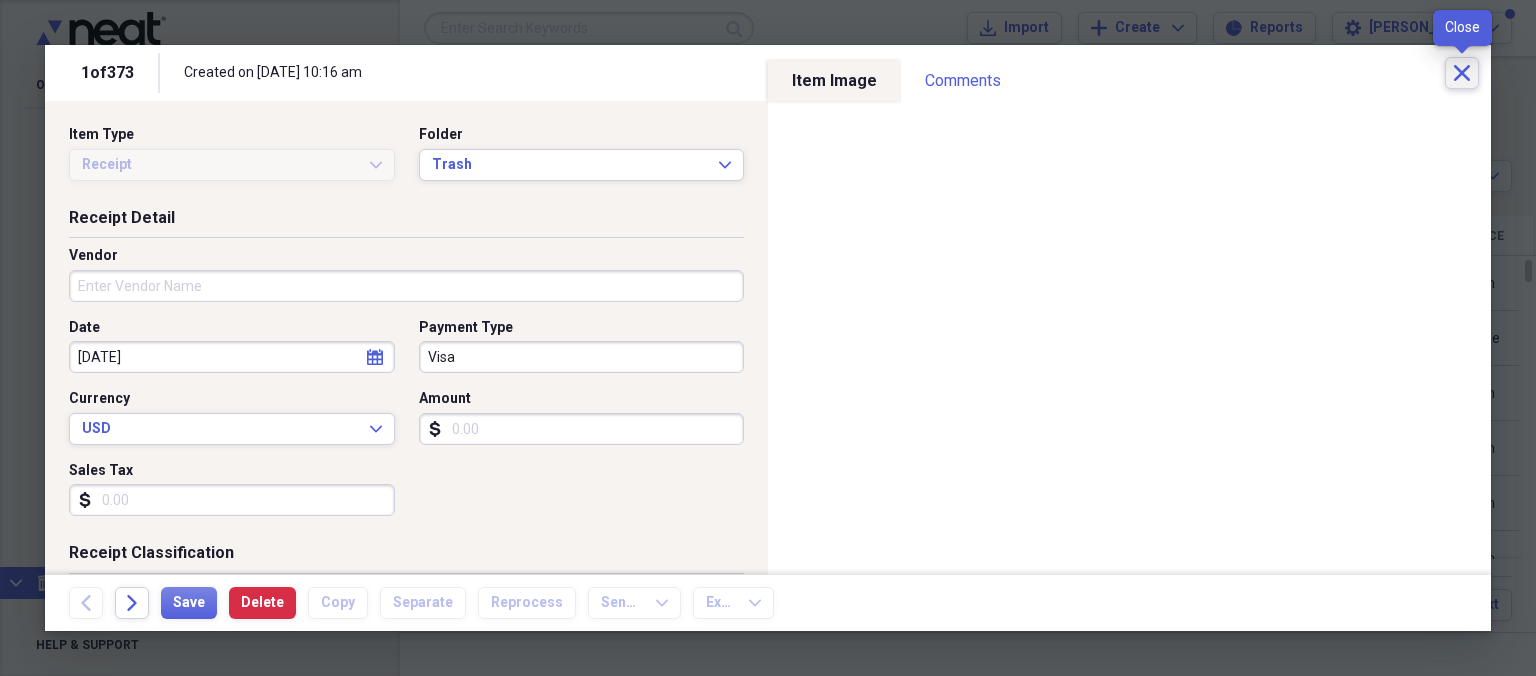 click on "Close" 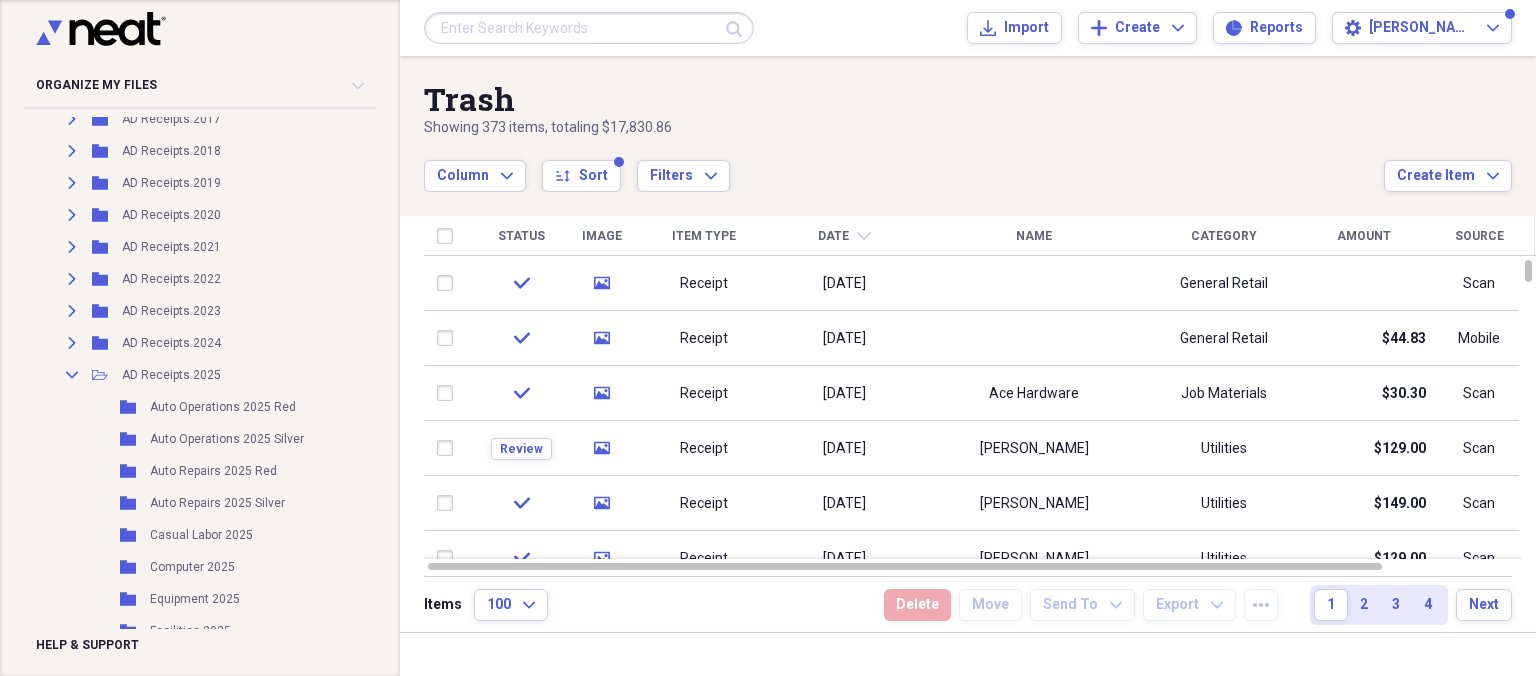 scroll, scrollTop: 5371, scrollLeft: 0, axis: vertical 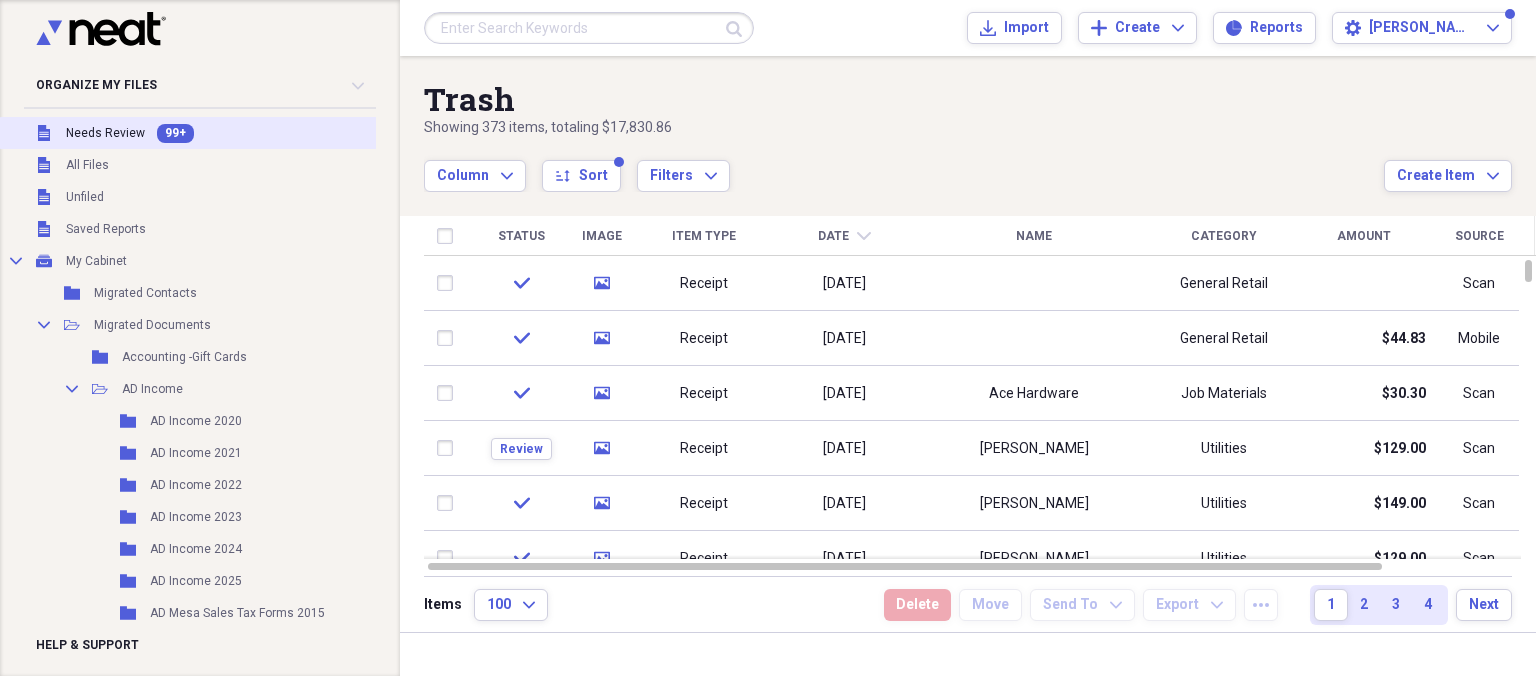 click on "Unfiled Needs Review 99+" at bounding box center (193, 133) 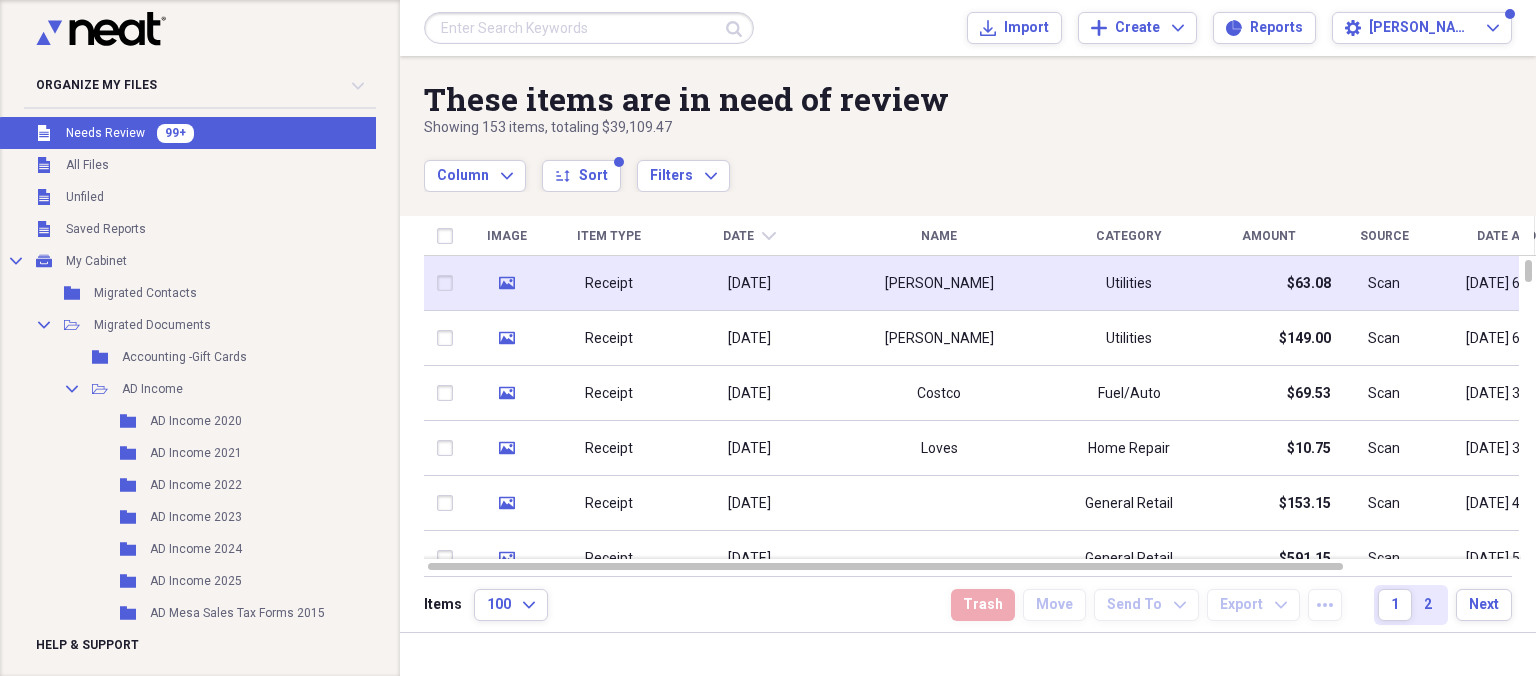 click on "[DATE]" at bounding box center [749, 283] 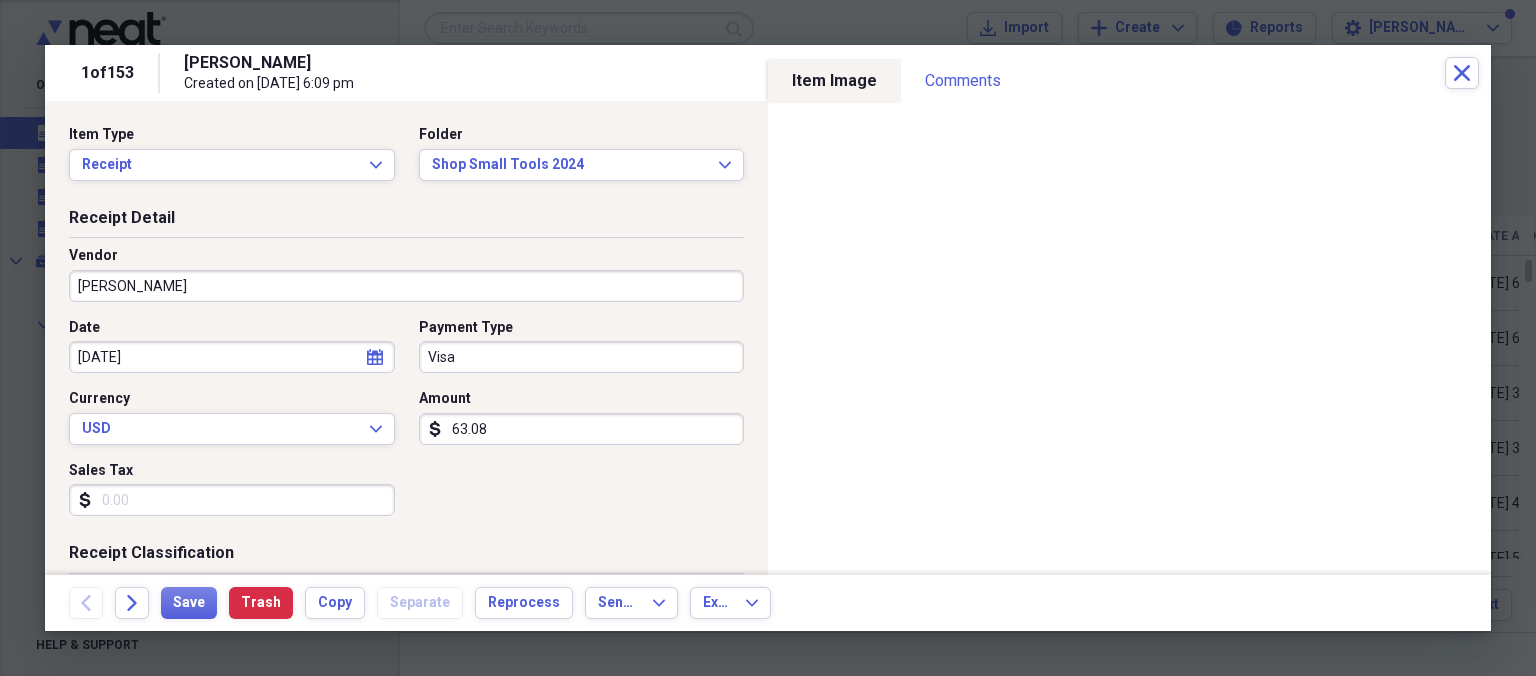 click on "[PERSON_NAME]" at bounding box center [406, 286] 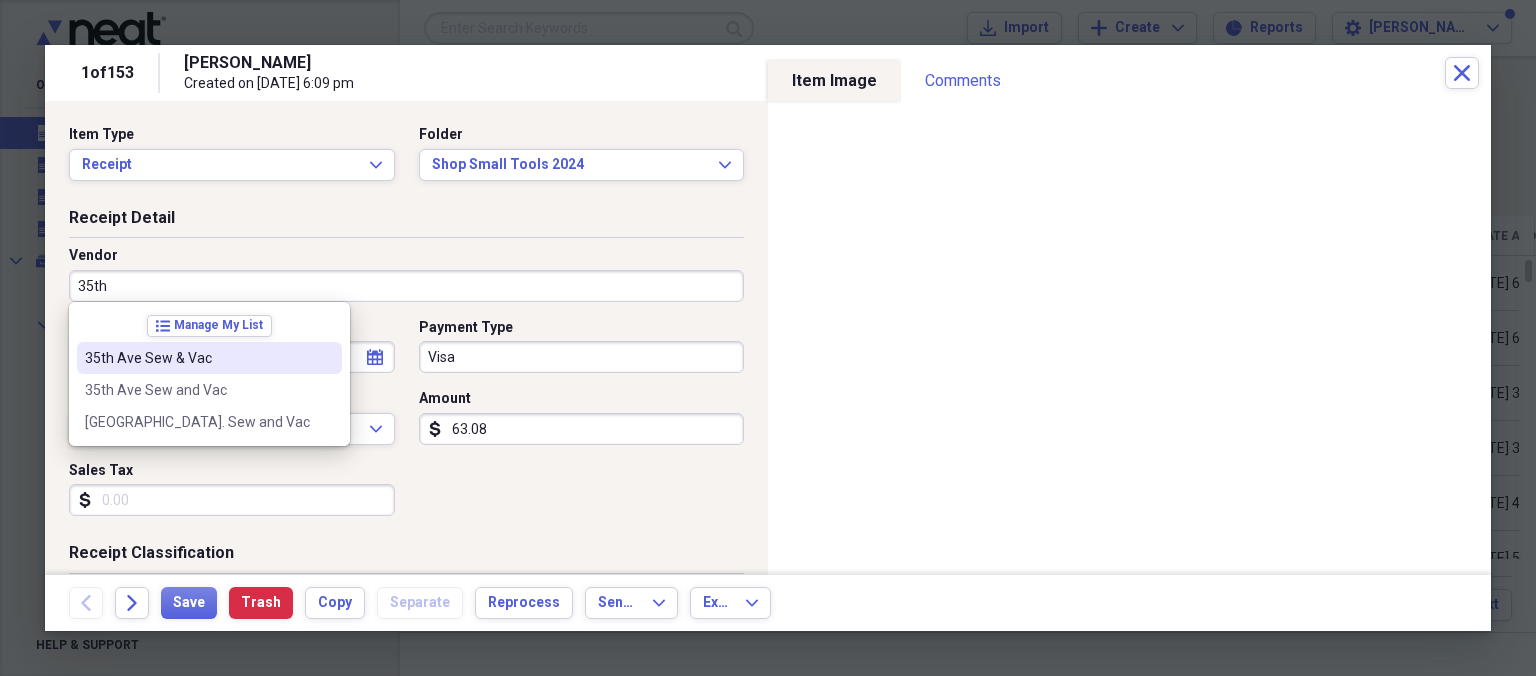 click on "35th Ave Sew & Vac" at bounding box center (197, 358) 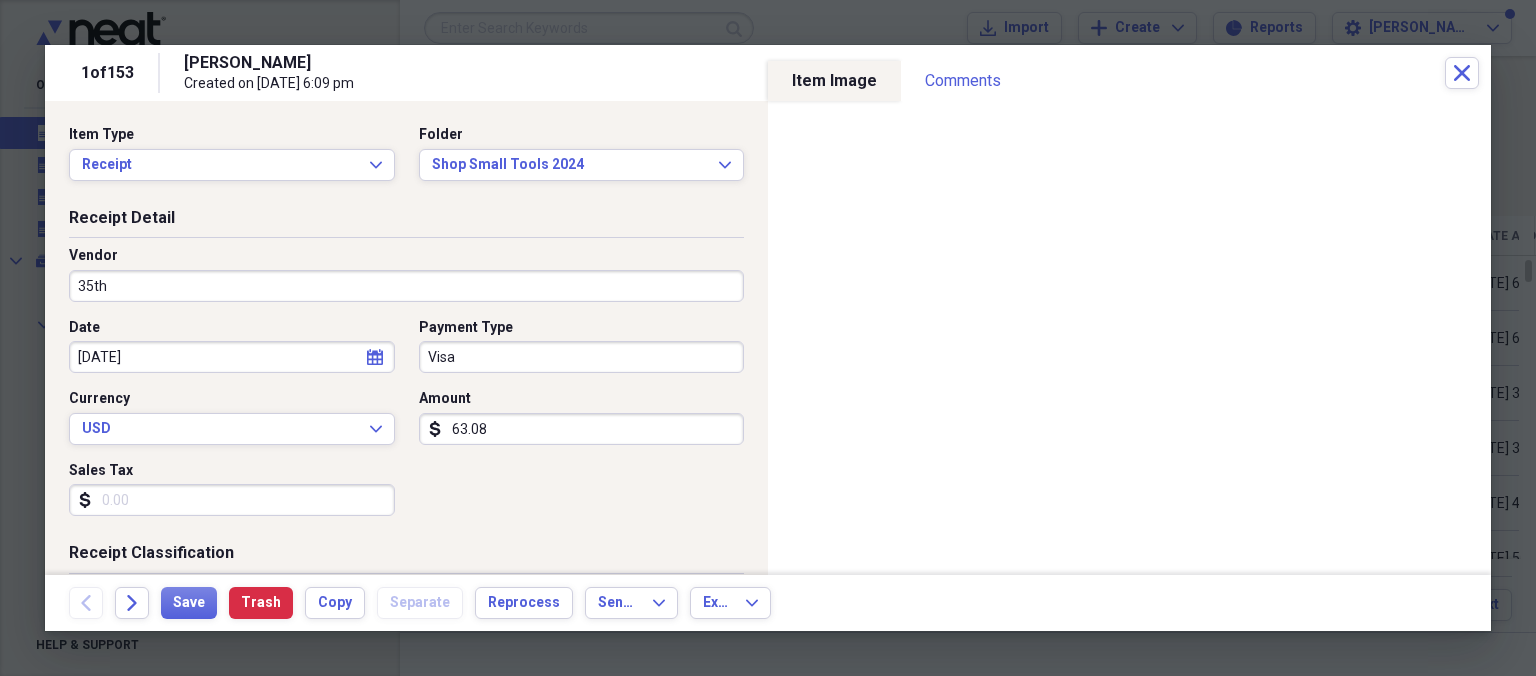 type on "35th Ave Sew & Vac" 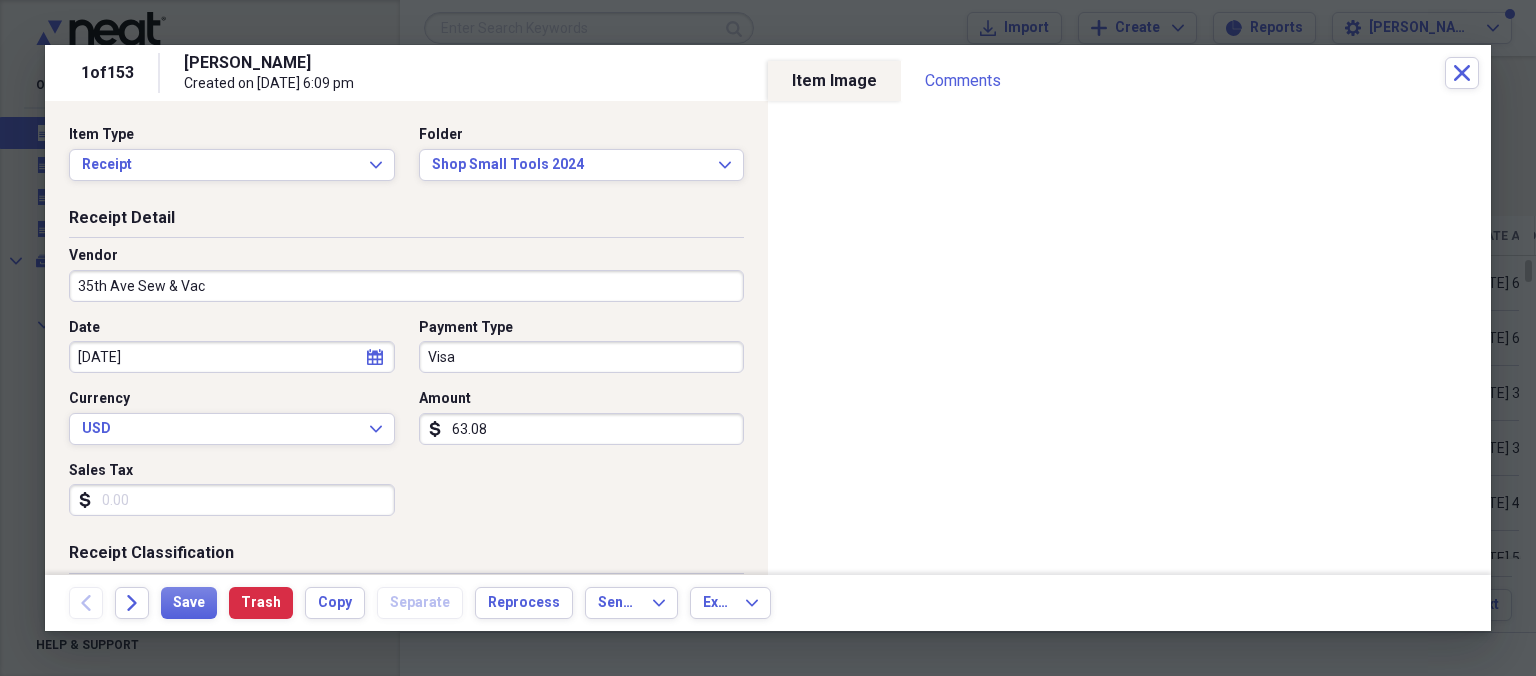 type on "Job Materials" 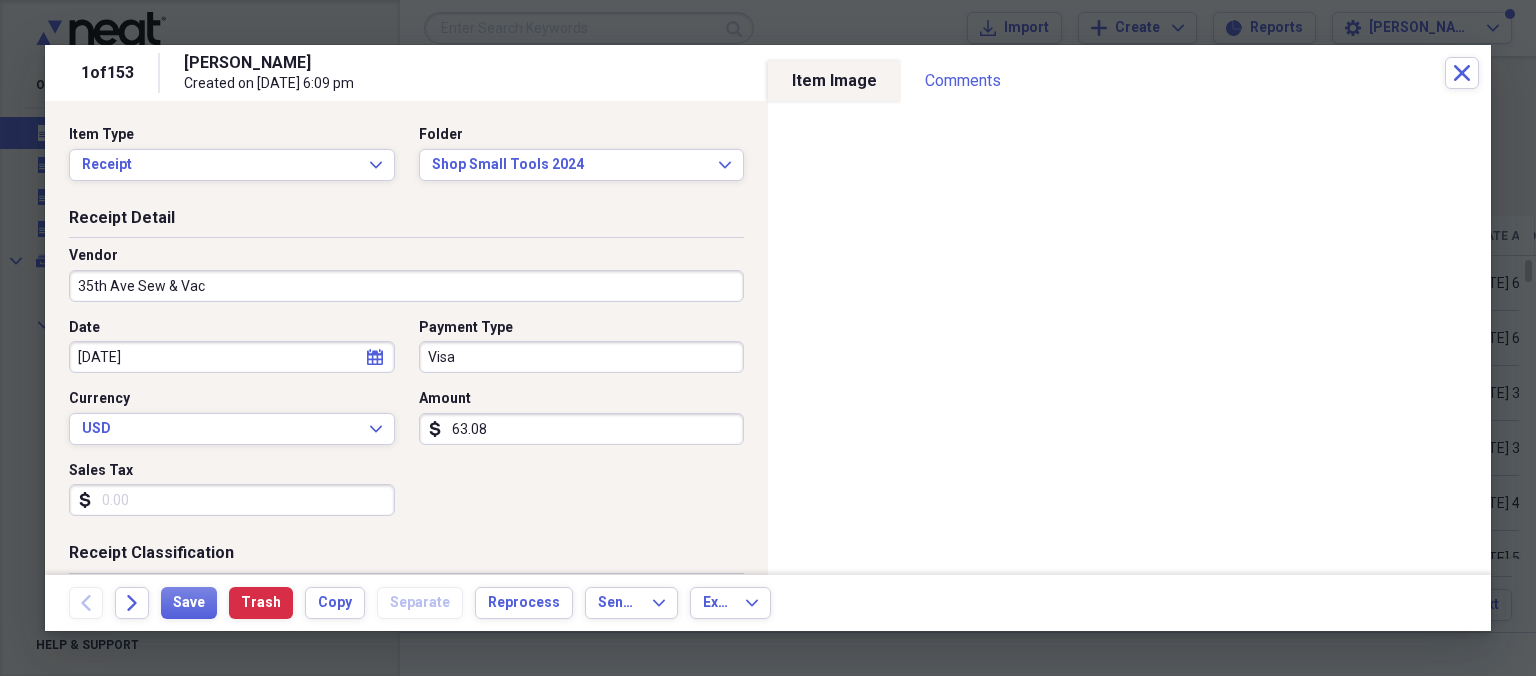 click on "Visa" at bounding box center [582, 357] 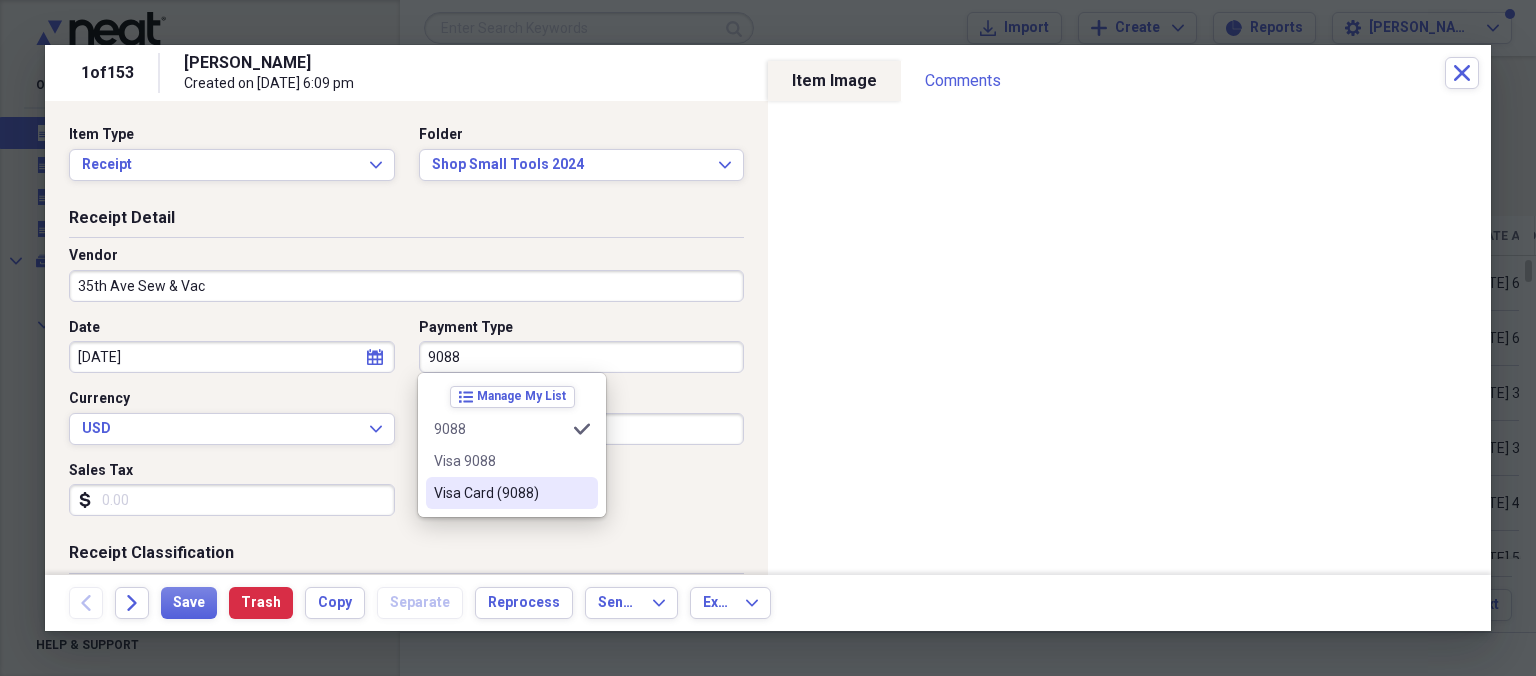 click on "Visa Card (9088)" at bounding box center [500, 493] 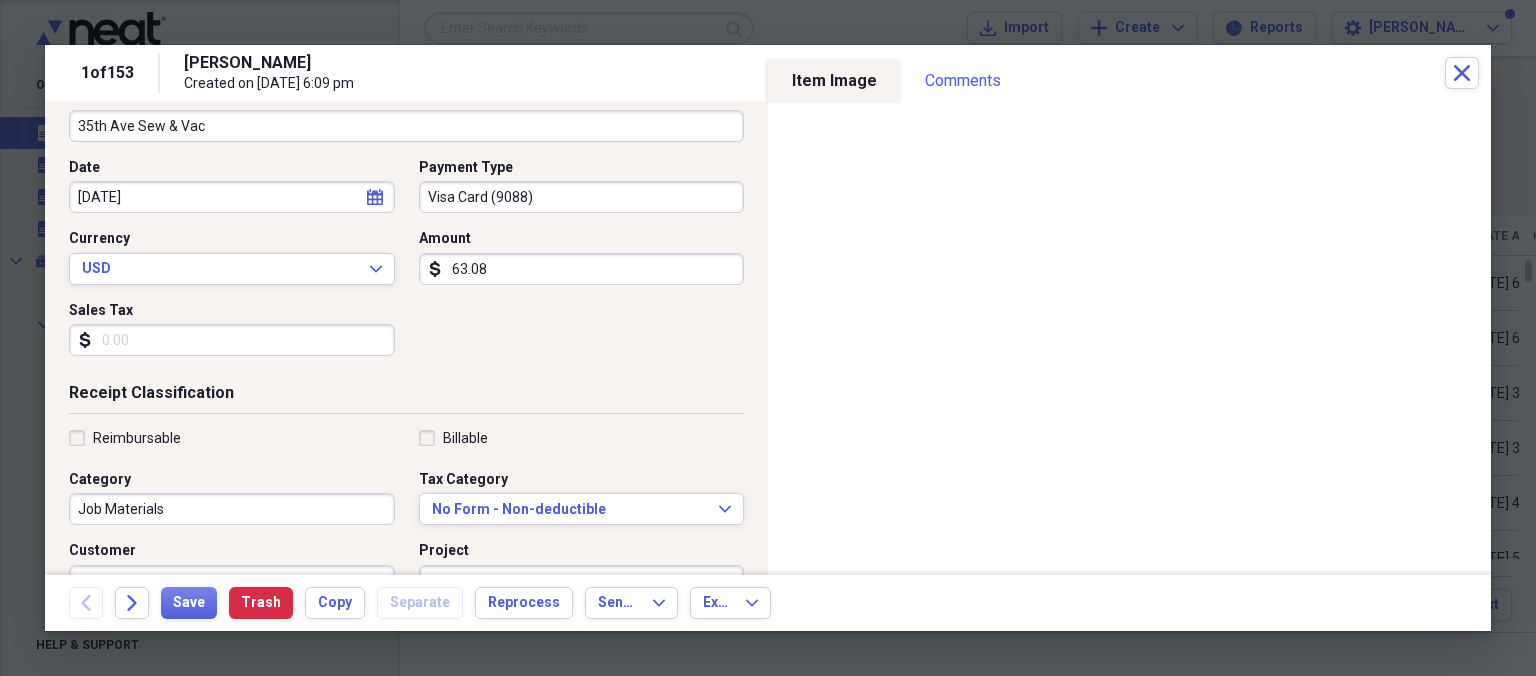 scroll, scrollTop: 230, scrollLeft: 0, axis: vertical 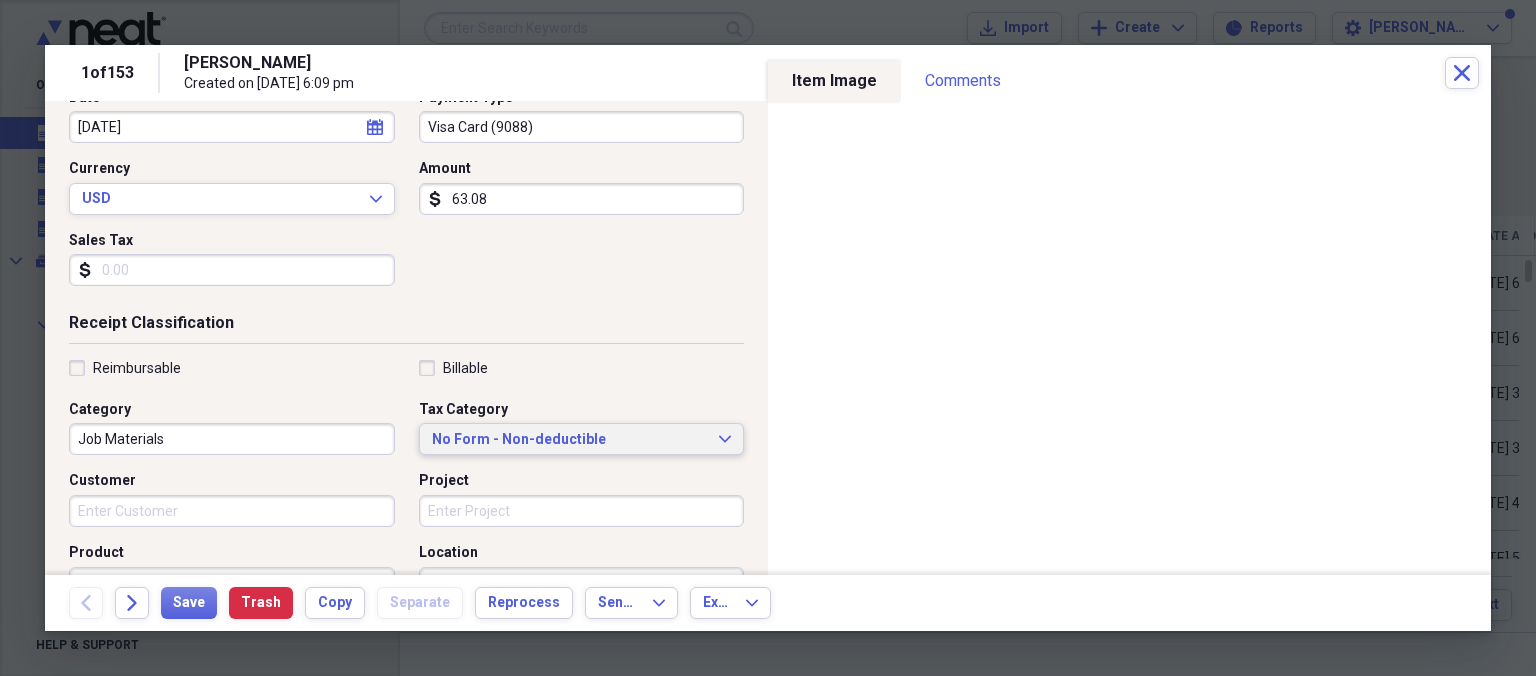 click on "No Form - Non-deductible" at bounding box center [570, 440] 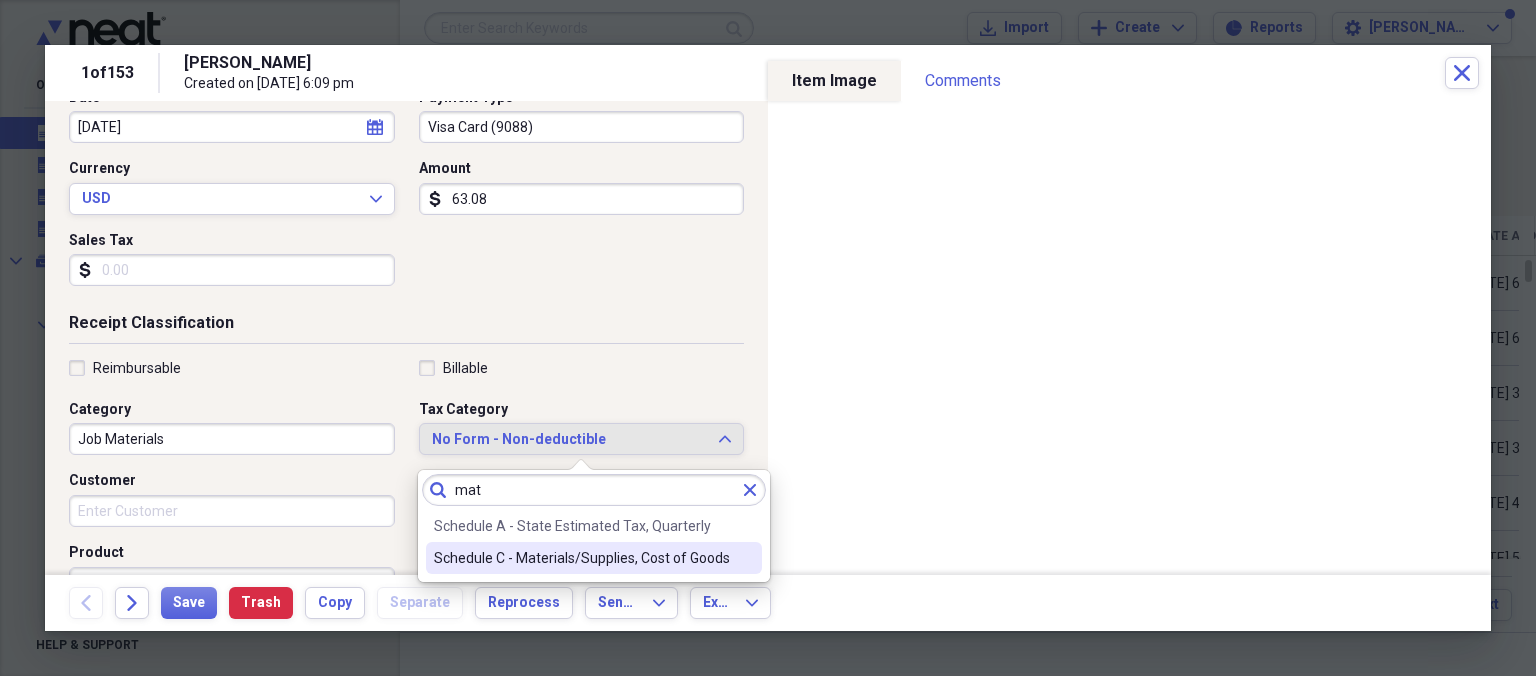 type on "mat" 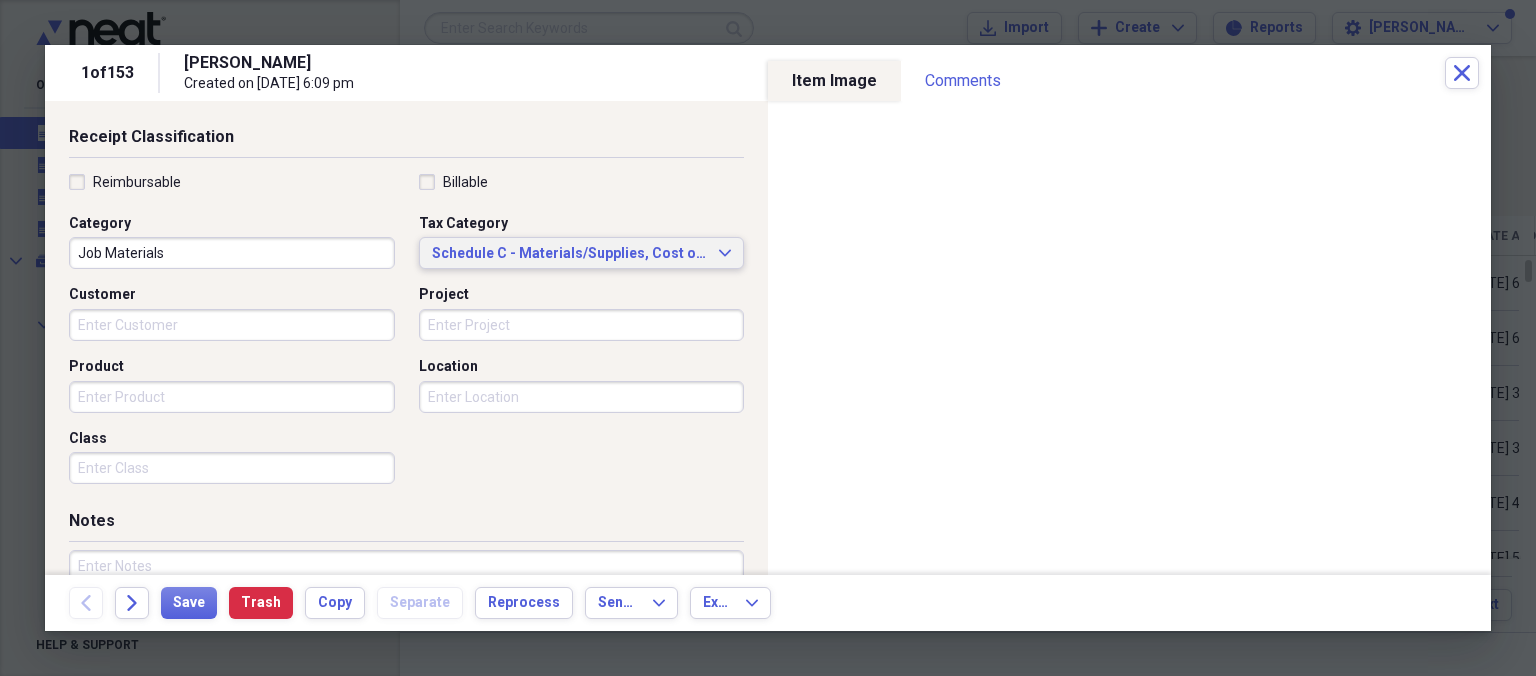 scroll, scrollTop: 461, scrollLeft: 0, axis: vertical 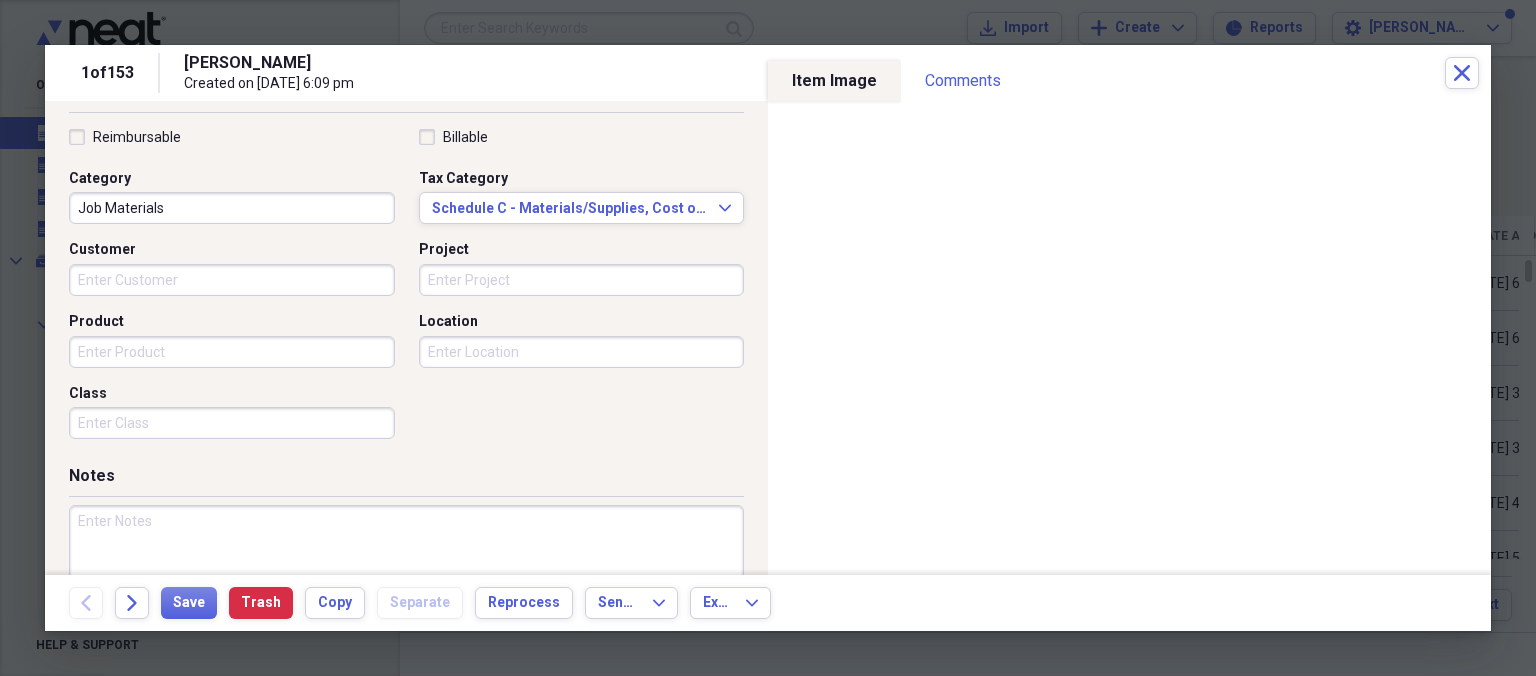 click at bounding box center [406, 570] 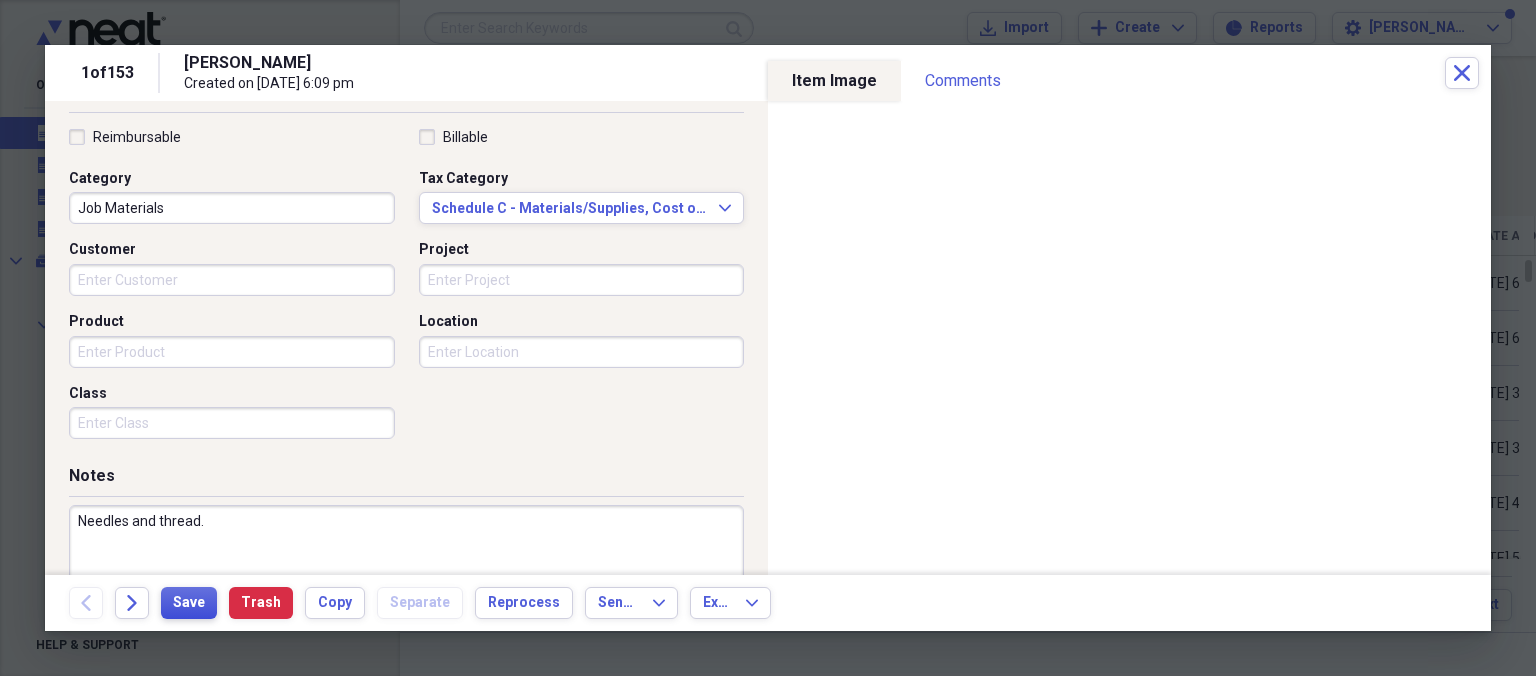 type on "Needles and thread." 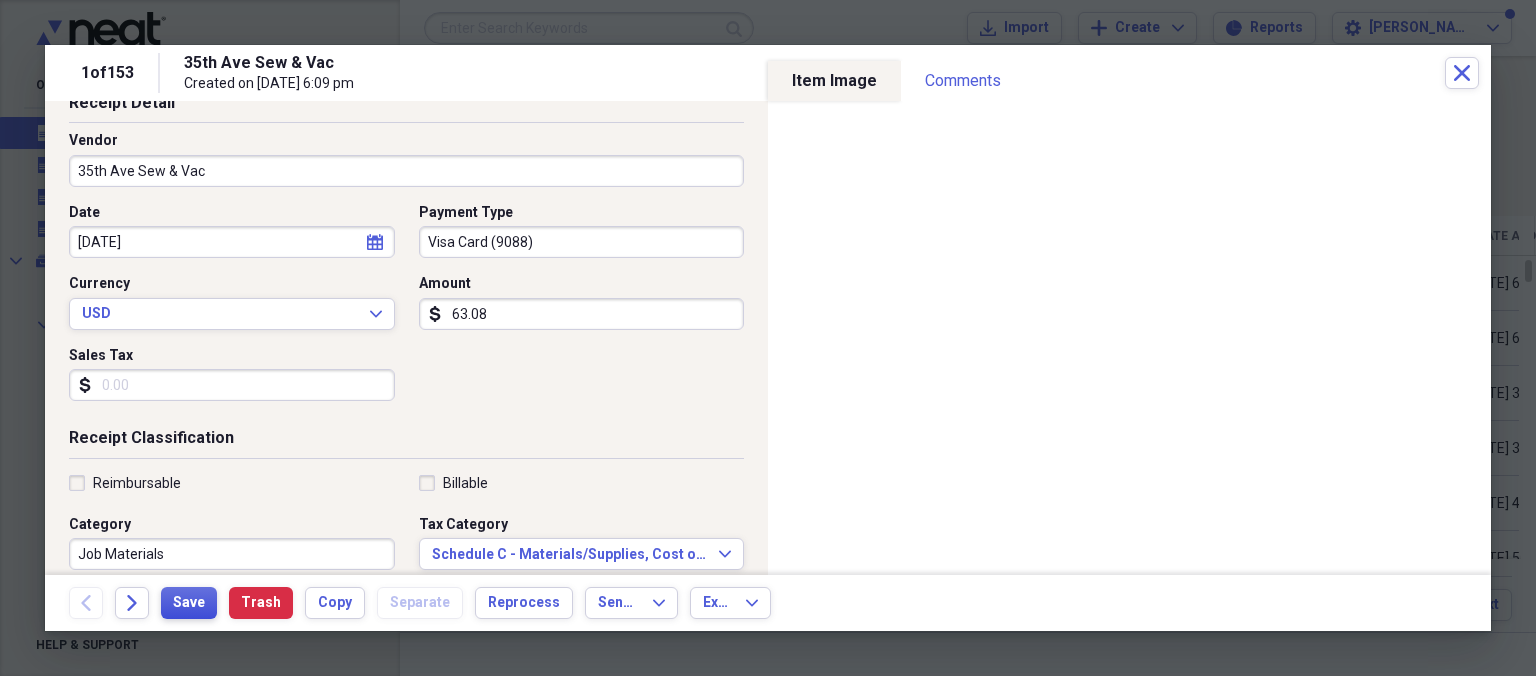 scroll, scrollTop: 546, scrollLeft: 0, axis: vertical 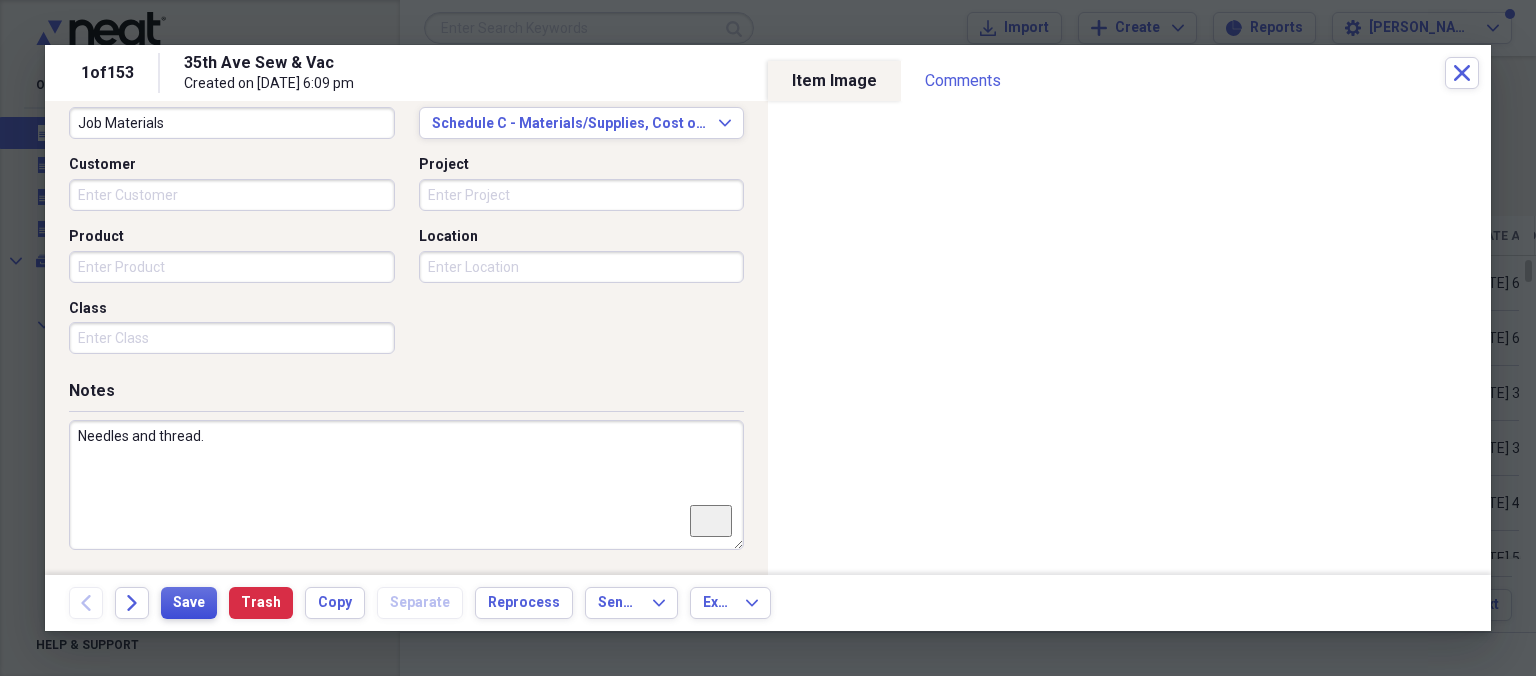 click on "Save" at bounding box center [189, 603] 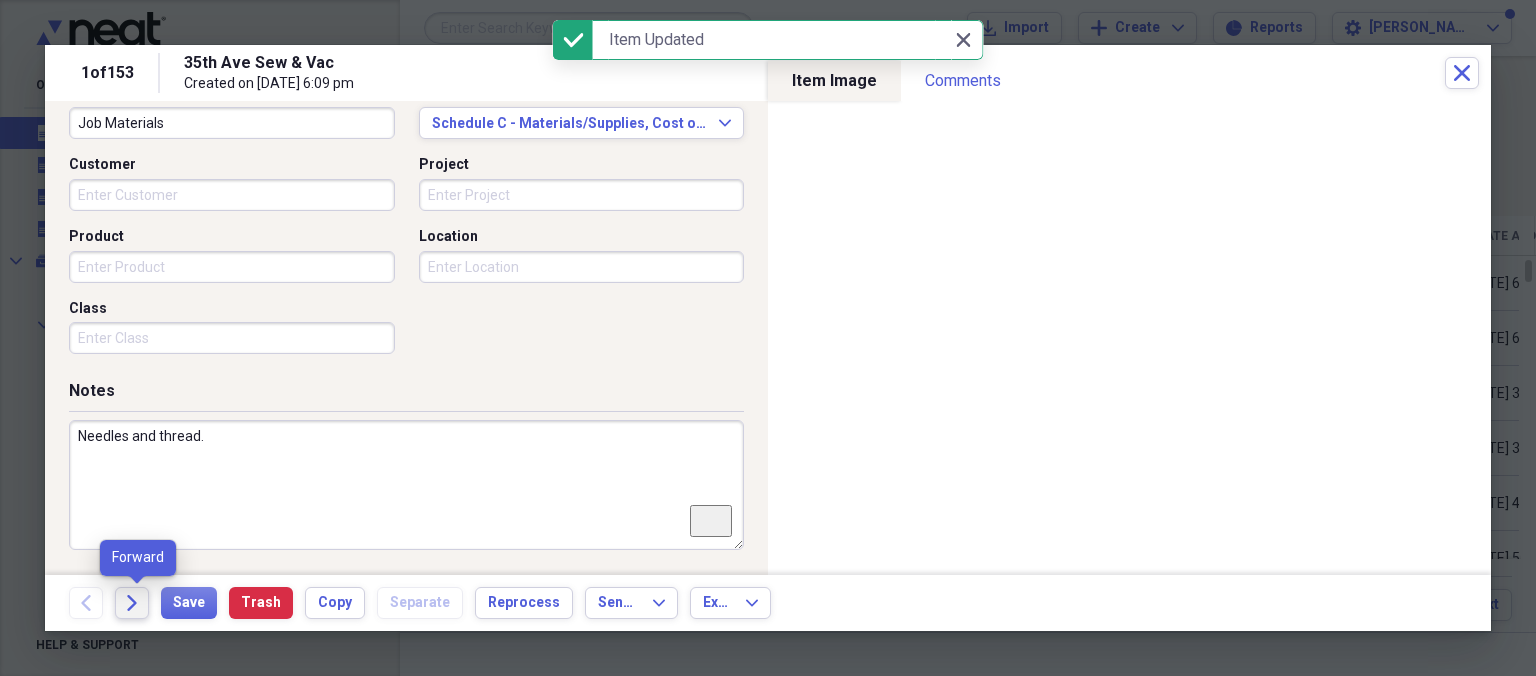 click on "Forward" 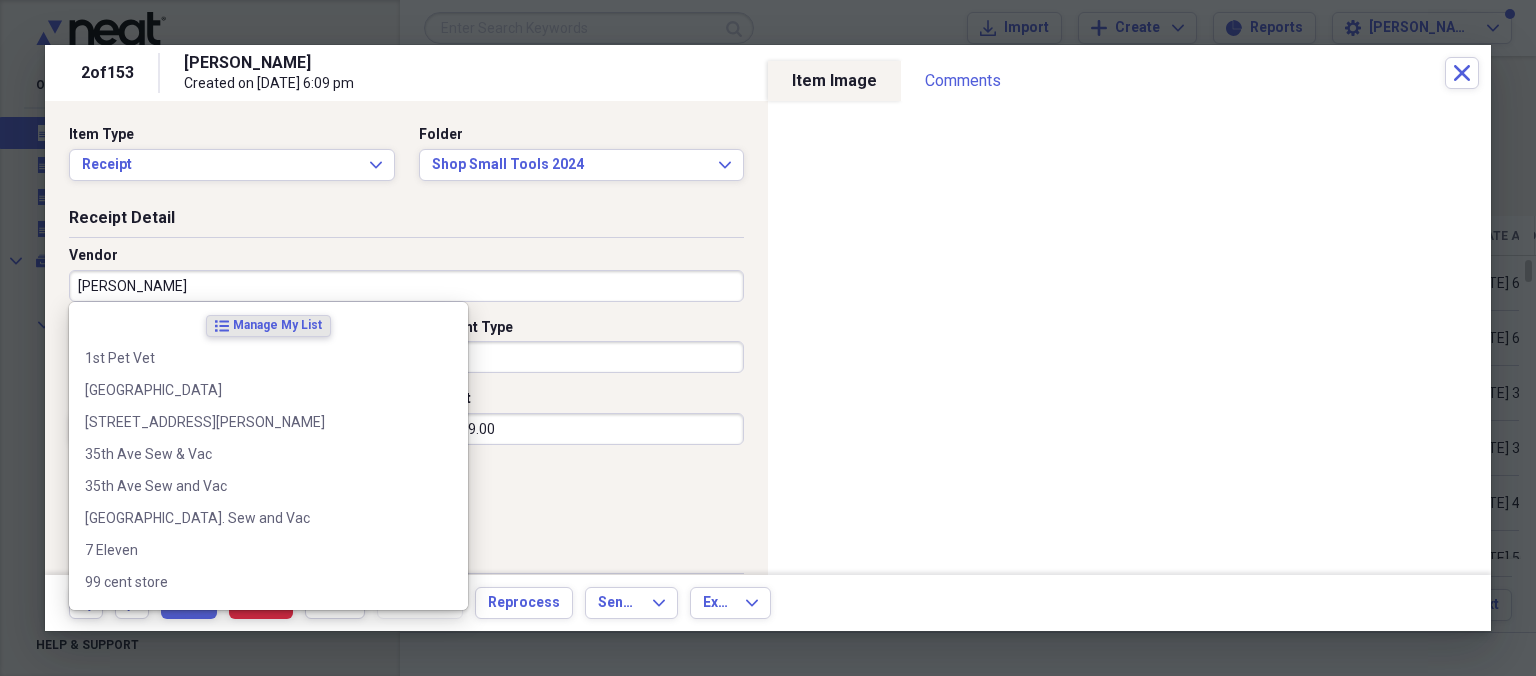 click on "[PERSON_NAME]" at bounding box center (406, 286) 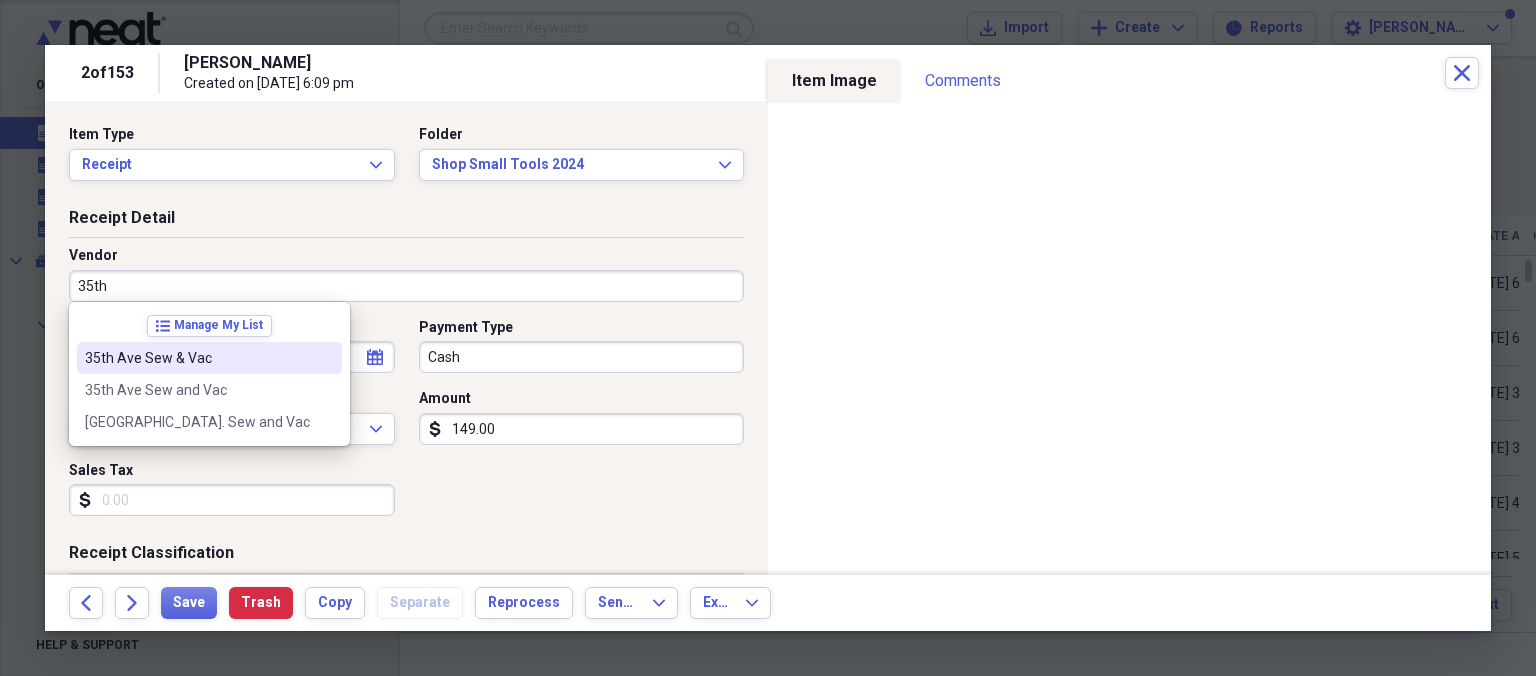click on "35th Ave Sew & Vac" at bounding box center [197, 358] 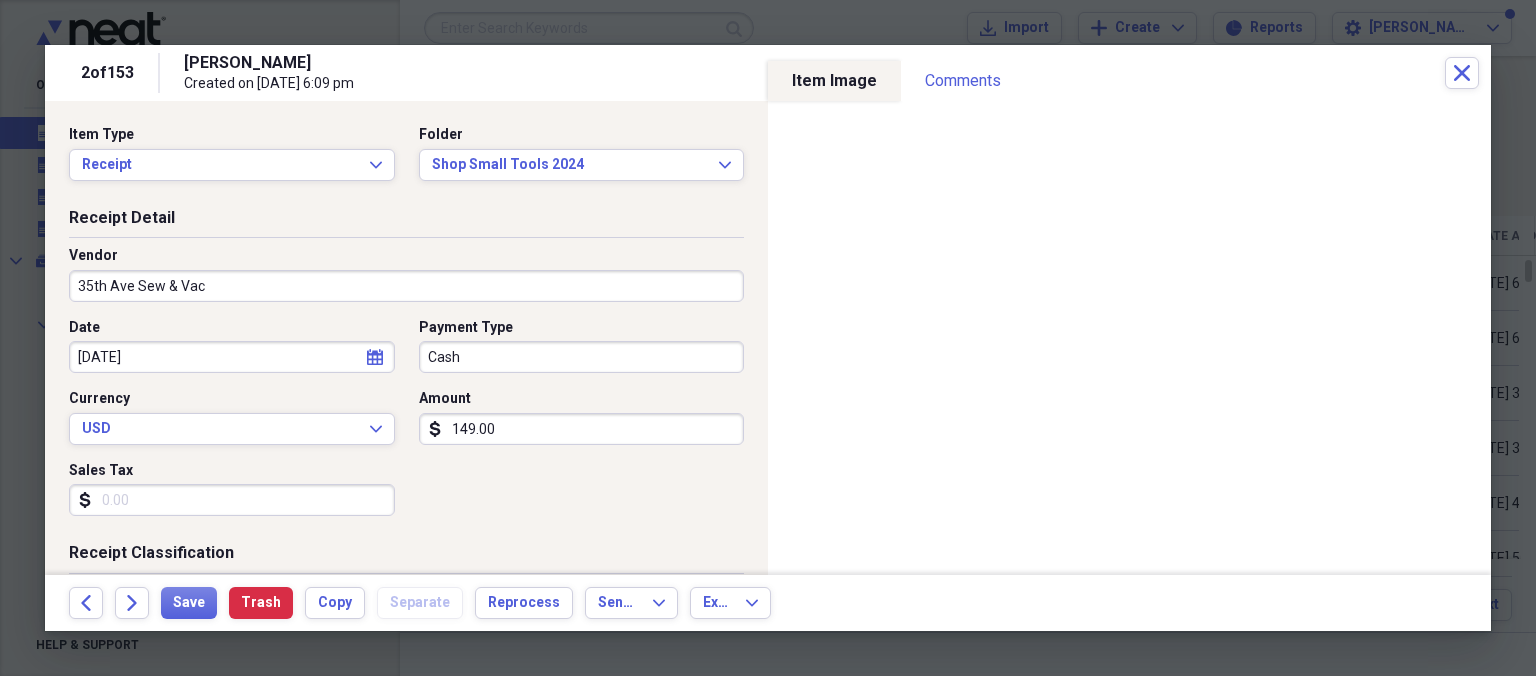 type on "Job Materials" 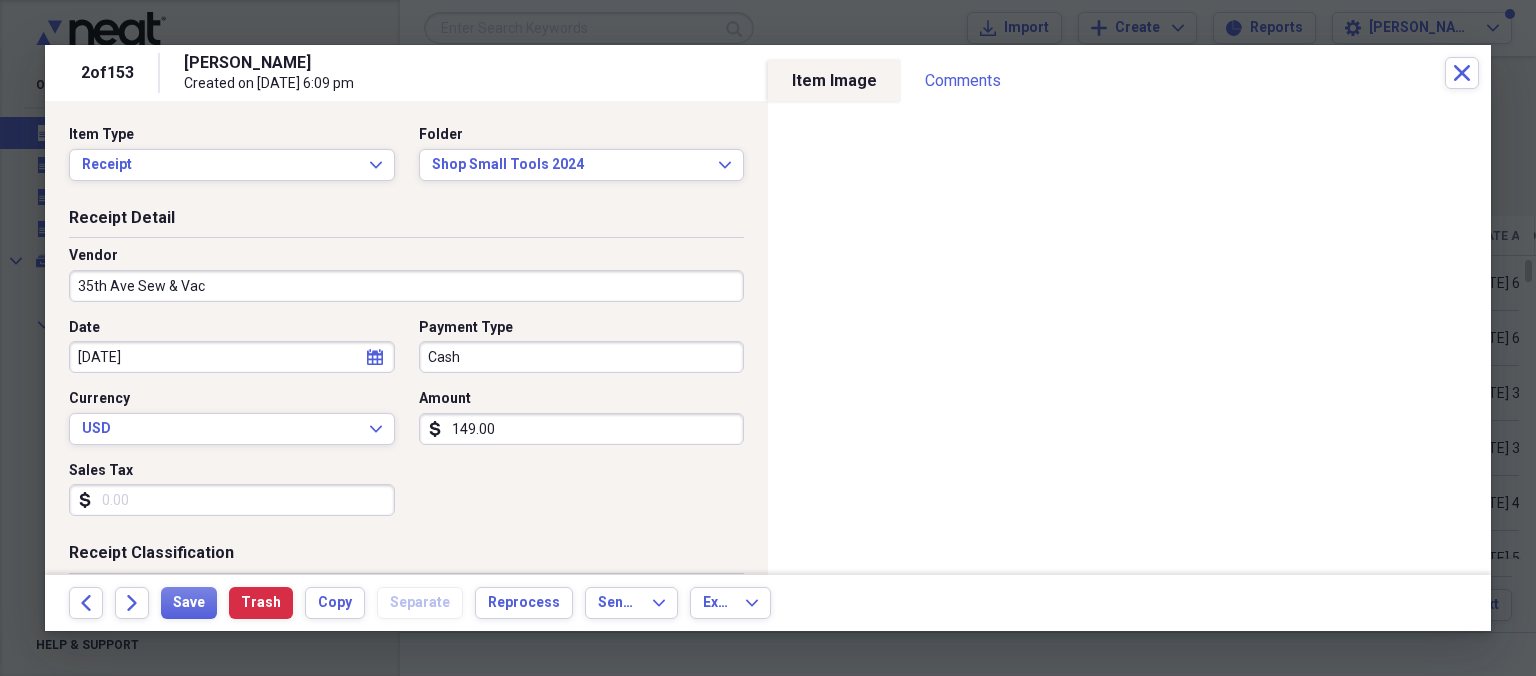 drag, startPoint x: 530, startPoint y: 434, endPoint x: 933, endPoint y: 417, distance: 403.3584 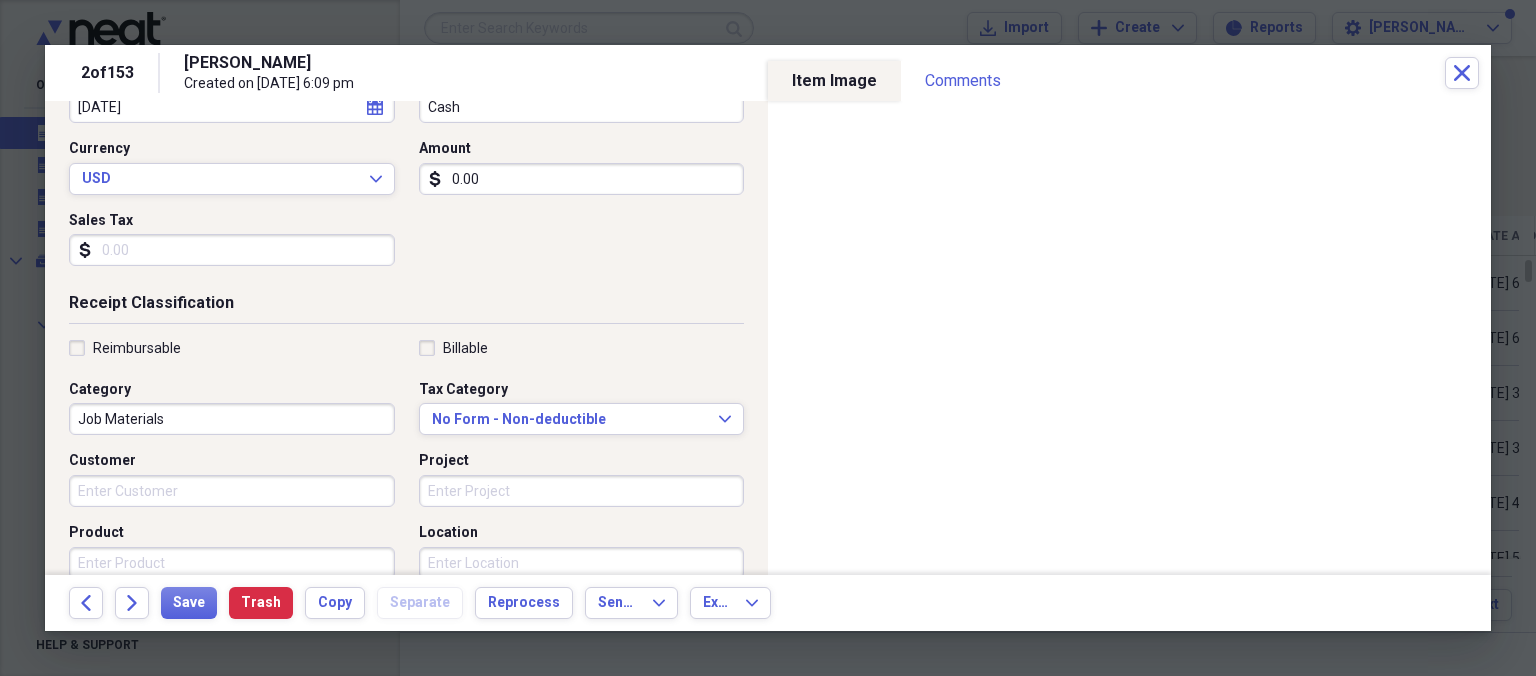 scroll, scrollTop: 346, scrollLeft: 0, axis: vertical 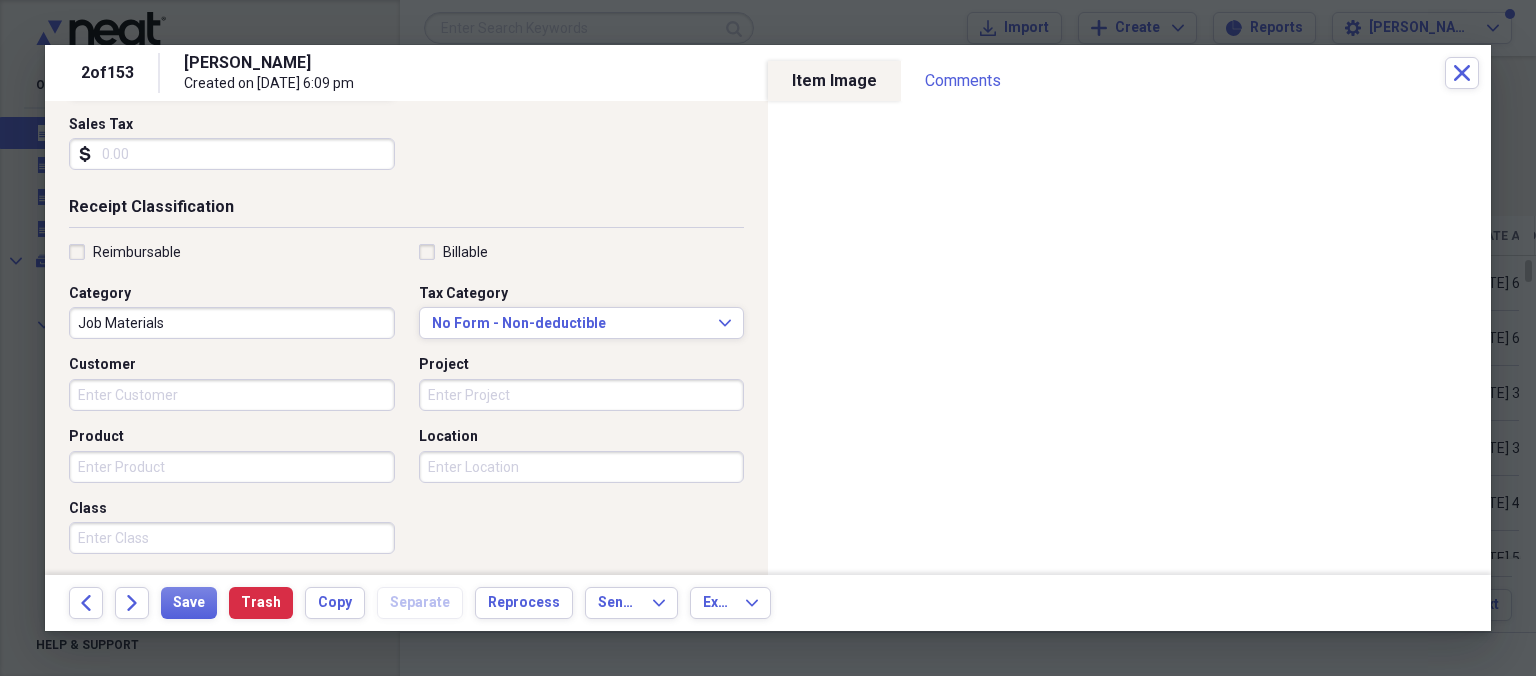 click on "Job Materials" at bounding box center (232, 323) 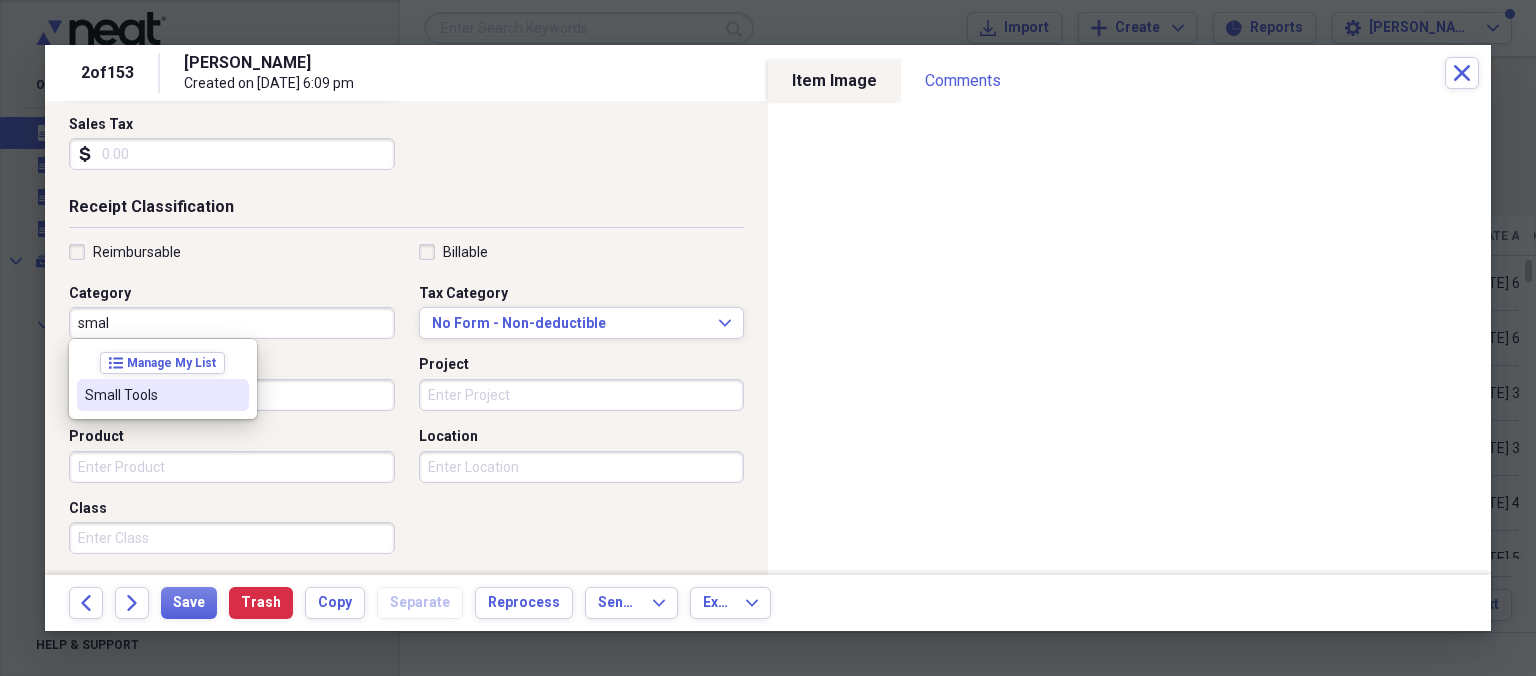 click on "Small Tools" at bounding box center (151, 395) 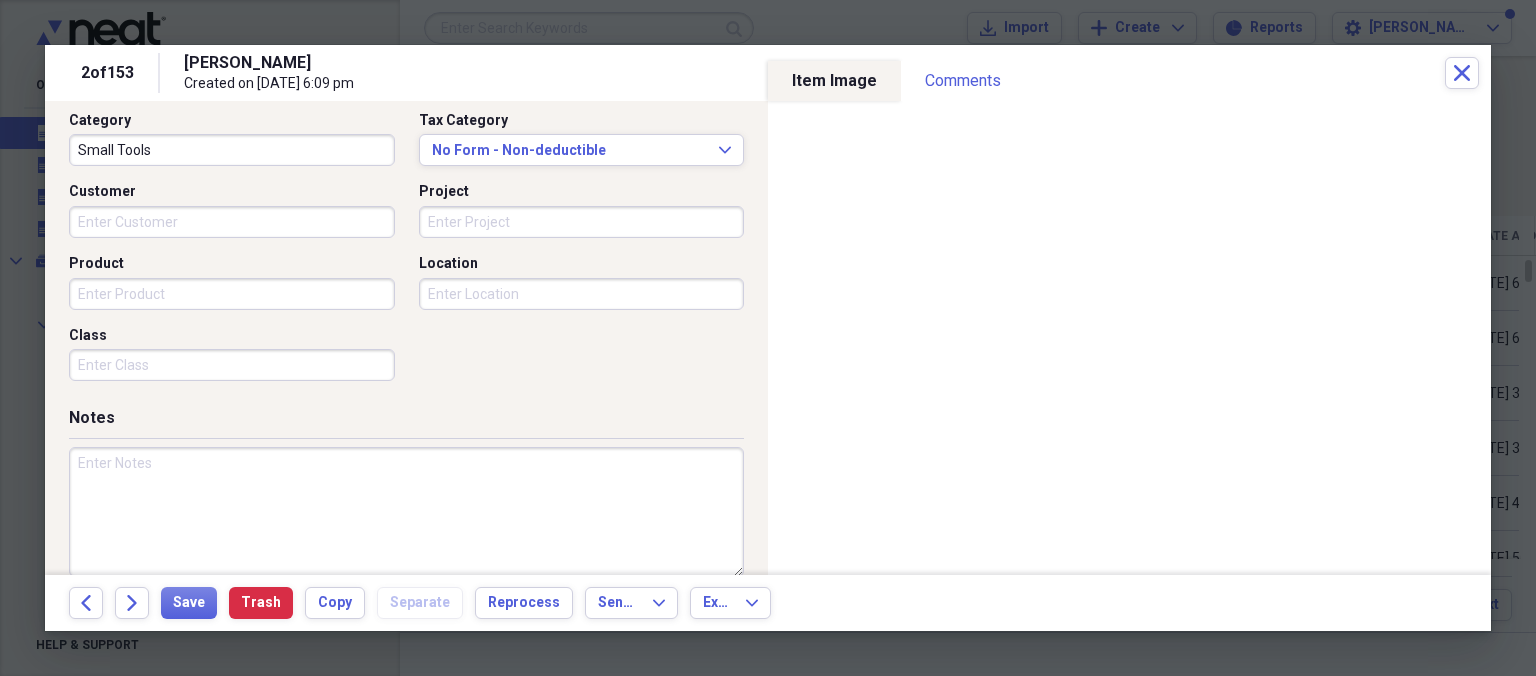 scroll, scrollTop: 546, scrollLeft: 0, axis: vertical 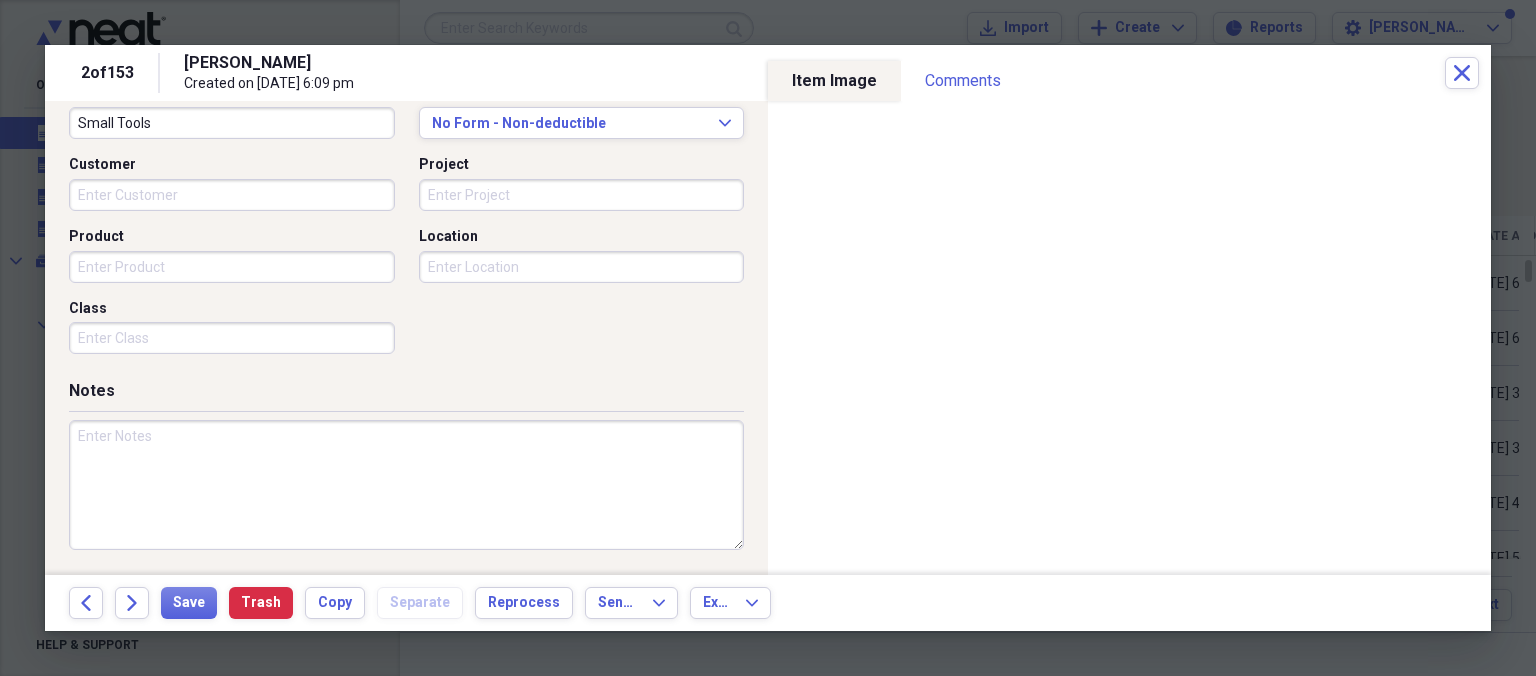 click at bounding box center [406, 485] 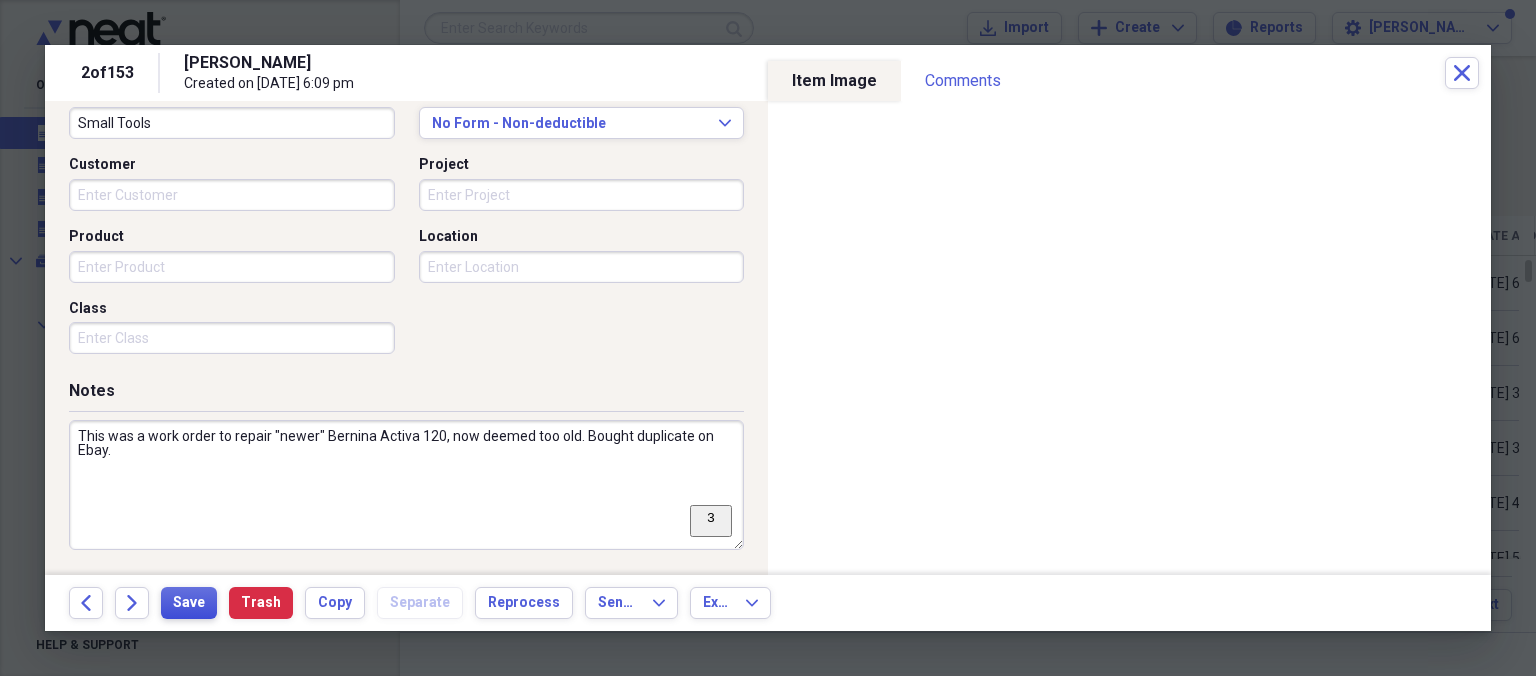 click on "Save" at bounding box center (189, 603) 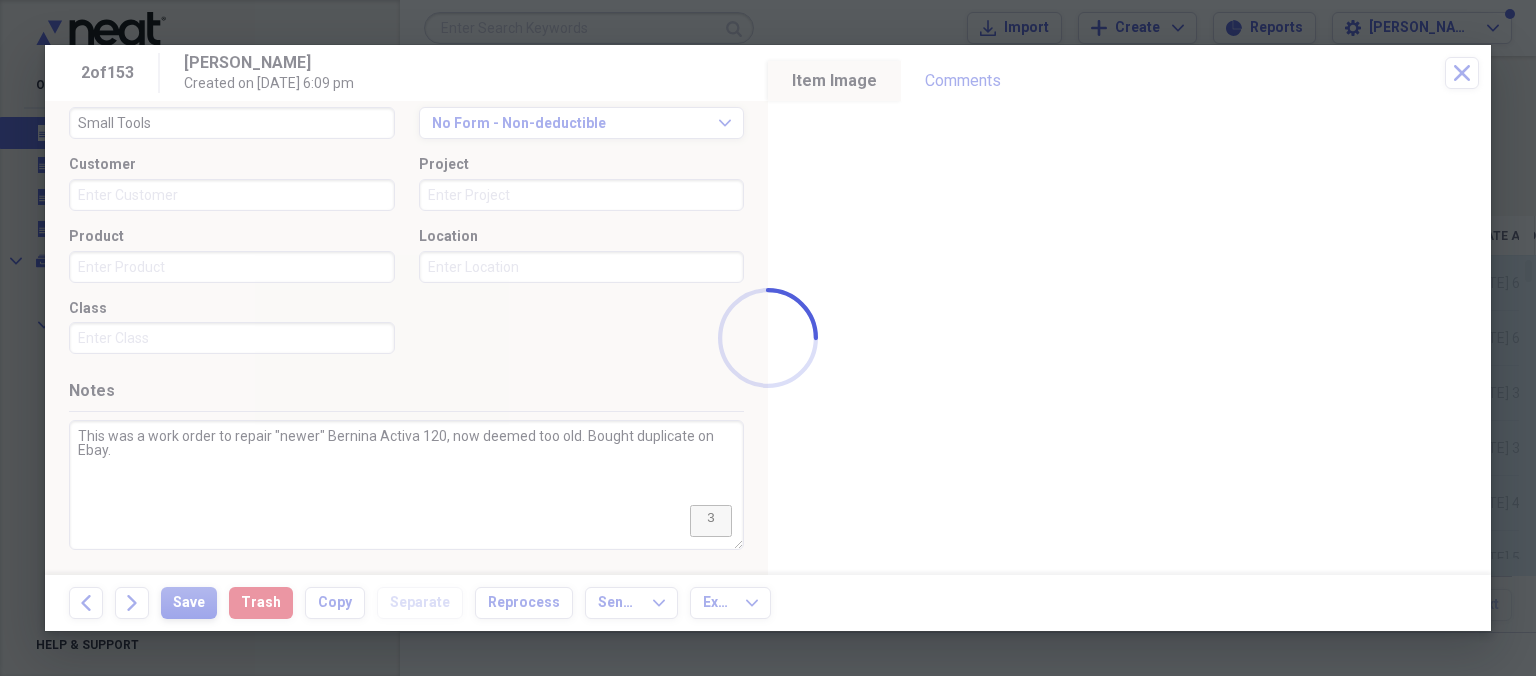 type on "This was a work order to repair "newer" Bernina Activa 120, now deemed too old. Bought duplicate on Ebay." 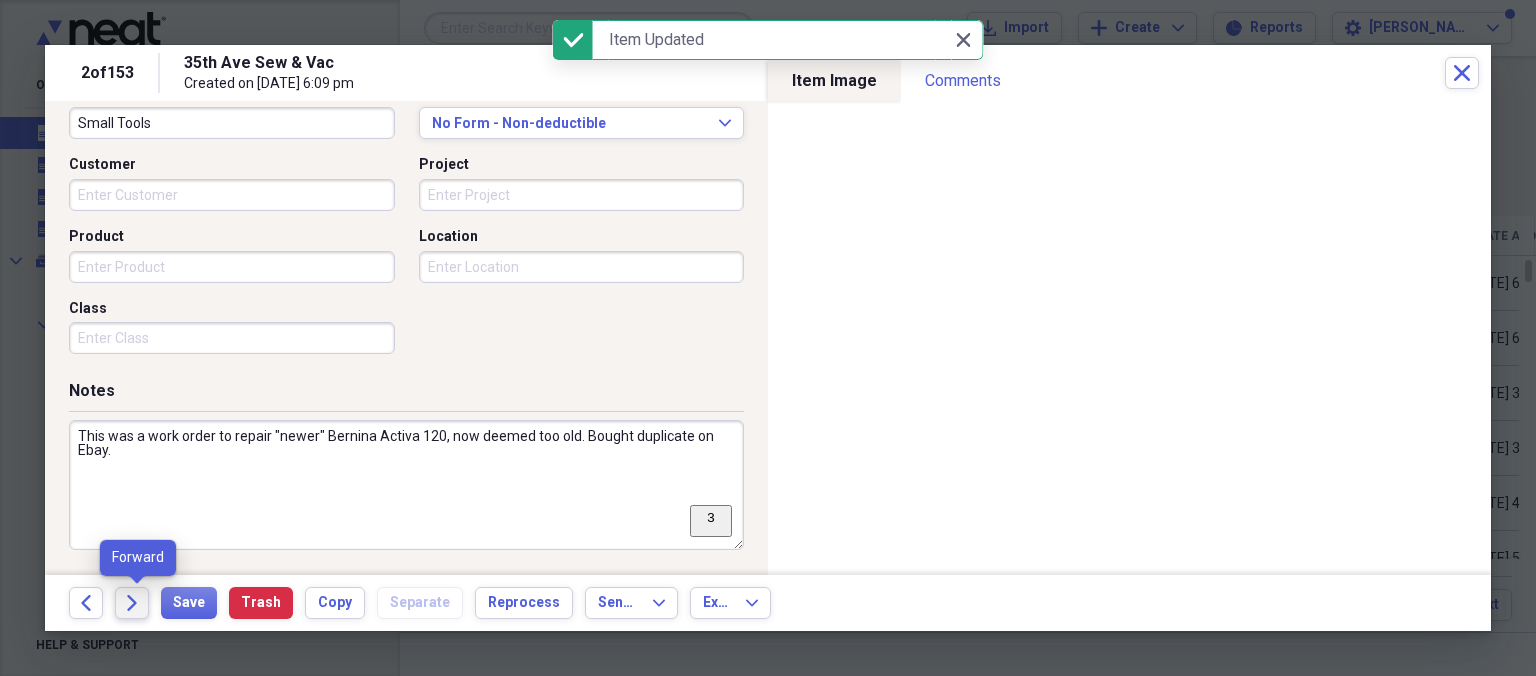 click 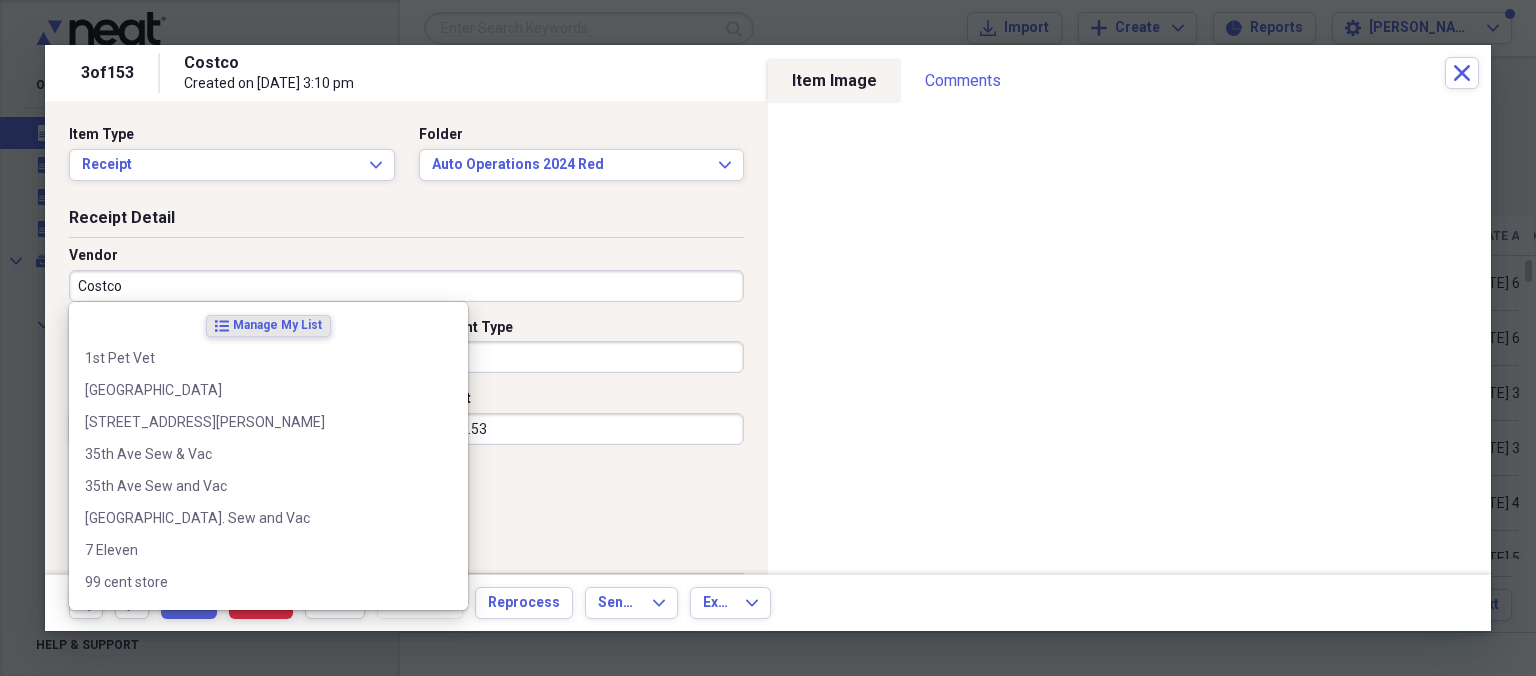 click on "Costco" at bounding box center [406, 286] 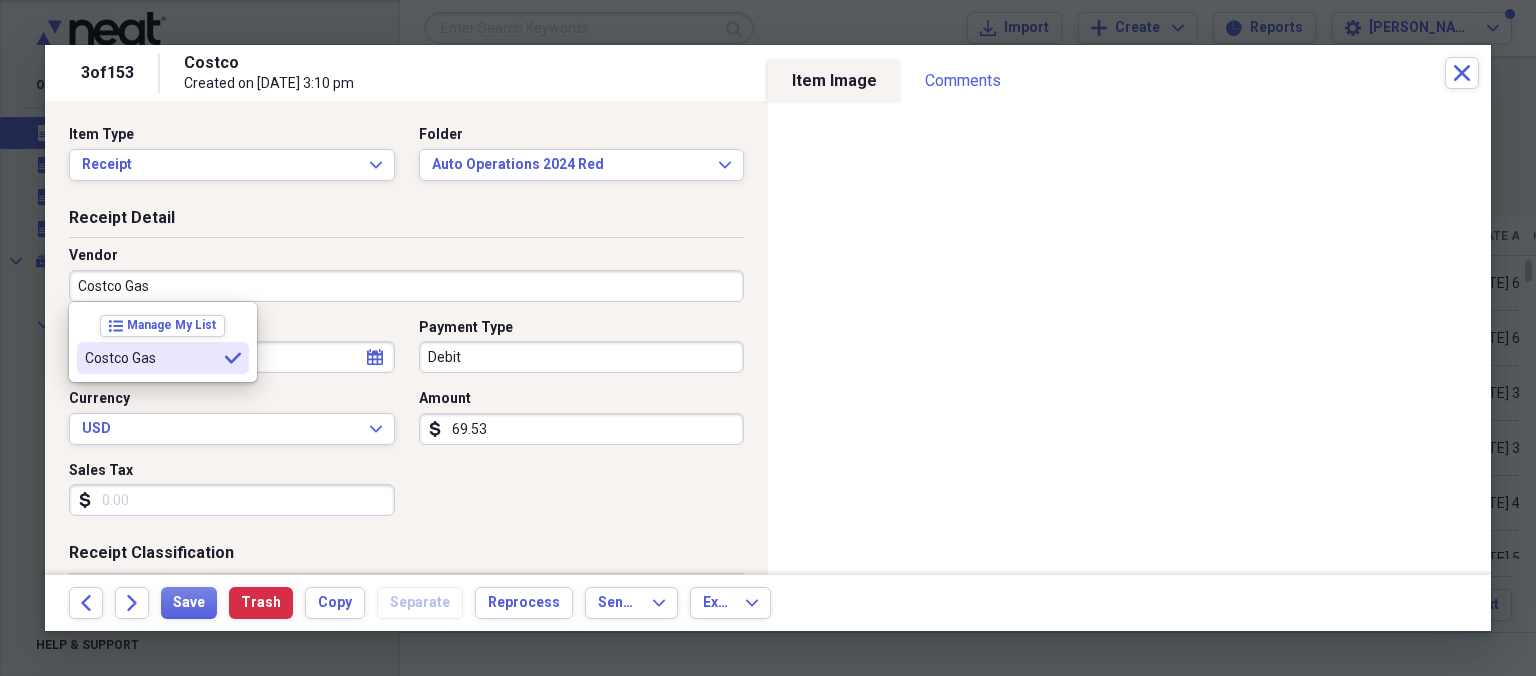 type on "Costco Gas" 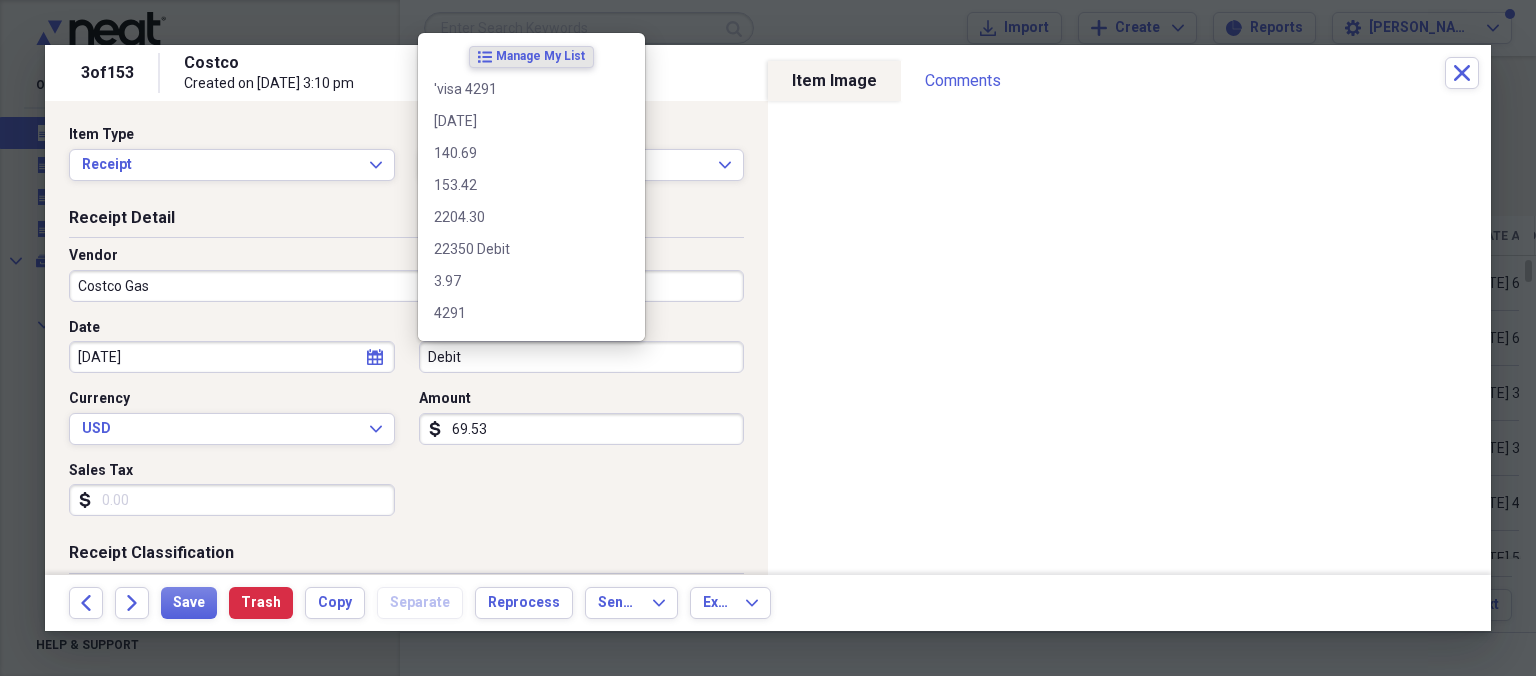 click on "Debit" at bounding box center (582, 357) 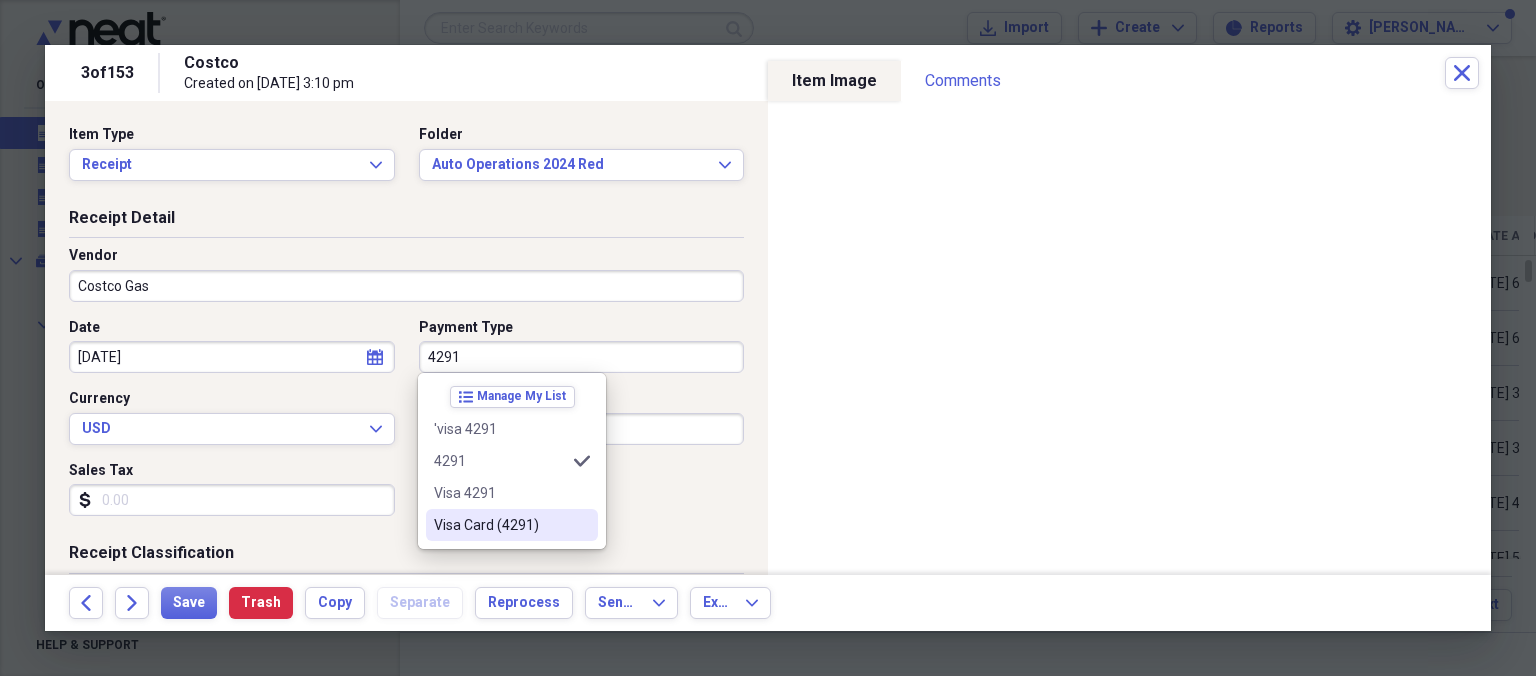 click on "Visa Card (4291)" at bounding box center [500, 525] 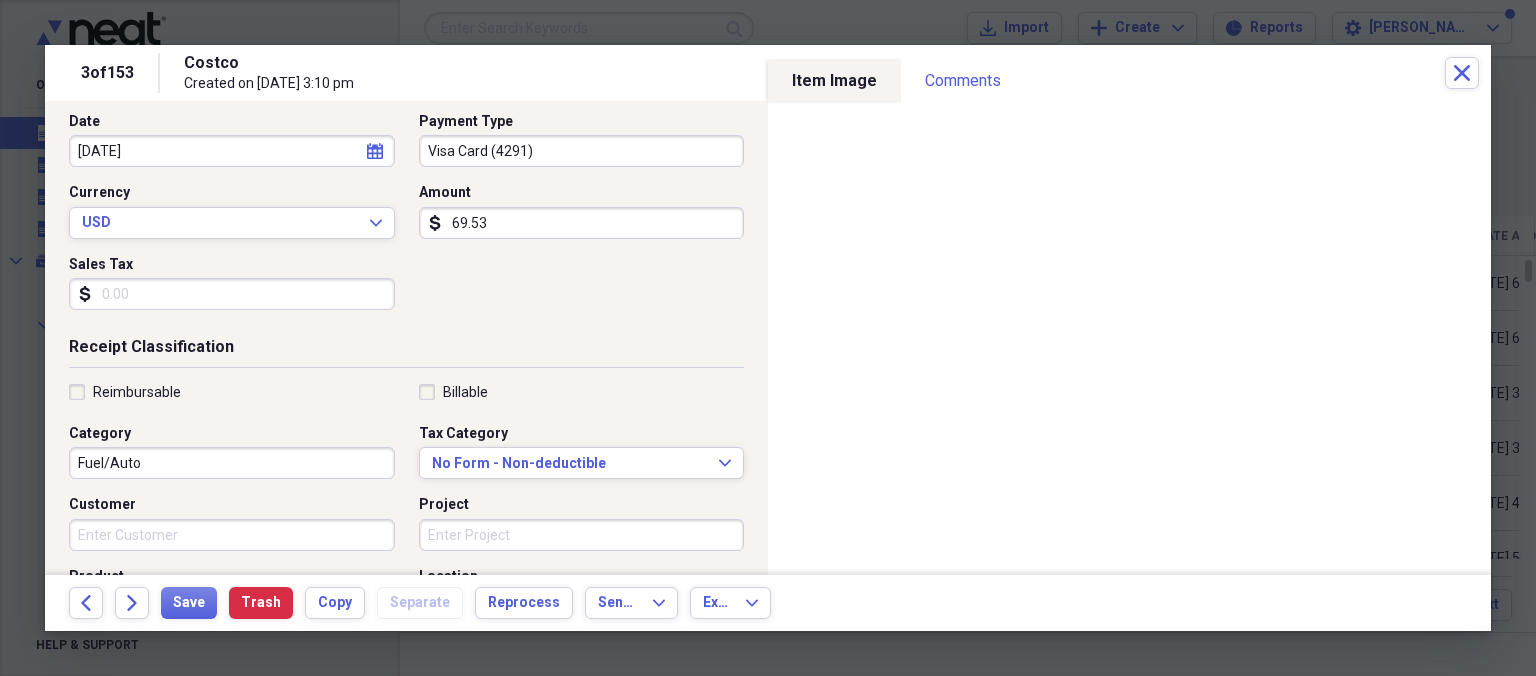 scroll, scrollTop: 230, scrollLeft: 0, axis: vertical 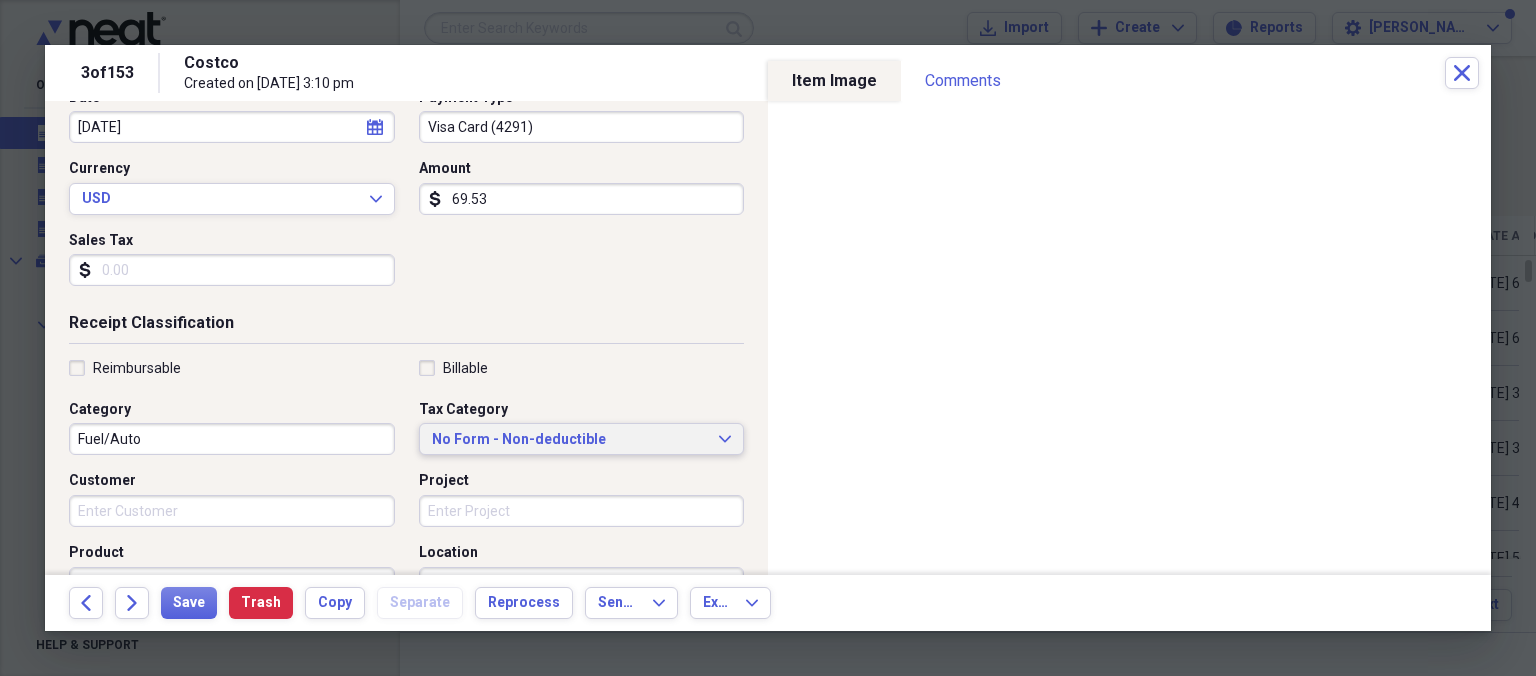 click on "No Form - Non-deductible" at bounding box center (570, 440) 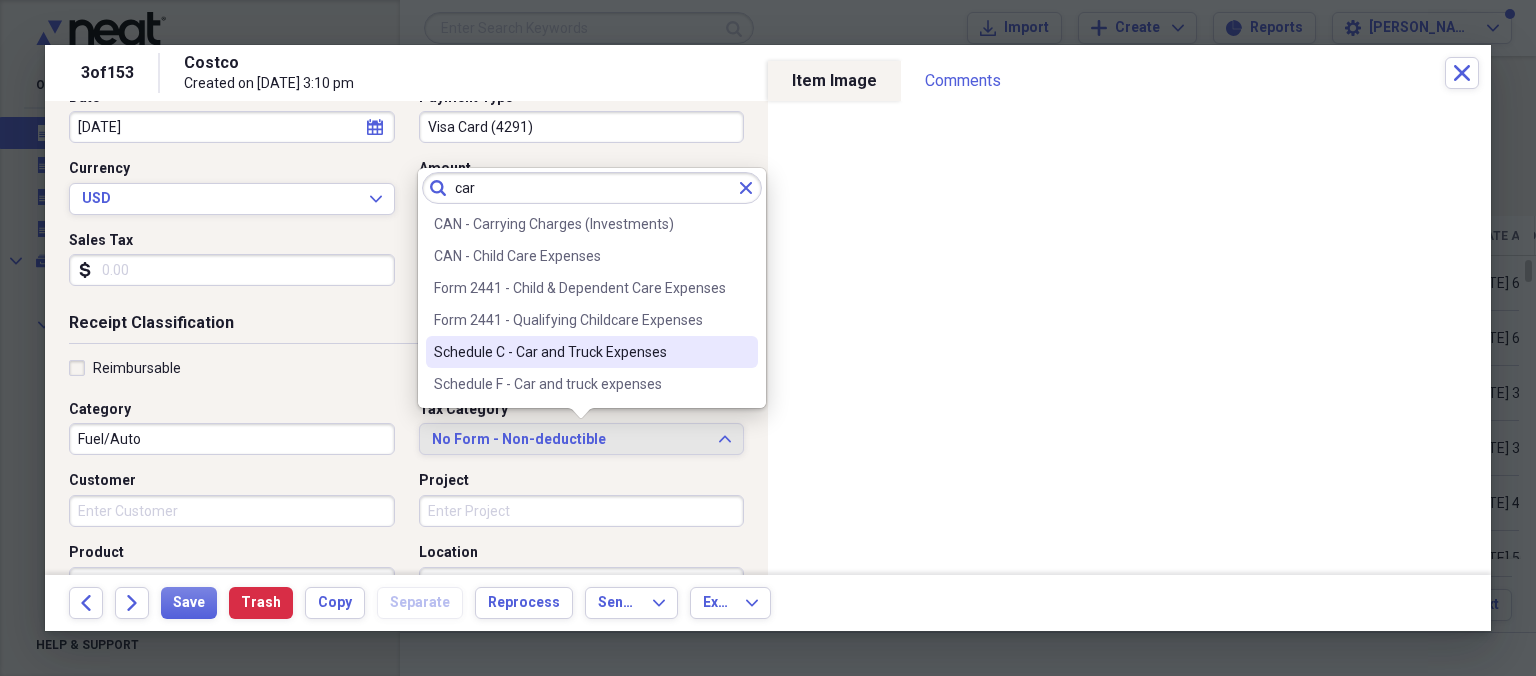 type on "car" 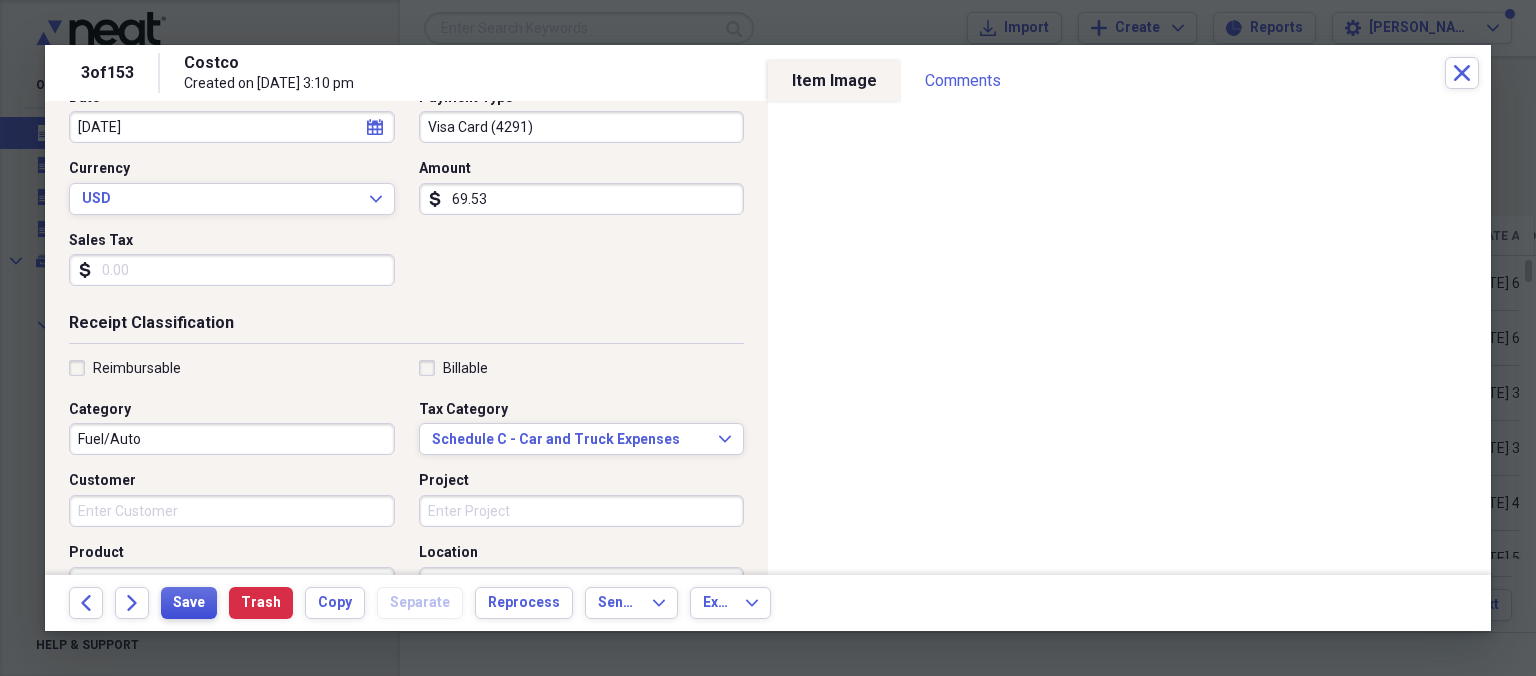 click on "Save" at bounding box center [189, 603] 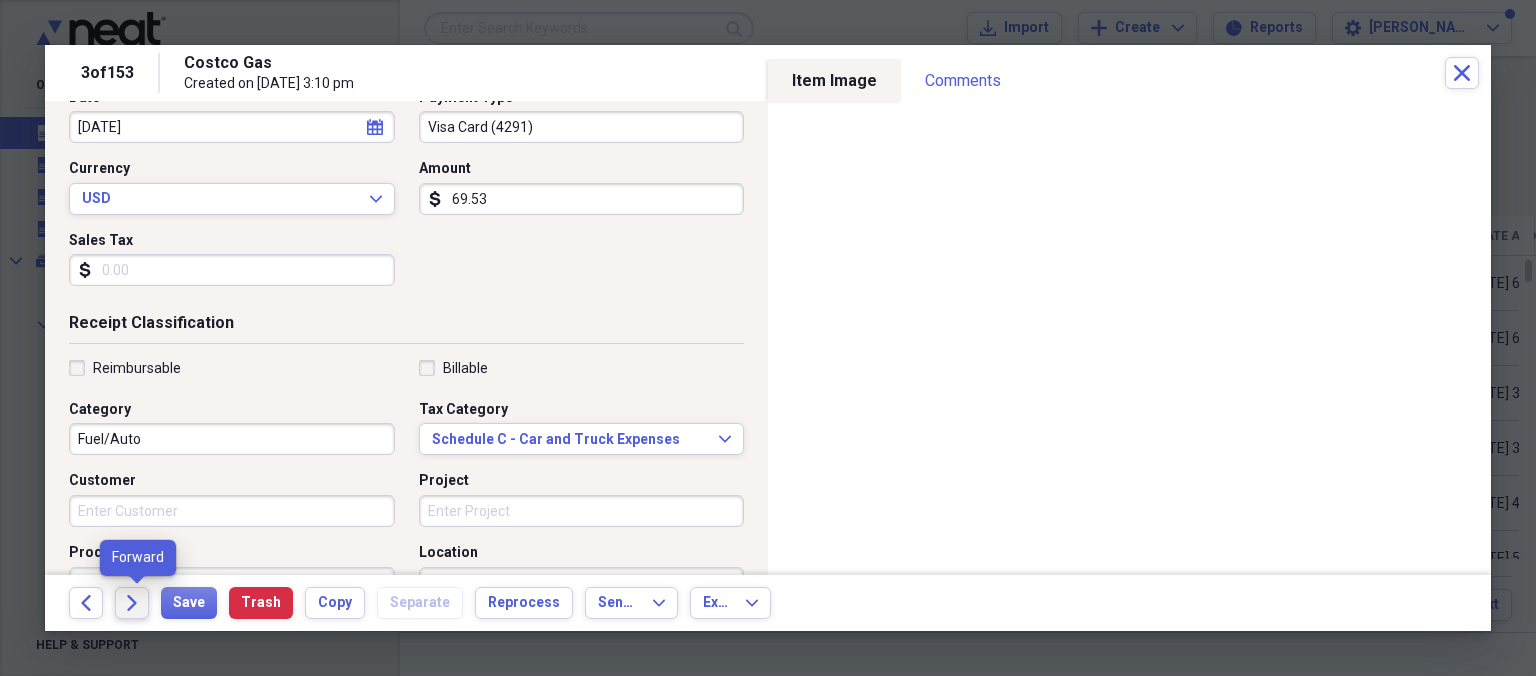 click on "Forward" at bounding box center [132, 603] 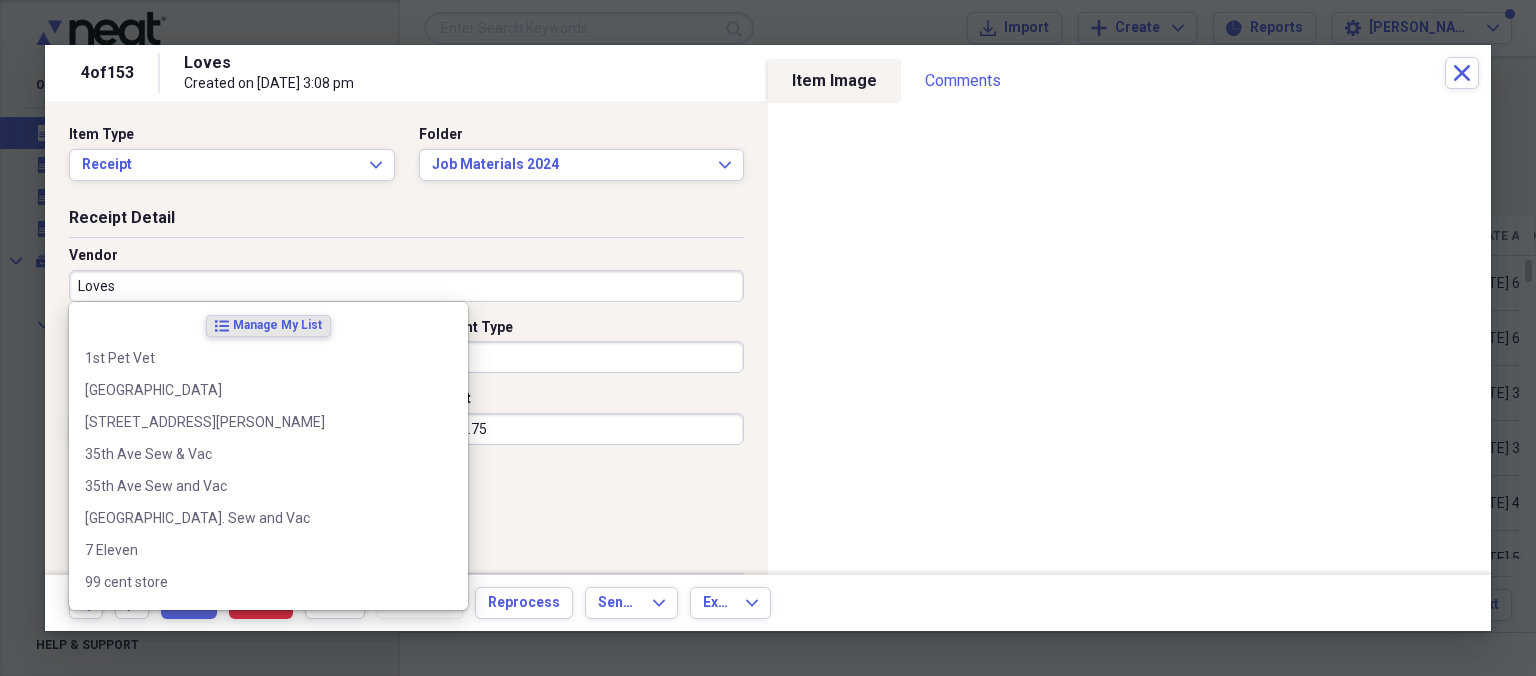 click on "Loves" at bounding box center (406, 286) 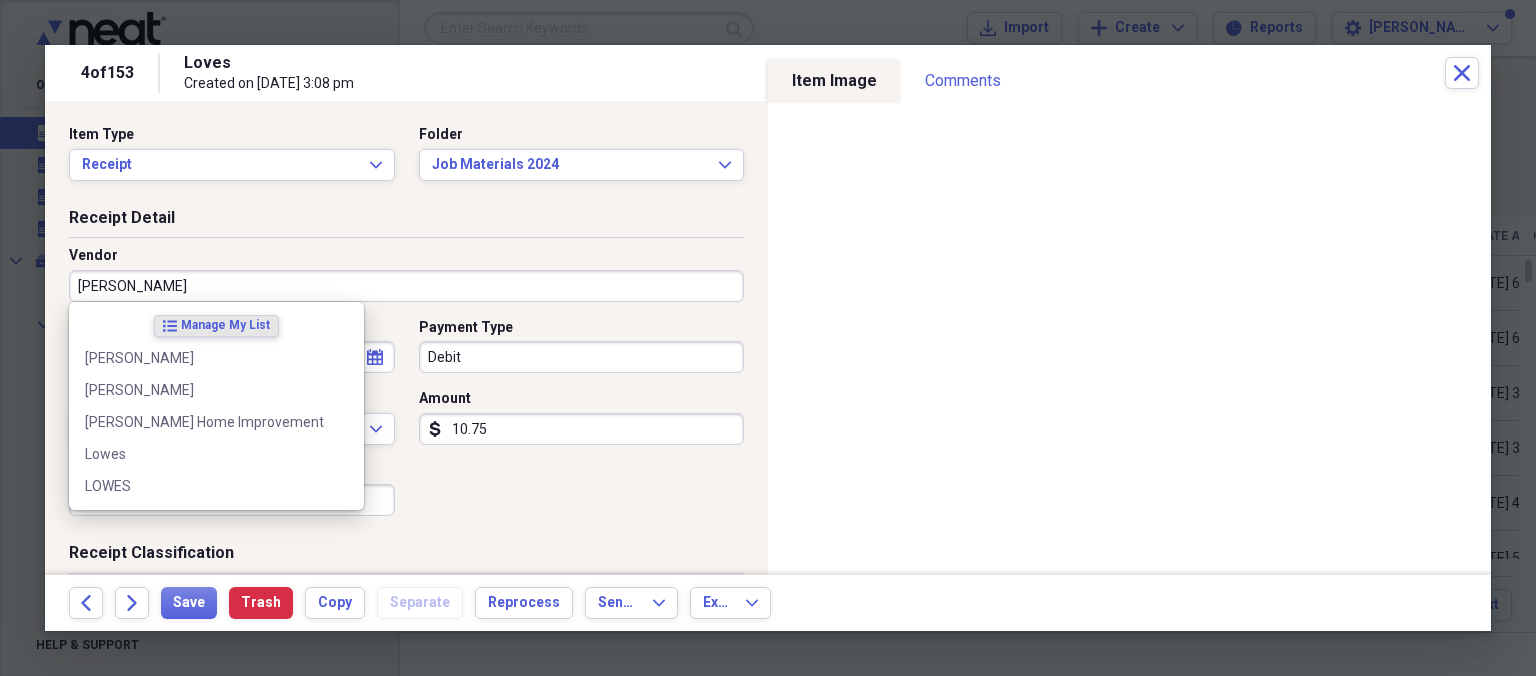 type on "Lowes" 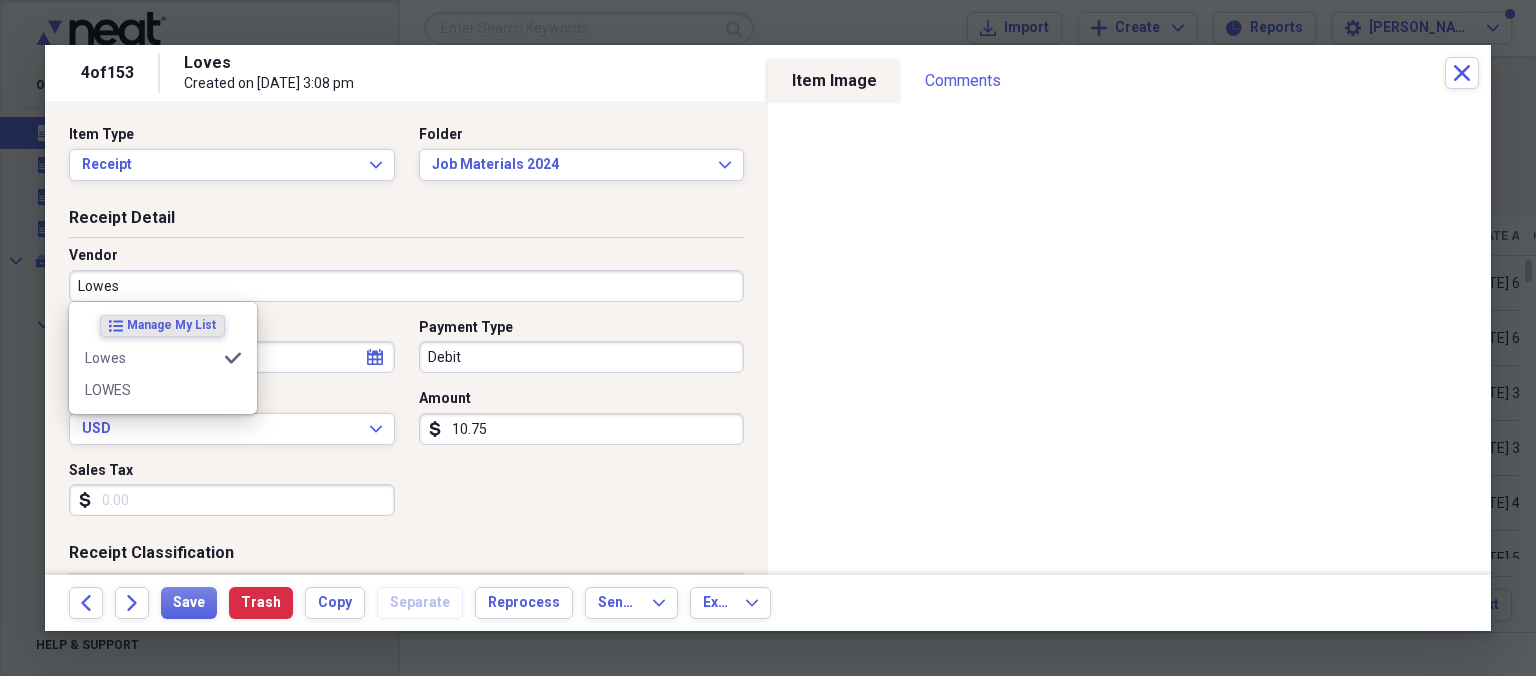 type on "Job Materials" 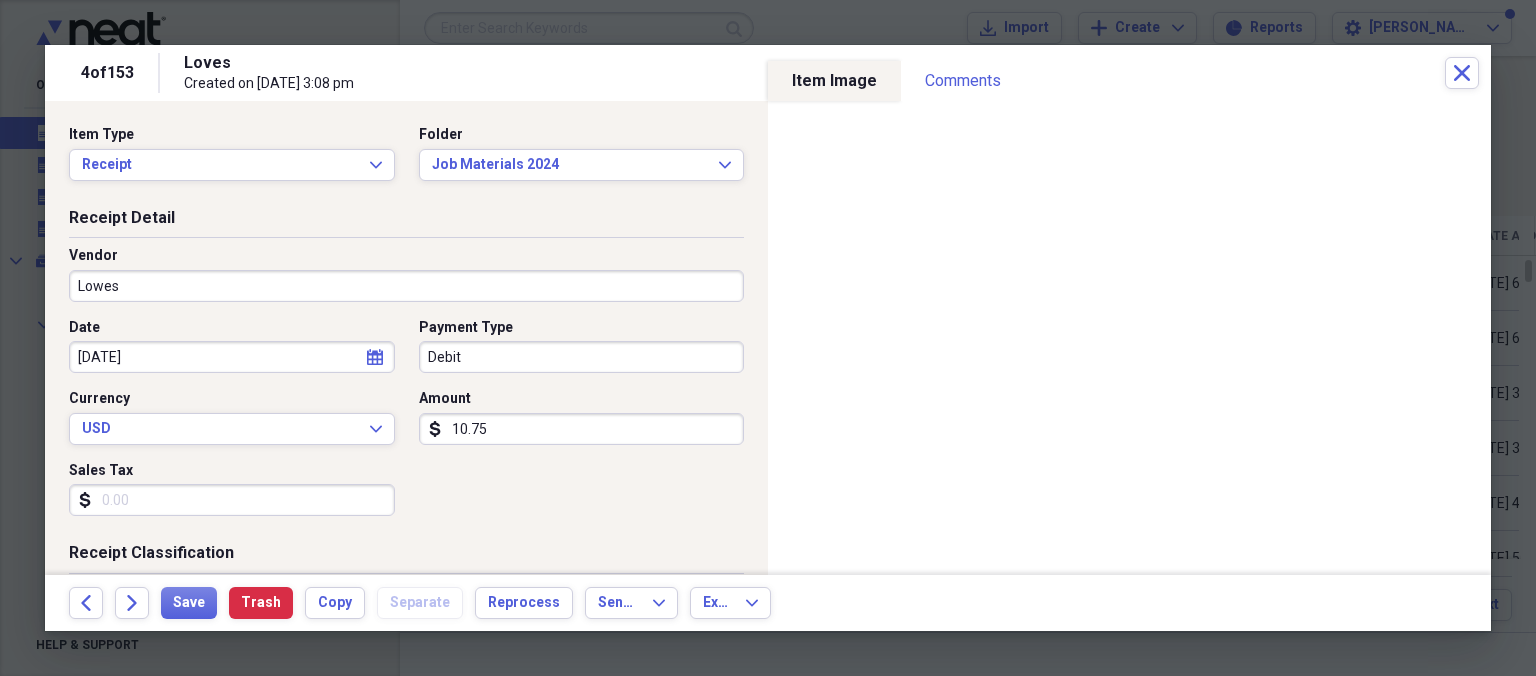 click on "10.75" at bounding box center (582, 429) 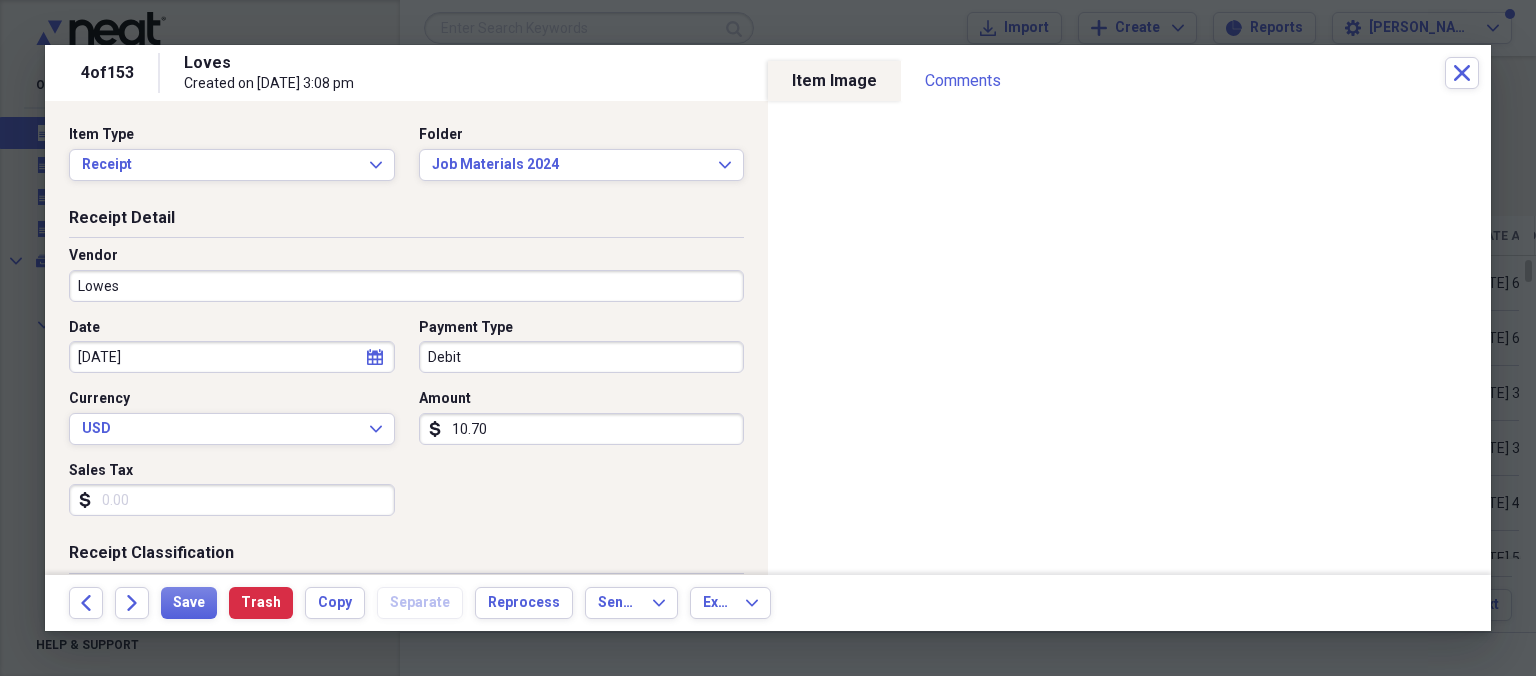 type on "107.04" 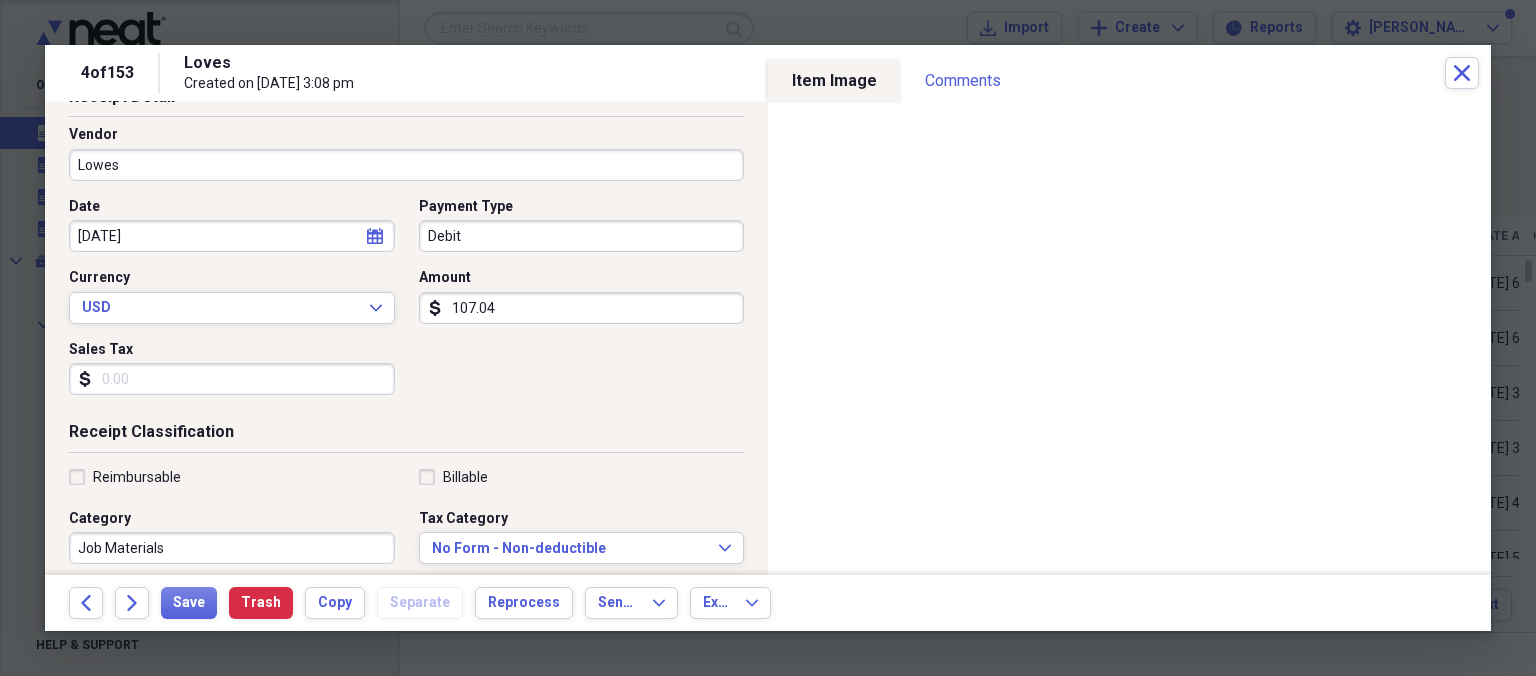 scroll, scrollTop: 115, scrollLeft: 0, axis: vertical 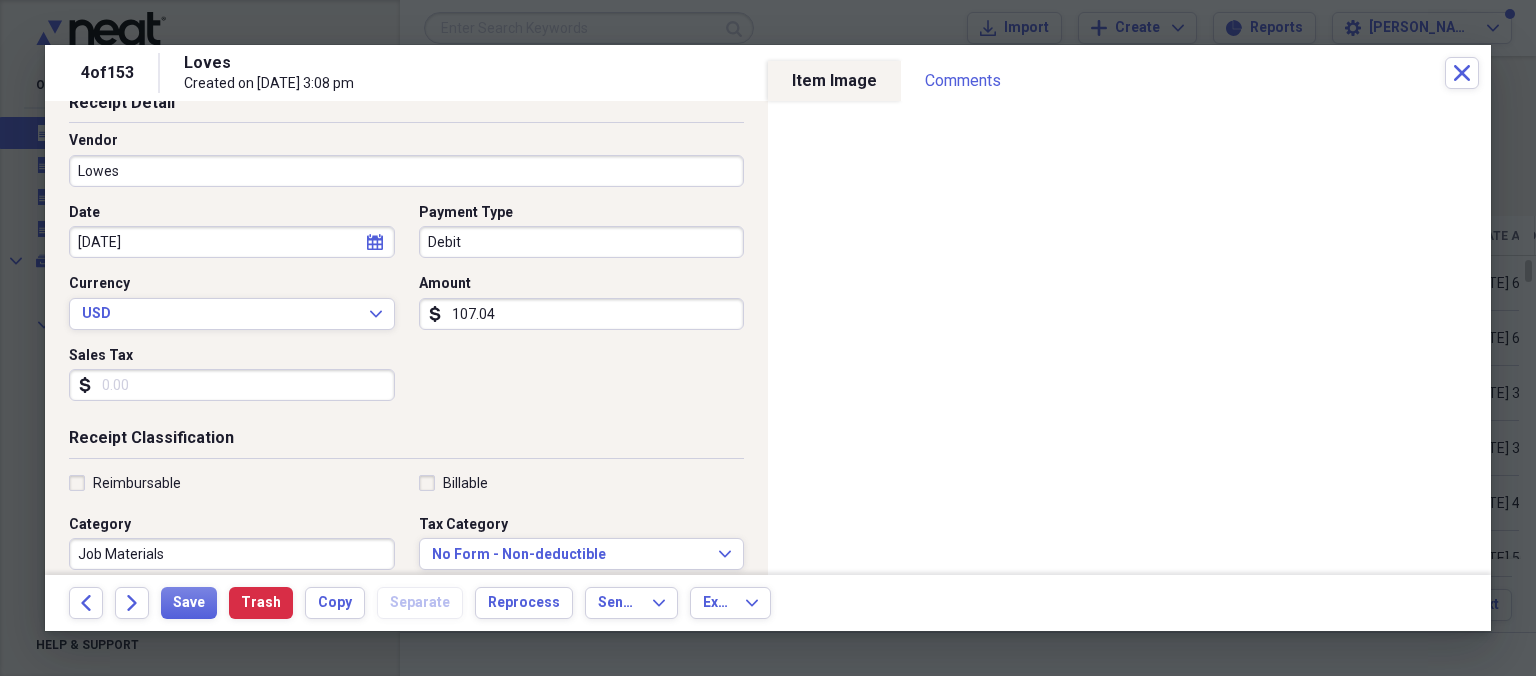 click on "Debit" at bounding box center (582, 242) 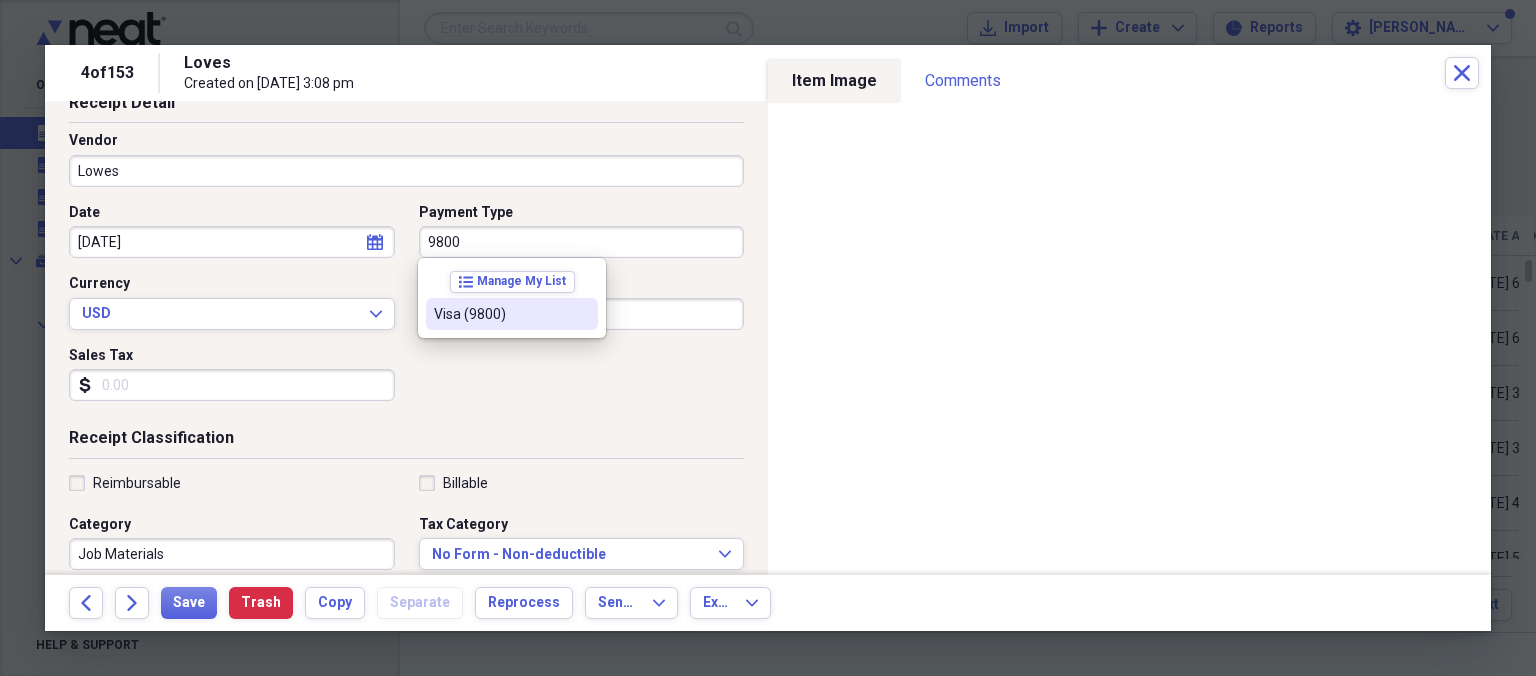click on "Visa (9800)" at bounding box center [512, 314] 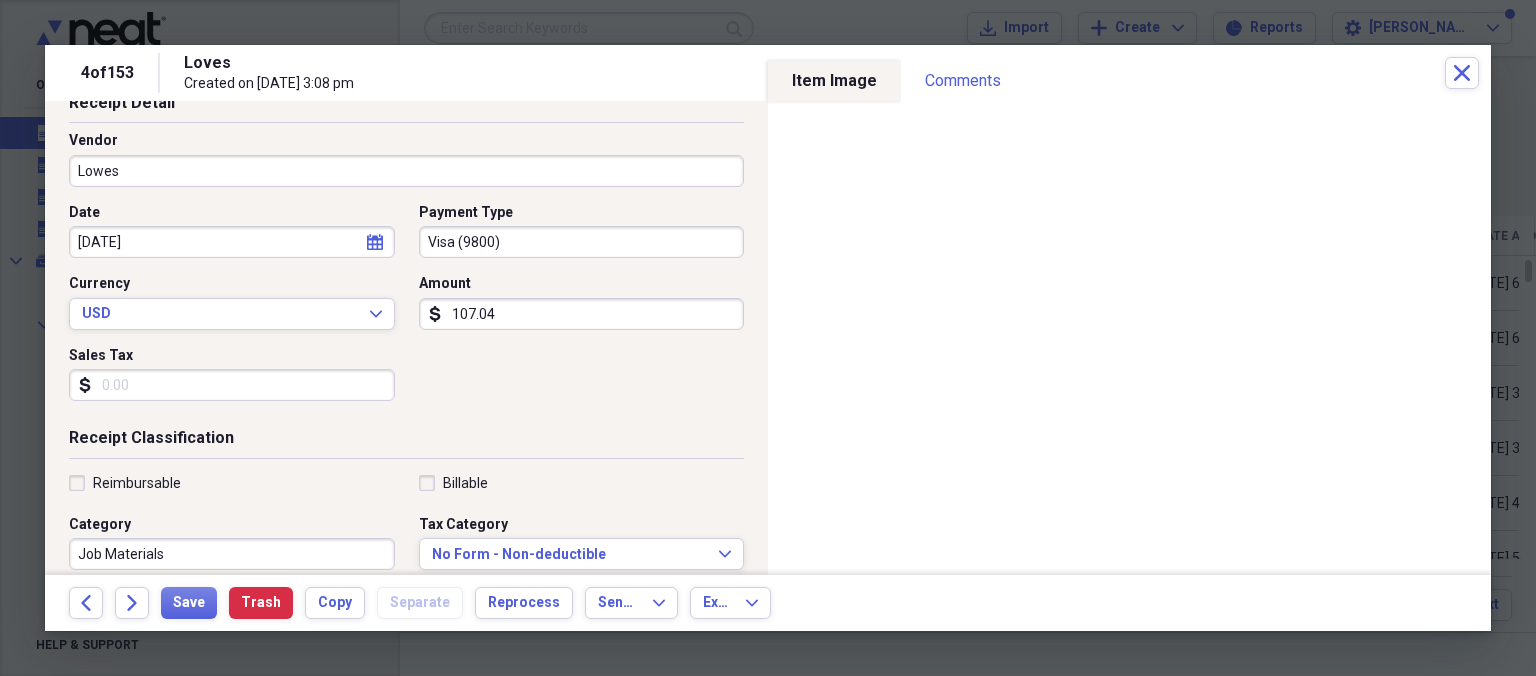 click on "107.04" at bounding box center [582, 314] 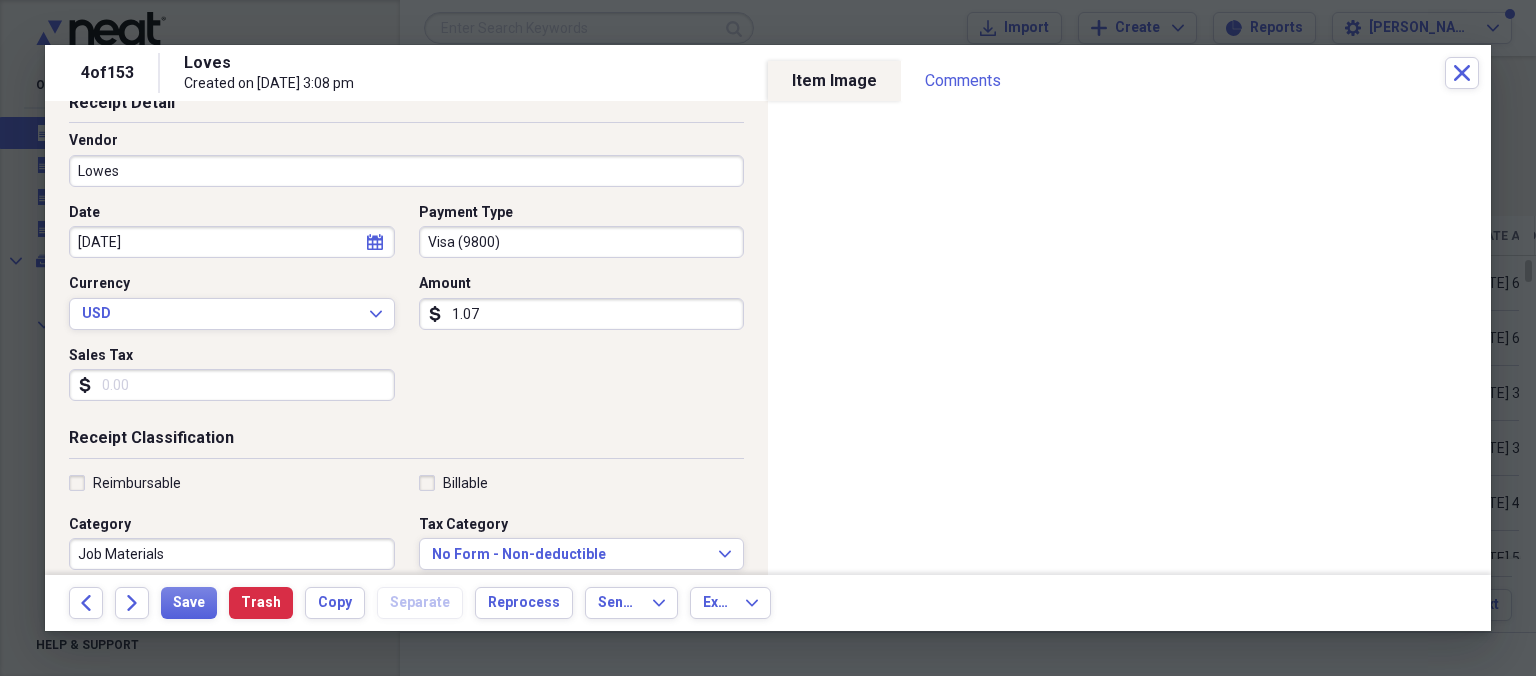 type on "10.74" 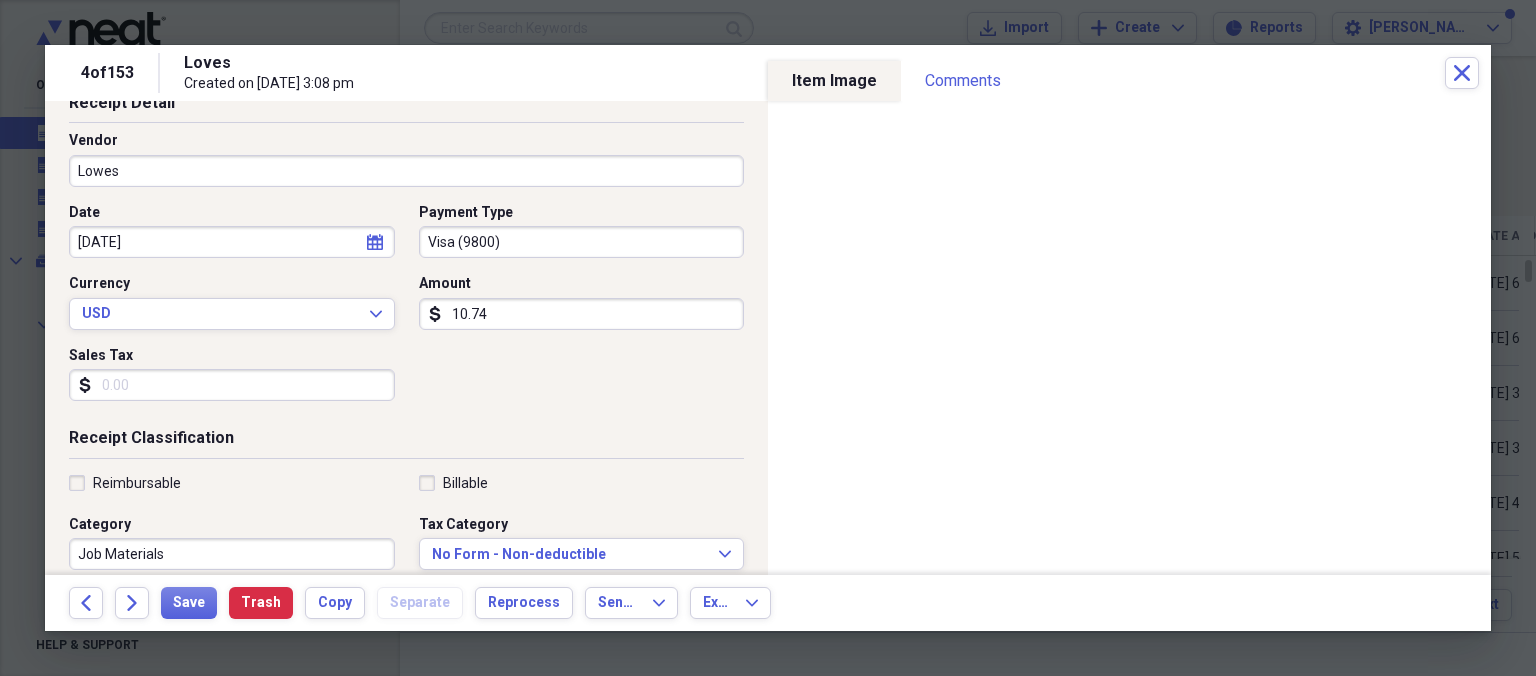 click on "Sales Tax" at bounding box center (232, 385) 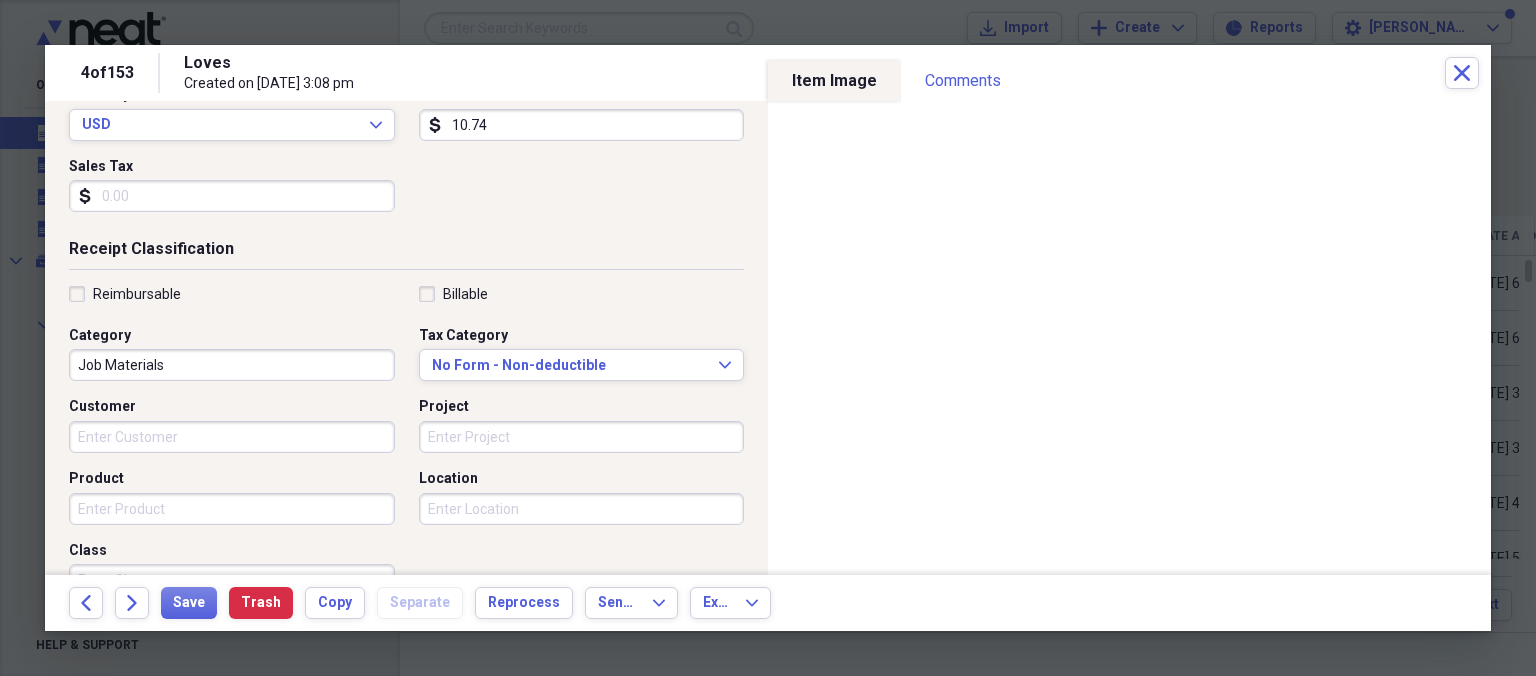 scroll, scrollTop: 346, scrollLeft: 0, axis: vertical 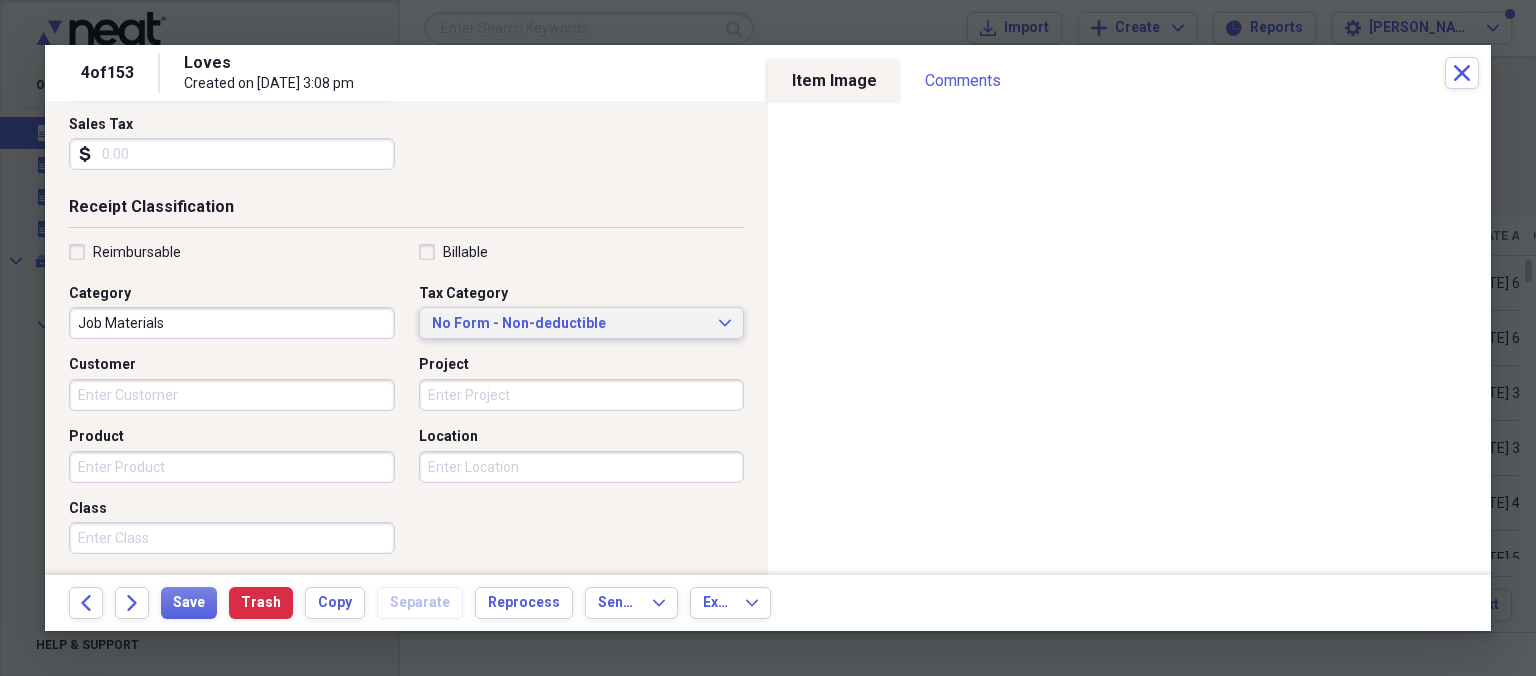 click on "No Form - Non-deductible" at bounding box center (570, 324) 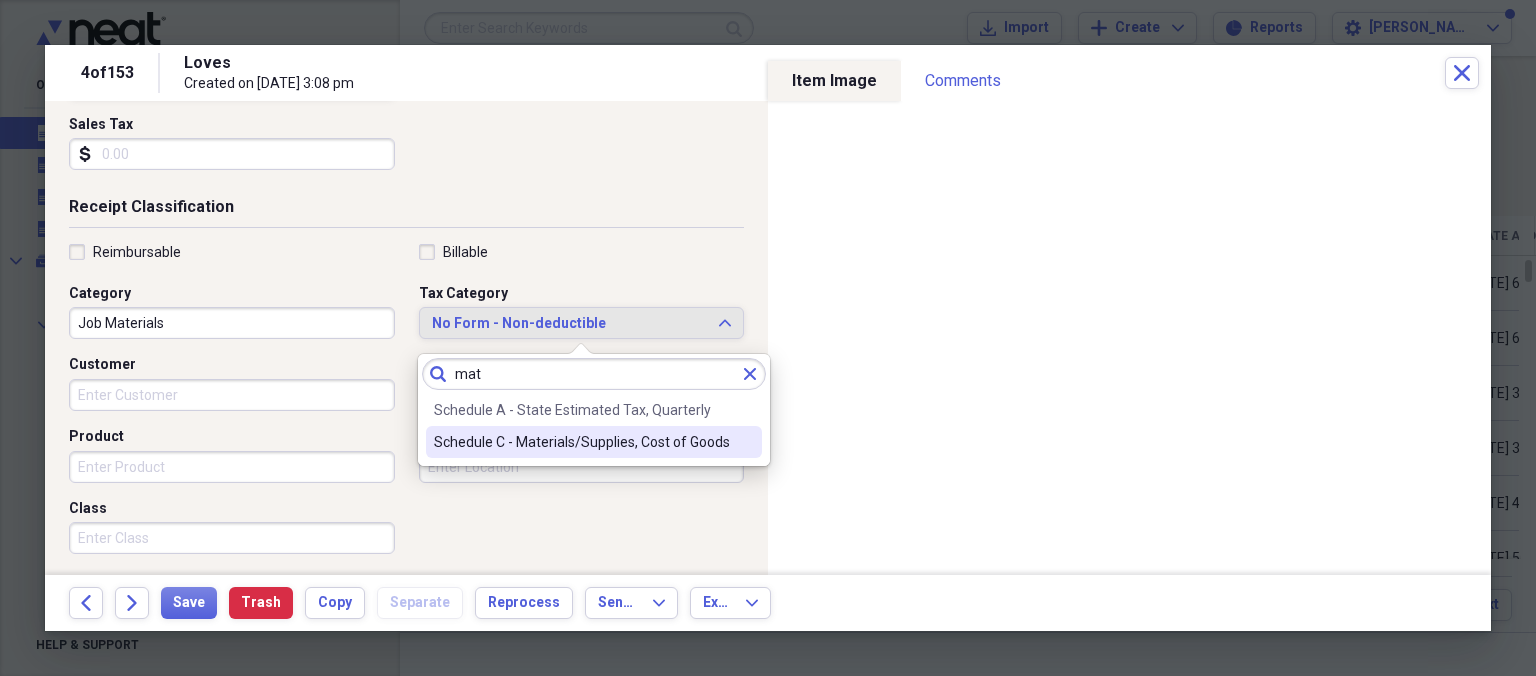 type on "mat" 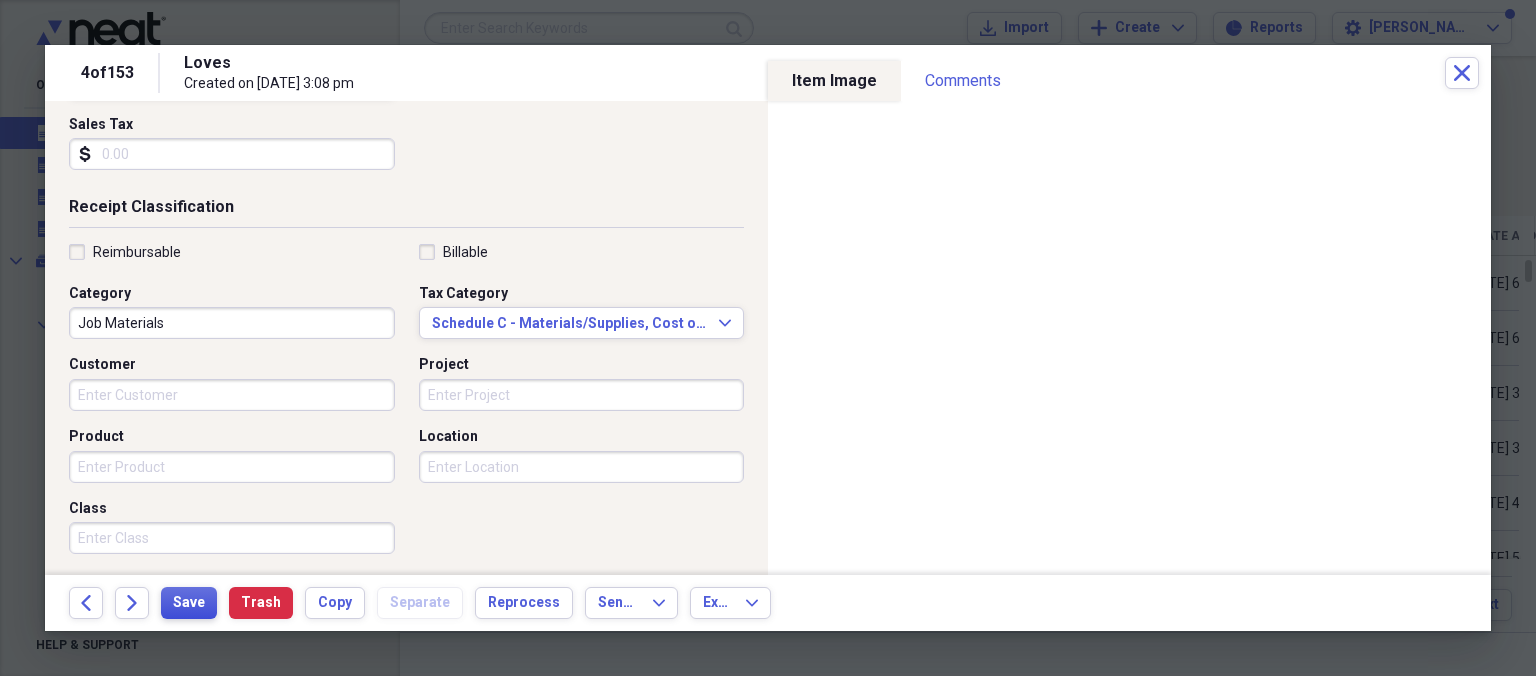 click on "Save" at bounding box center [189, 603] 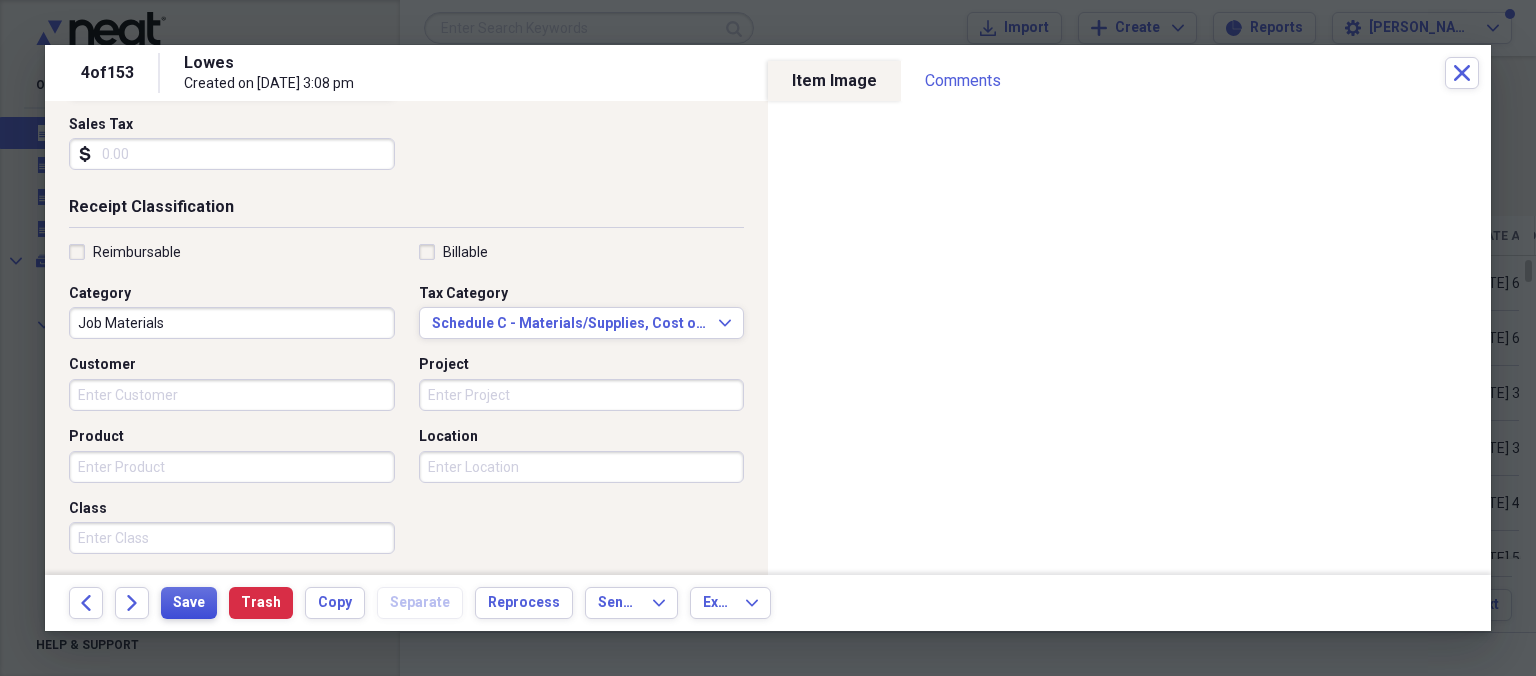 click on "Save" at bounding box center (189, 603) 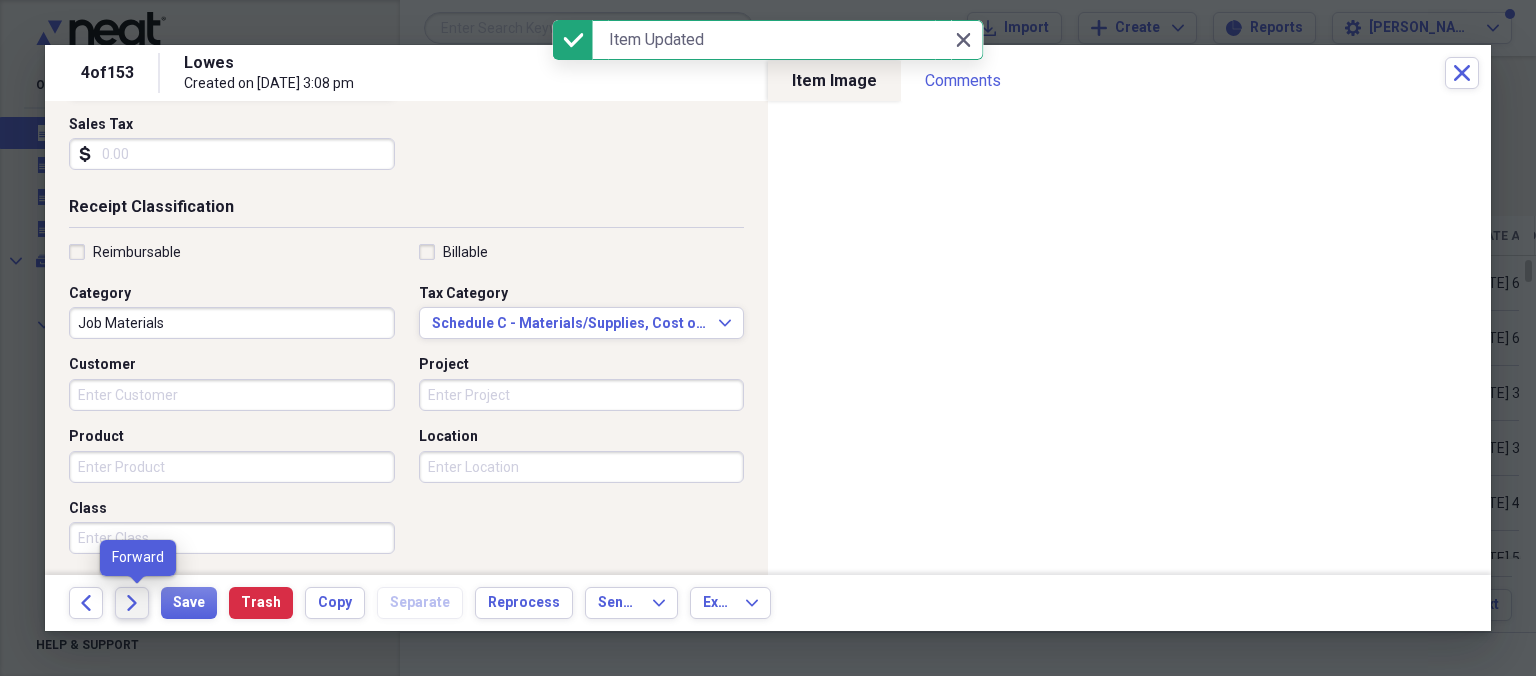 click 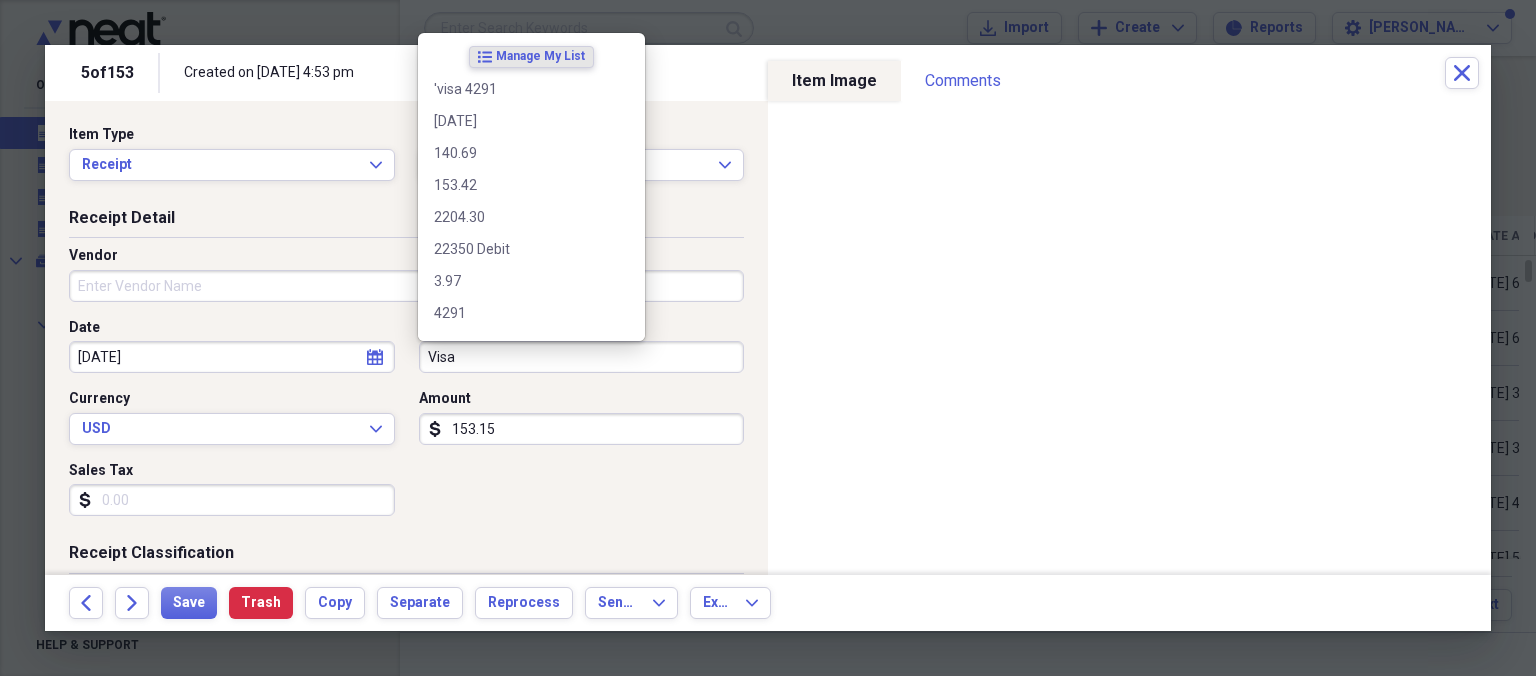 click on "Visa" at bounding box center (582, 357) 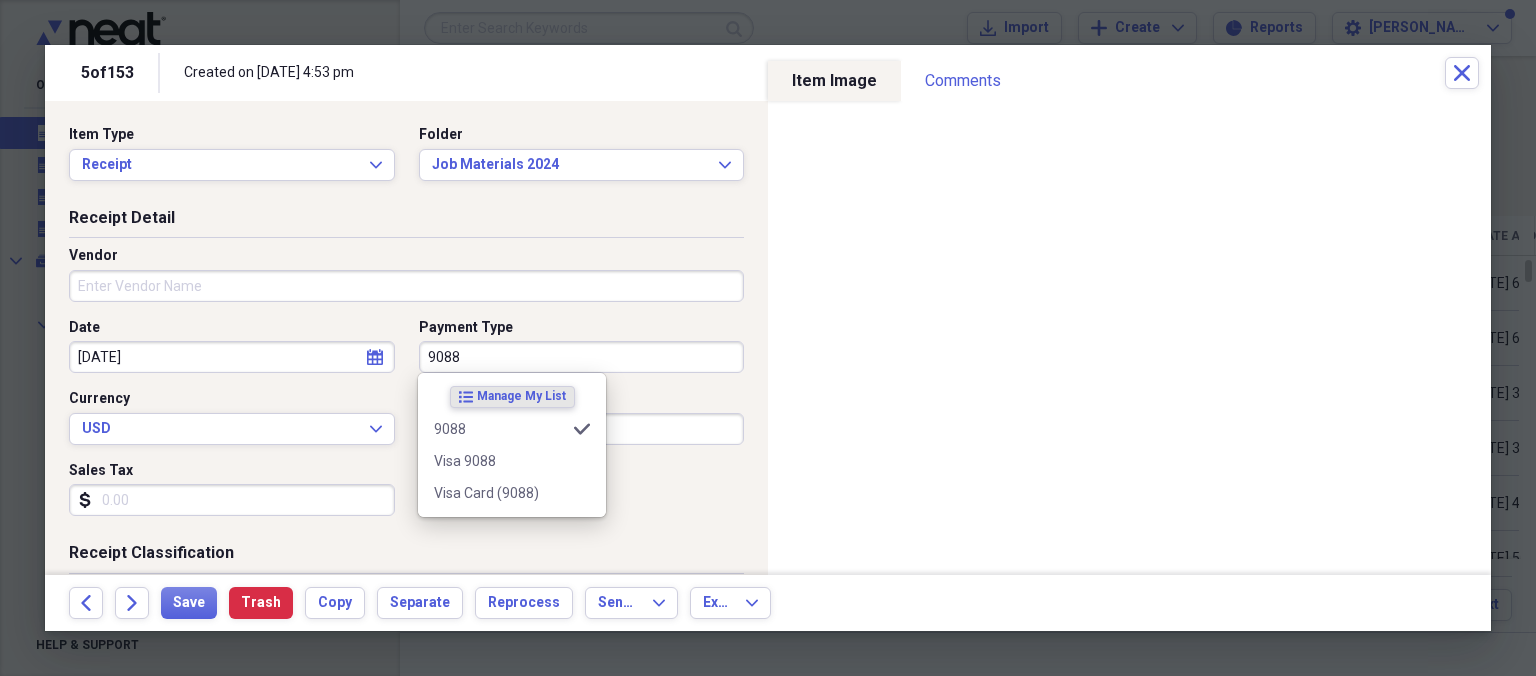 type on "9088" 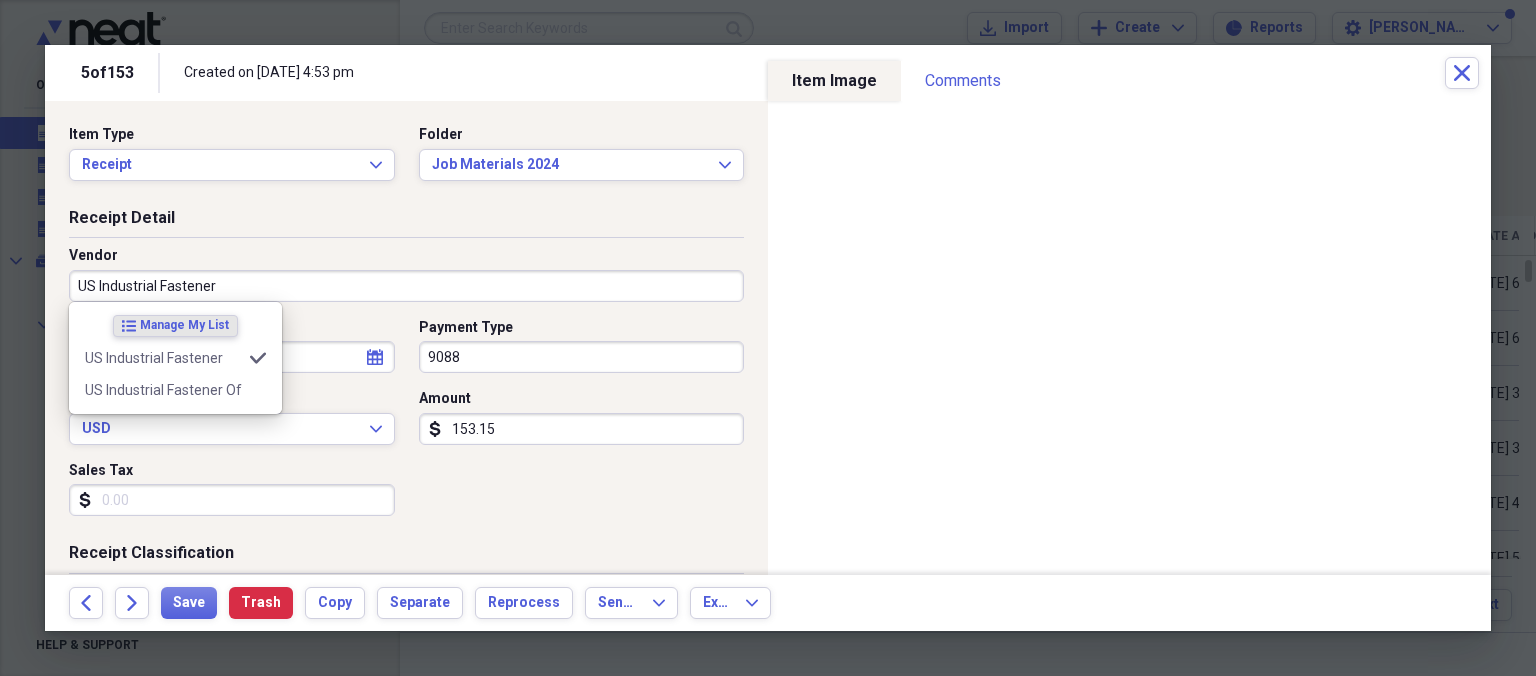 type on "US Industrial Fasteners" 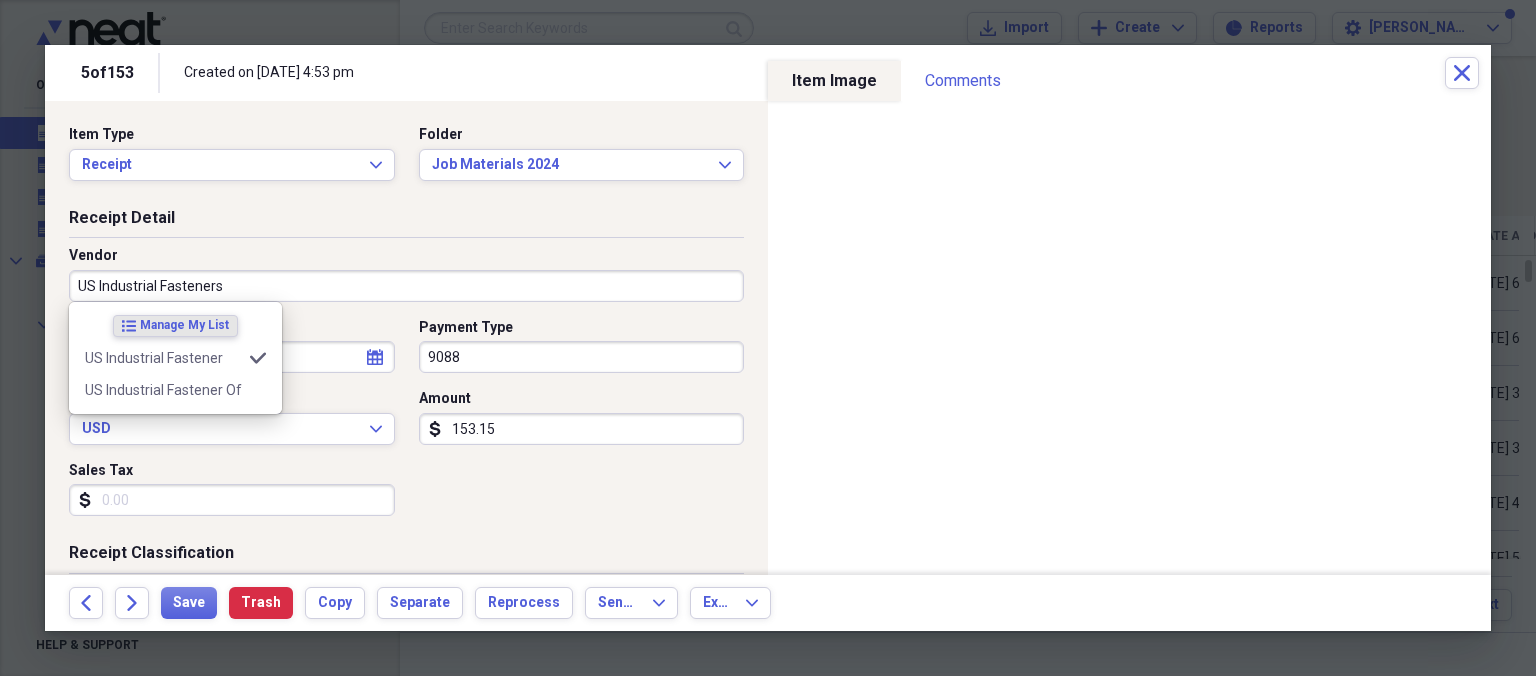 type on "Job Materials" 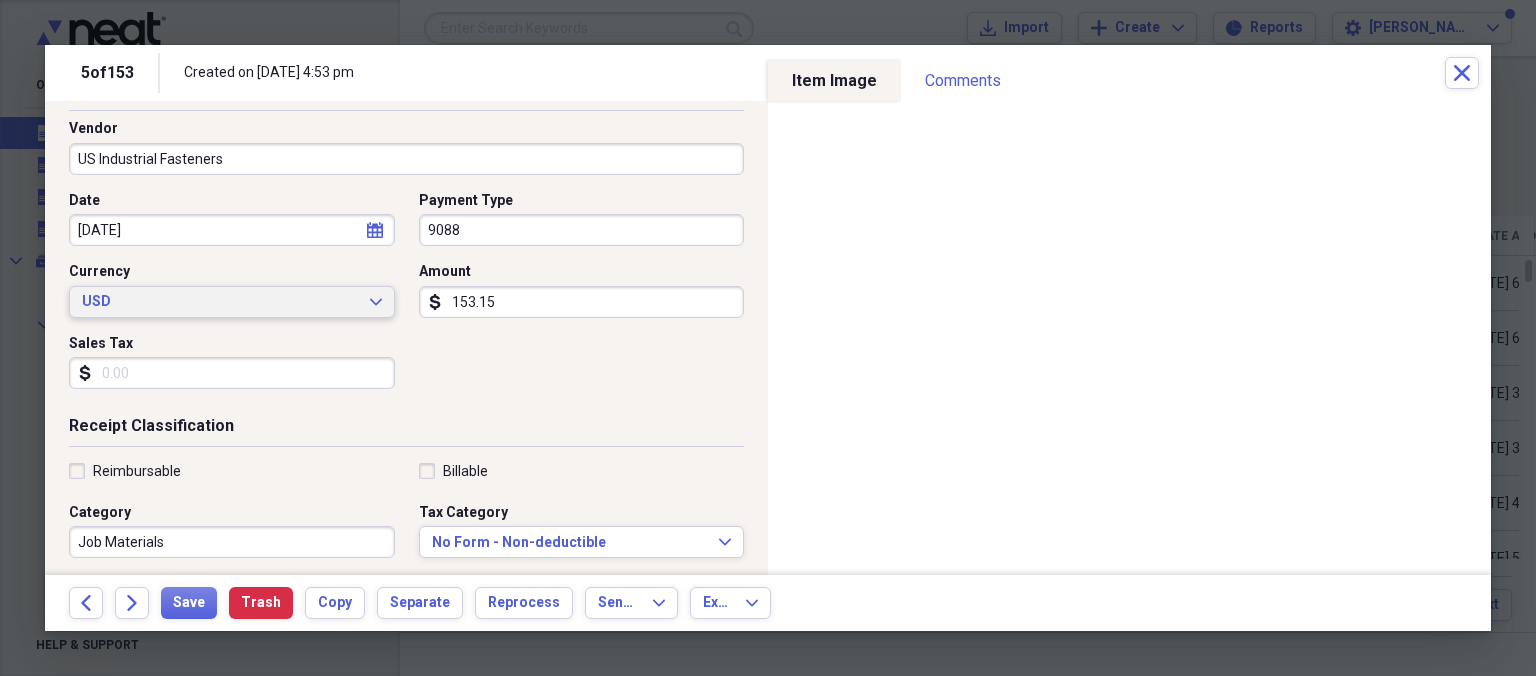 scroll, scrollTop: 230, scrollLeft: 0, axis: vertical 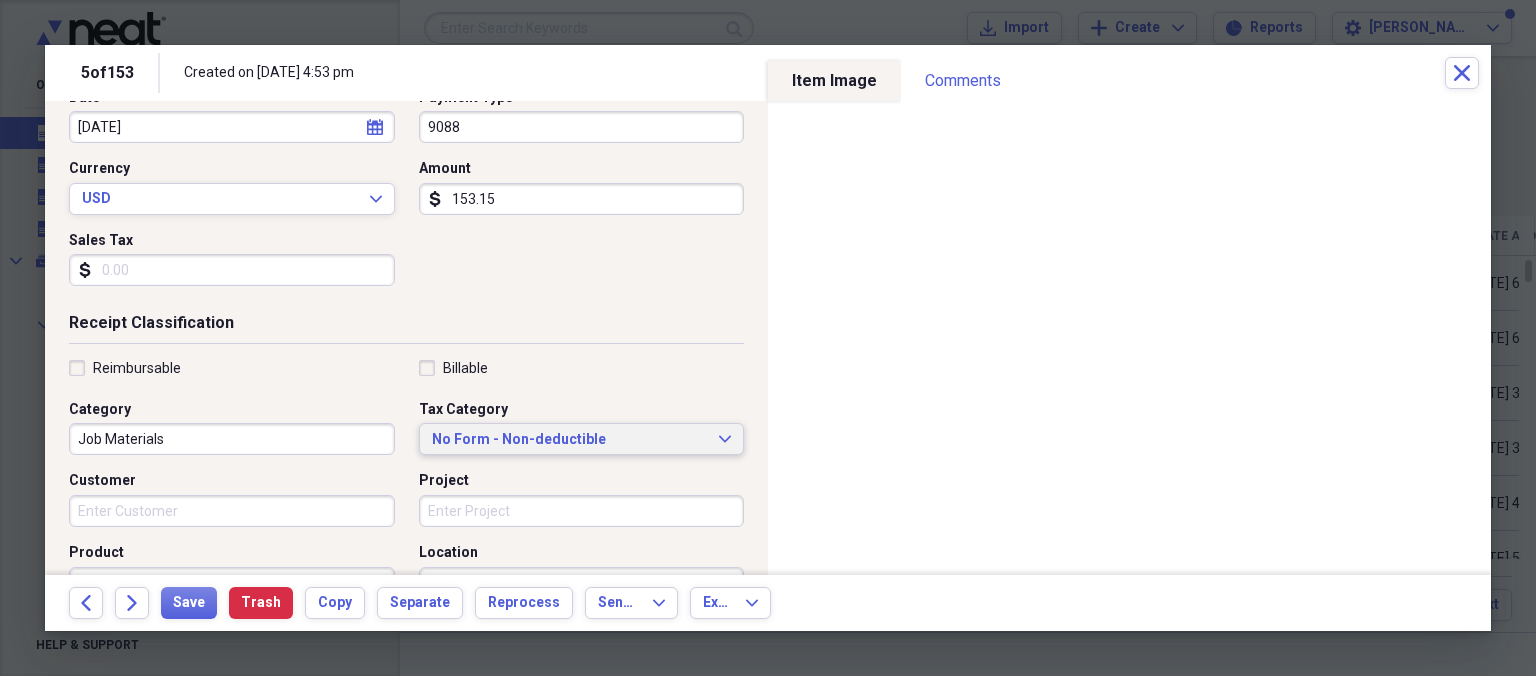 type on "US Industrial Fasteners" 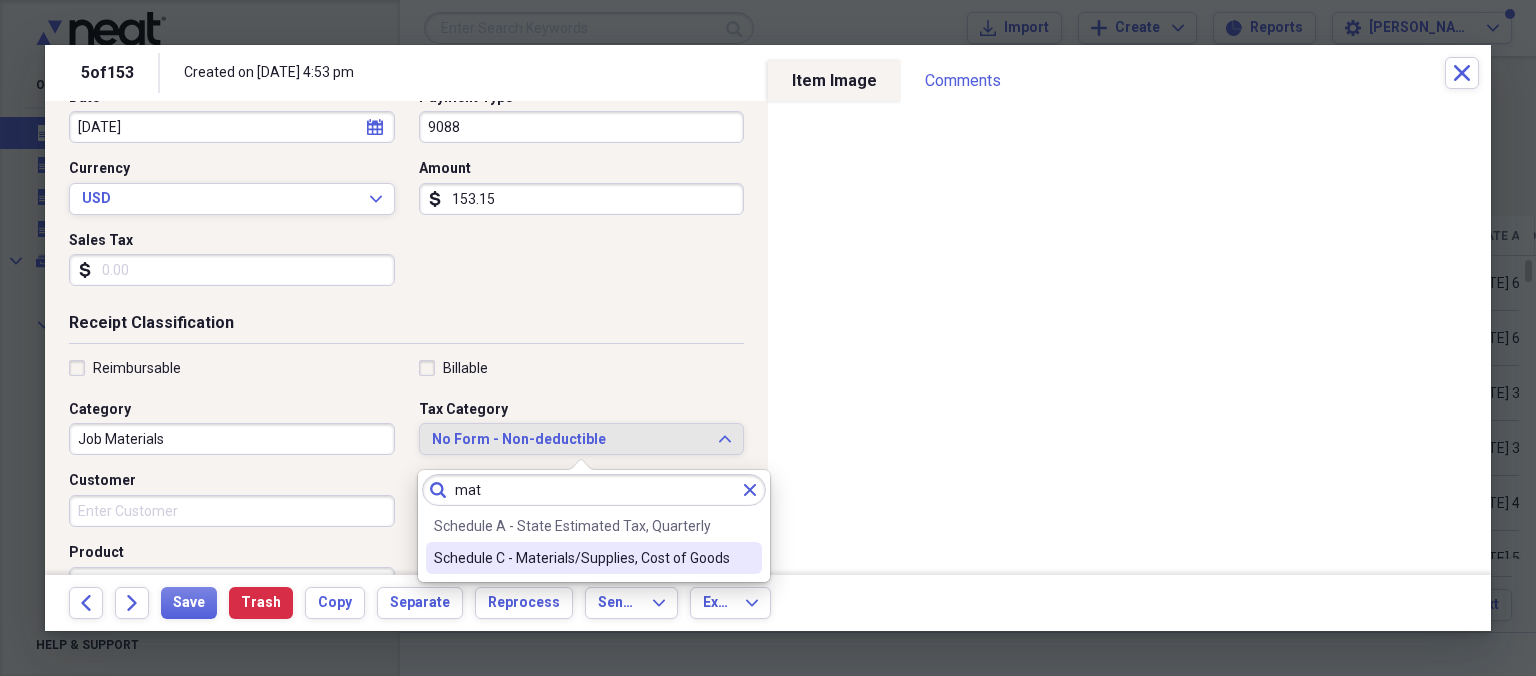 type on "mat" 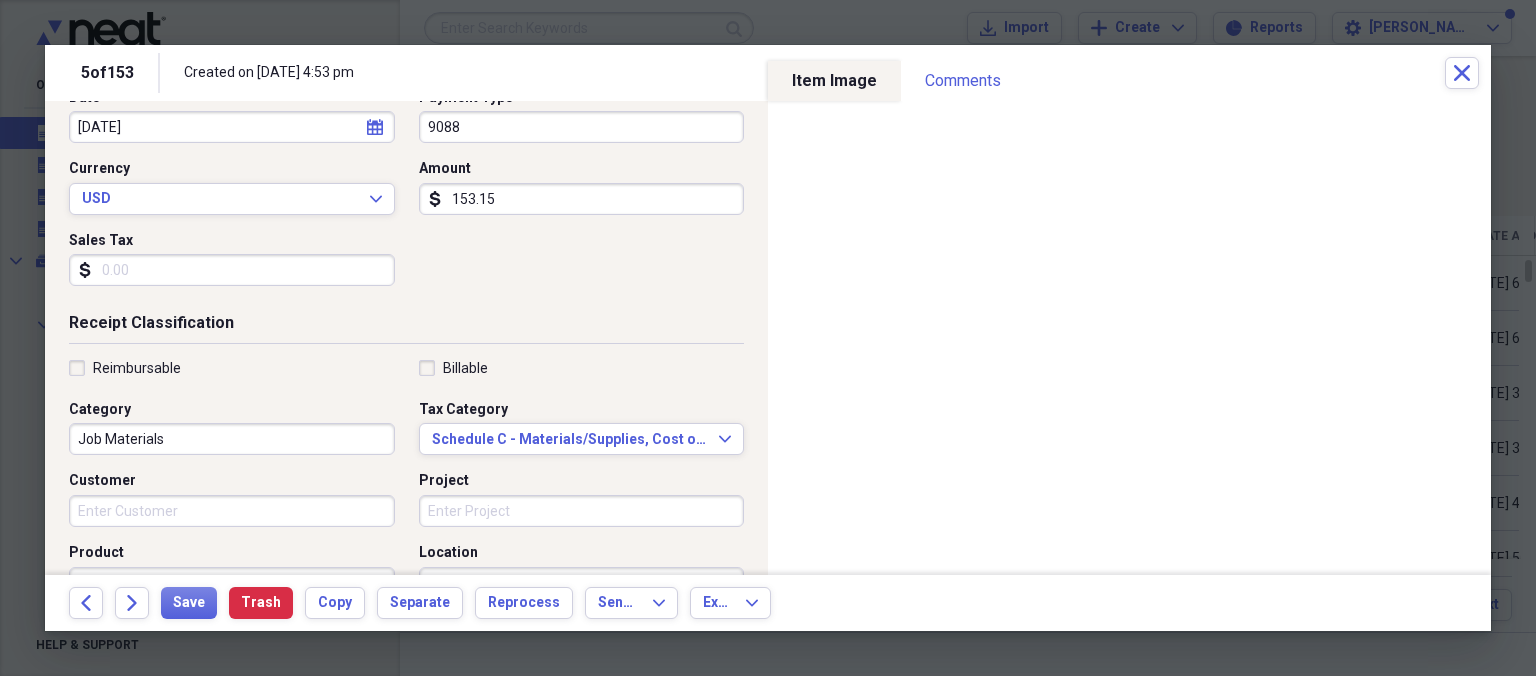 click on "Customer" at bounding box center (232, 511) 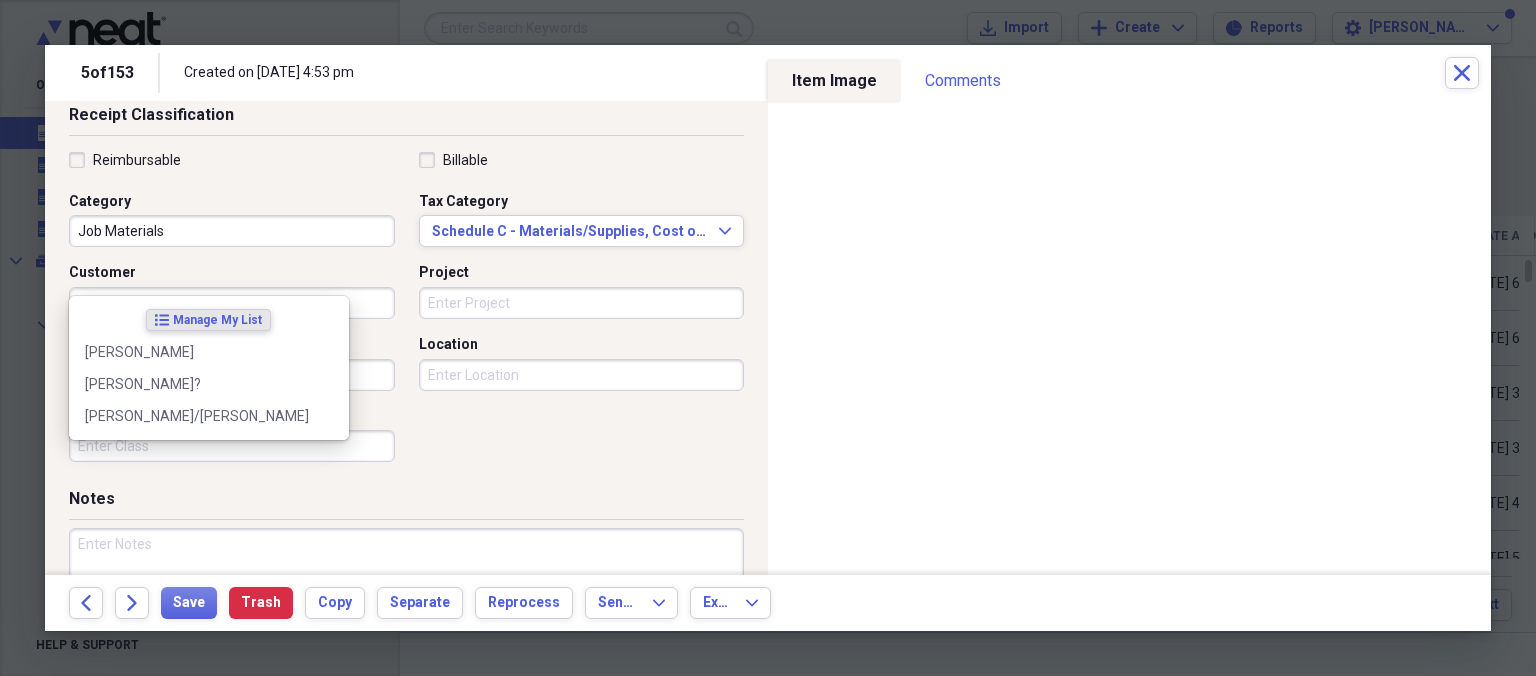scroll, scrollTop: 461, scrollLeft: 0, axis: vertical 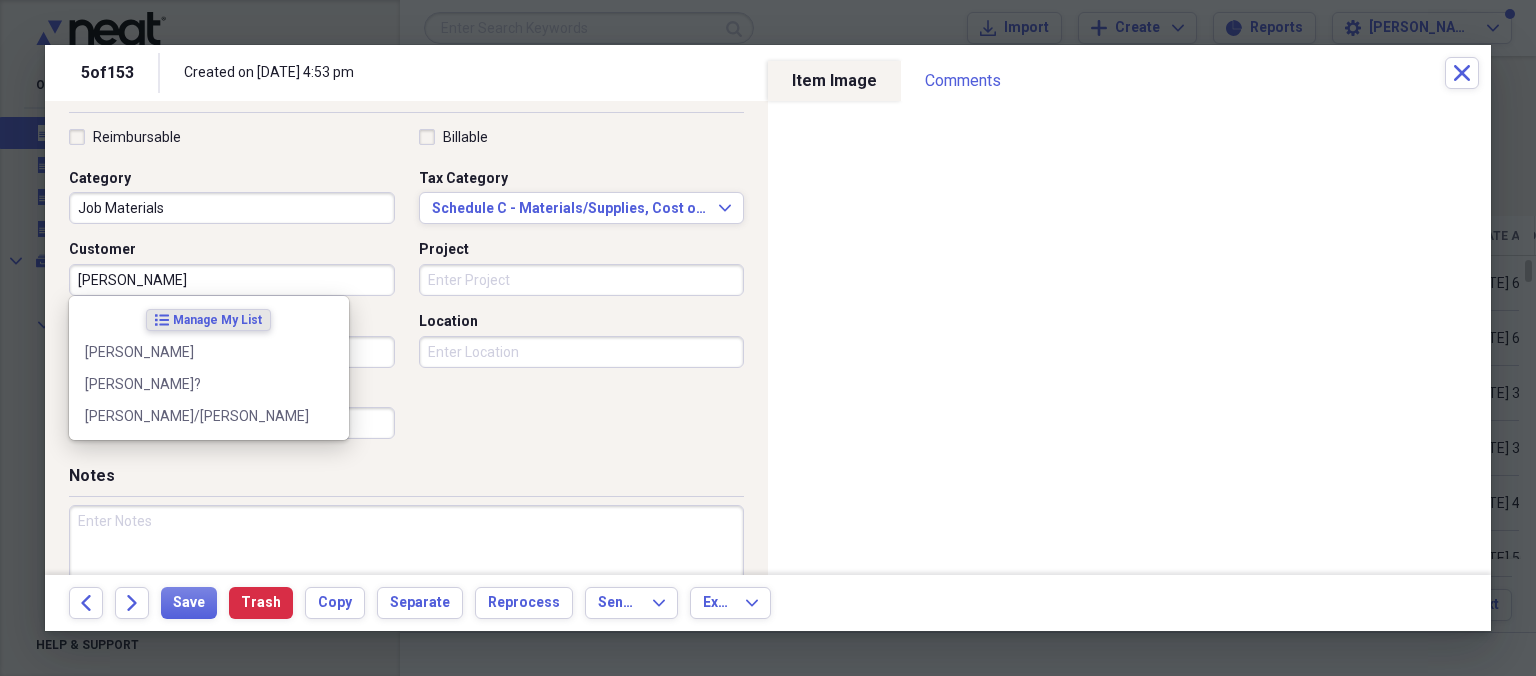 type on "[PERSON_NAME]" 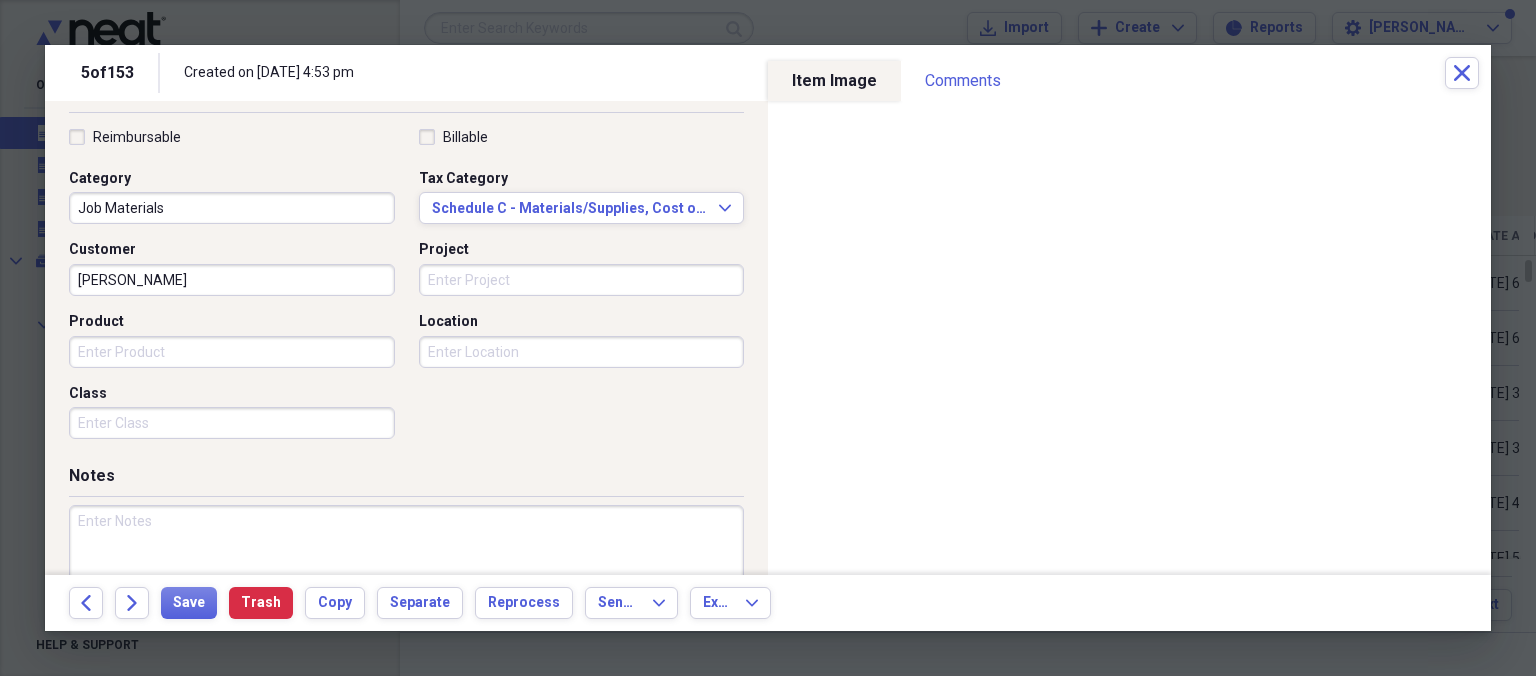 click at bounding box center [406, 570] 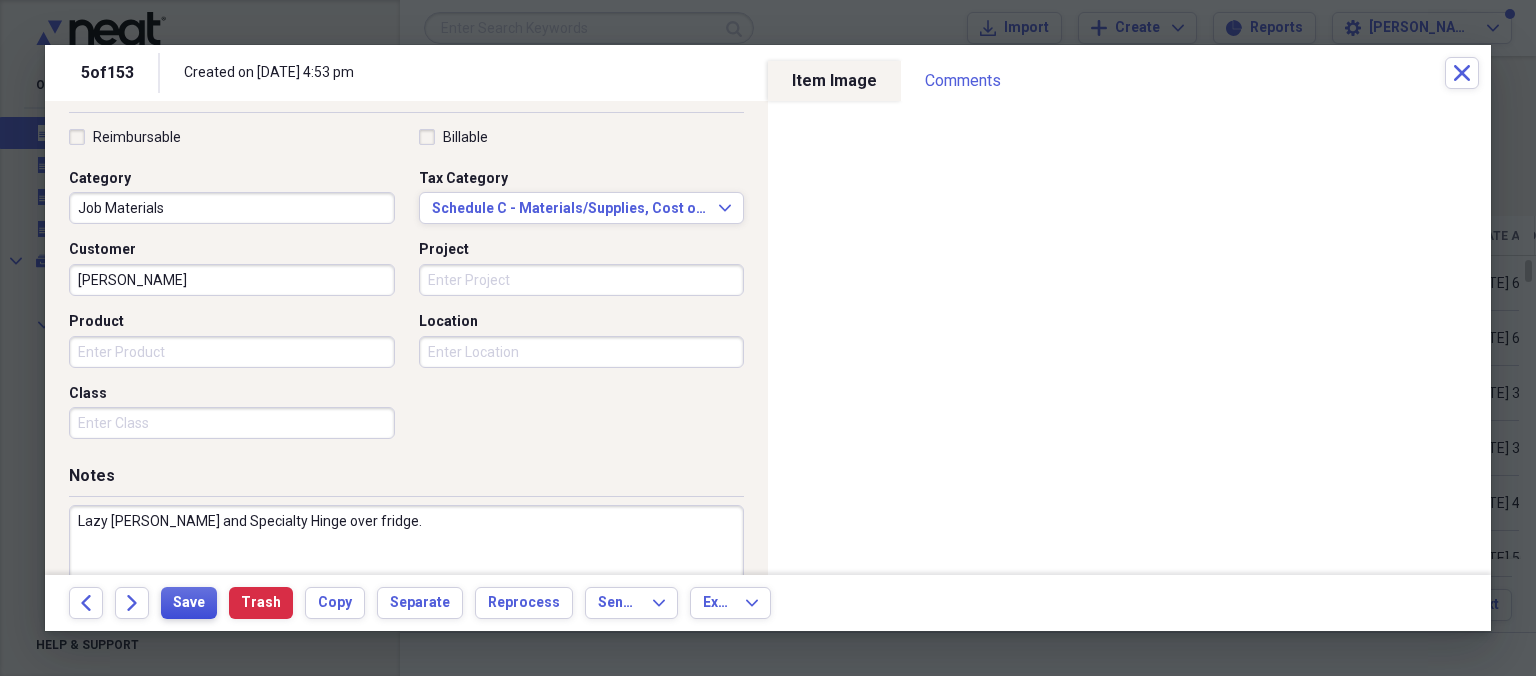 click on "Save" at bounding box center (189, 603) 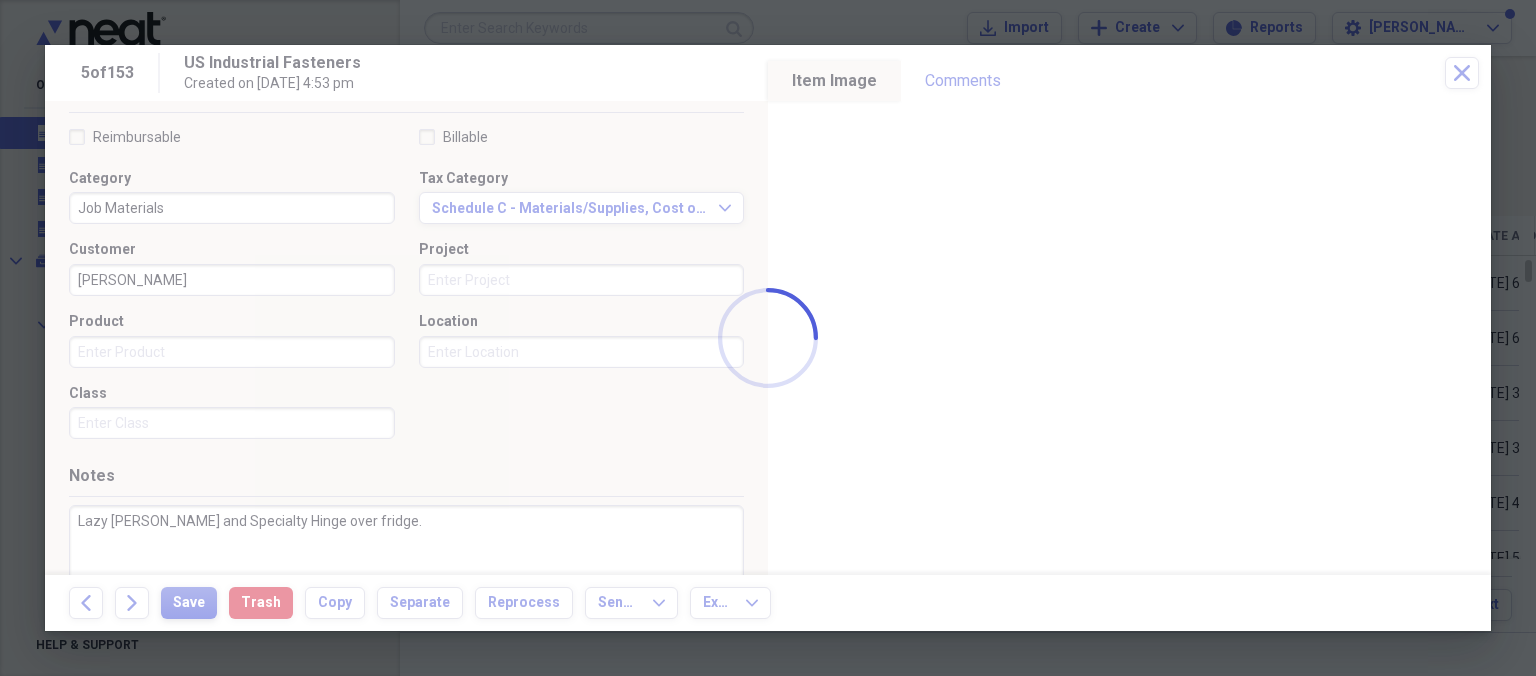 type on "Lazy [PERSON_NAME] and Specialty Hinge over fridge." 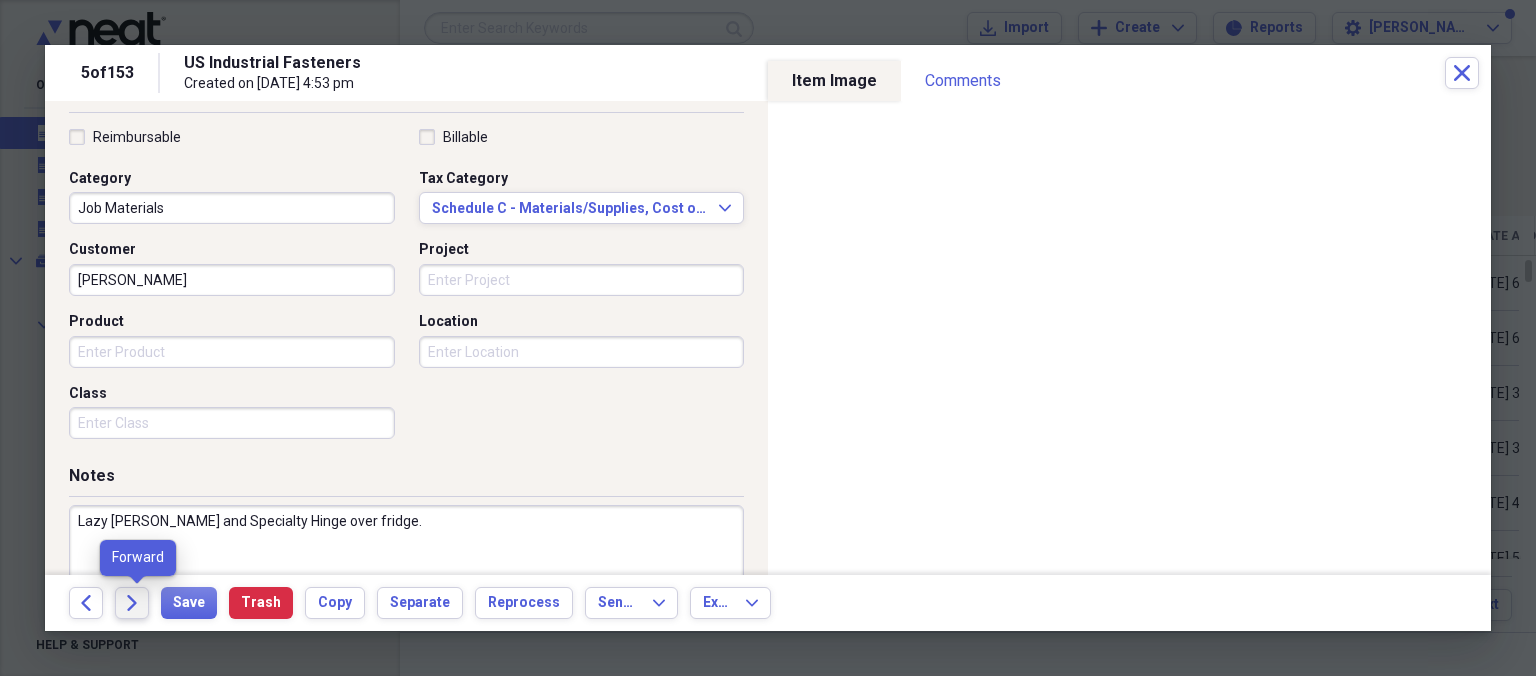 click on "Forward" at bounding box center [132, 603] 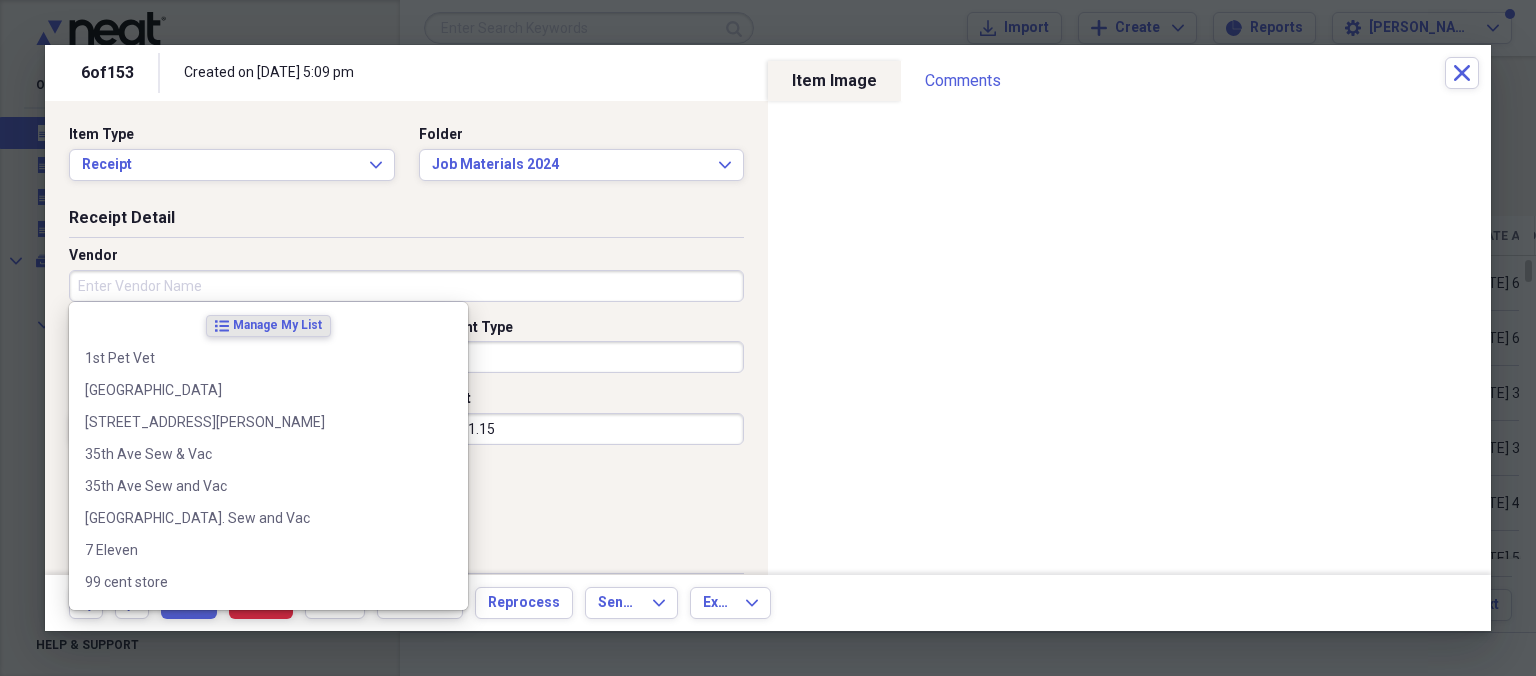 click on "Vendor" at bounding box center [406, 286] 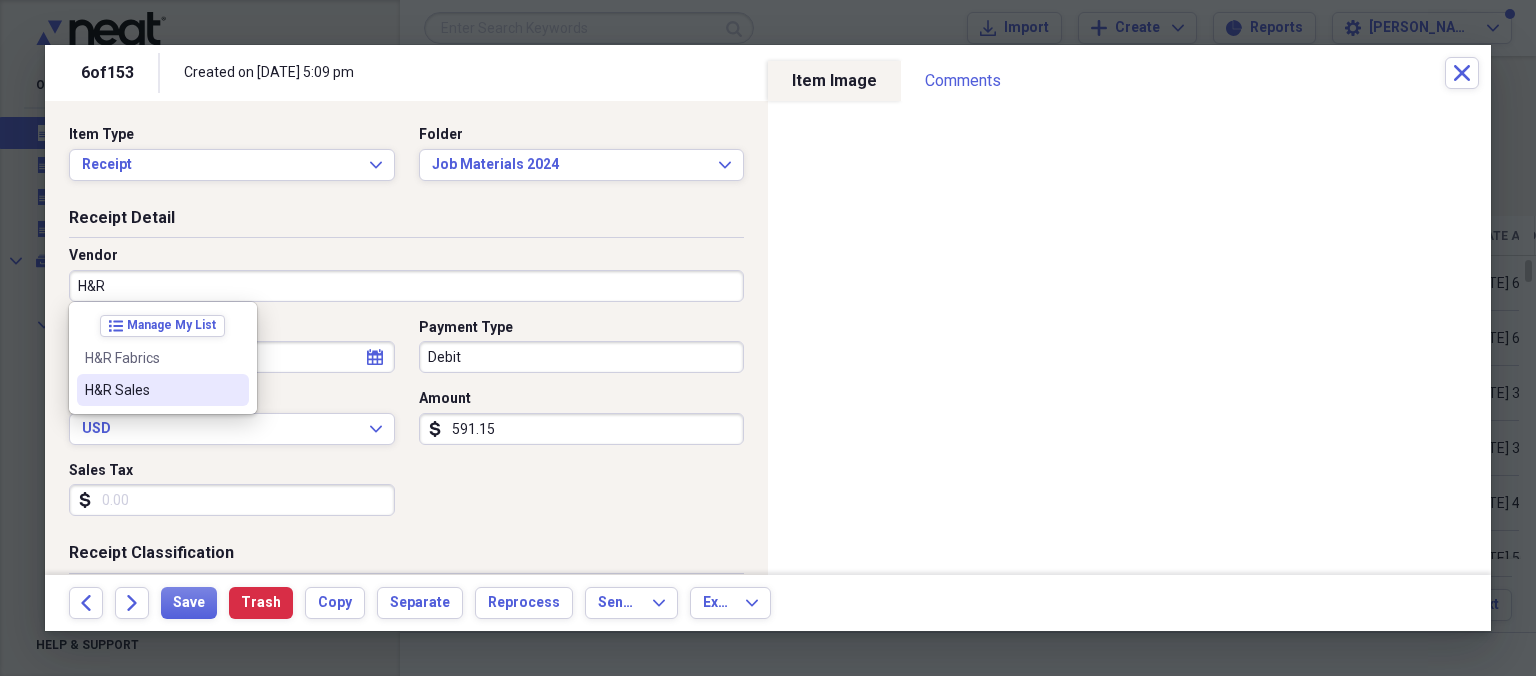 click on "H&R Sales" at bounding box center (151, 390) 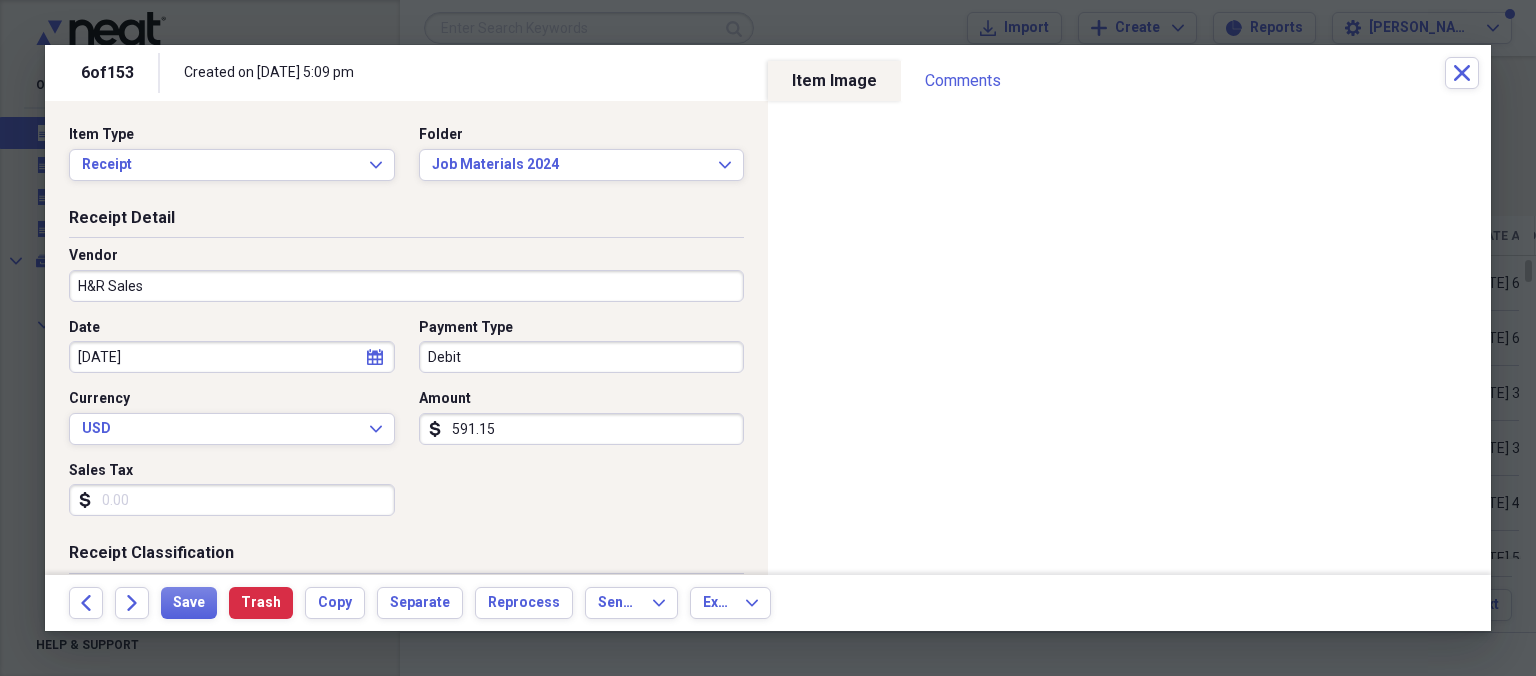 type on "Job Materials" 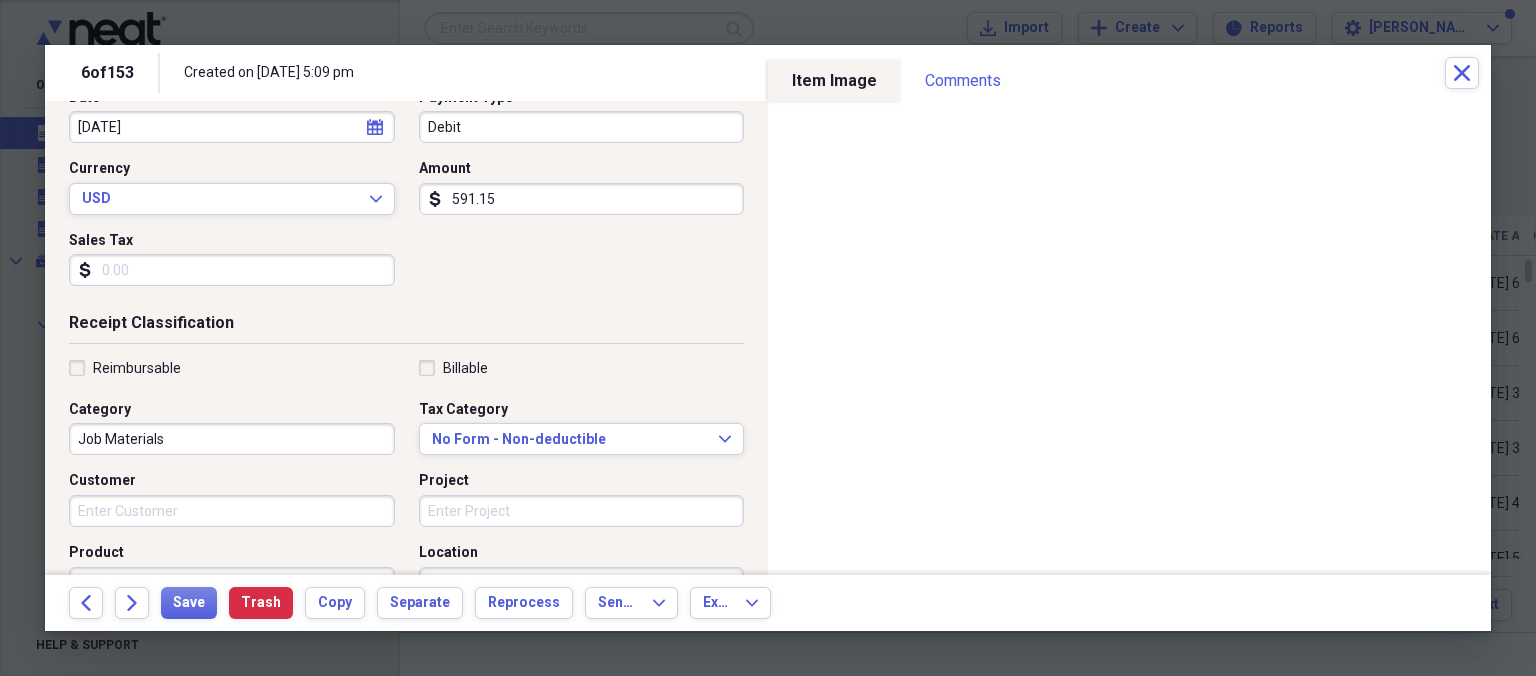 scroll, scrollTop: 230, scrollLeft: 0, axis: vertical 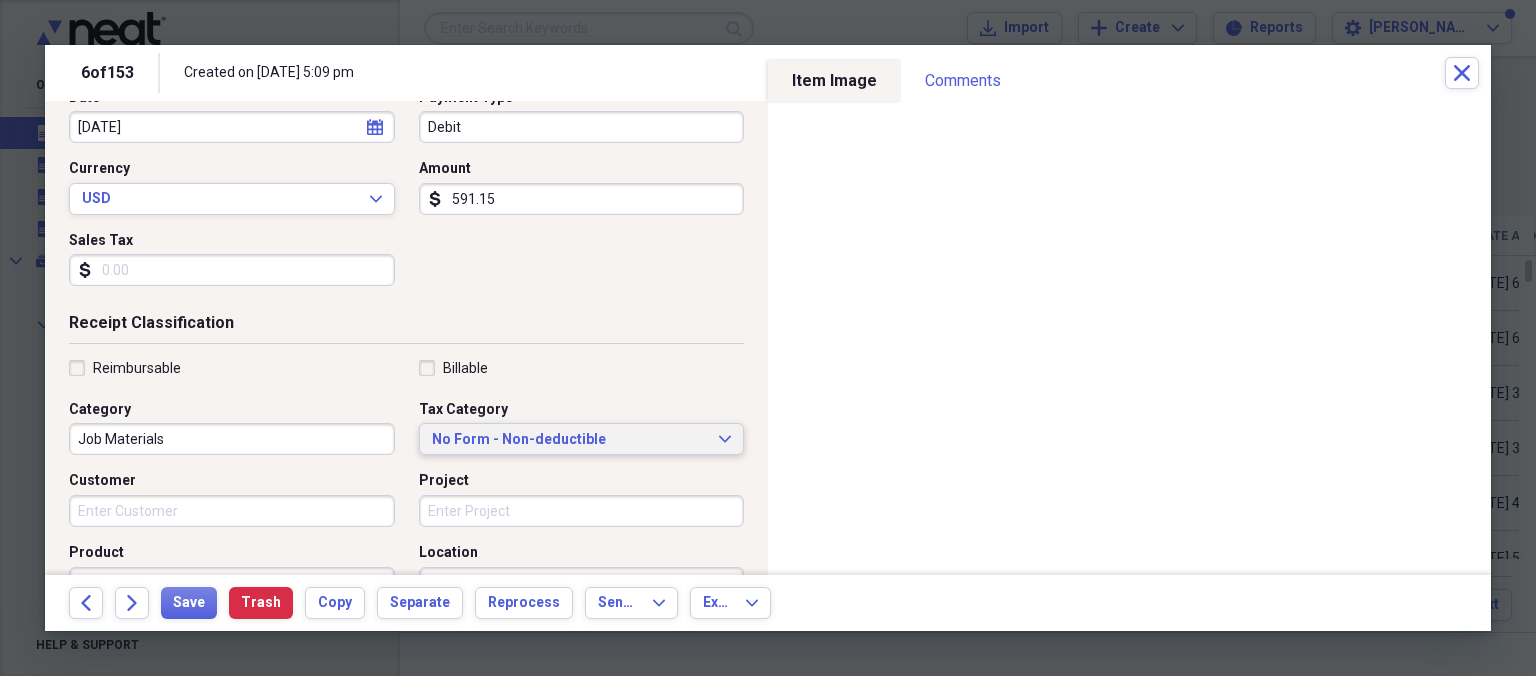 click on "No Form - Non-deductible Expand" at bounding box center (582, 439) 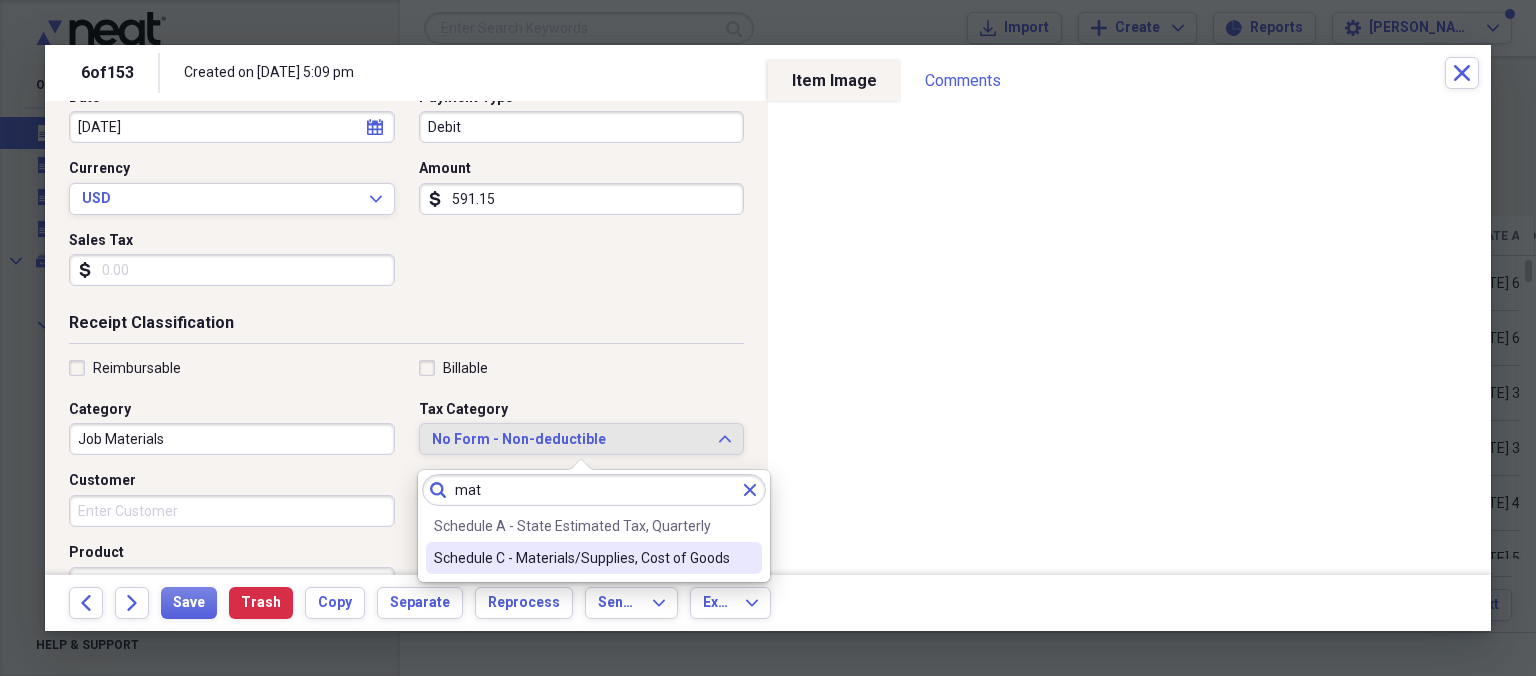 type on "mat" 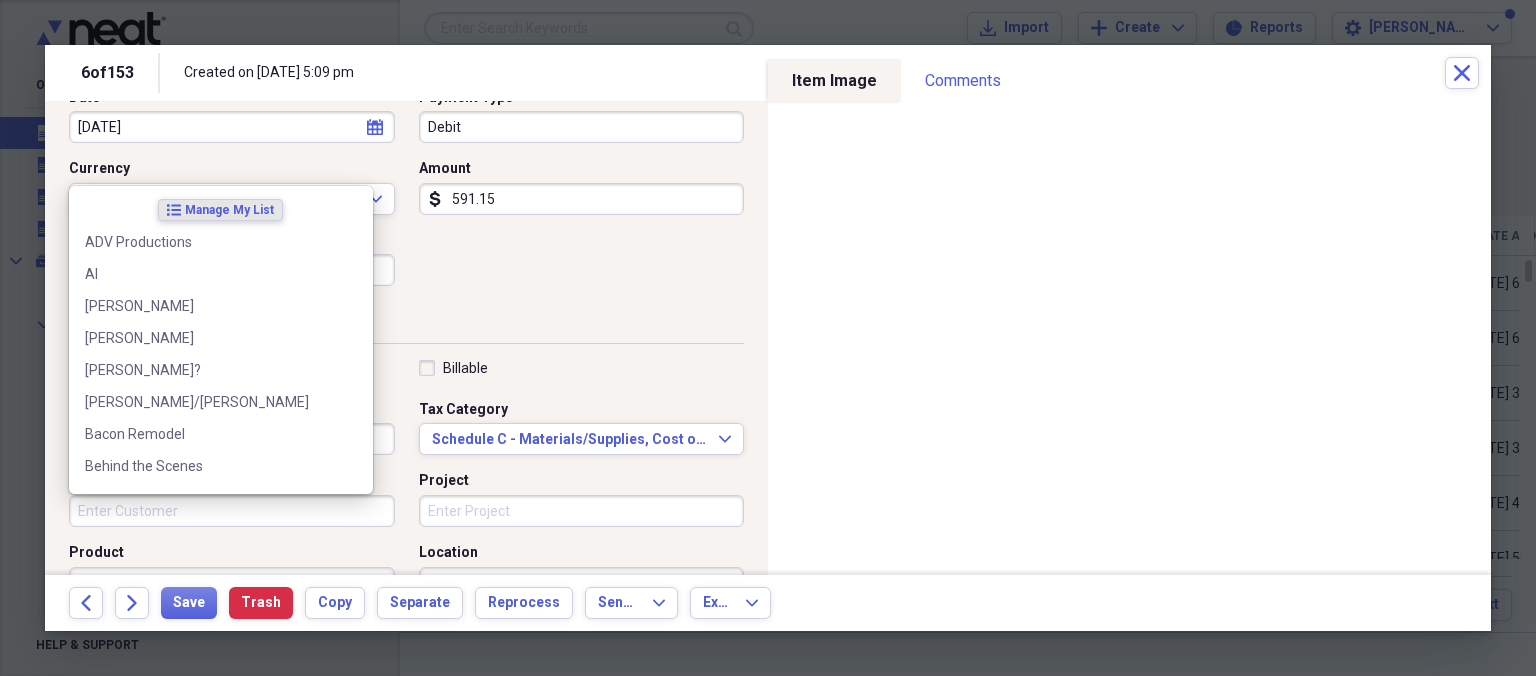 click on "Customer" at bounding box center (232, 511) 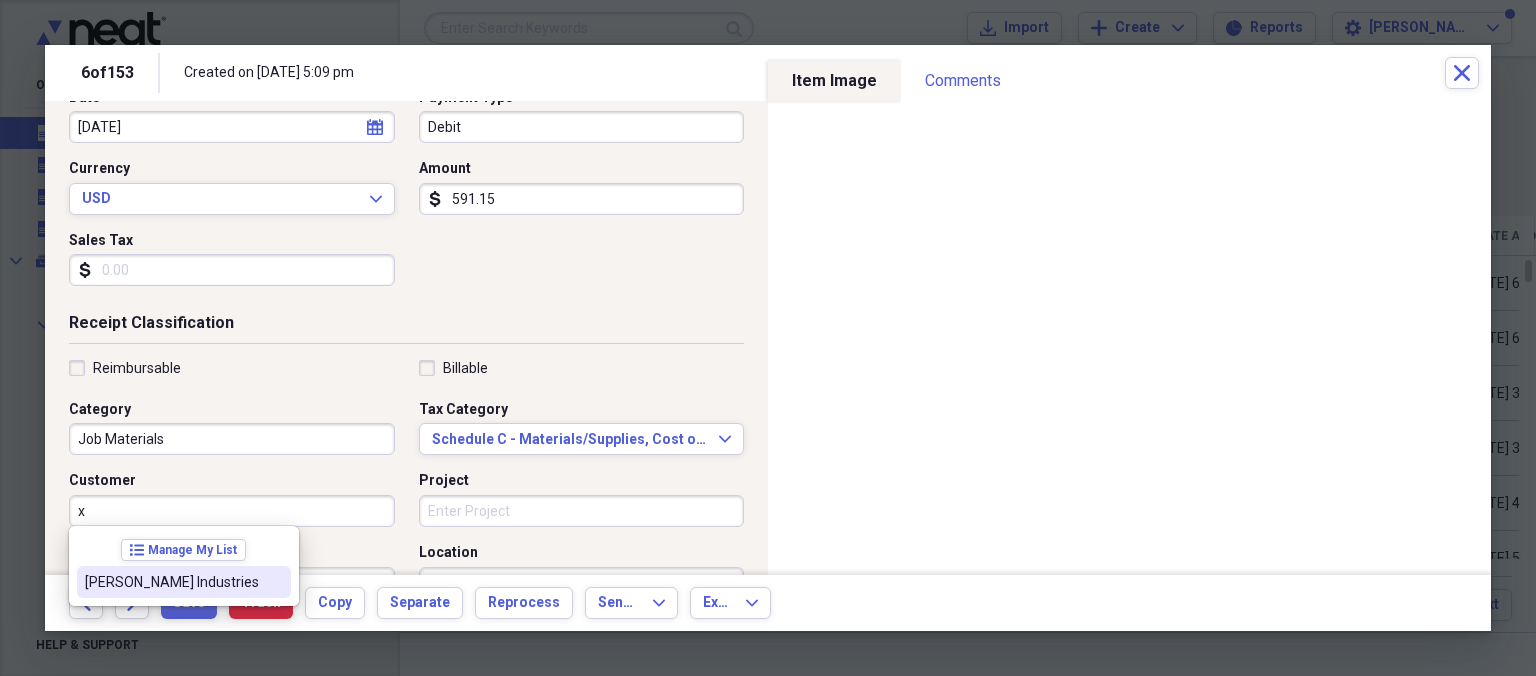 click on "[PERSON_NAME] Industries" at bounding box center (172, 582) 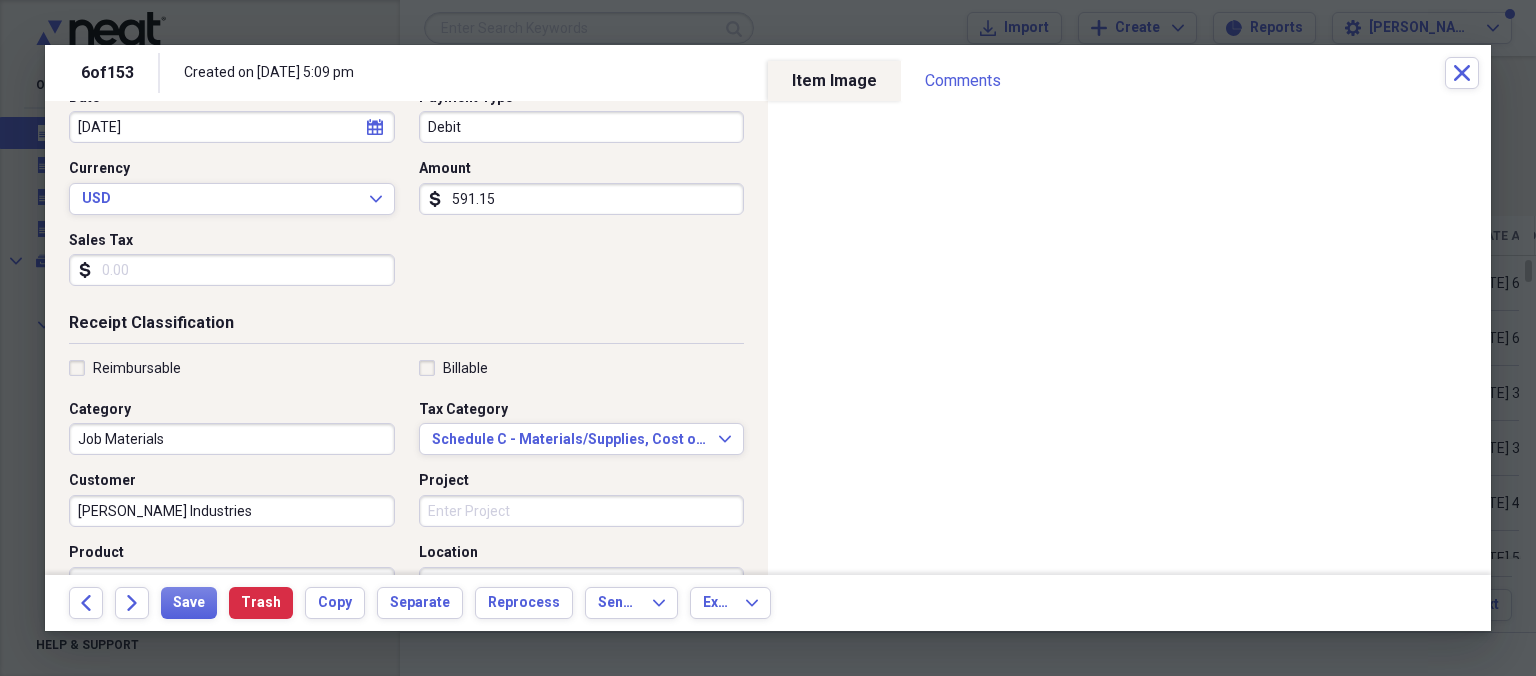 click on "Project" at bounding box center [582, 511] 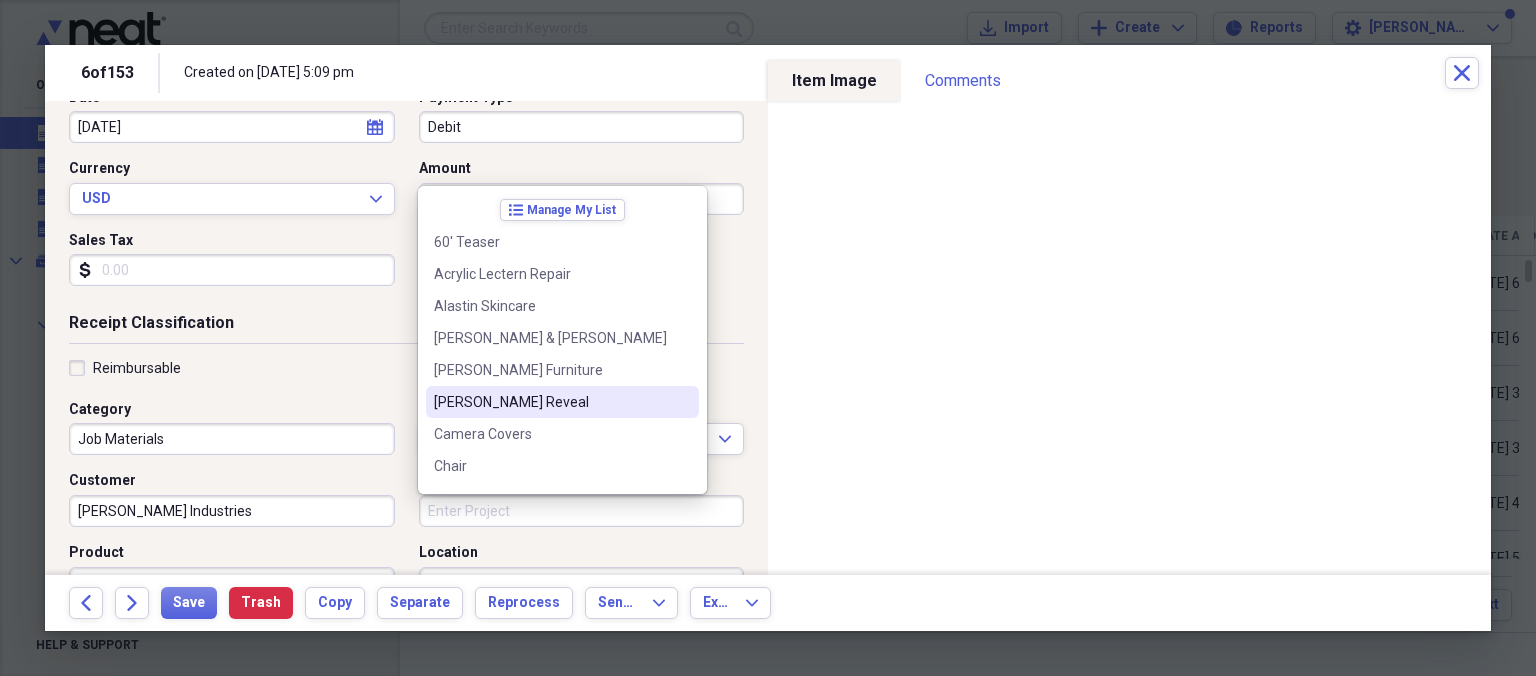 click on "[PERSON_NAME] Reveal" at bounding box center (550, 402) 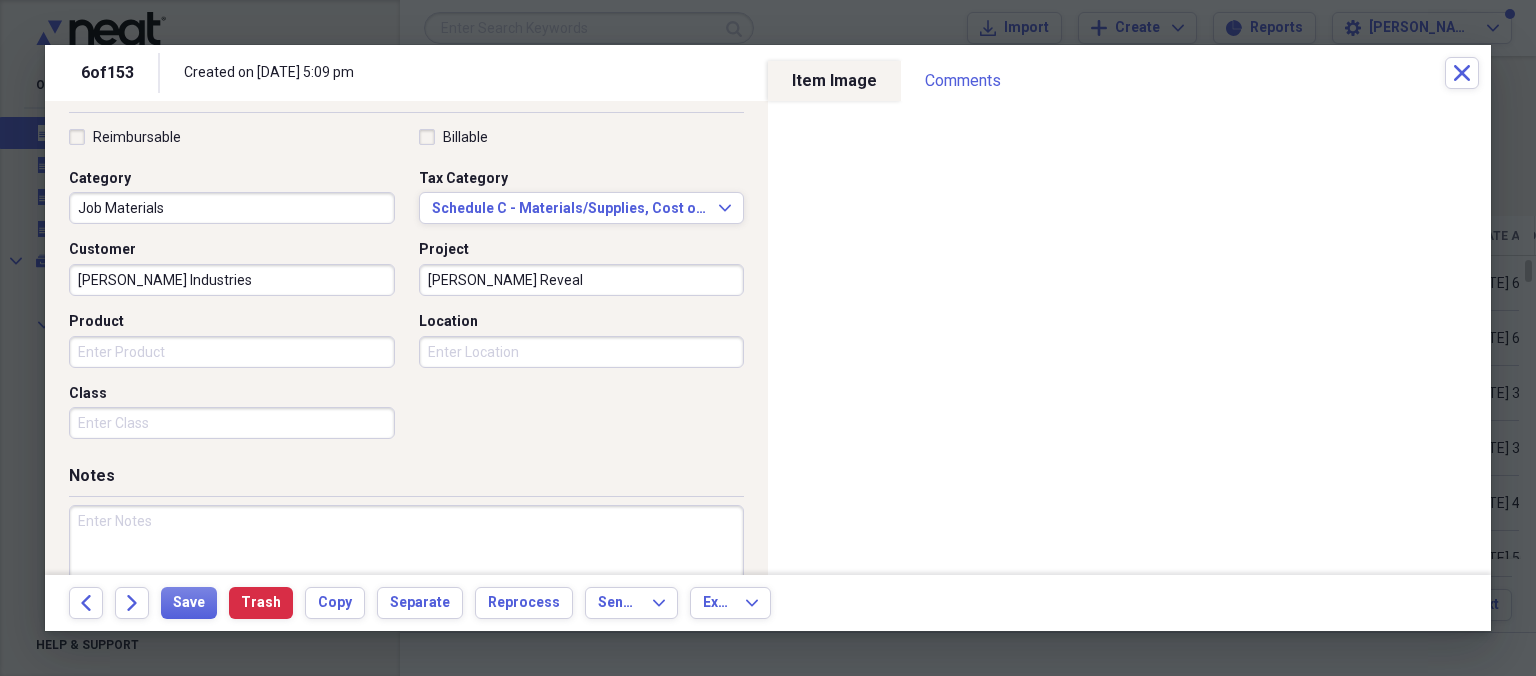 scroll, scrollTop: 546, scrollLeft: 0, axis: vertical 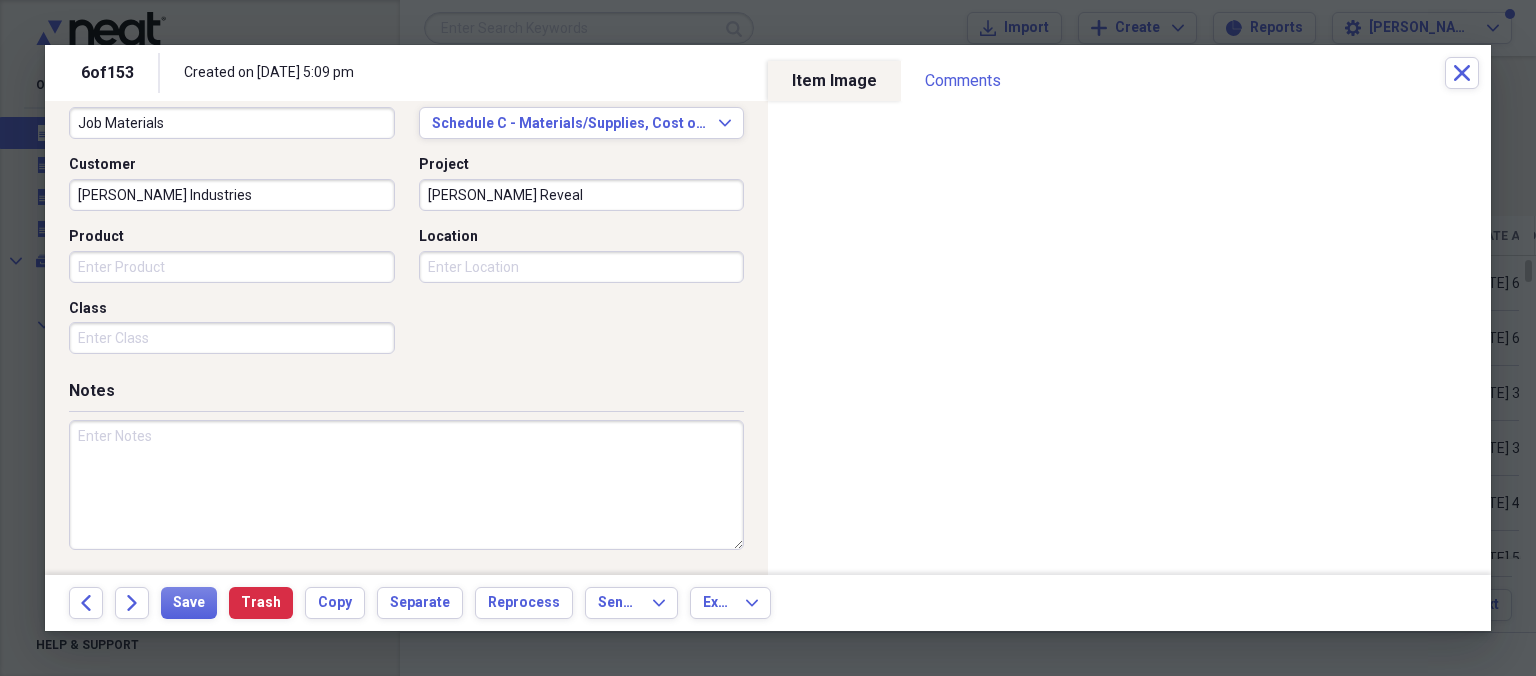 click at bounding box center (406, 485) 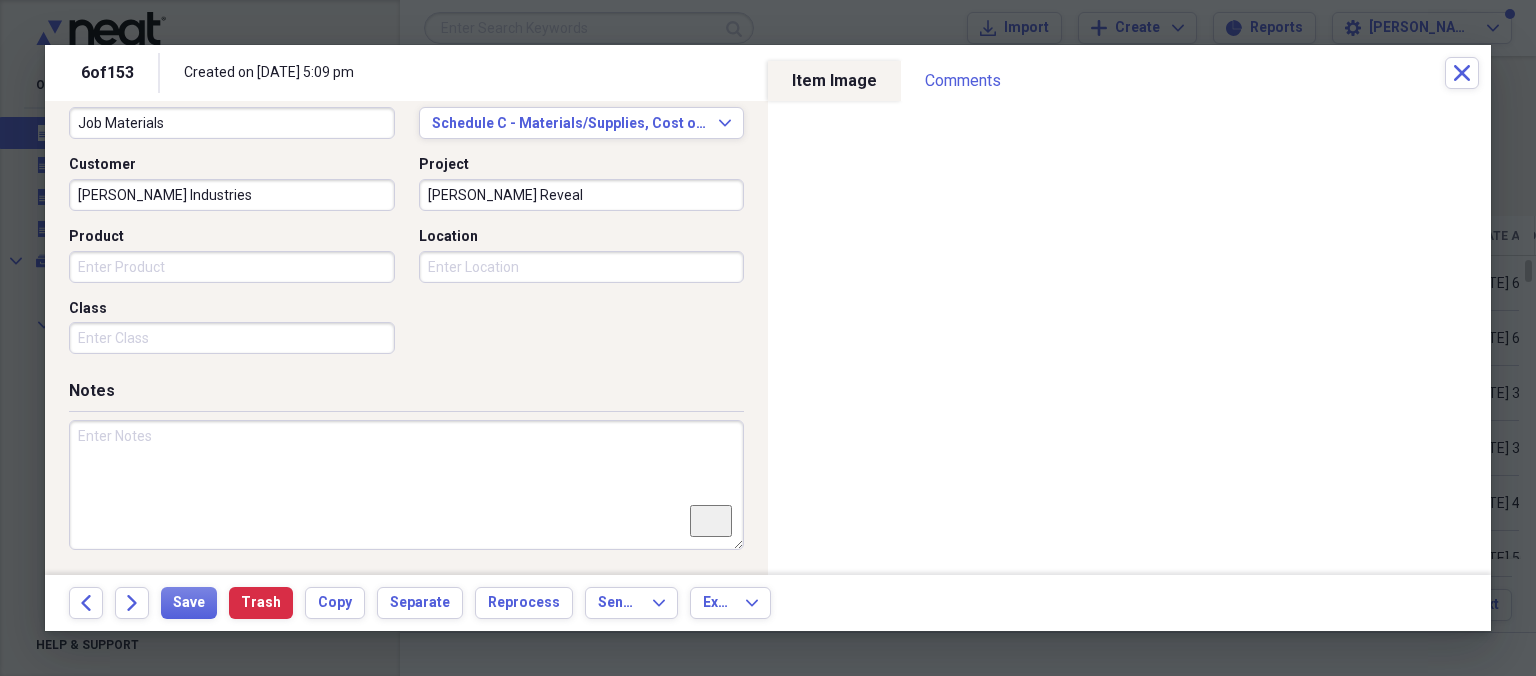 click at bounding box center [406, 485] 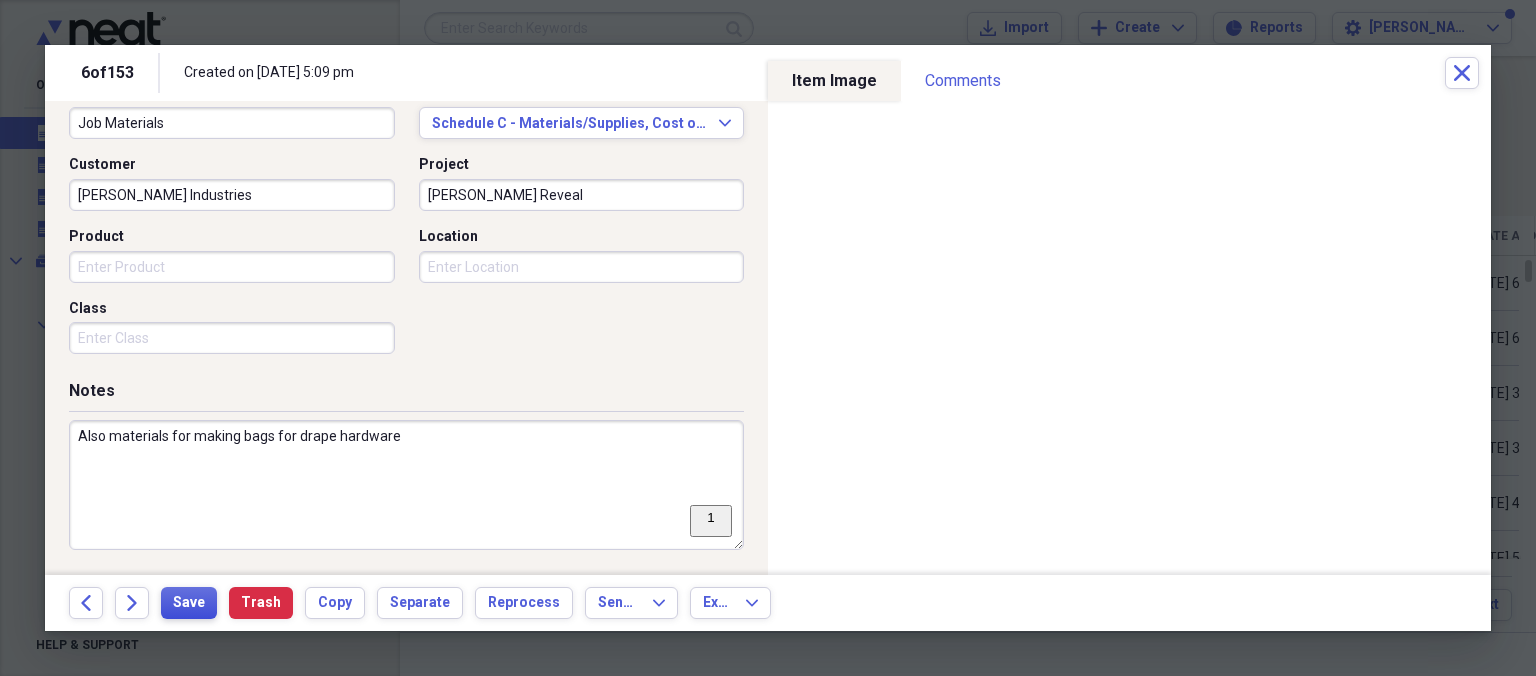 type on "Also materials for making bags for drape hardware" 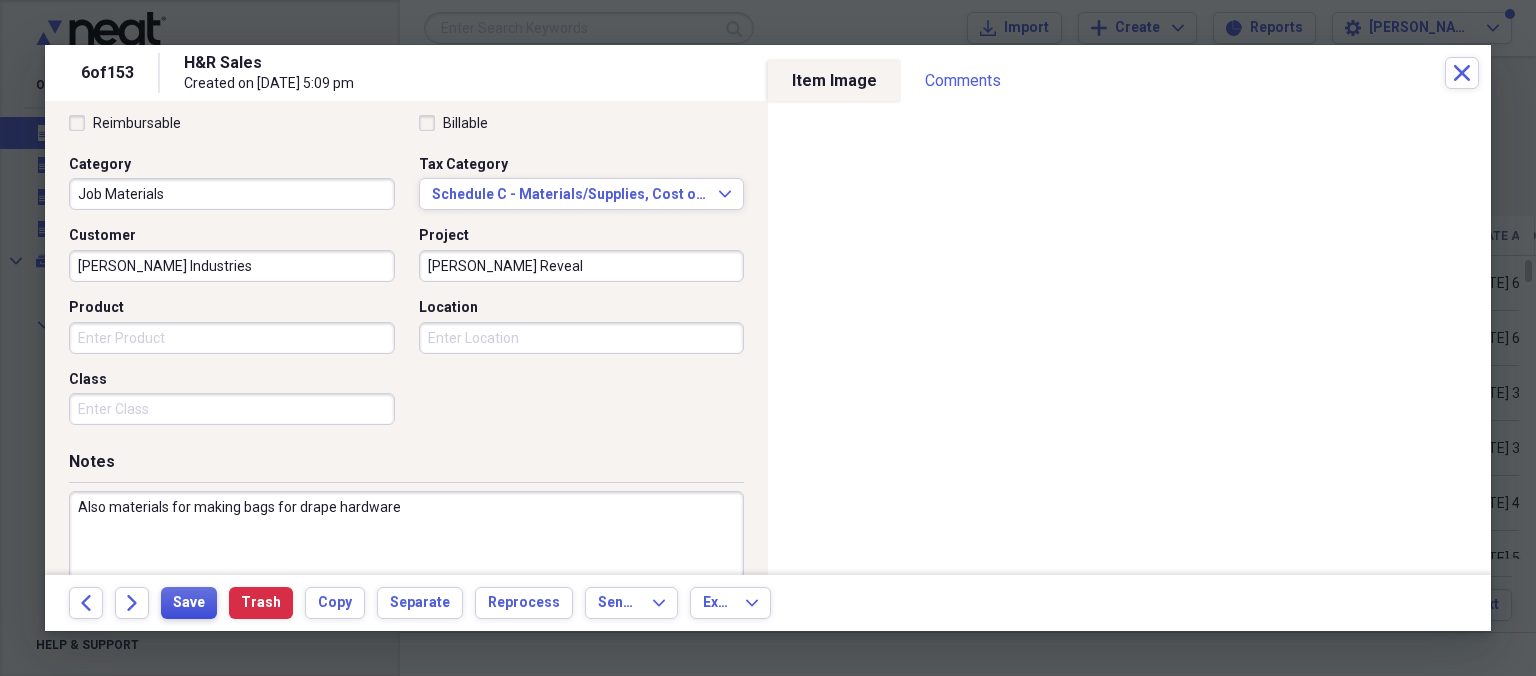 scroll, scrollTop: 0, scrollLeft: 0, axis: both 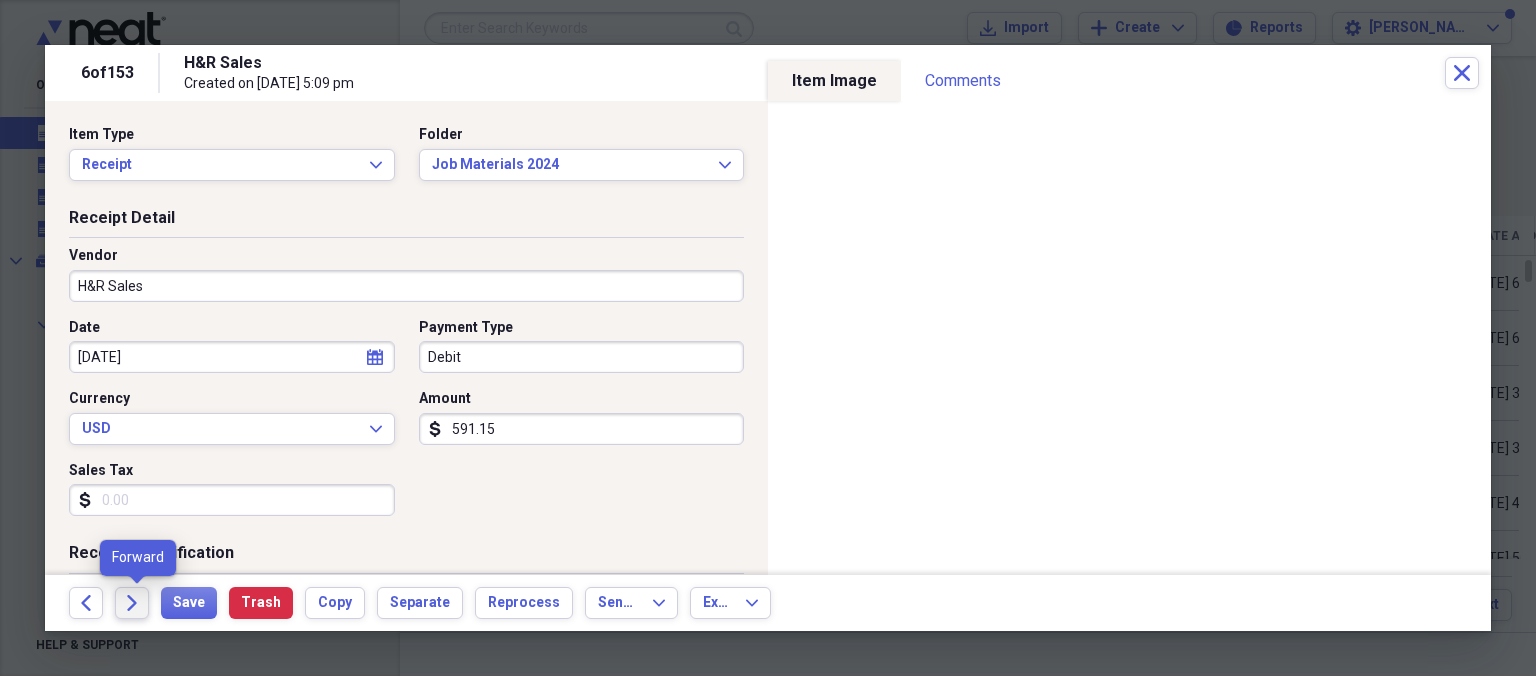 click on "Forward" 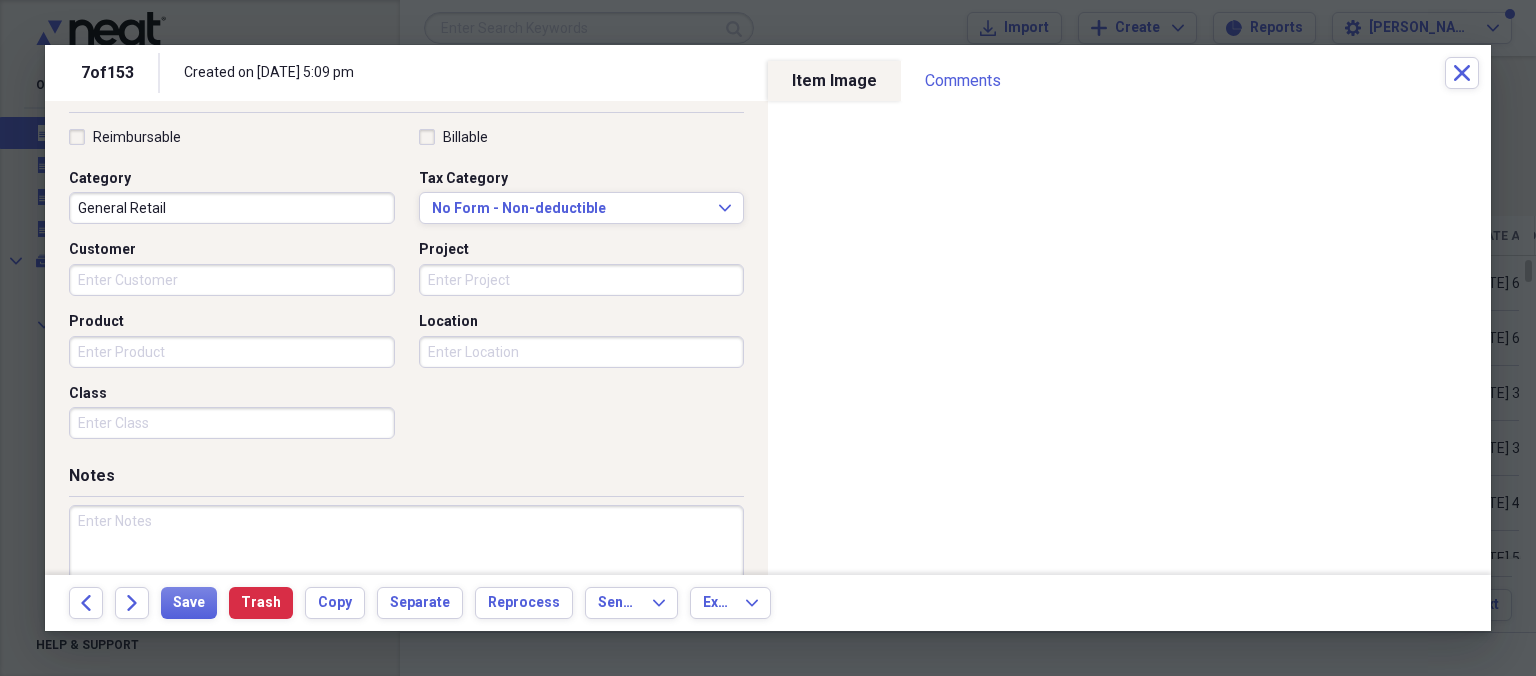scroll, scrollTop: 0, scrollLeft: 0, axis: both 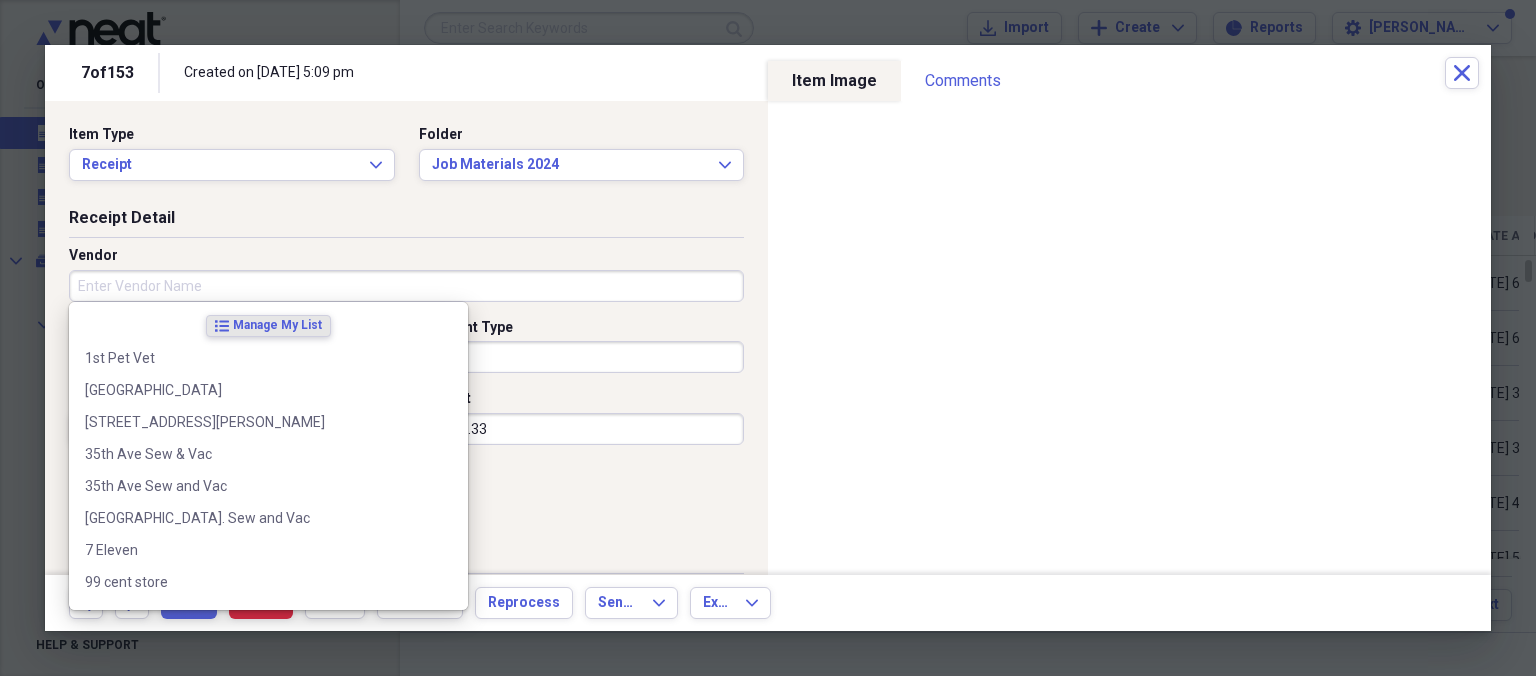 click on "Vendor" at bounding box center (406, 286) 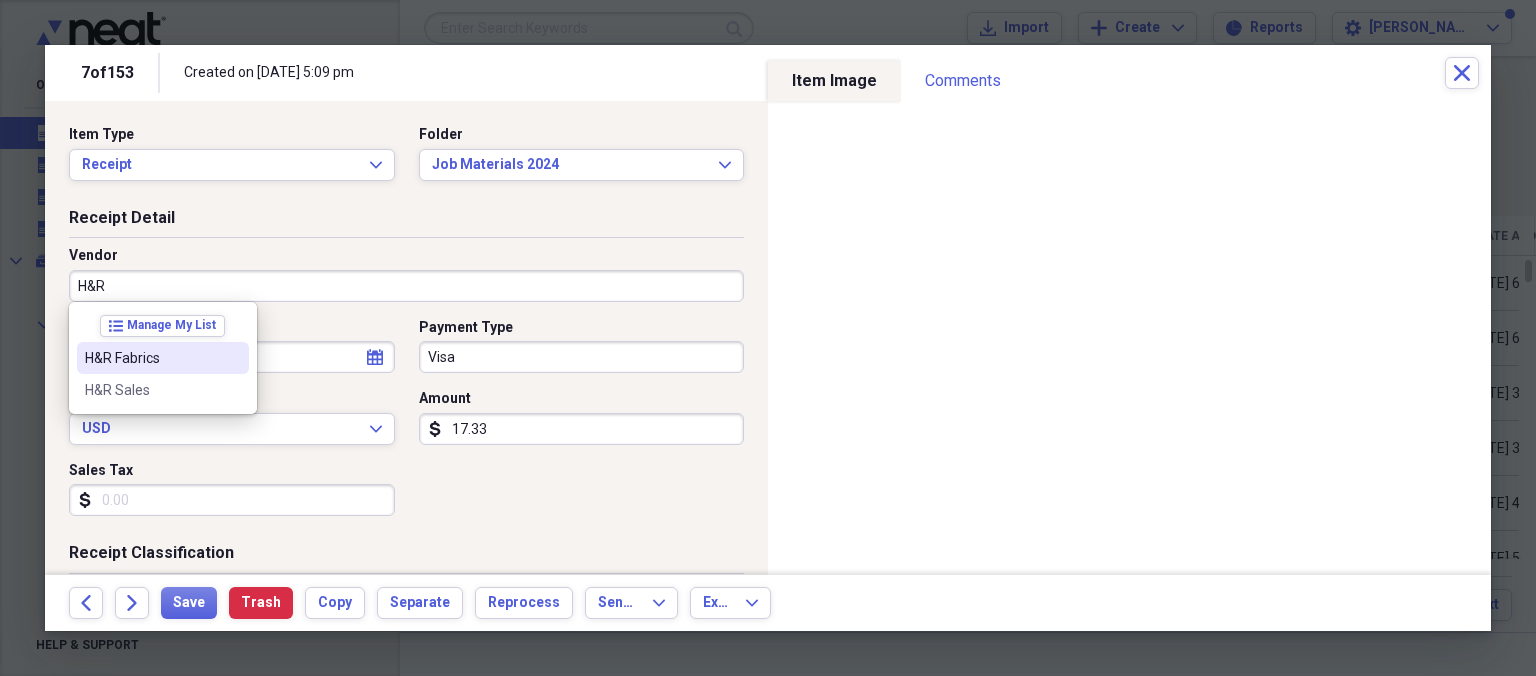 click on "H&R Fabrics" at bounding box center (151, 358) 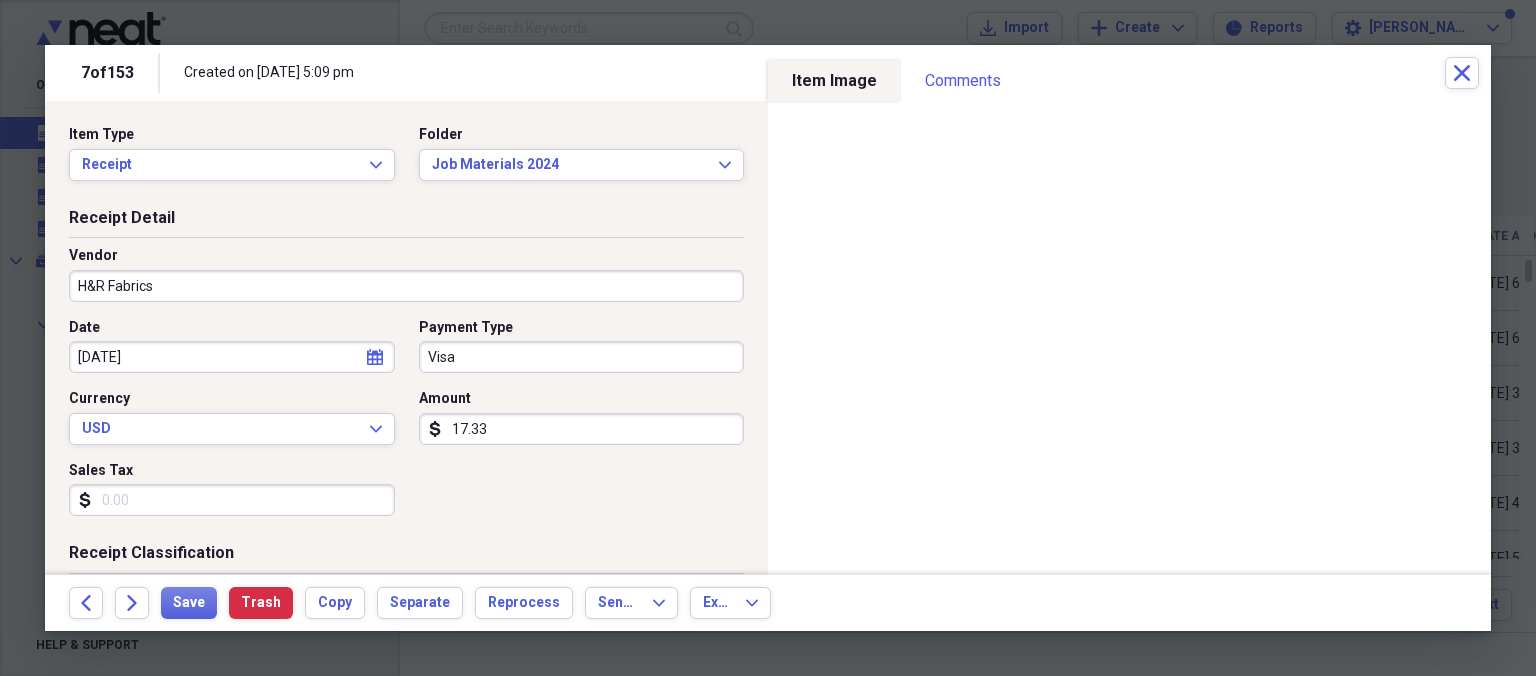 type on "Job Materials" 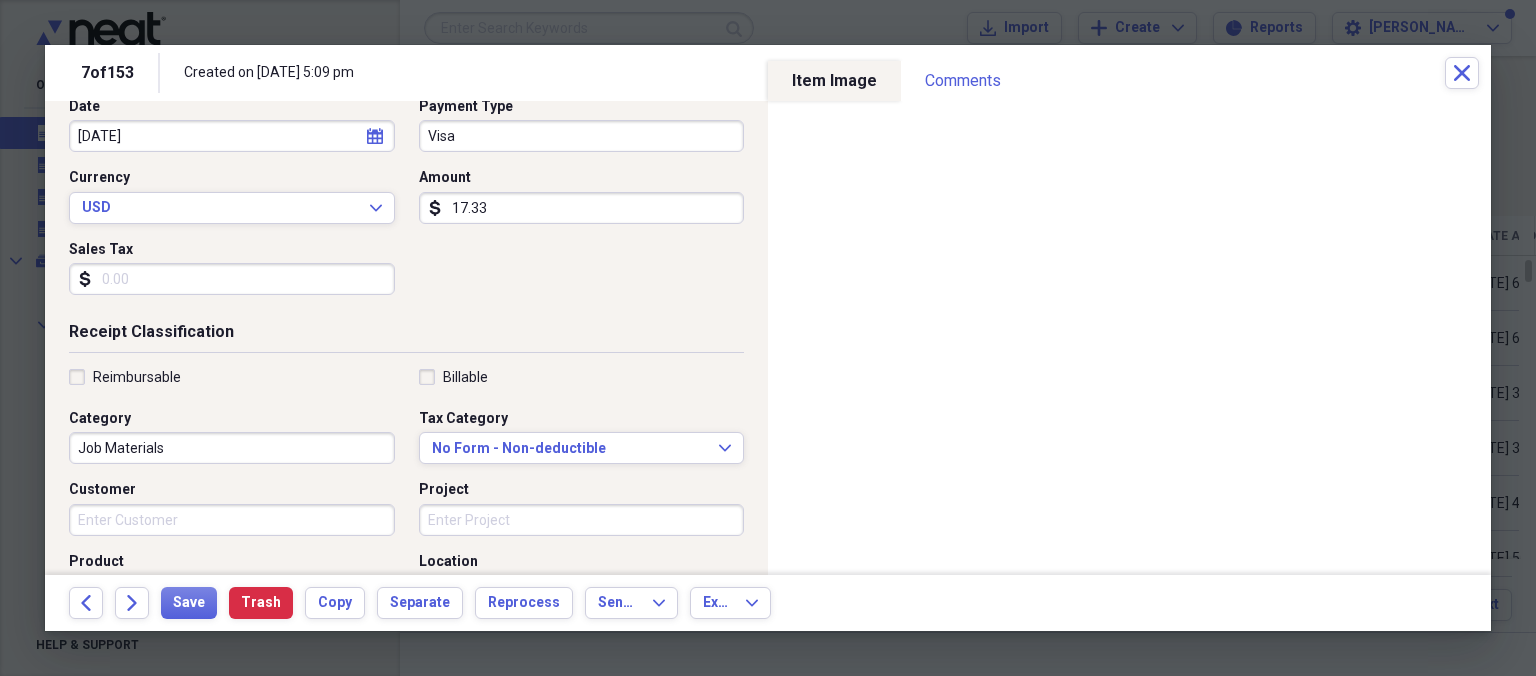 scroll, scrollTop: 230, scrollLeft: 0, axis: vertical 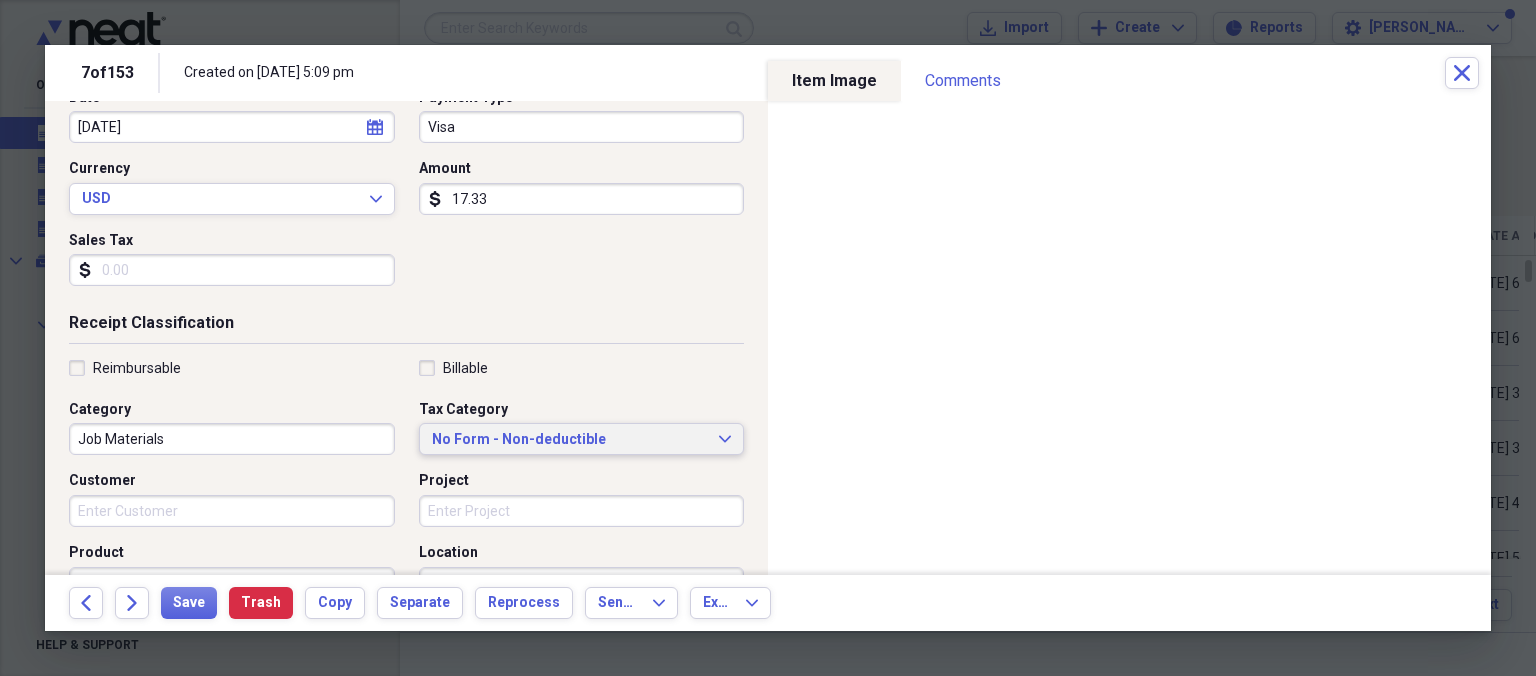 click on "No Form - Non-deductible" at bounding box center (570, 440) 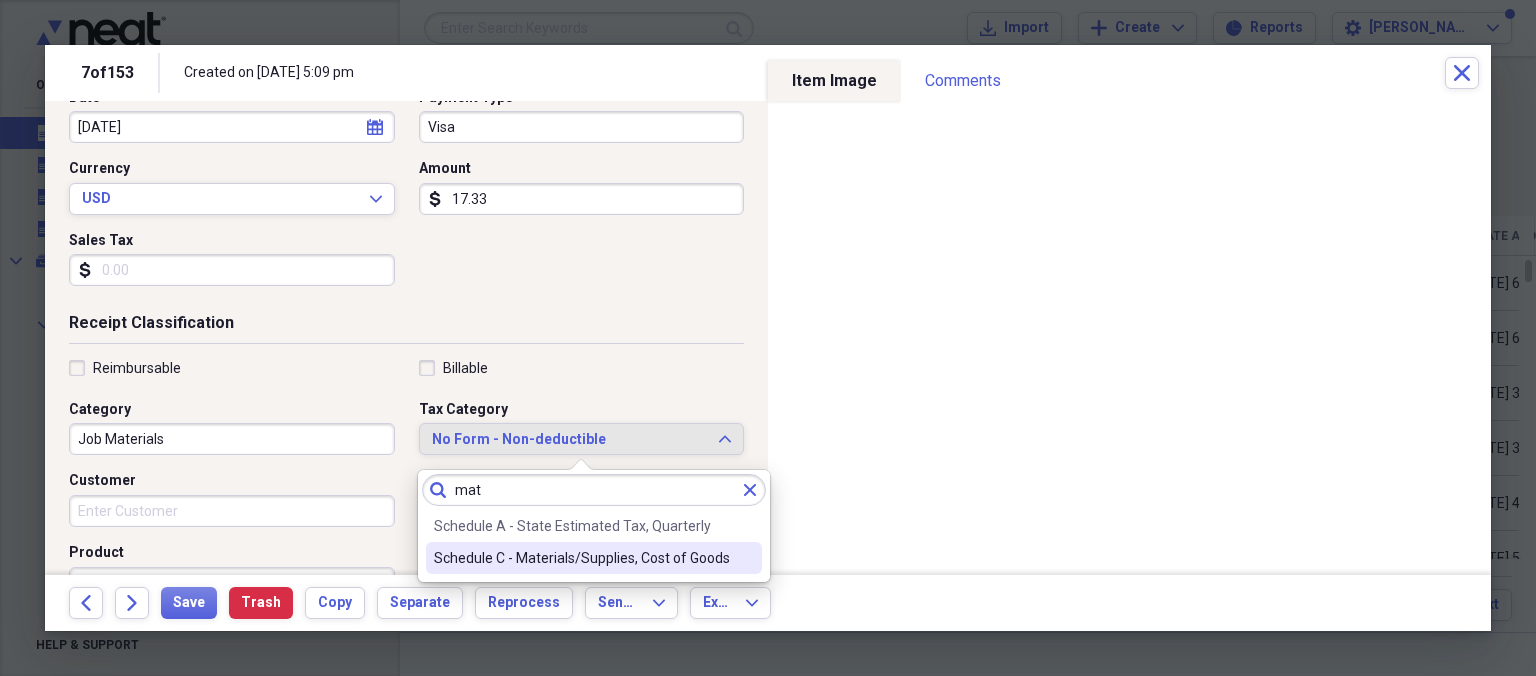 type on "mat" 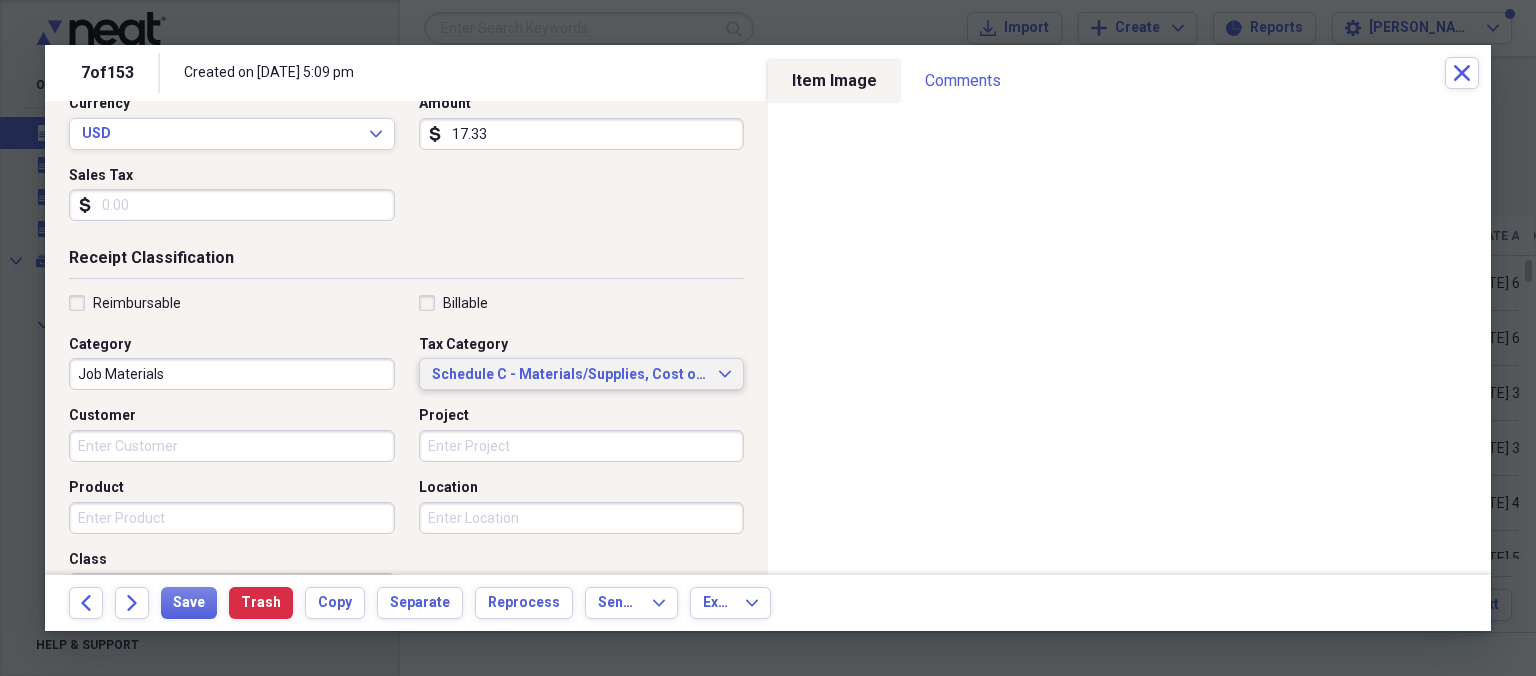 scroll, scrollTop: 461, scrollLeft: 0, axis: vertical 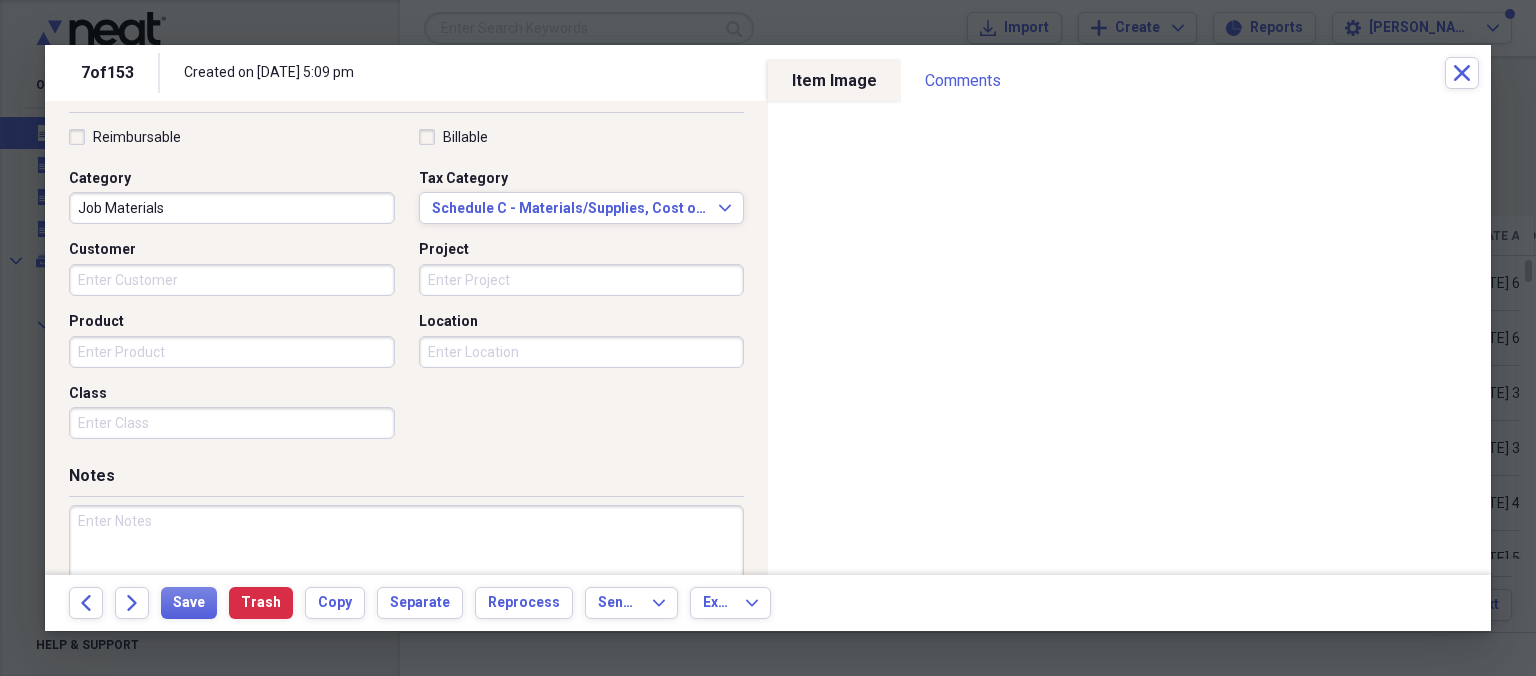 click at bounding box center (406, 570) 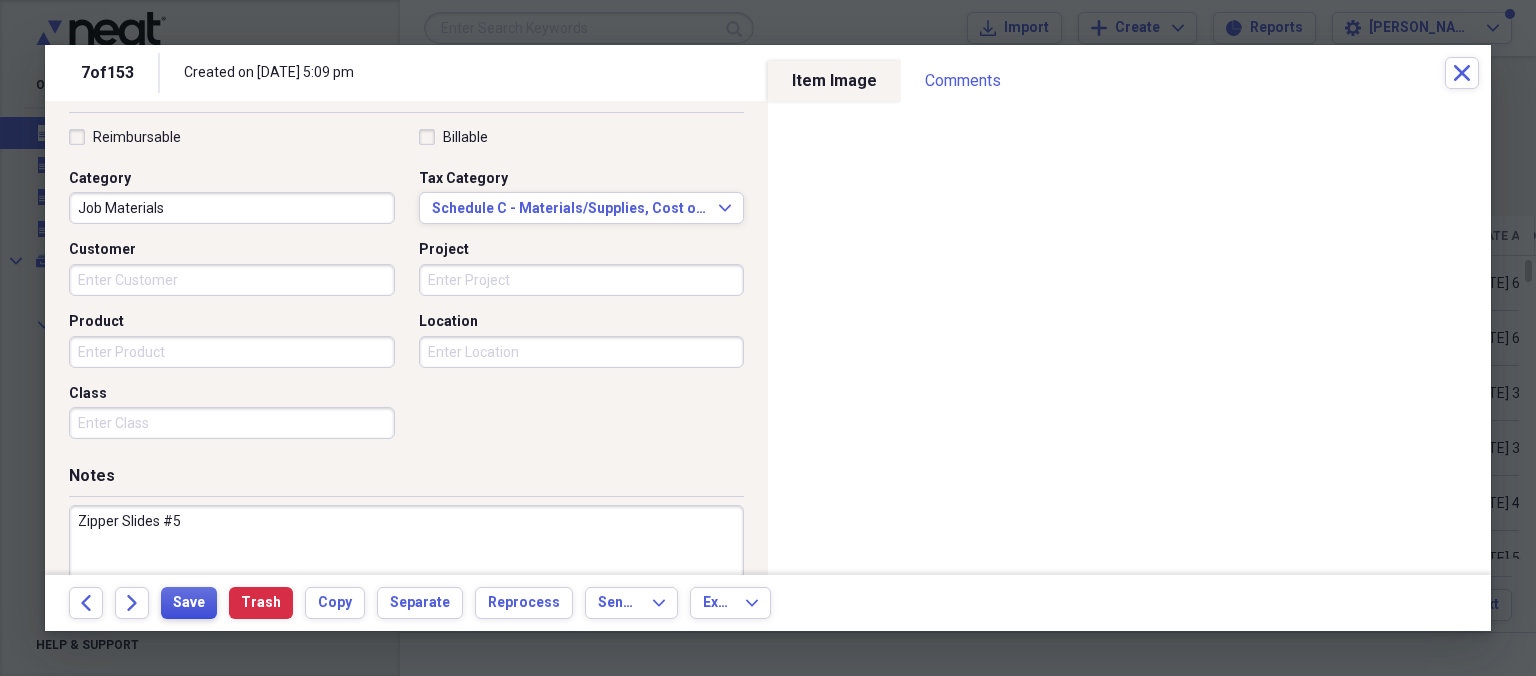 type on "Zipper Slides #5" 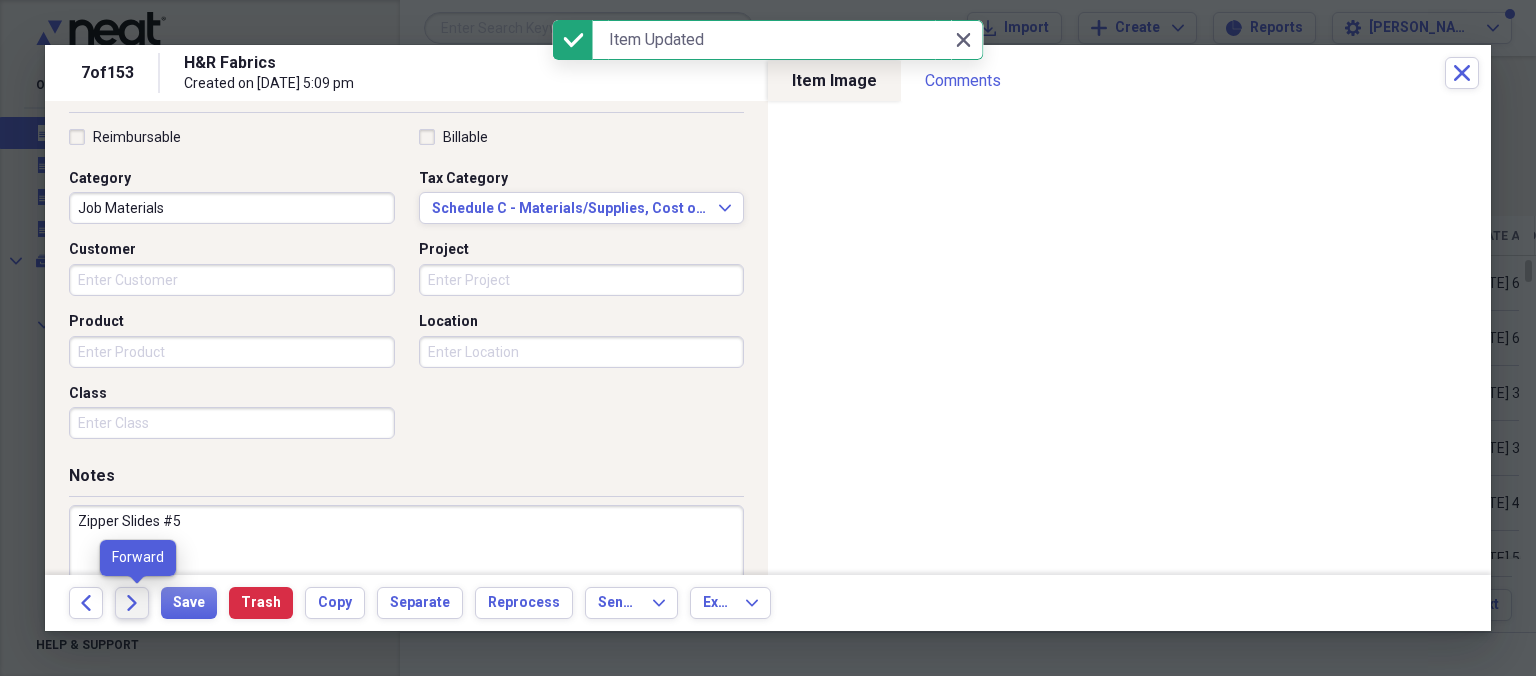 click on "Forward" 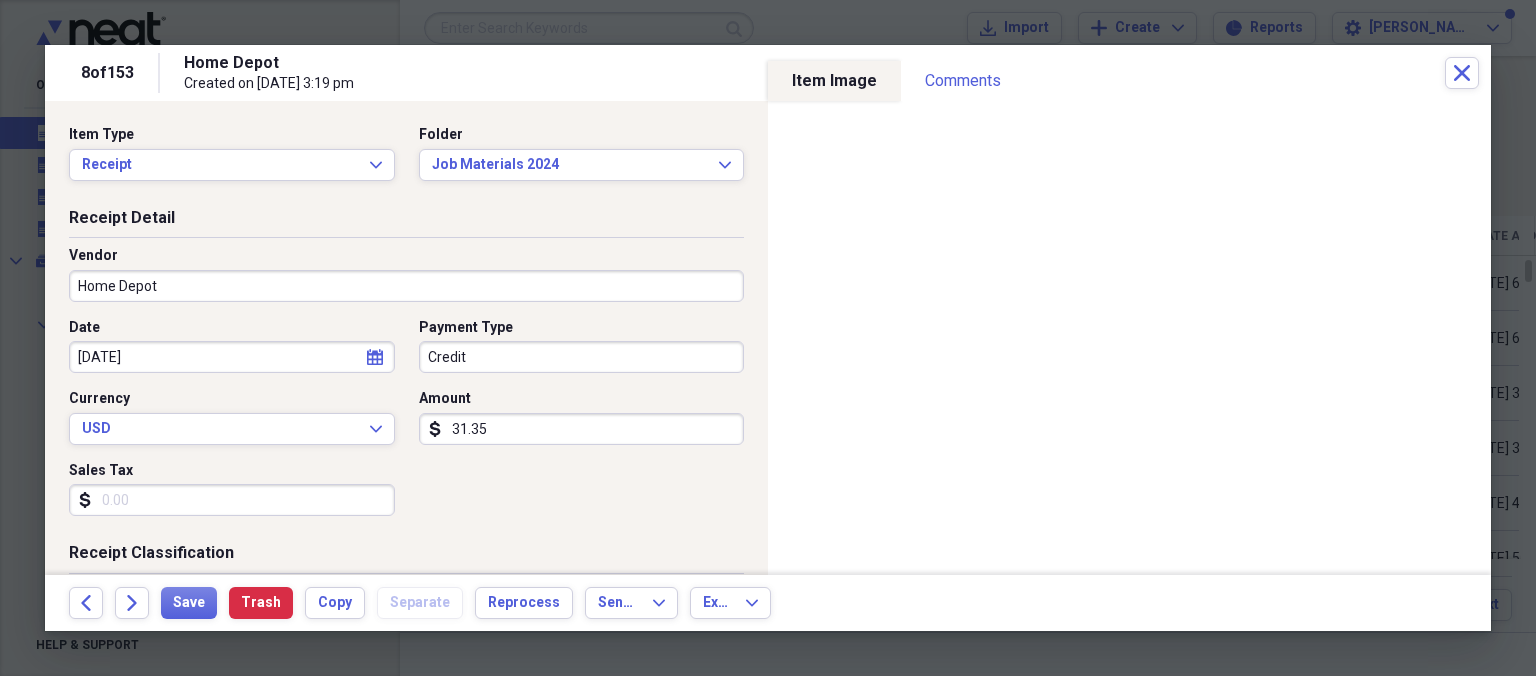 click on "Credit" at bounding box center [582, 357] 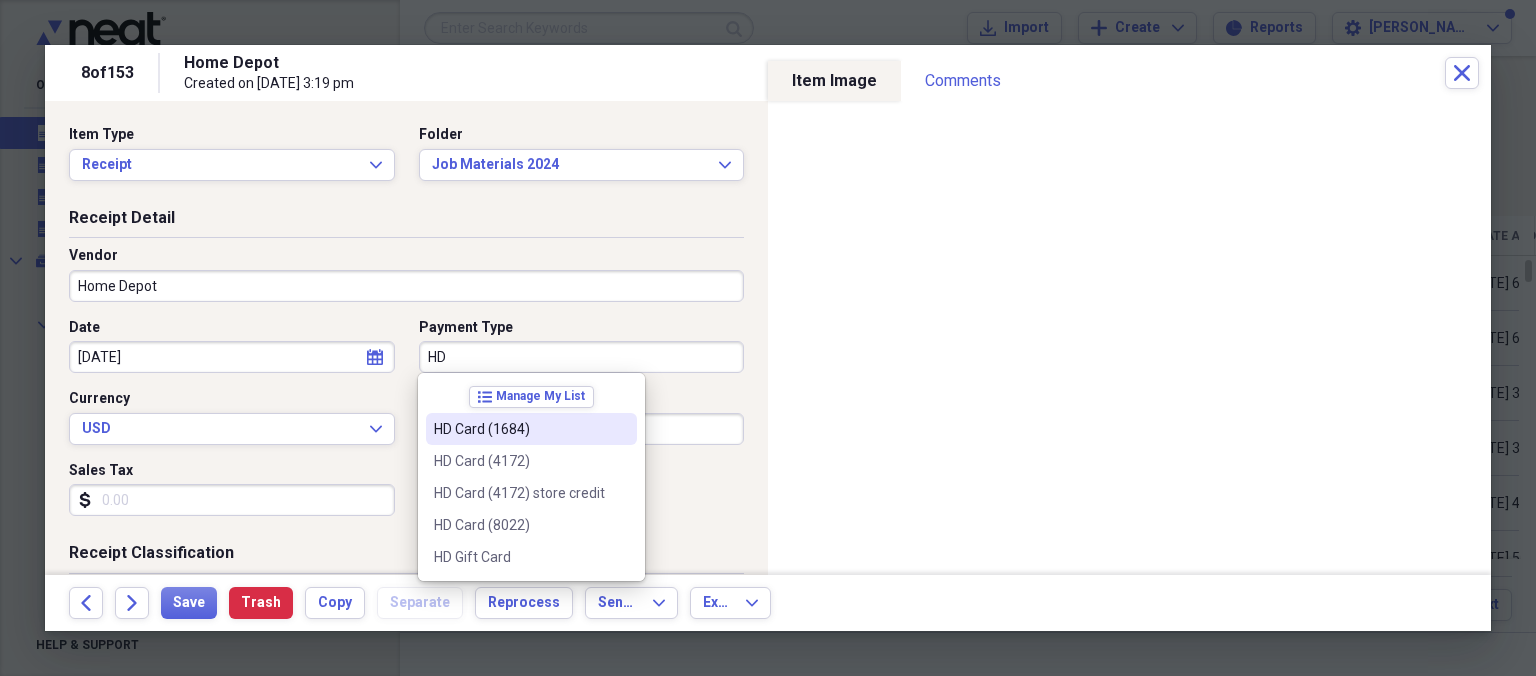 click on "HD Card (1684)" at bounding box center [519, 429] 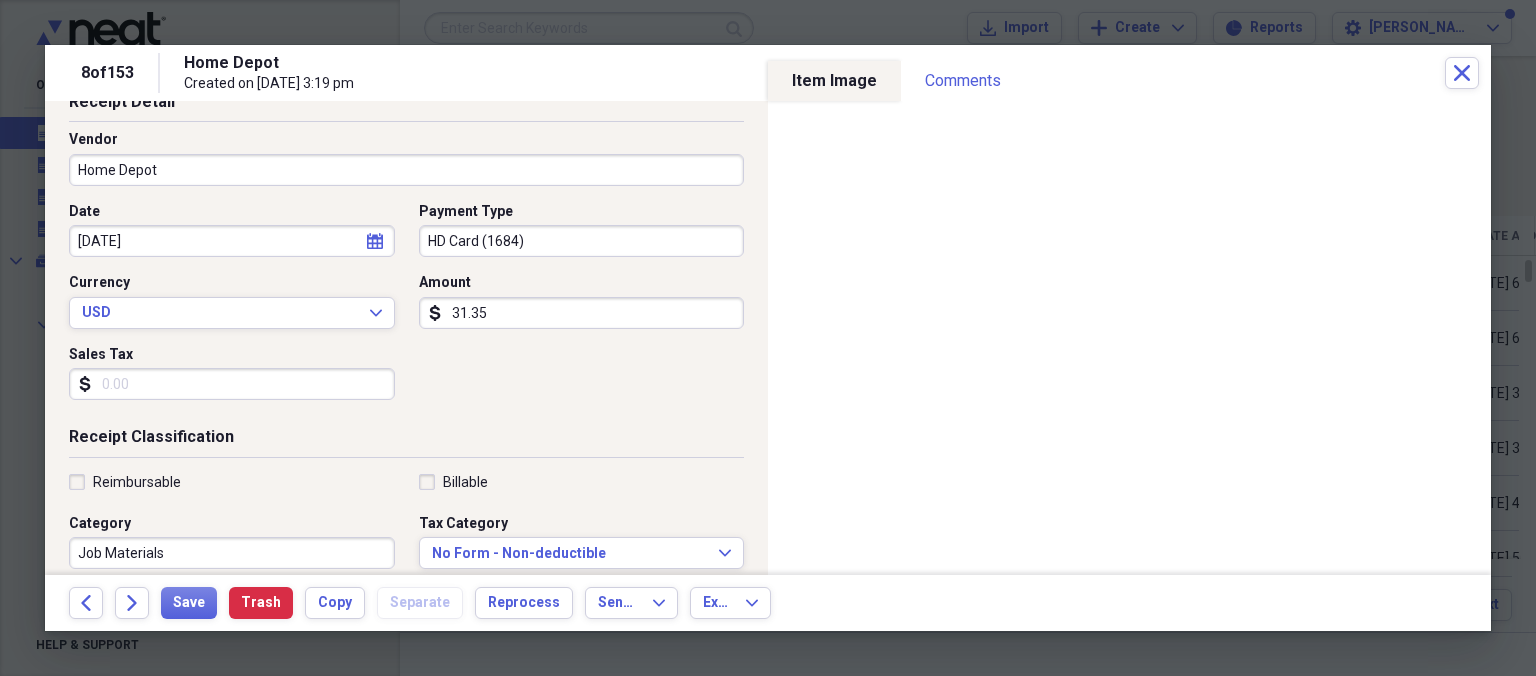scroll, scrollTop: 230, scrollLeft: 0, axis: vertical 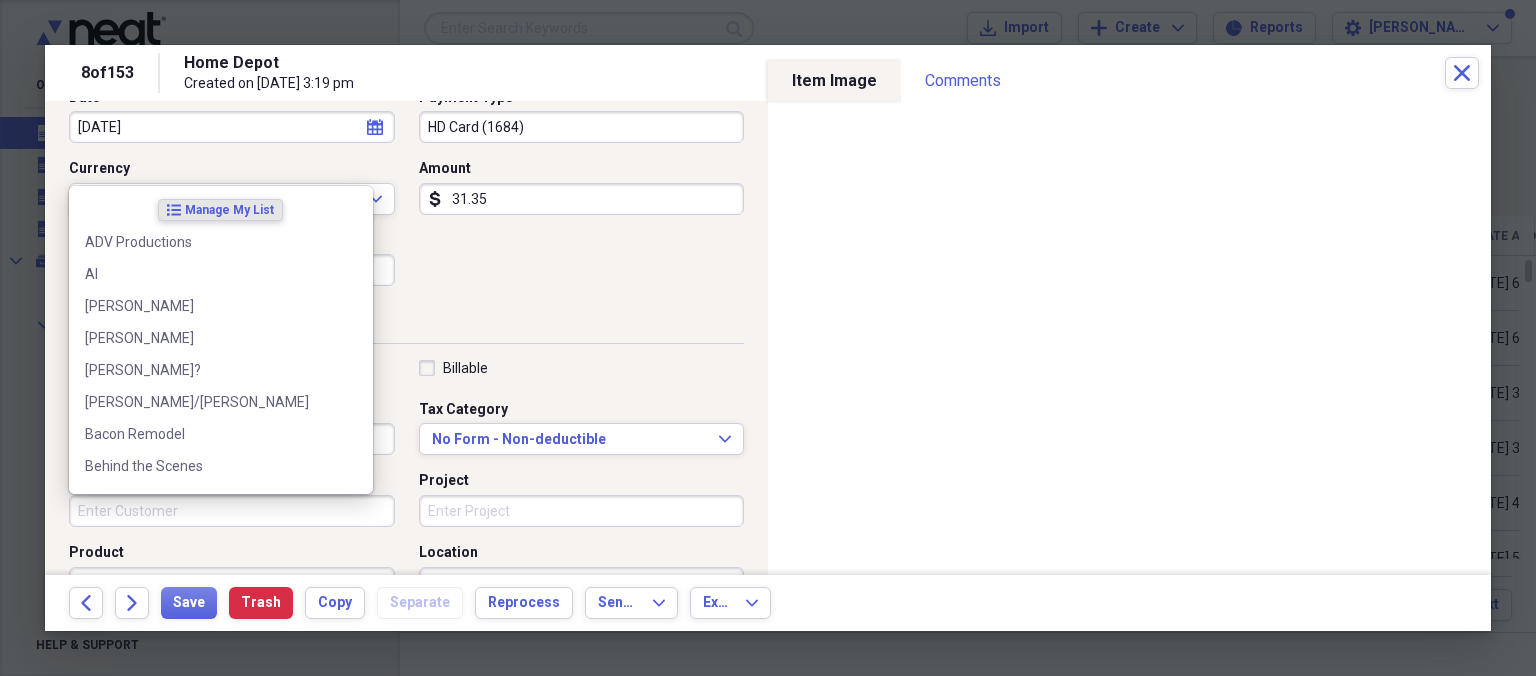 click on "Customer" at bounding box center (232, 511) 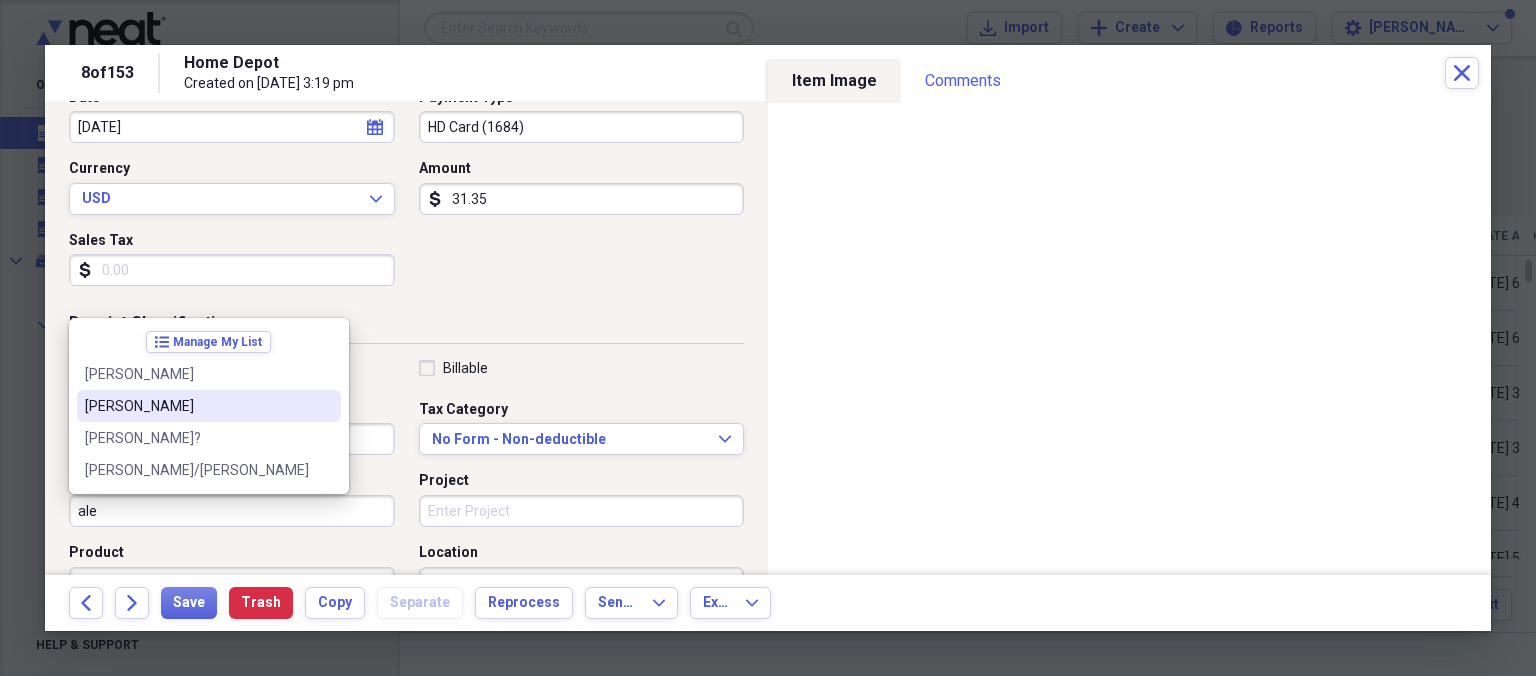 click on "[PERSON_NAME]" at bounding box center (197, 406) 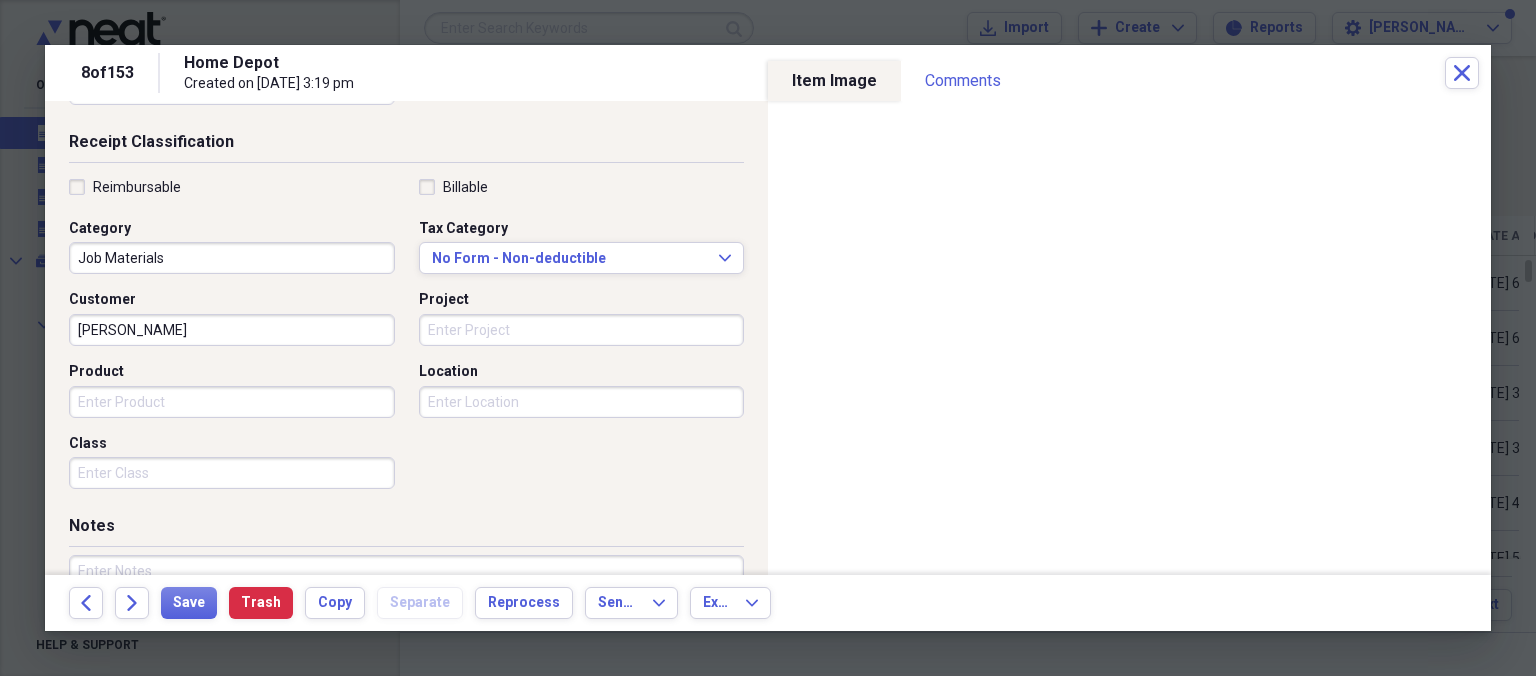 scroll, scrollTop: 461, scrollLeft: 0, axis: vertical 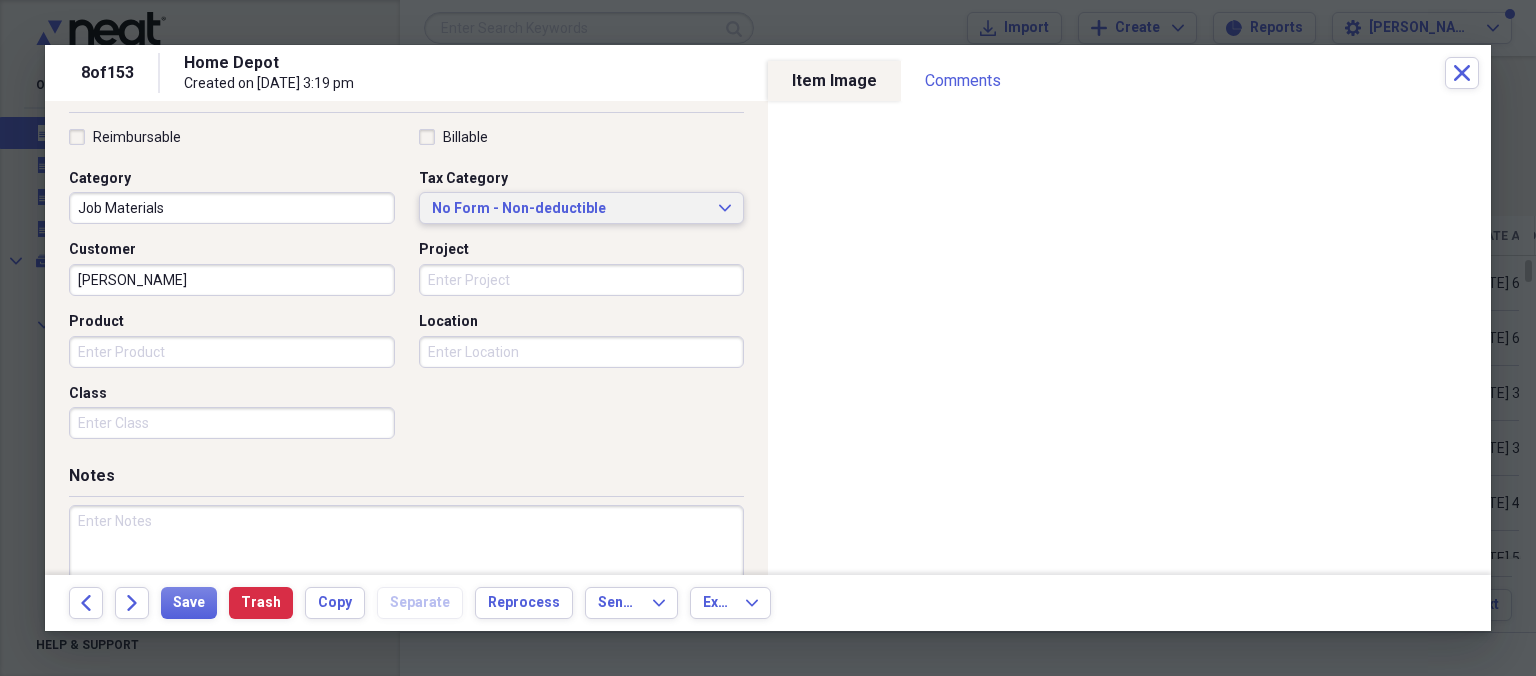 click on "No Form - Non-deductible" at bounding box center [570, 209] 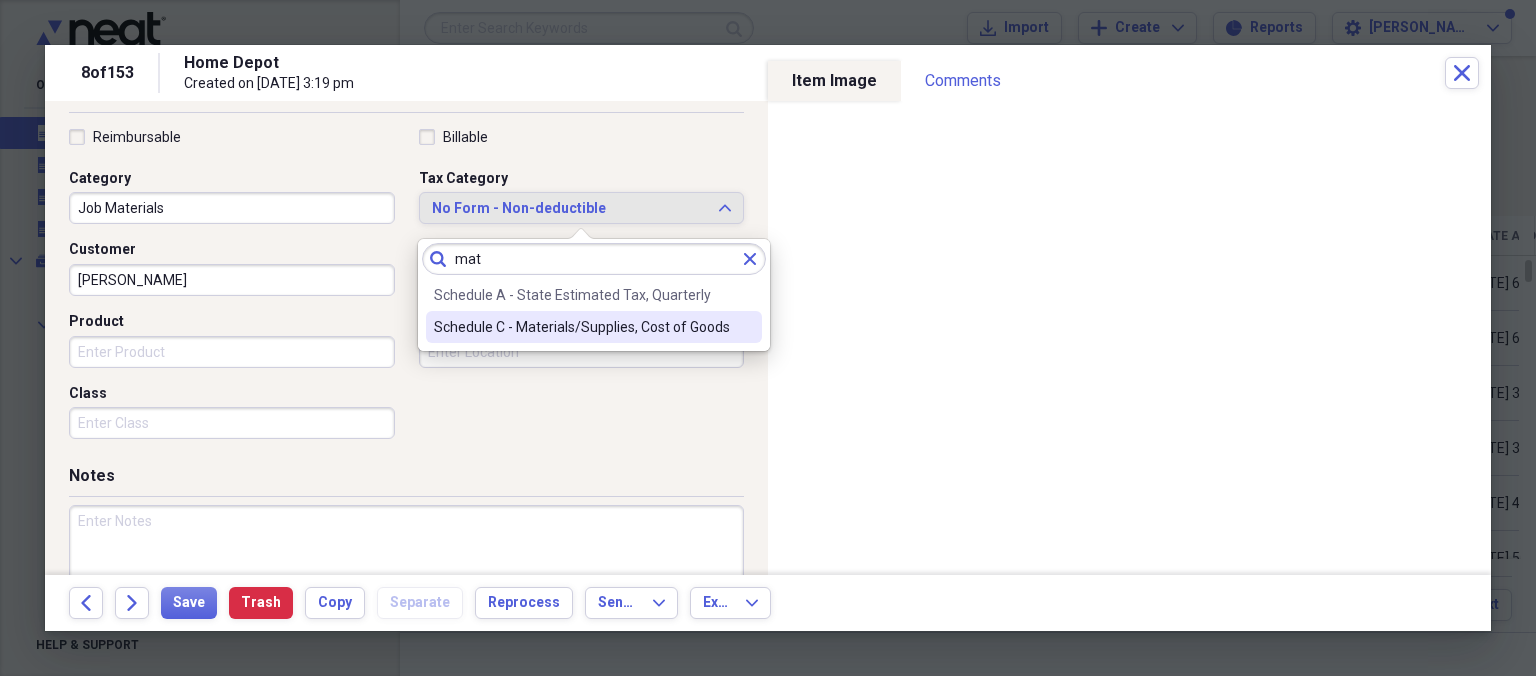 type on "mat" 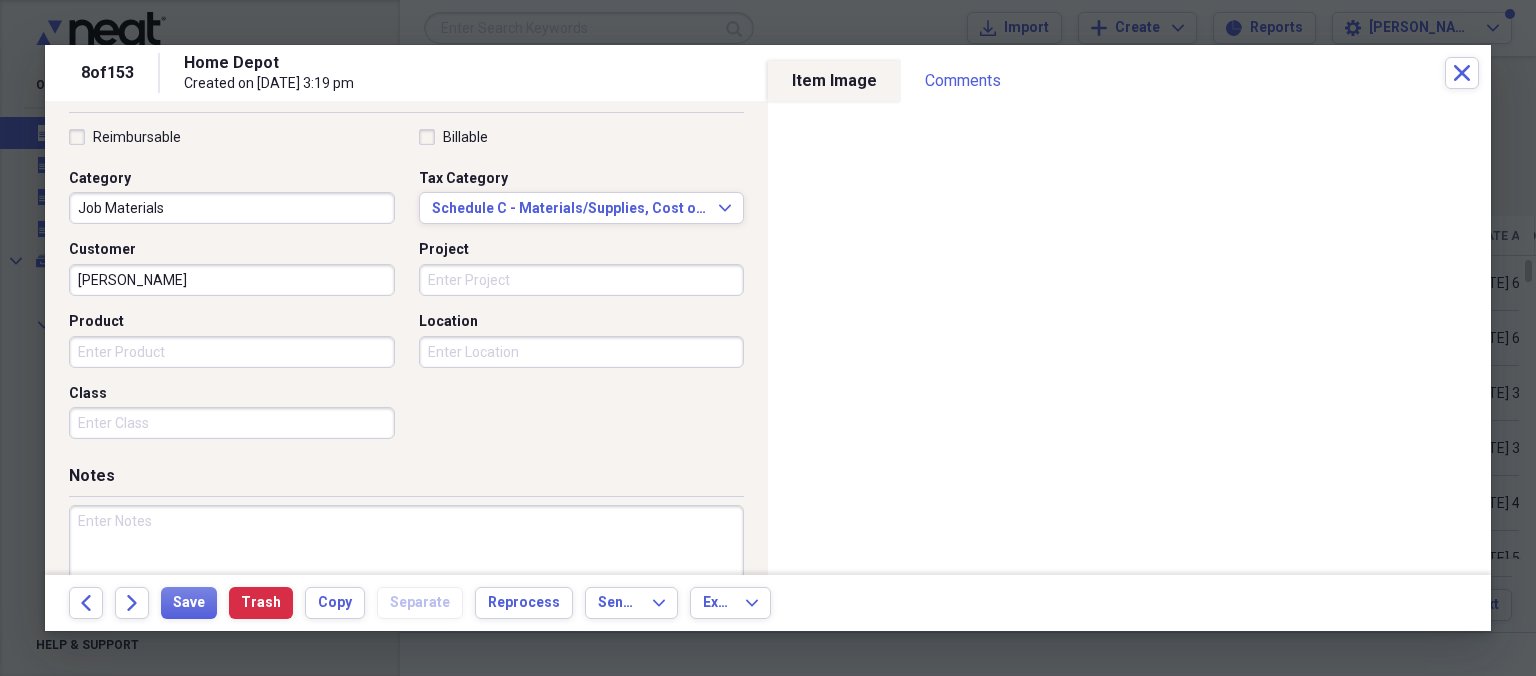 click at bounding box center [406, 570] 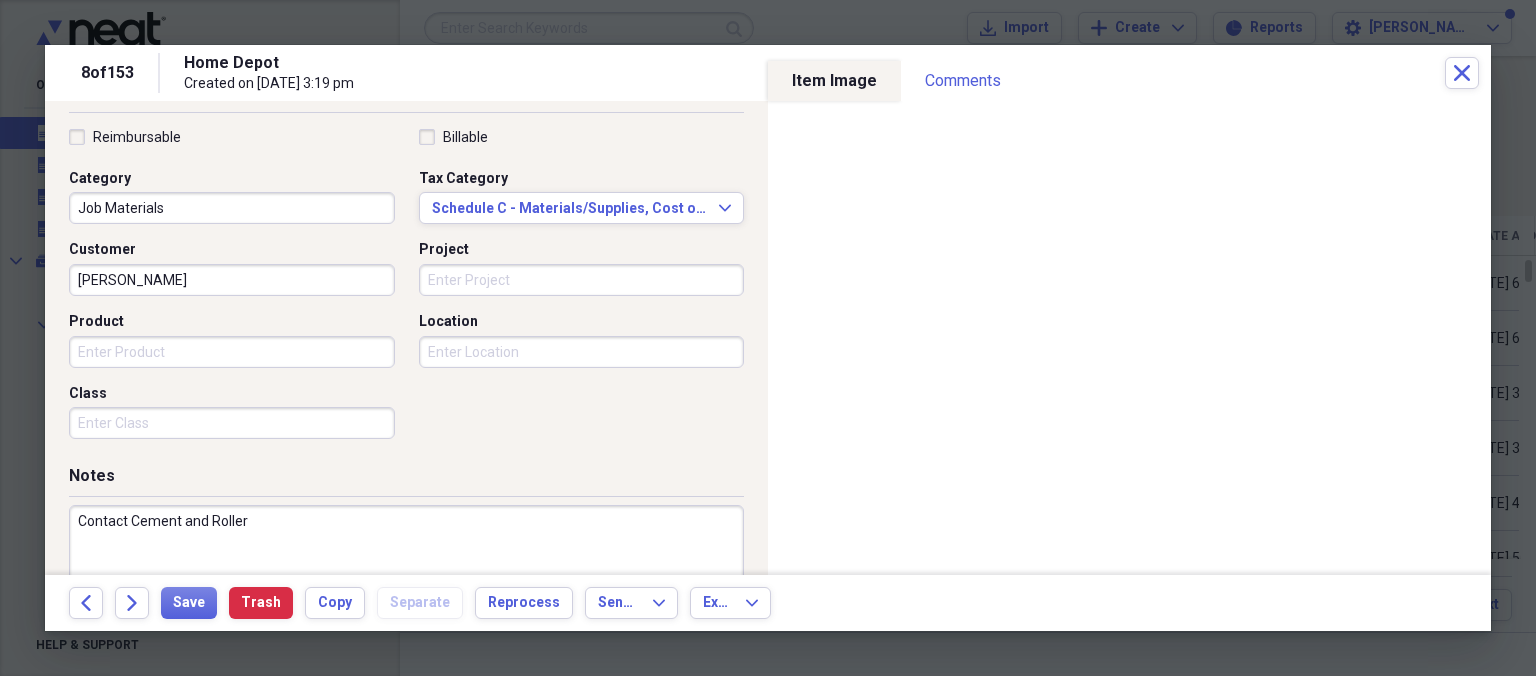 type on "Contact Cement and Roller" 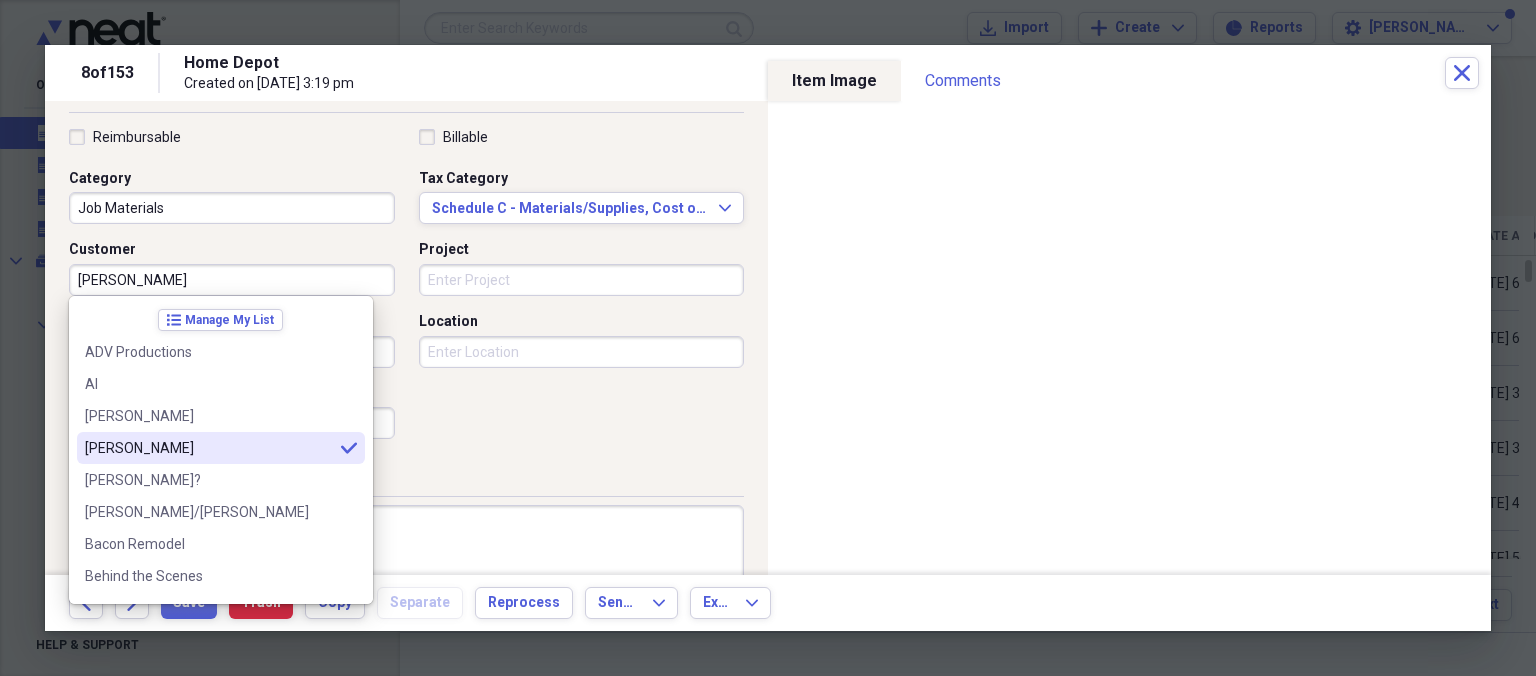 drag, startPoint x: 191, startPoint y: 272, endPoint x: 426, endPoint y: 283, distance: 235.25731 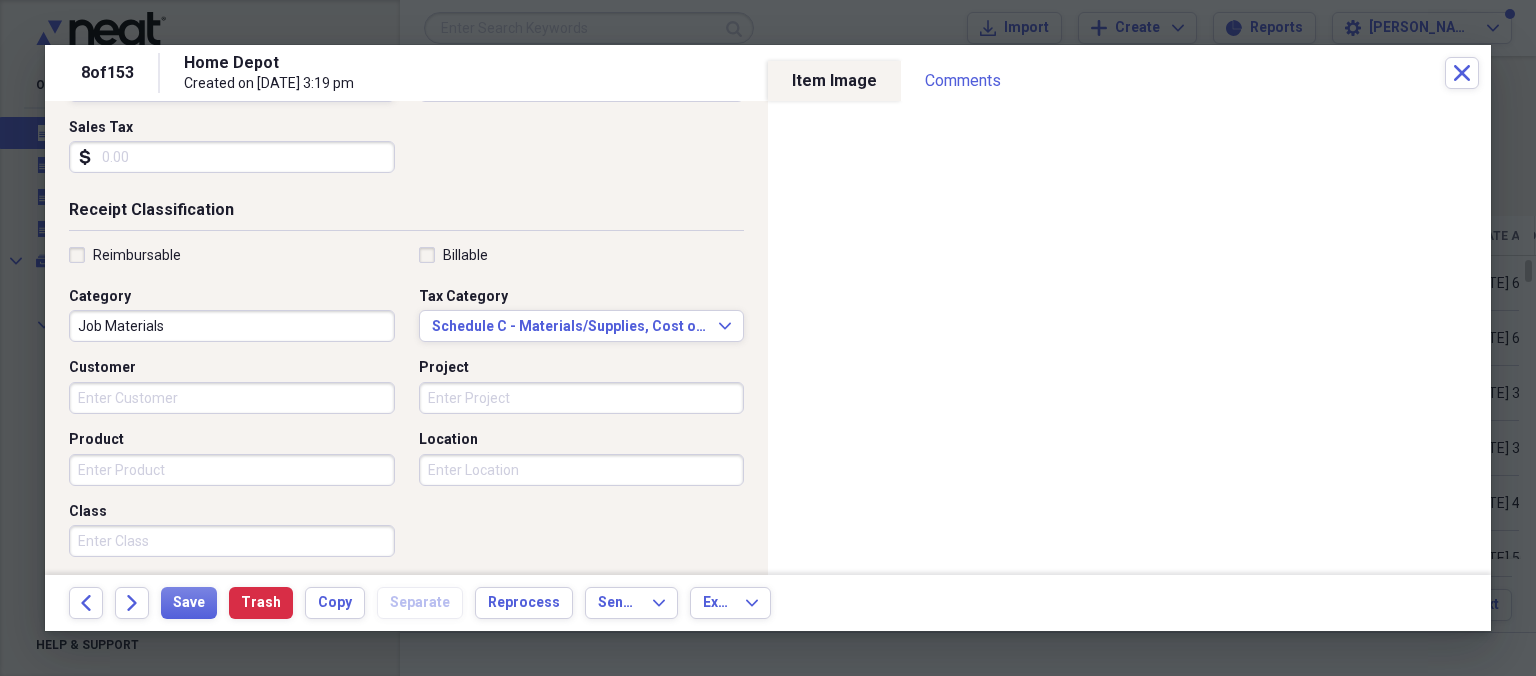 scroll, scrollTop: 346, scrollLeft: 0, axis: vertical 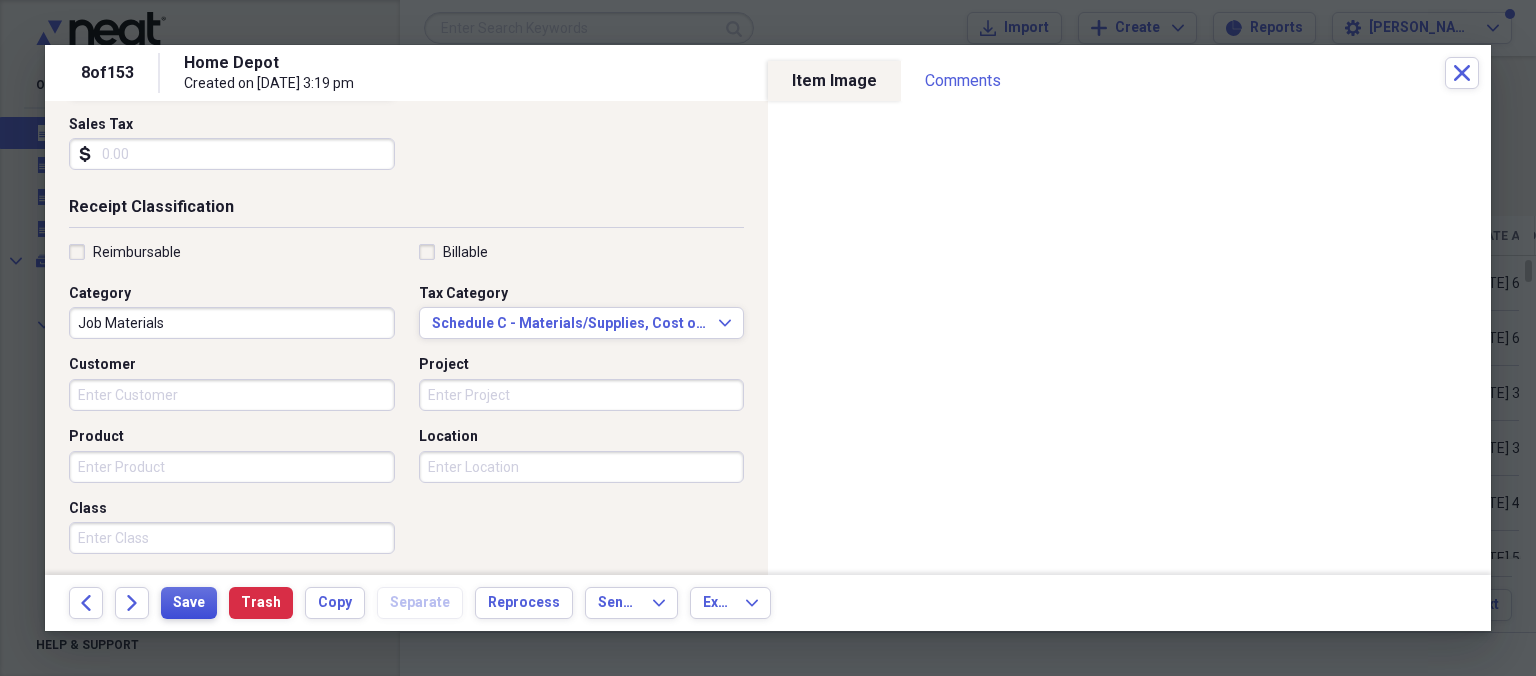 type 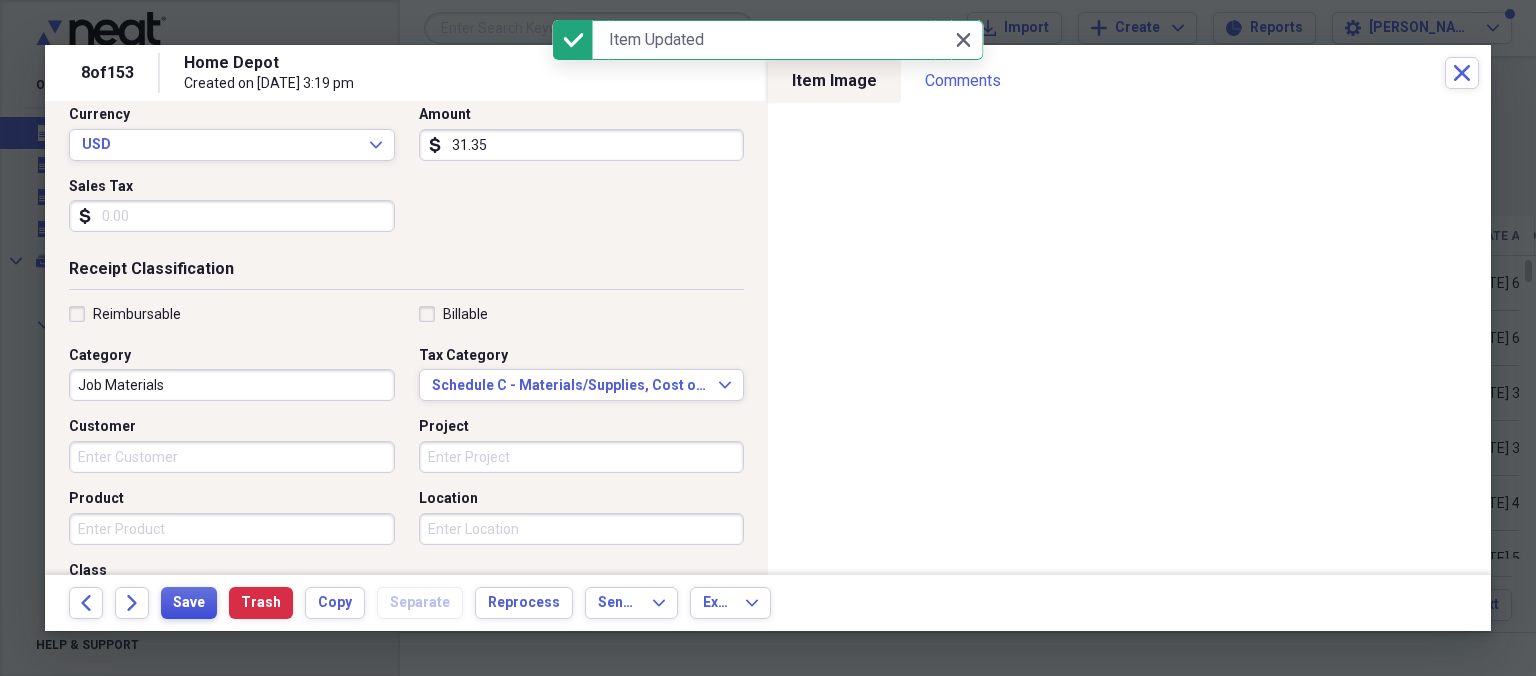 scroll, scrollTop: 0, scrollLeft: 0, axis: both 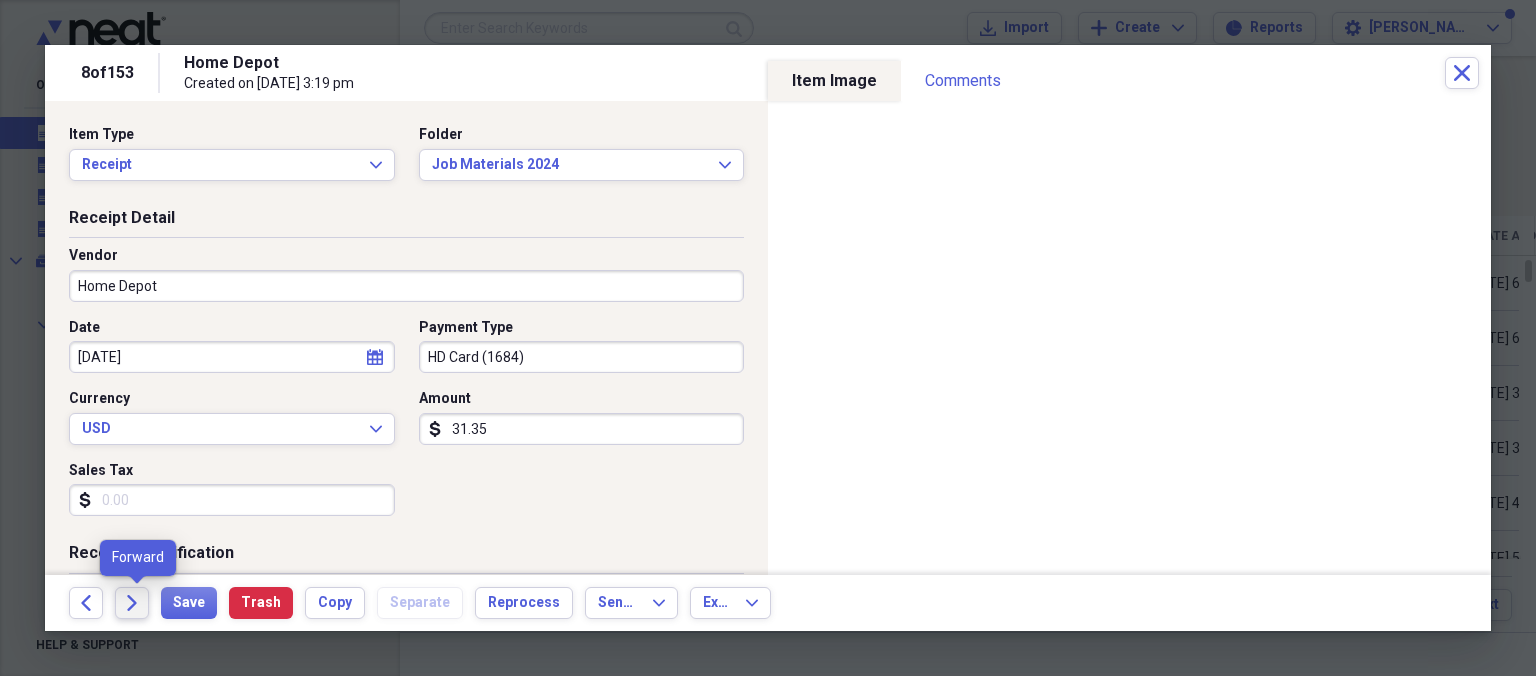 click on "Forward" 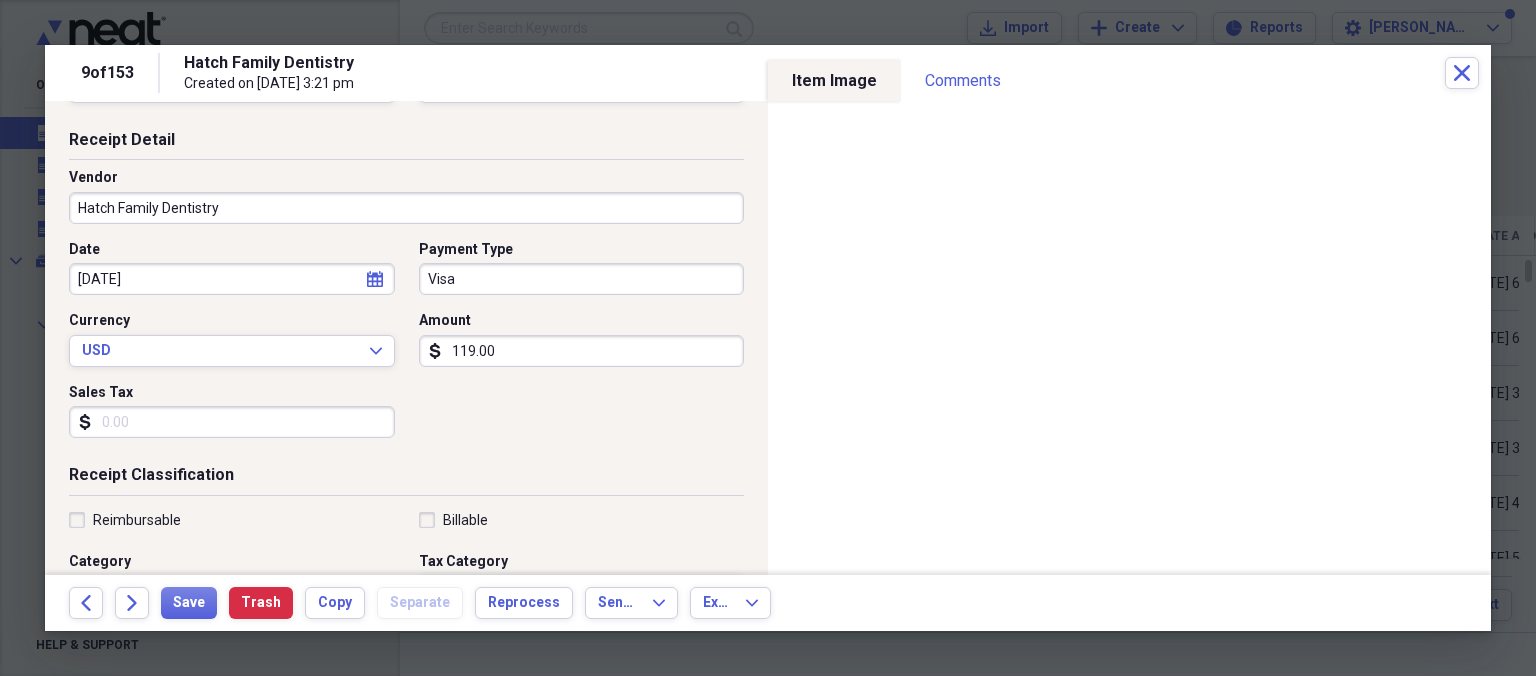 scroll, scrollTop: 0, scrollLeft: 0, axis: both 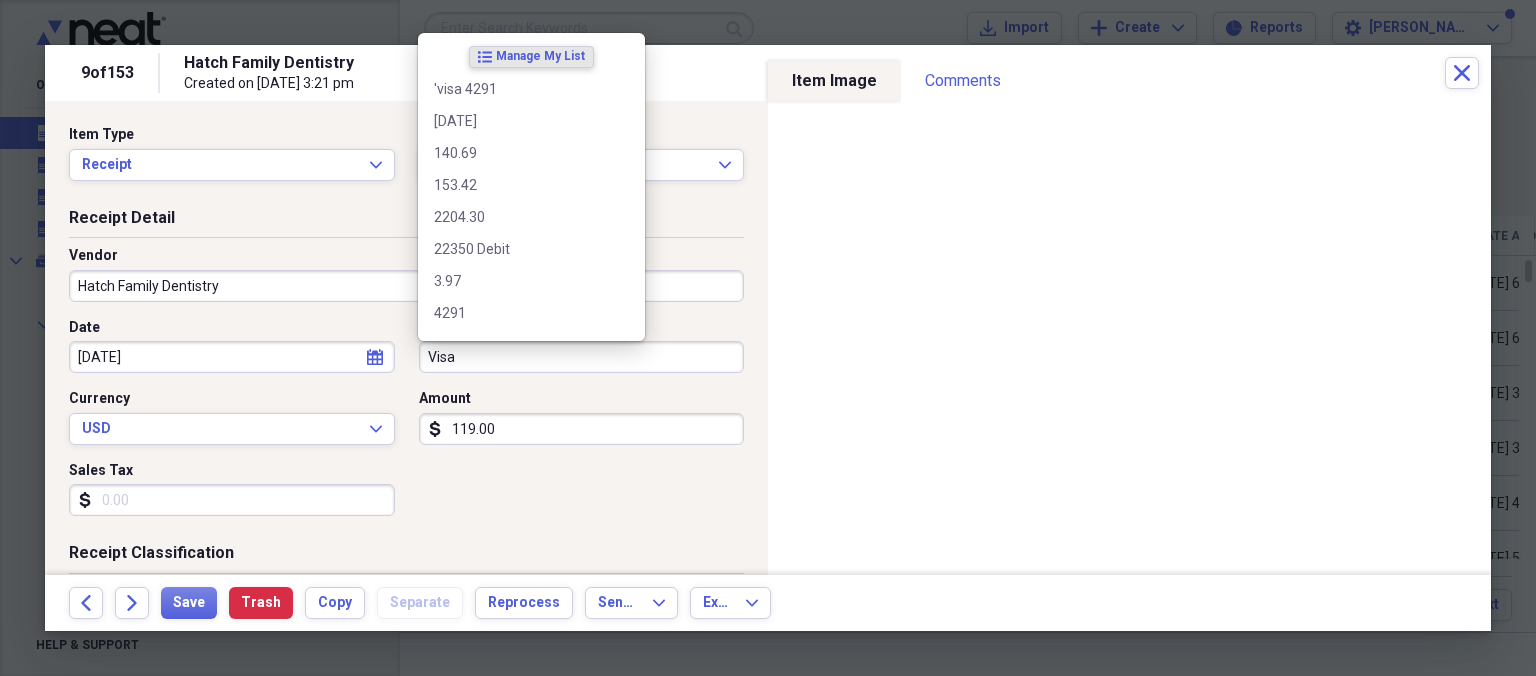 click on "Visa" at bounding box center (582, 357) 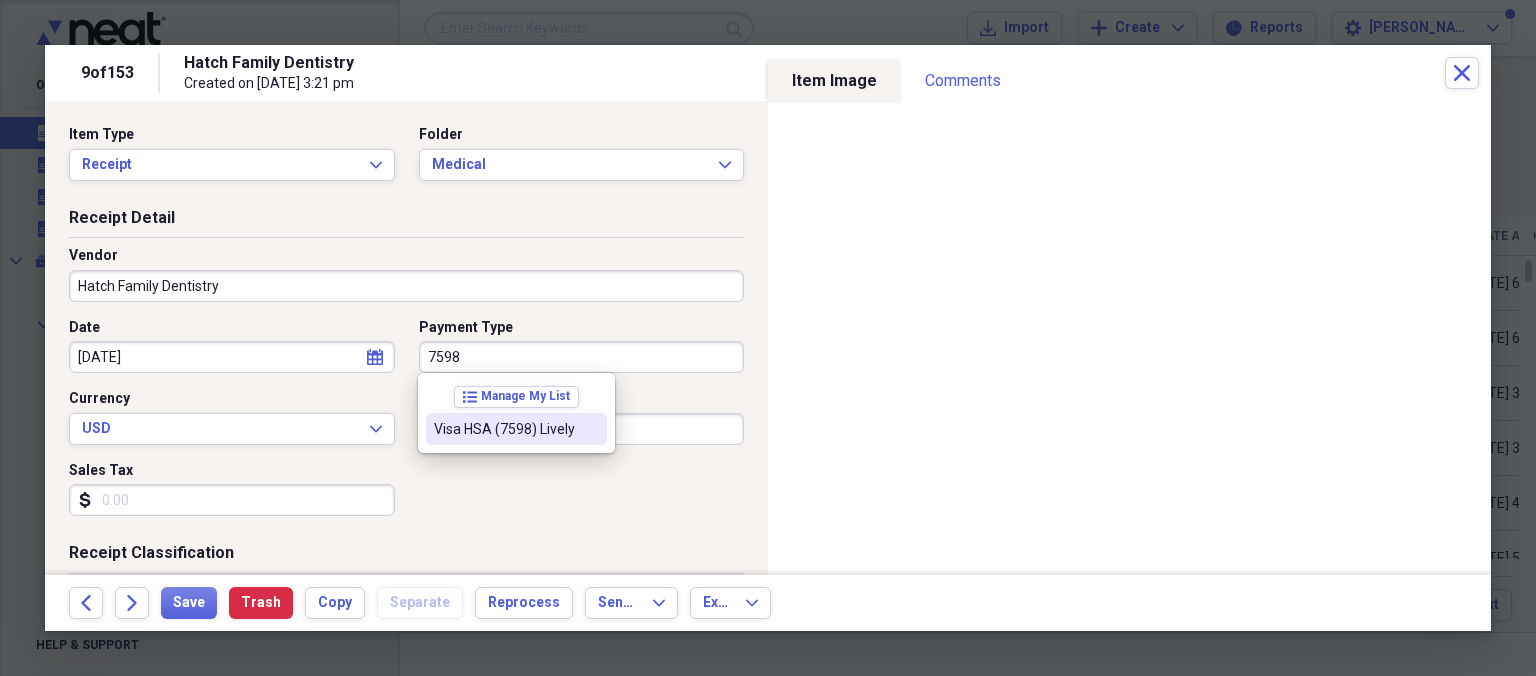 click on "Visa HSA (7598) Lively" at bounding box center [504, 429] 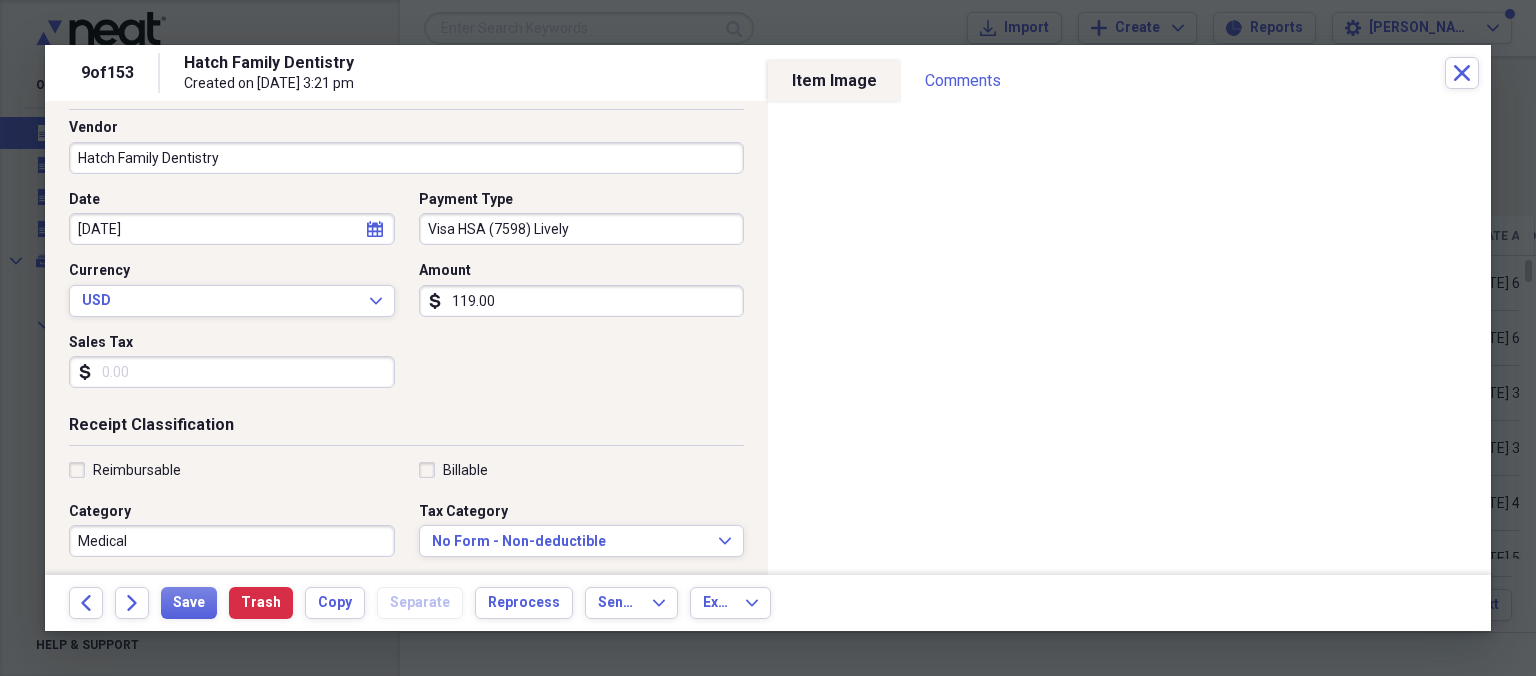 scroll, scrollTop: 230, scrollLeft: 0, axis: vertical 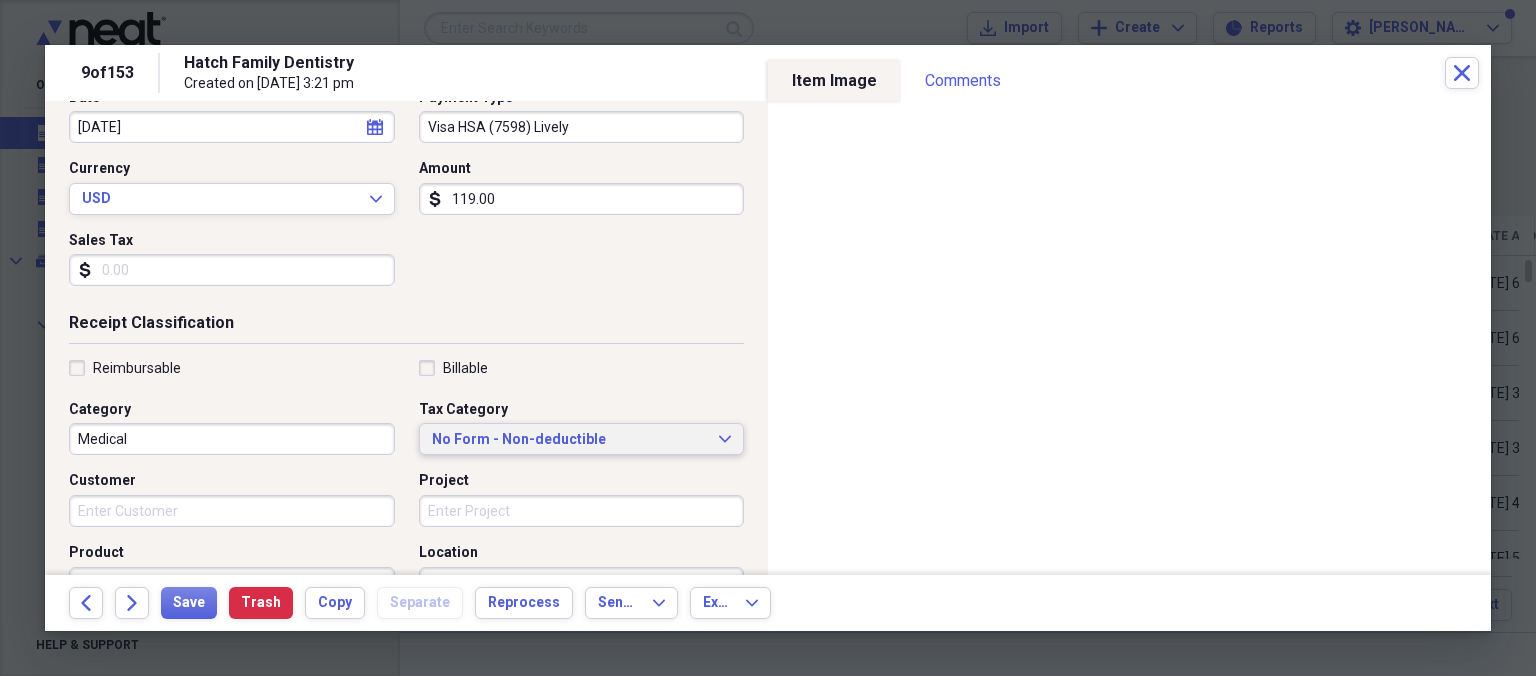 click on "No Form - Non-deductible" at bounding box center [570, 440] 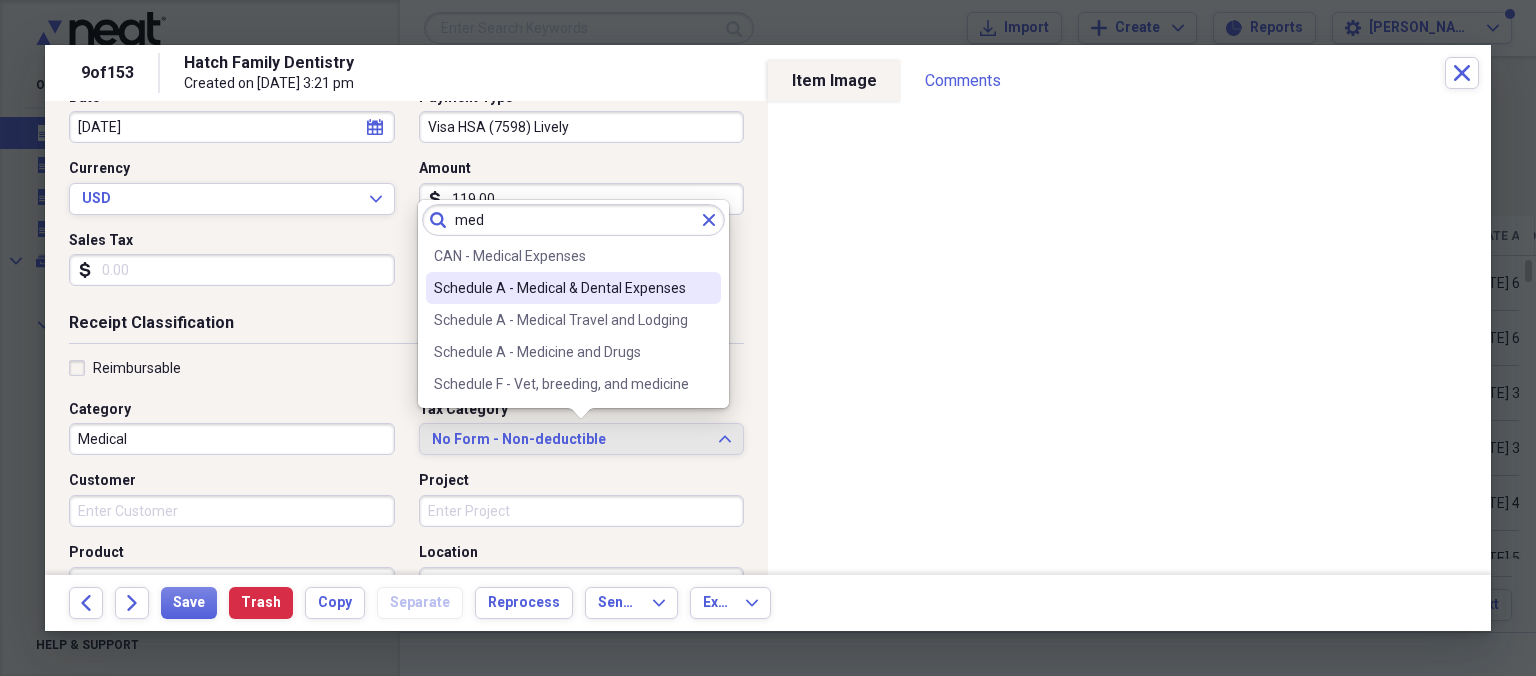 type on "med" 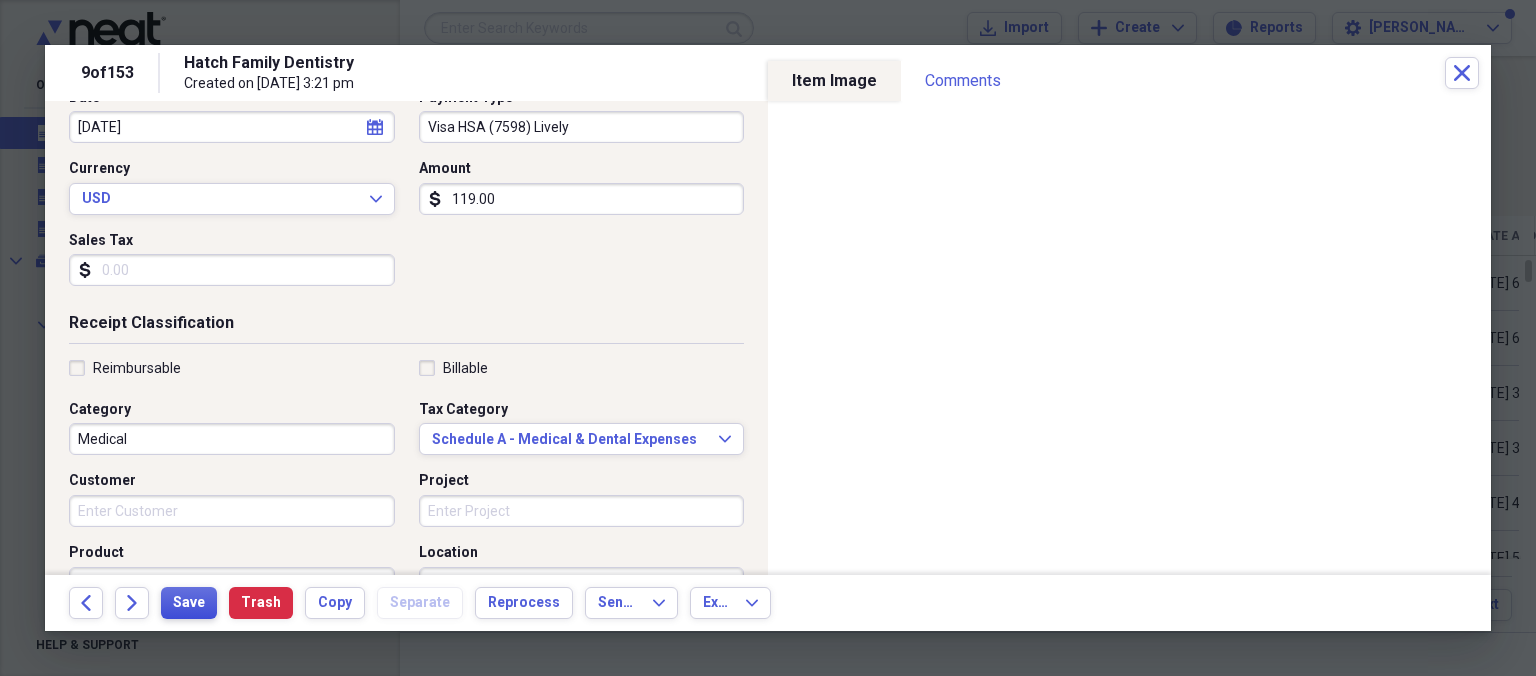 click on "Save" at bounding box center [189, 603] 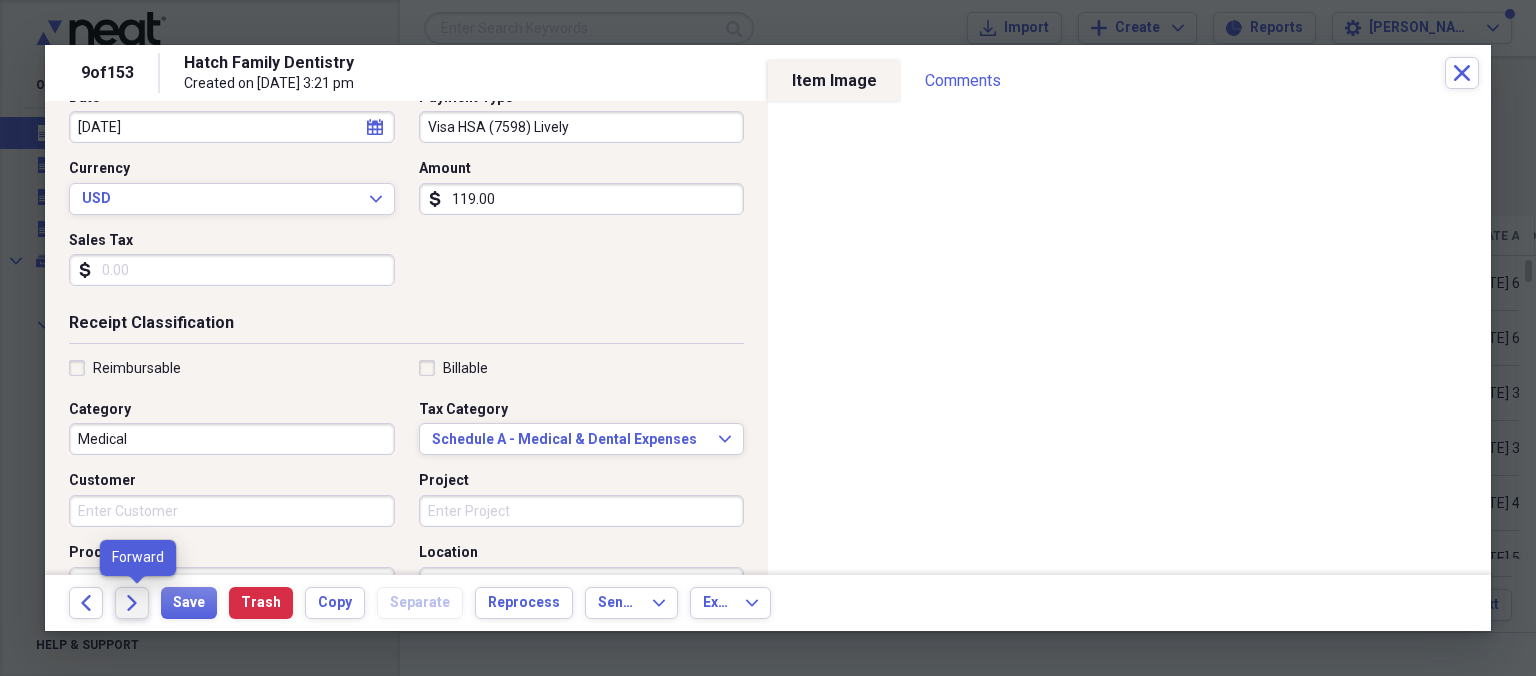 click on "Forward" 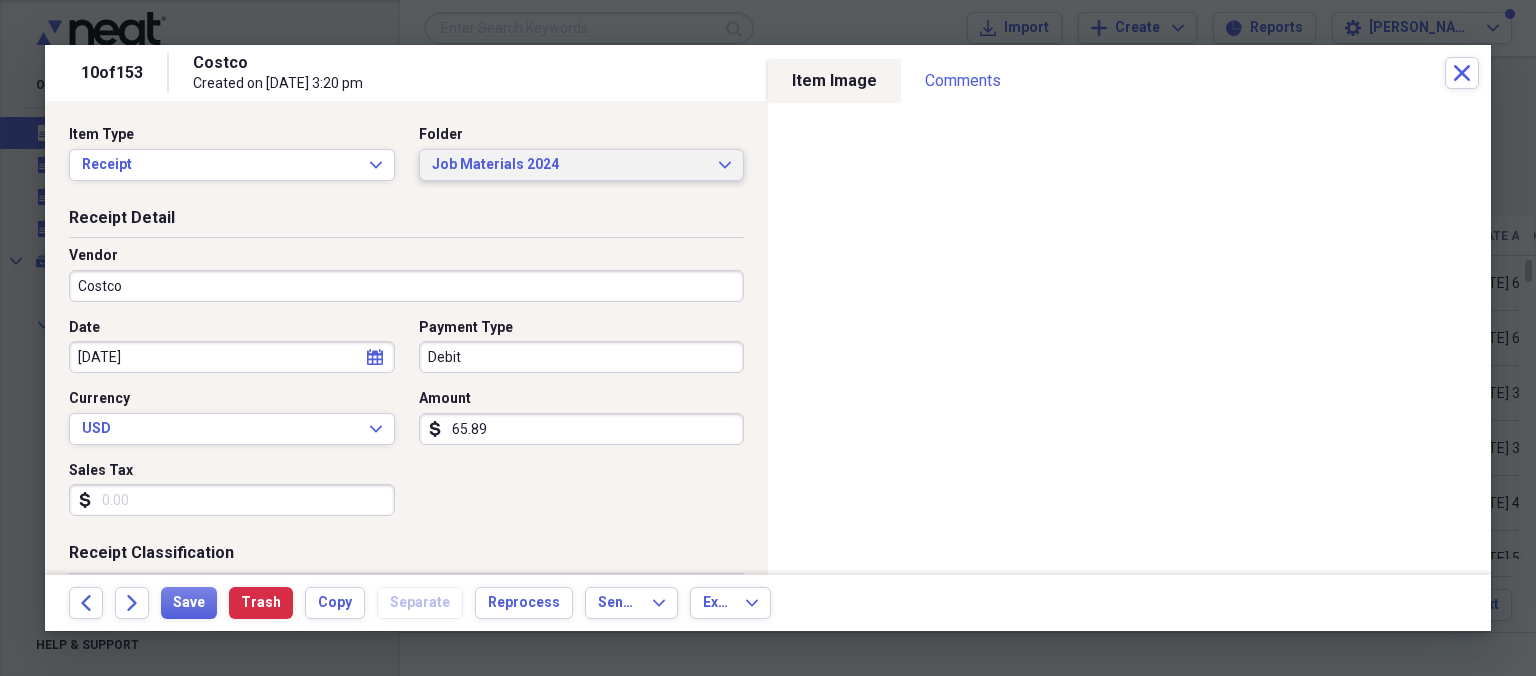 click on "Job Materials 2024 Expand" at bounding box center (582, 165) 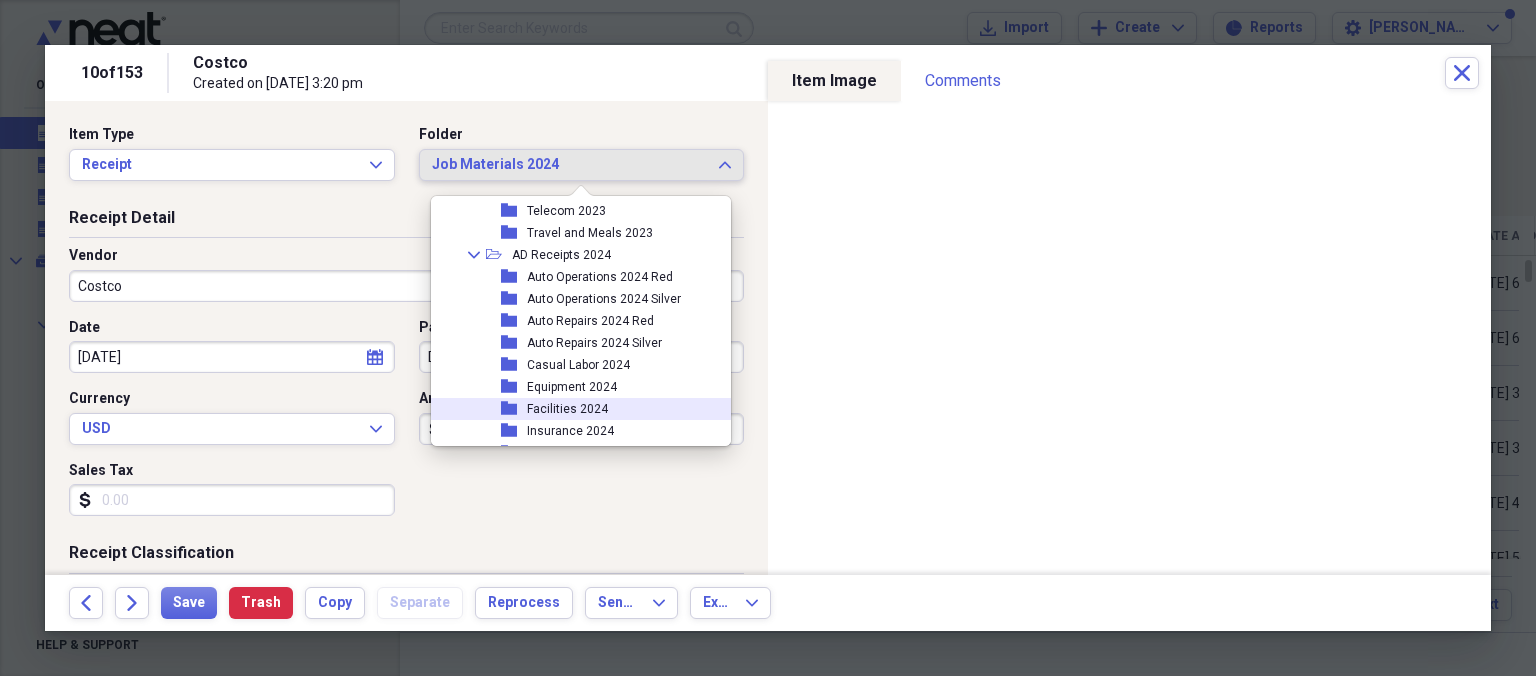 scroll, scrollTop: 4538, scrollLeft: 0, axis: vertical 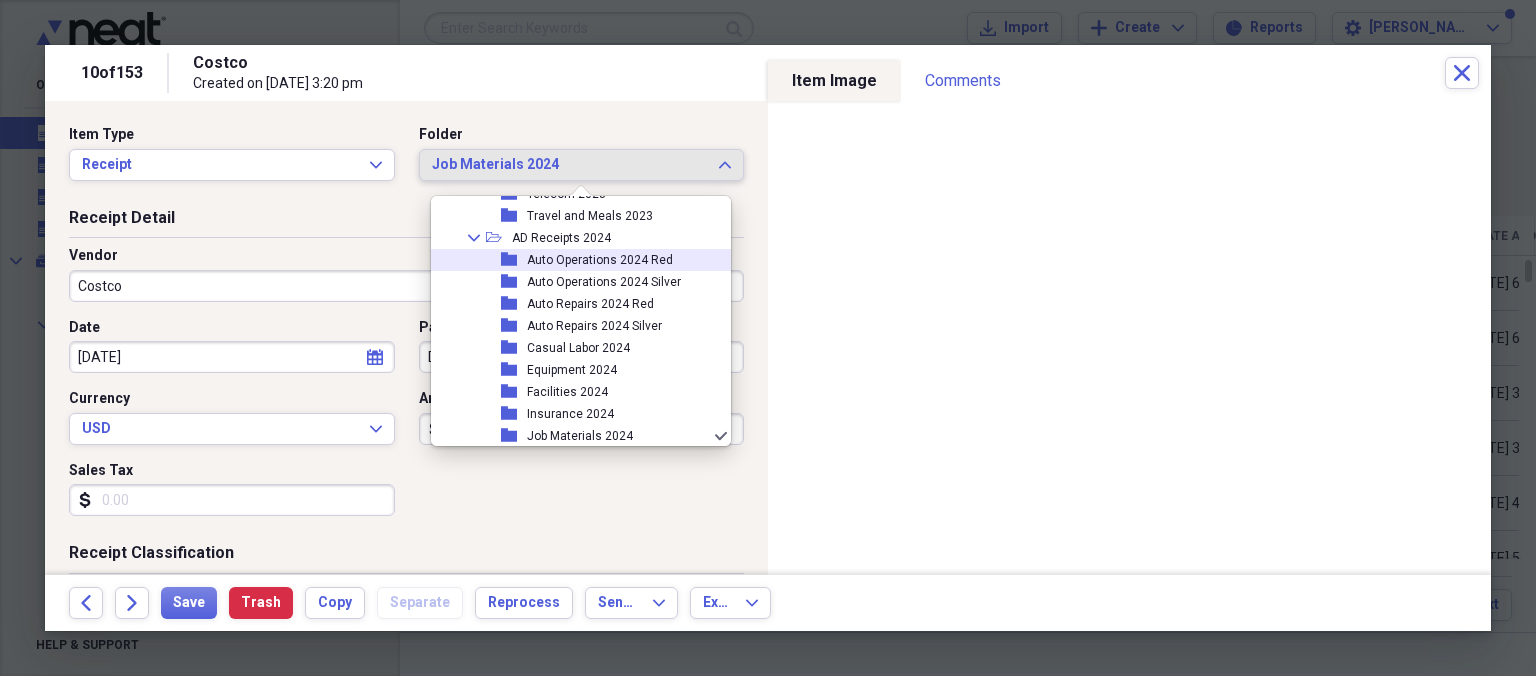 click on "Auto Operations 2024 Red" at bounding box center (600, 260) 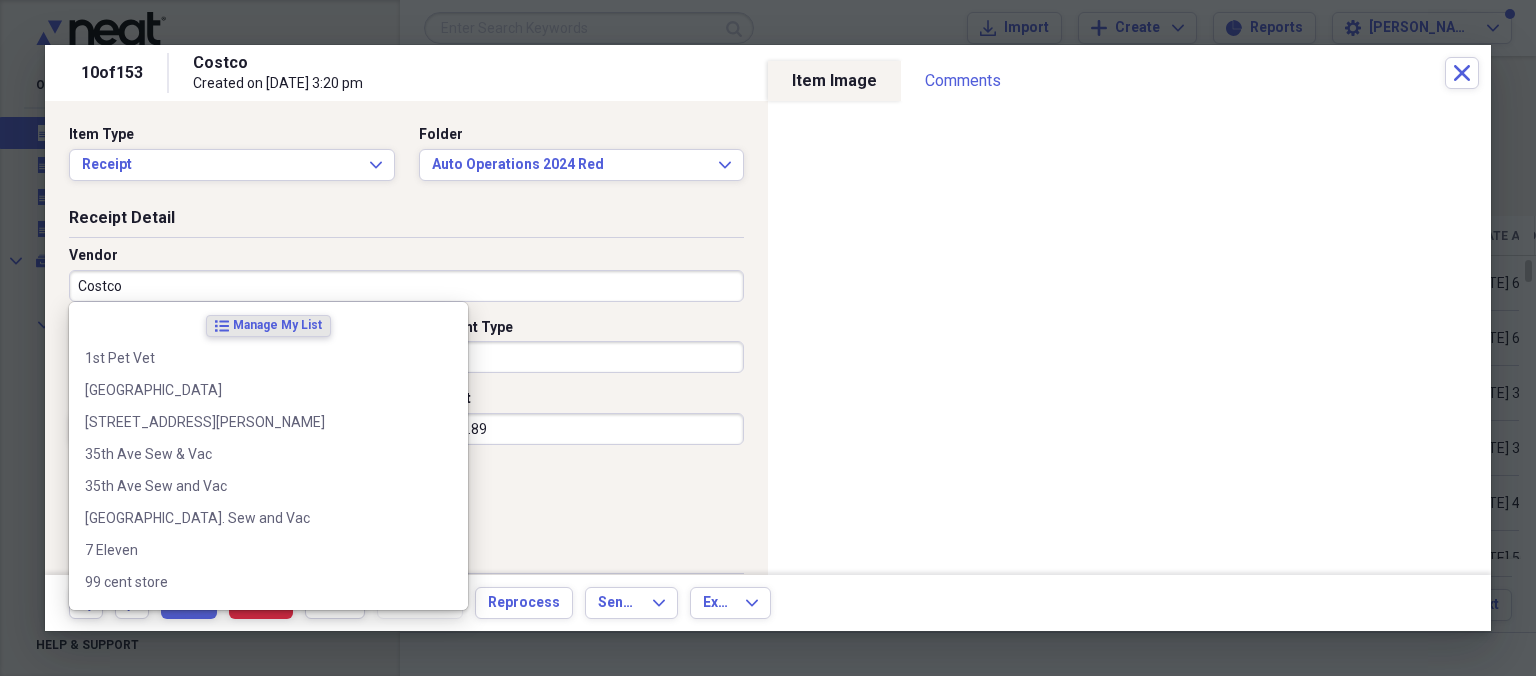 click on "Costco" at bounding box center [406, 286] 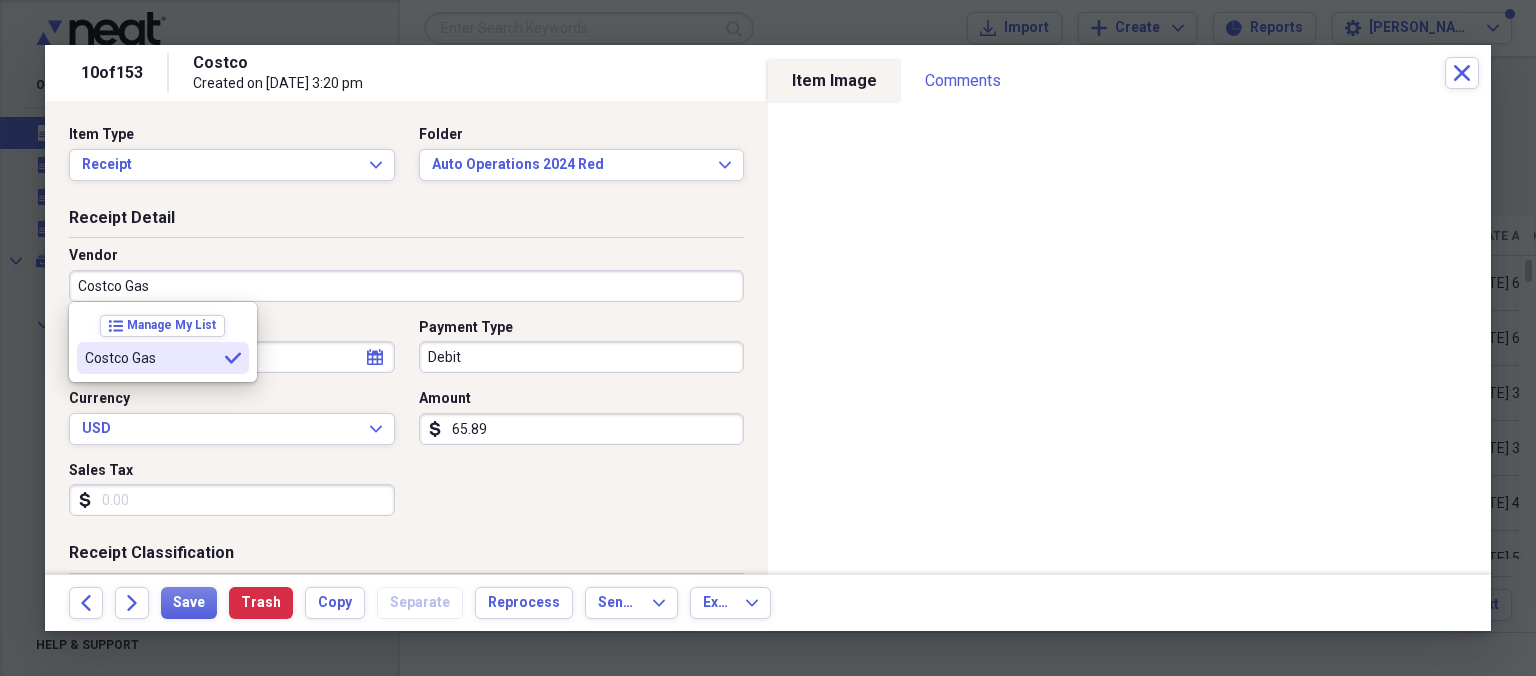 type on "Costco Gas" 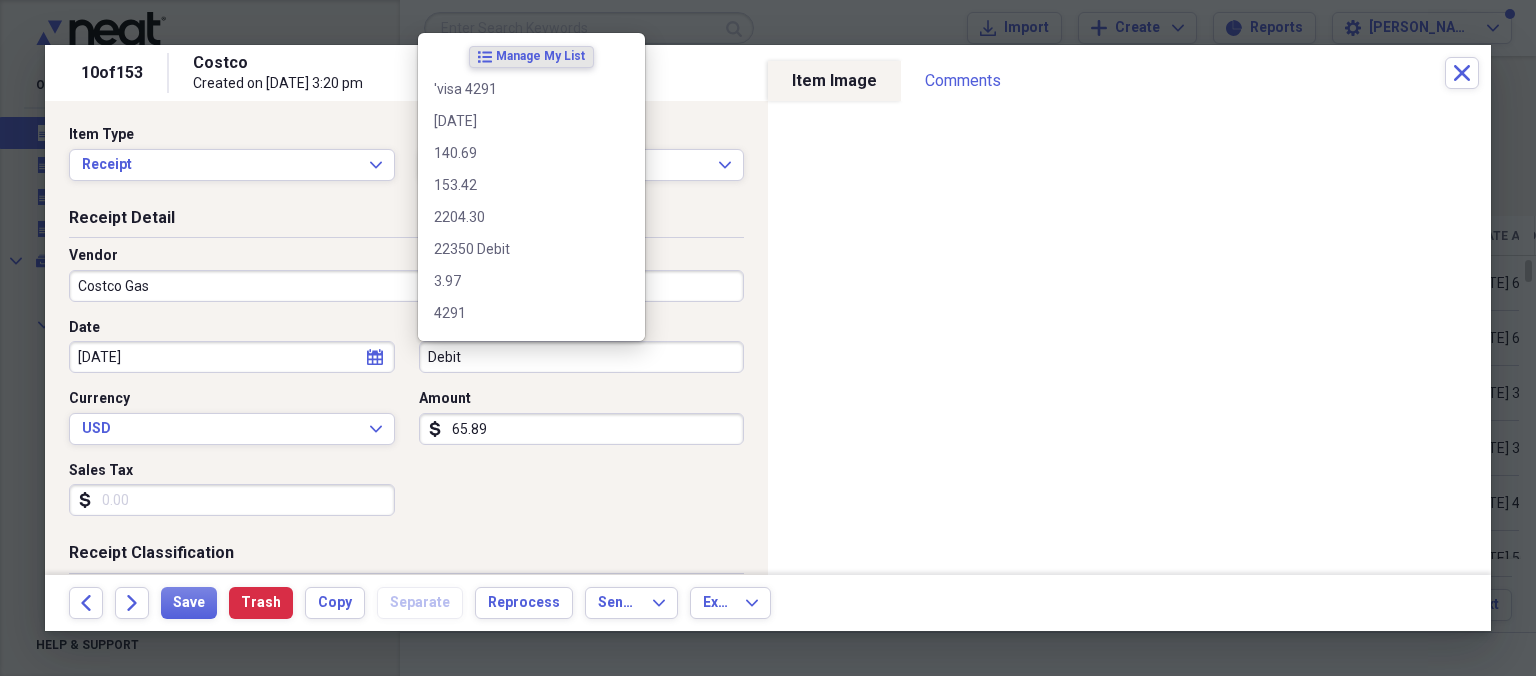 click on "Debit" at bounding box center (582, 357) 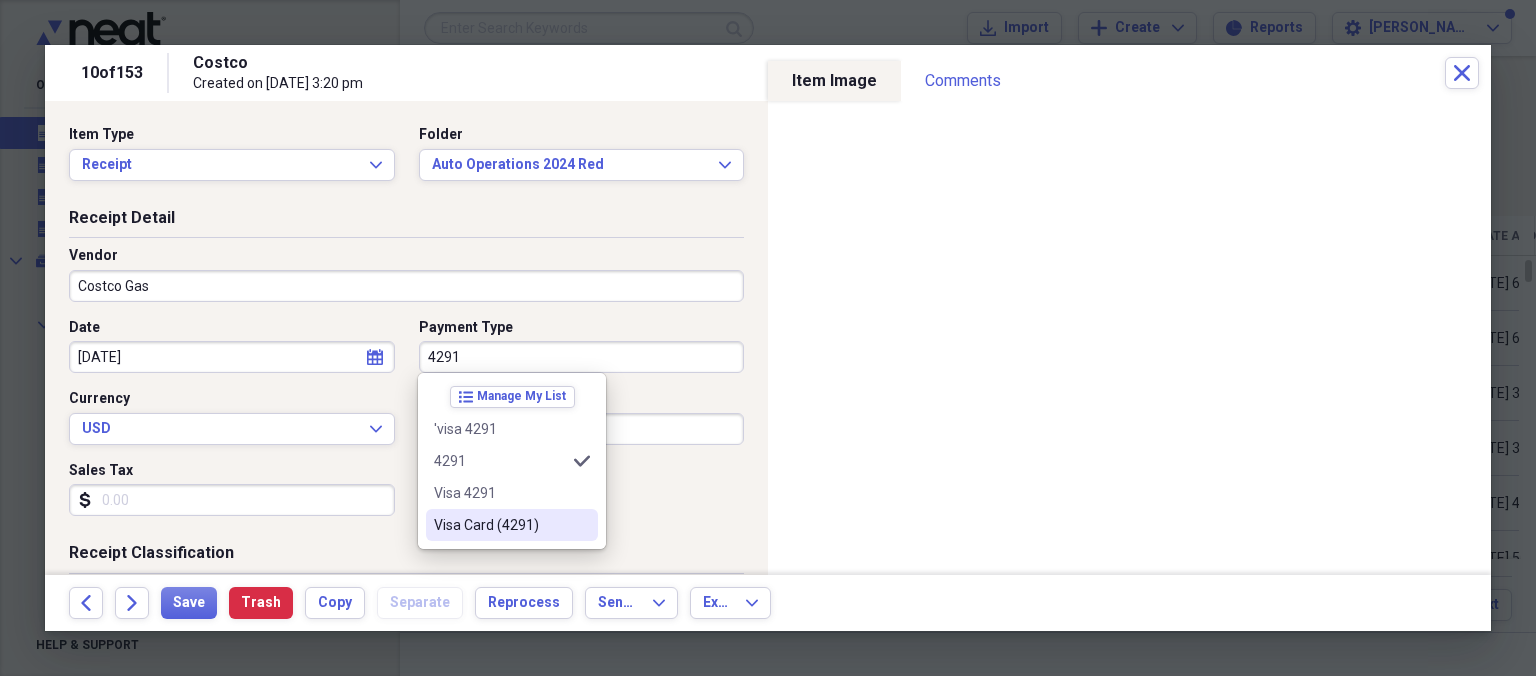 click on "Visa Card (4291)" at bounding box center (500, 525) 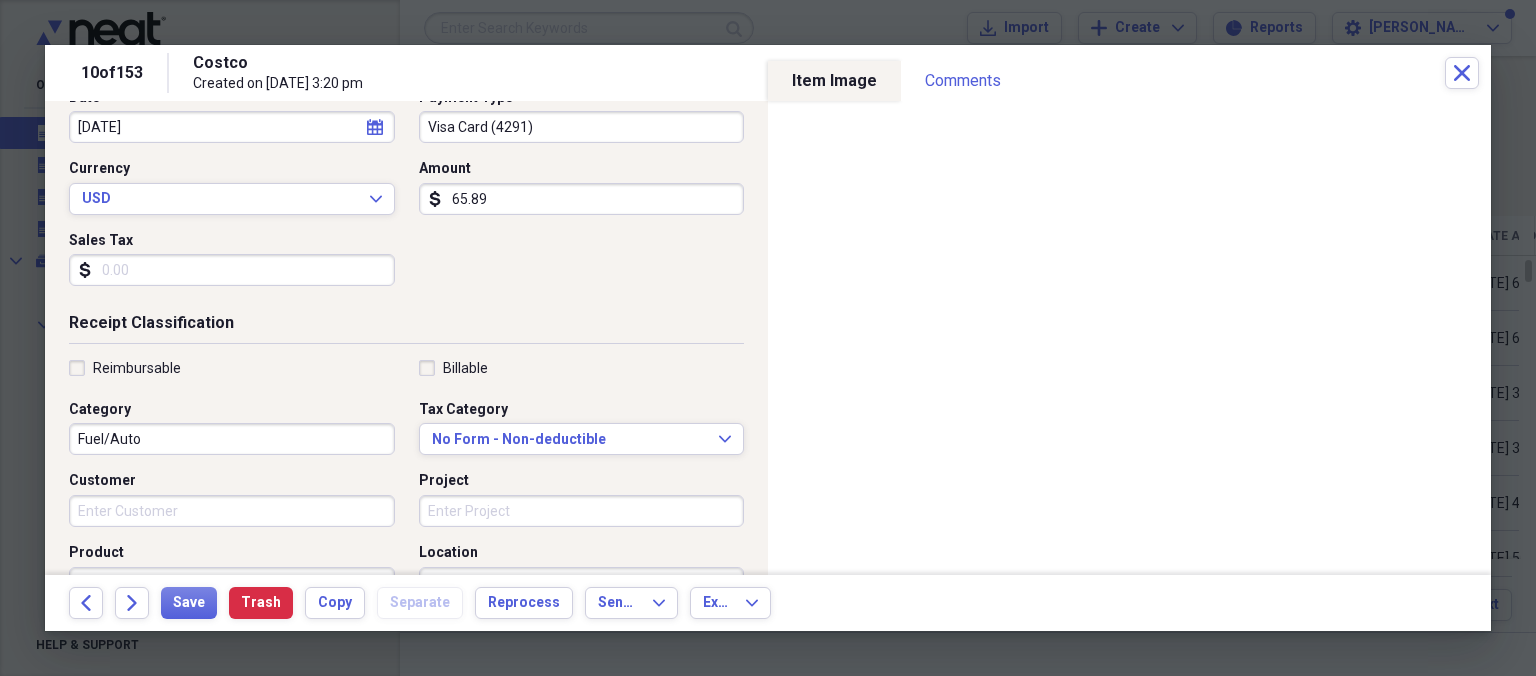 scroll, scrollTop: 230, scrollLeft: 0, axis: vertical 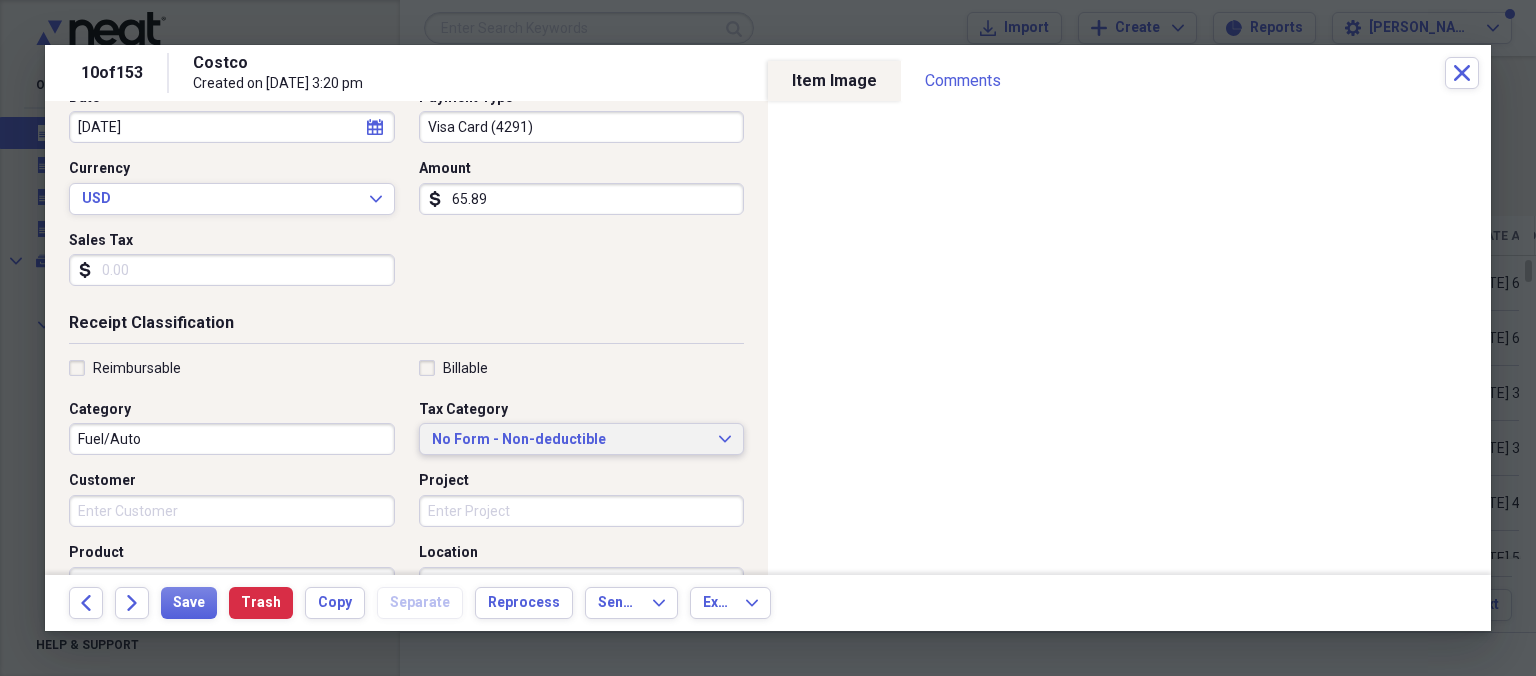 click on "No Form - Non-deductible" at bounding box center (570, 440) 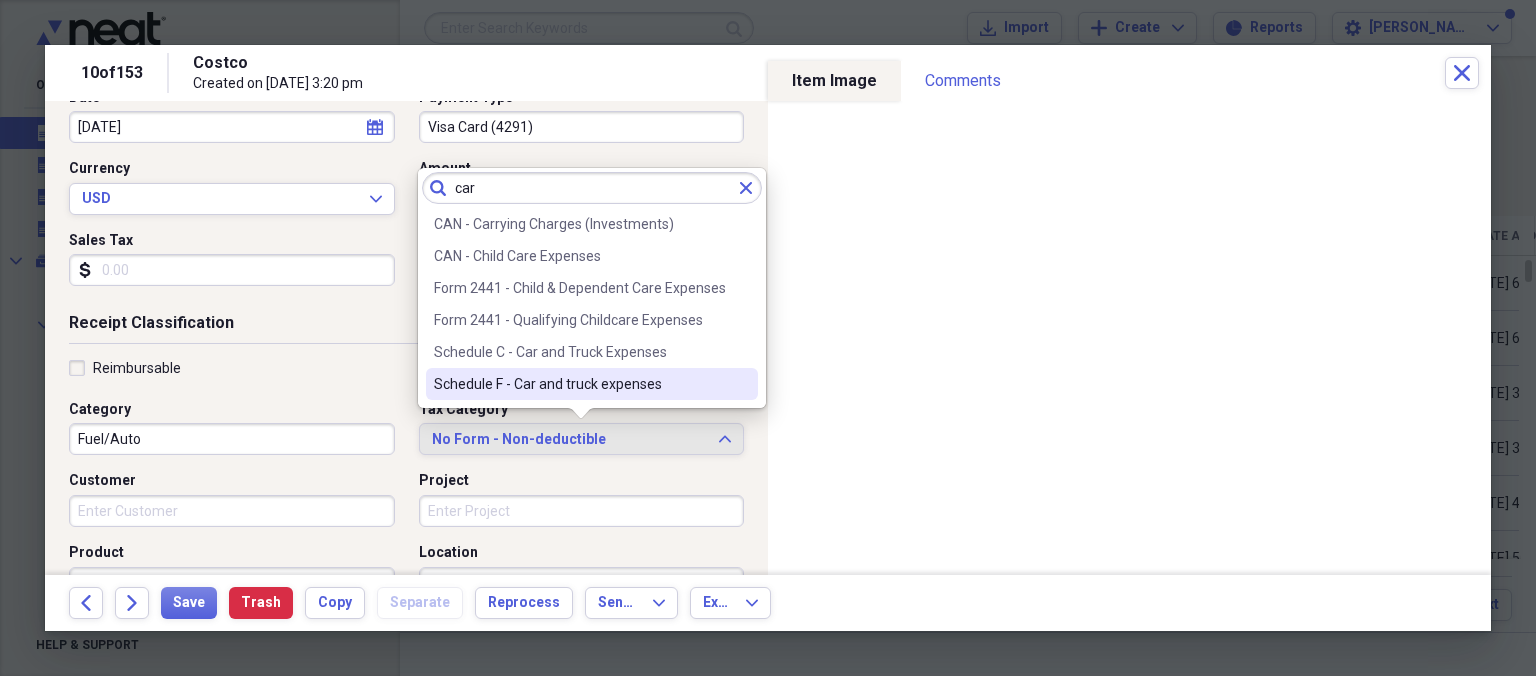 type on "car" 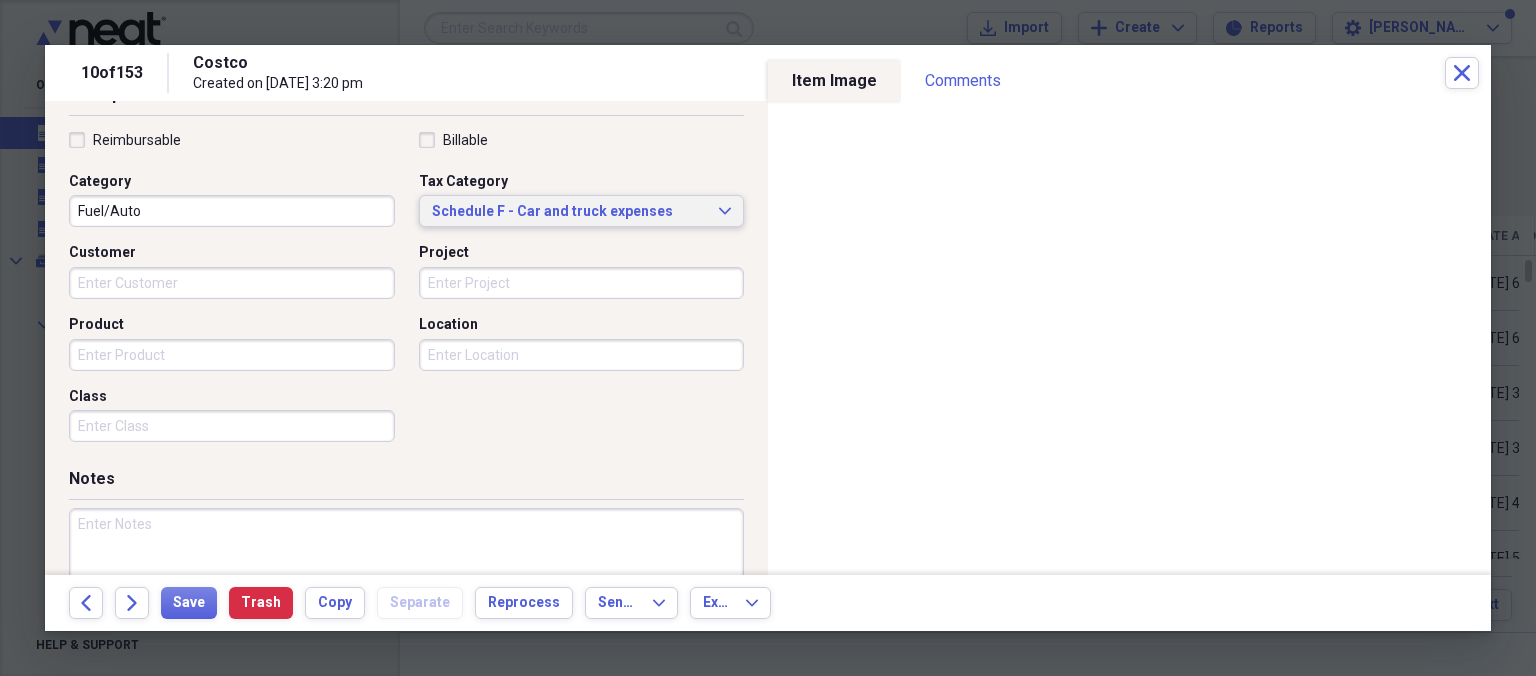 scroll, scrollTop: 461, scrollLeft: 0, axis: vertical 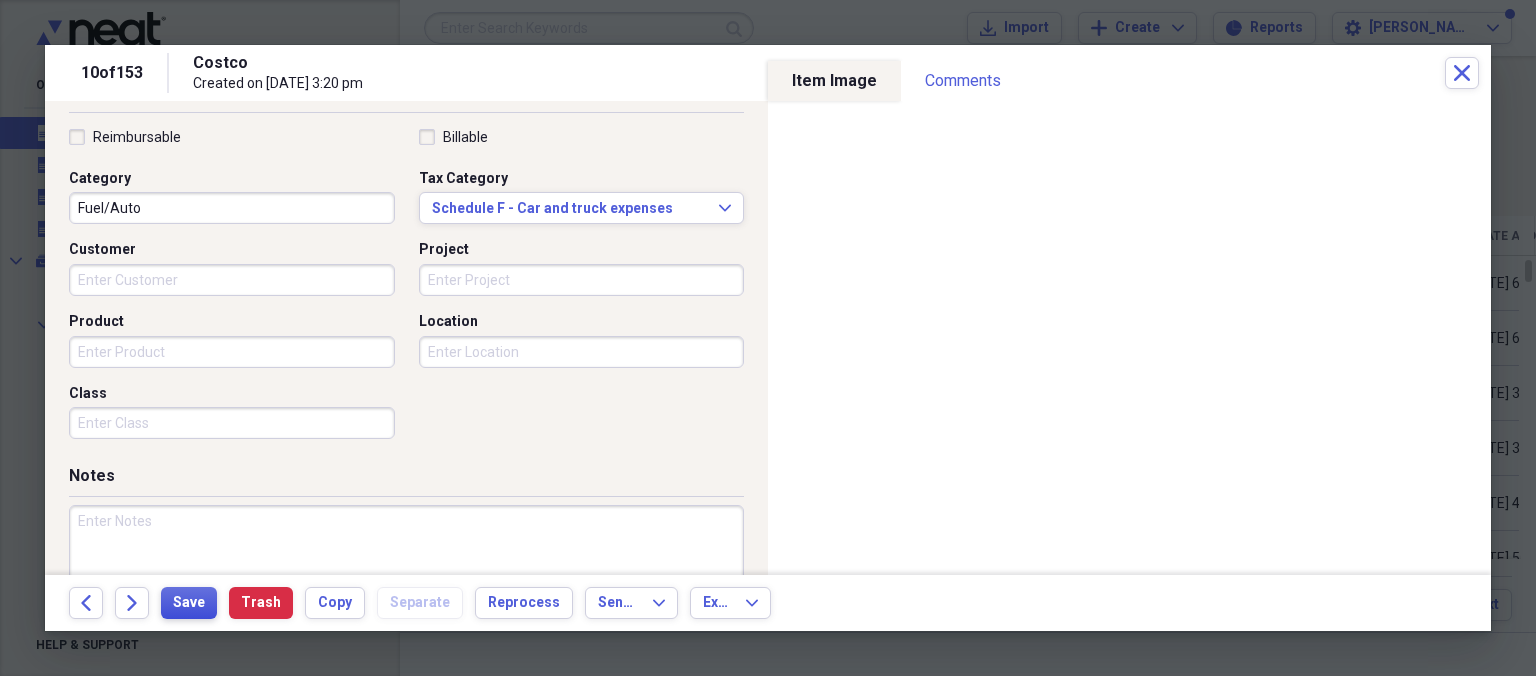 click on "Save" at bounding box center [189, 603] 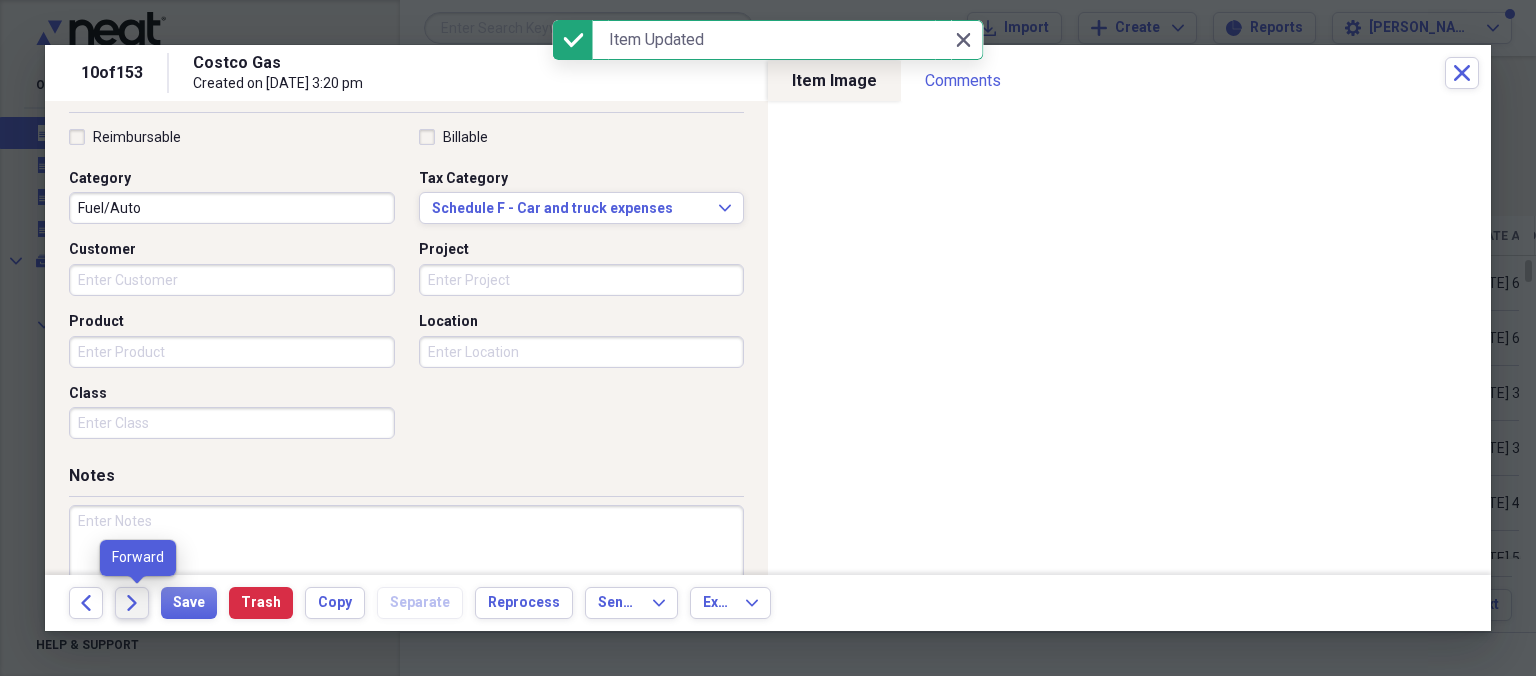 click on "Forward" 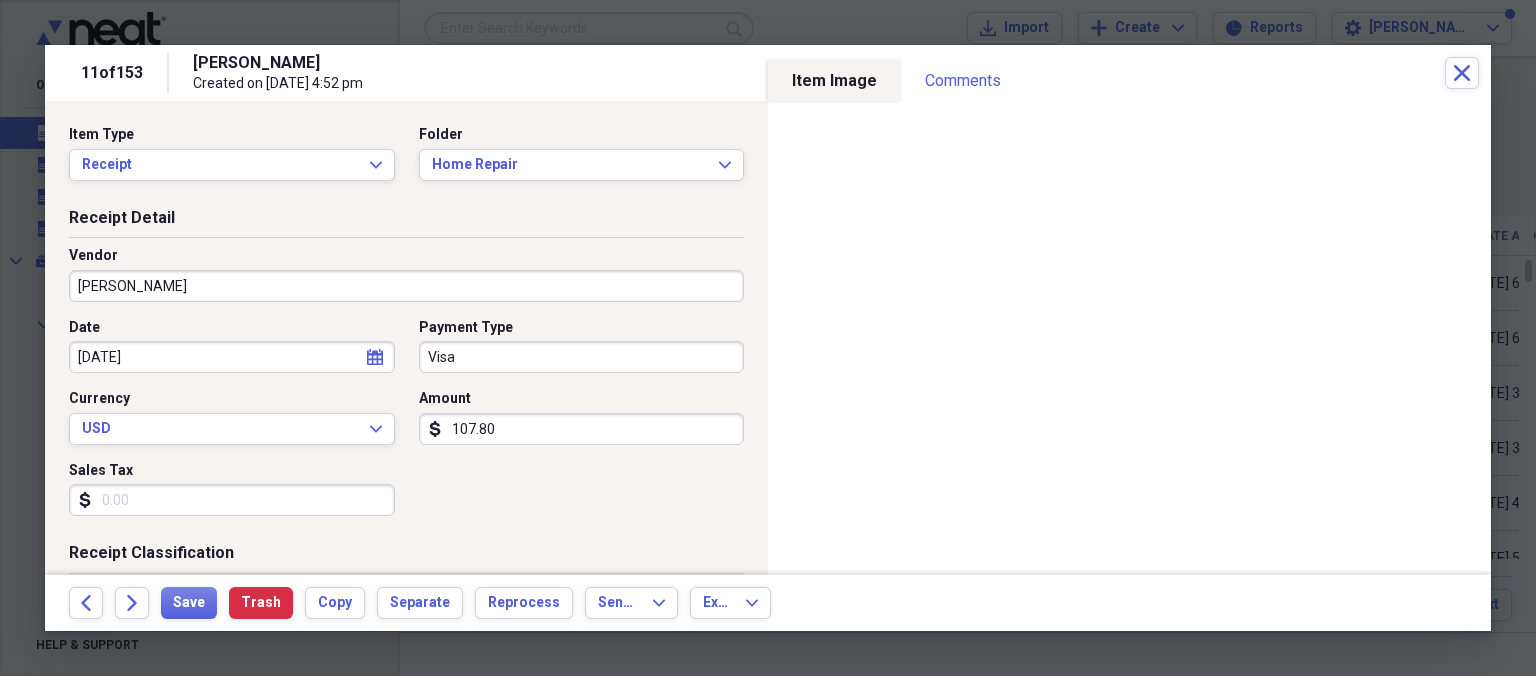 click on "[PERSON_NAME]" at bounding box center (406, 286) 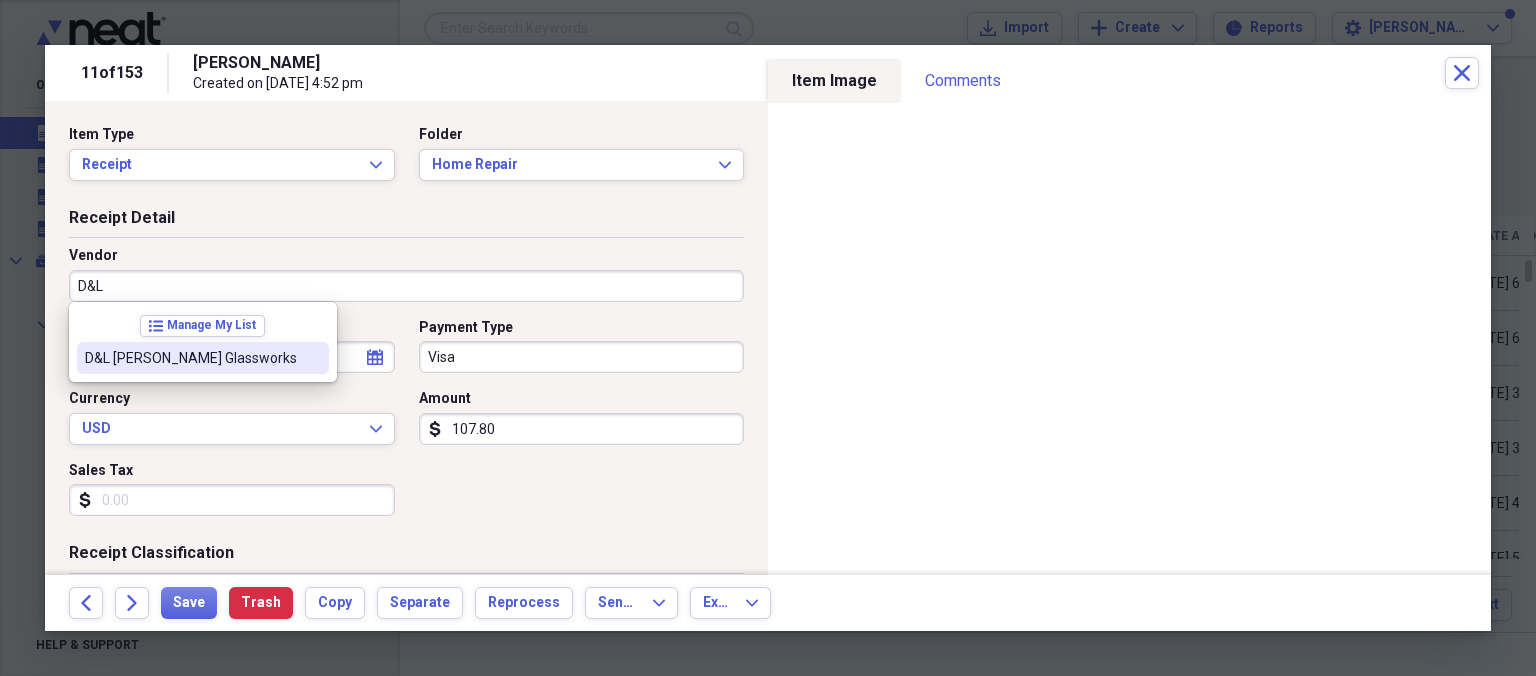 click on "D&L [PERSON_NAME] Glassworks" at bounding box center [191, 358] 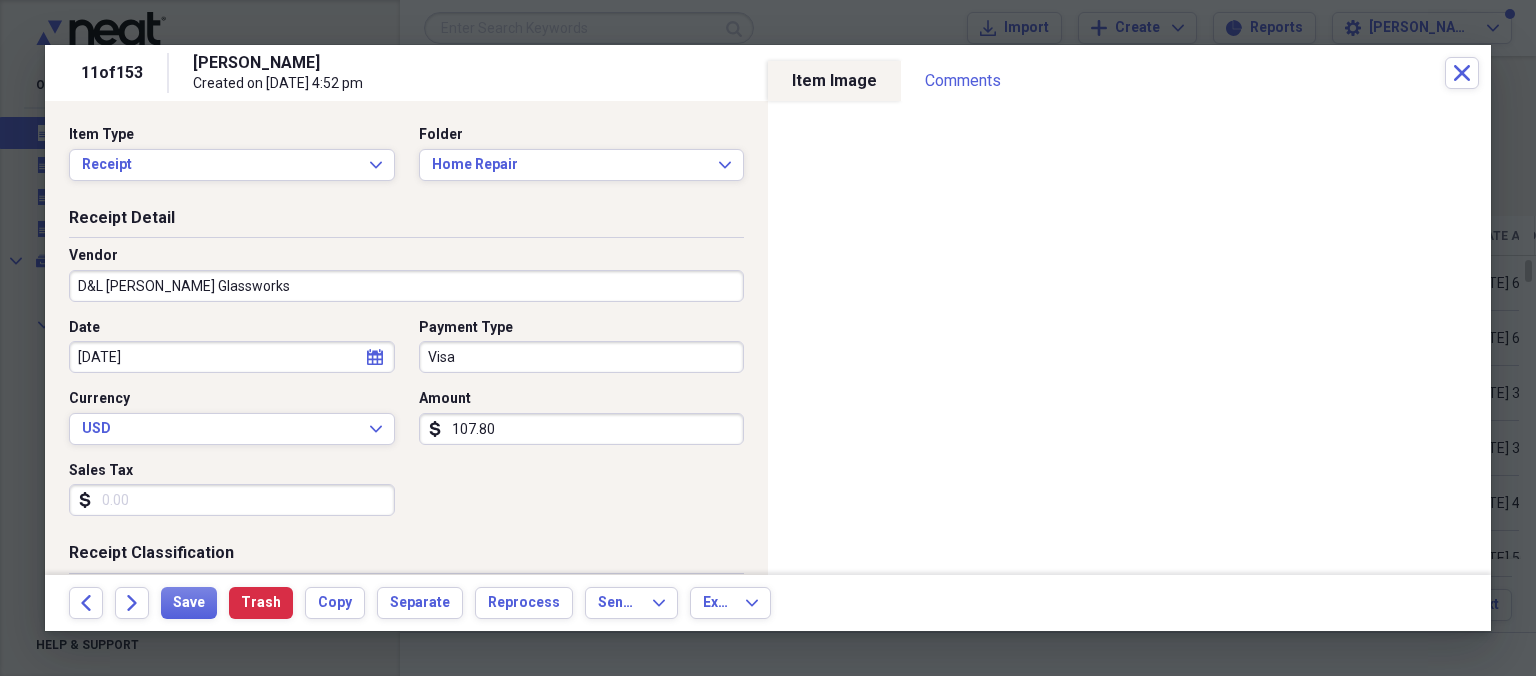 type on "Job Materials" 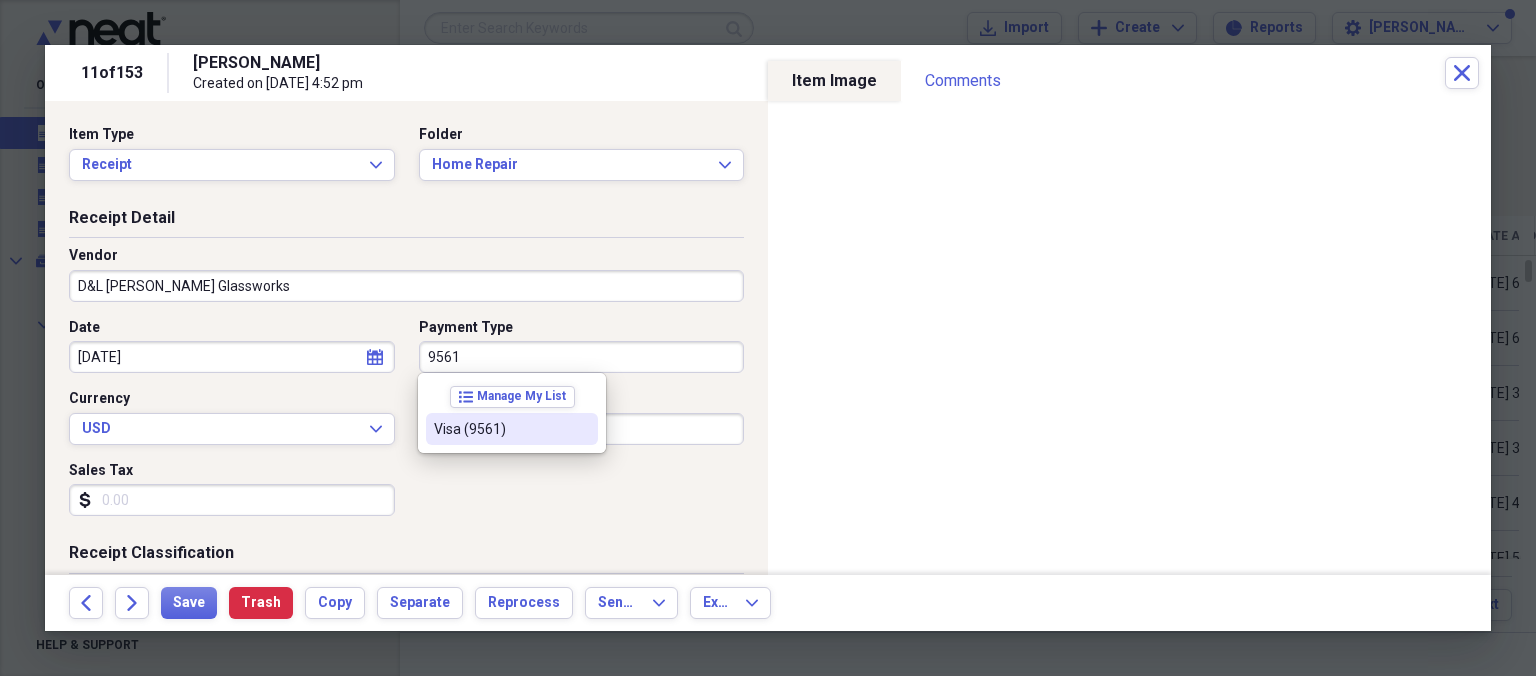 click on "Visa (9561)" at bounding box center (500, 429) 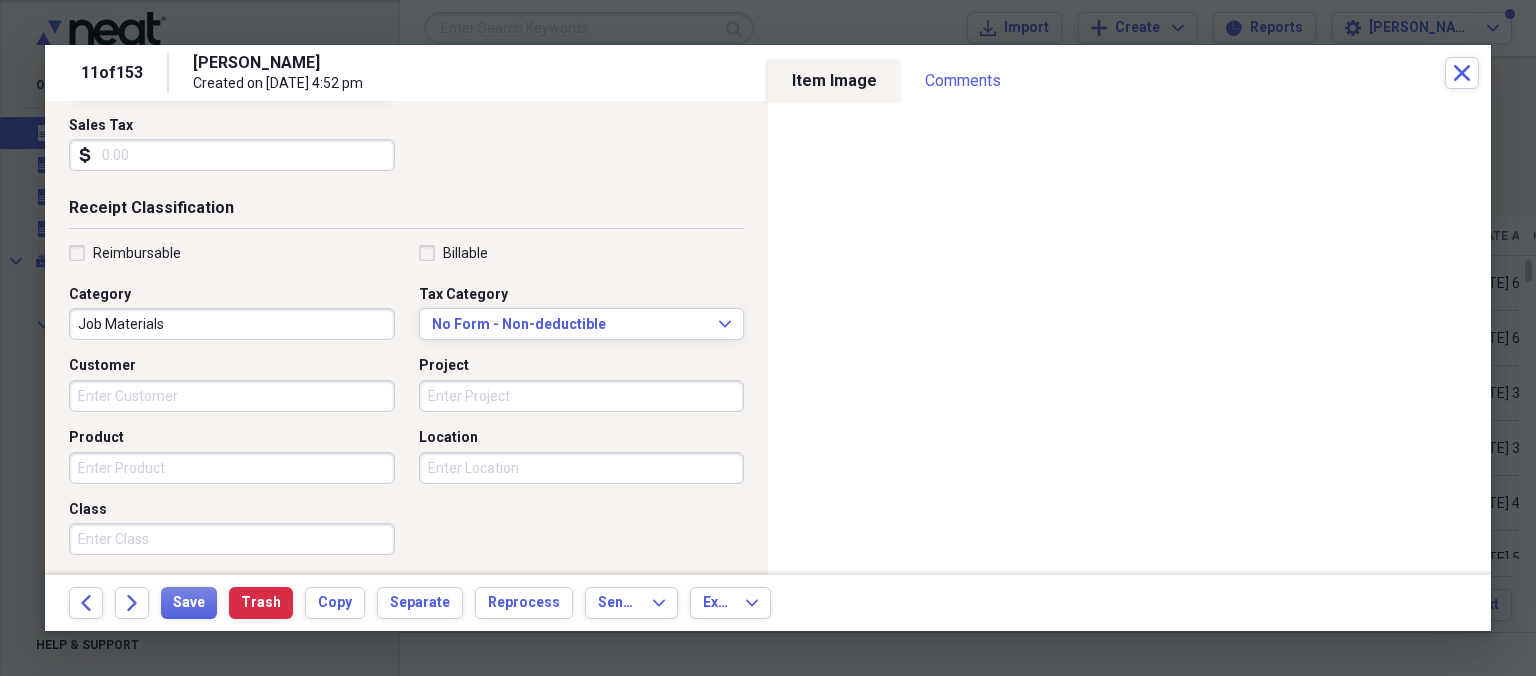 scroll, scrollTop: 346, scrollLeft: 0, axis: vertical 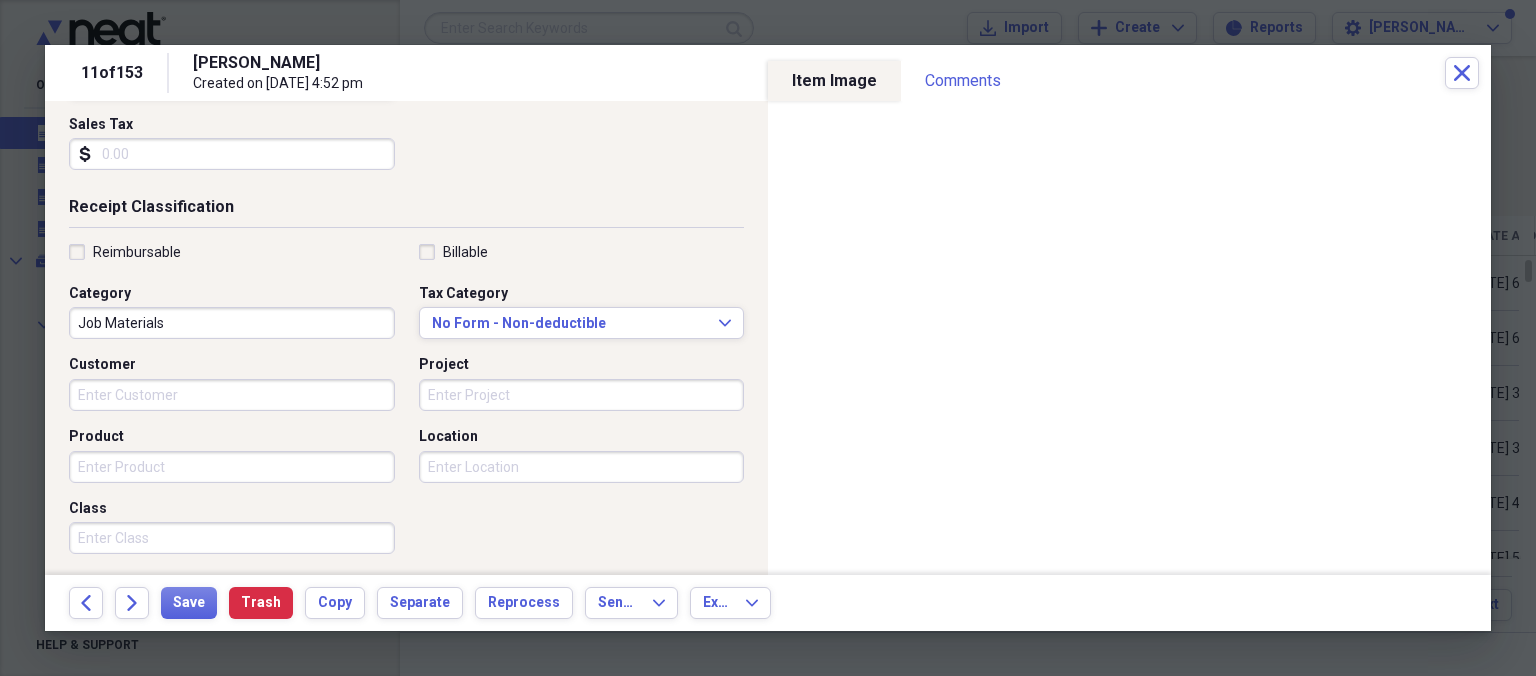click on "Job Materials" at bounding box center [232, 323] 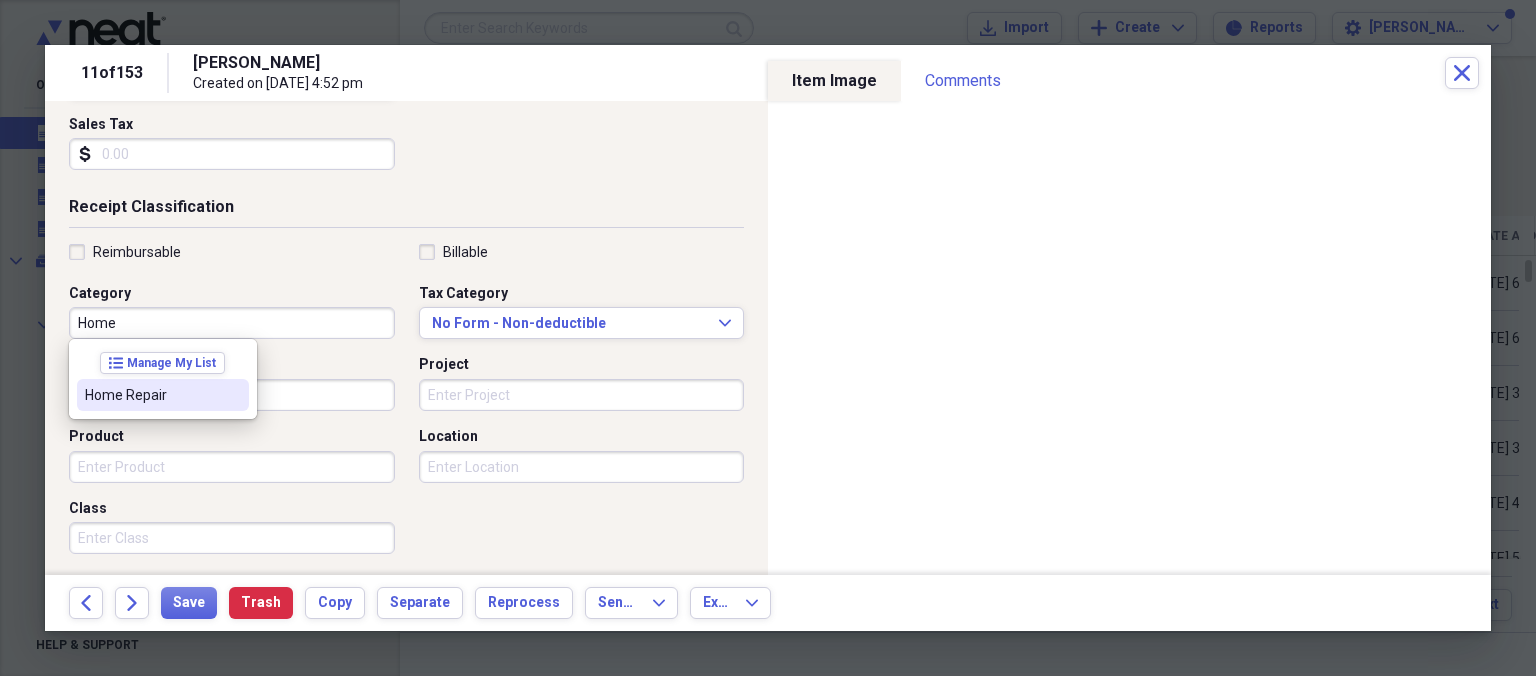 click on "Home Repair" at bounding box center [151, 395] 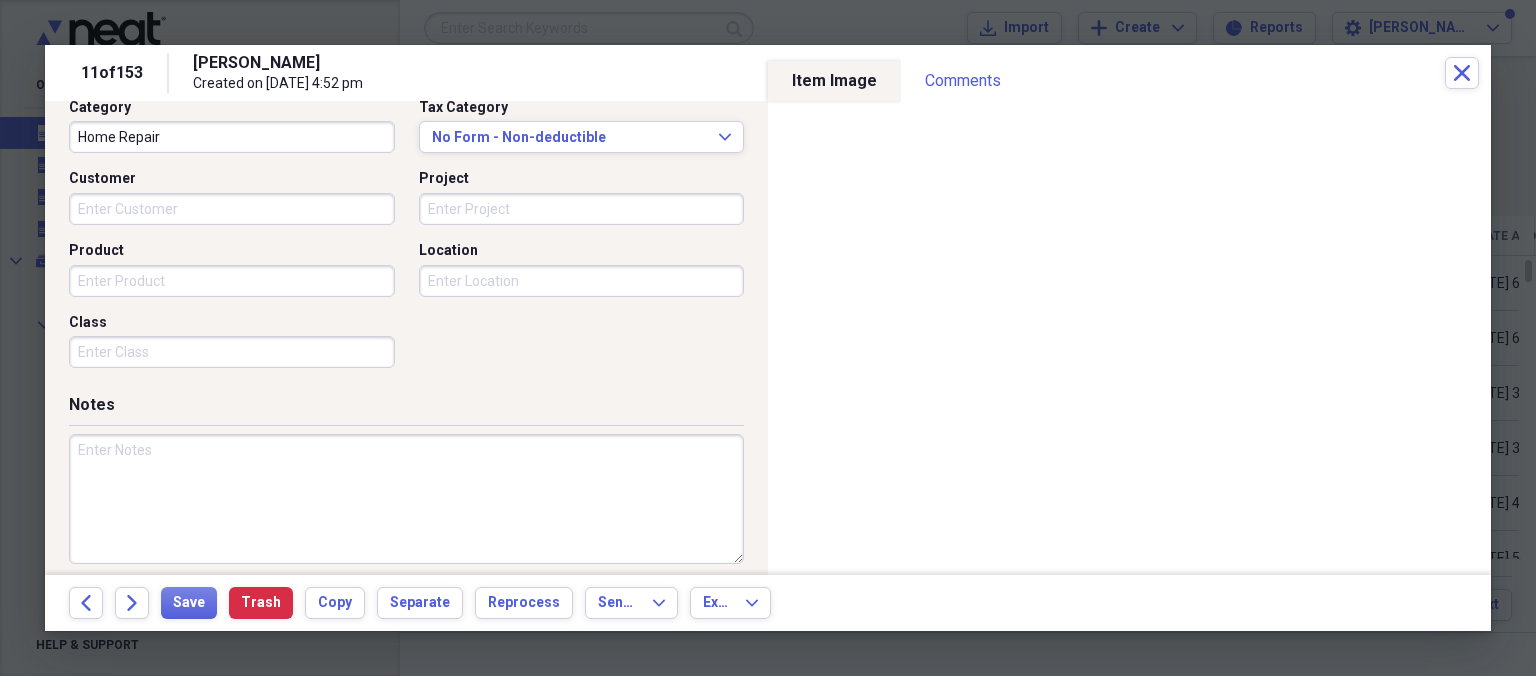 scroll, scrollTop: 546, scrollLeft: 0, axis: vertical 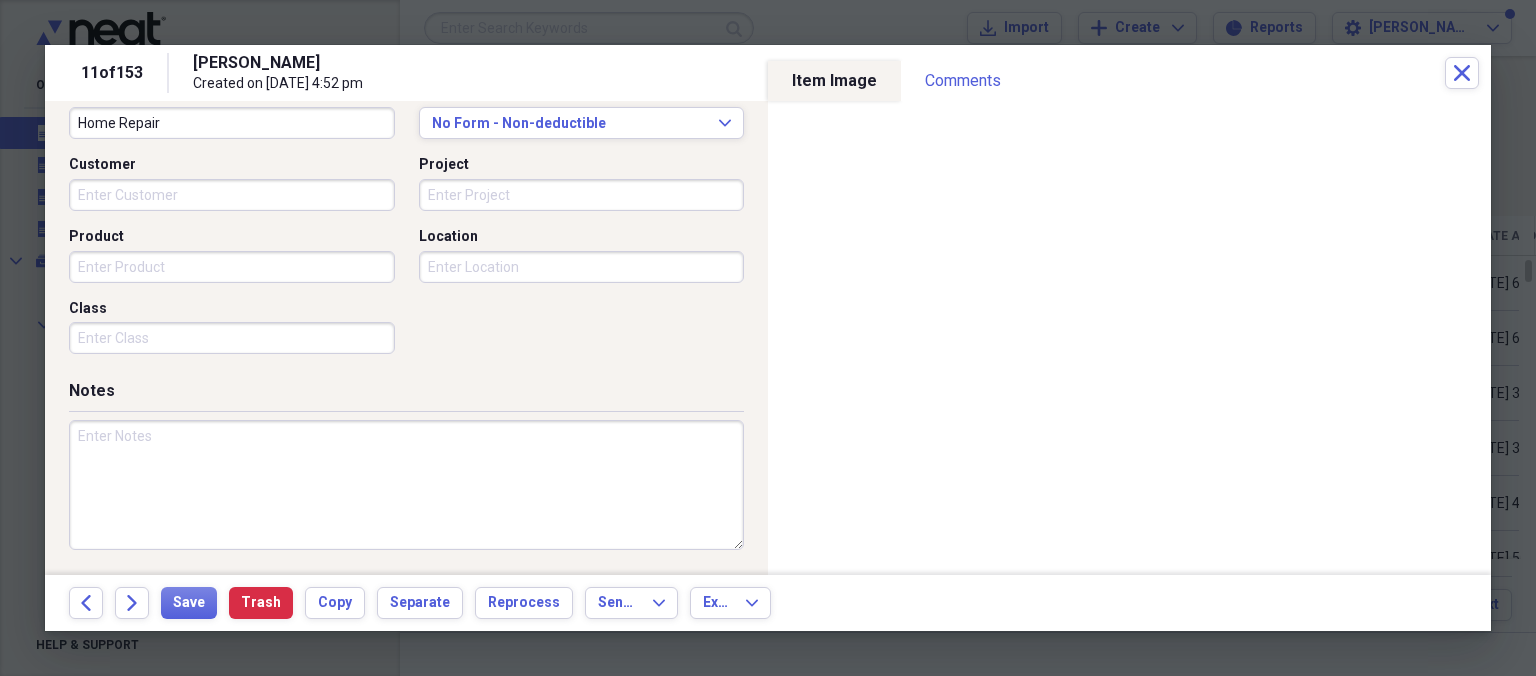 click at bounding box center [406, 485] 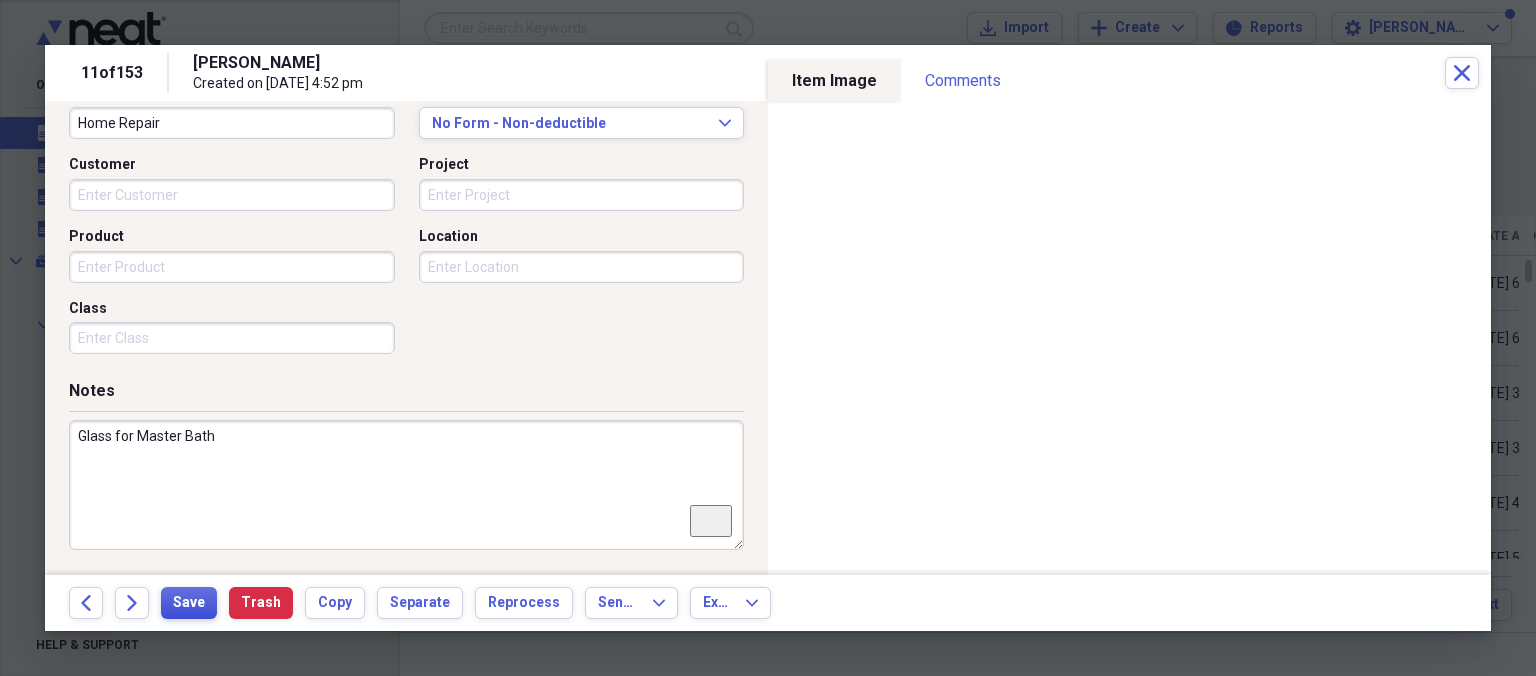 type on "Glass for Master Bath" 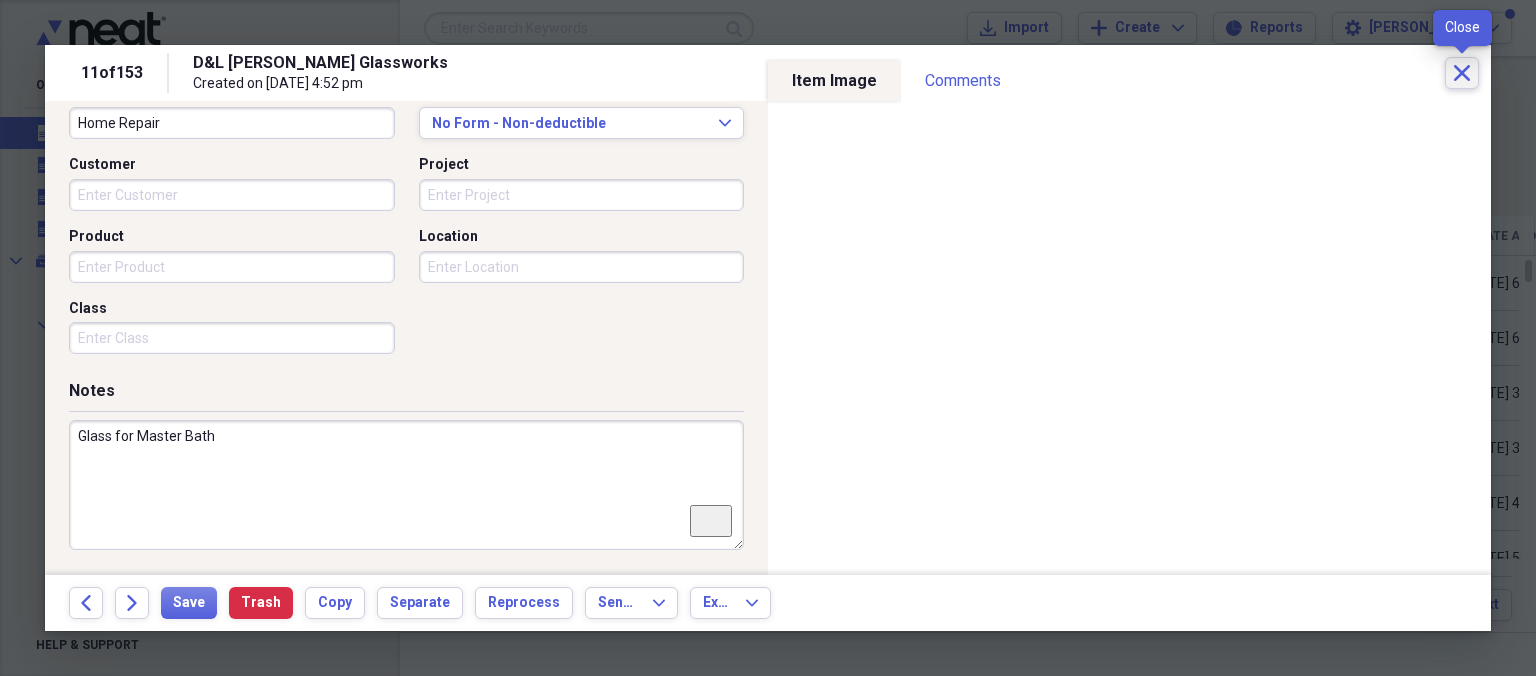 click 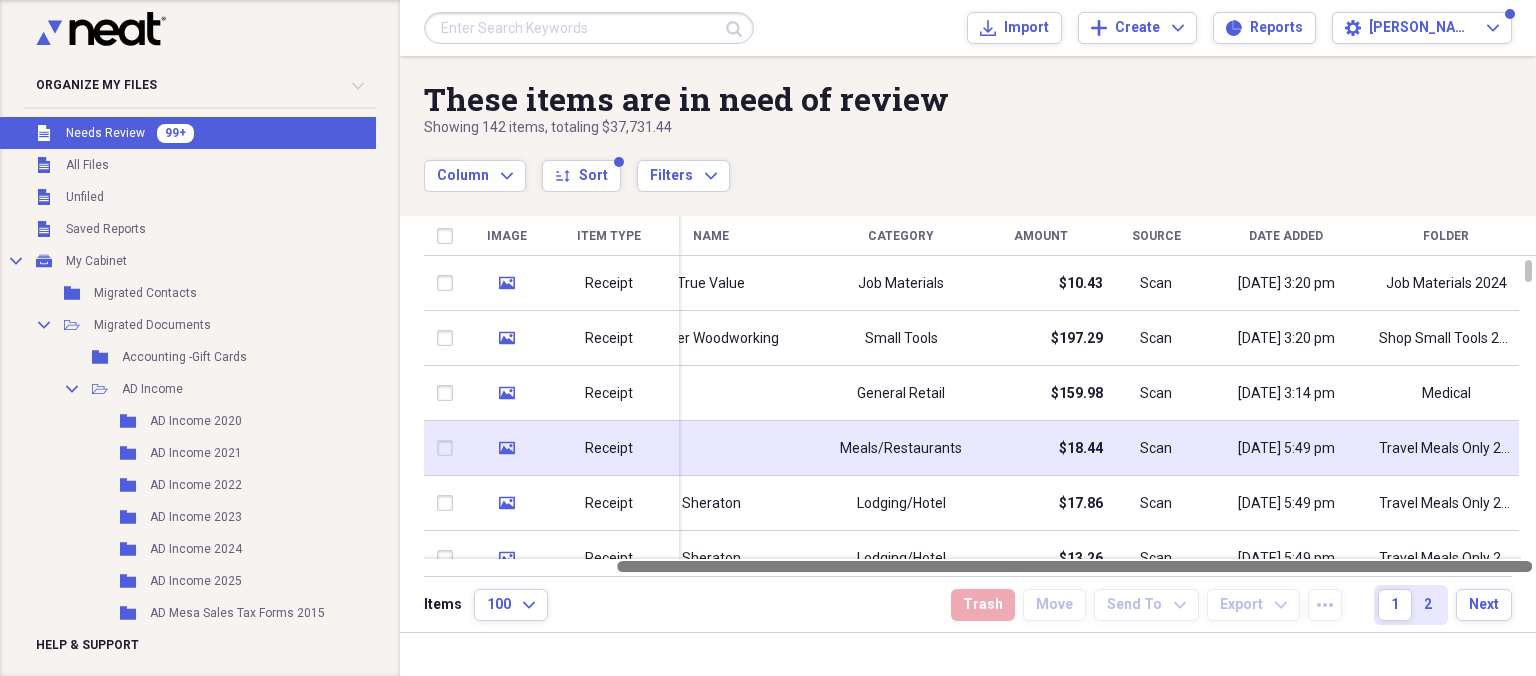 drag, startPoint x: 1207, startPoint y: 566, endPoint x: 1326, endPoint y: 462, distance: 158.04114 